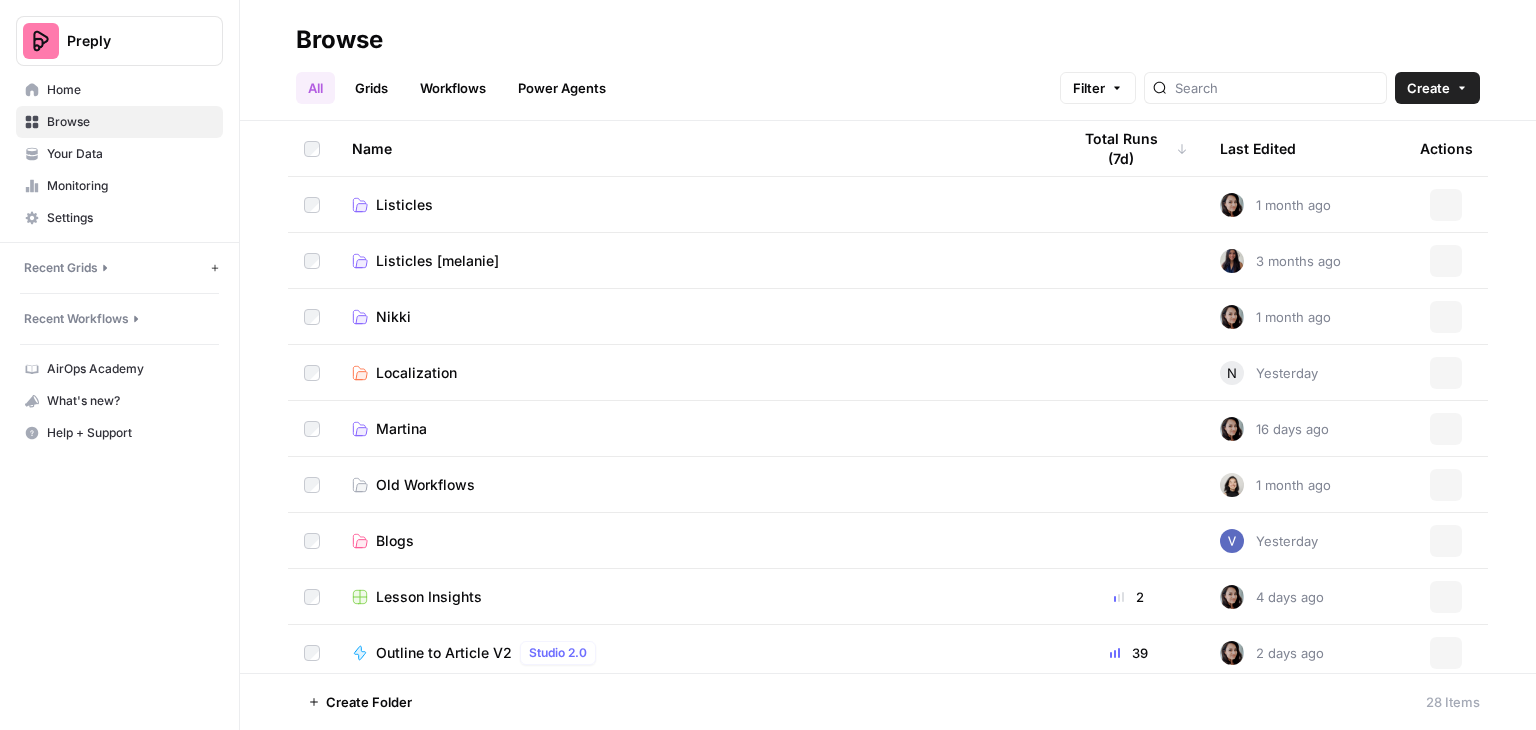 scroll, scrollTop: 0, scrollLeft: 0, axis: both 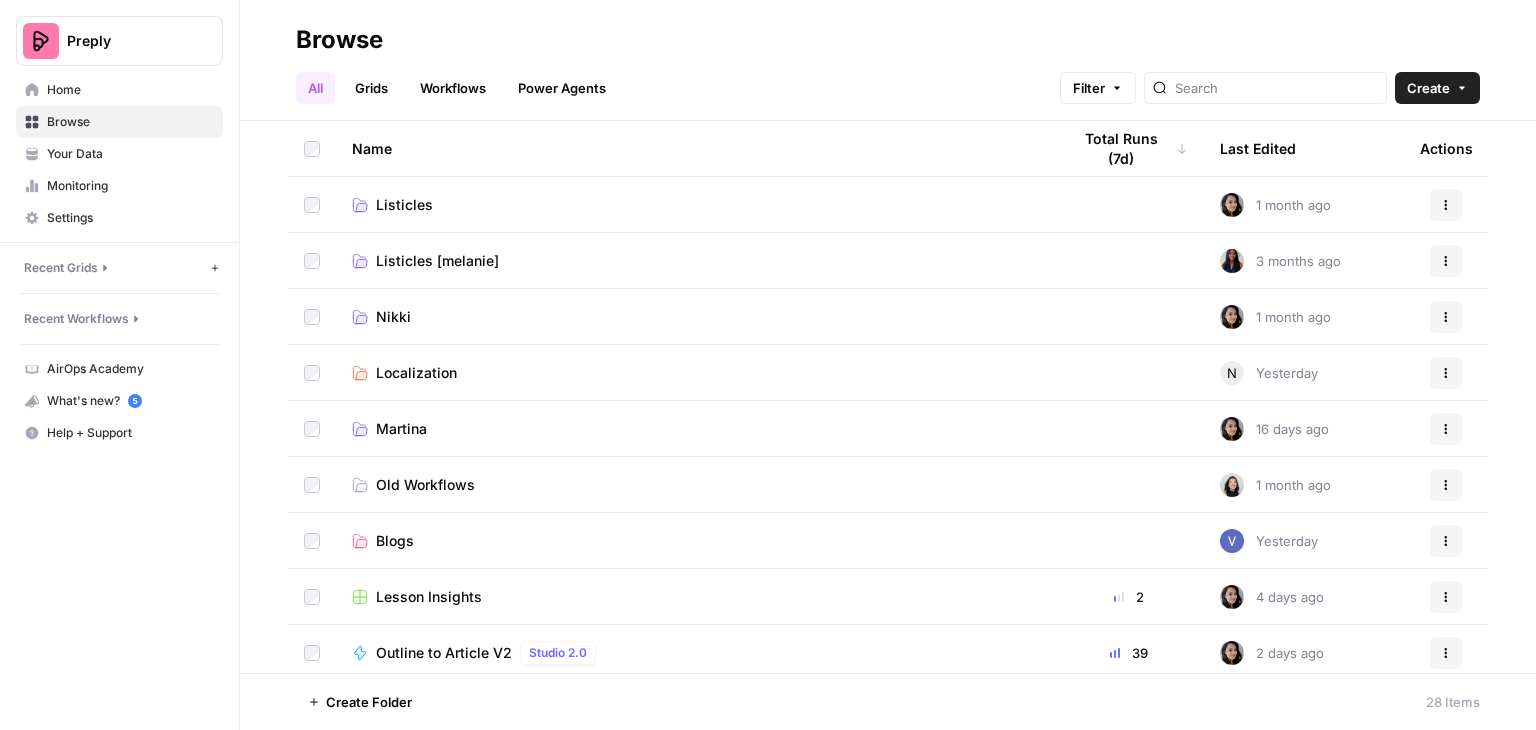 click on "Grids" at bounding box center (371, 88) 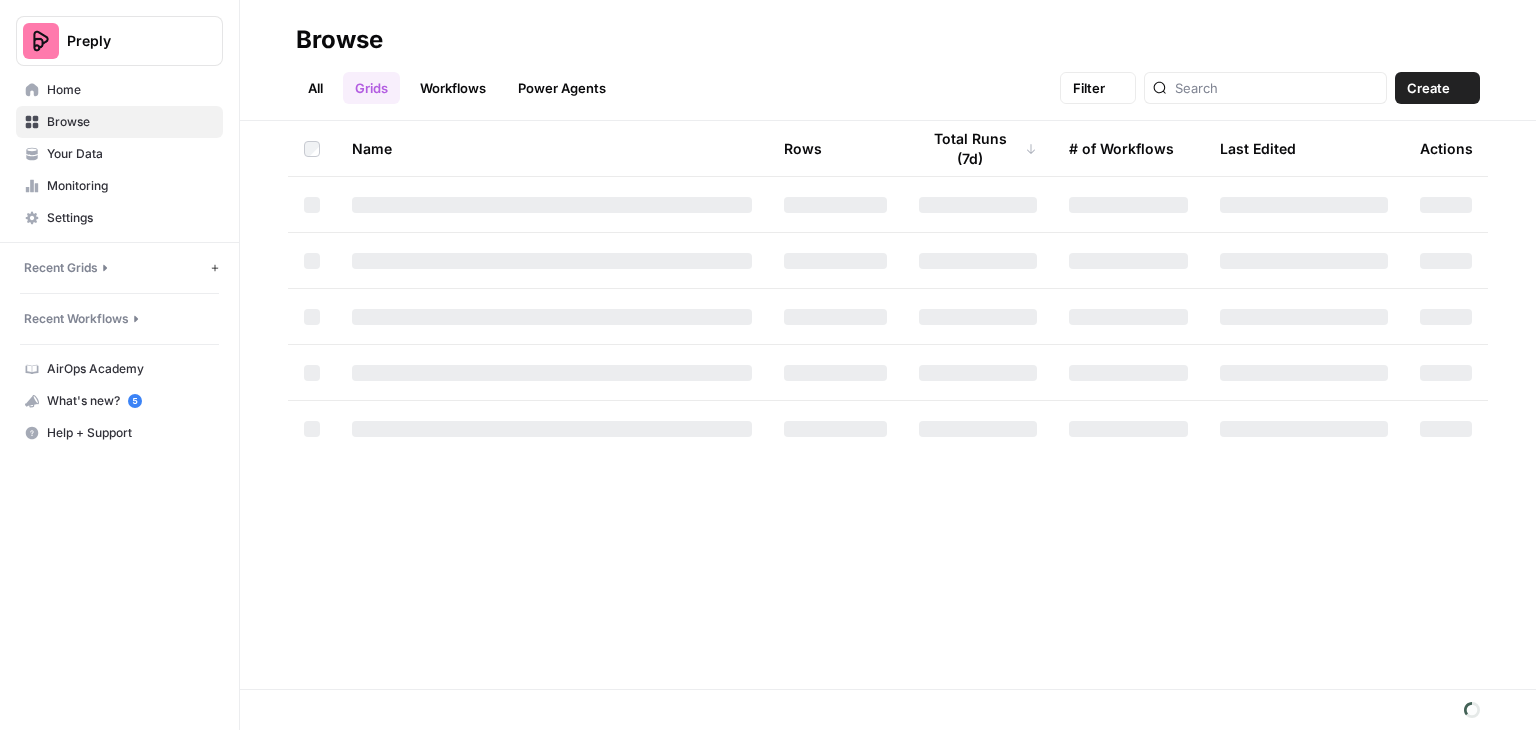 scroll, scrollTop: 0, scrollLeft: 0, axis: both 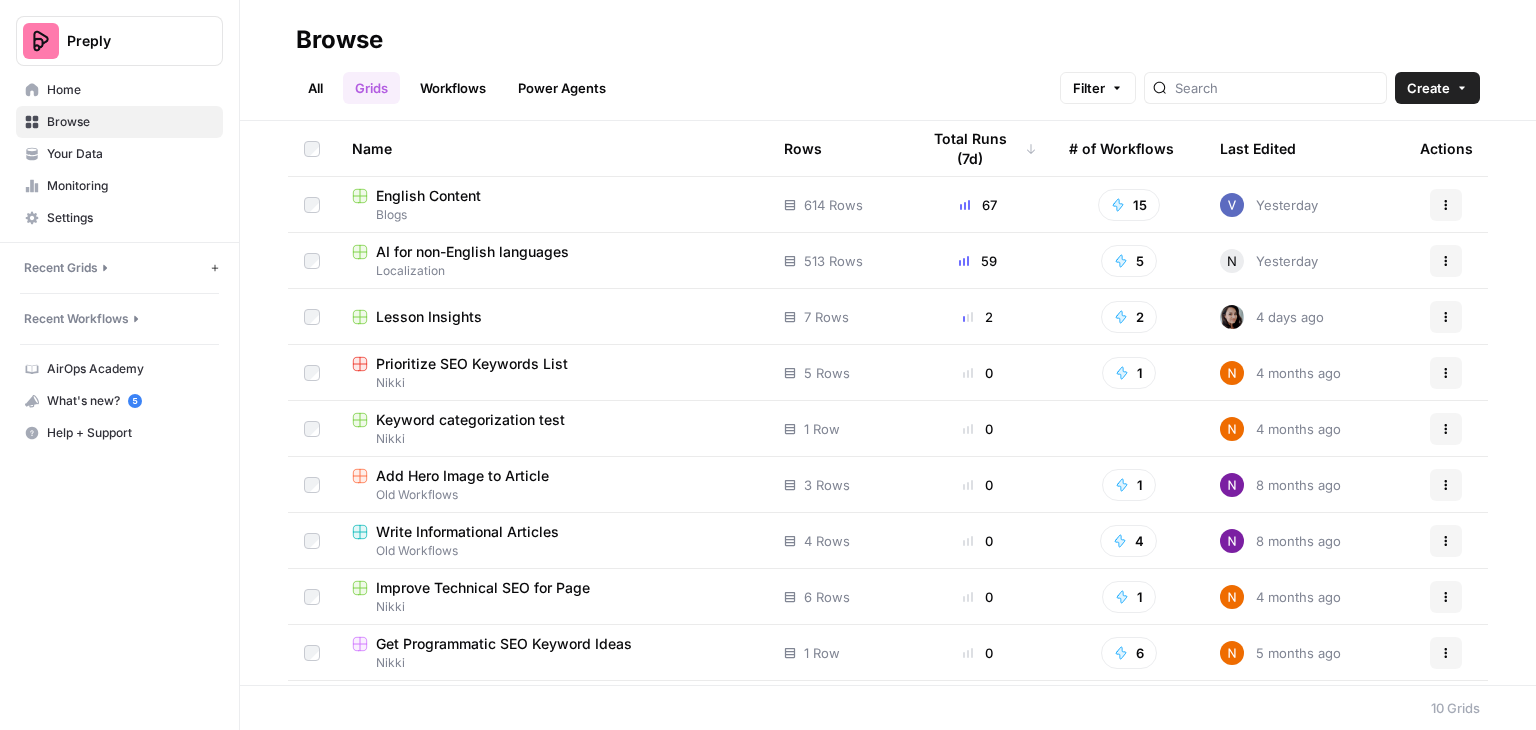 click on "AI for non-English languages" at bounding box center (472, 252) 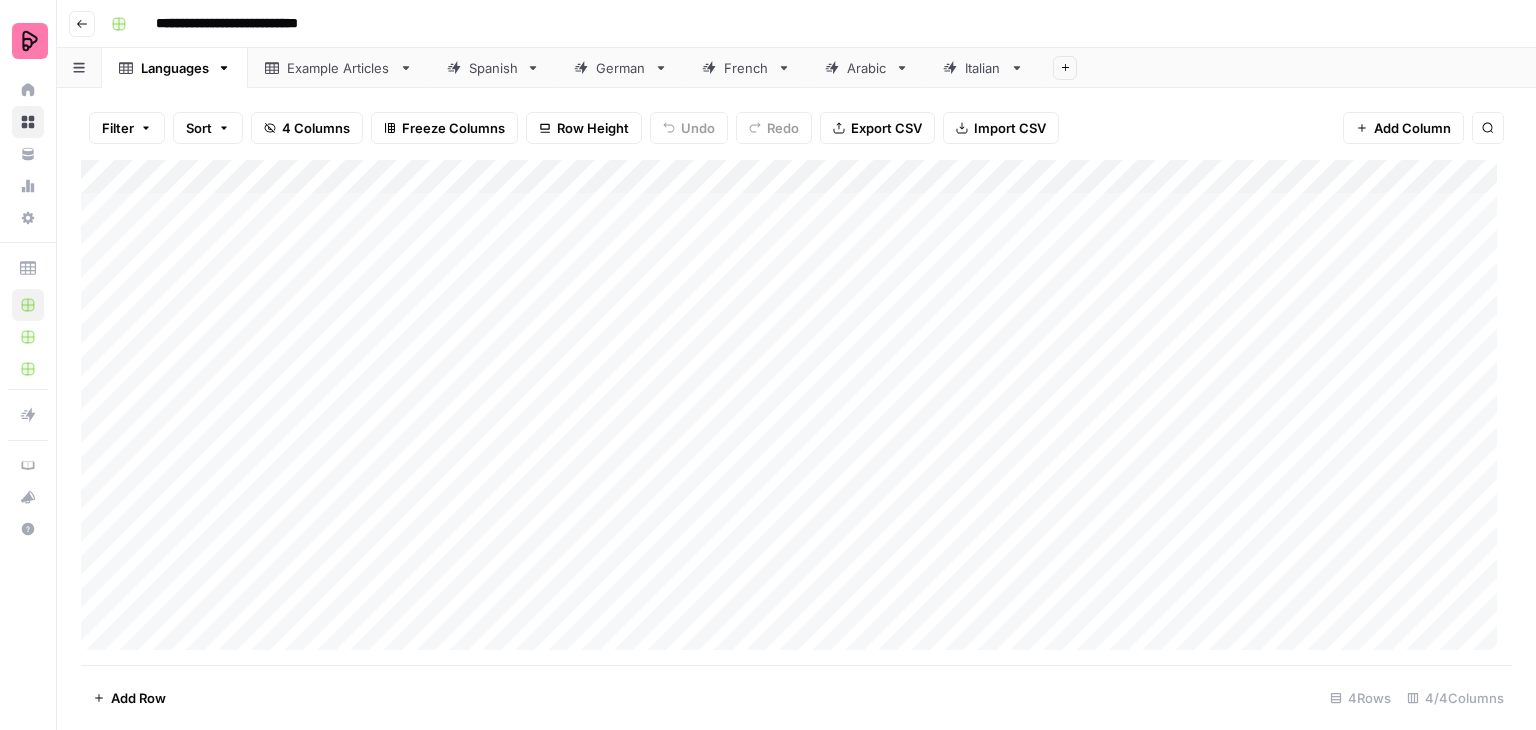 click on "German" at bounding box center [621, 68] 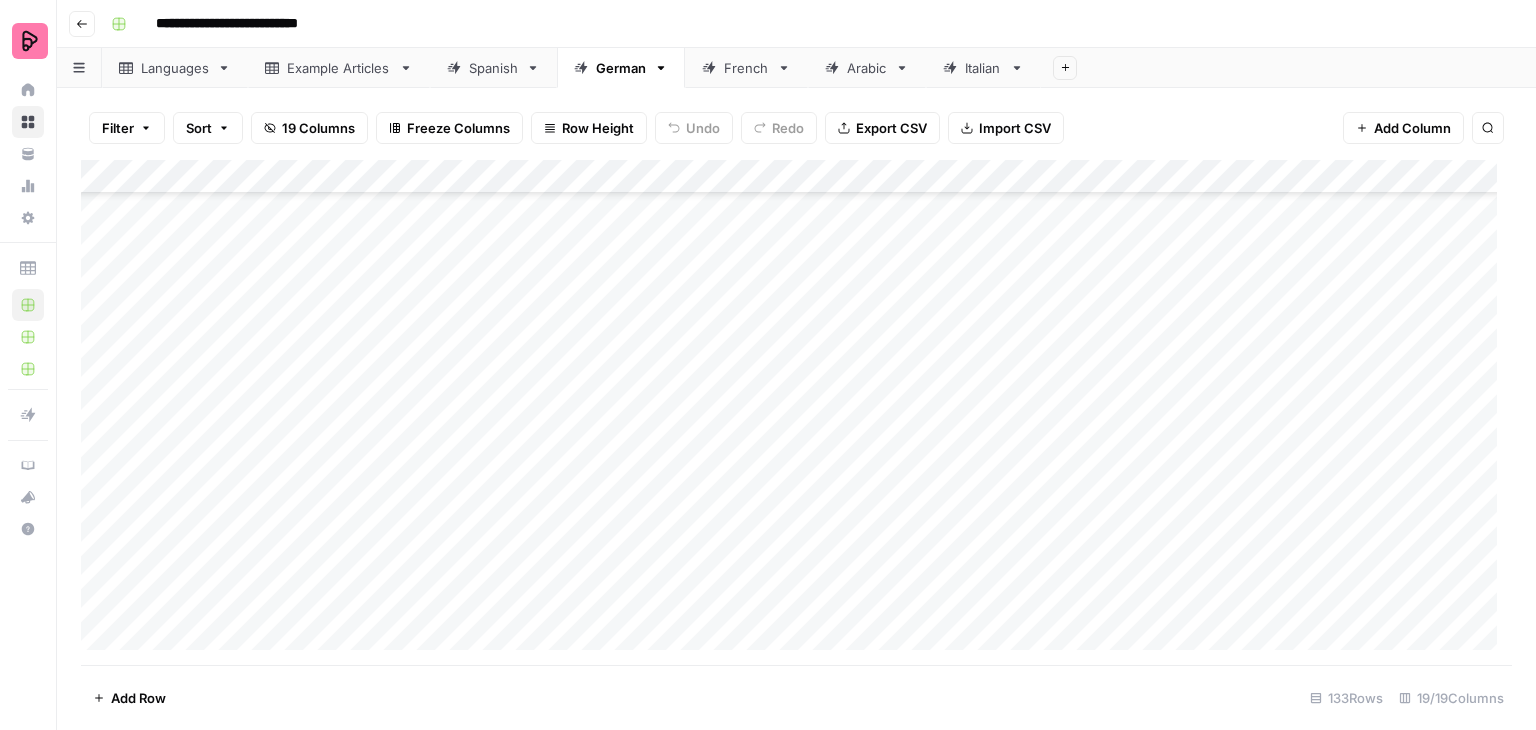scroll, scrollTop: 1200, scrollLeft: 0, axis: vertical 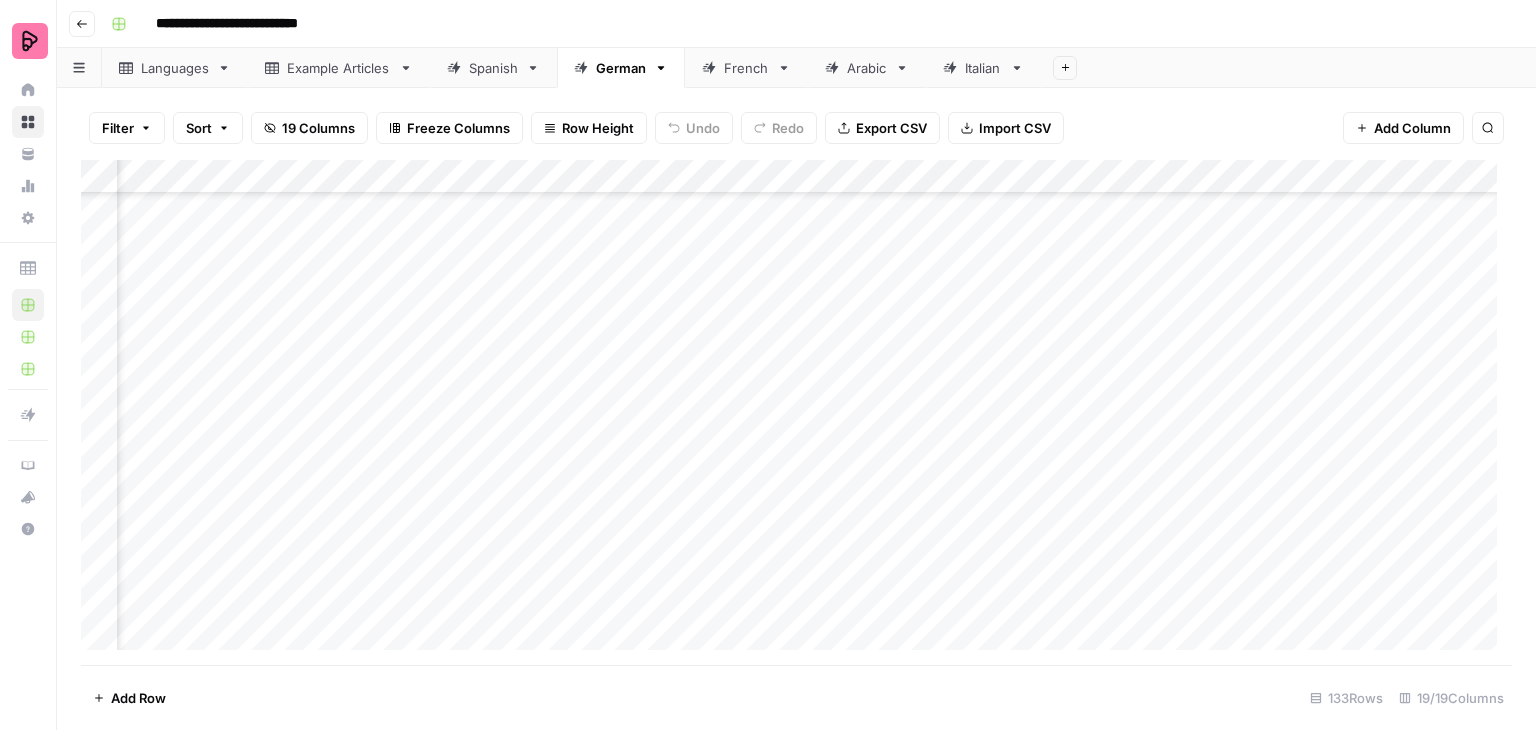 click on "Add Column" at bounding box center [796, 412] 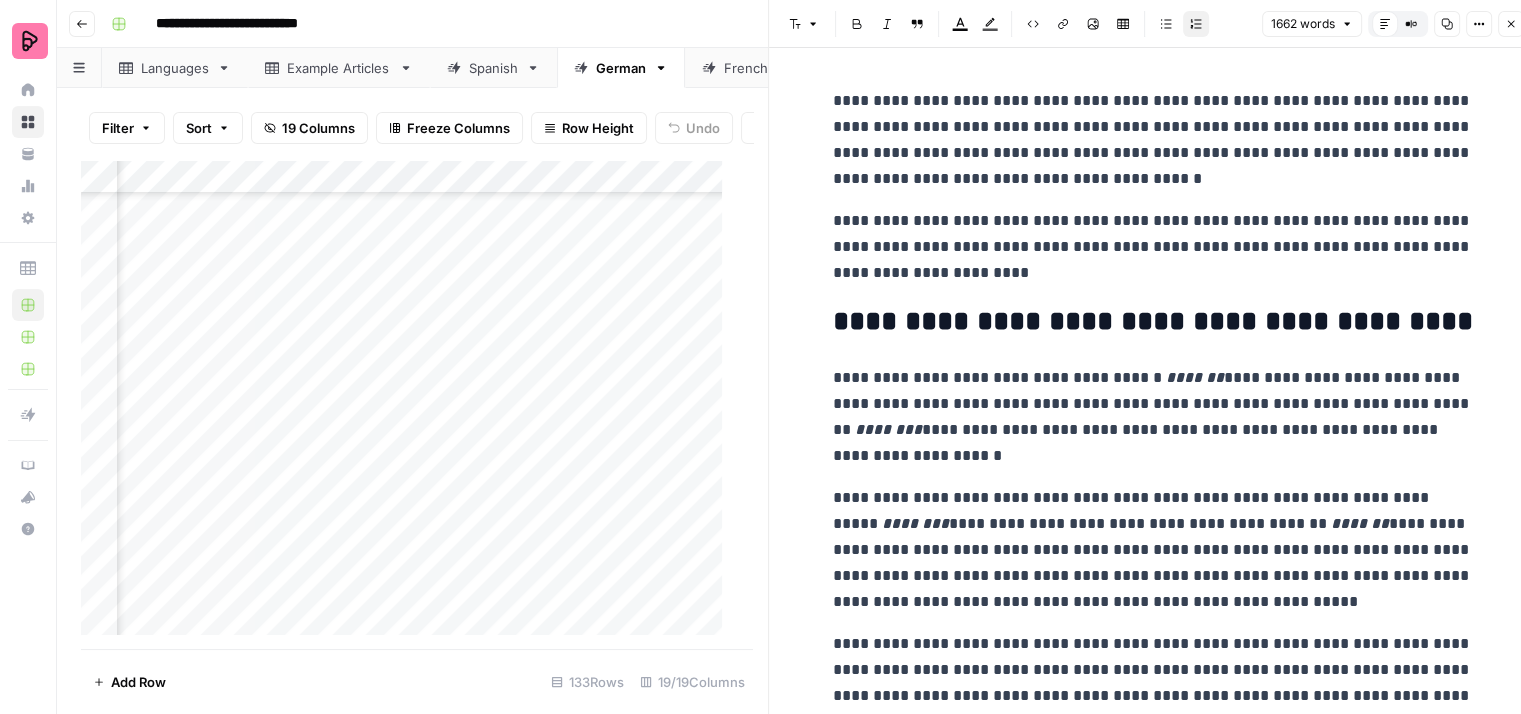 click 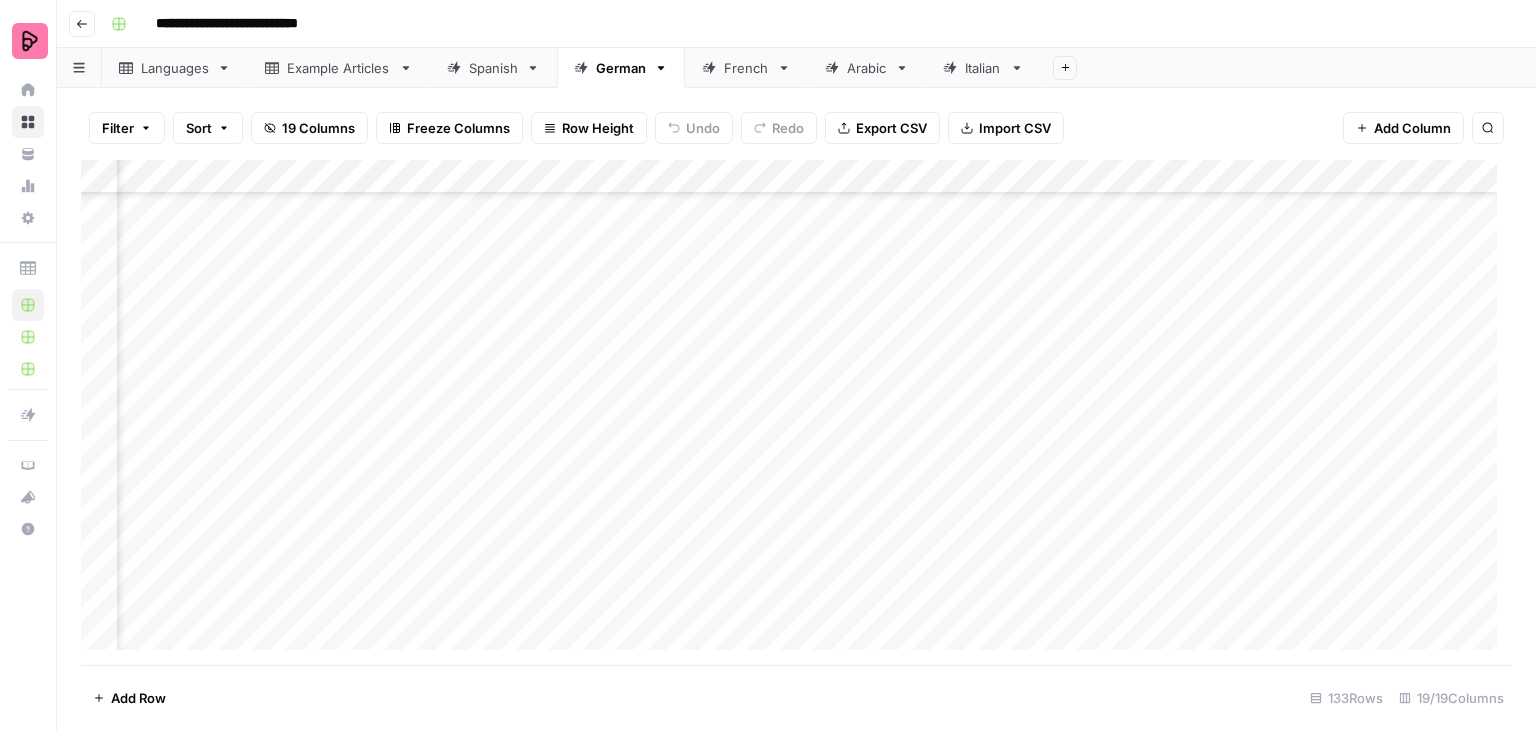 click on "Add Column" at bounding box center [796, 412] 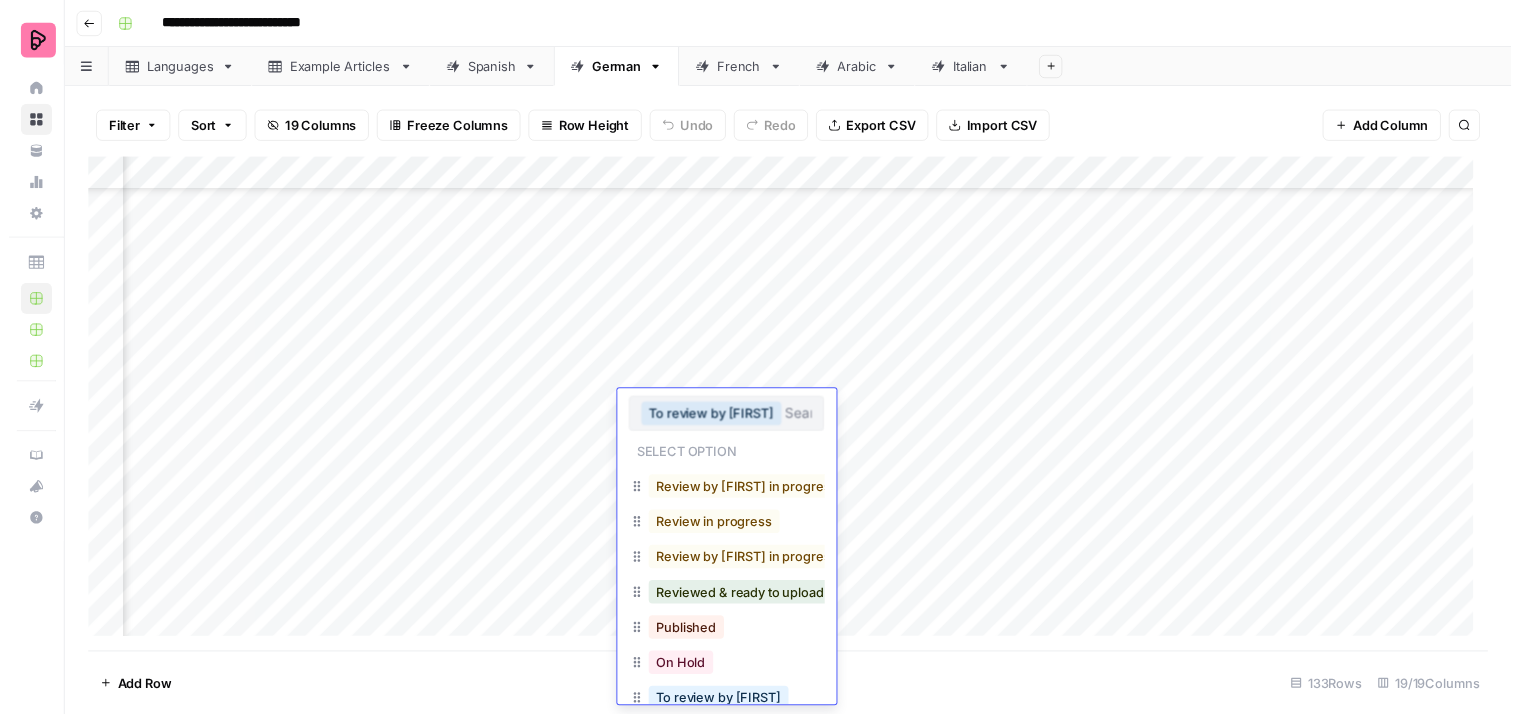 scroll, scrollTop: 155, scrollLeft: 0, axis: vertical 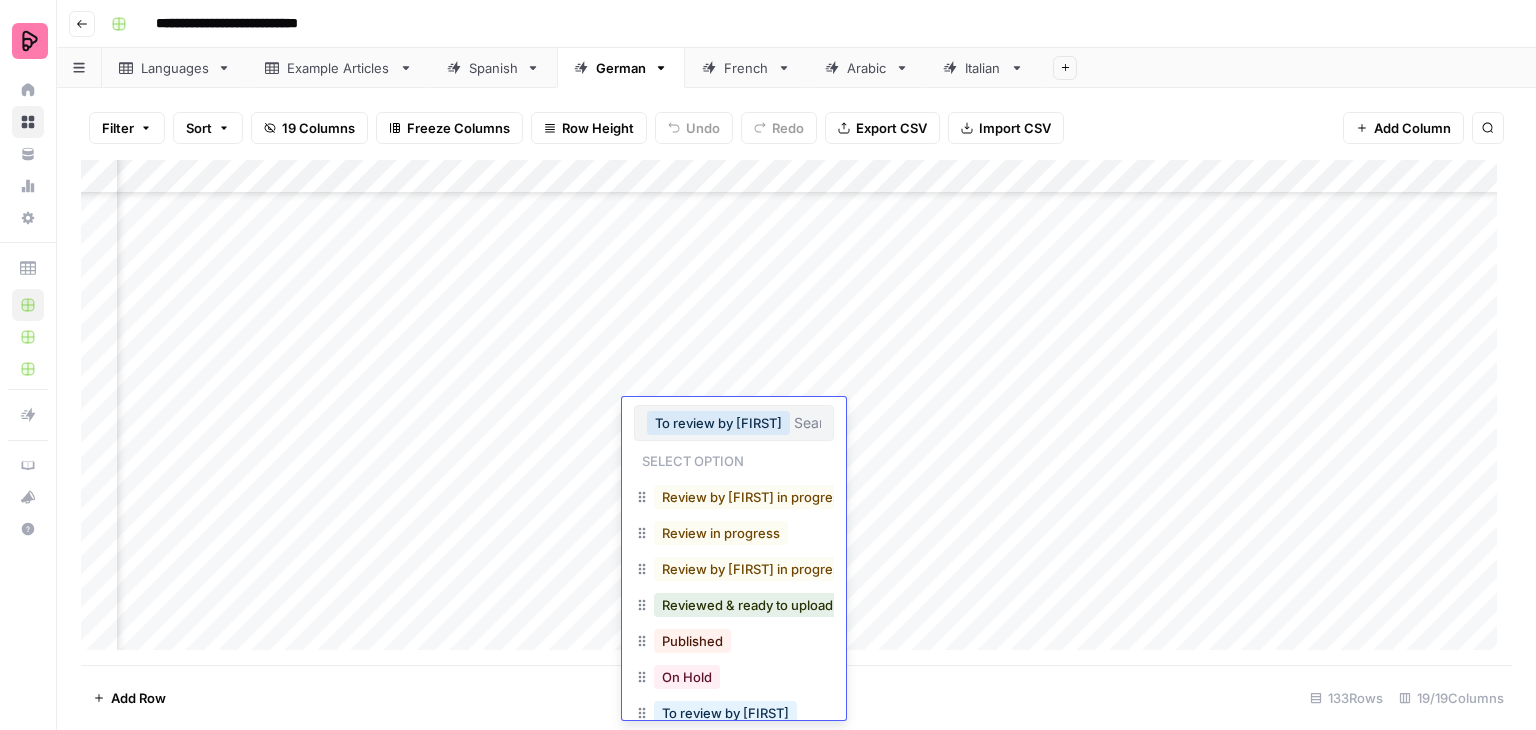 click on "Review by [FIRST] in progress" at bounding box center (754, 569) 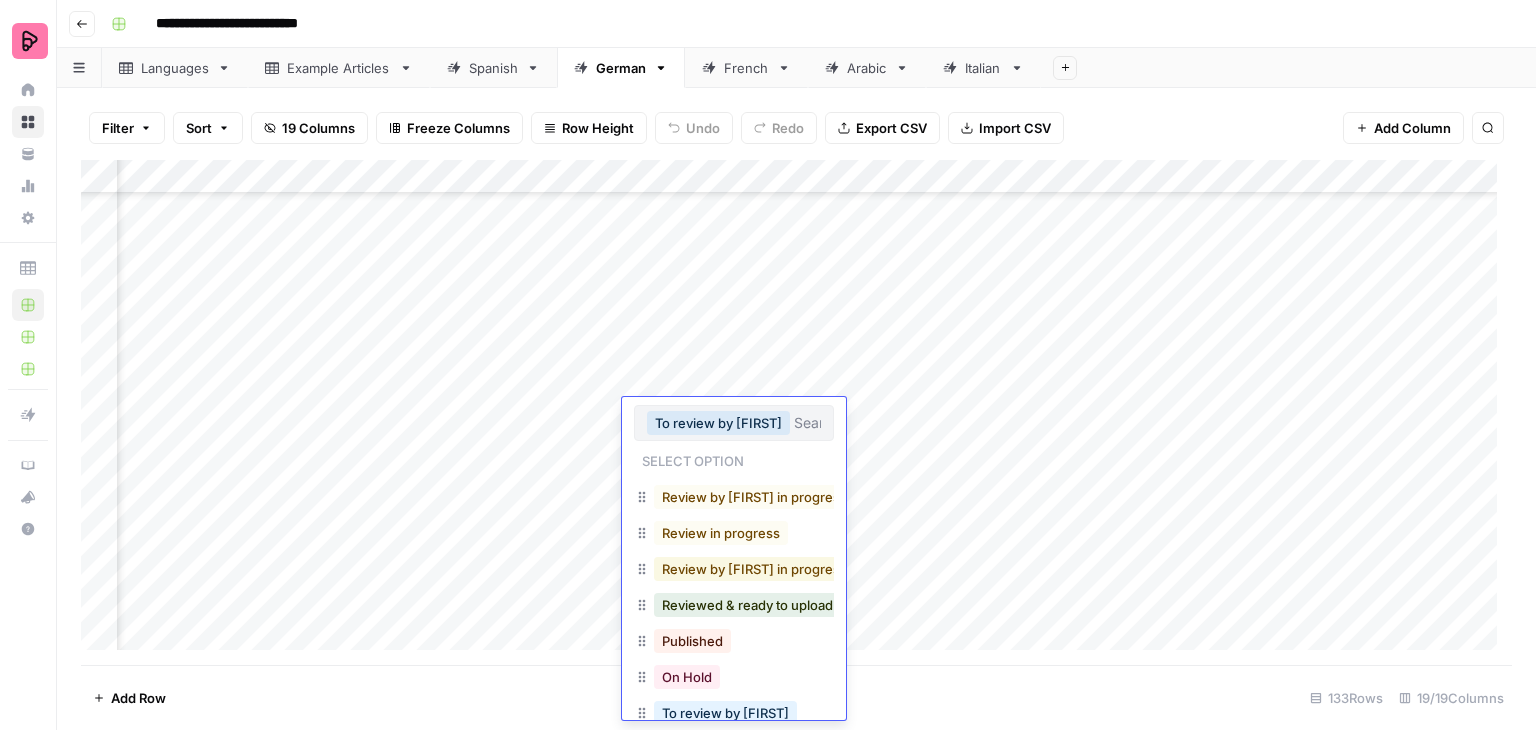 click on "Review by [FIRST] in progress" at bounding box center (754, 569) 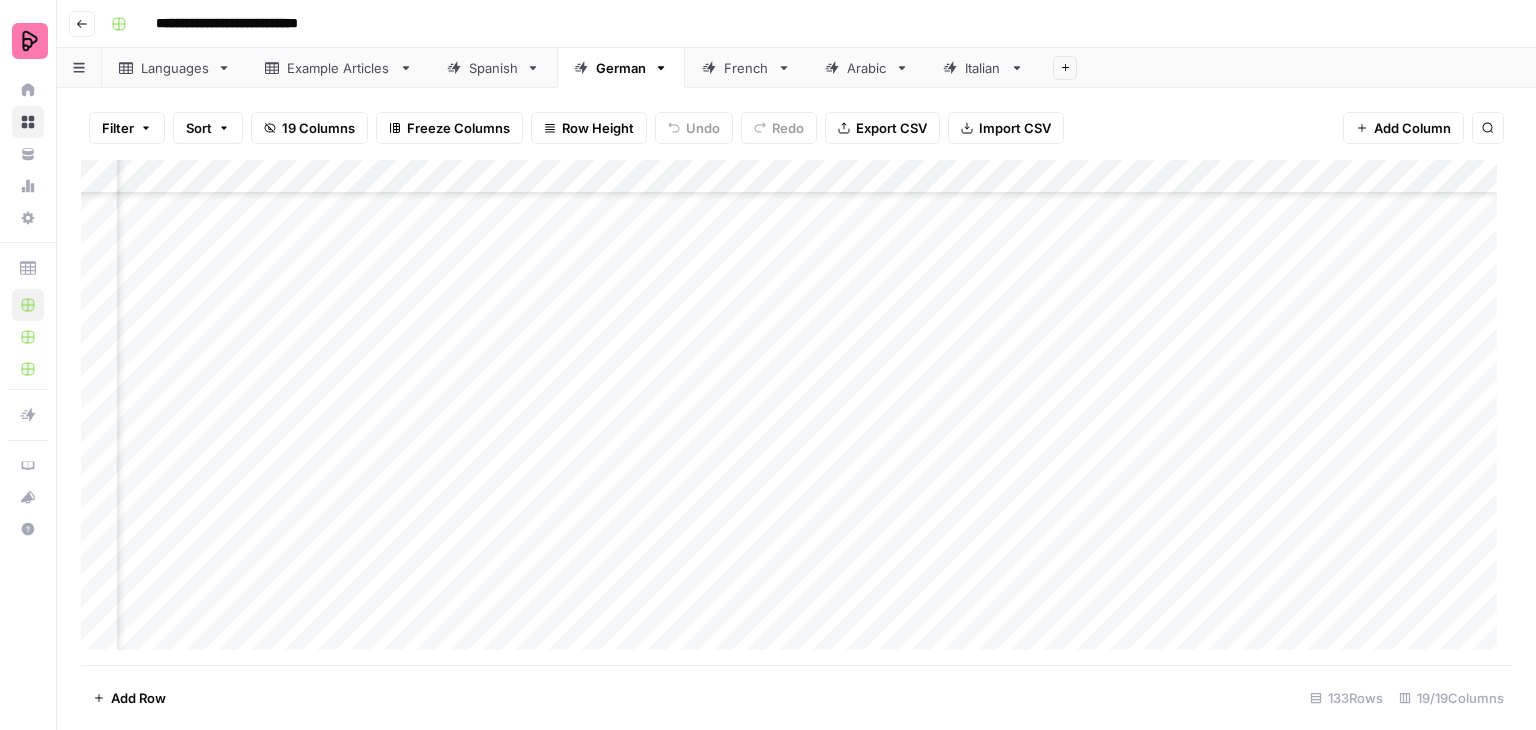 click on "Add Column" at bounding box center (796, 412) 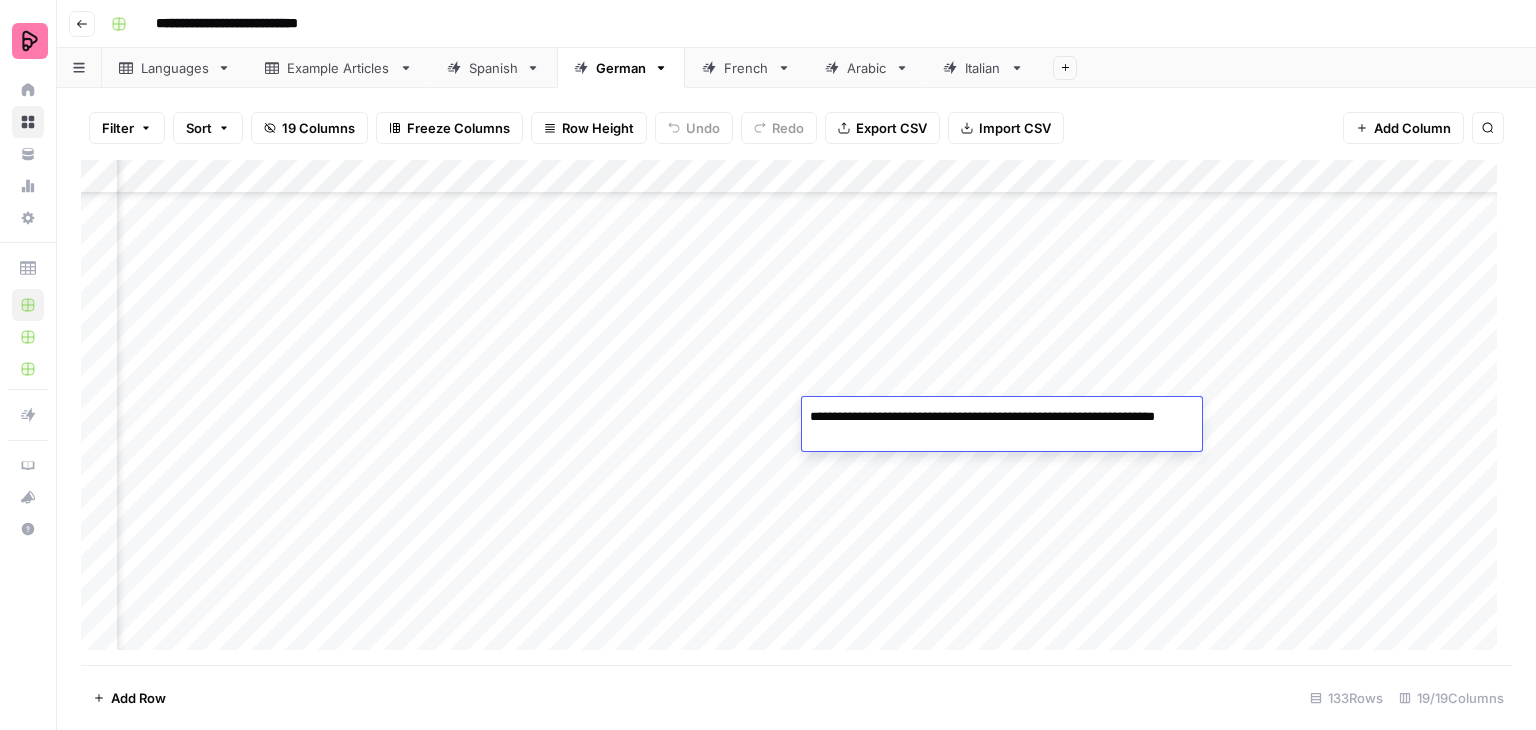 click on "**********" at bounding box center [1002, 427] 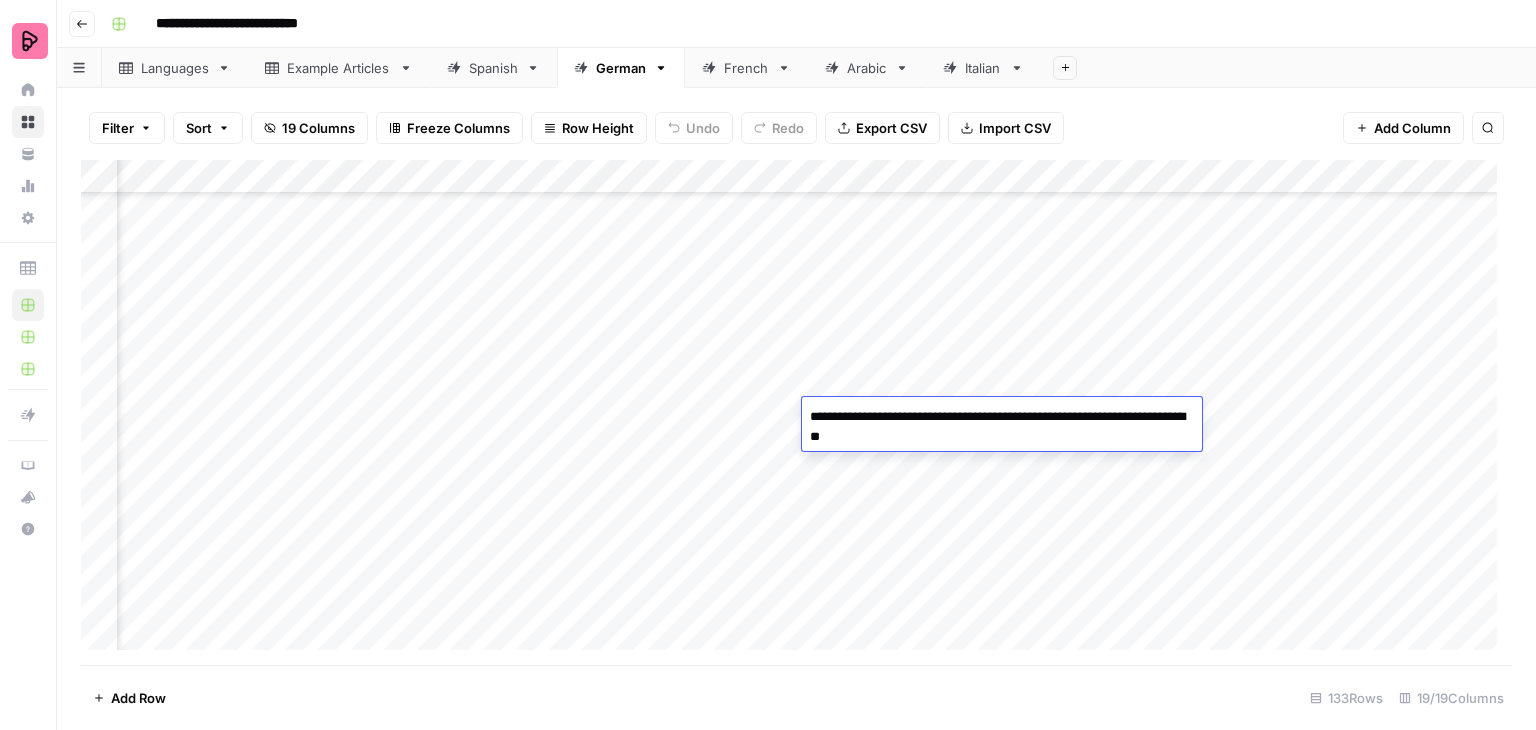 drag, startPoint x: 1006, startPoint y: 438, endPoint x: 887, endPoint y: 448, distance: 119.419426 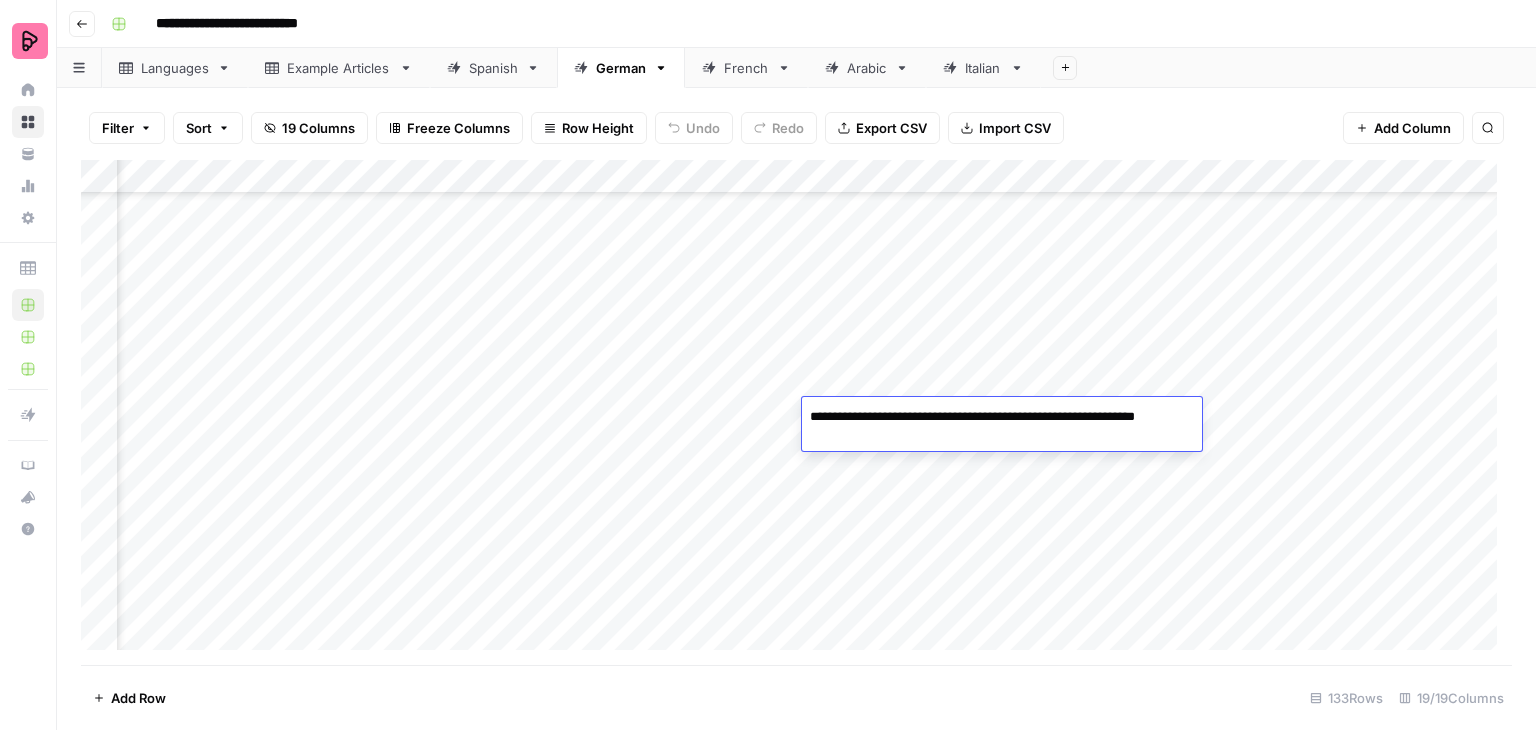 type on "**********" 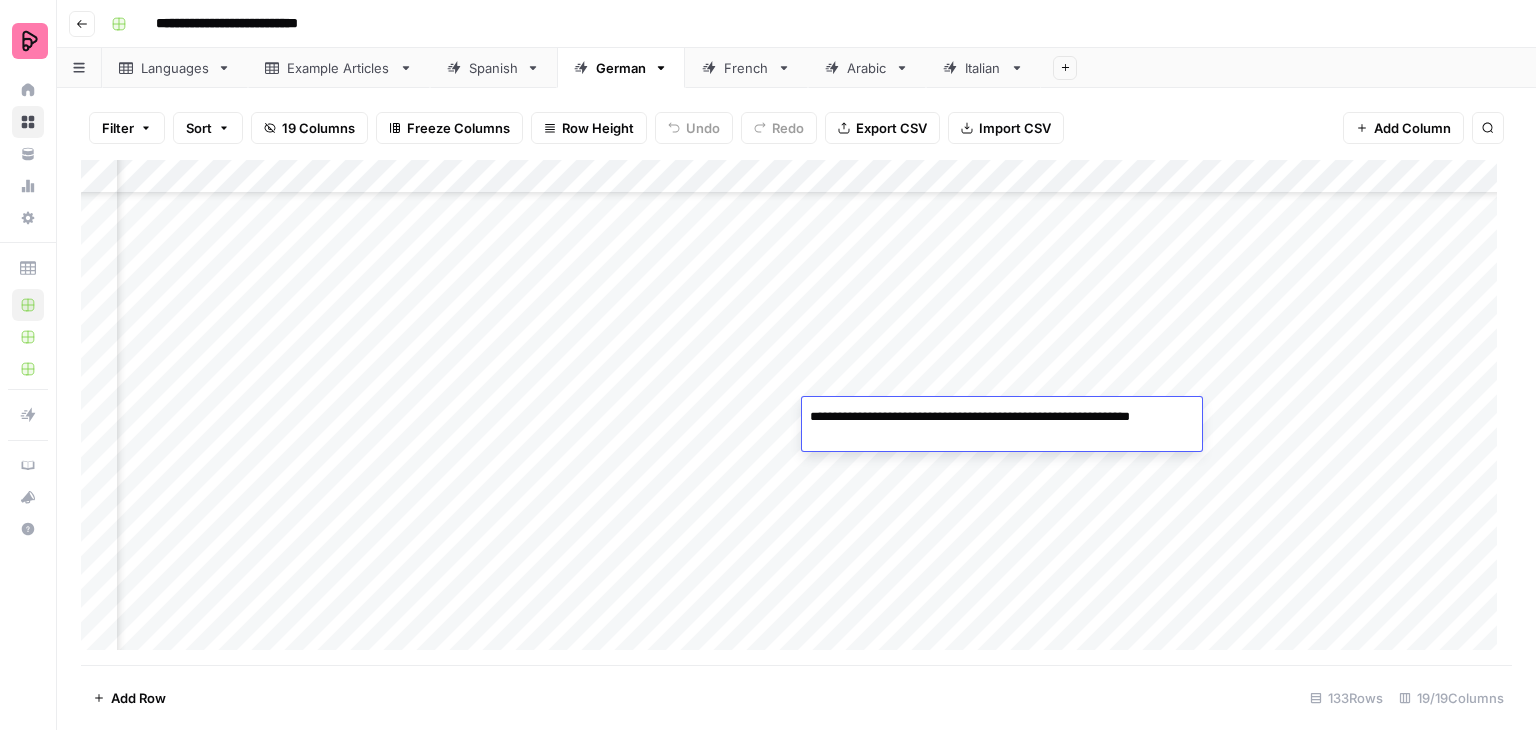 click on "Add Column" at bounding box center (796, 412) 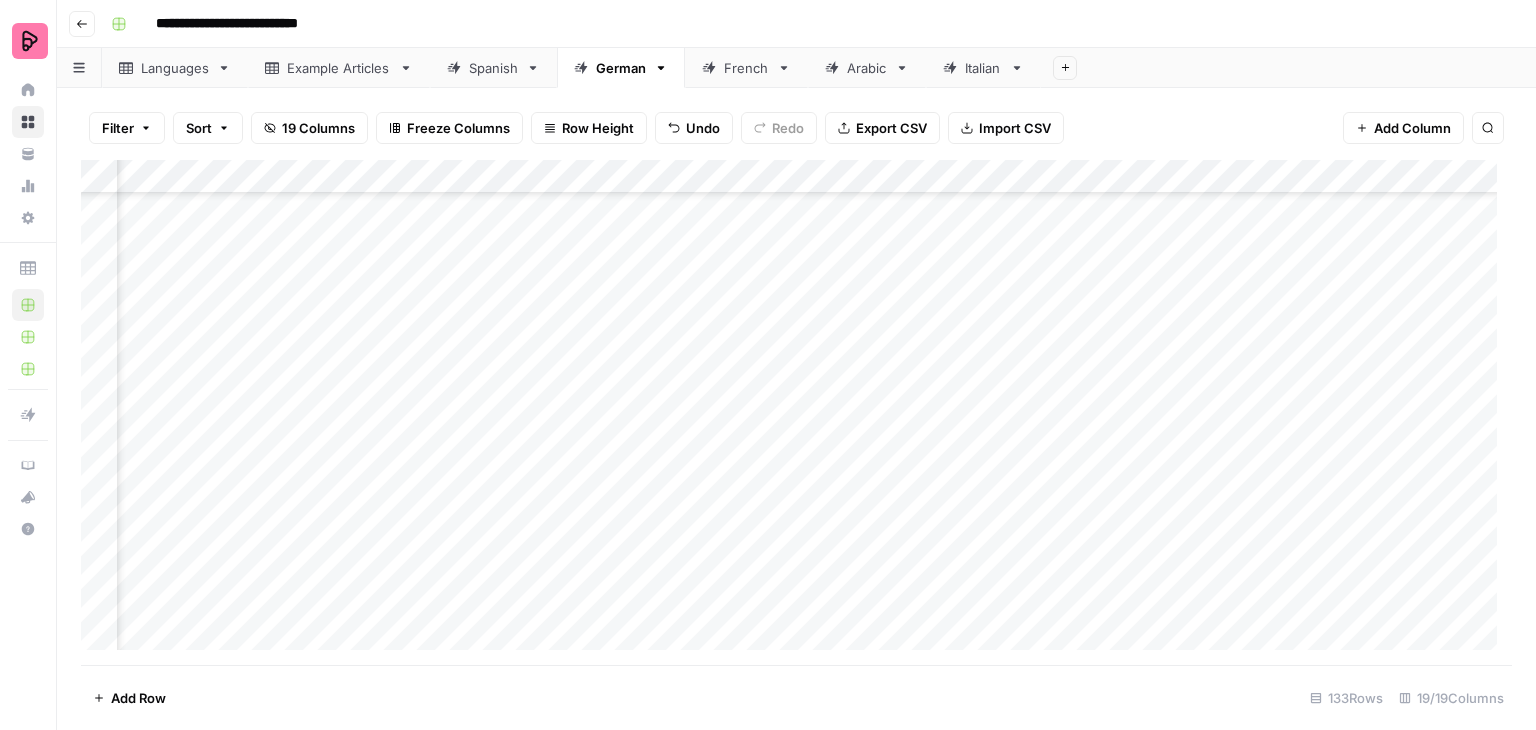 click on "Add Column" at bounding box center (796, 412) 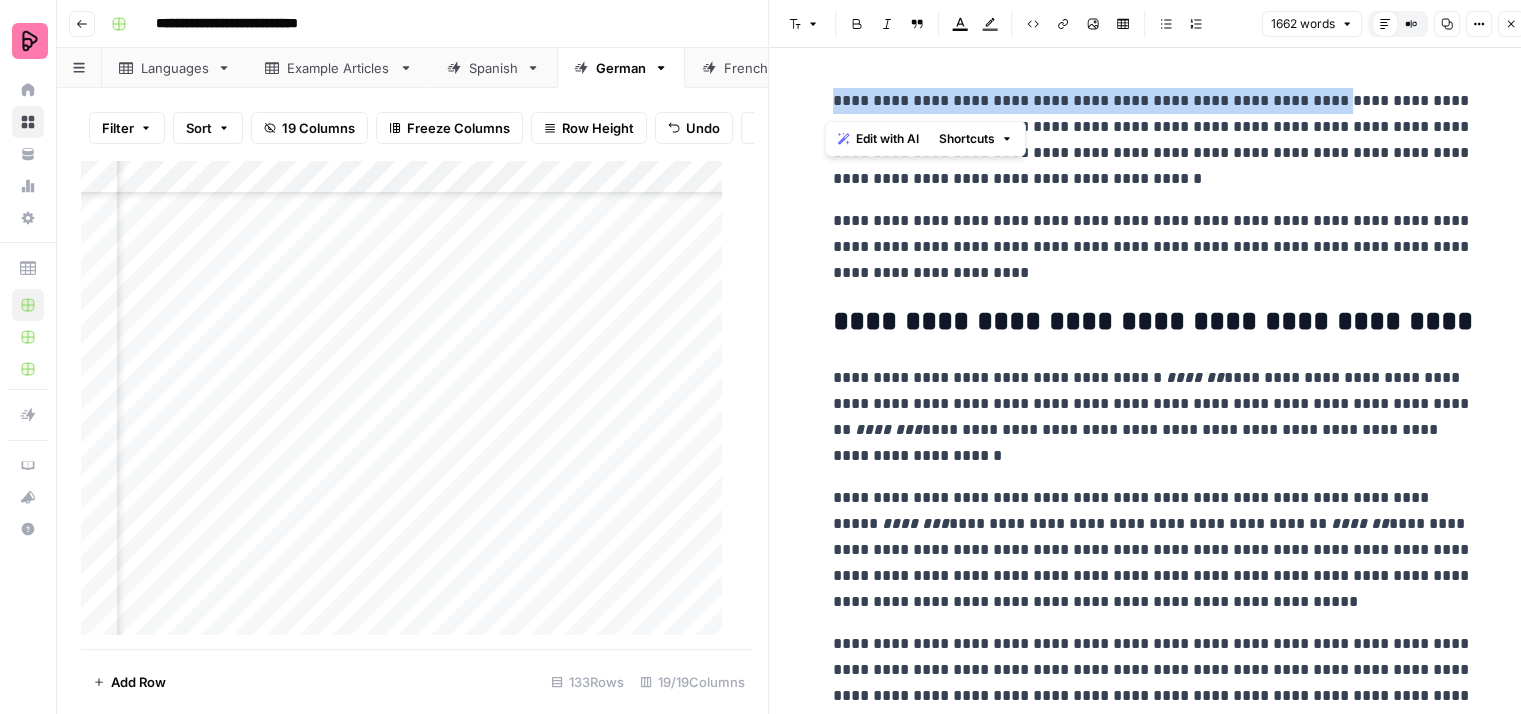 drag, startPoint x: 1309, startPoint y: 98, endPoint x: 764, endPoint y: 103, distance: 545.02295 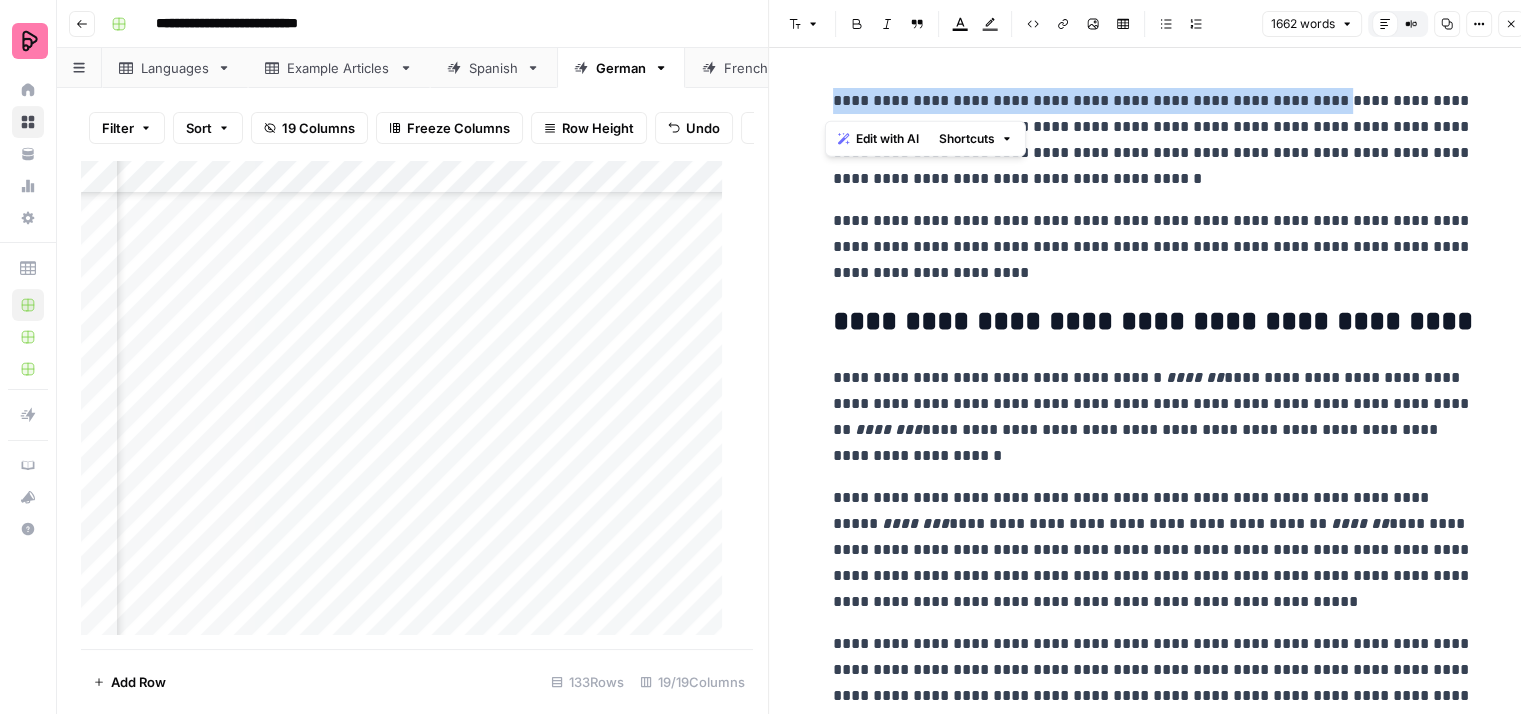 drag, startPoint x: 1310, startPoint y: 97, endPoint x: 798, endPoint y: 93, distance: 512.0156 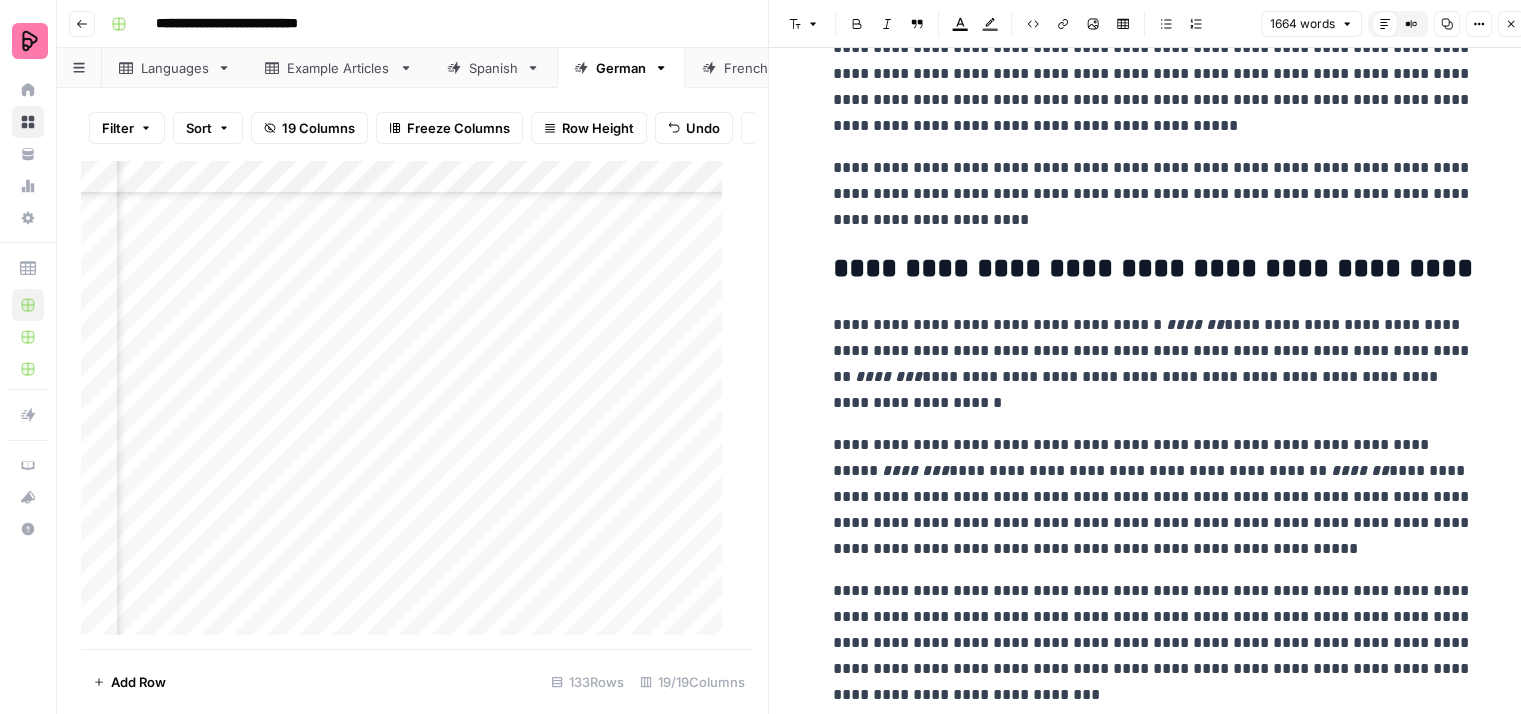 scroll, scrollTop: 100, scrollLeft: 0, axis: vertical 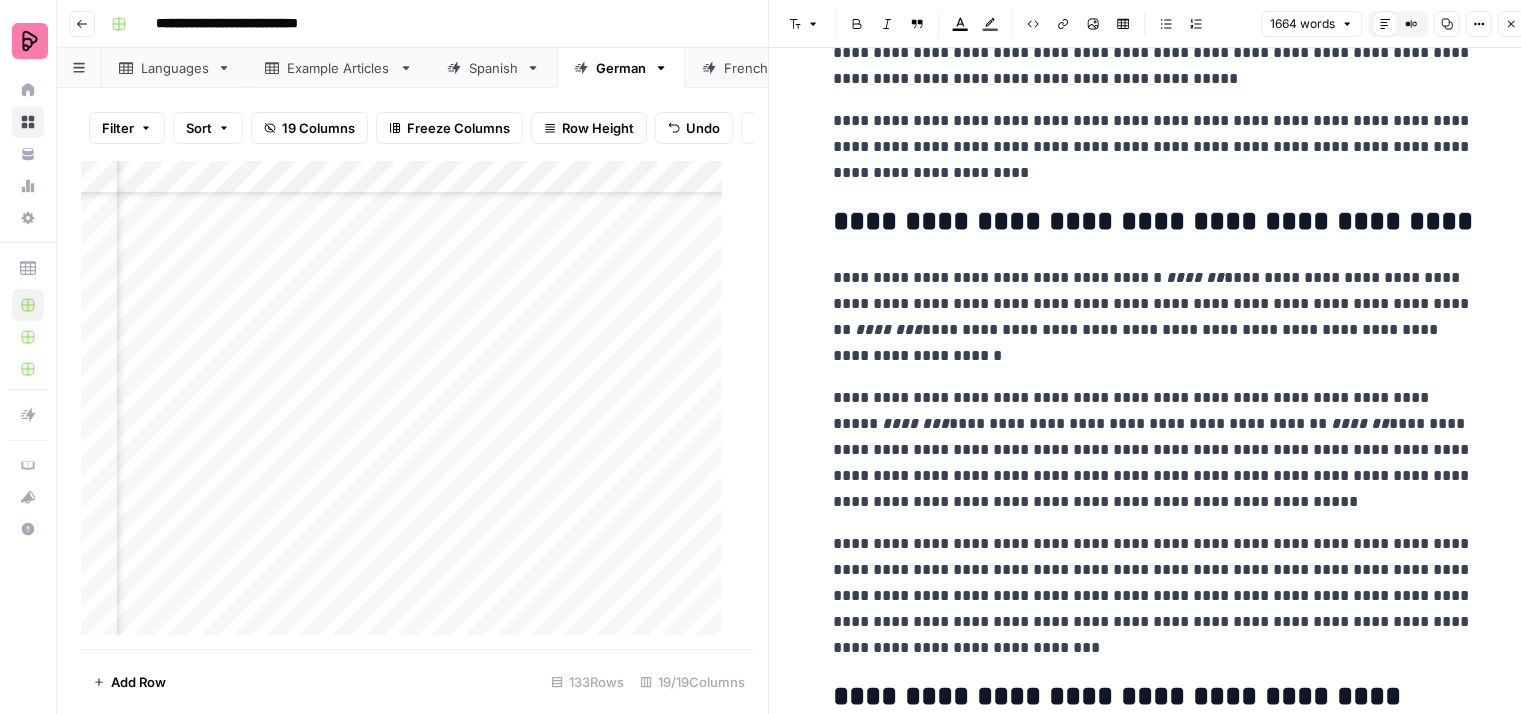 click on "**********" at bounding box center [1153, 147] 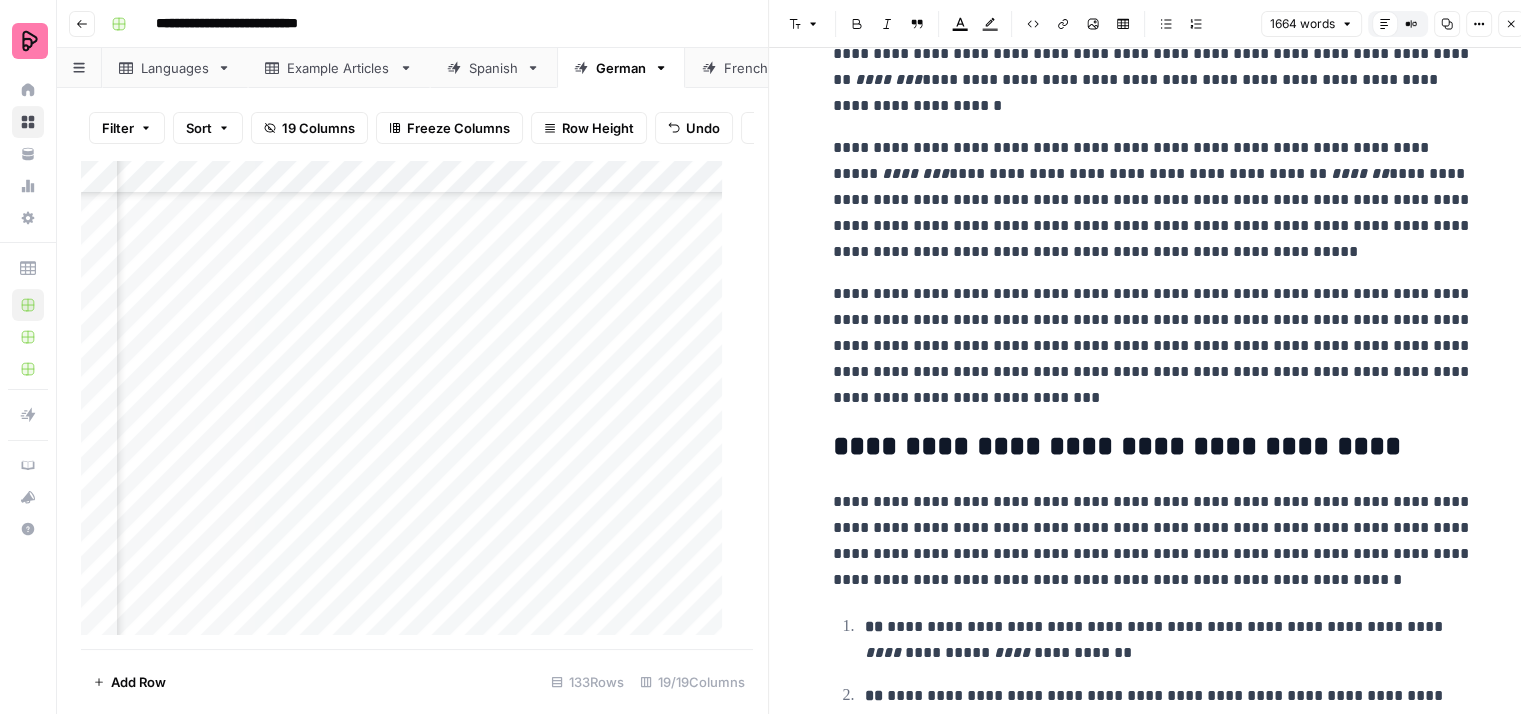 scroll, scrollTop: 400, scrollLeft: 0, axis: vertical 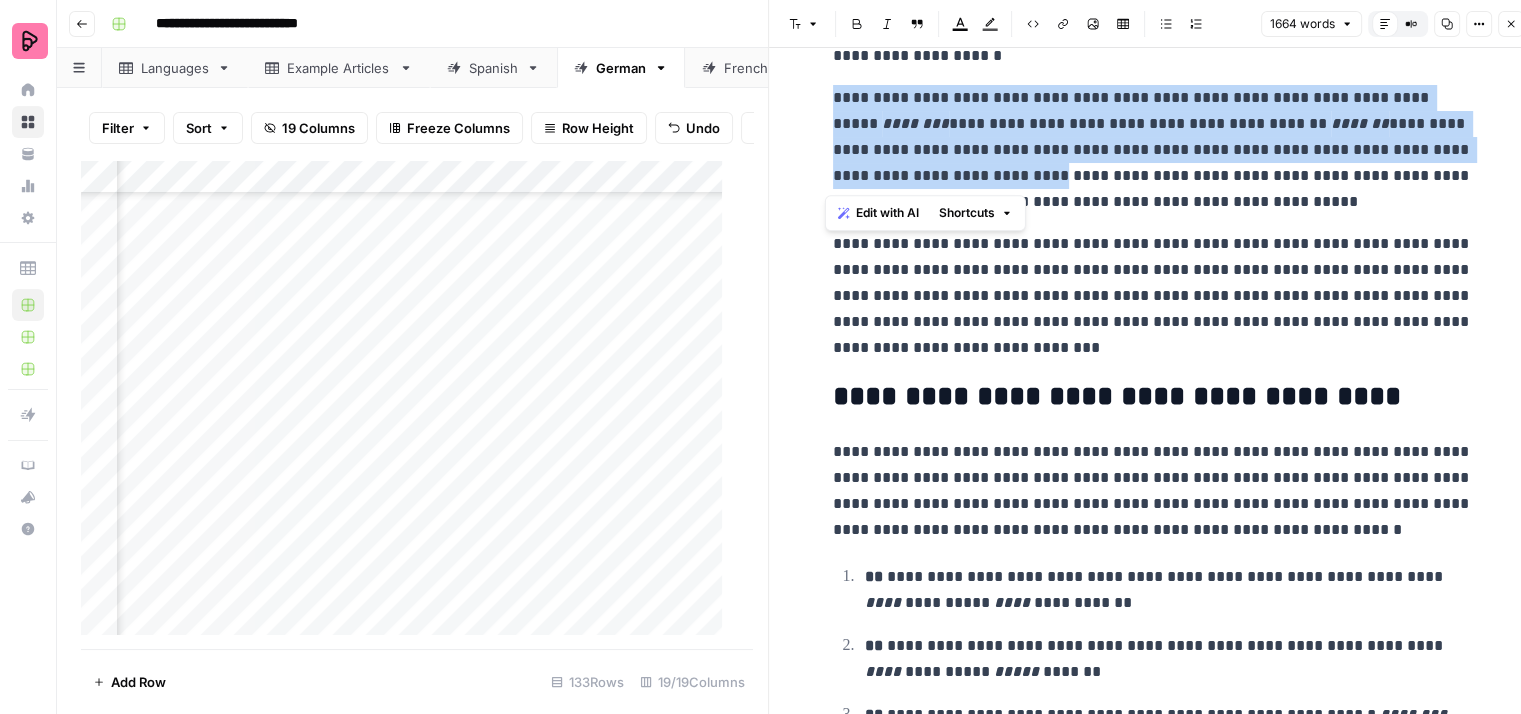 drag, startPoint x: 956, startPoint y: 176, endPoint x: 818, endPoint y: 104, distance: 155.65346 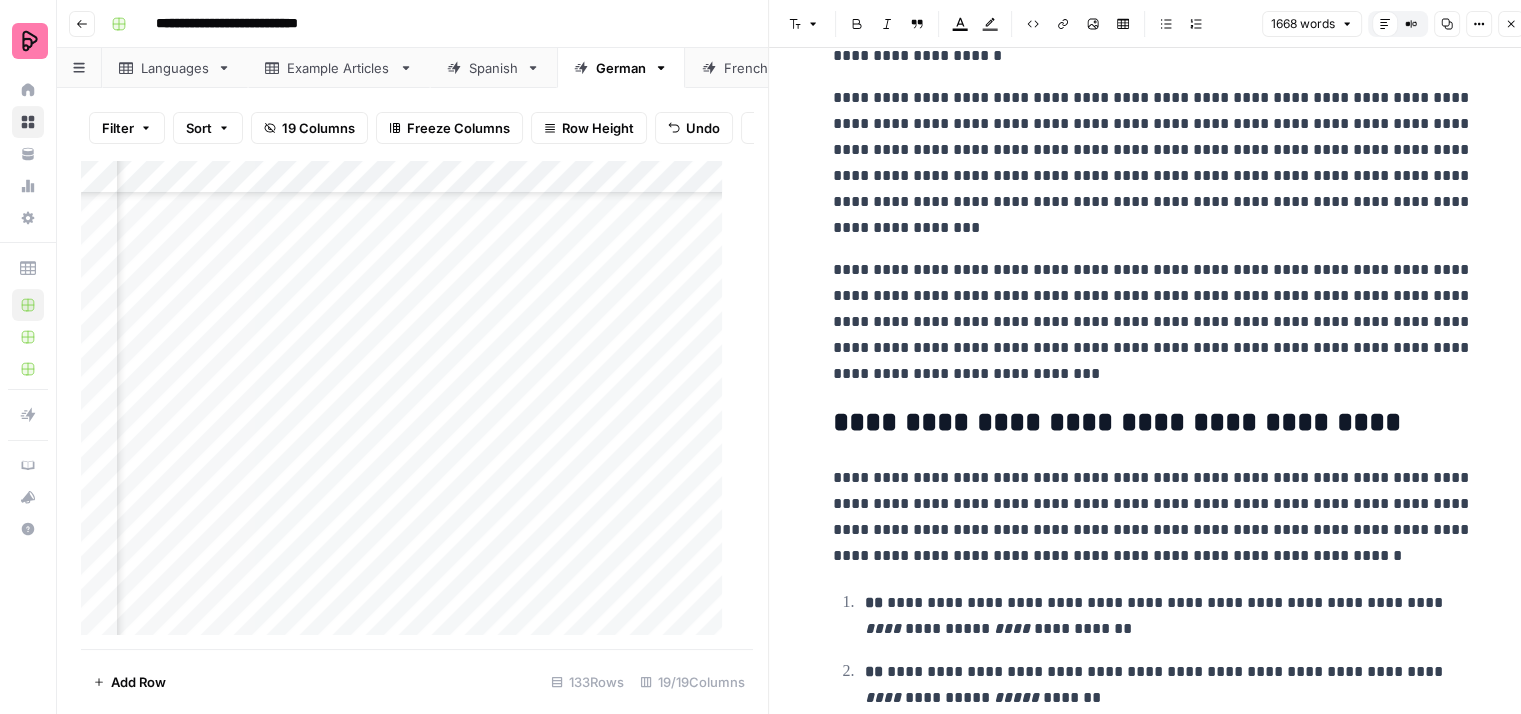 type 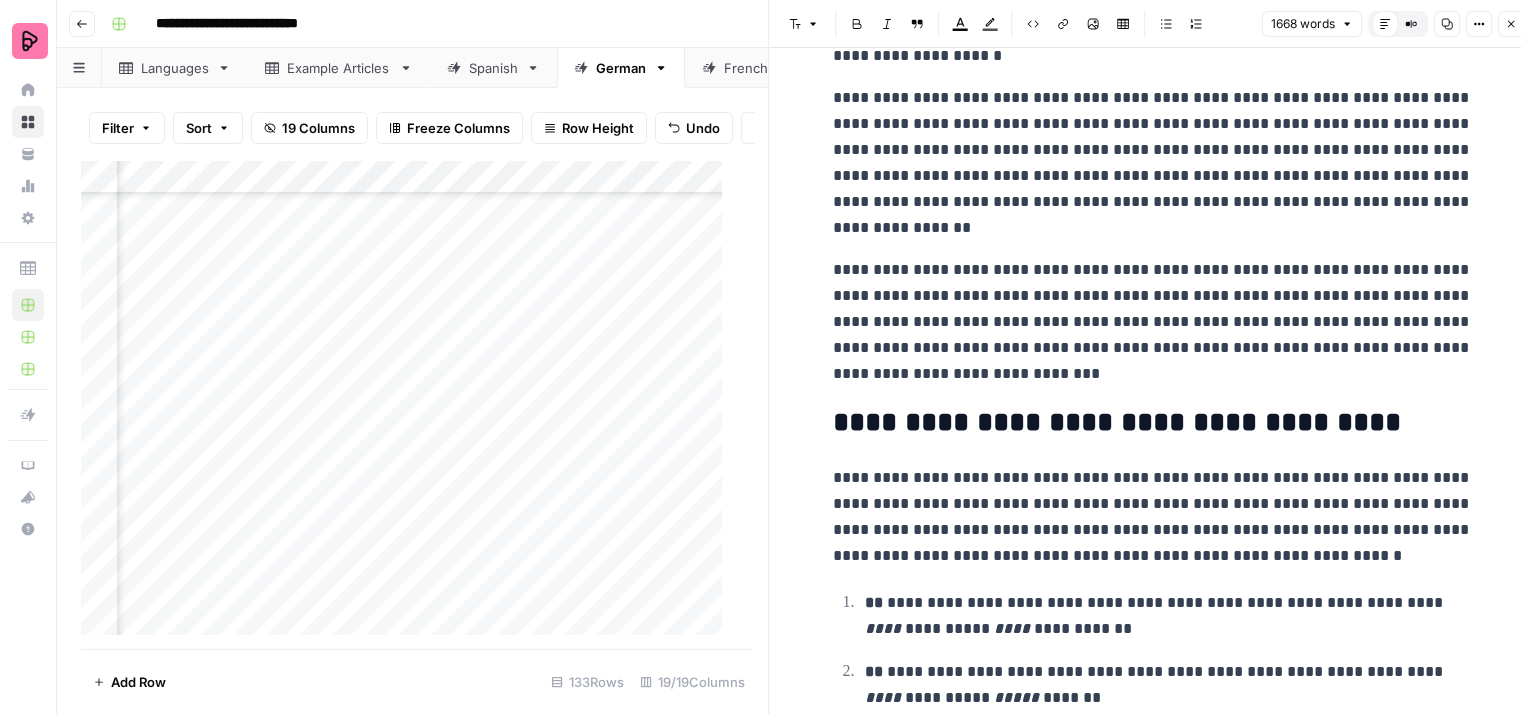 click on "**********" at bounding box center (1153, 163) 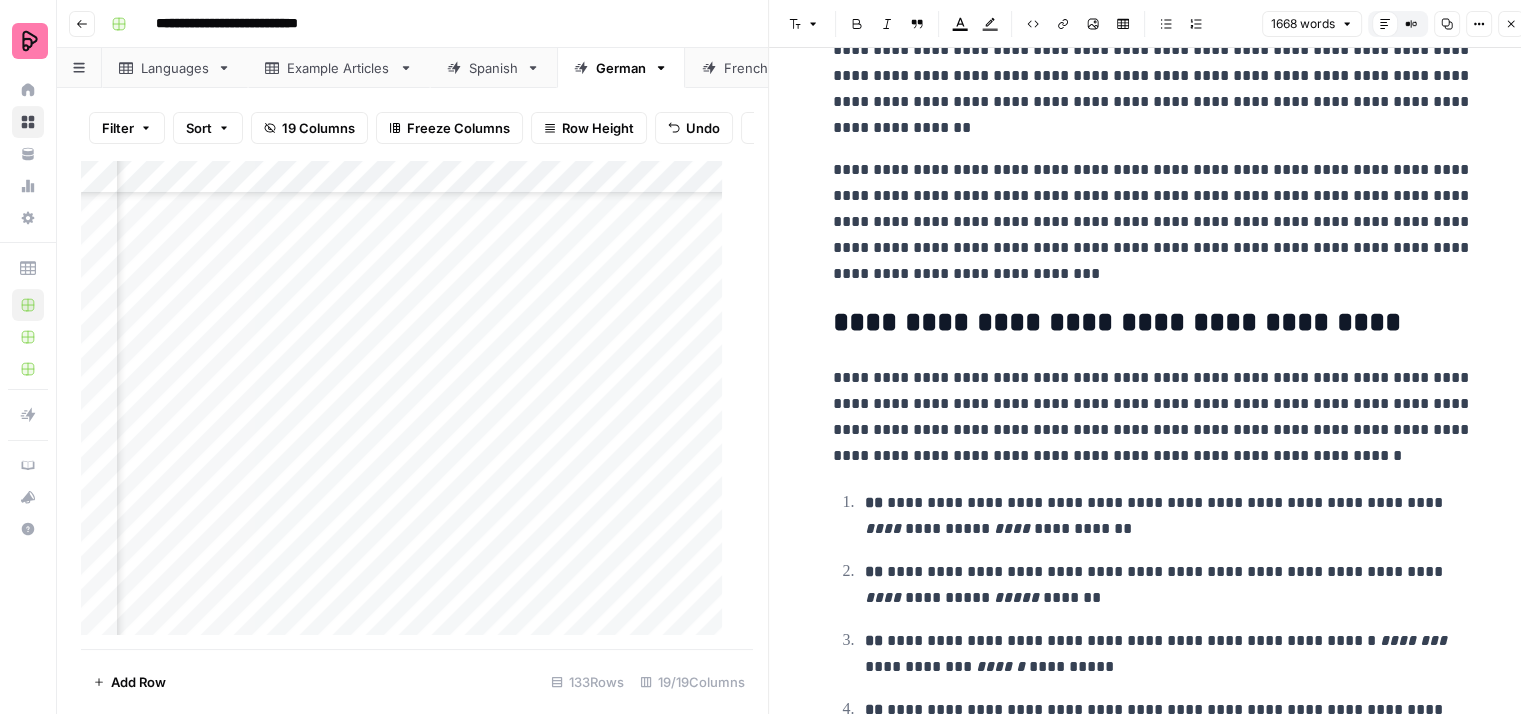 click on "**********" at bounding box center [1153, 222] 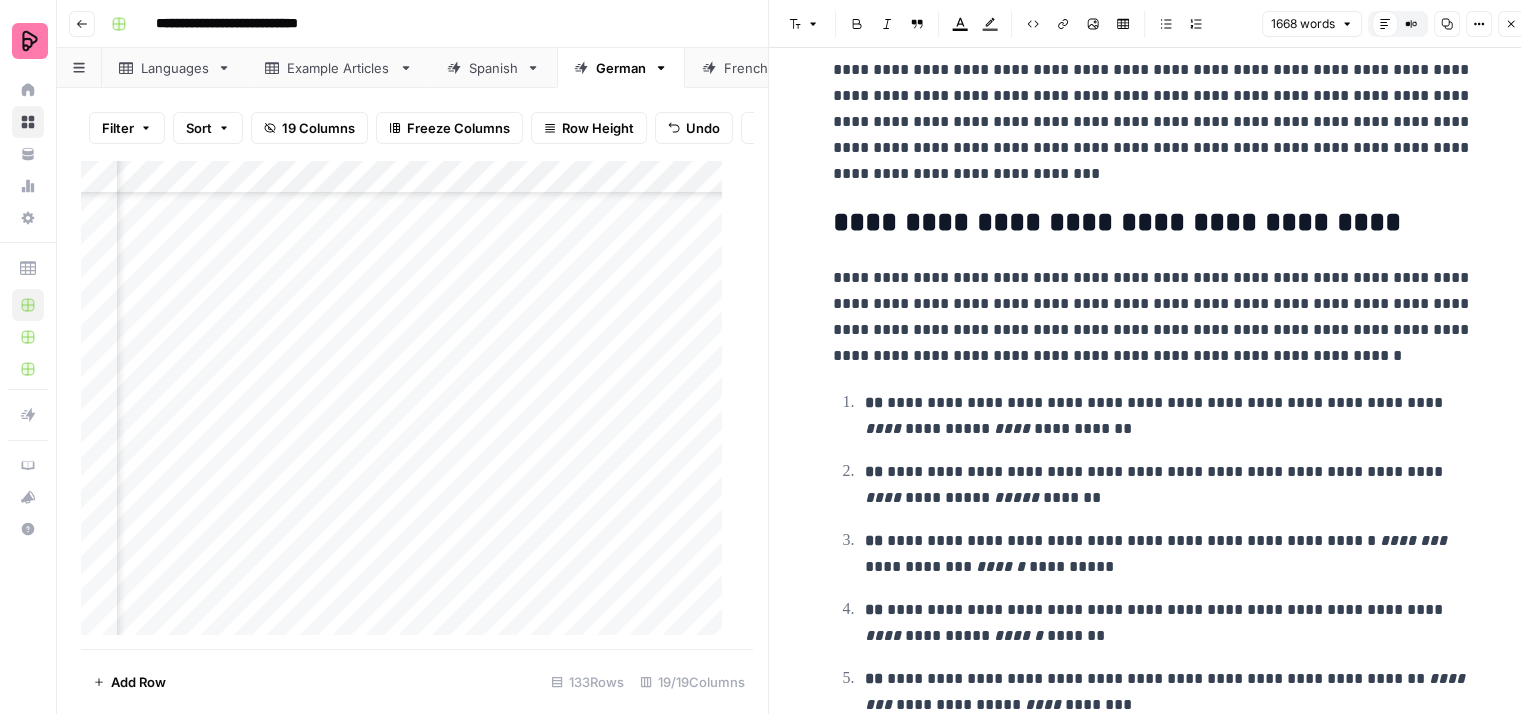 scroll, scrollTop: 700, scrollLeft: 0, axis: vertical 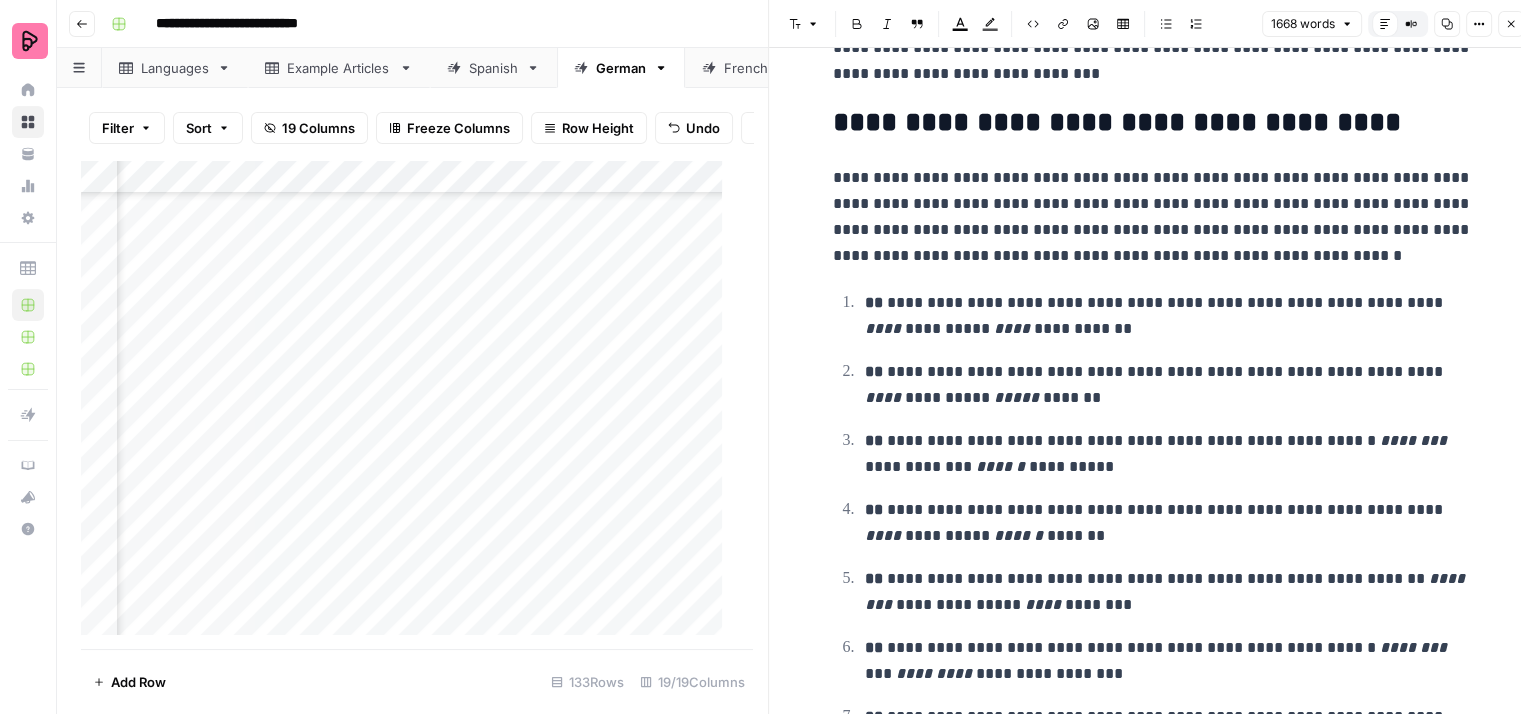 click on "**********" at bounding box center [1153, 217] 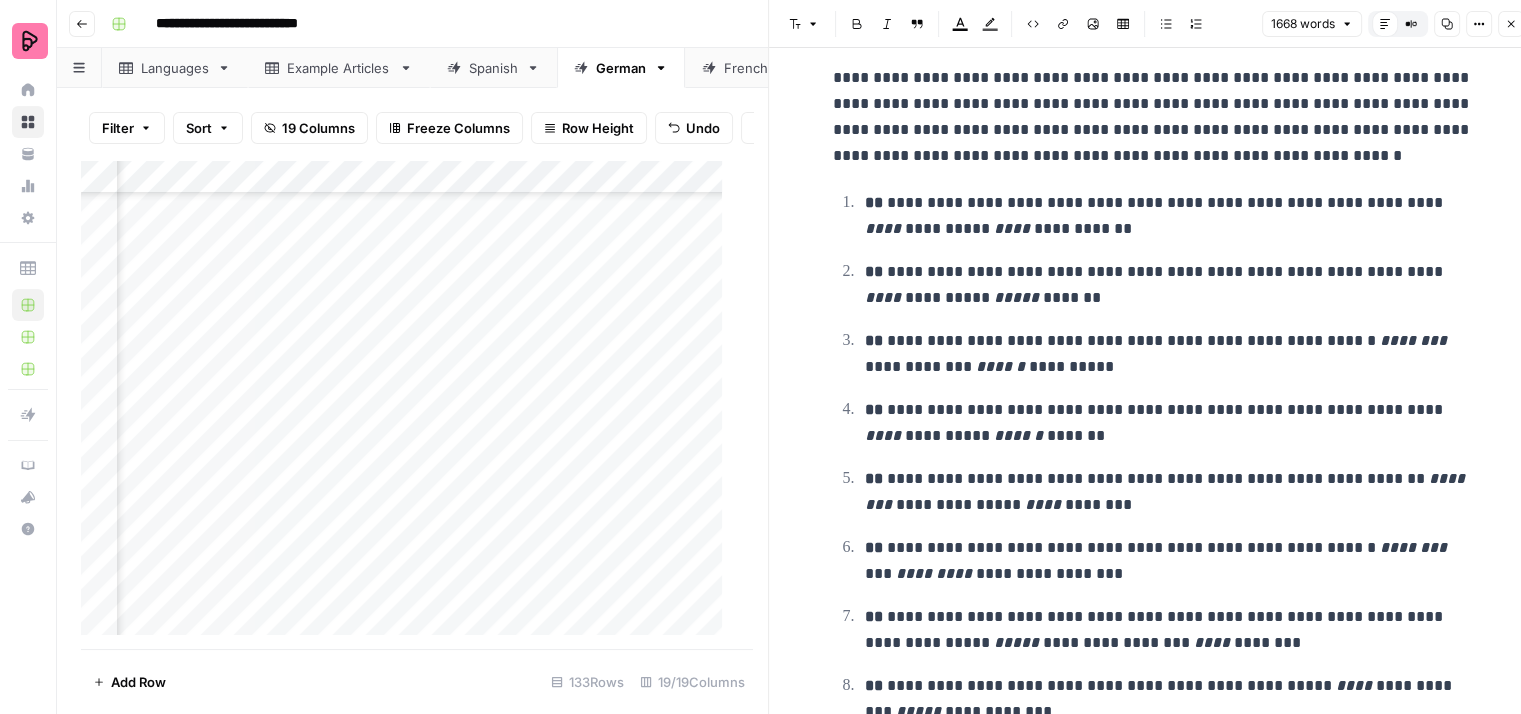 click on "**********" at bounding box center (1153, 117) 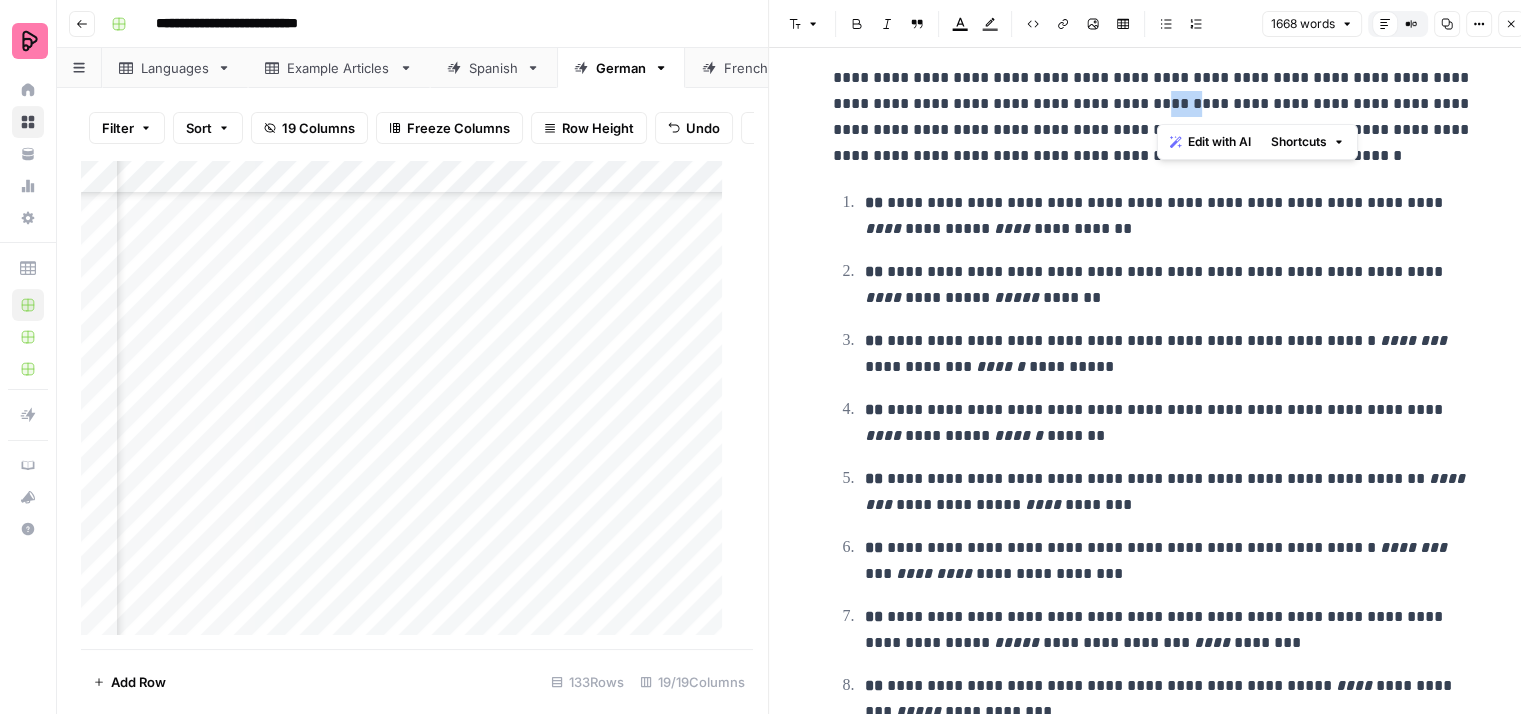 click on "**********" at bounding box center [1153, 117] 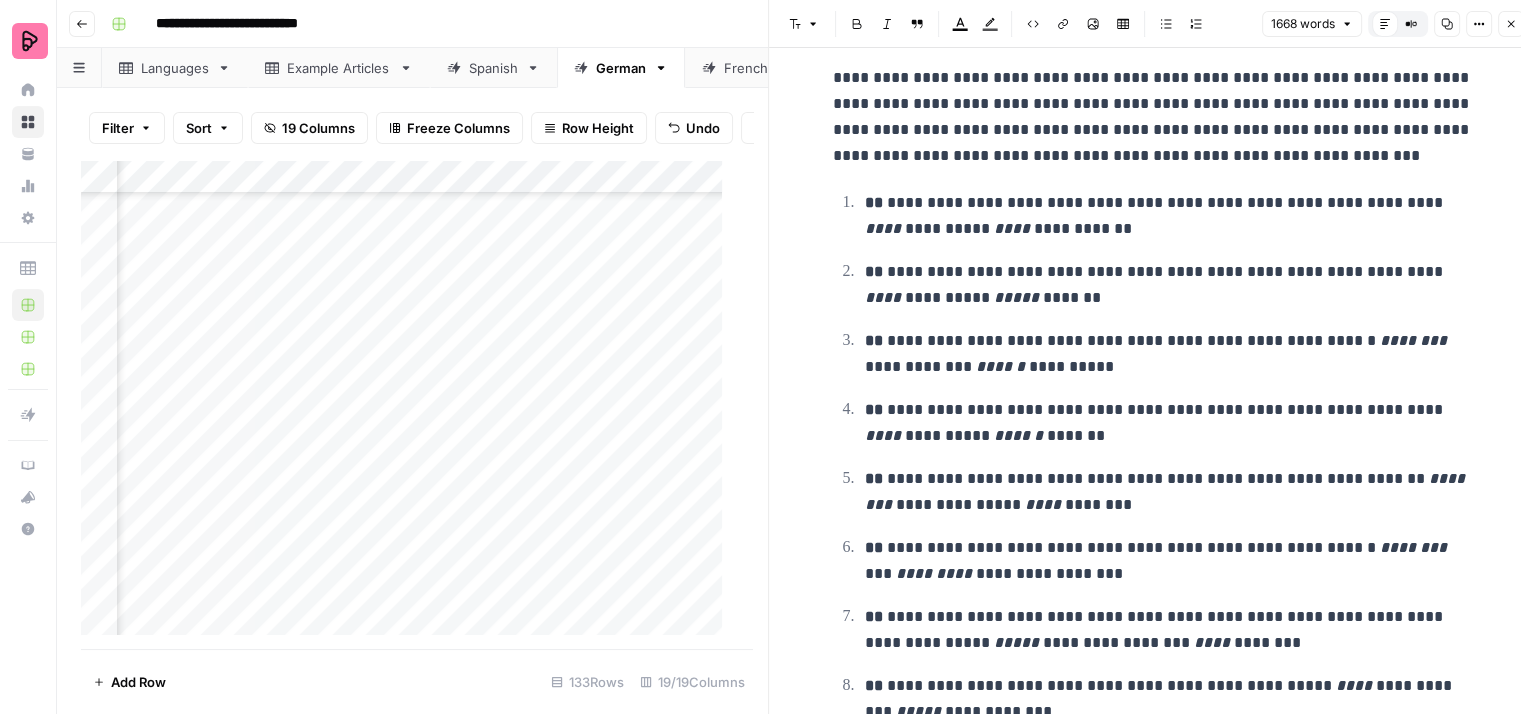 click on "**********" at bounding box center [1153, 117] 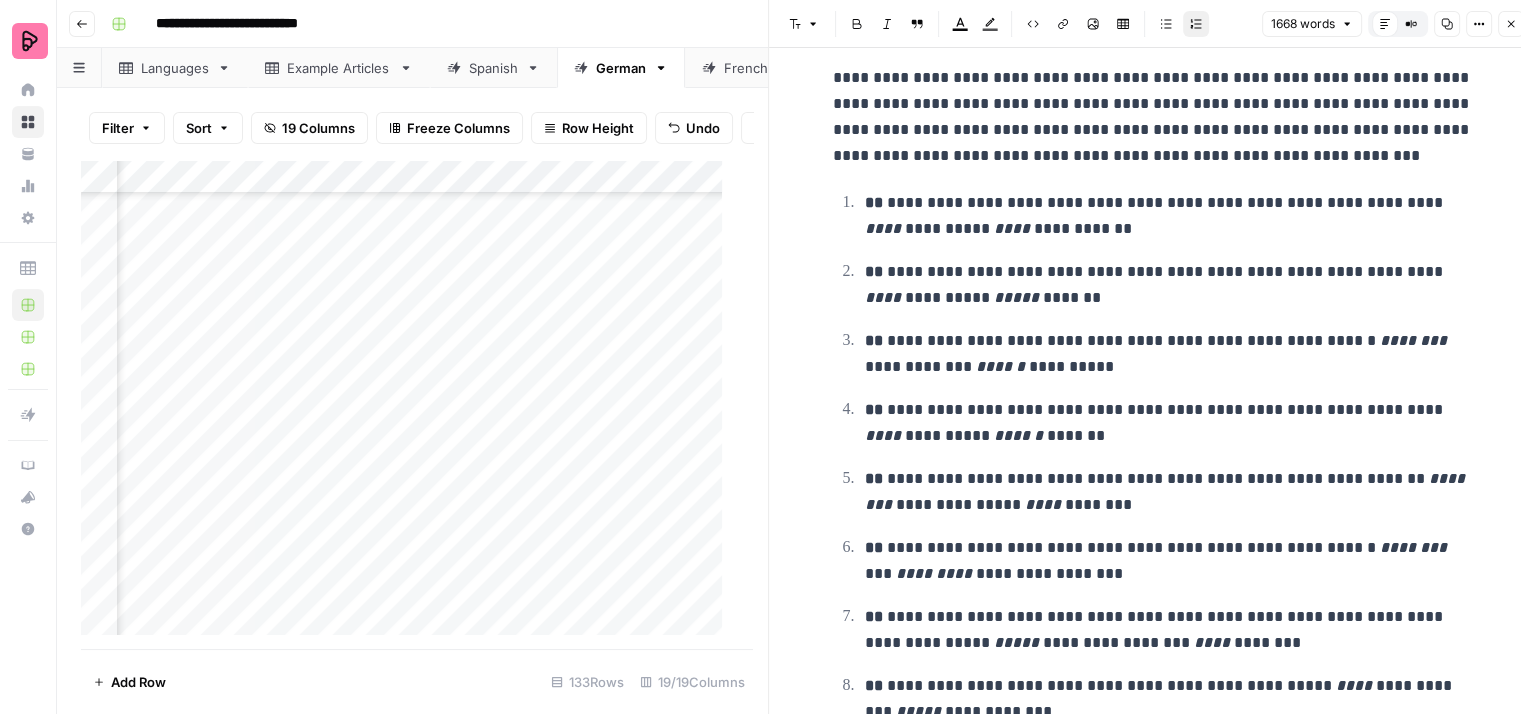 click on "**********" at bounding box center [1169, 216] 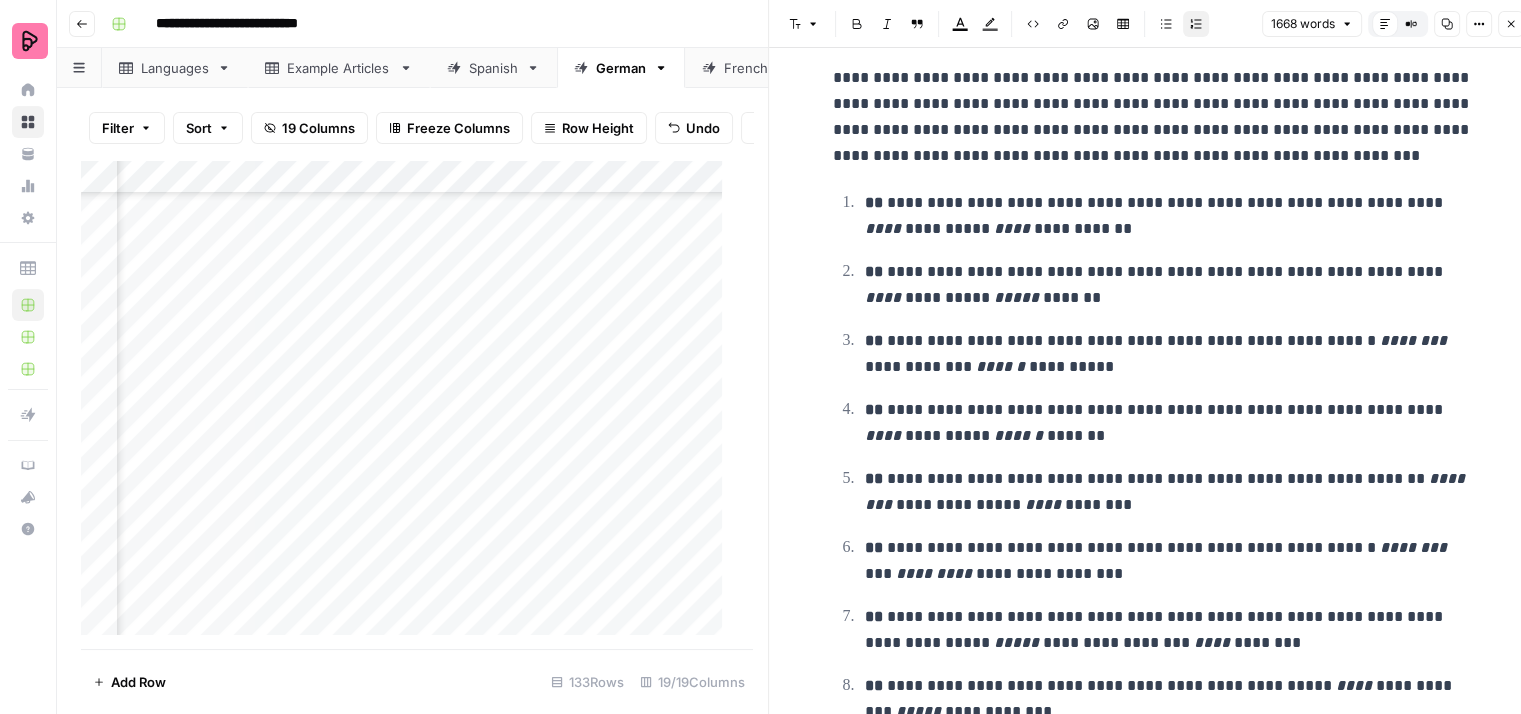 scroll, scrollTop: 900, scrollLeft: 0, axis: vertical 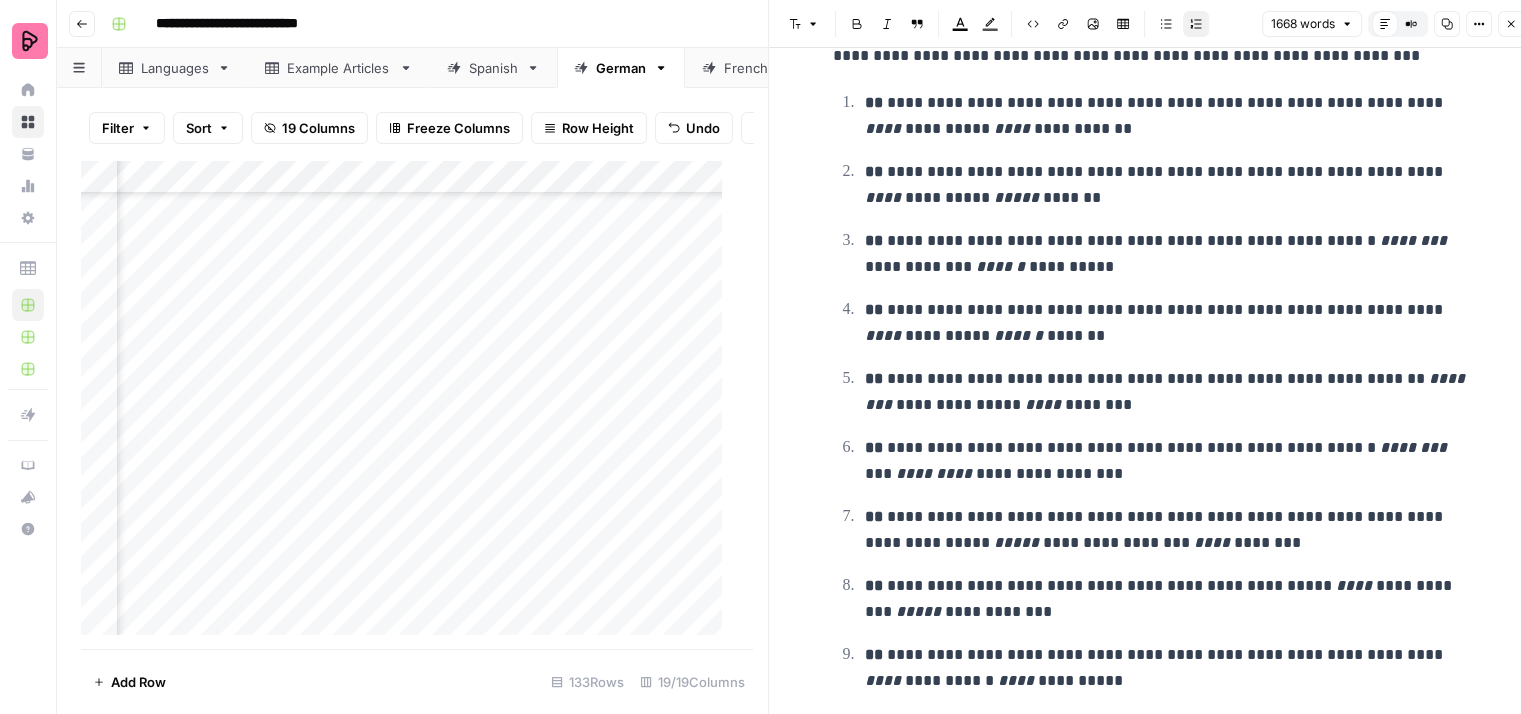 click on "**********" at bounding box center [1169, 116] 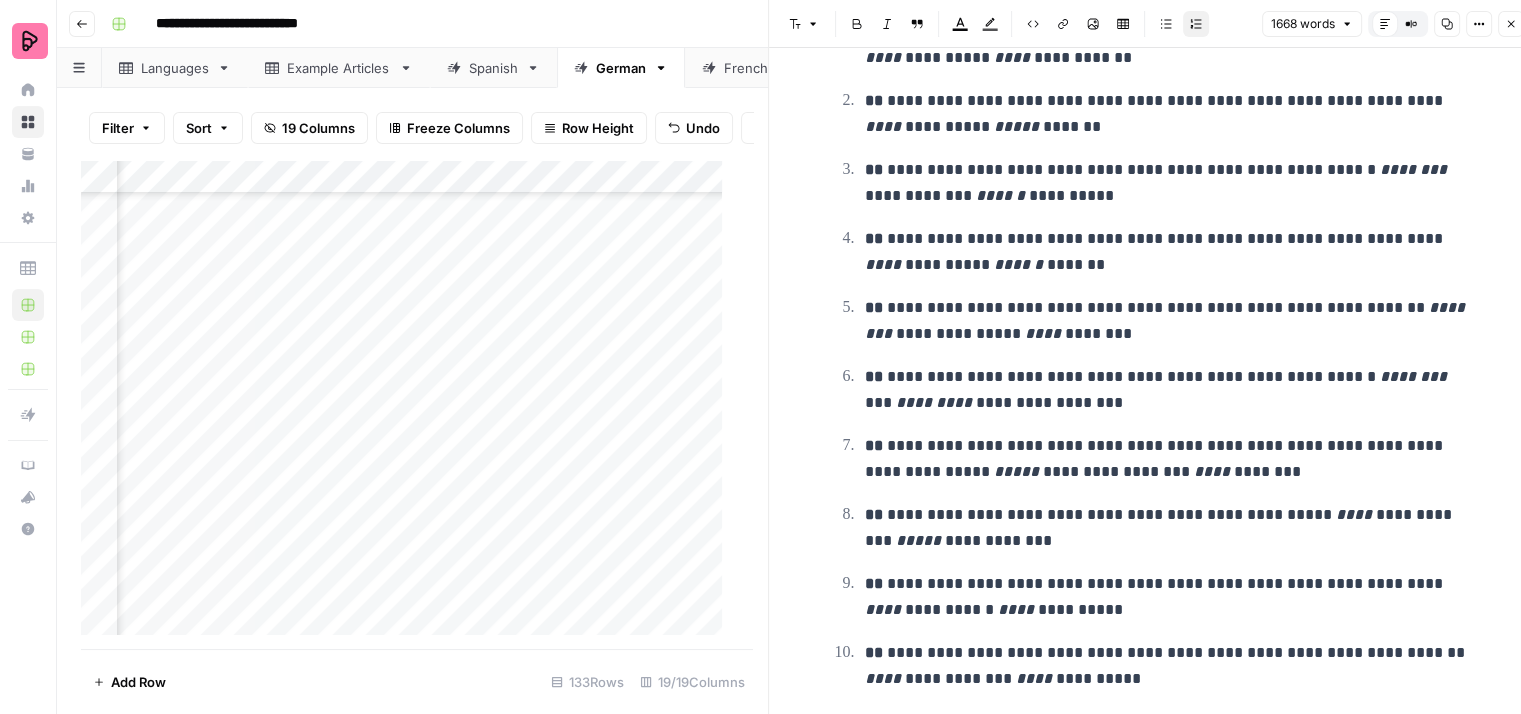 scroll, scrollTop: 1000, scrollLeft: 0, axis: vertical 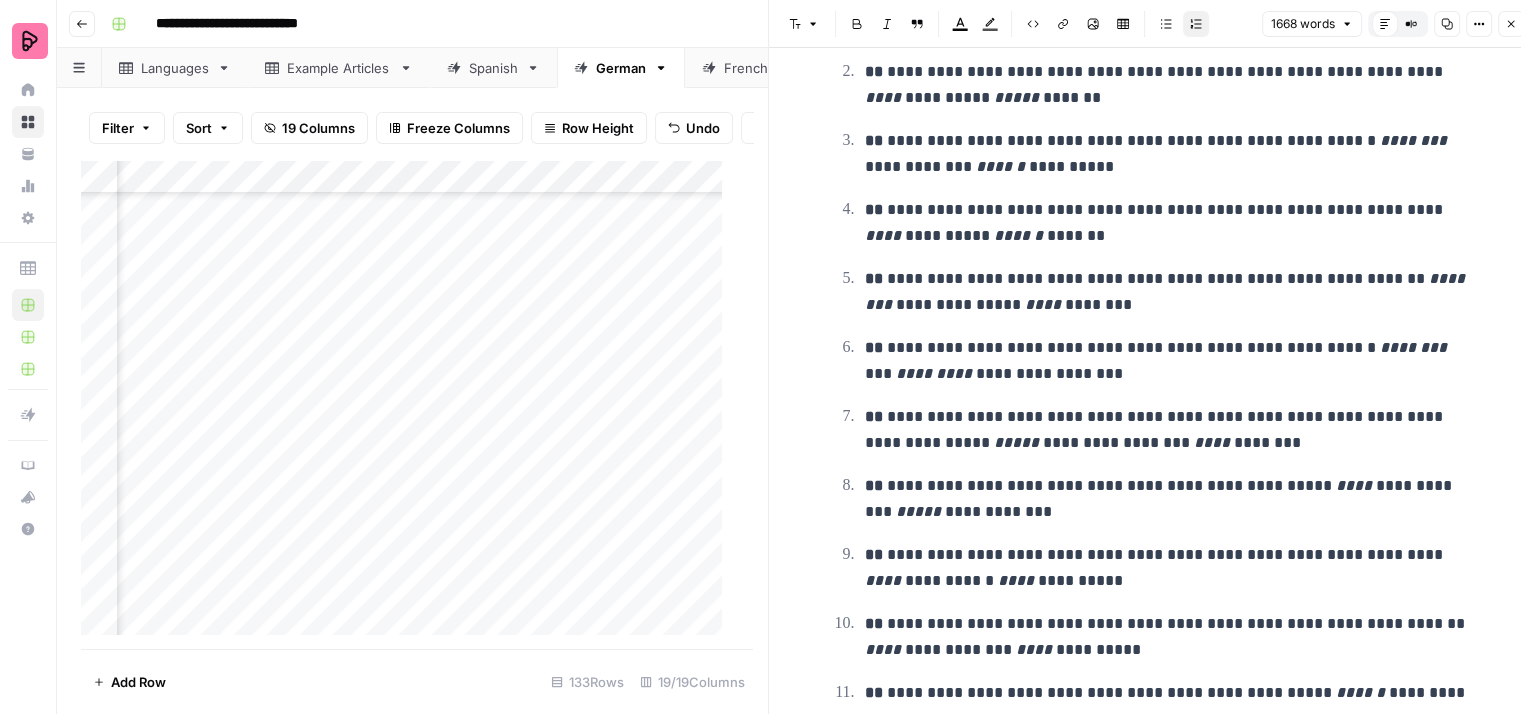 click on "**********" at bounding box center [1169, 154] 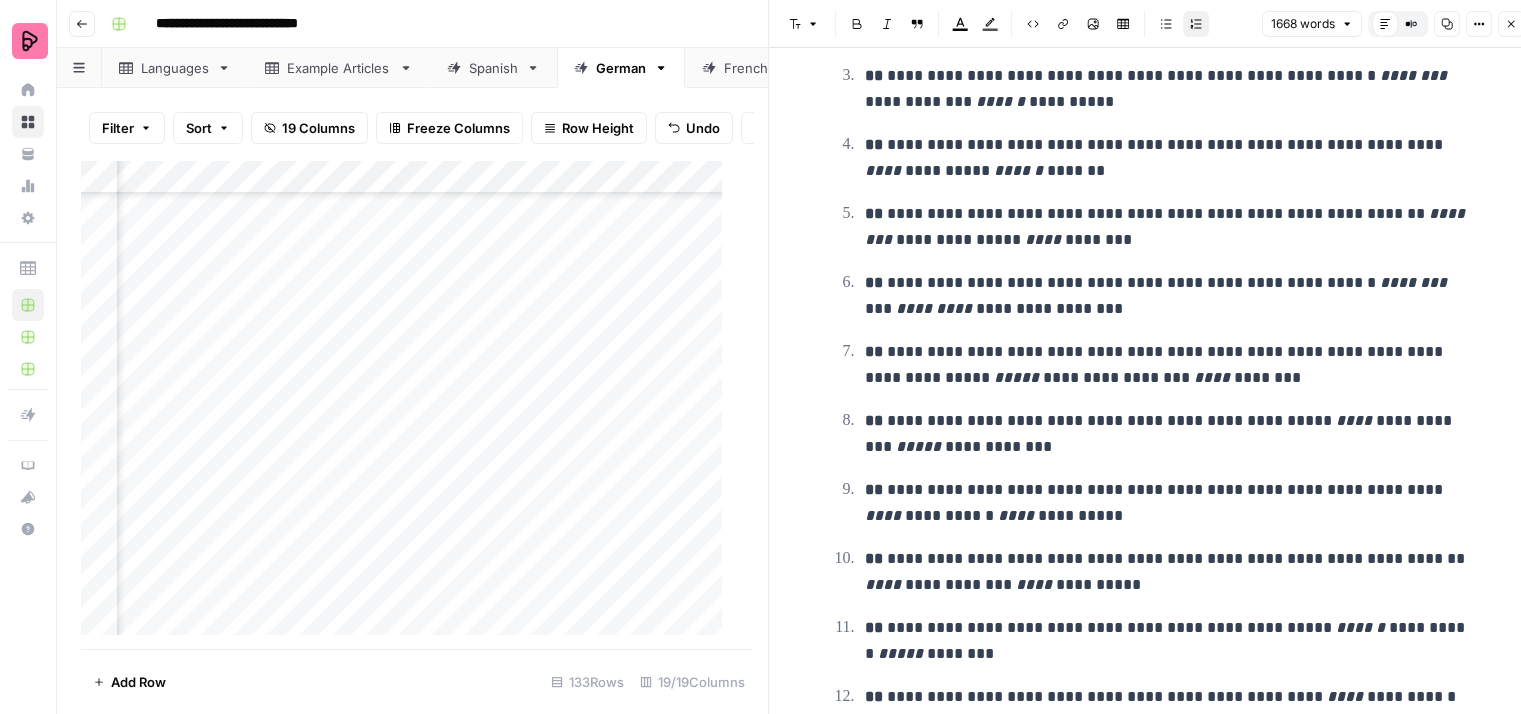 scroll, scrollTop: 1100, scrollLeft: 0, axis: vertical 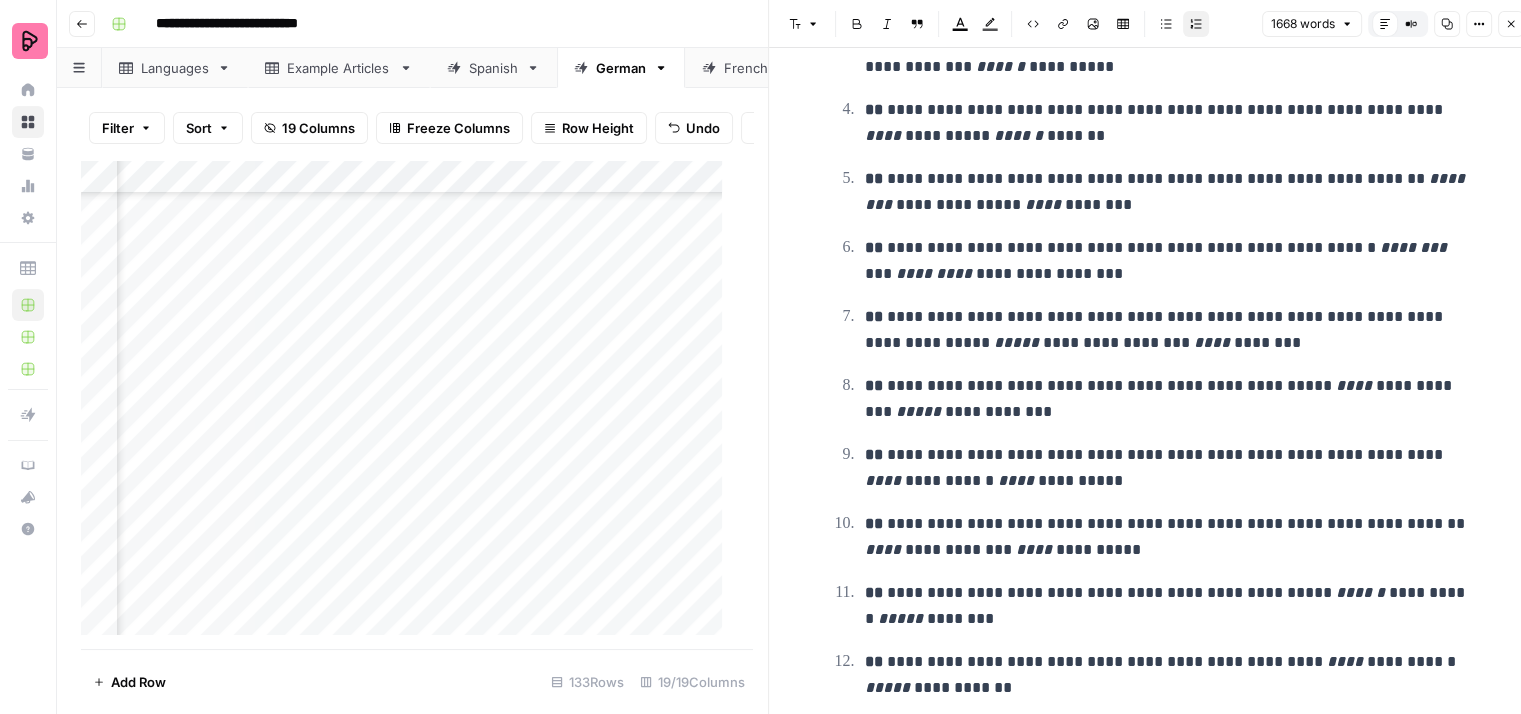 click on "**********" at bounding box center [1169, 123] 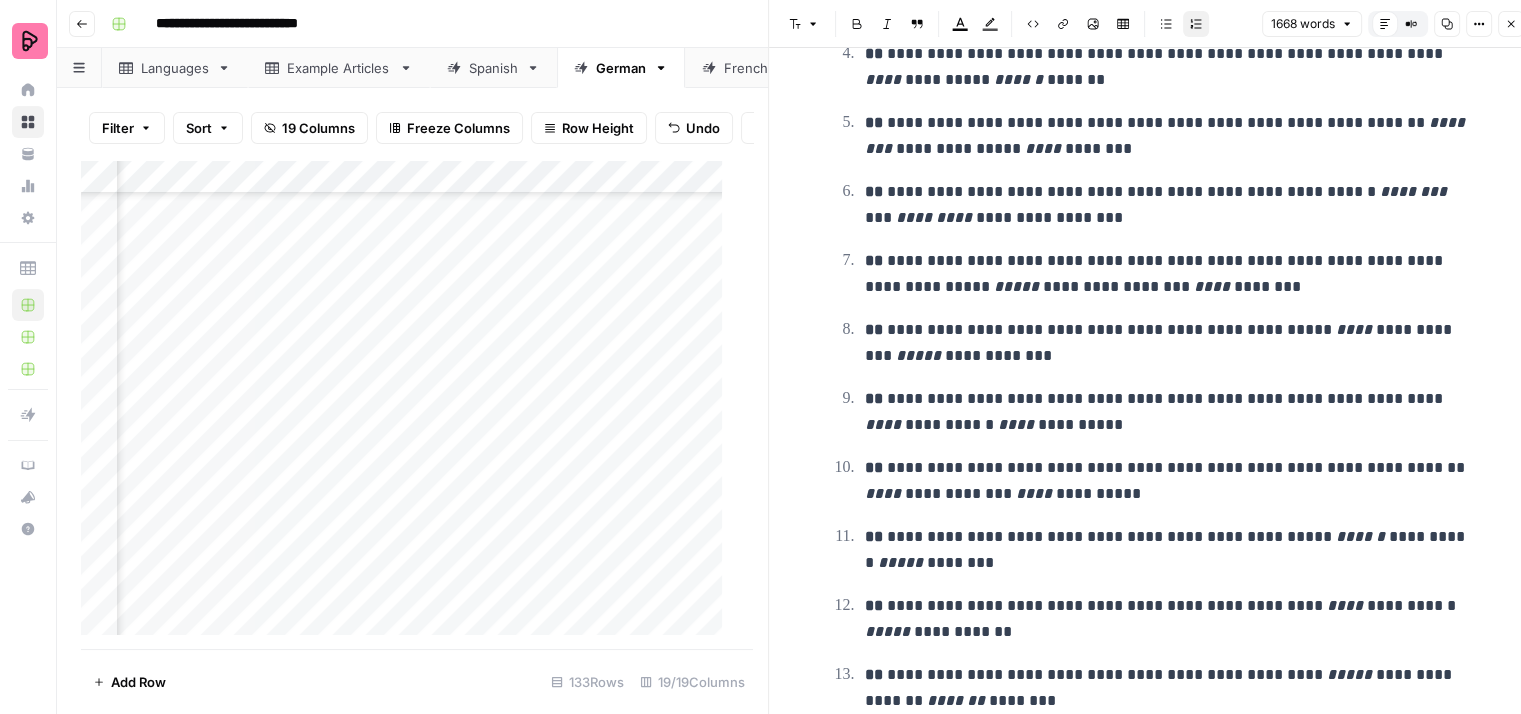 scroll, scrollTop: 1200, scrollLeft: 0, axis: vertical 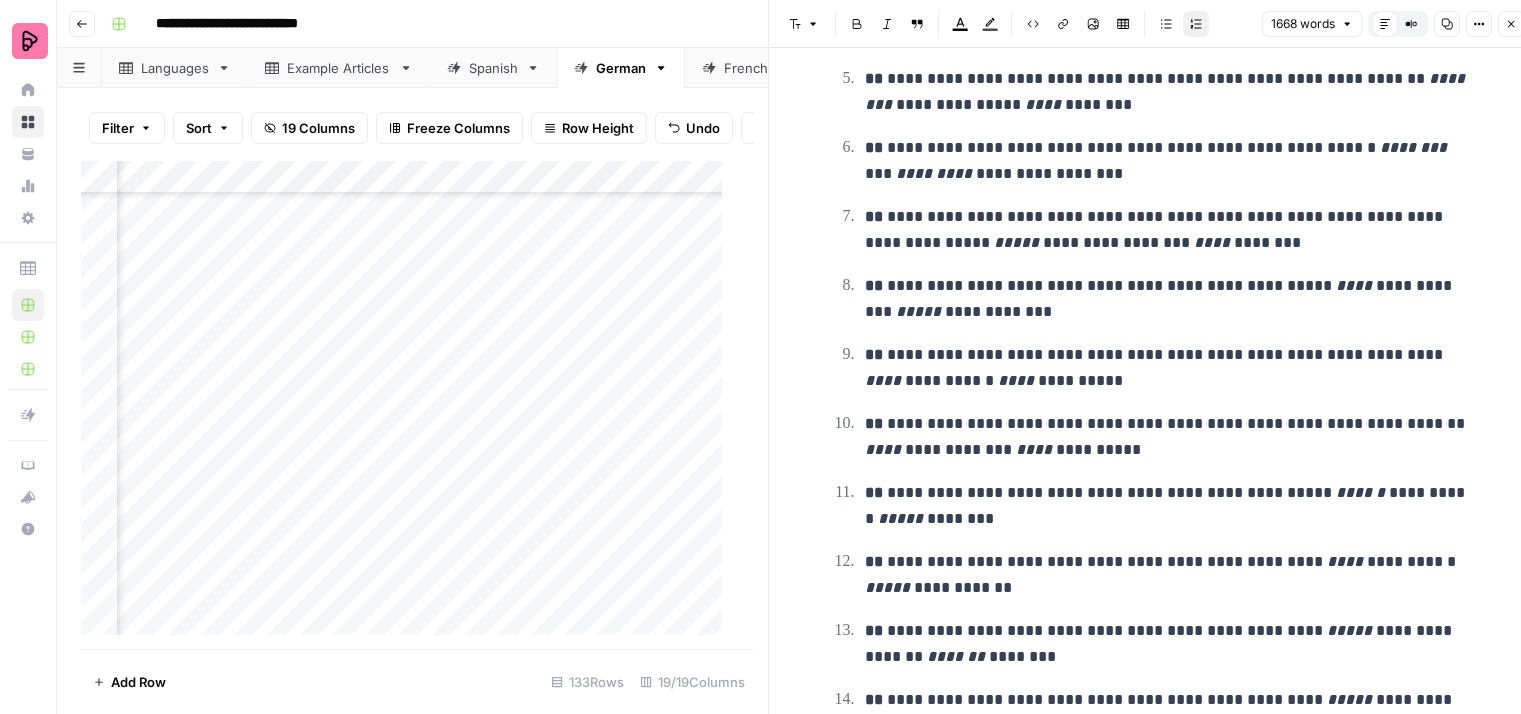 click on "**********" at bounding box center (1169, 161) 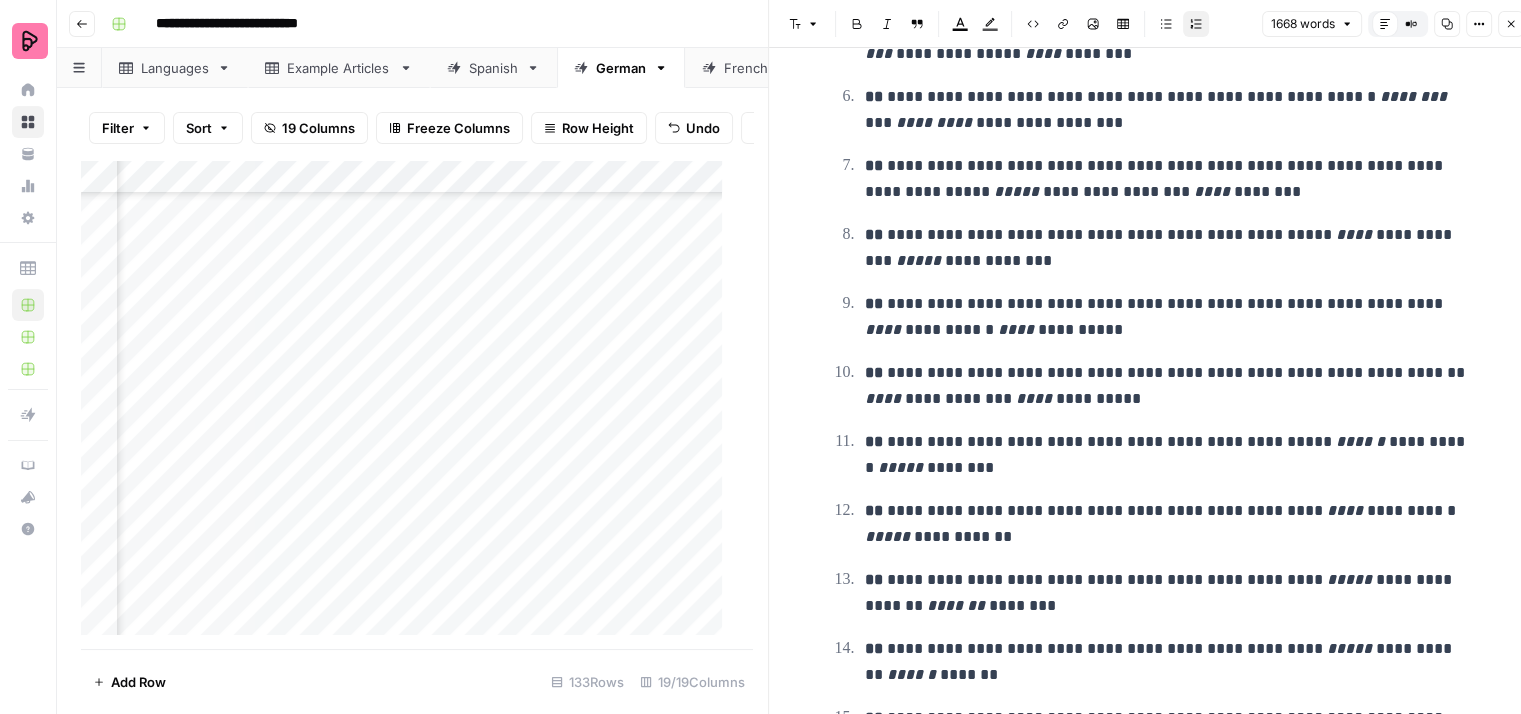 scroll, scrollTop: 1300, scrollLeft: 0, axis: vertical 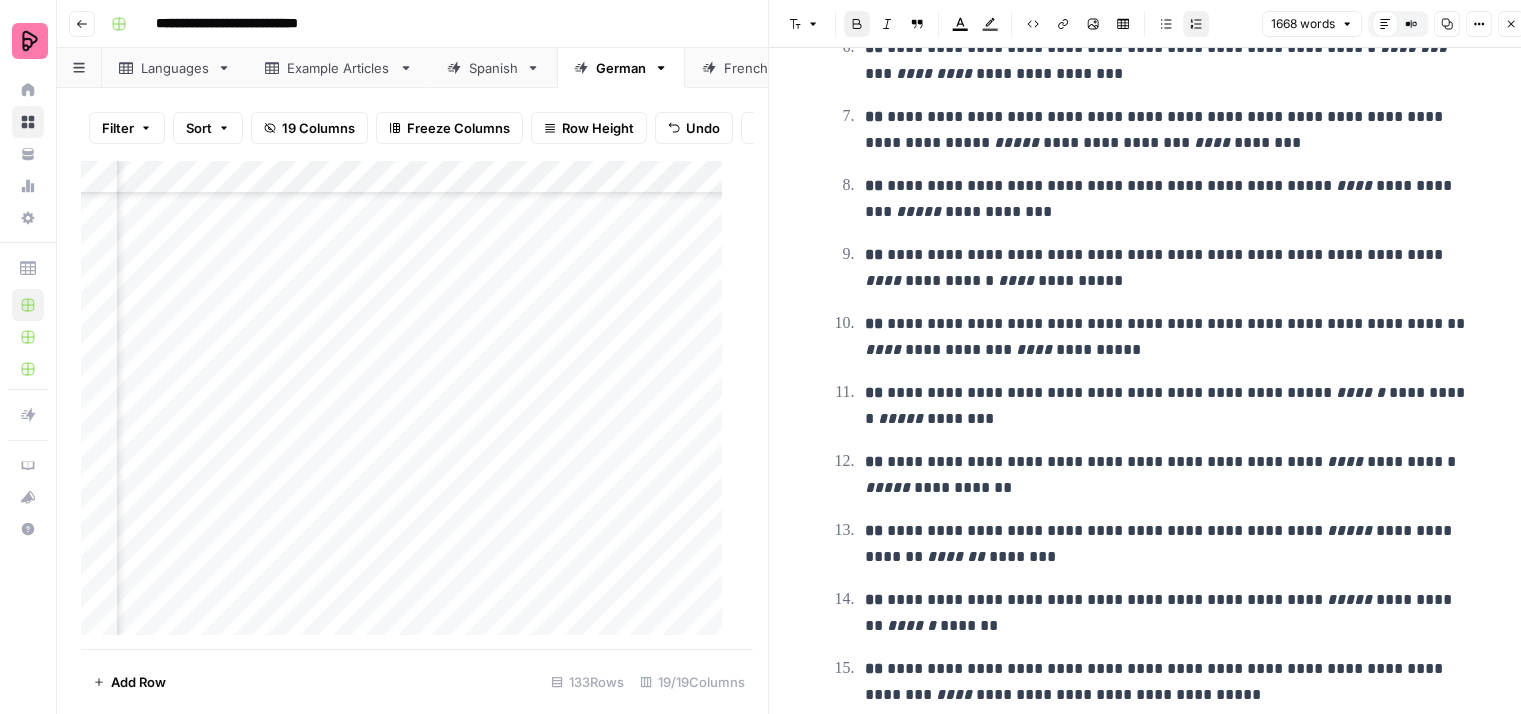 click on "**********" at bounding box center (1153, 647) 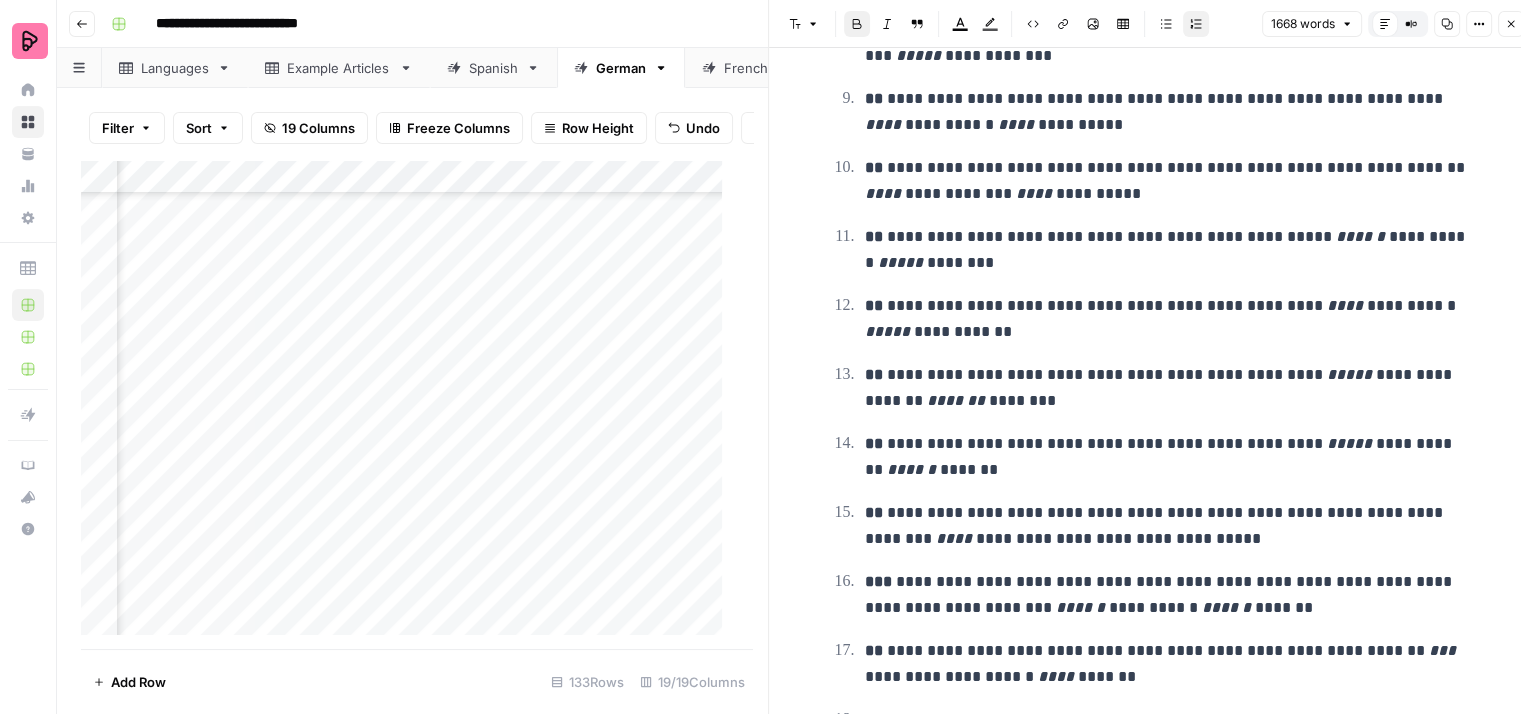scroll, scrollTop: 1500, scrollLeft: 0, axis: vertical 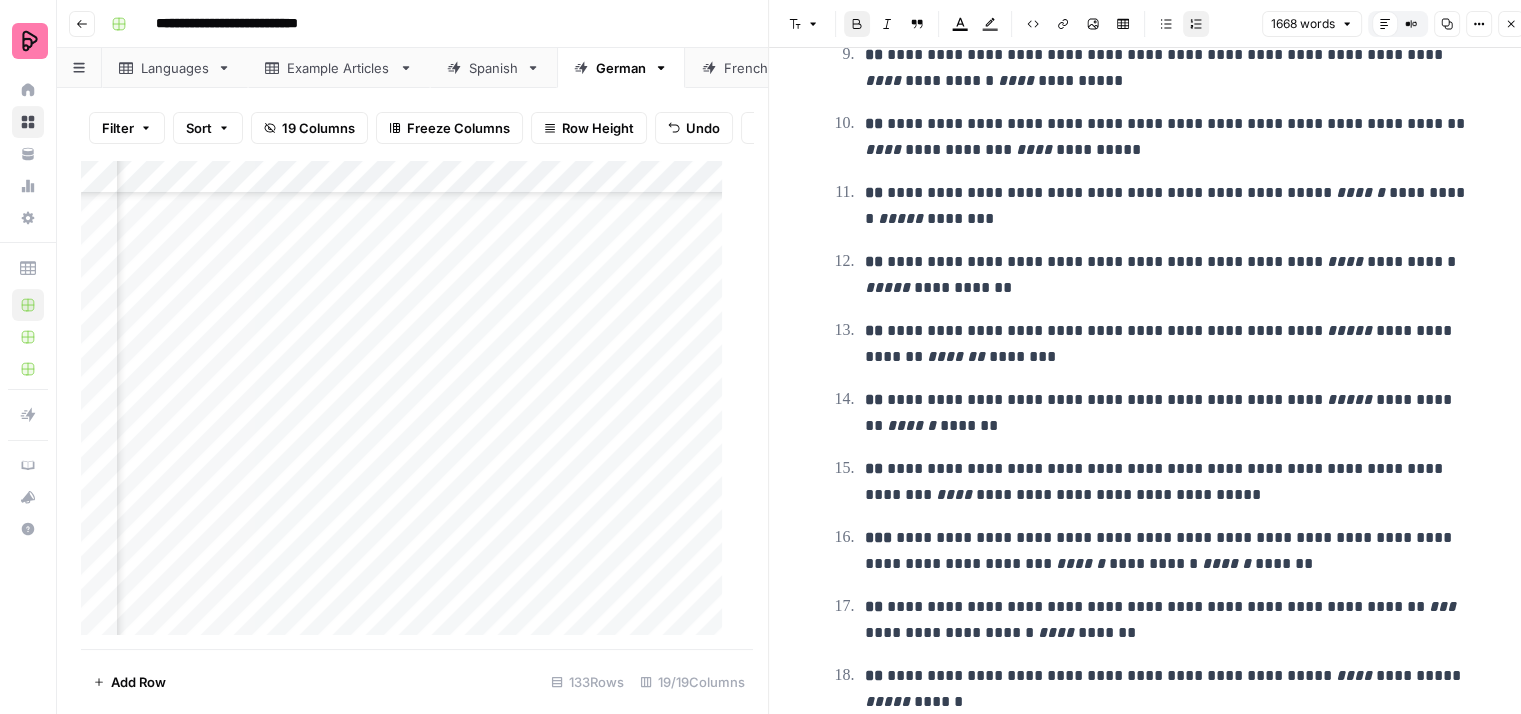 click on "**********" at bounding box center (1169, 275) 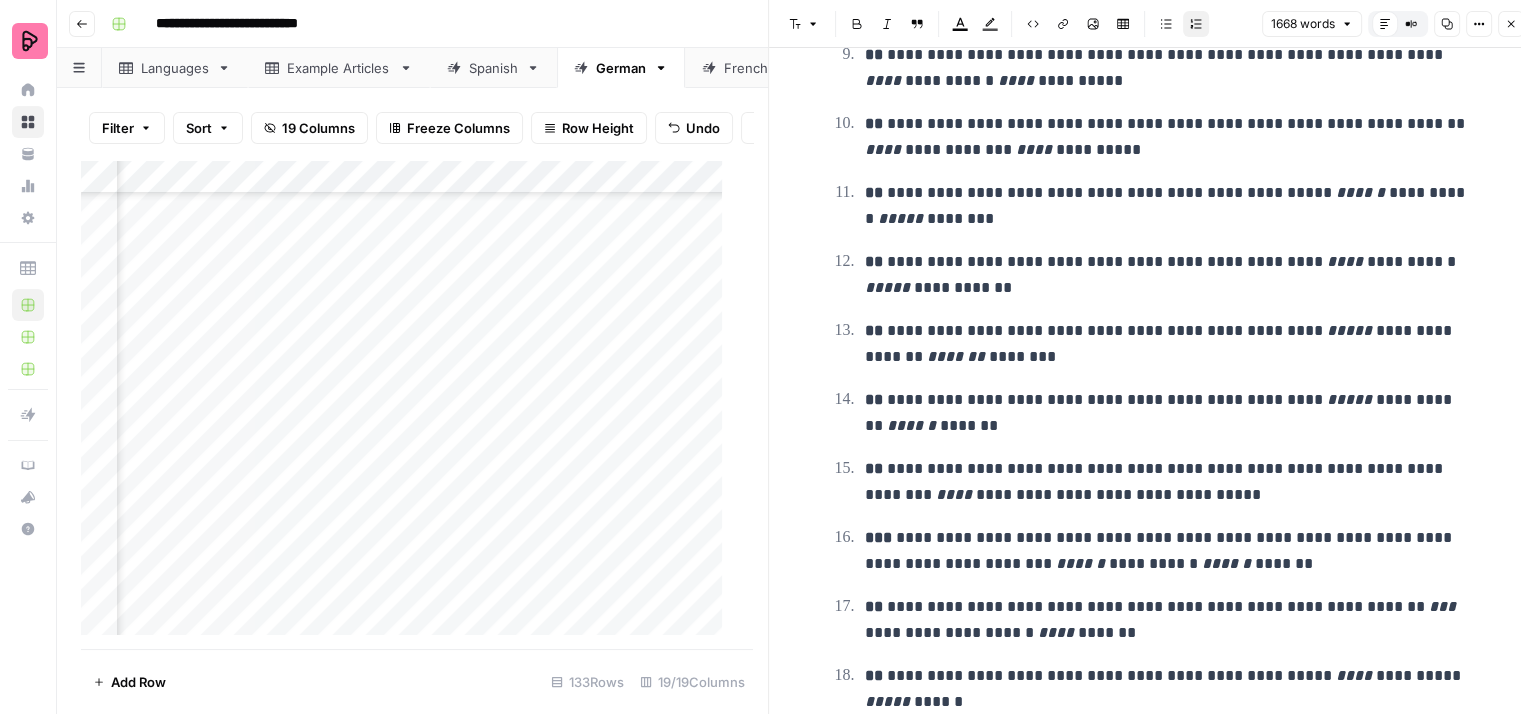 click on "**********" at bounding box center (1169, 275) 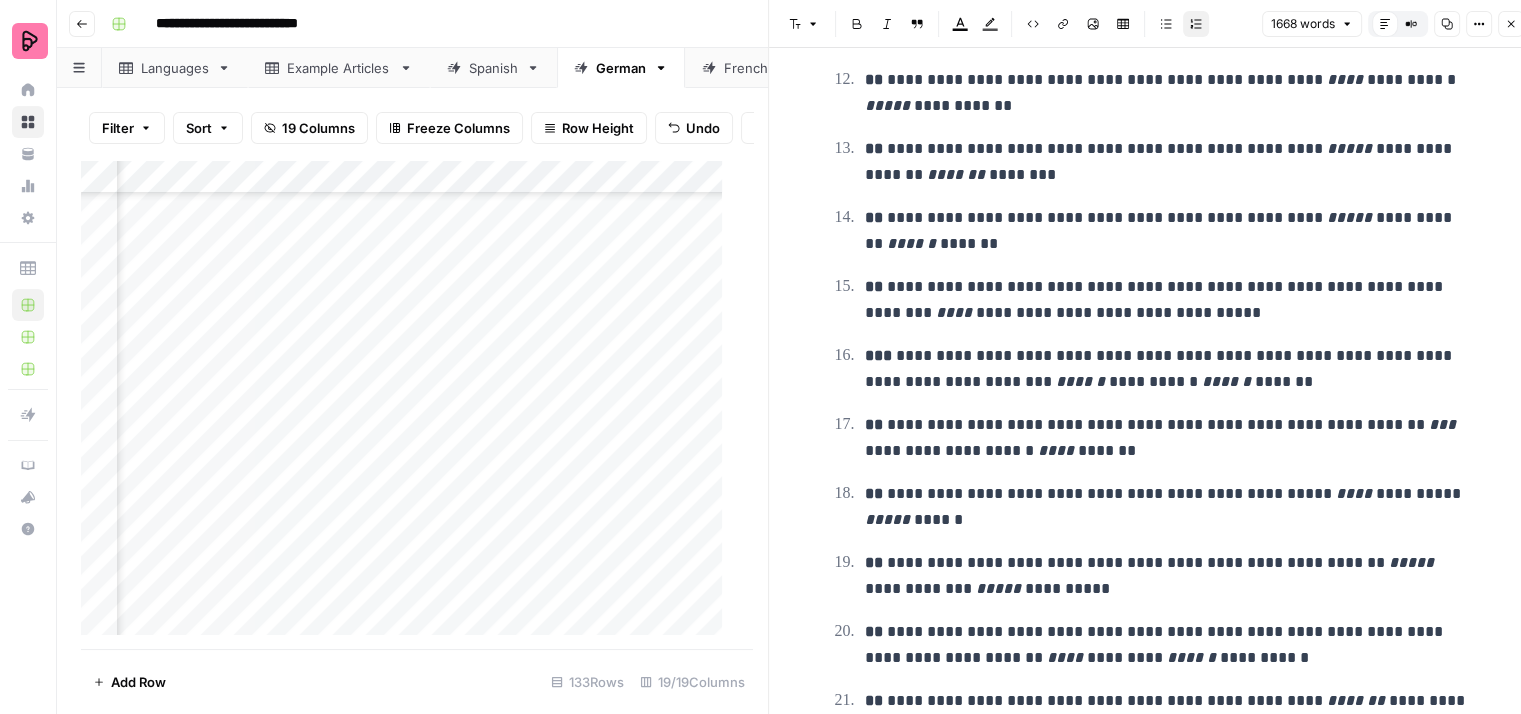 scroll, scrollTop: 1800, scrollLeft: 0, axis: vertical 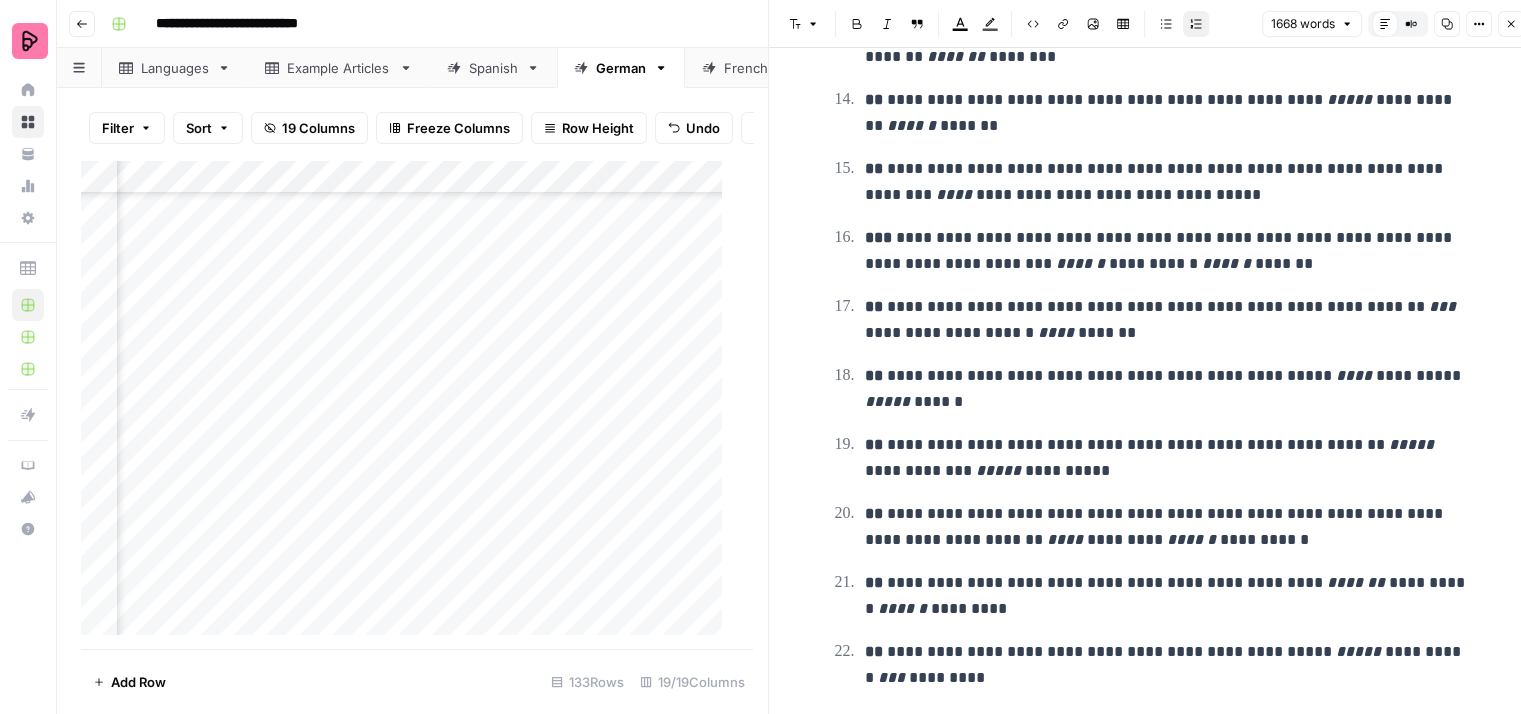 click on "**********" at bounding box center [1169, 182] 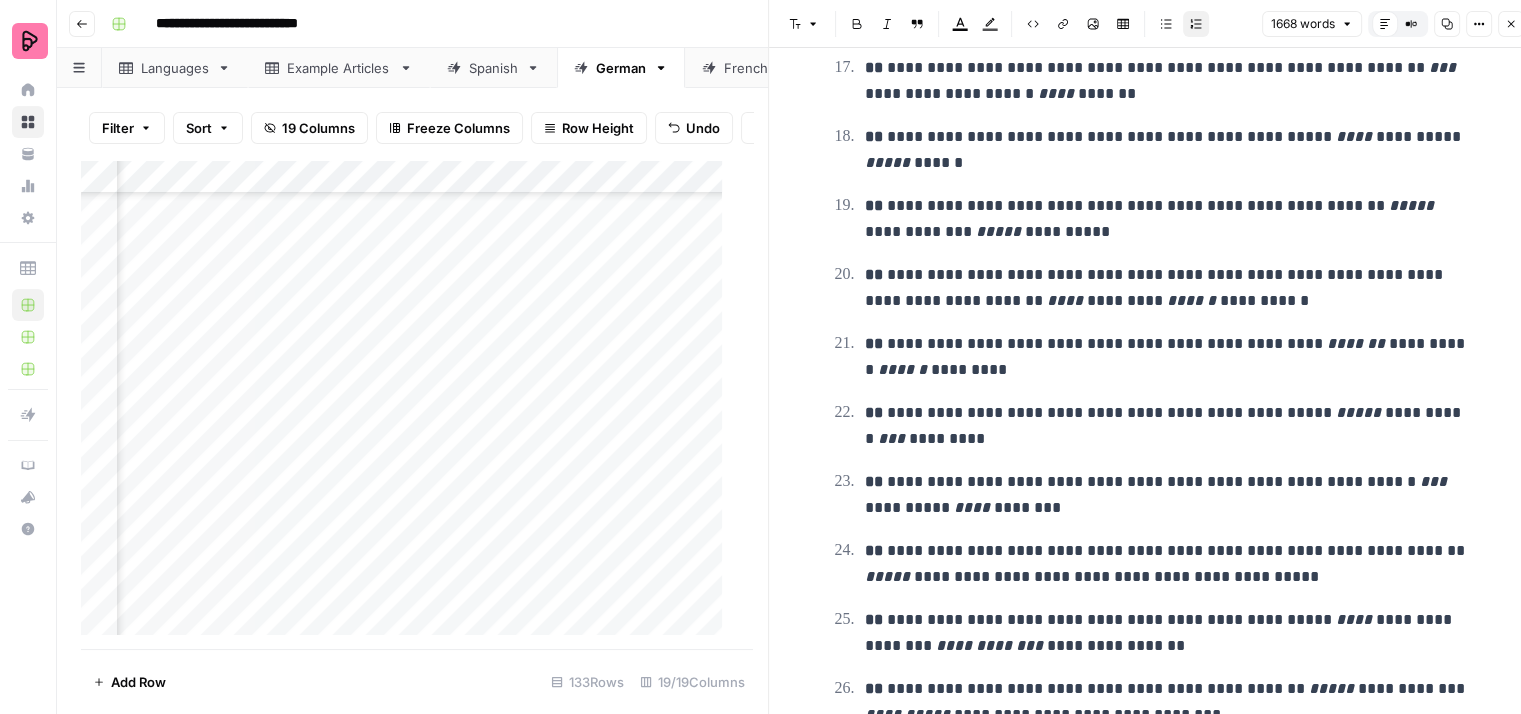 scroll, scrollTop: 2100, scrollLeft: 0, axis: vertical 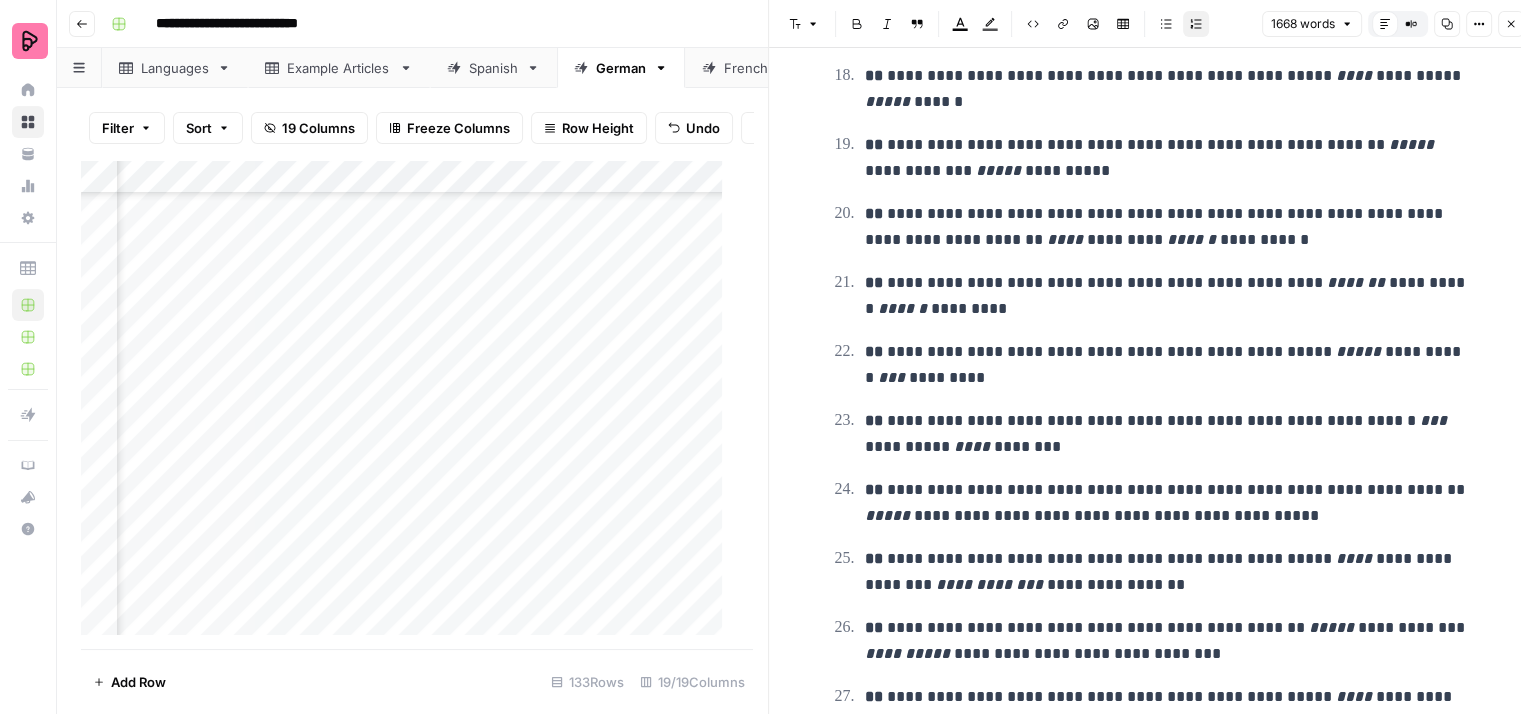click on "**********" at bounding box center (1169, 227) 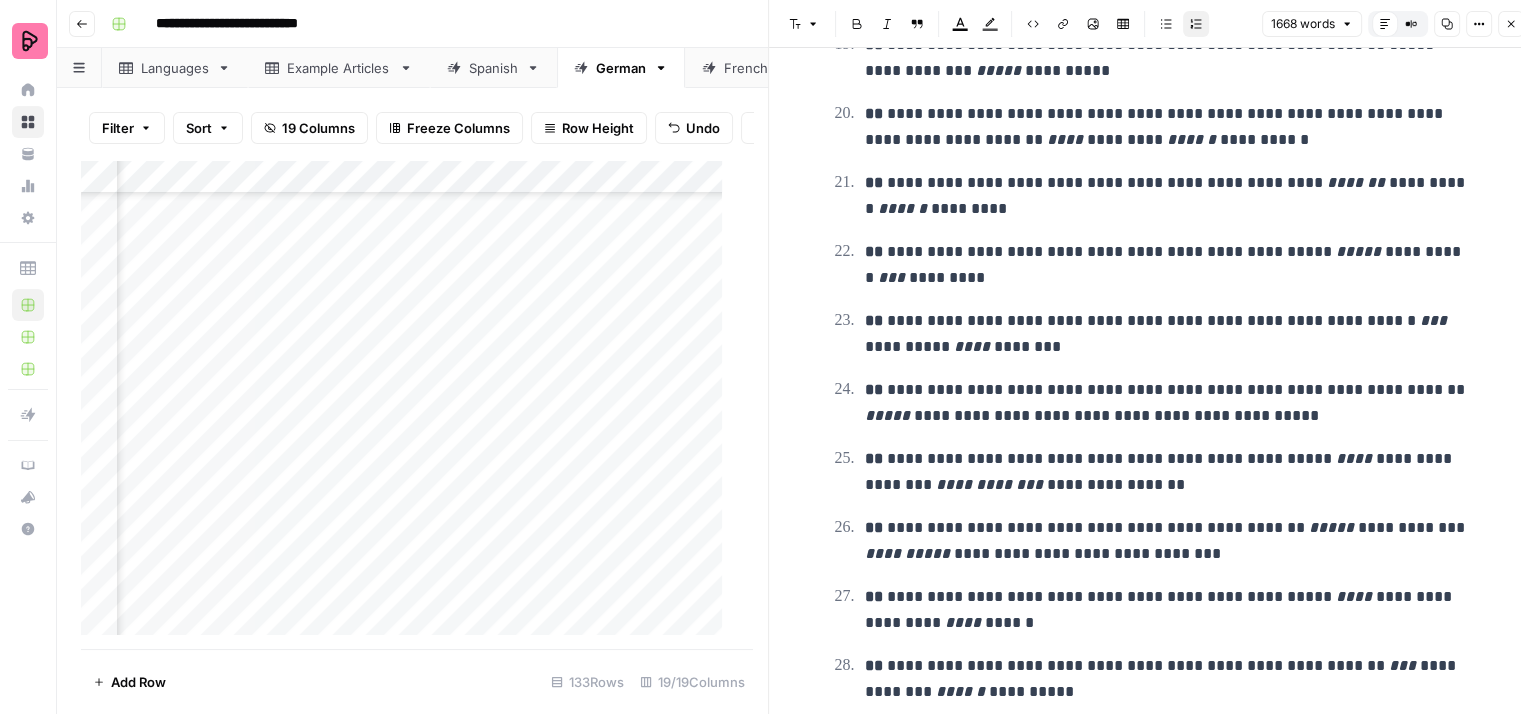 click on "**********" at bounding box center [1169, 265] 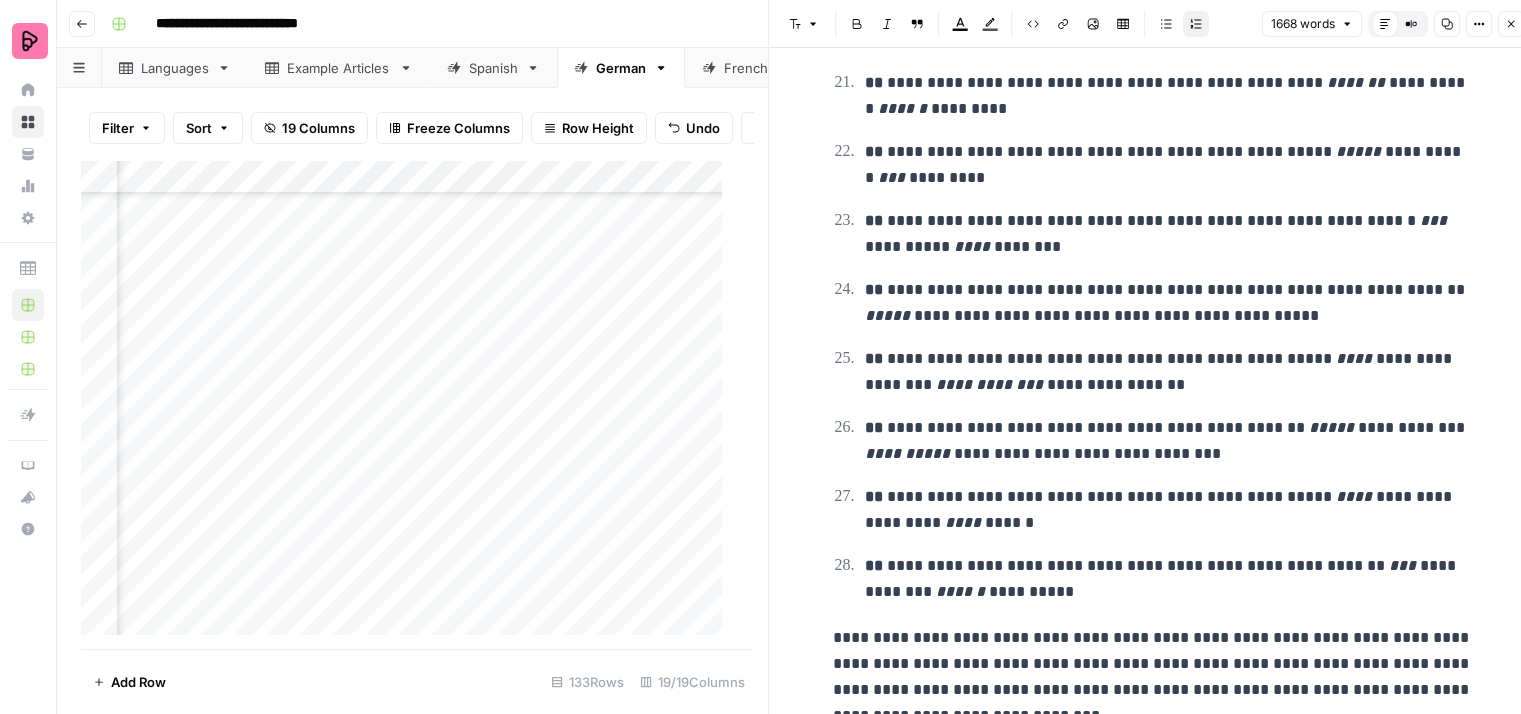click on "**********" at bounding box center [1169, 303] 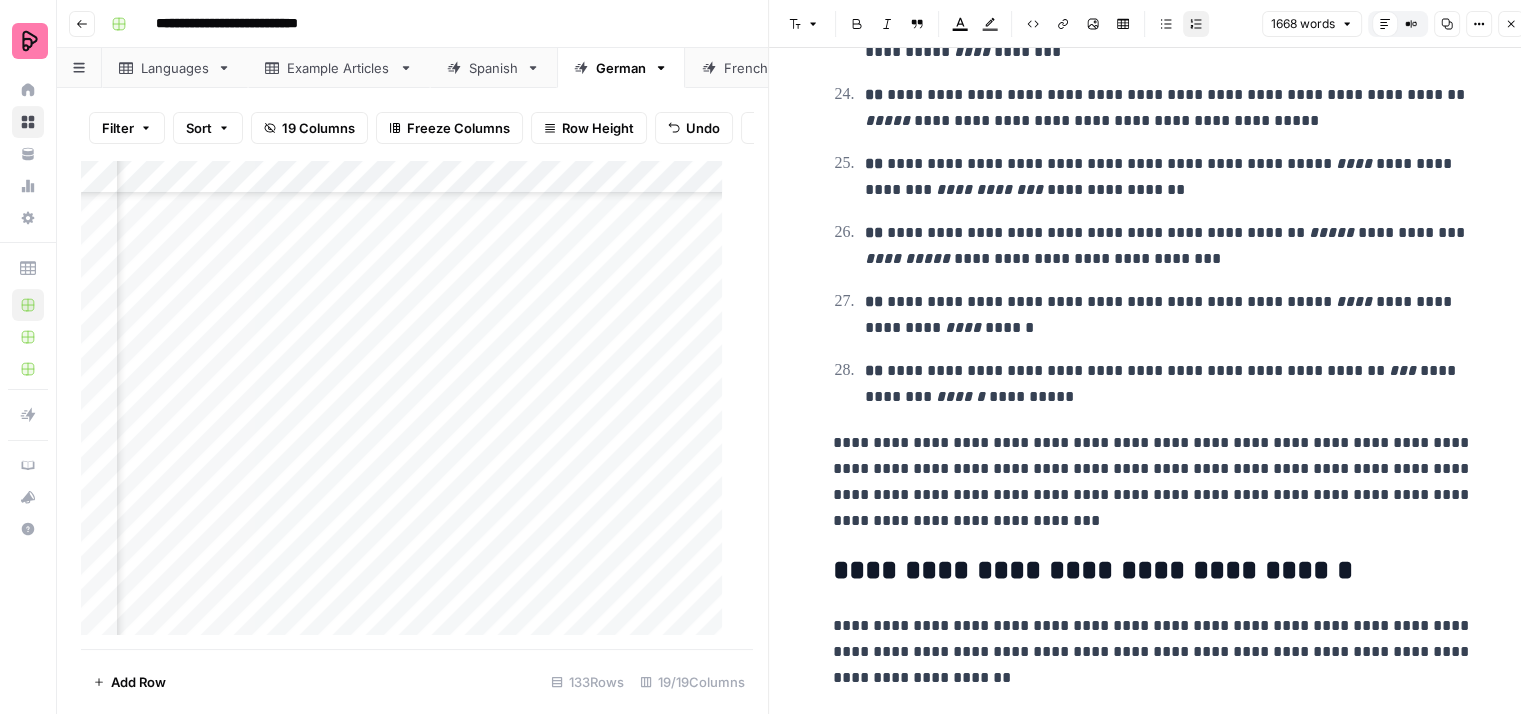 scroll, scrollTop: 2500, scrollLeft: 0, axis: vertical 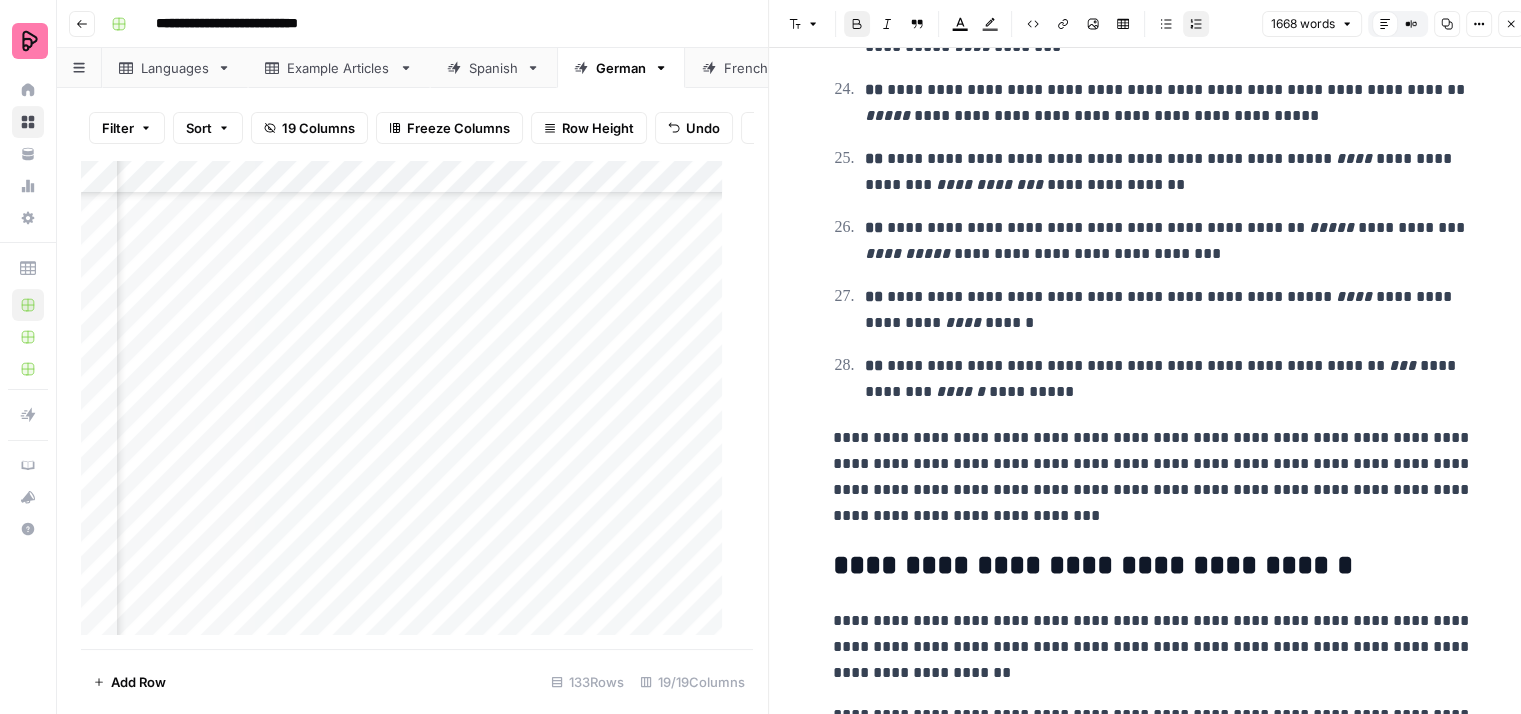 click on "**********" at bounding box center [1153, -553] 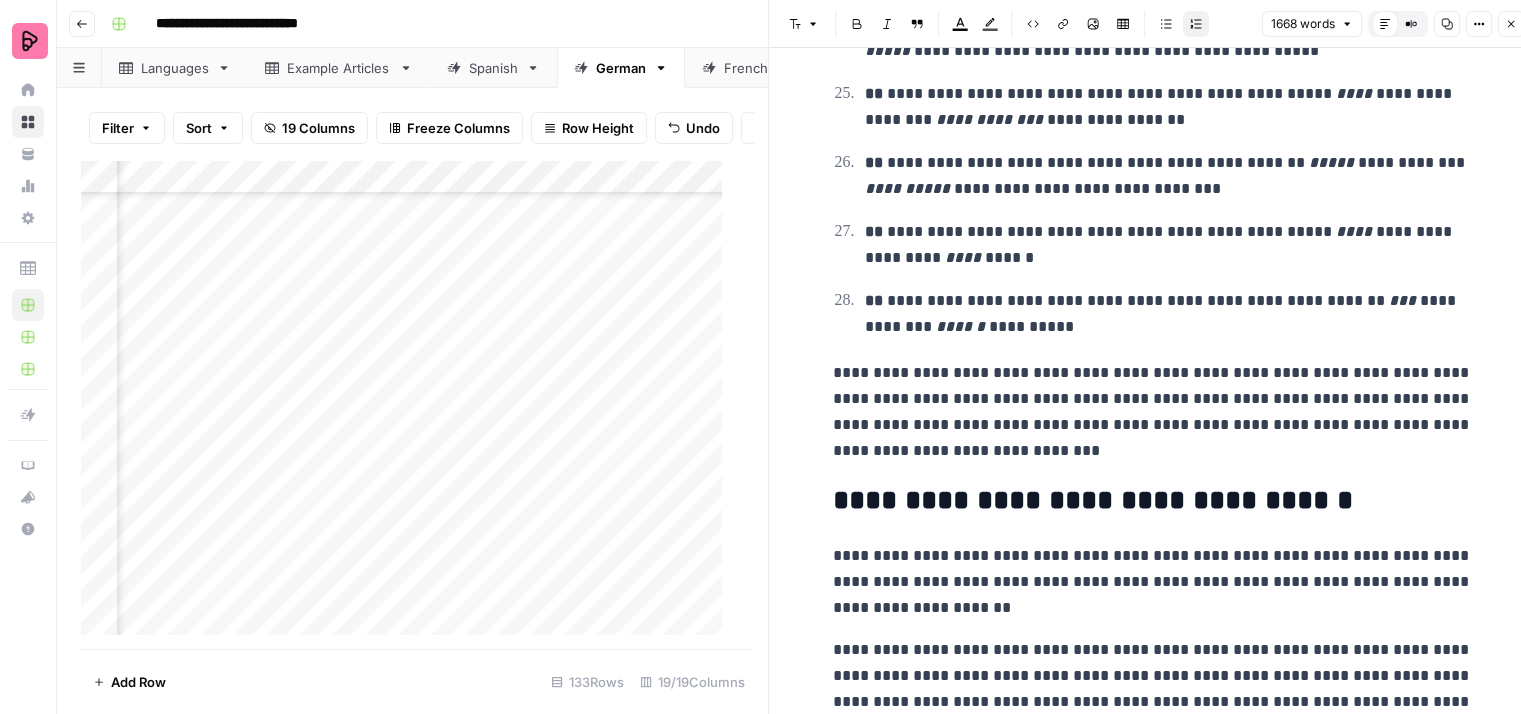 scroll, scrollTop: 2600, scrollLeft: 0, axis: vertical 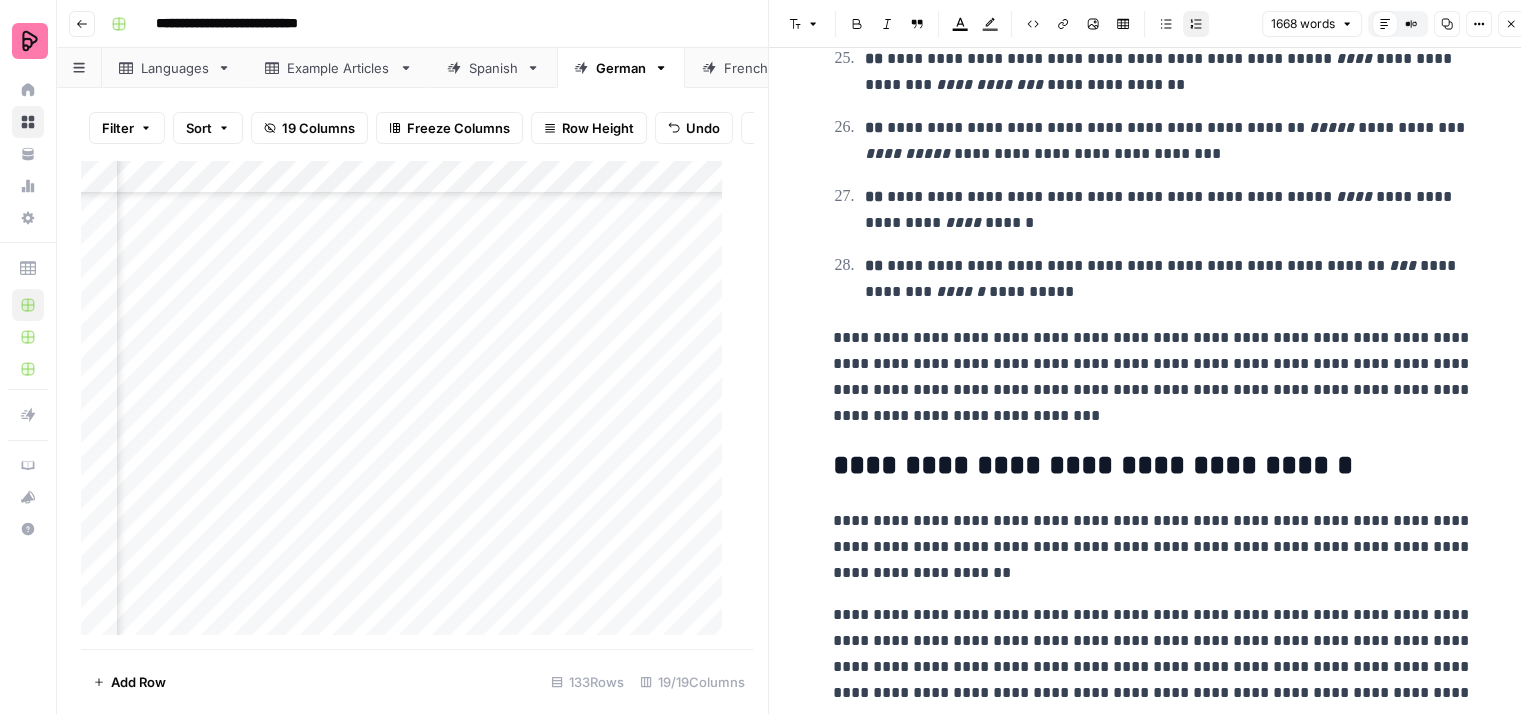 click on "**********" at bounding box center (1153, 377) 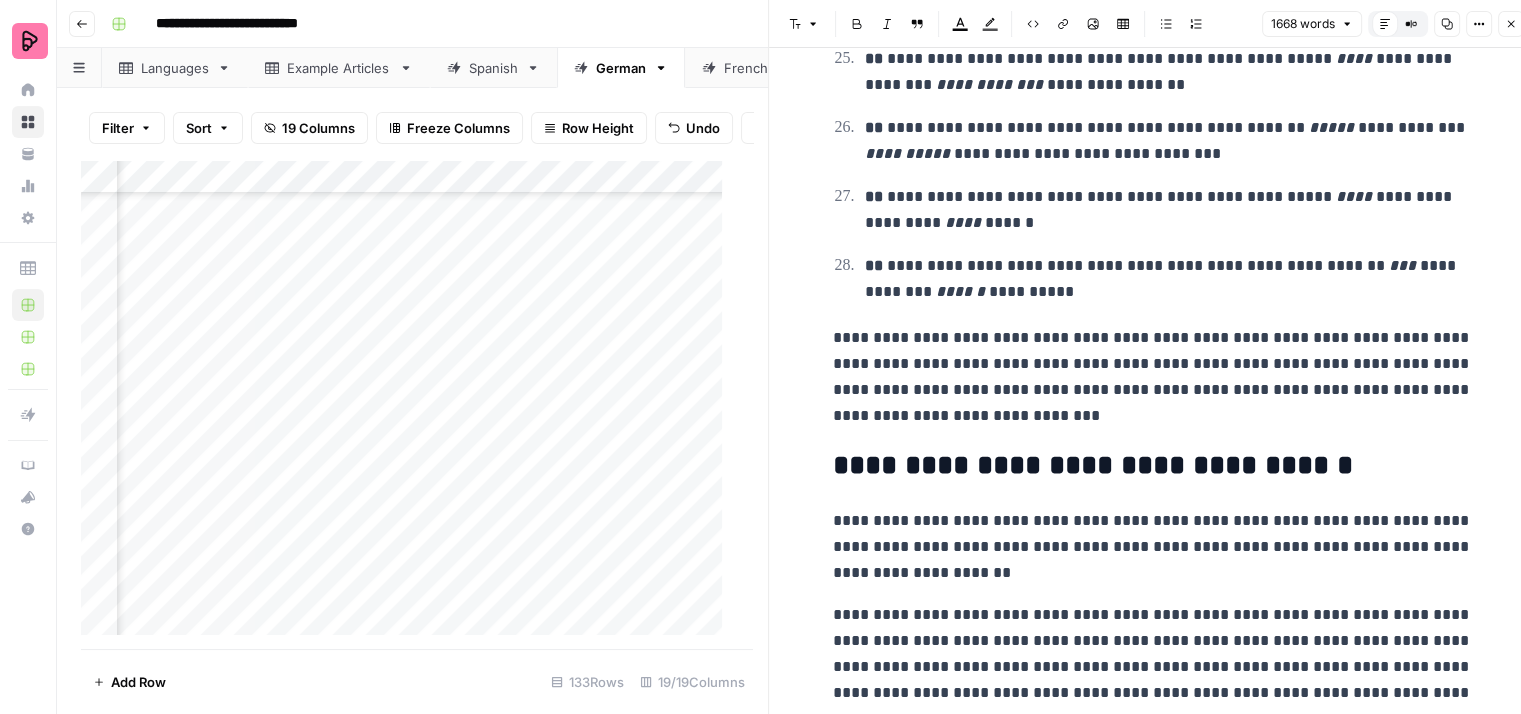 click on "**********" at bounding box center [1153, 377] 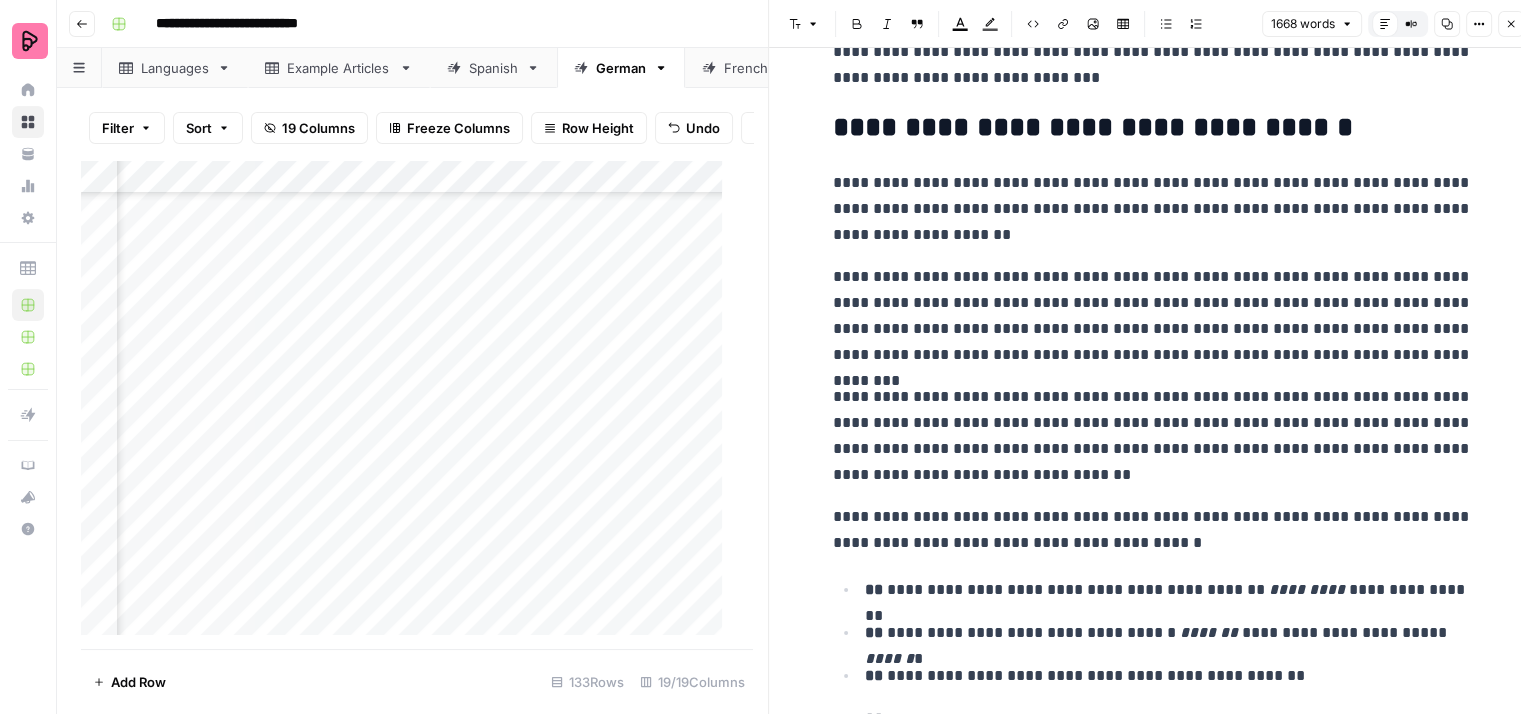 scroll, scrollTop: 3000, scrollLeft: 0, axis: vertical 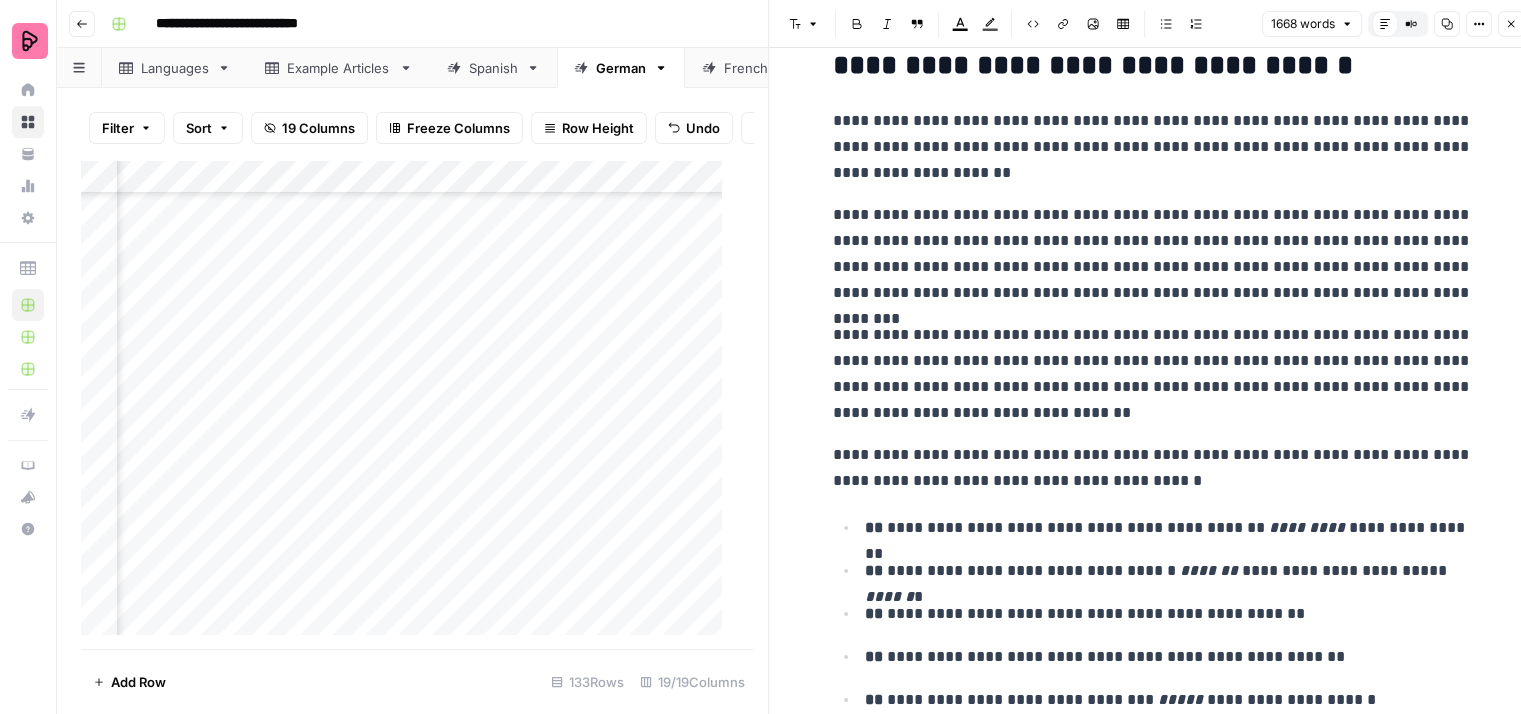 click on "**********" at bounding box center (1153, 147) 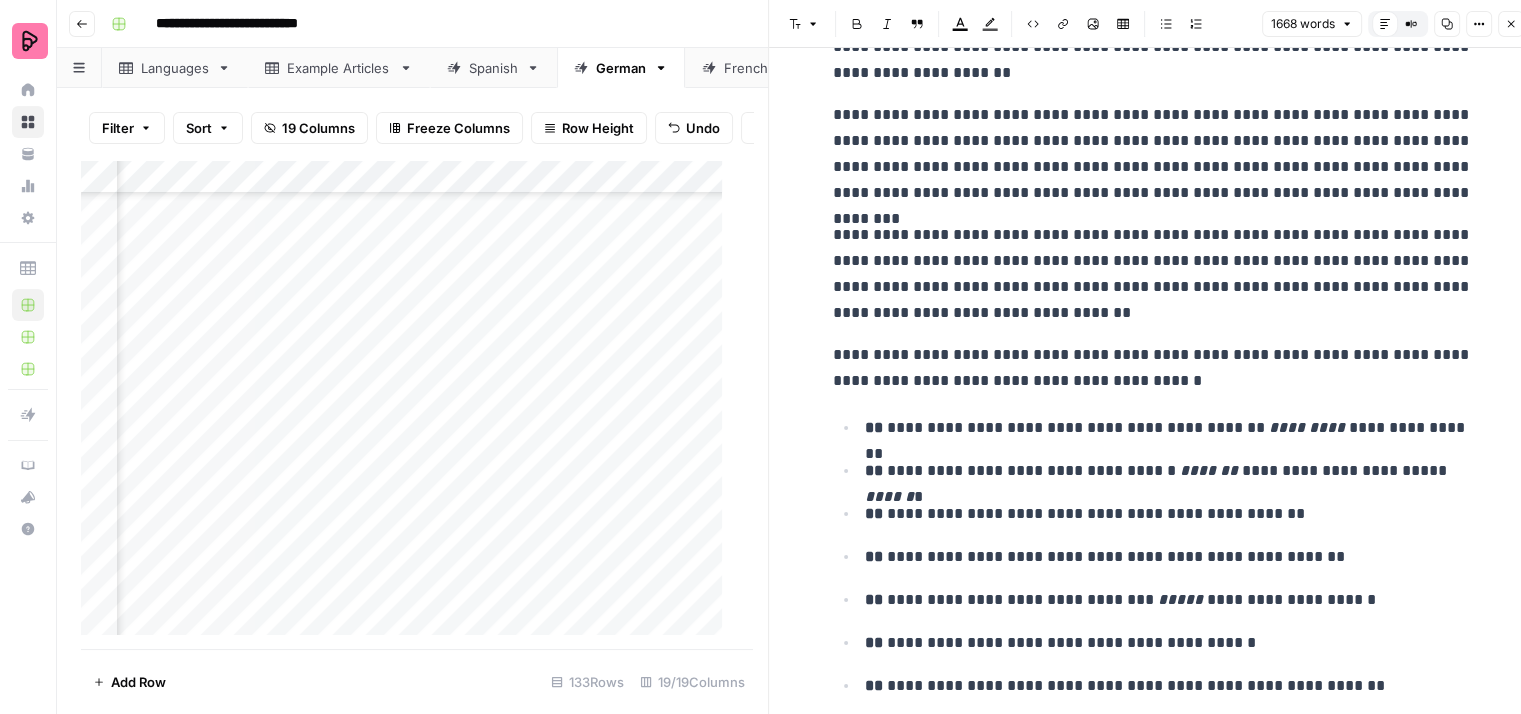 click on "**********" at bounding box center (1153, 154) 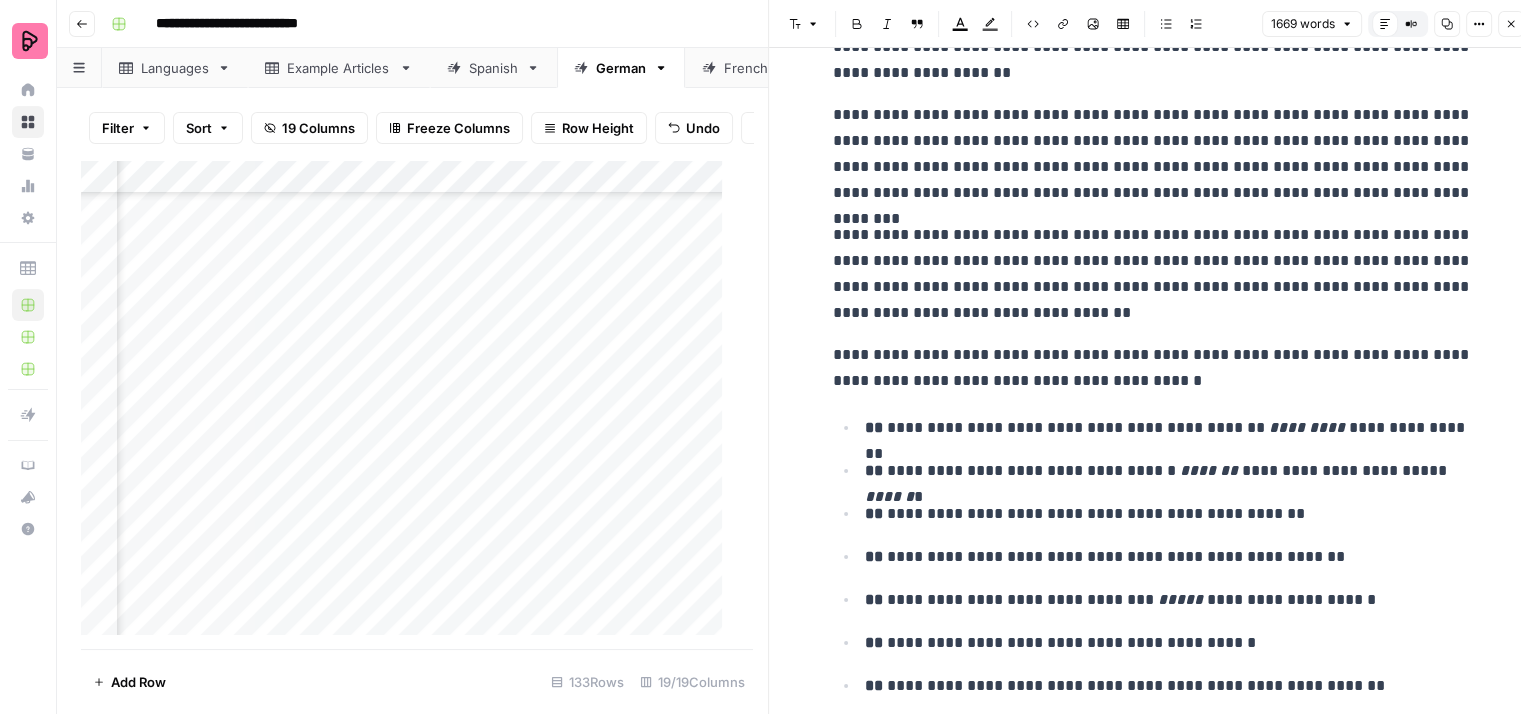 click on "**********" at bounding box center (1153, 154) 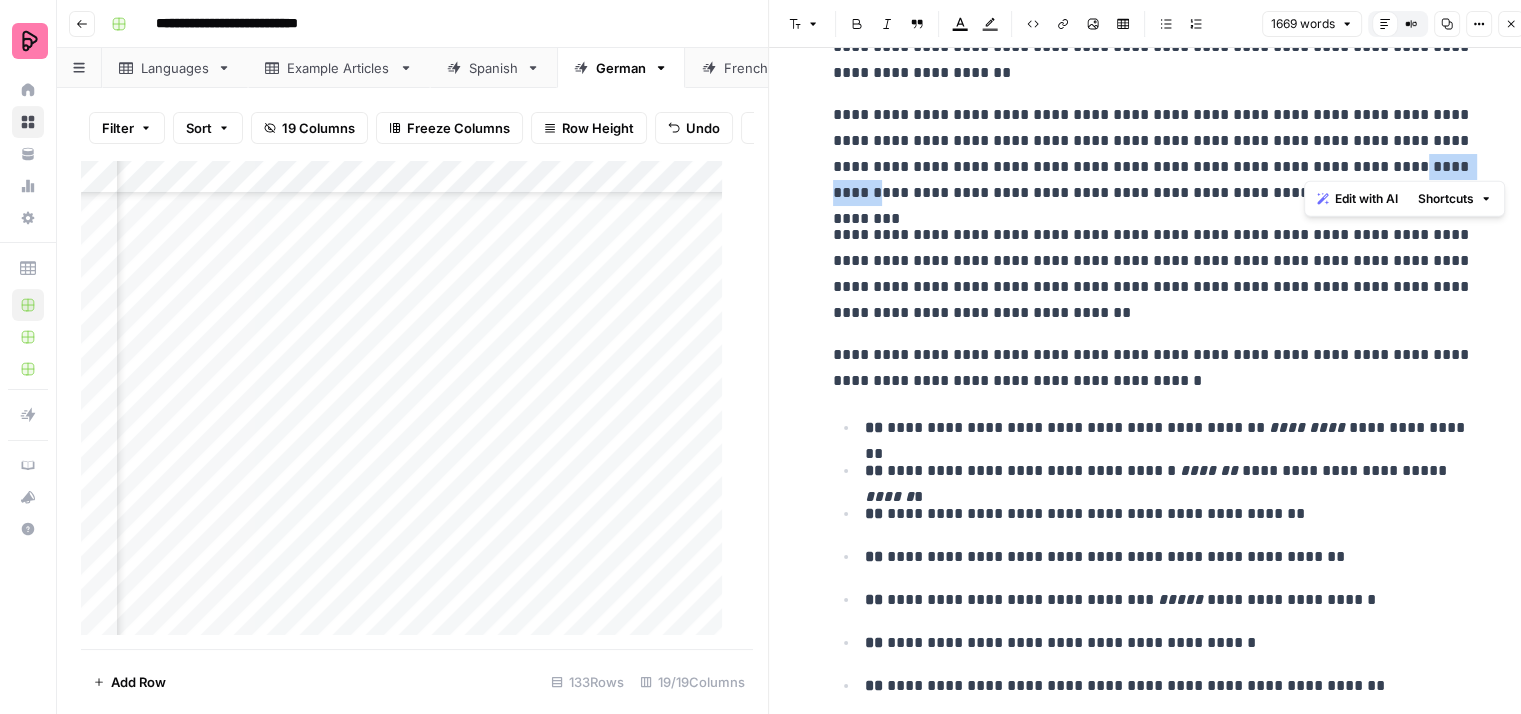 drag, startPoint x: 1398, startPoint y: 159, endPoint x: 1301, endPoint y: 159, distance: 97 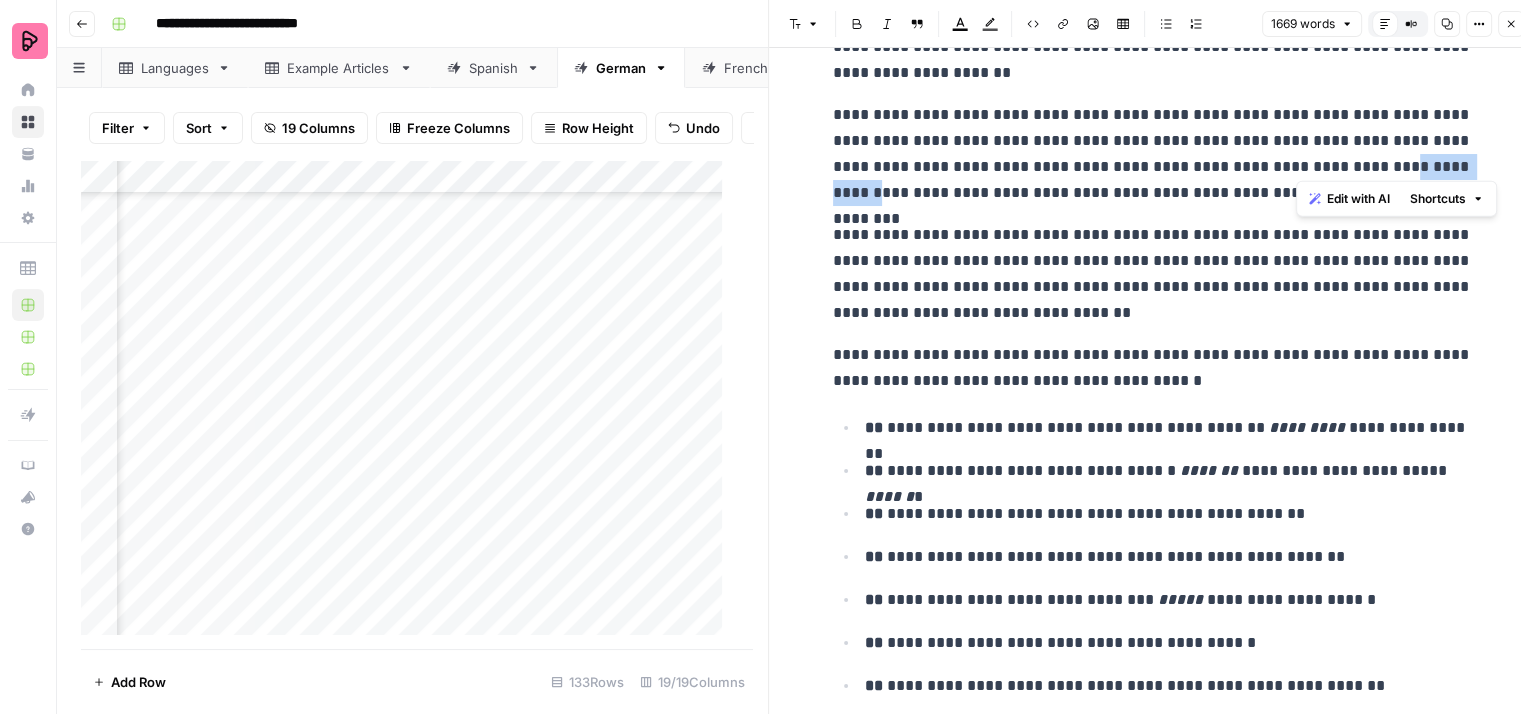 drag, startPoint x: 1296, startPoint y: 160, endPoint x: 1396, endPoint y: 154, distance: 100.17984 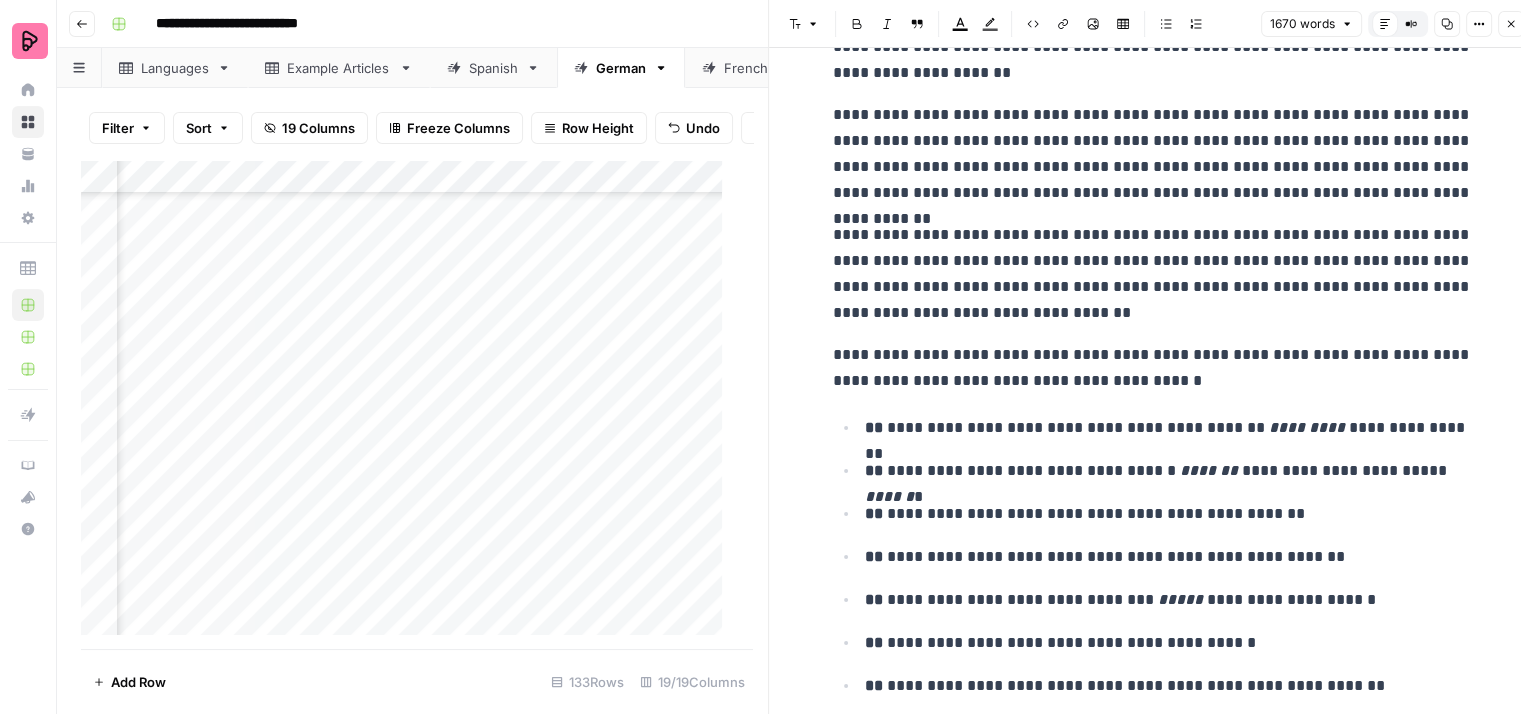click on "**********" at bounding box center [1153, 154] 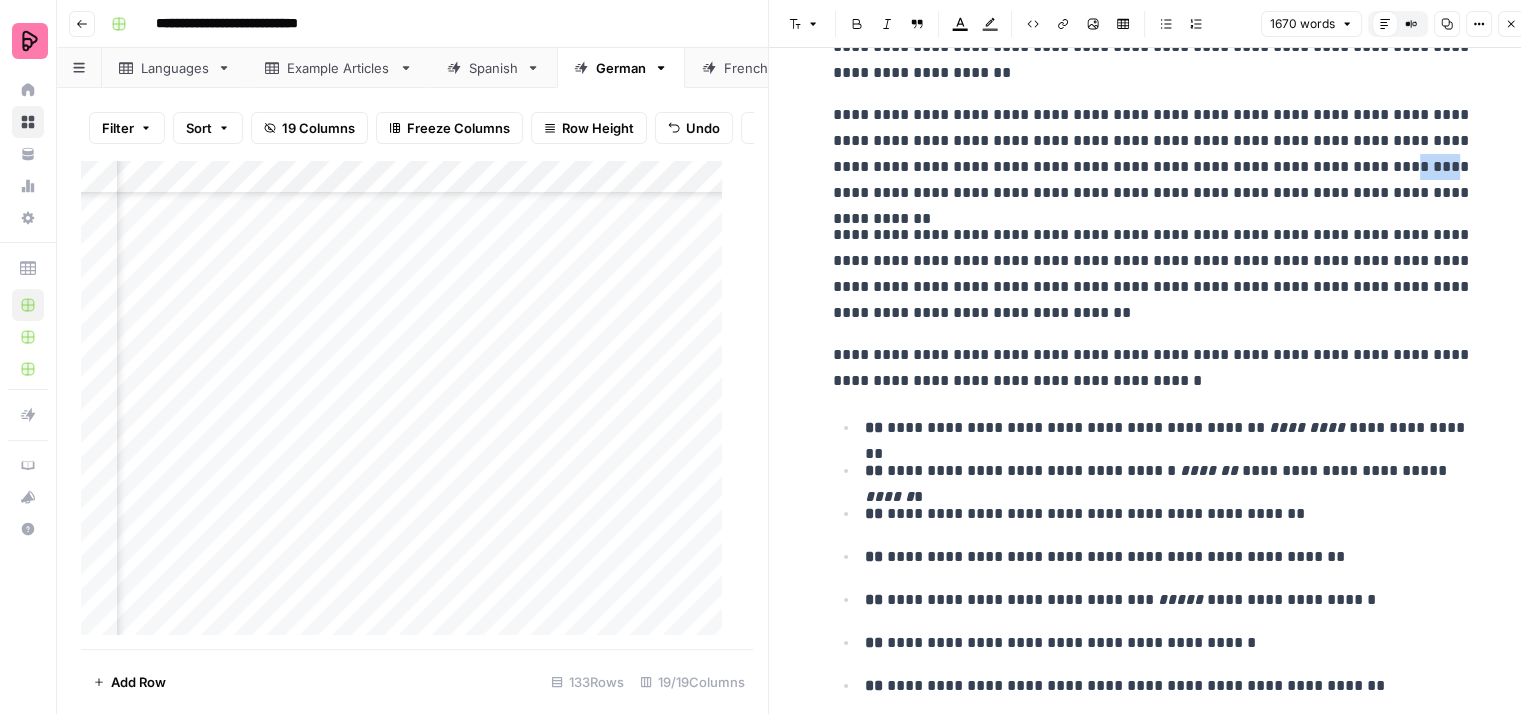 click on "**********" at bounding box center [1153, 154] 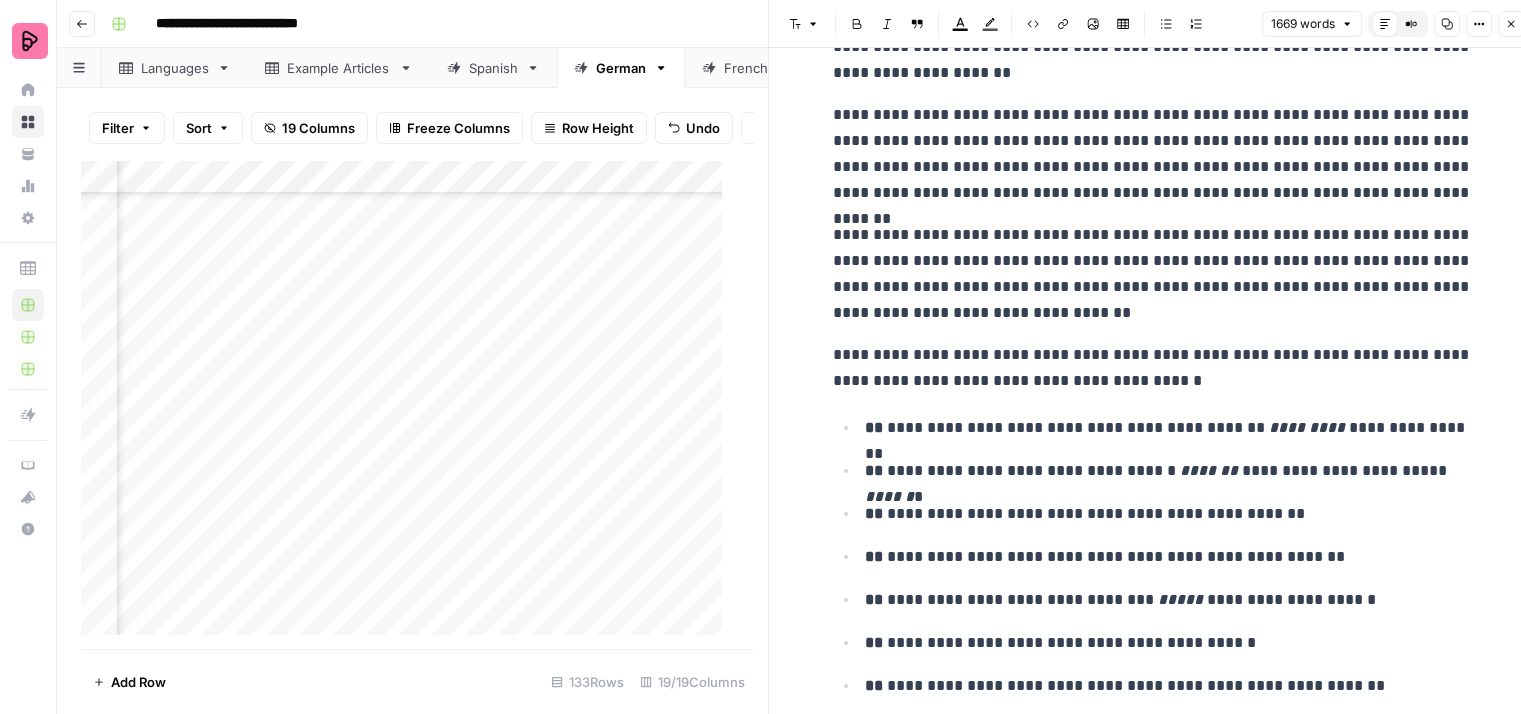 click on "**********" at bounding box center [1153, 154] 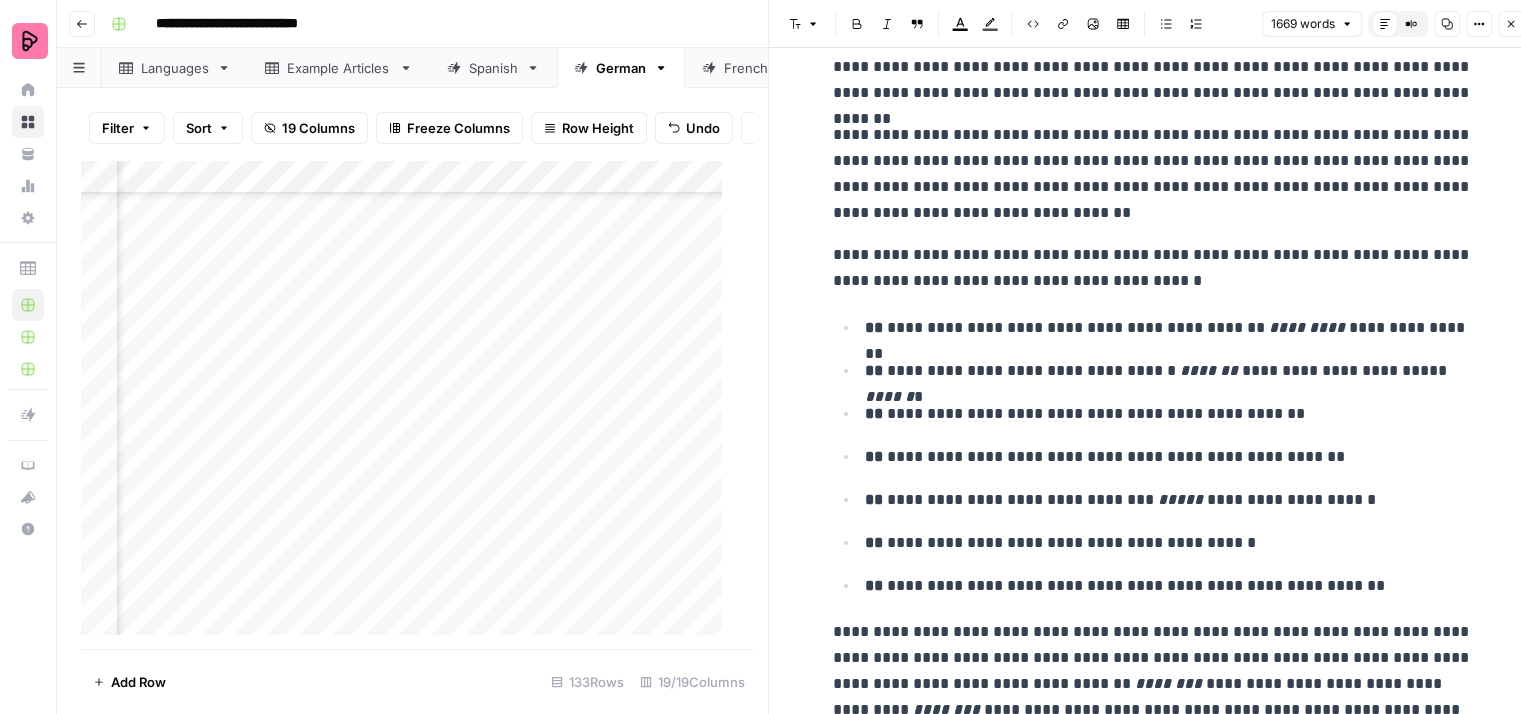 click on "**********" at bounding box center [1153, 268] 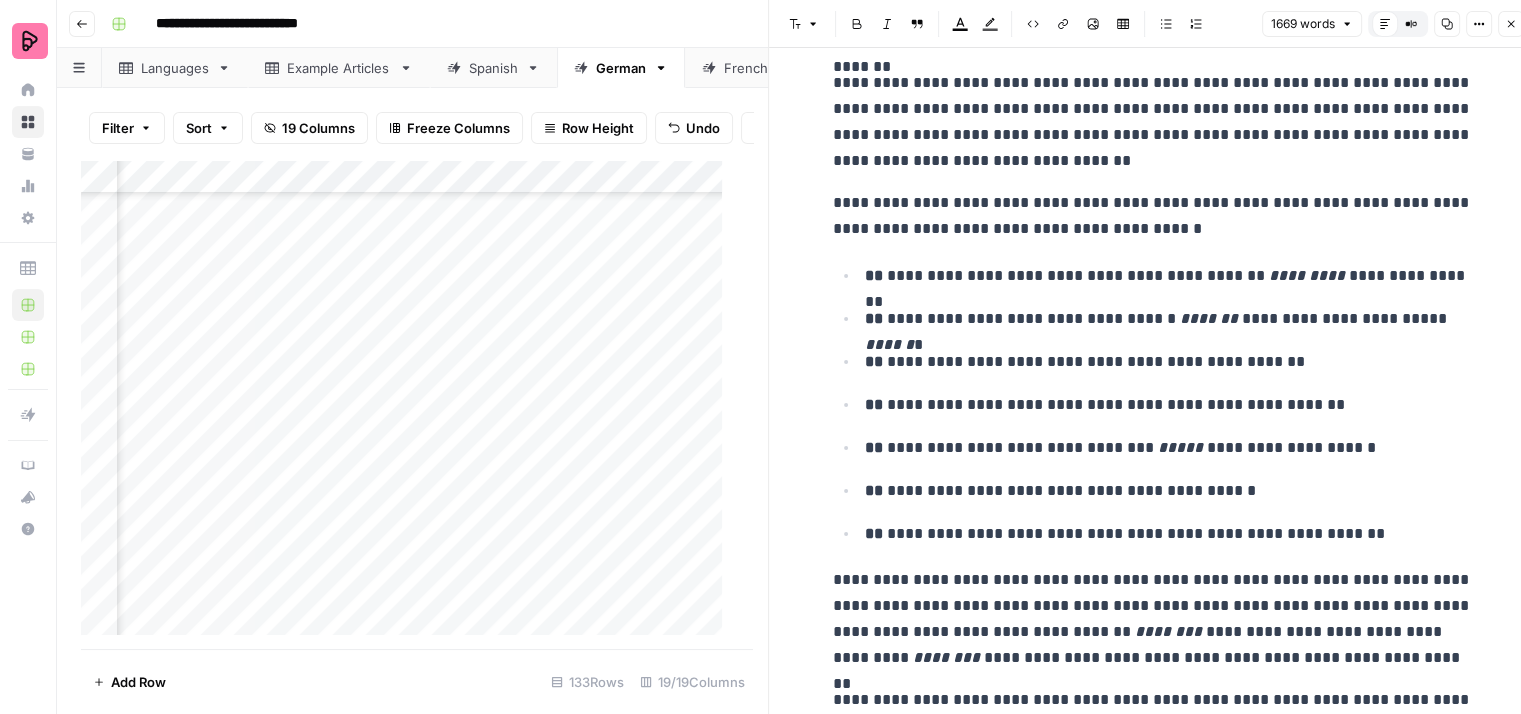 scroll, scrollTop: 3300, scrollLeft: 0, axis: vertical 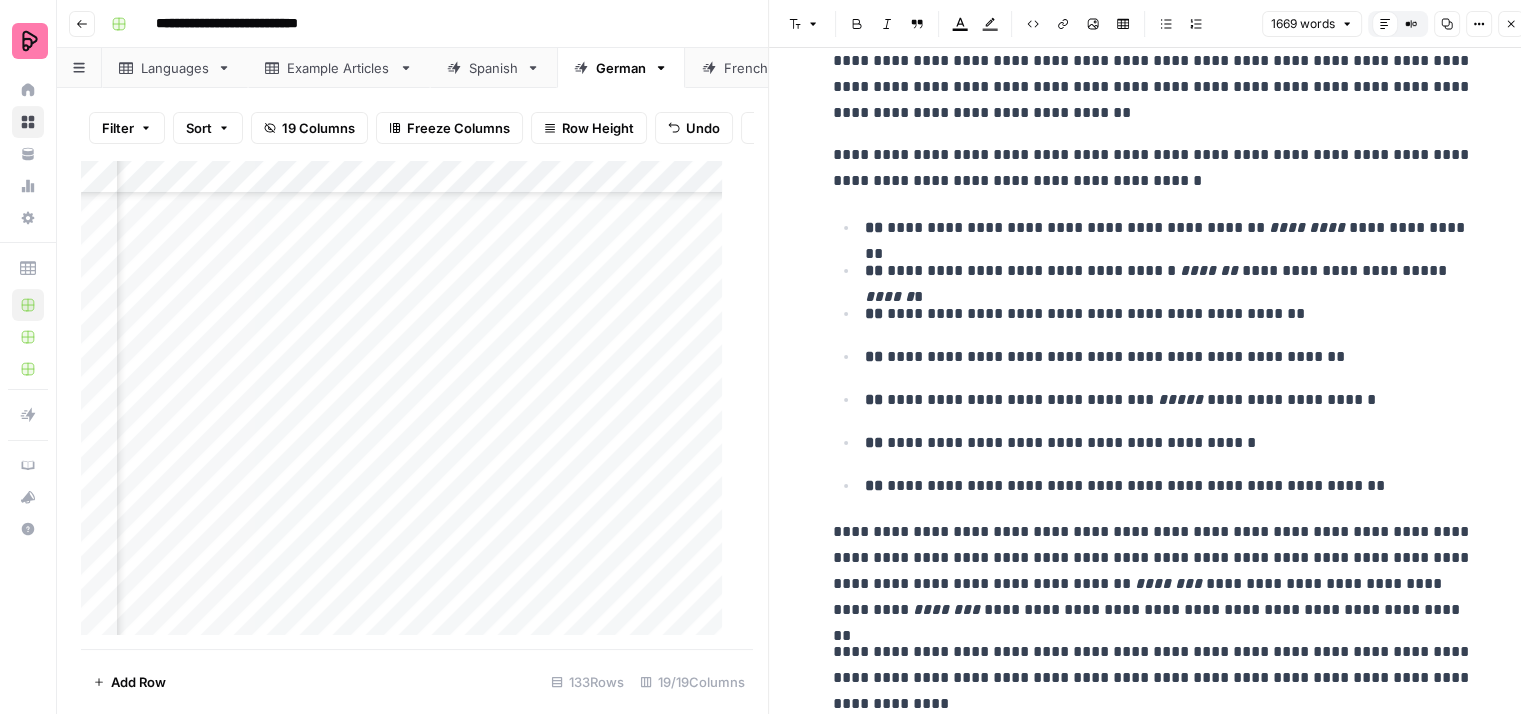 click on "*********" at bounding box center [1307, 227] 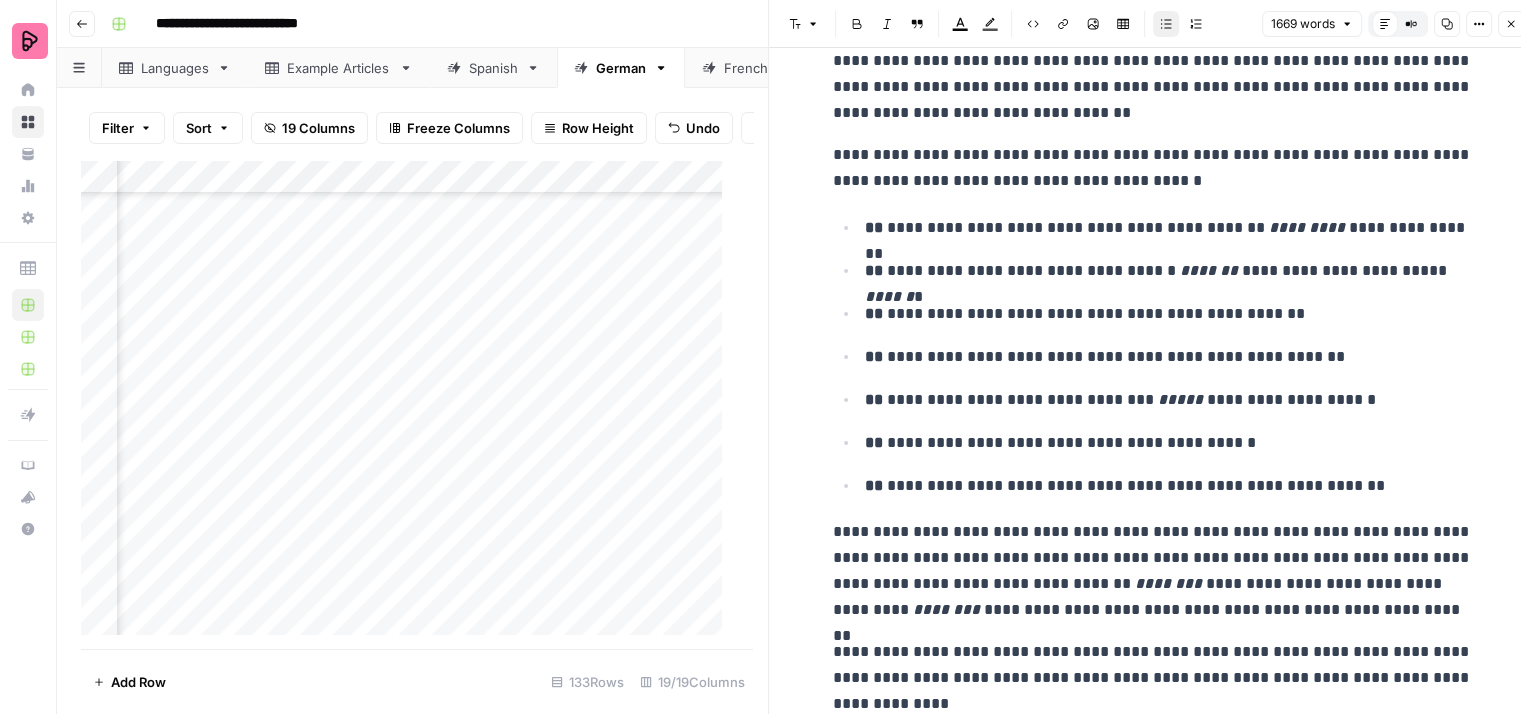 click on "**********" at bounding box center [1169, 271] 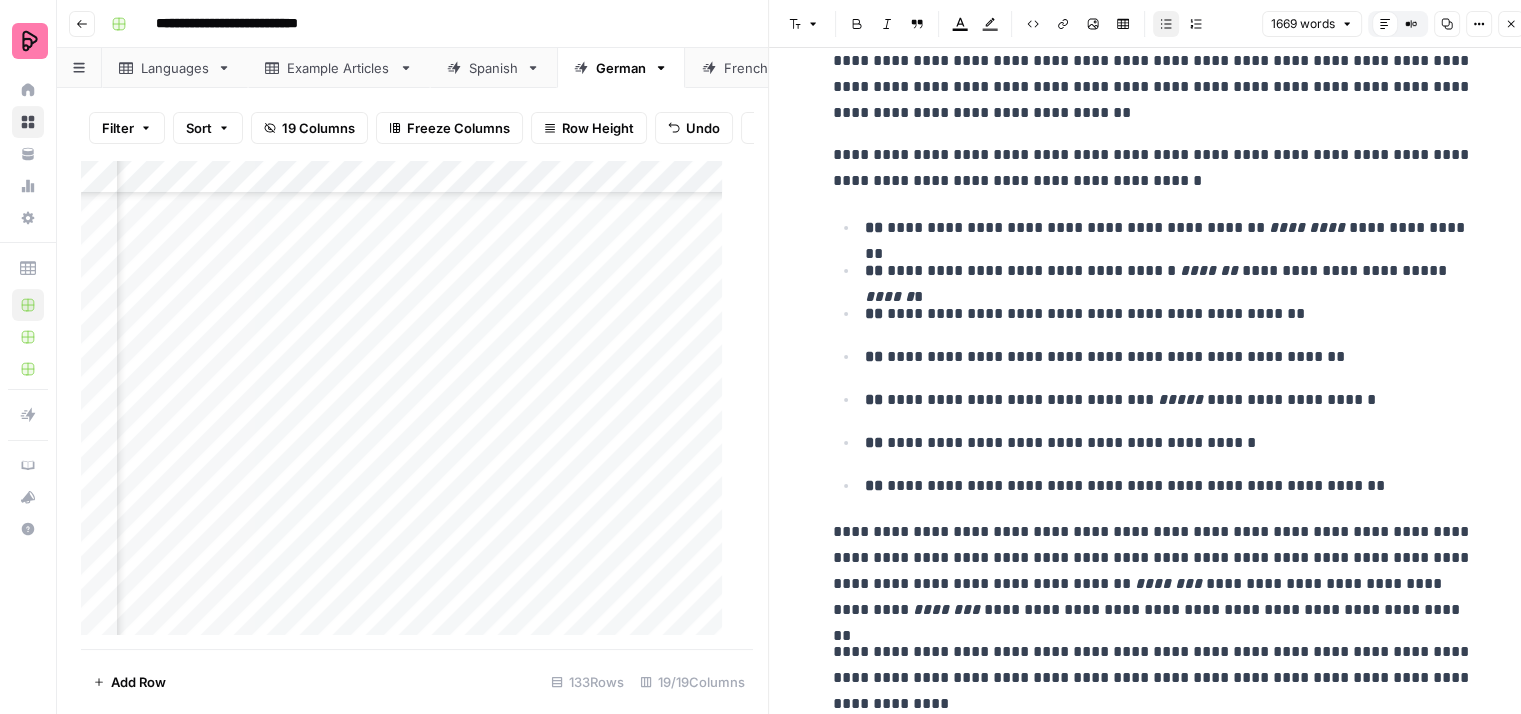 scroll, scrollTop: 3400, scrollLeft: 0, axis: vertical 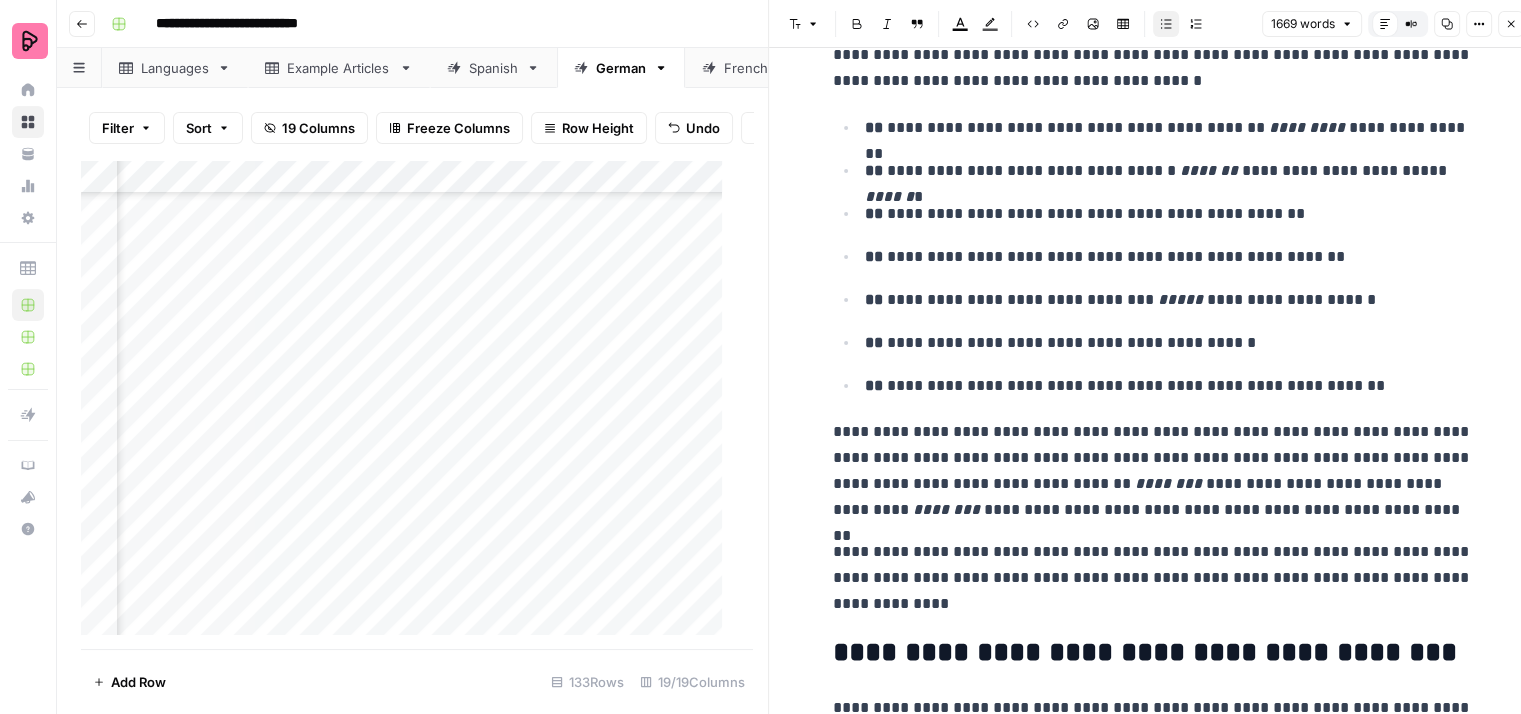 click on "**********" at bounding box center [1169, 257] 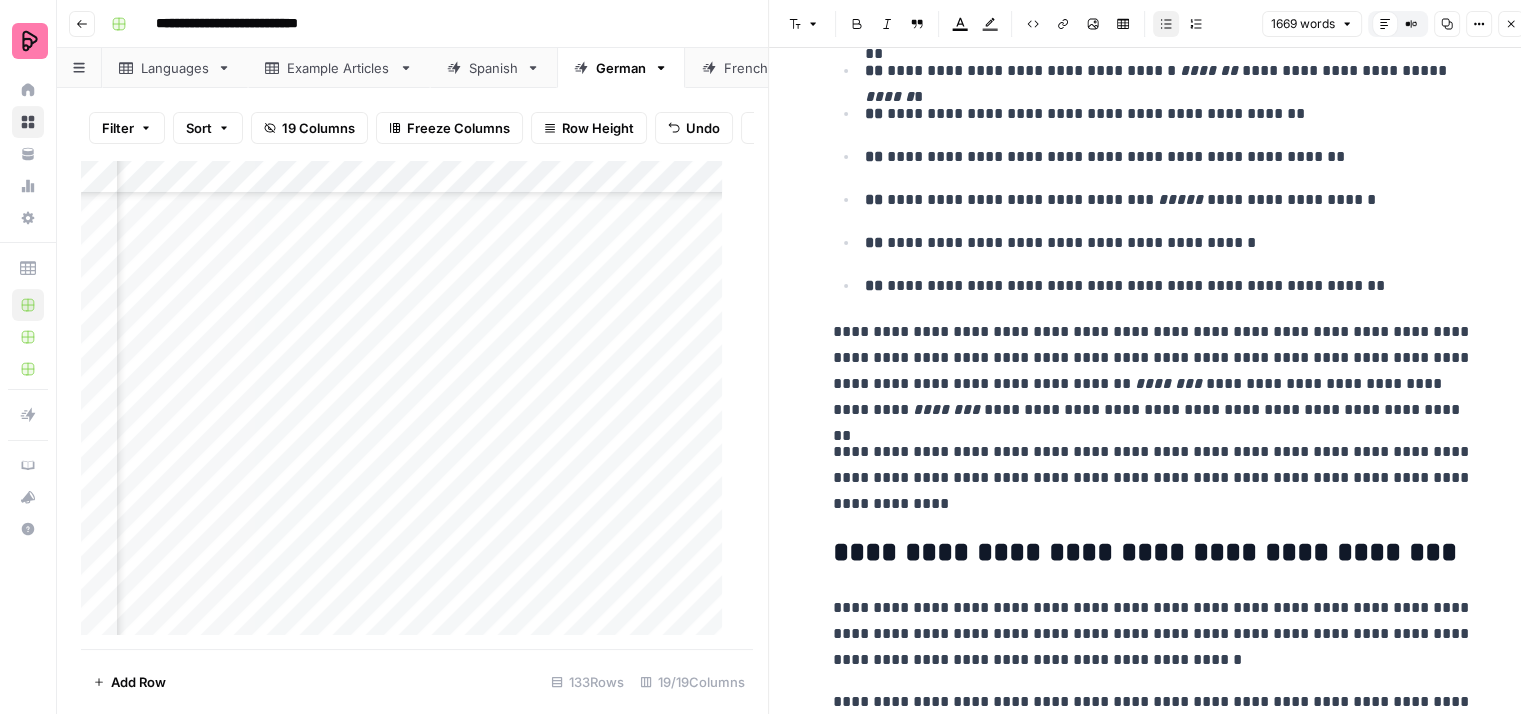 scroll, scrollTop: 3600, scrollLeft: 0, axis: vertical 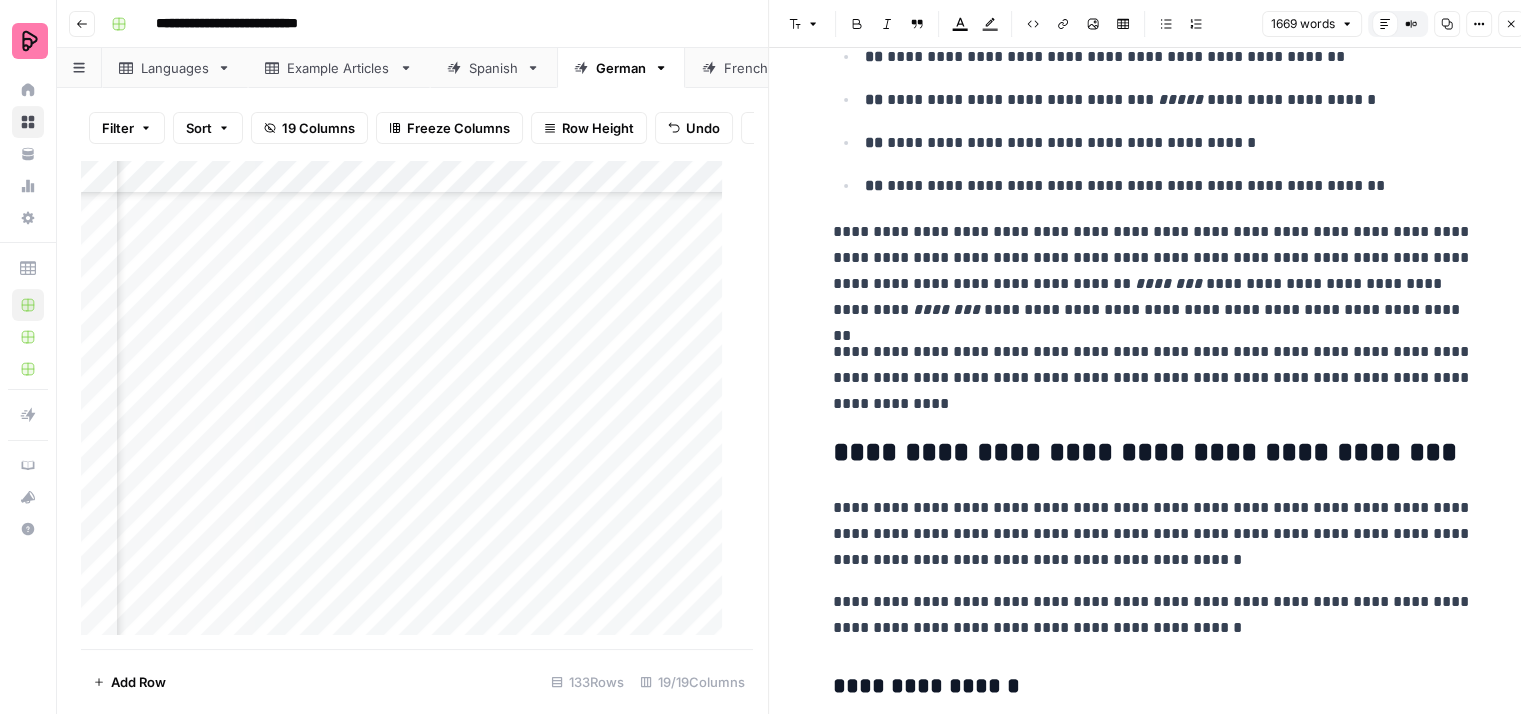 click on "**********" at bounding box center (1153, 378) 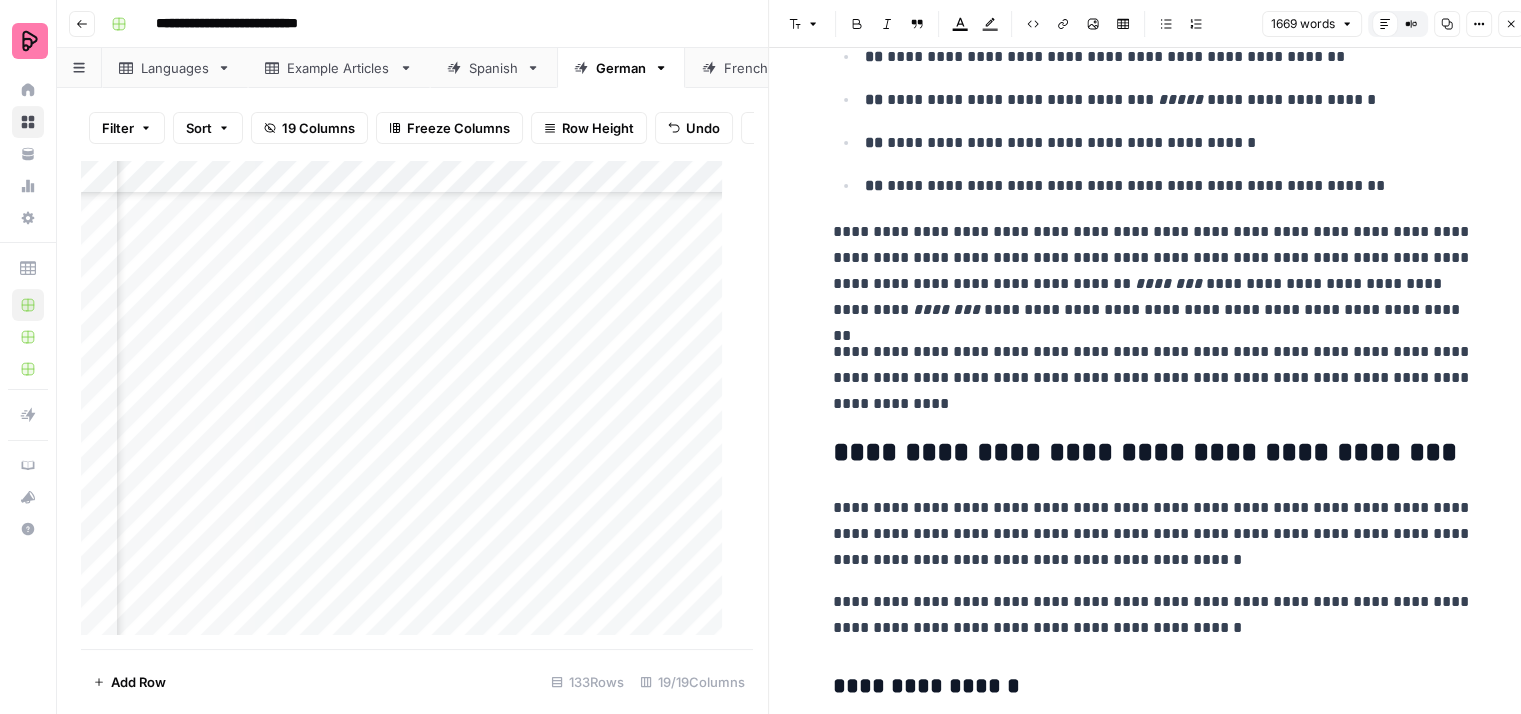 click on "**********" at bounding box center [1153, 378] 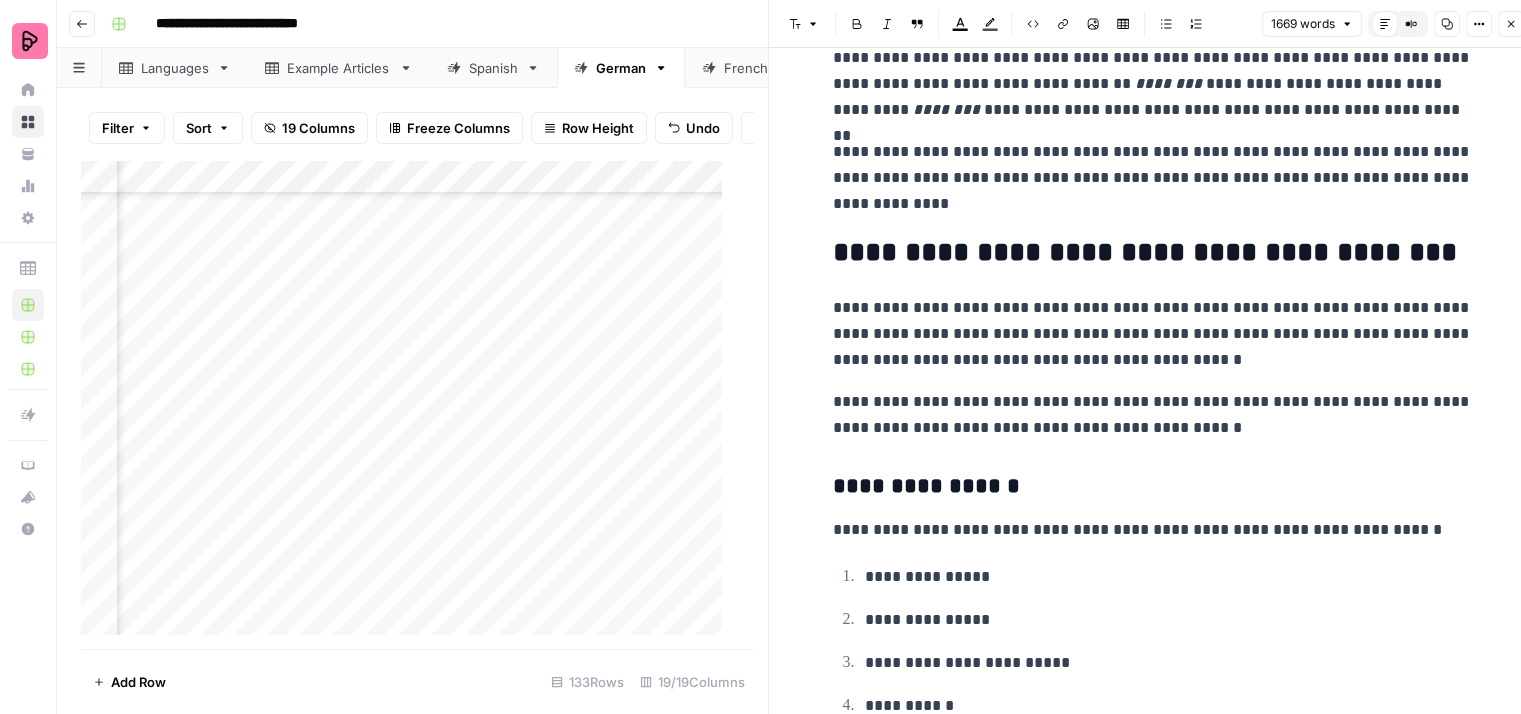 scroll, scrollTop: 3900, scrollLeft: 0, axis: vertical 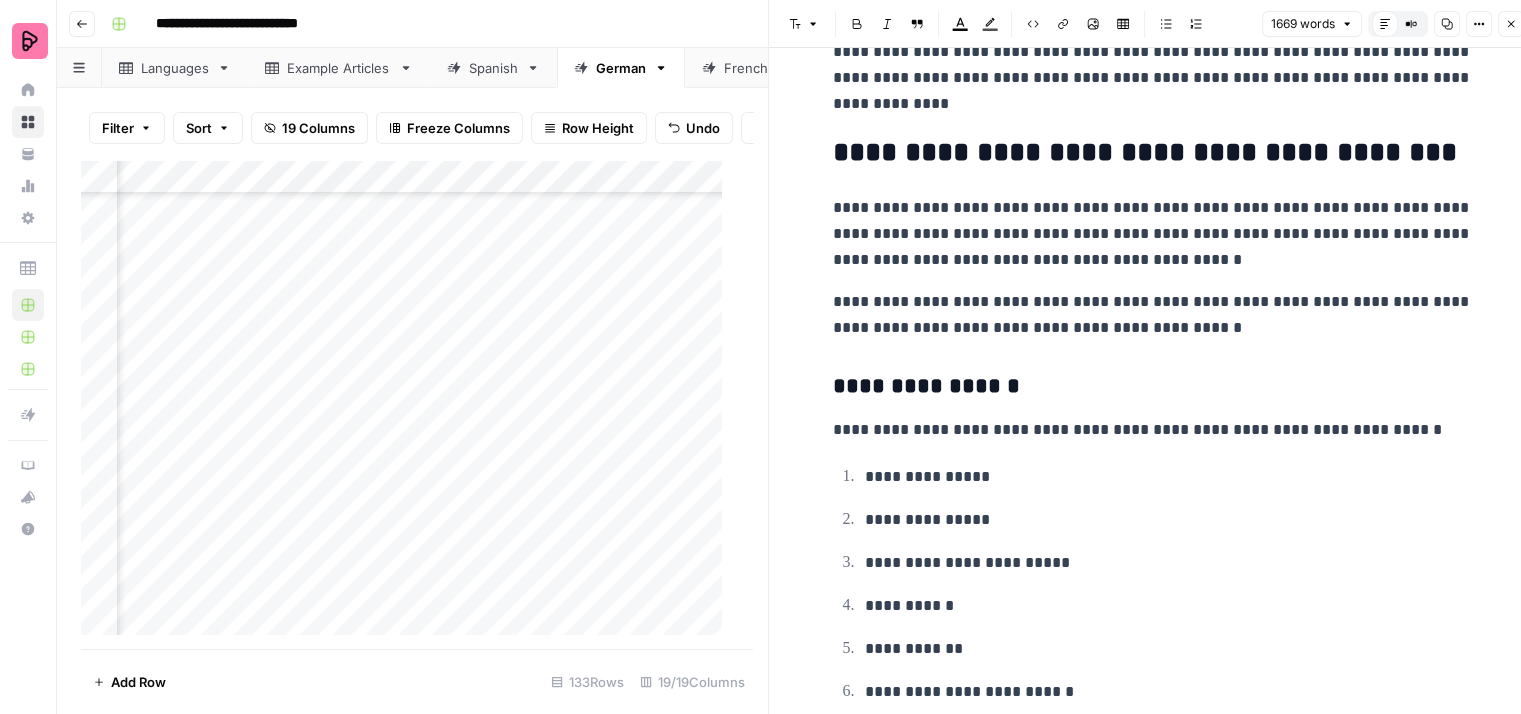 click on "**********" at bounding box center (1153, 234) 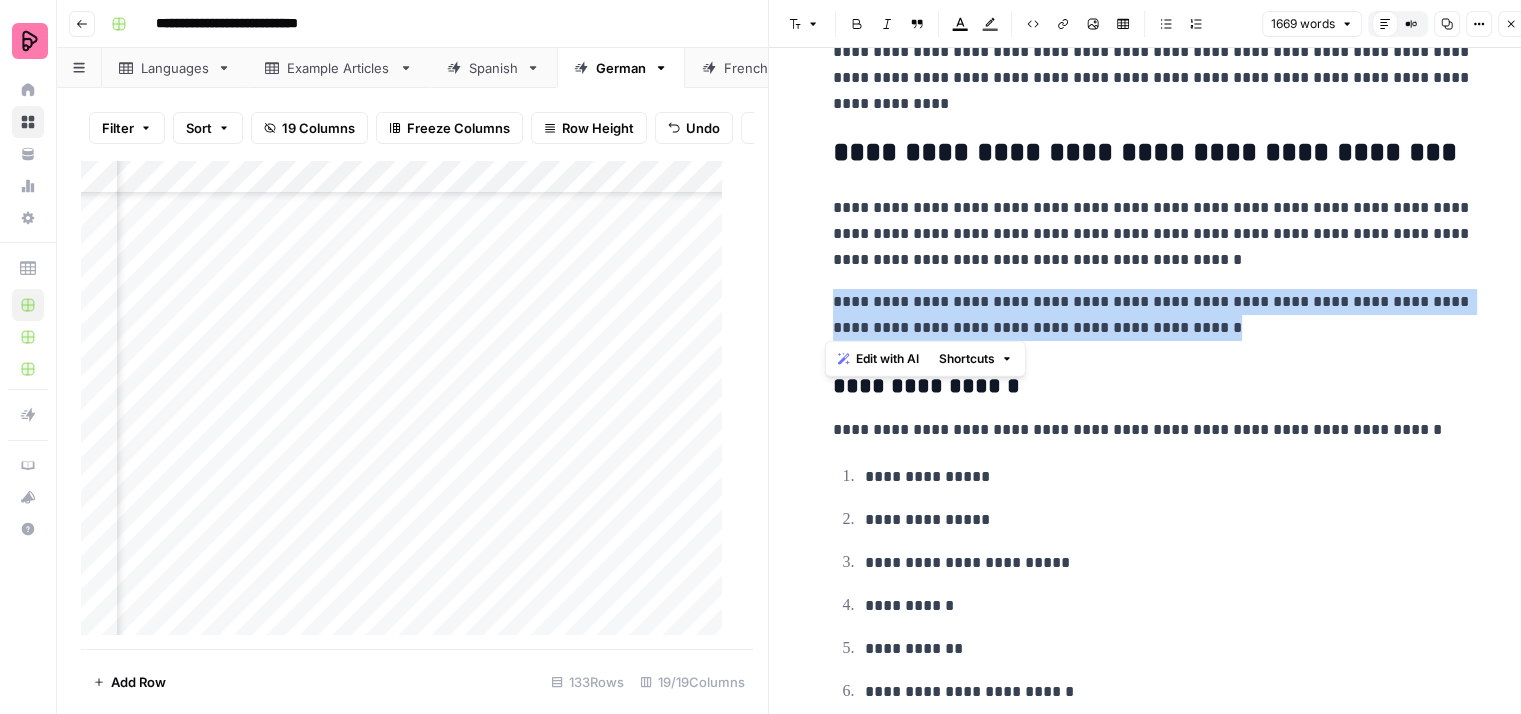 drag, startPoint x: 1188, startPoint y: 323, endPoint x: 820, endPoint y: 287, distance: 369.75668 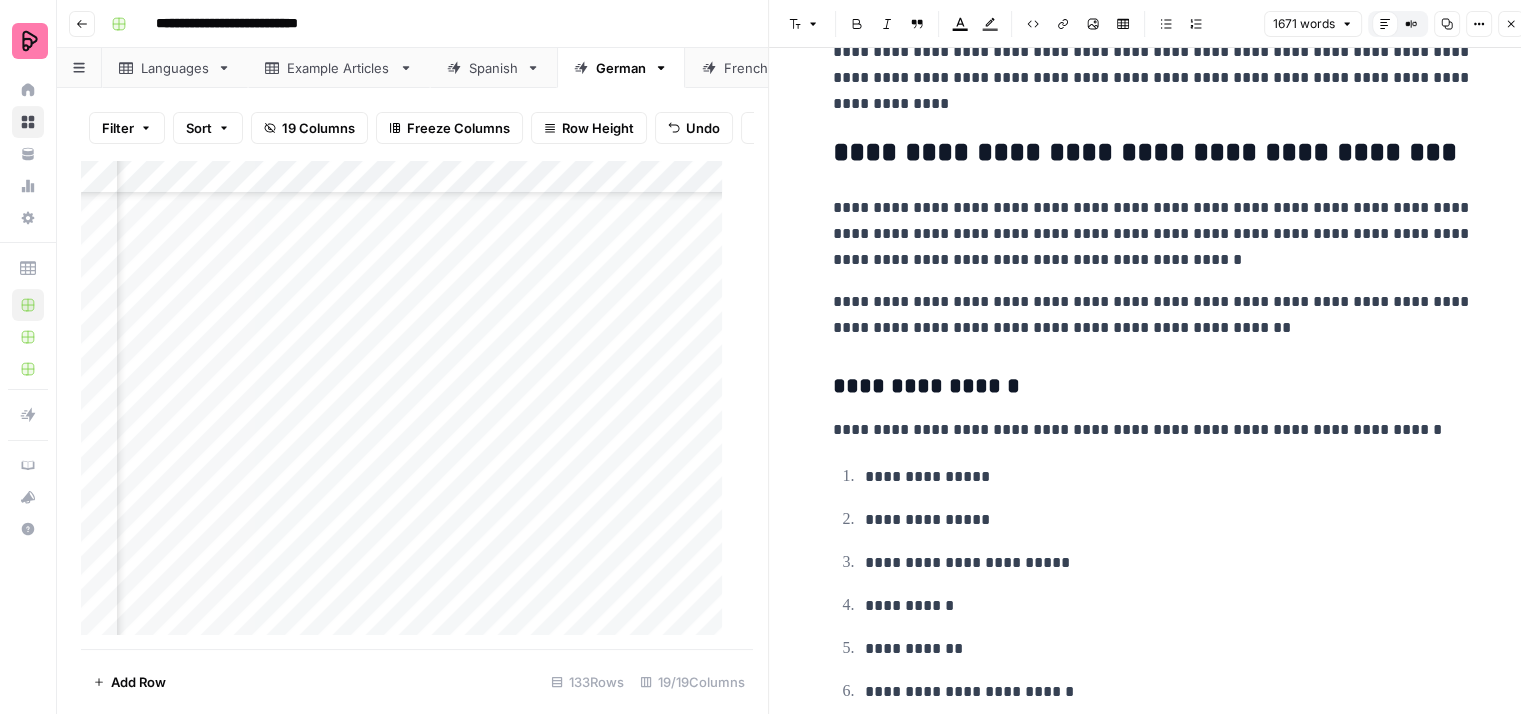 click on "**********" at bounding box center [1153, 315] 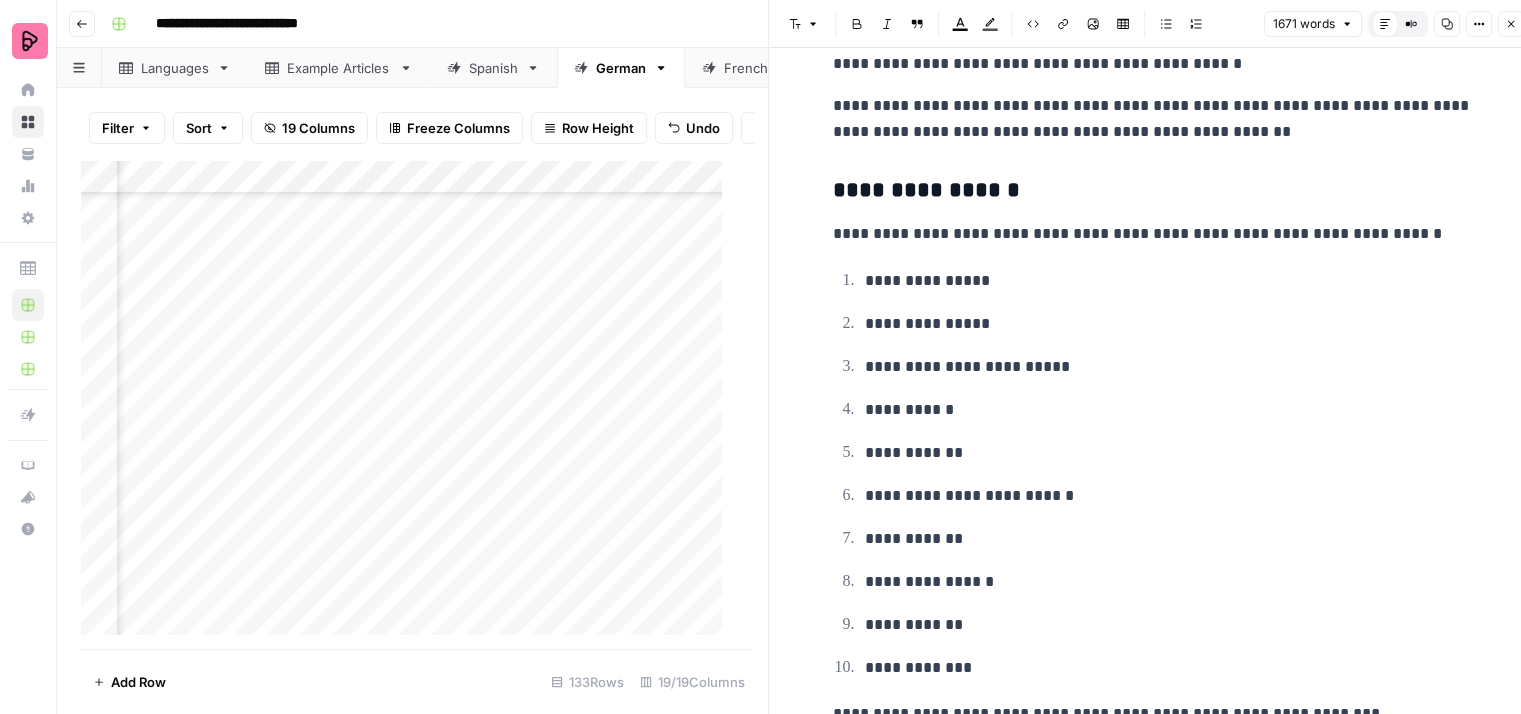 scroll, scrollTop: 4100, scrollLeft: 0, axis: vertical 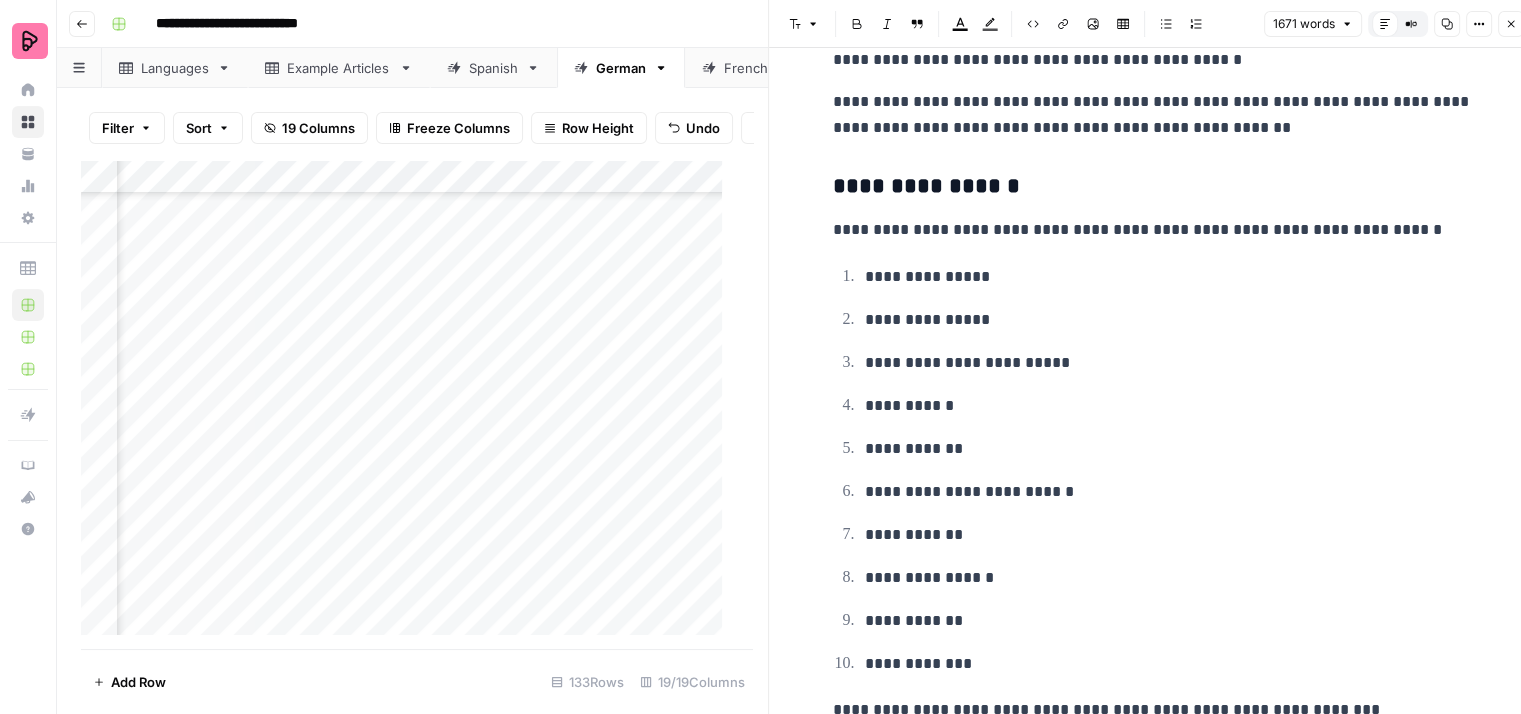click on "**********" at bounding box center [1169, 277] 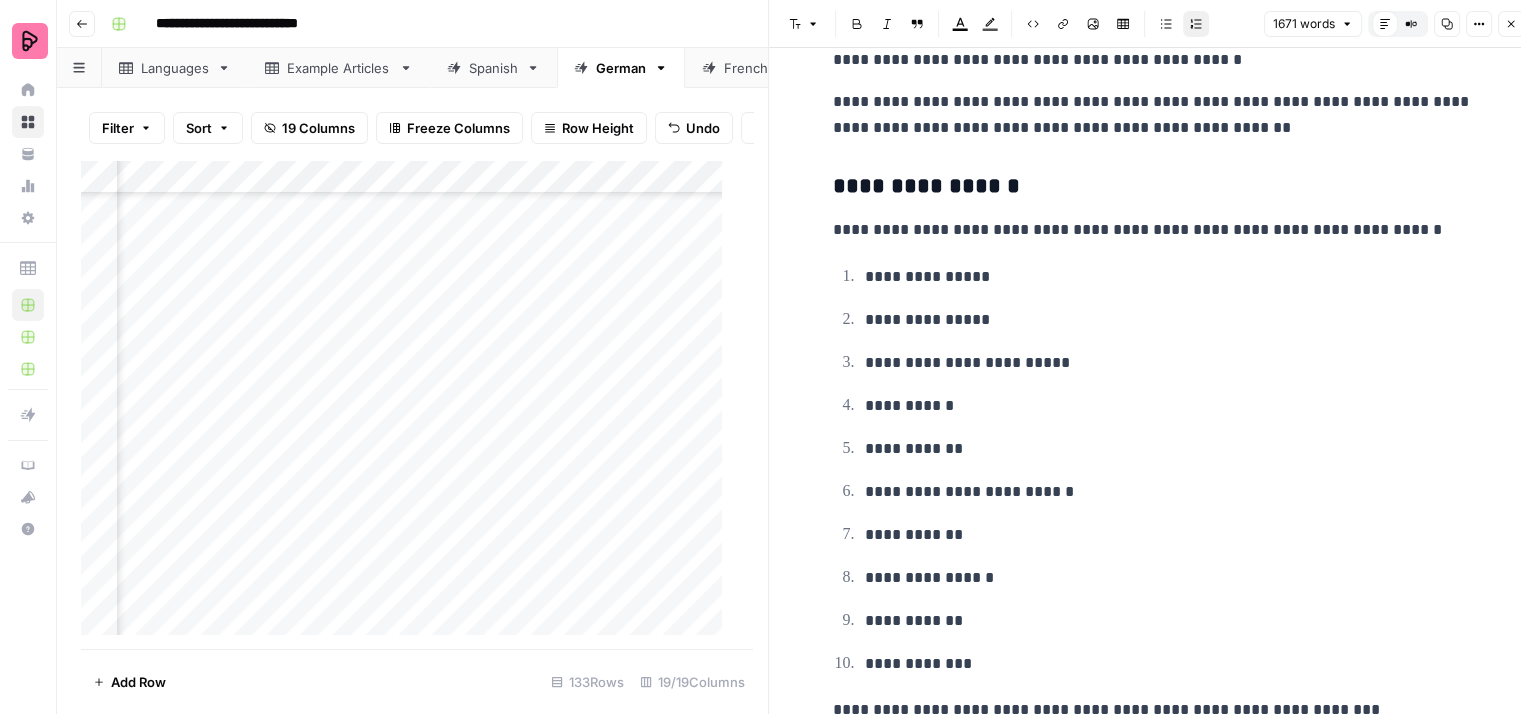 click on "**********" at bounding box center [1153, 230] 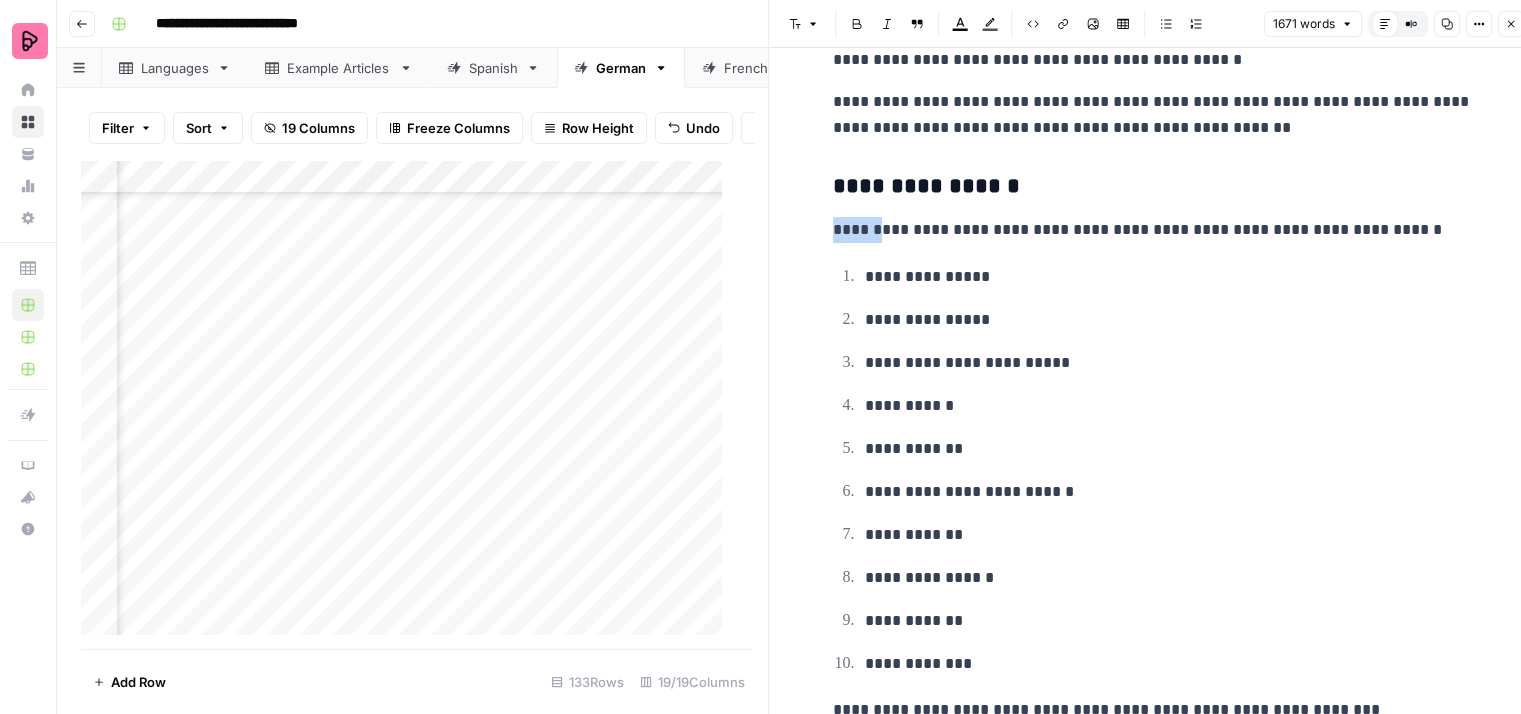 click on "**********" at bounding box center (1153, 230) 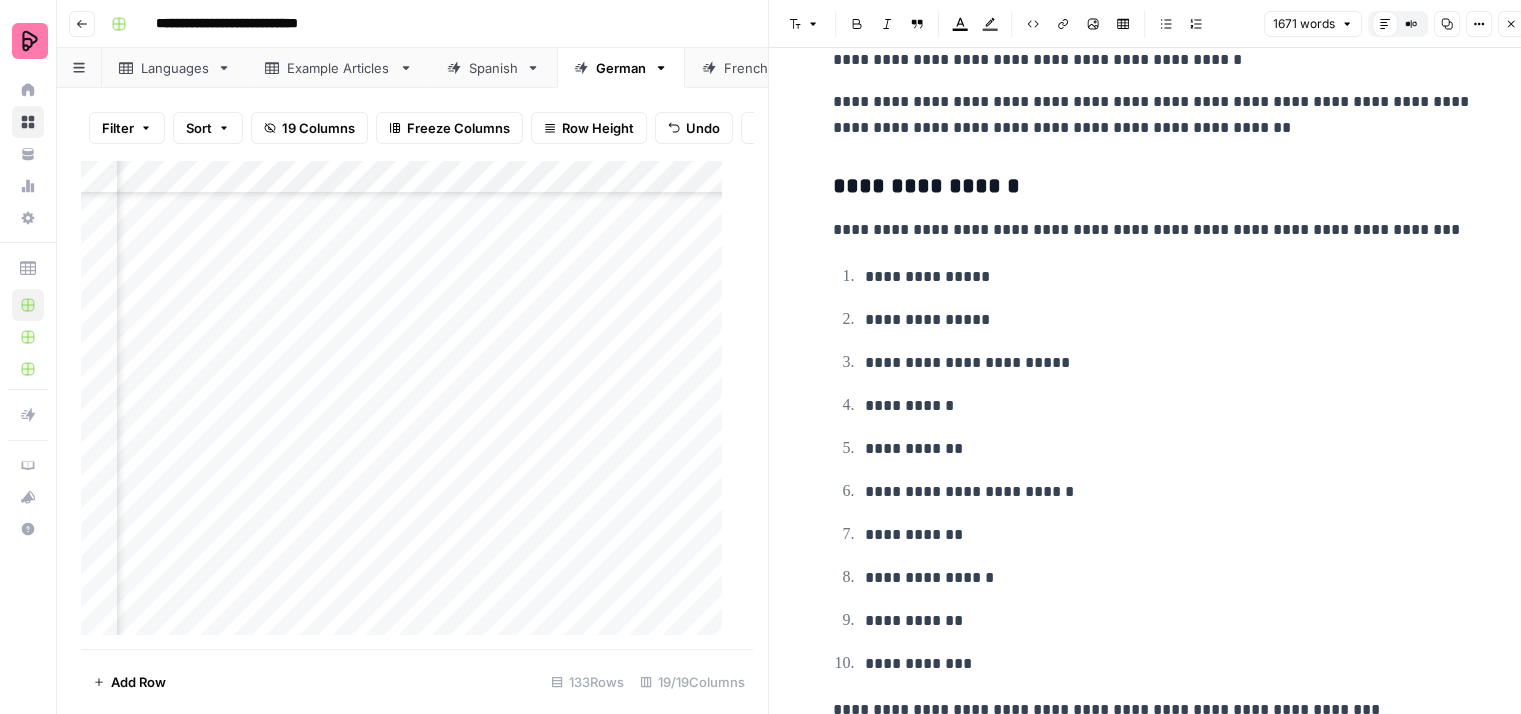 click on "**********" at bounding box center (1153, 230) 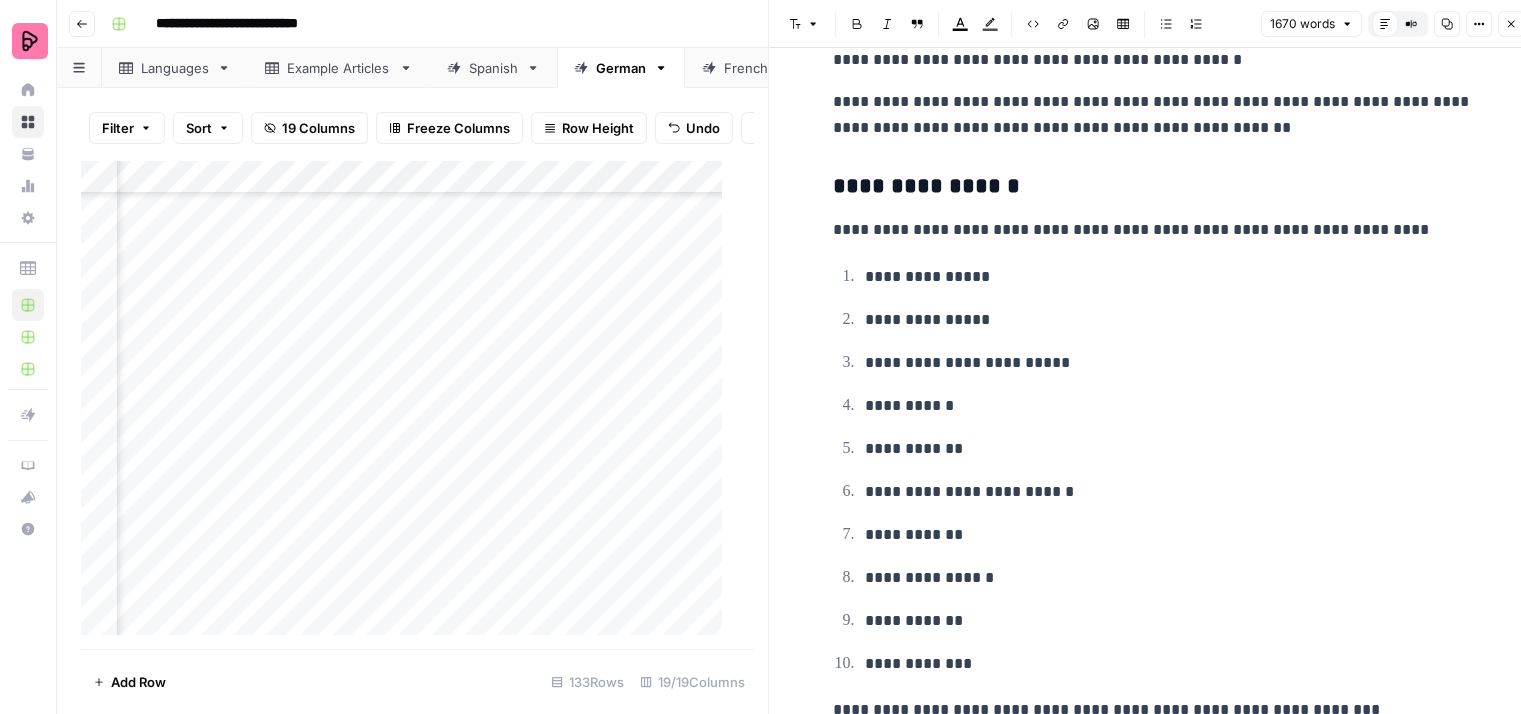 click on "**********" at bounding box center [1169, 277] 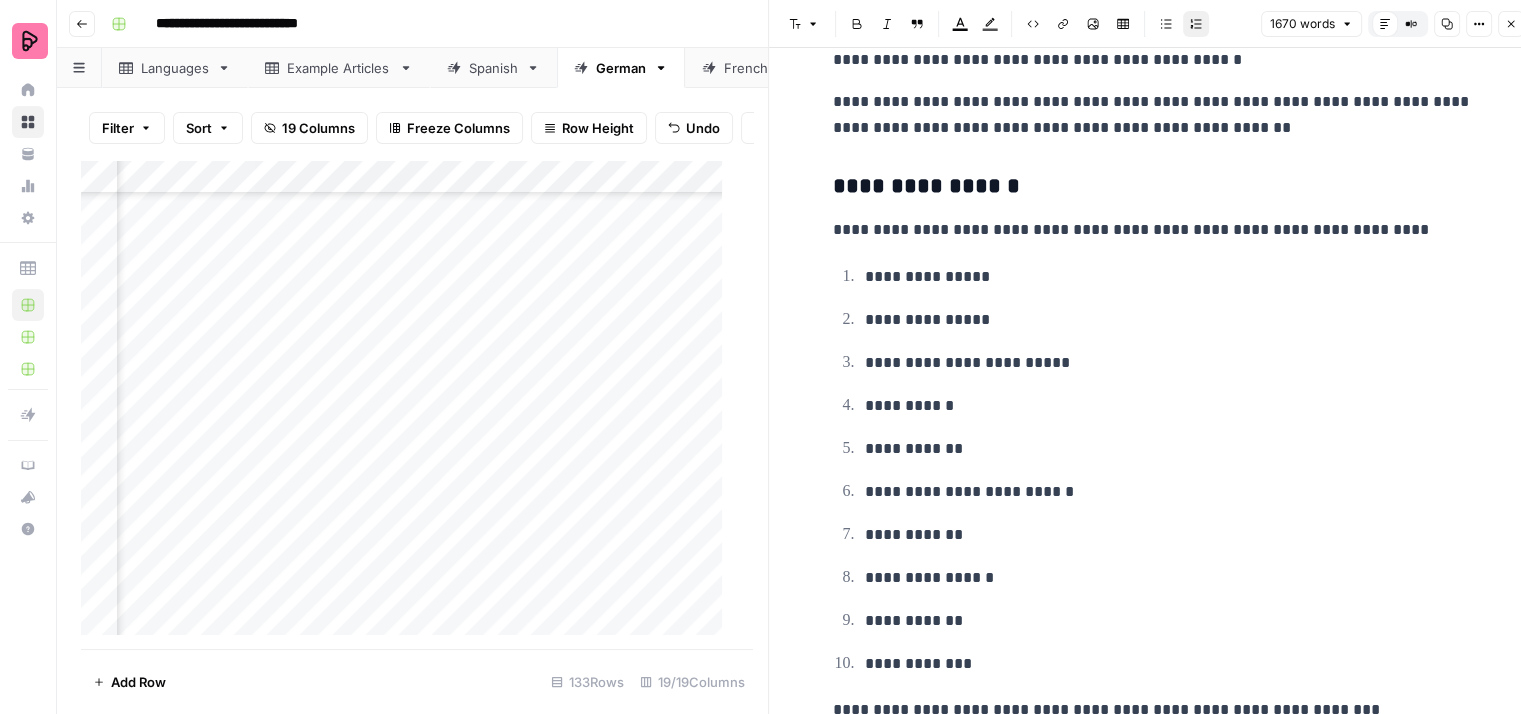 click on "**********" at bounding box center (1169, 363) 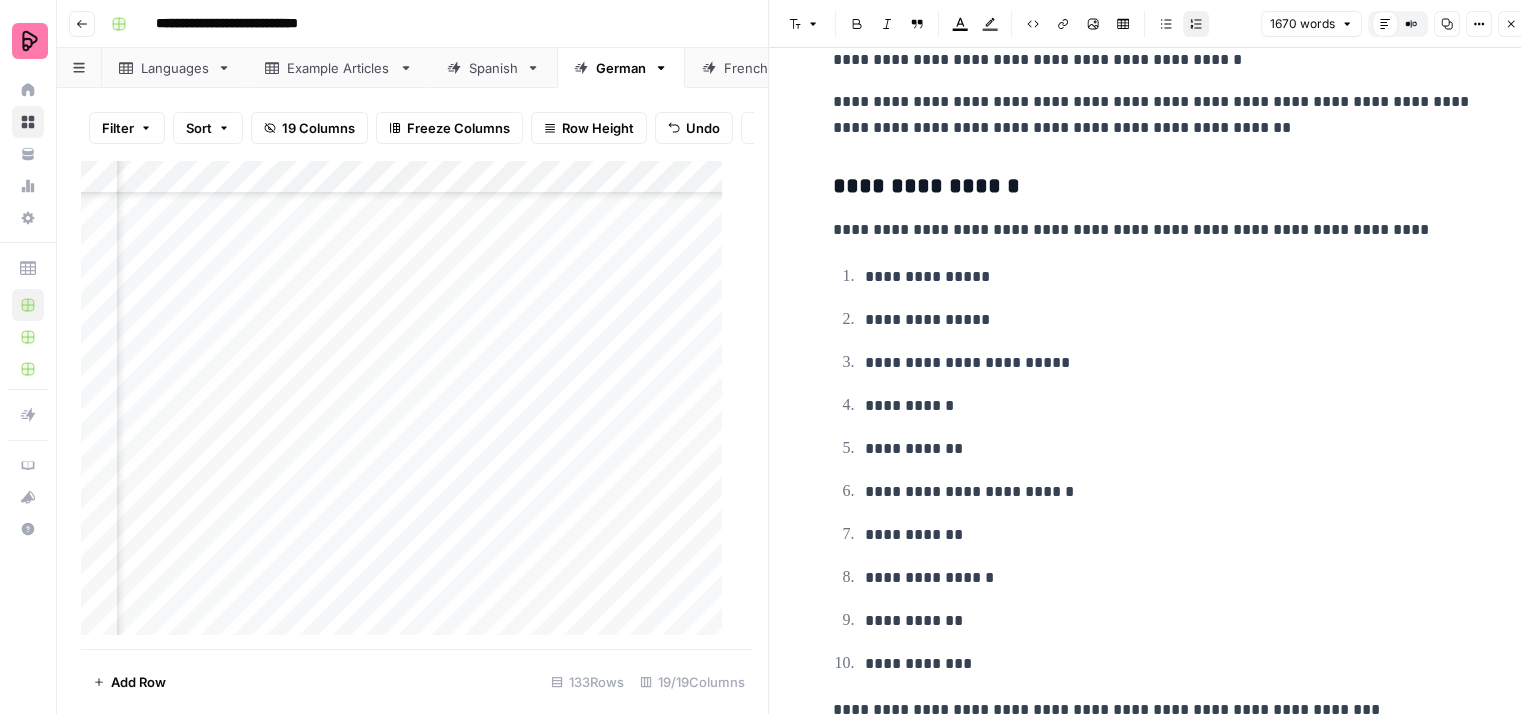 click on "**********" at bounding box center (1153, 470) 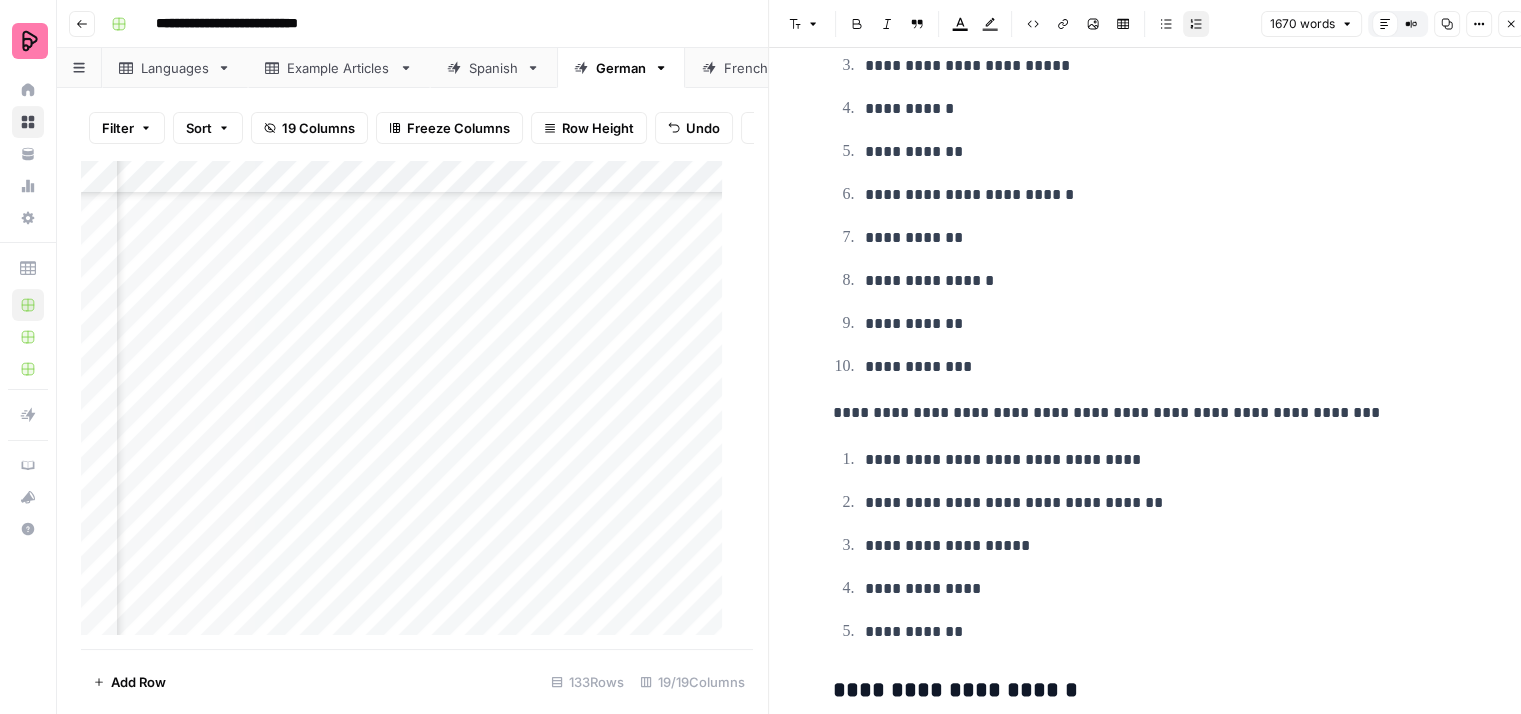 scroll, scrollTop: 4400, scrollLeft: 0, axis: vertical 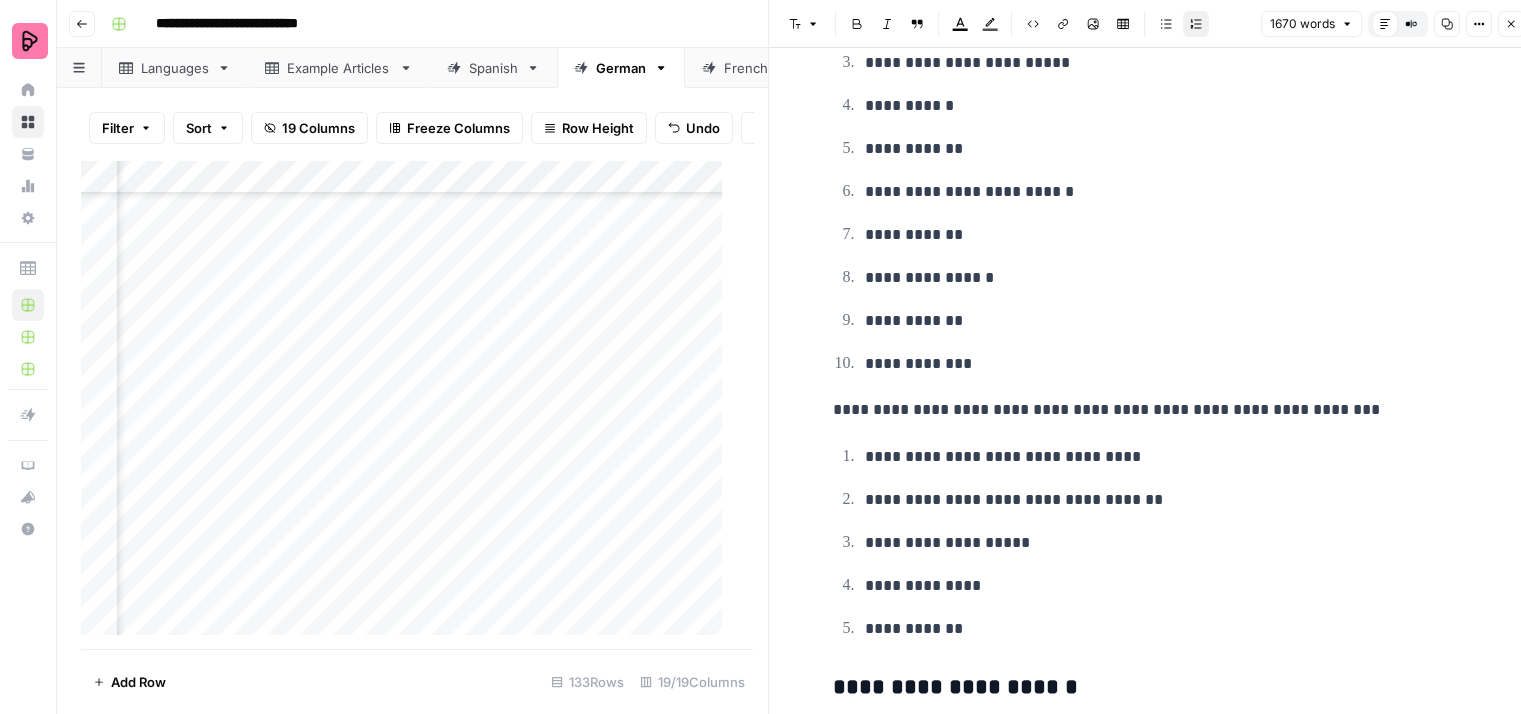 click on "**********" at bounding box center [1169, 457] 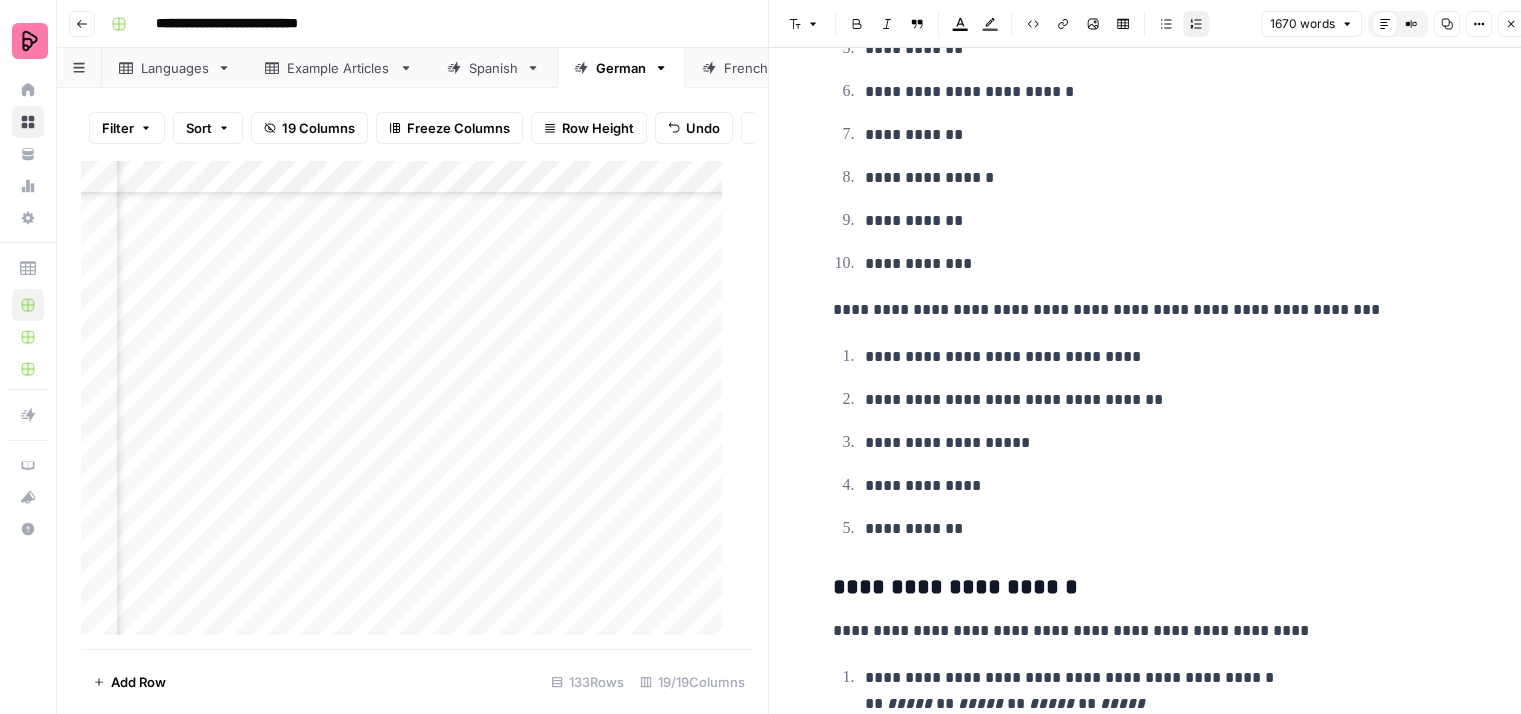 click on "**********" at bounding box center (1153, 442) 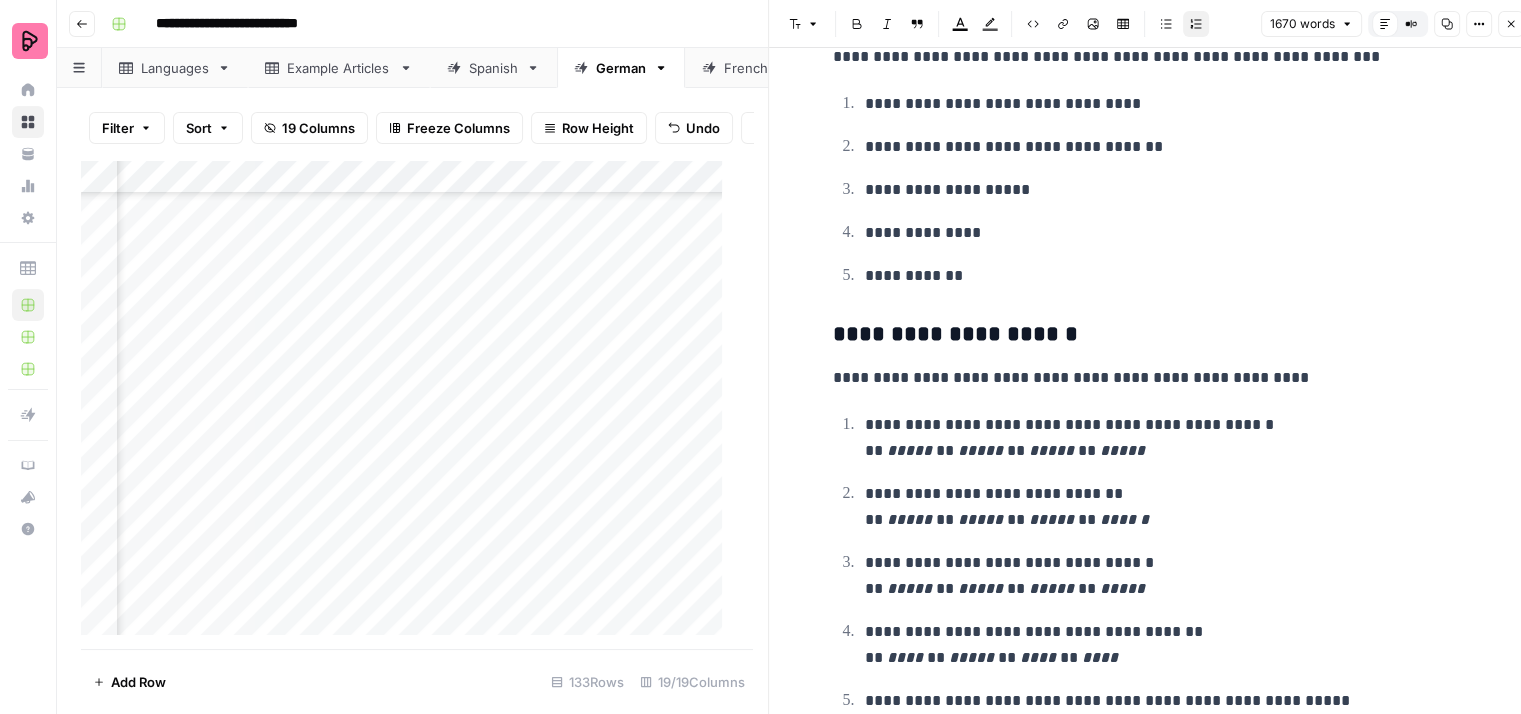 scroll, scrollTop: 4800, scrollLeft: 0, axis: vertical 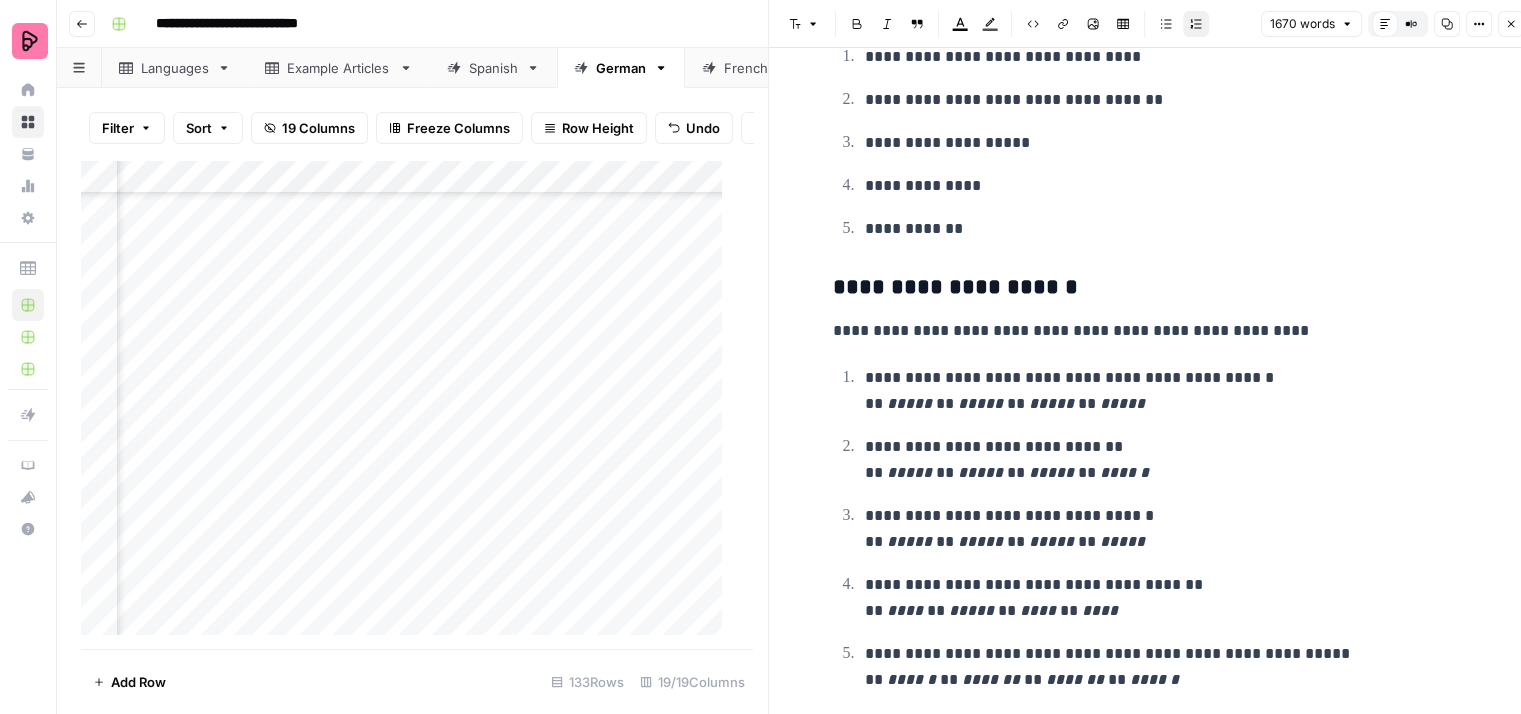 click on "**********" at bounding box center (1169, 391) 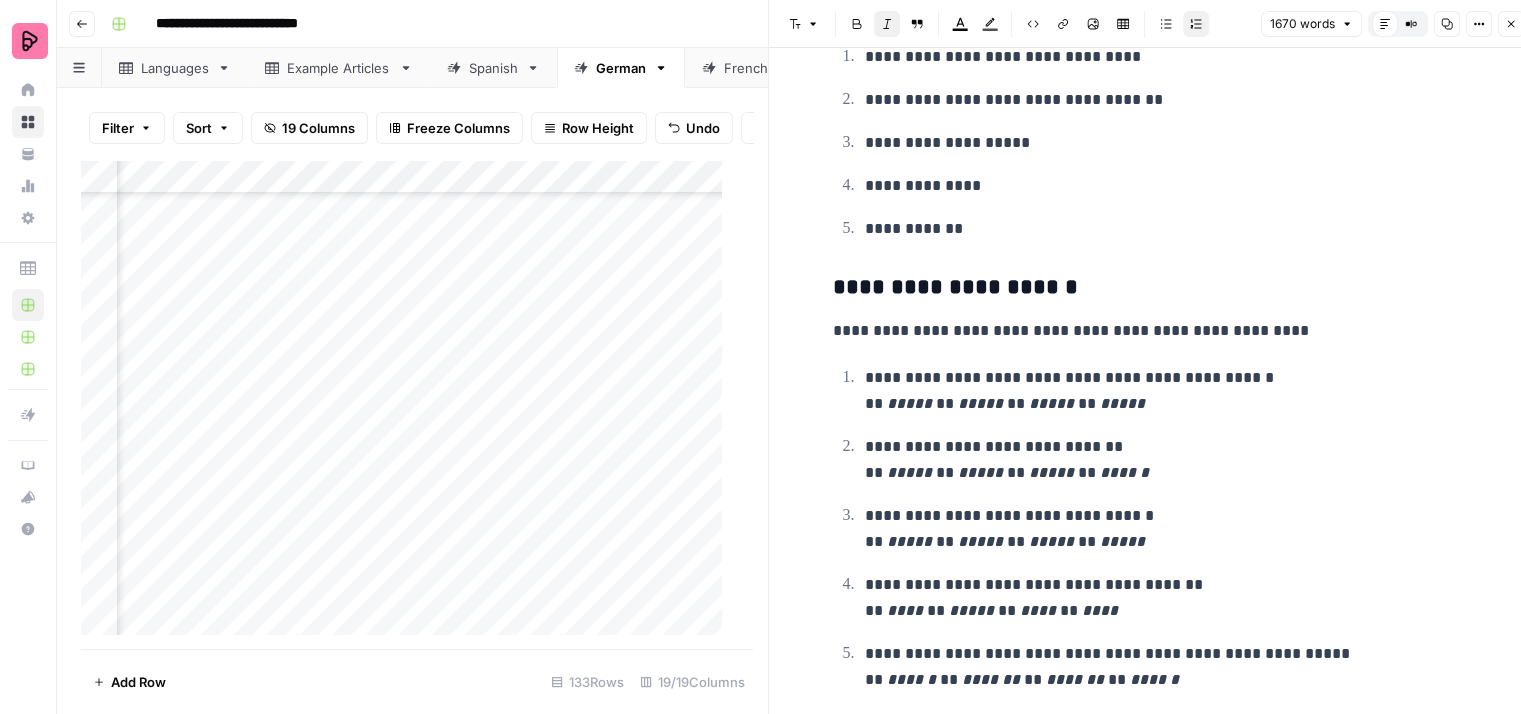 click on "**********" at bounding box center (1169, 391) 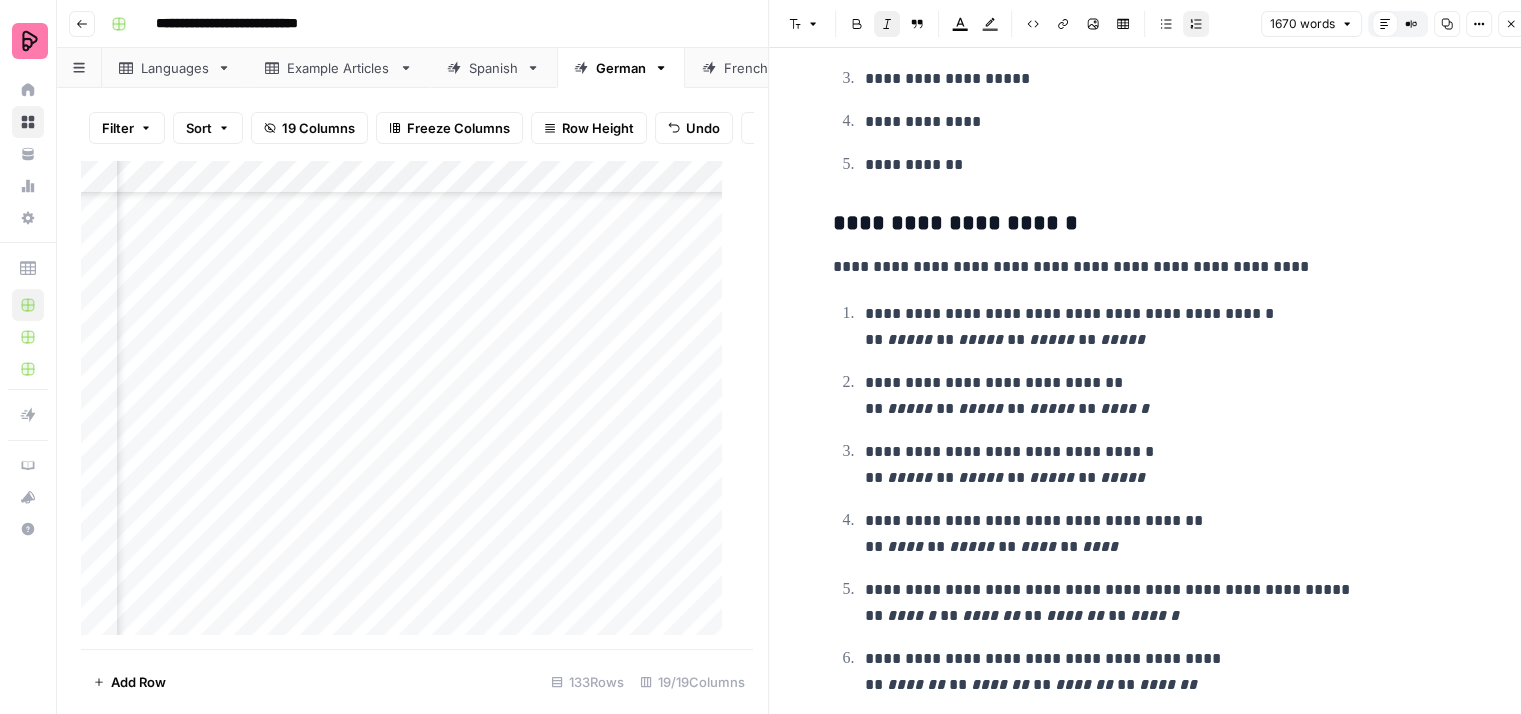 scroll, scrollTop: 4900, scrollLeft: 0, axis: vertical 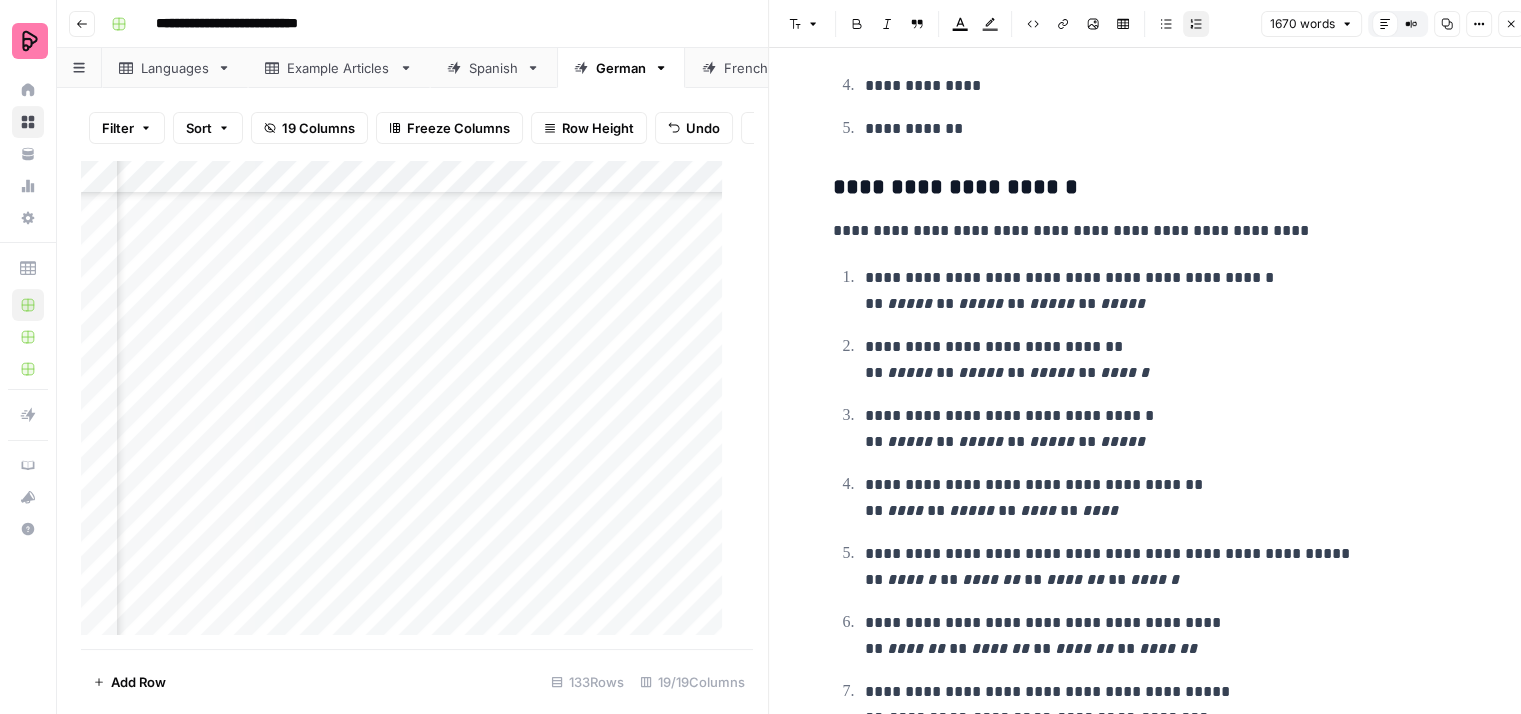 click on "**********" at bounding box center (1169, 291) 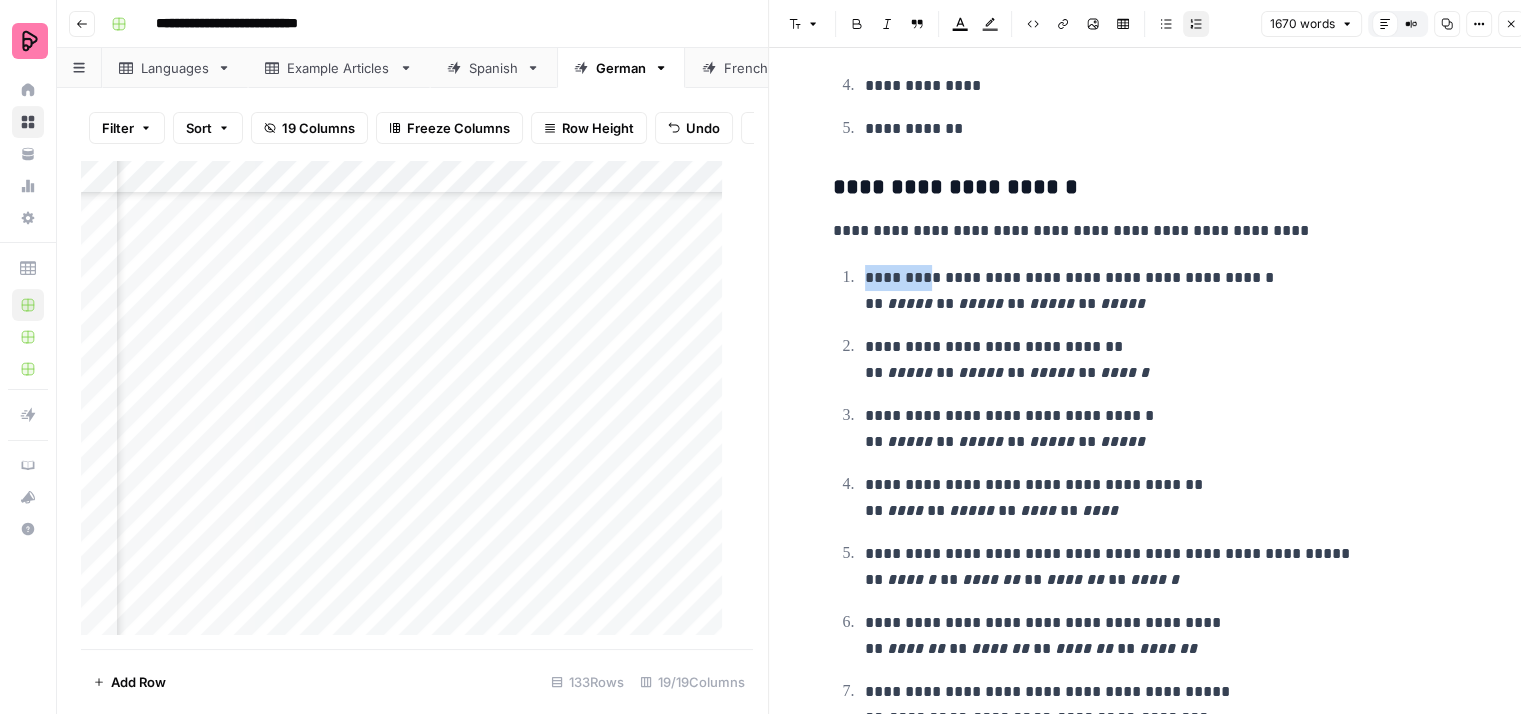click on "**********" at bounding box center (1169, 291) 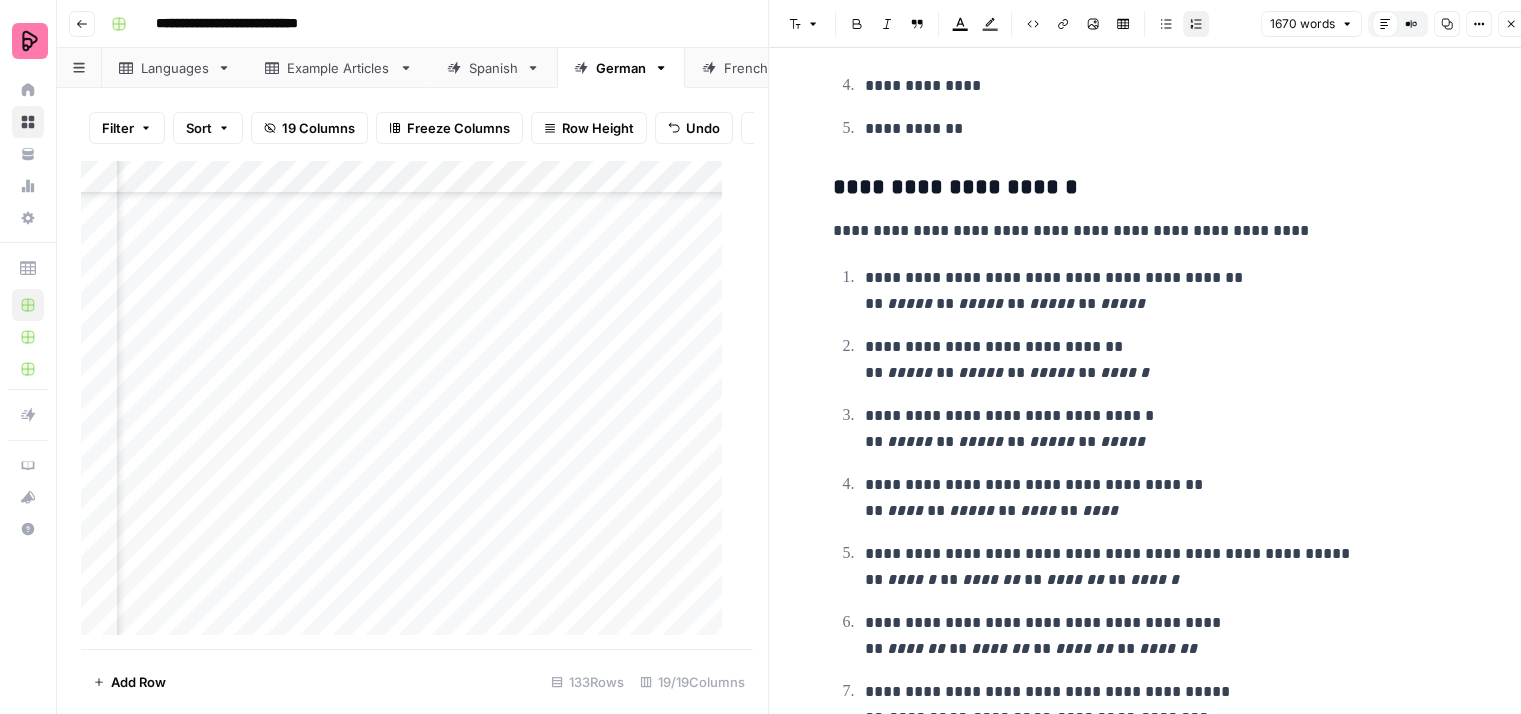 click on "**********" at bounding box center [1169, 291] 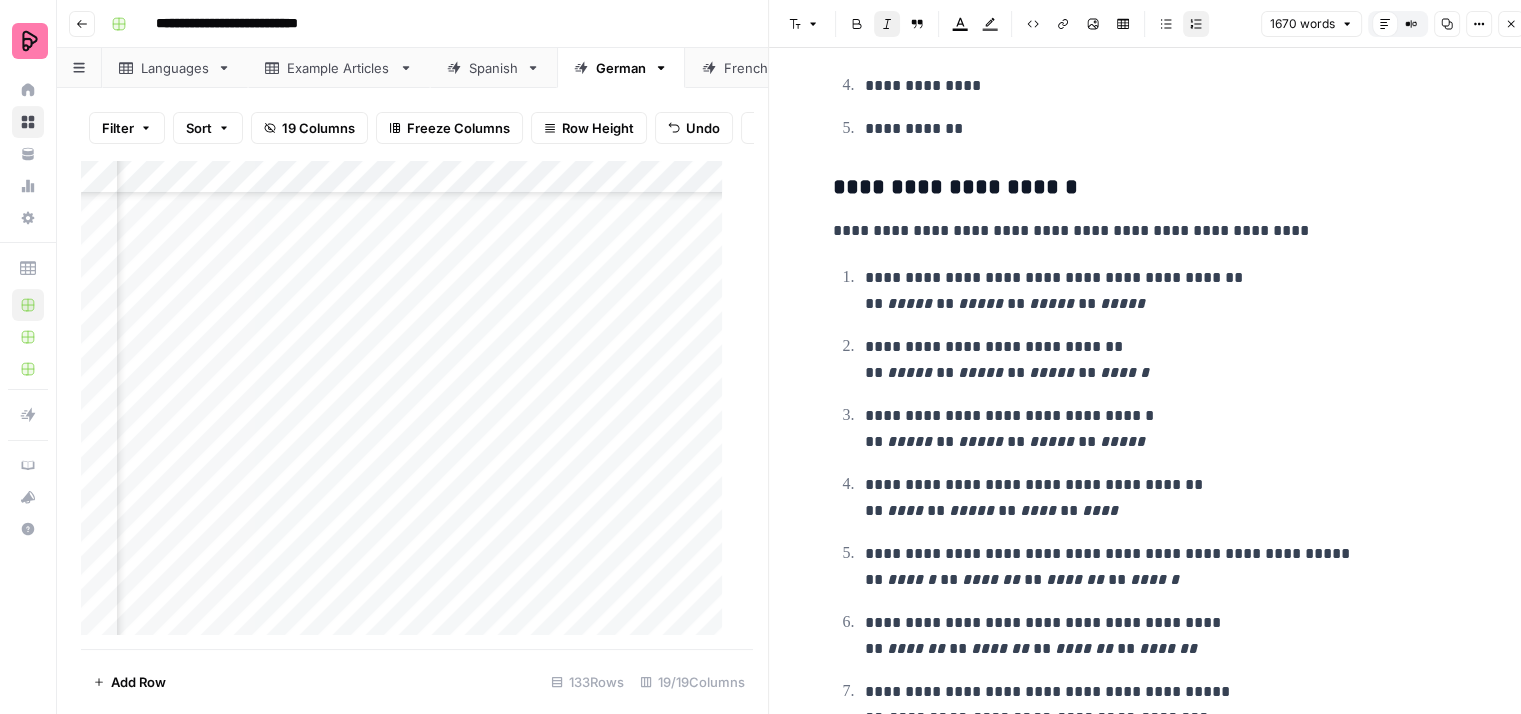 click on "**********" at bounding box center (1169, 291) 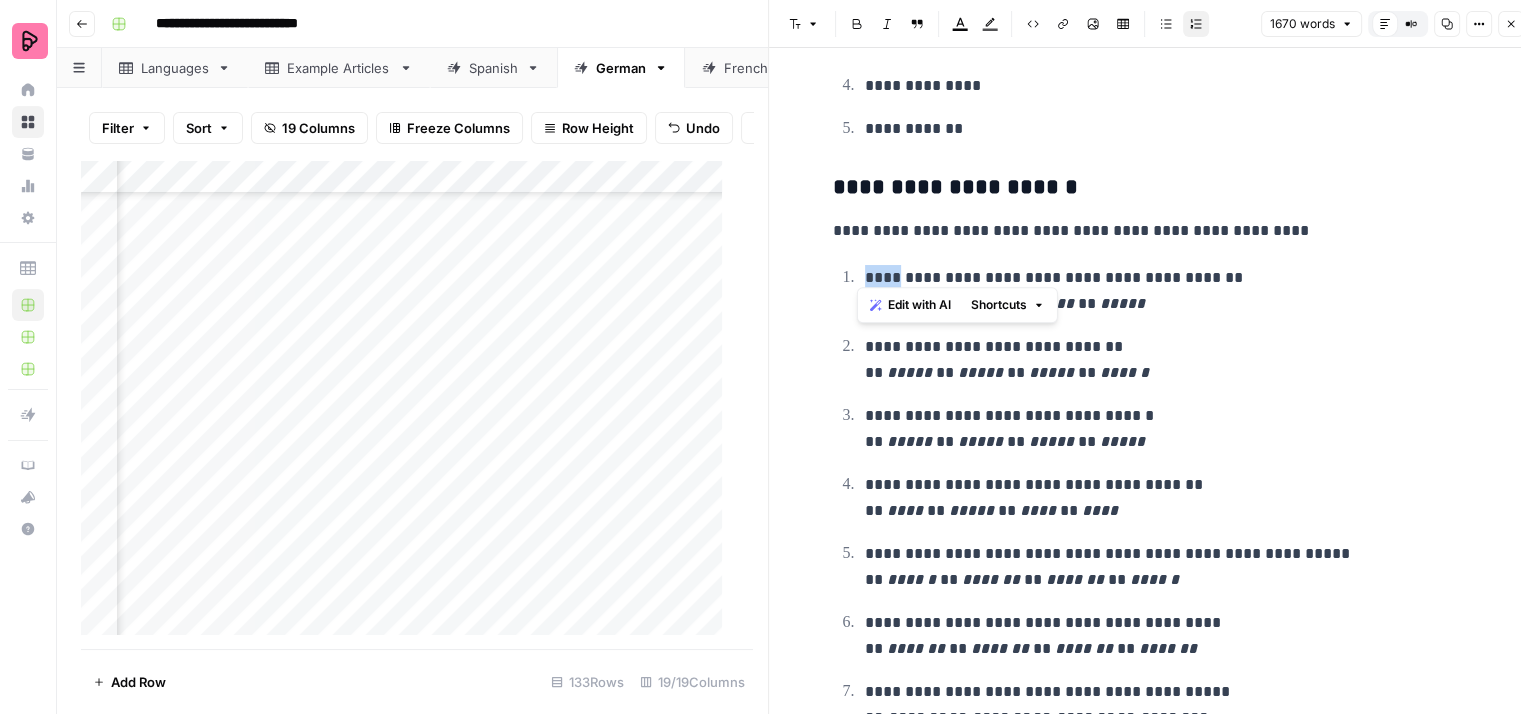 click on "**********" at bounding box center [1169, 291] 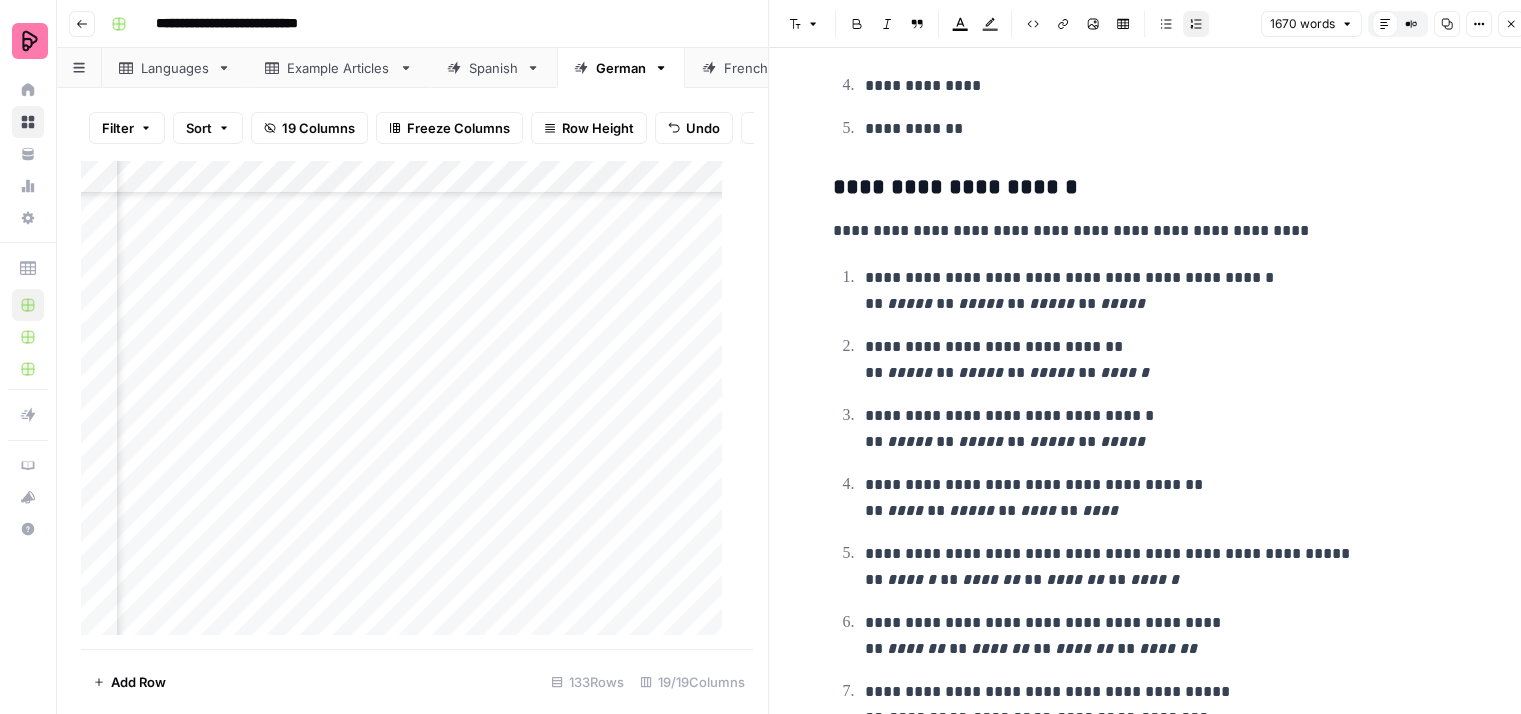 click on "**********" at bounding box center [1169, 291] 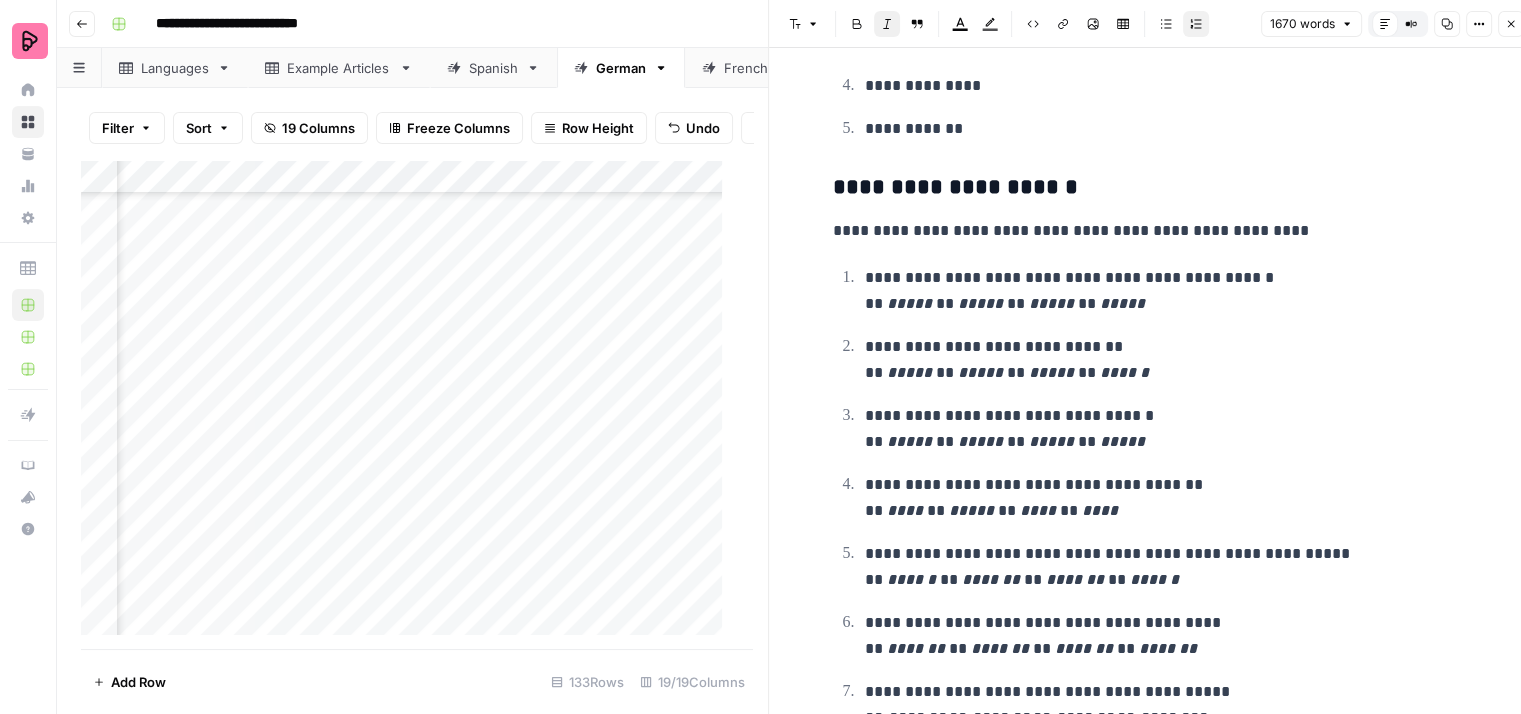 click on "**********" at bounding box center (1169, 291) 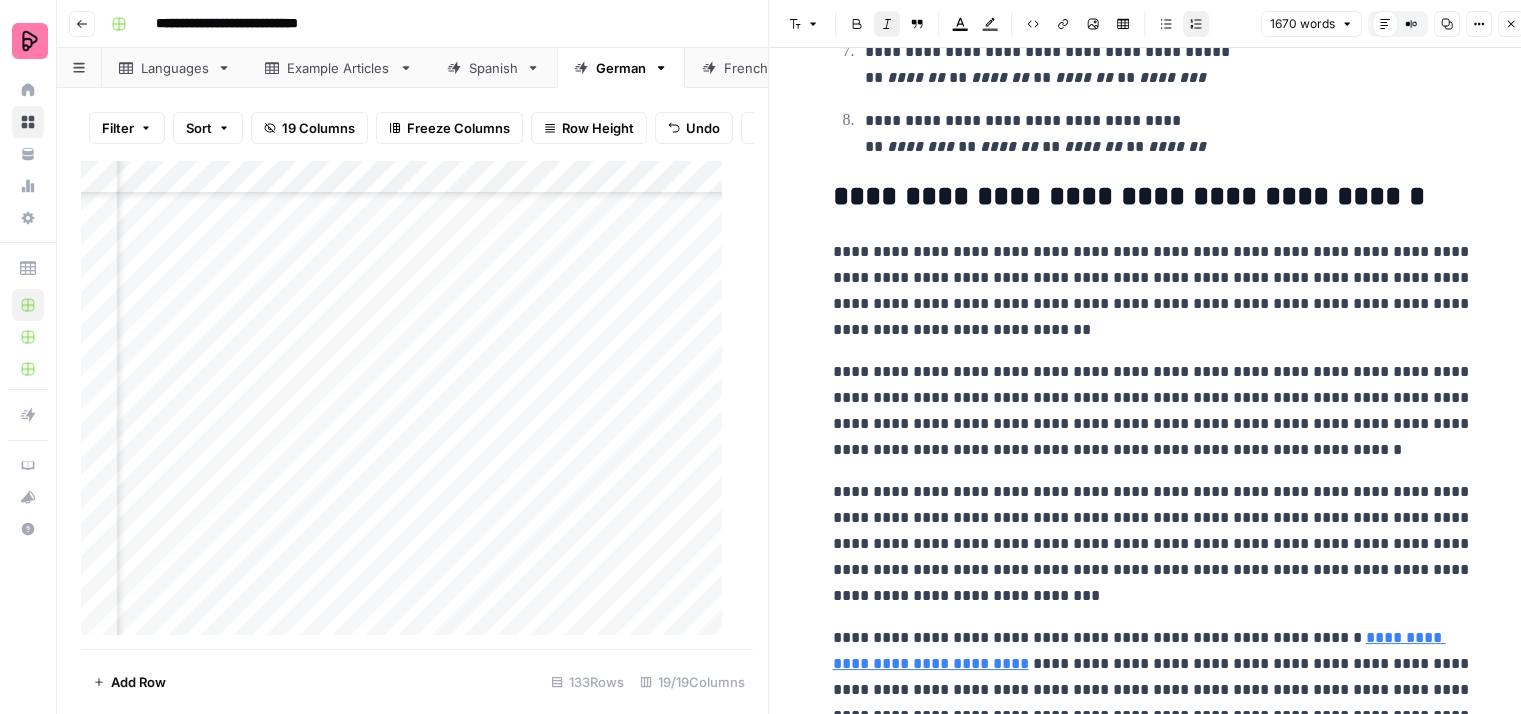 scroll, scrollTop: 5600, scrollLeft: 0, axis: vertical 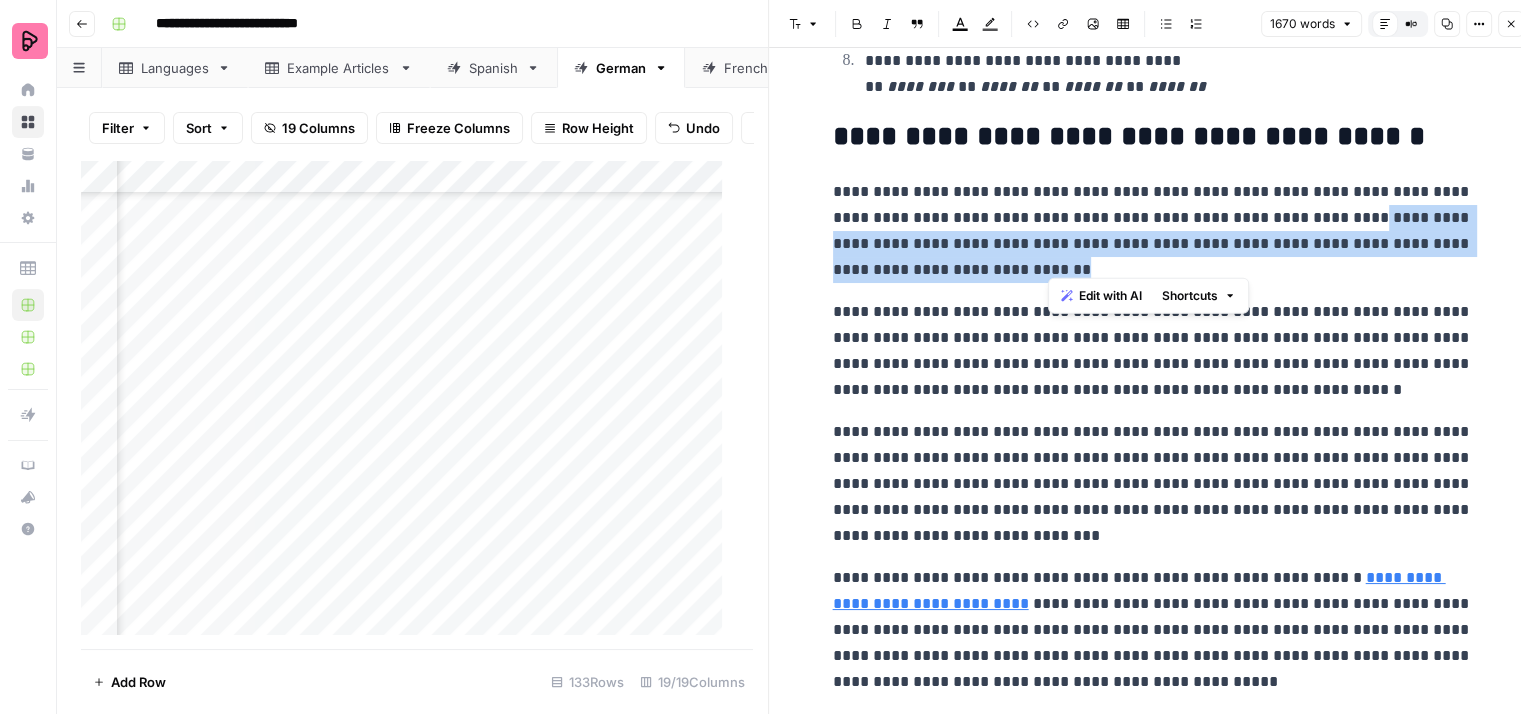 drag, startPoint x: 1332, startPoint y: 205, endPoint x: 1348, endPoint y: 253, distance: 50.596443 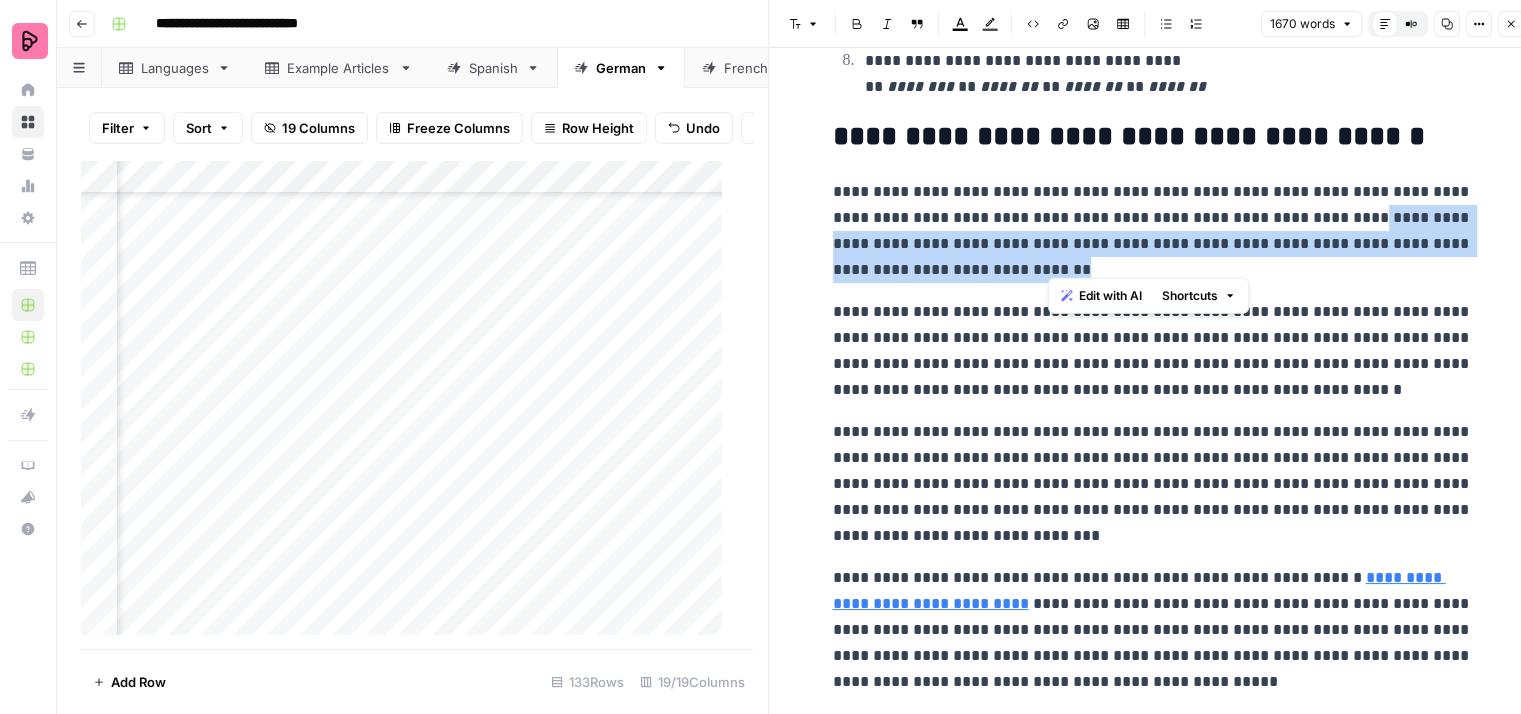 copy on "**********" 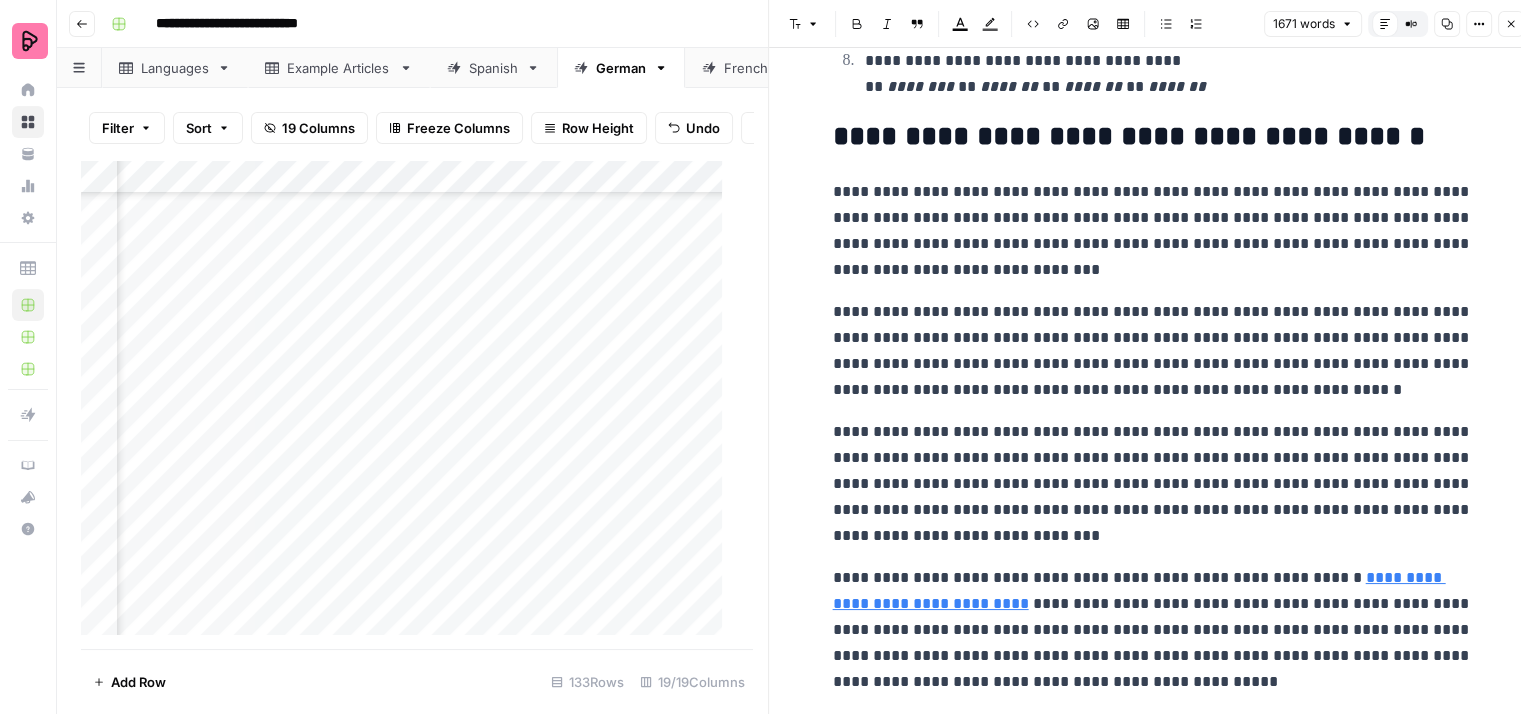 click on "**********" at bounding box center [1153, 351] 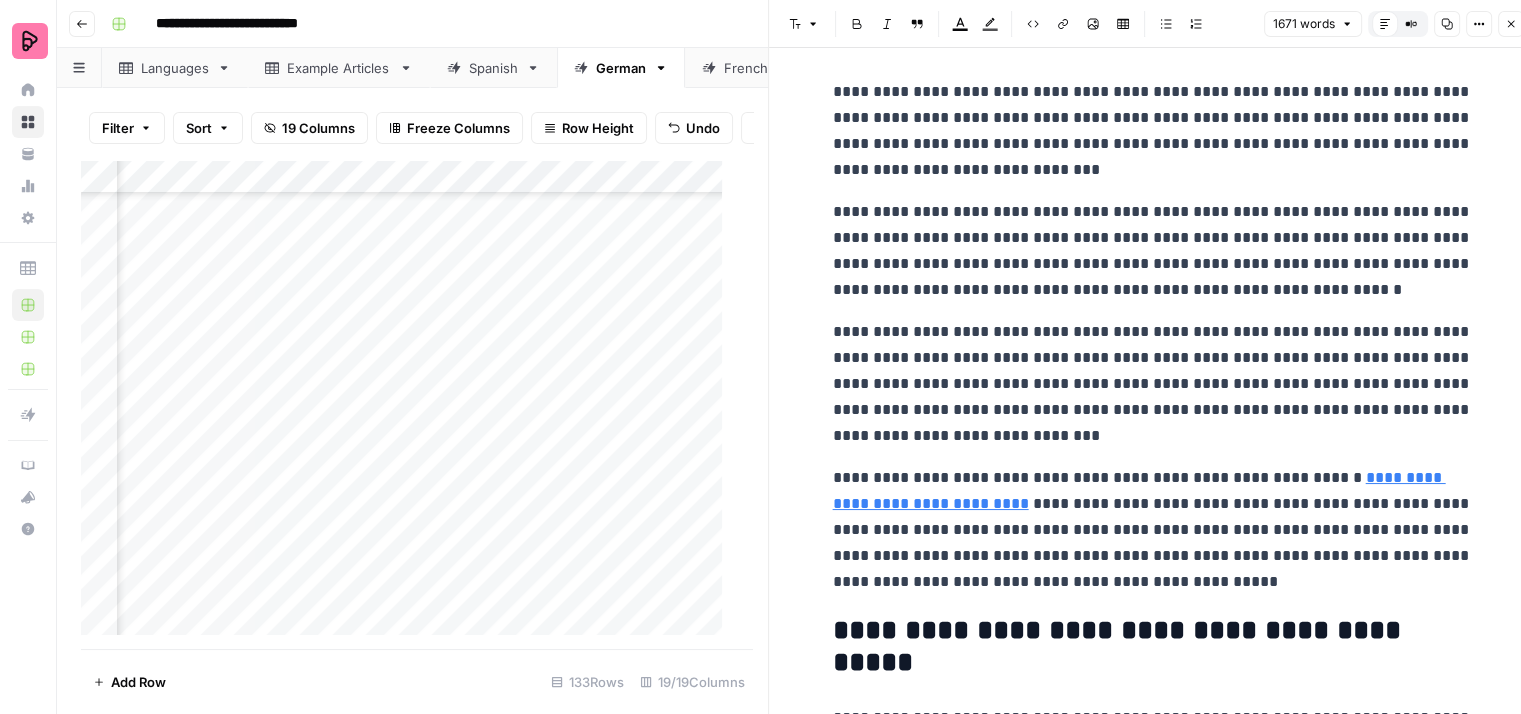 click on "**********" at bounding box center (1153, 384) 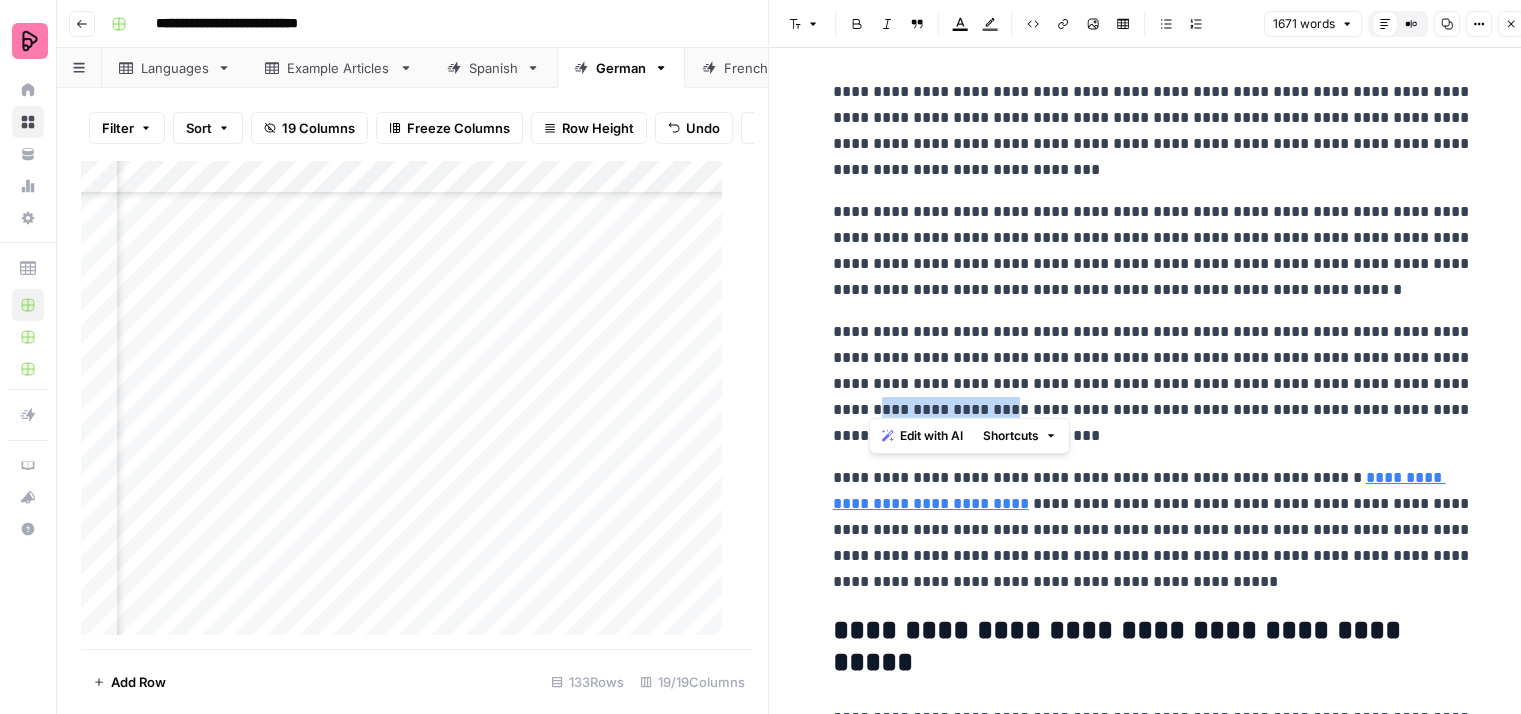 drag, startPoint x: 869, startPoint y: 397, endPoint x: 1183, endPoint y: 396, distance: 314.0016 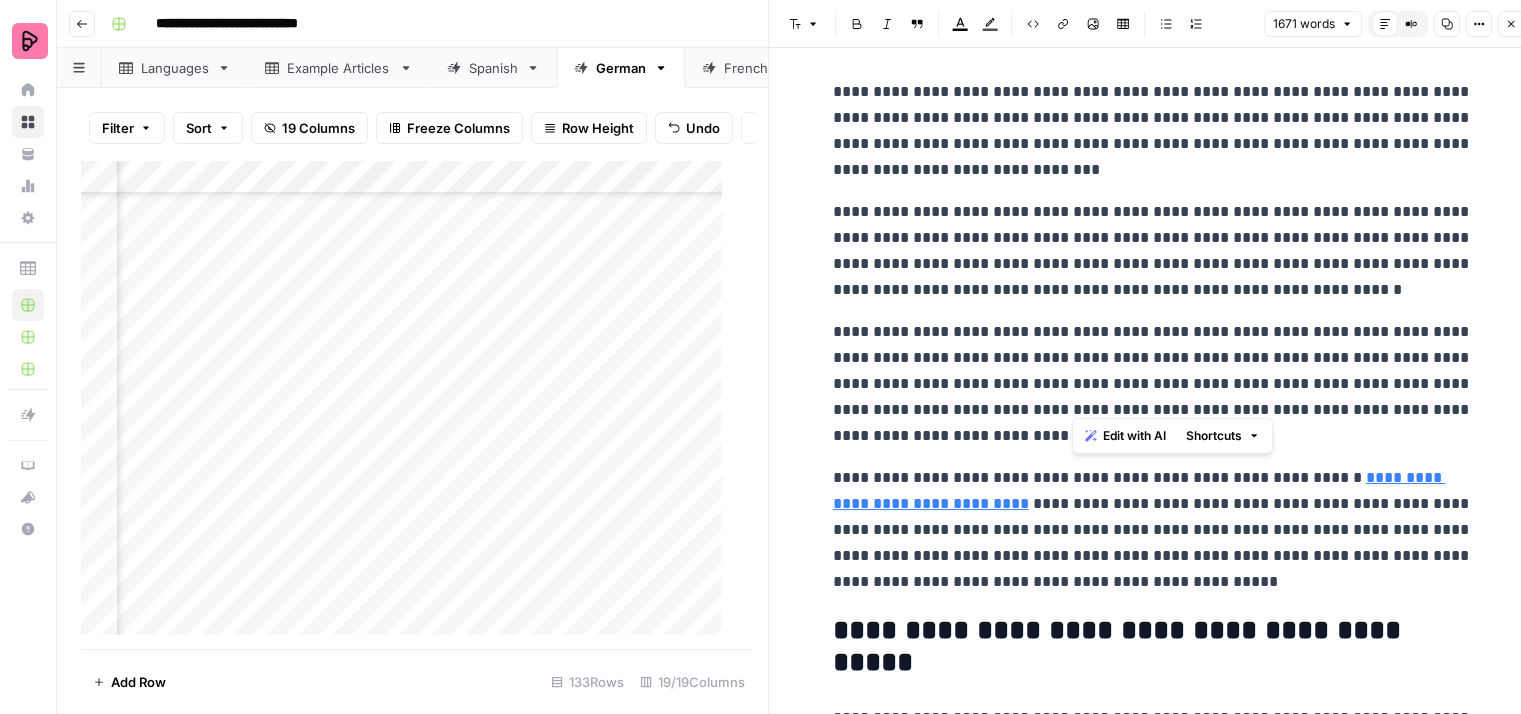 click on "**********" at bounding box center [1153, 384] 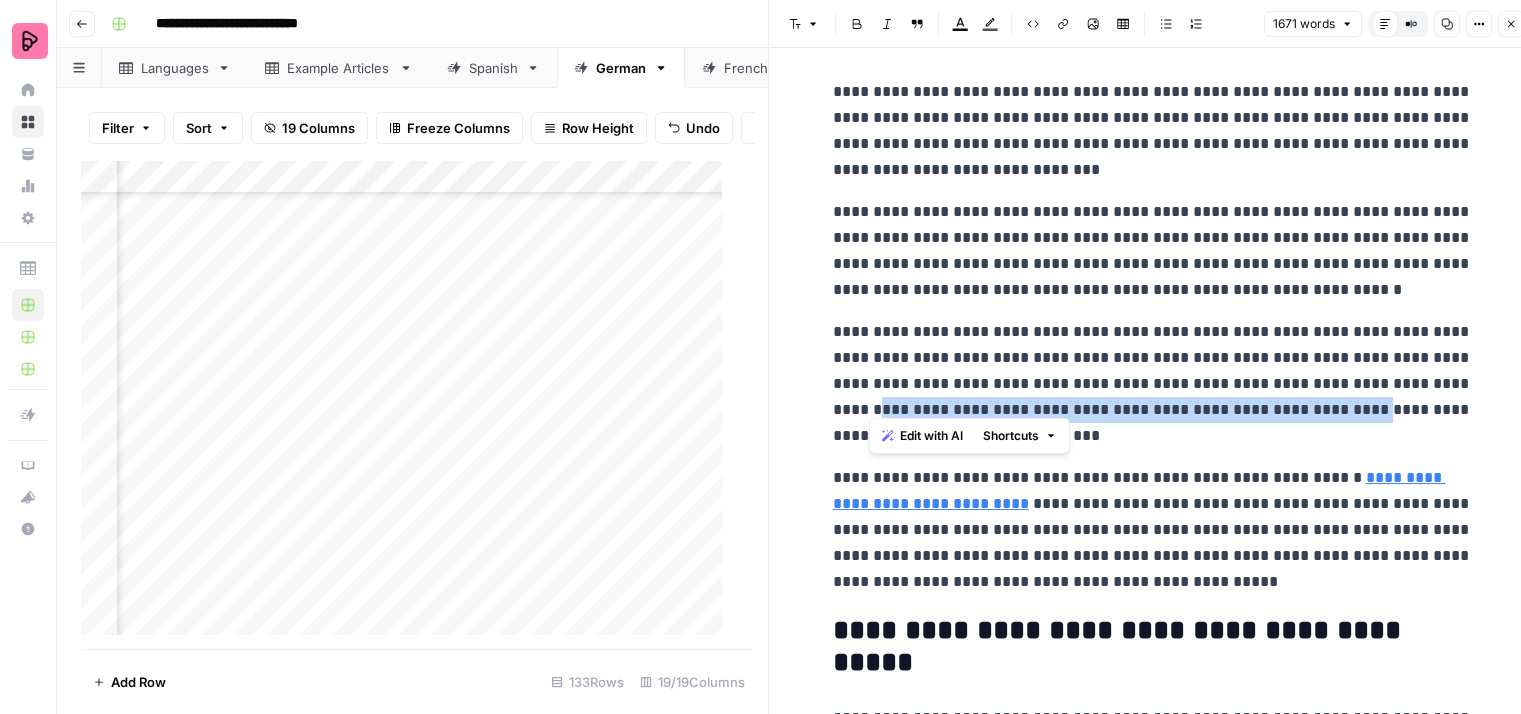drag, startPoint x: 1358, startPoint y: 400, endPoint x: 869, endPoint y: 408, distance: 489.06543 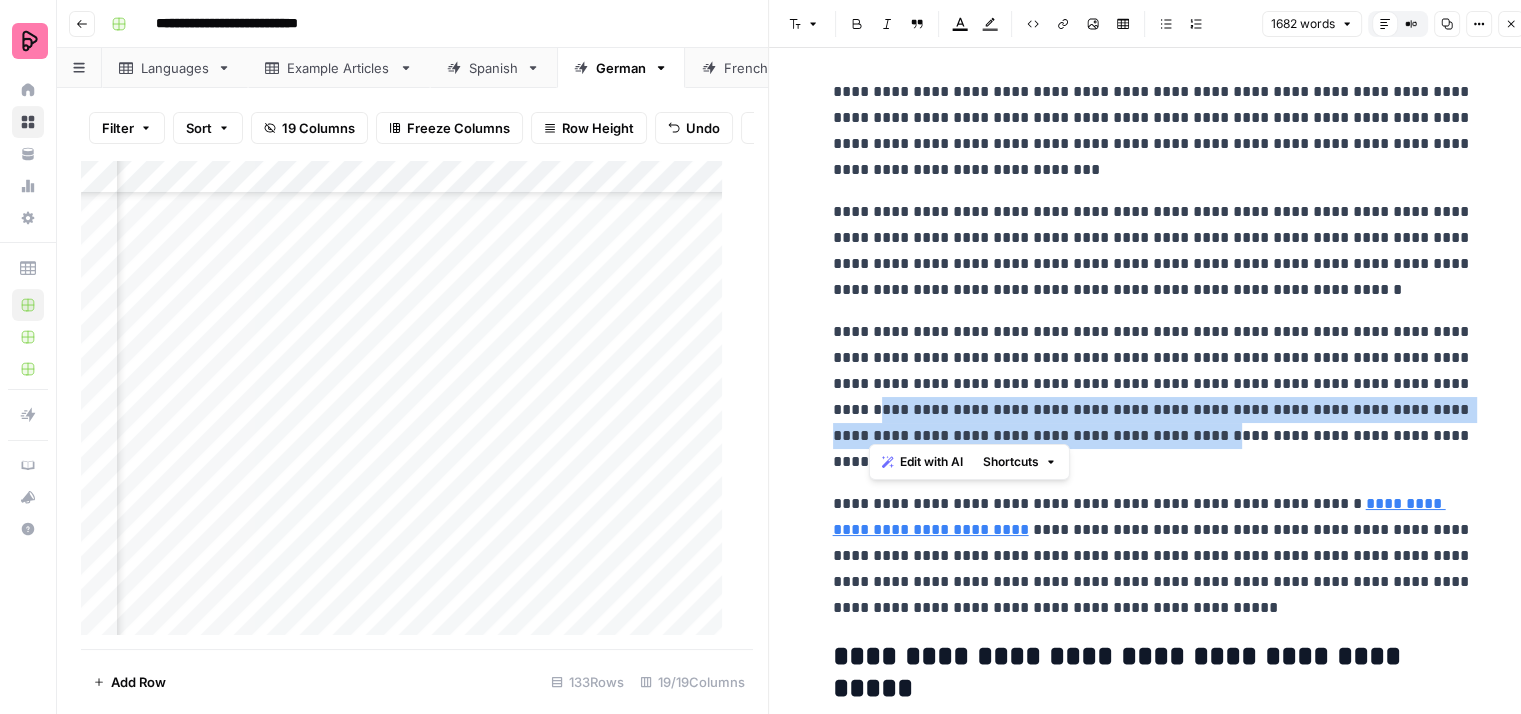 drag, startPoint x: 872, startPoint y: 397, endPoint x: 1190, endPoint y: 420, distance: 318.8307 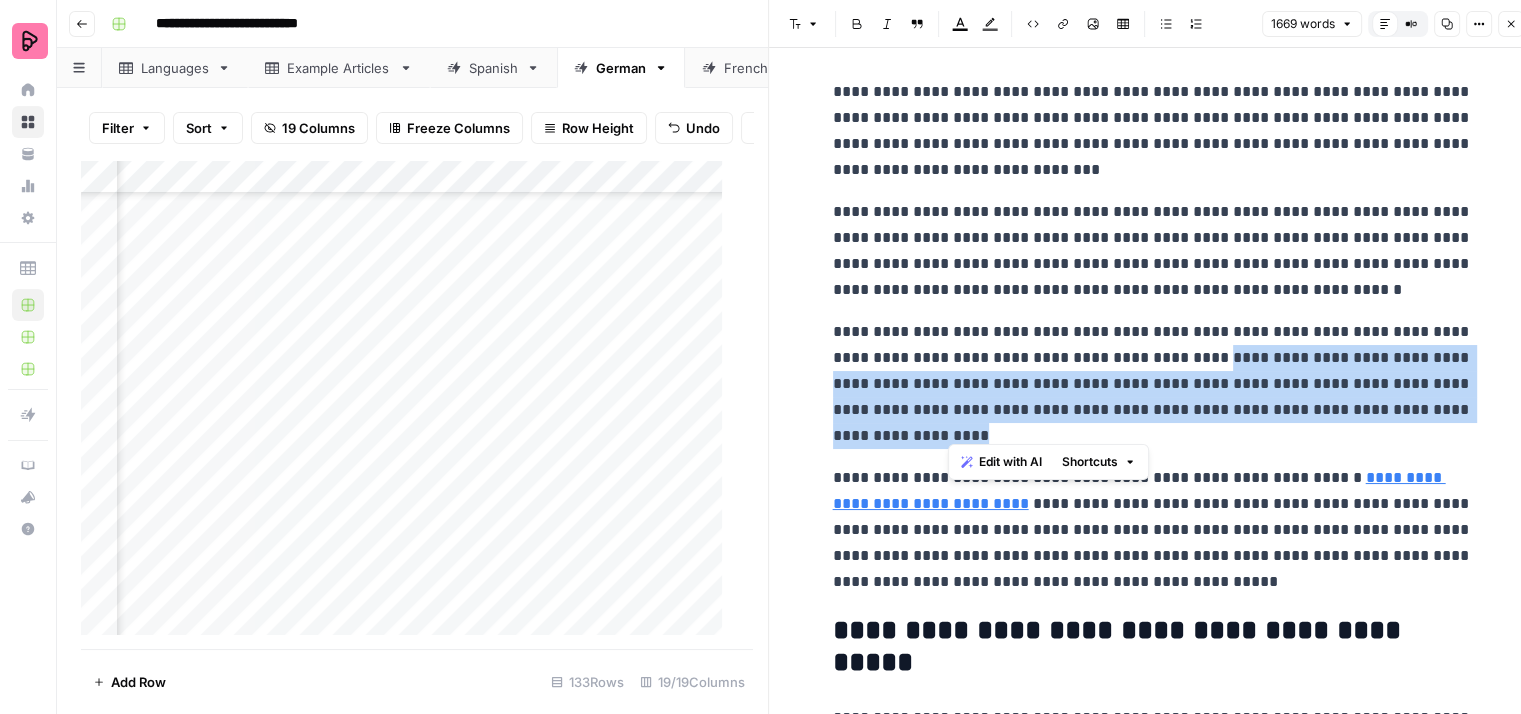 drag, startPoint x: 1219, startPoint y: 425, endPoint x: 1281, endPoint y: 350, distance: 97.308784 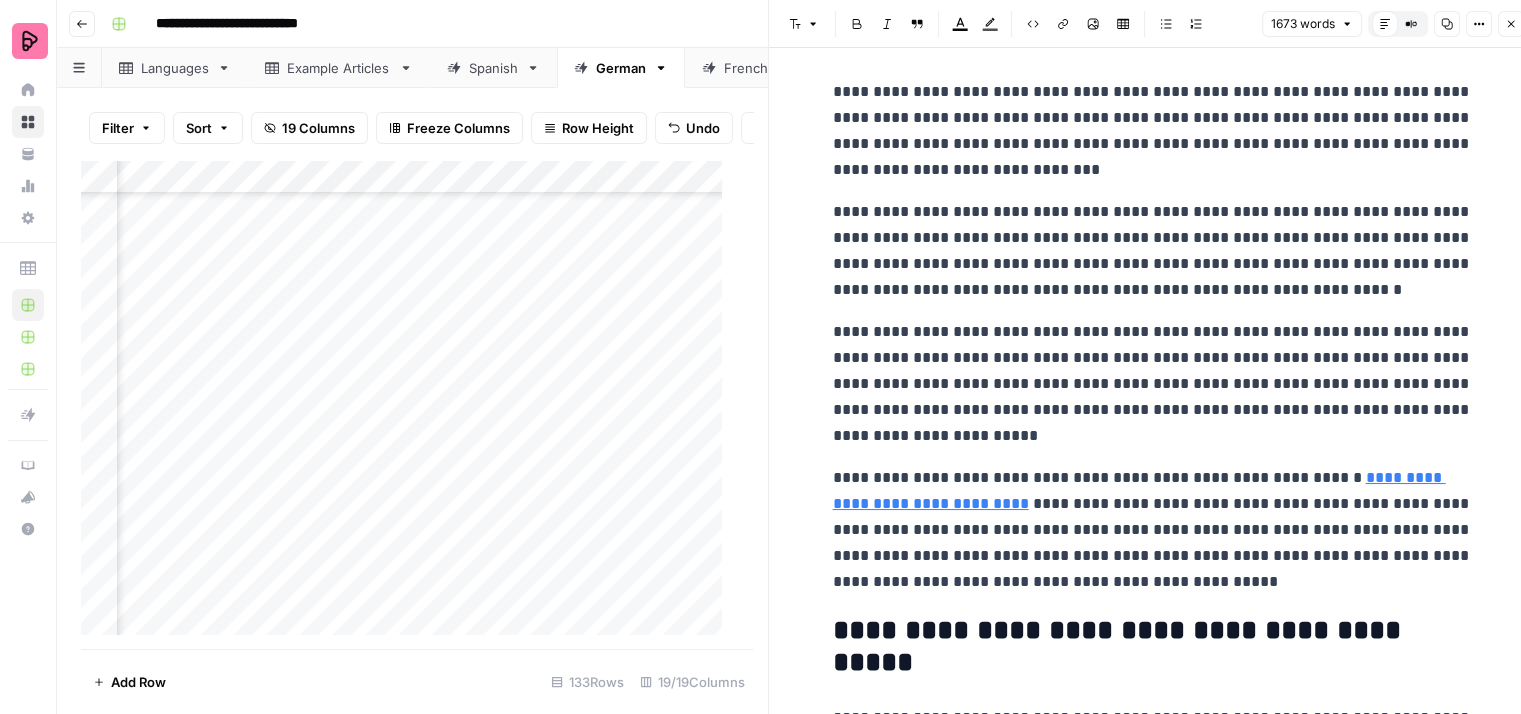 click on "**********" at bounding box center (1153, 384) 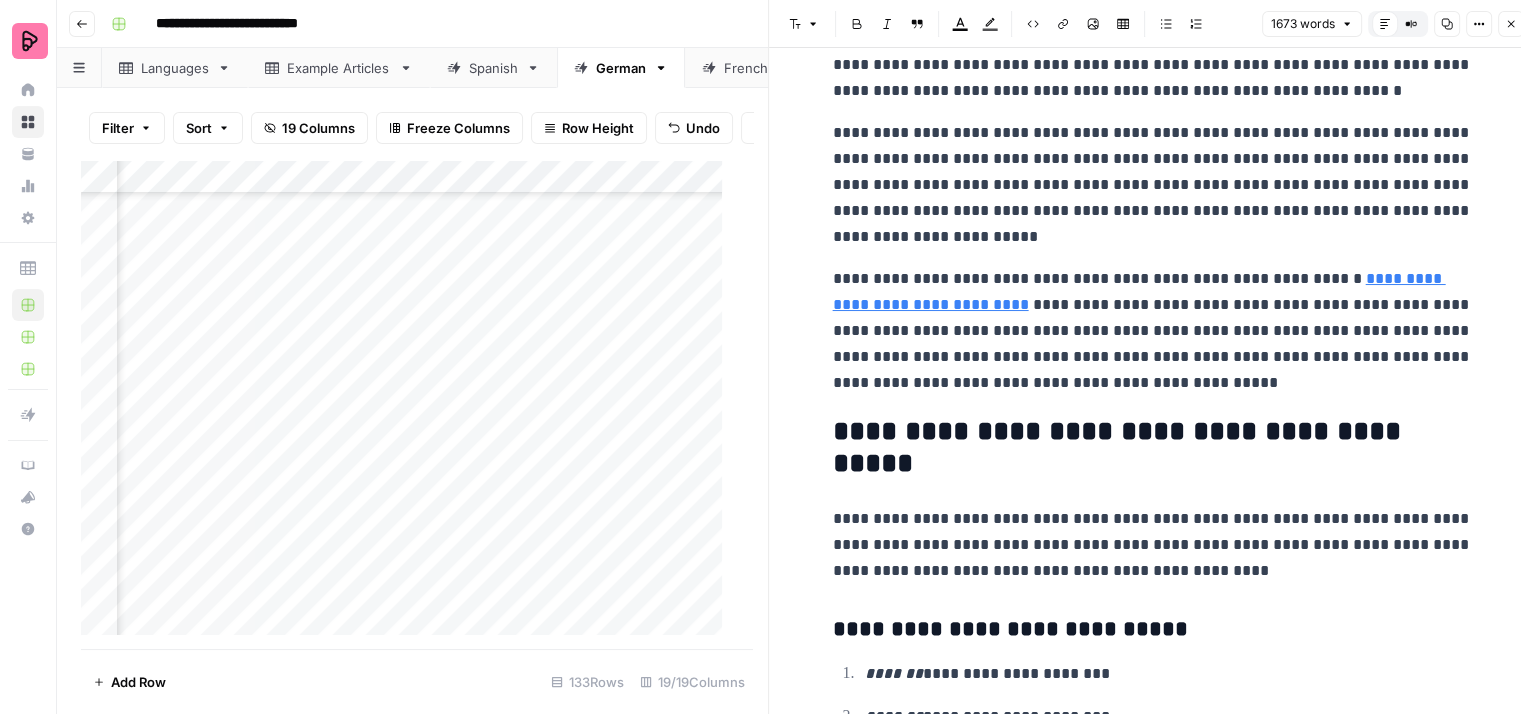 scroll, scrollTop: 5900, scrollLeft: 0, axis: vertical 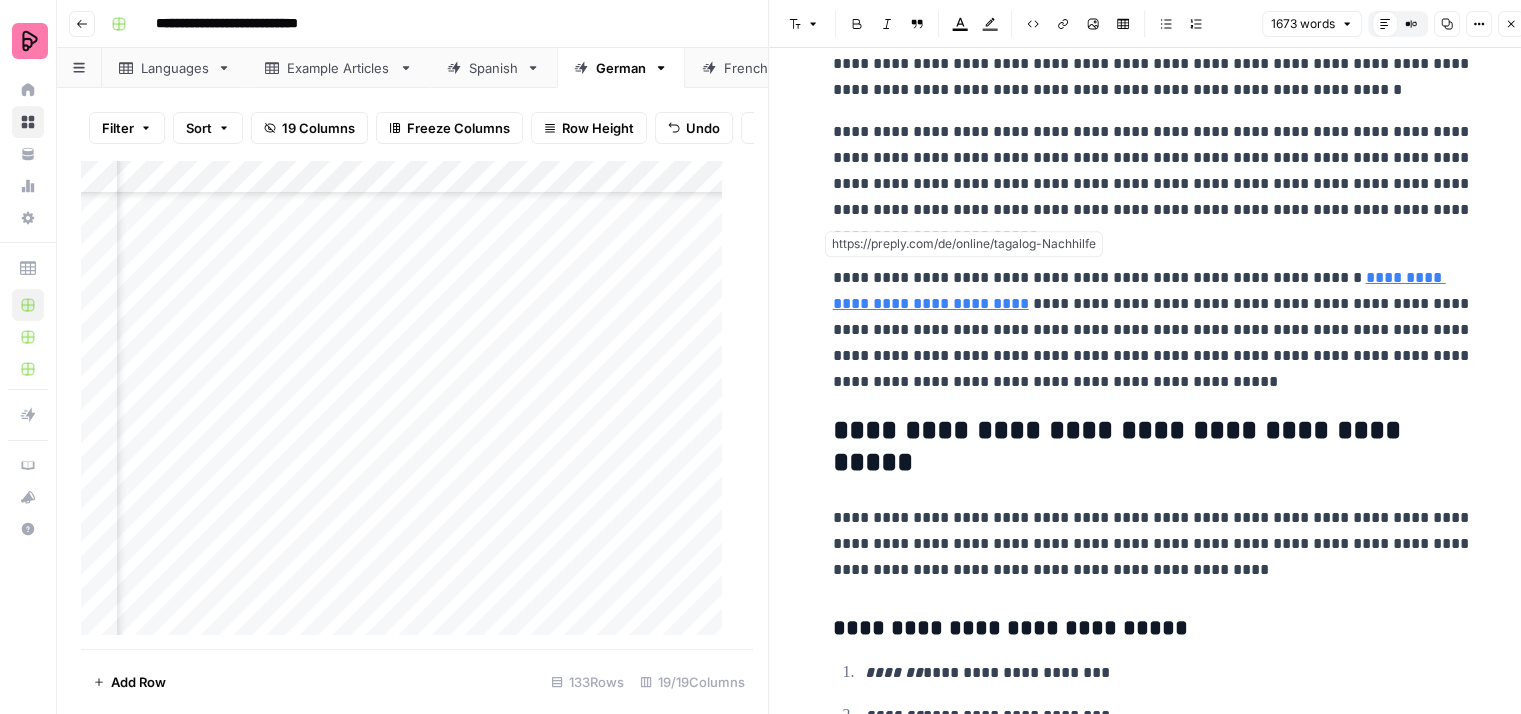 click on "**********" at bounding box center (1139, 290) 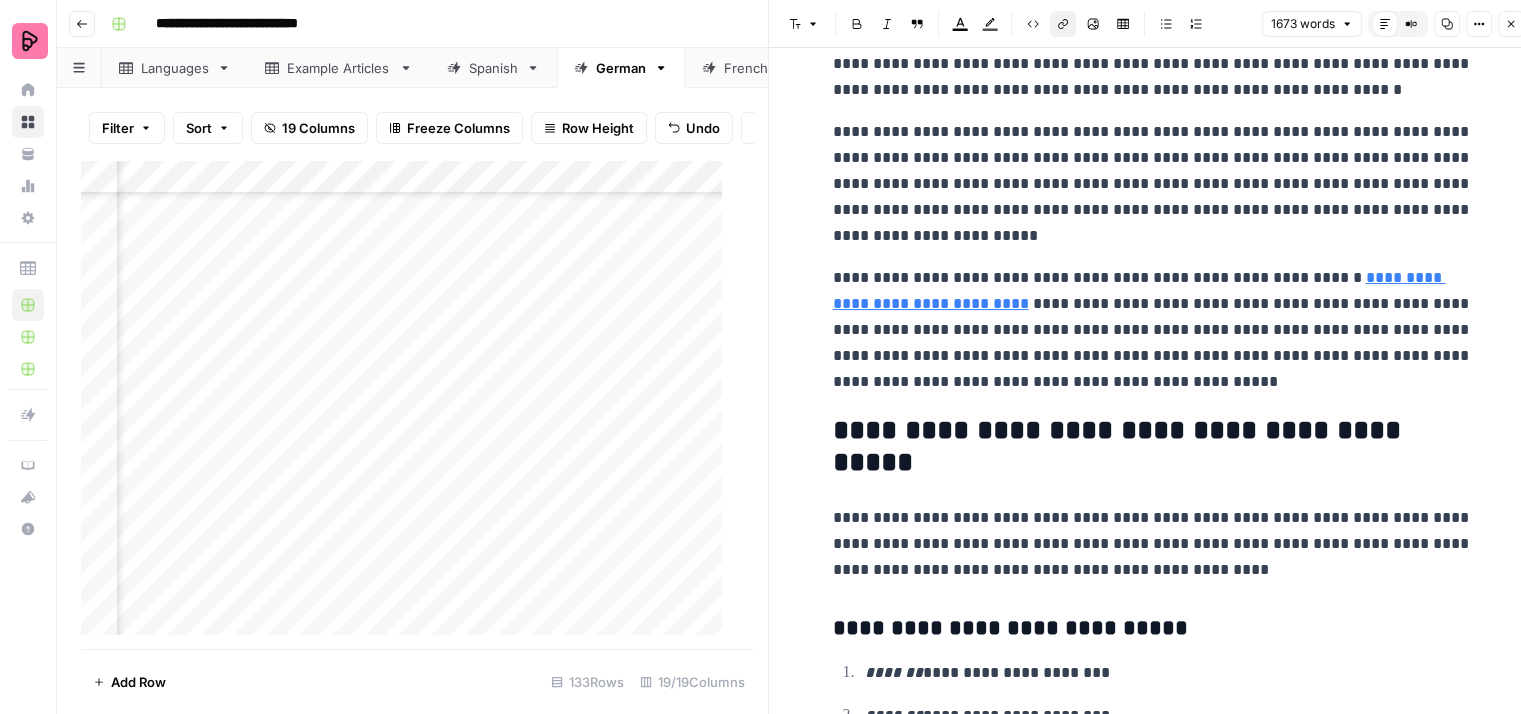 click on "**********" at bounding box center [1153, 330] 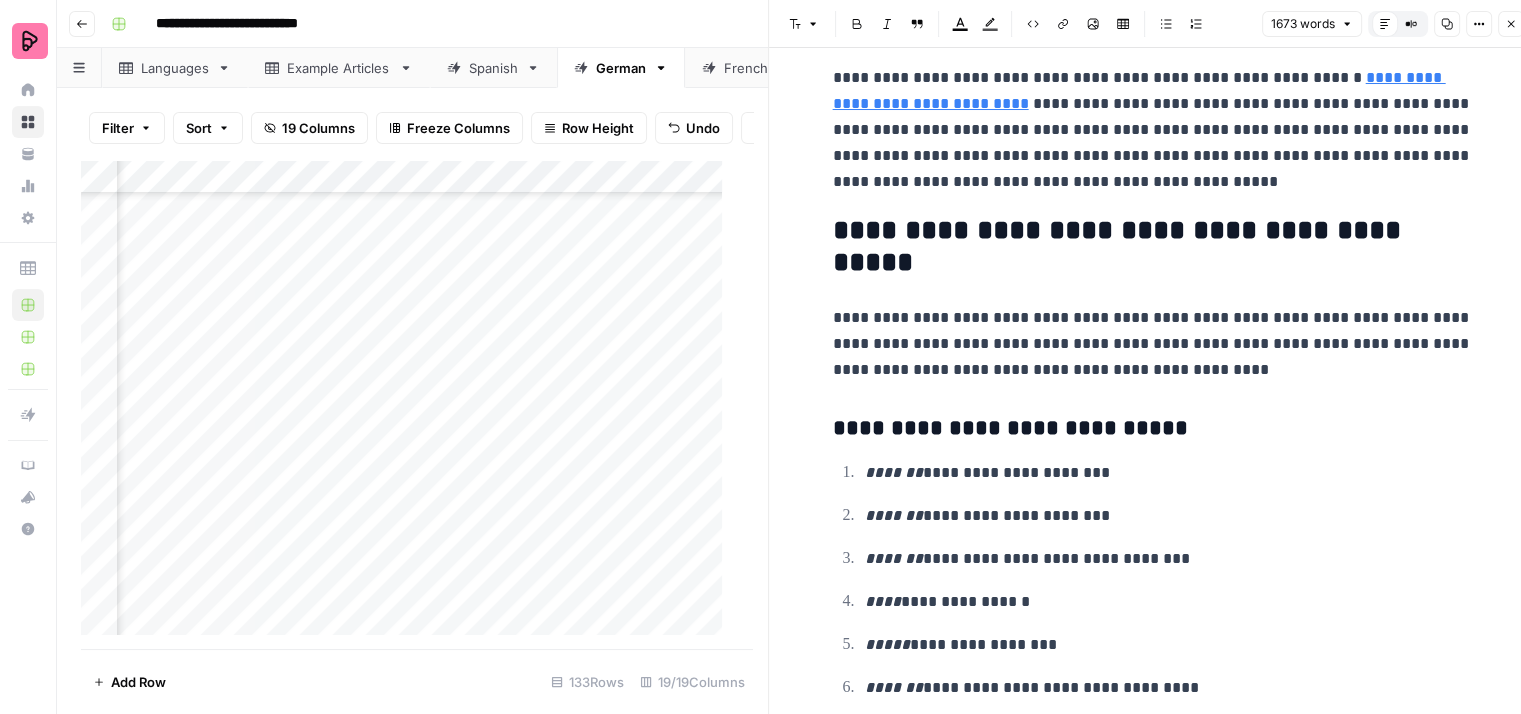 scroll, scrollTop: 6200, scrollLeft: 0, axis: vertical 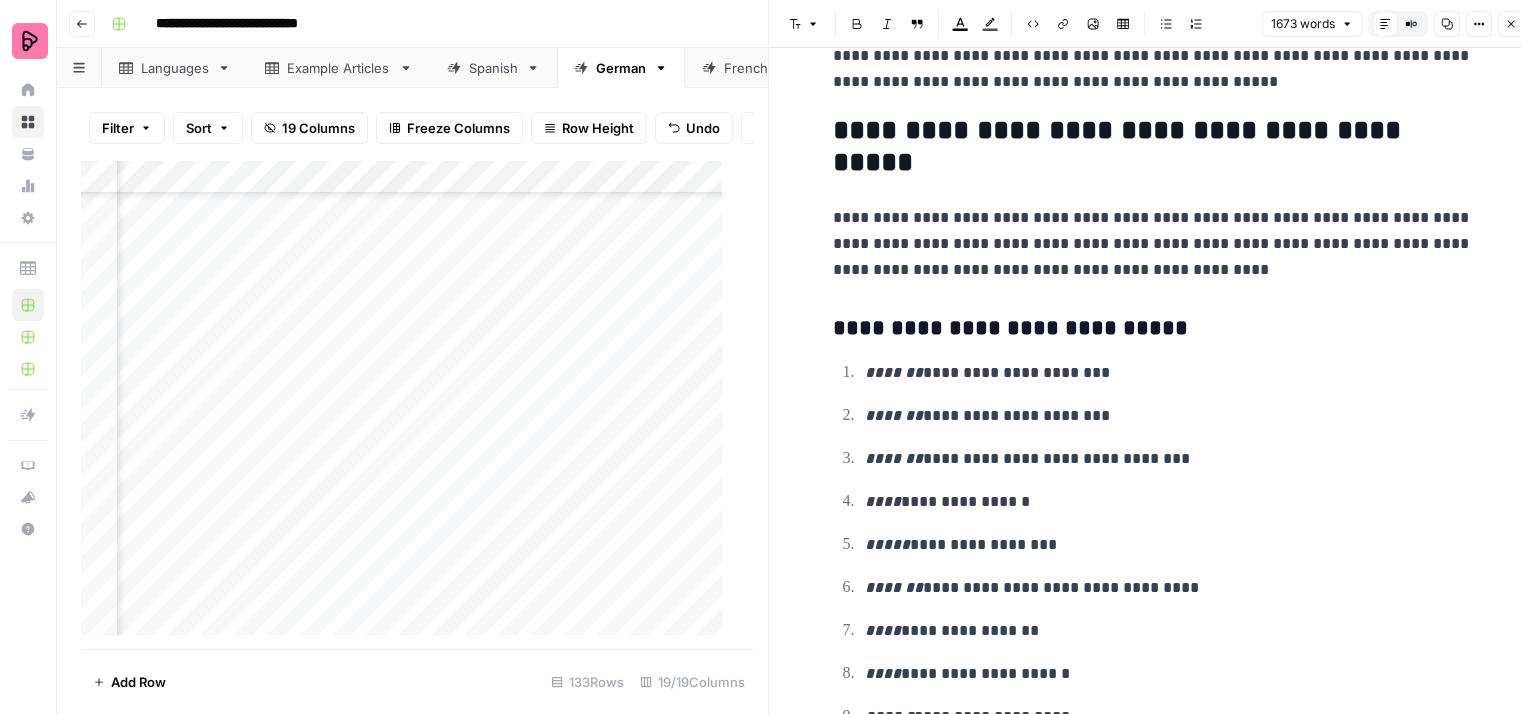 click on "**********" at bounding box center [1153, 244] 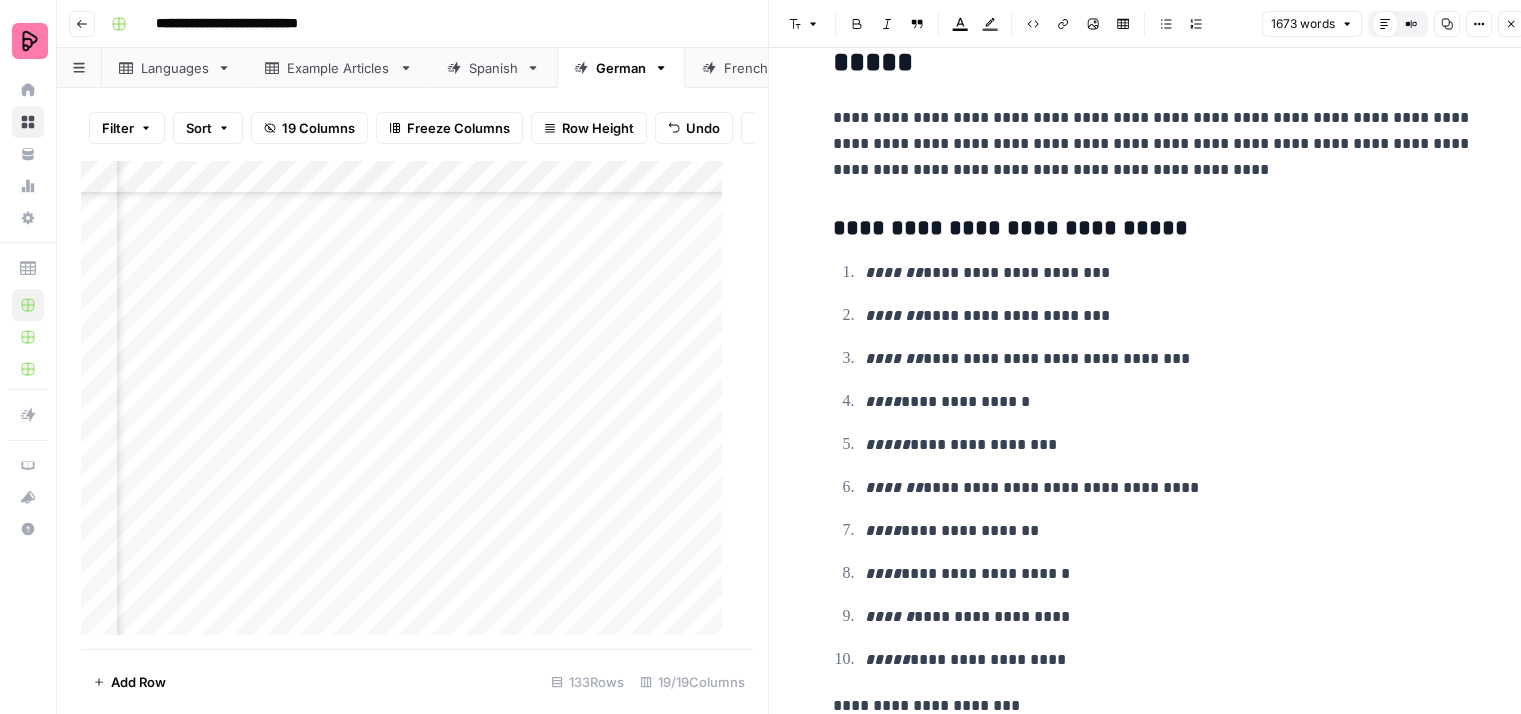scroll, scrollTop: 6400, scrollLeft: 0, axis: vertical 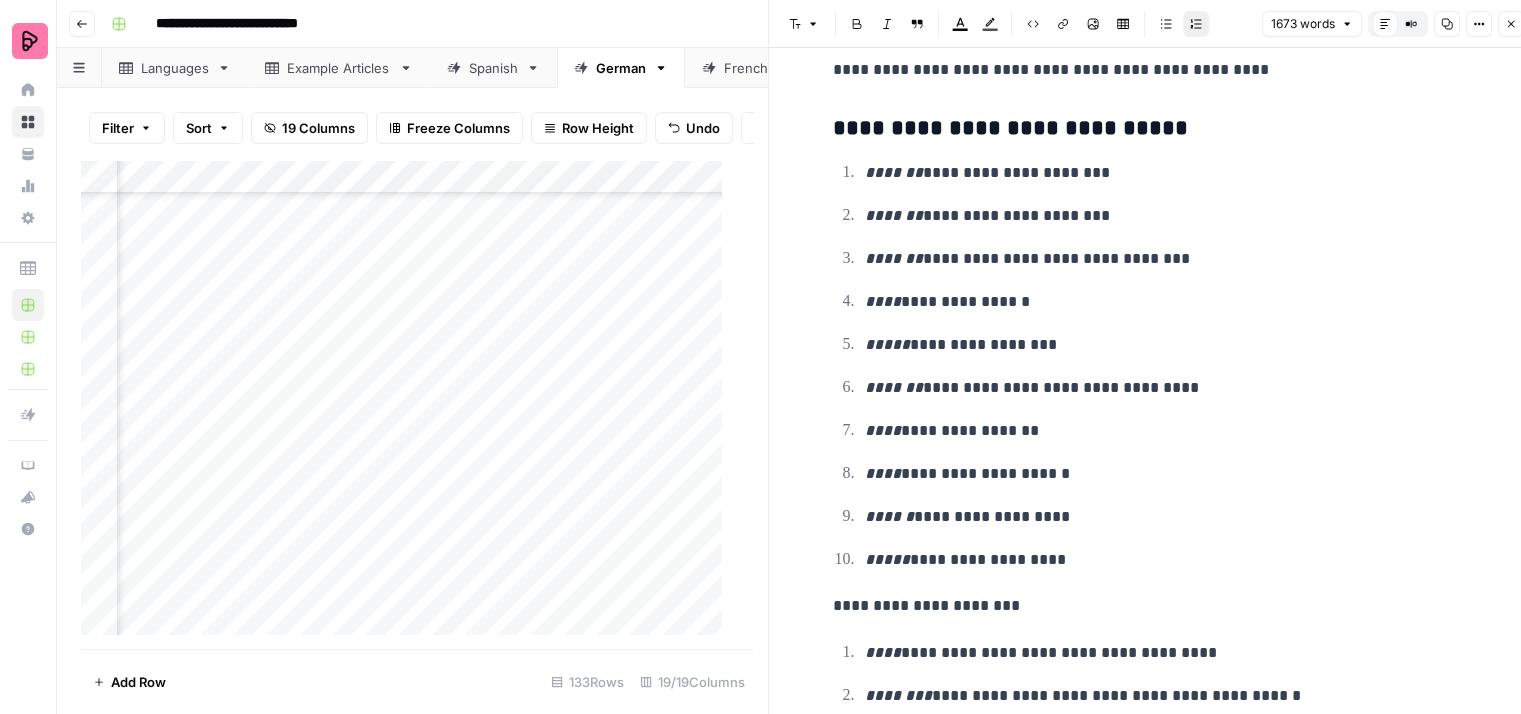 click on "**********" at bounding box center [1169, 259] 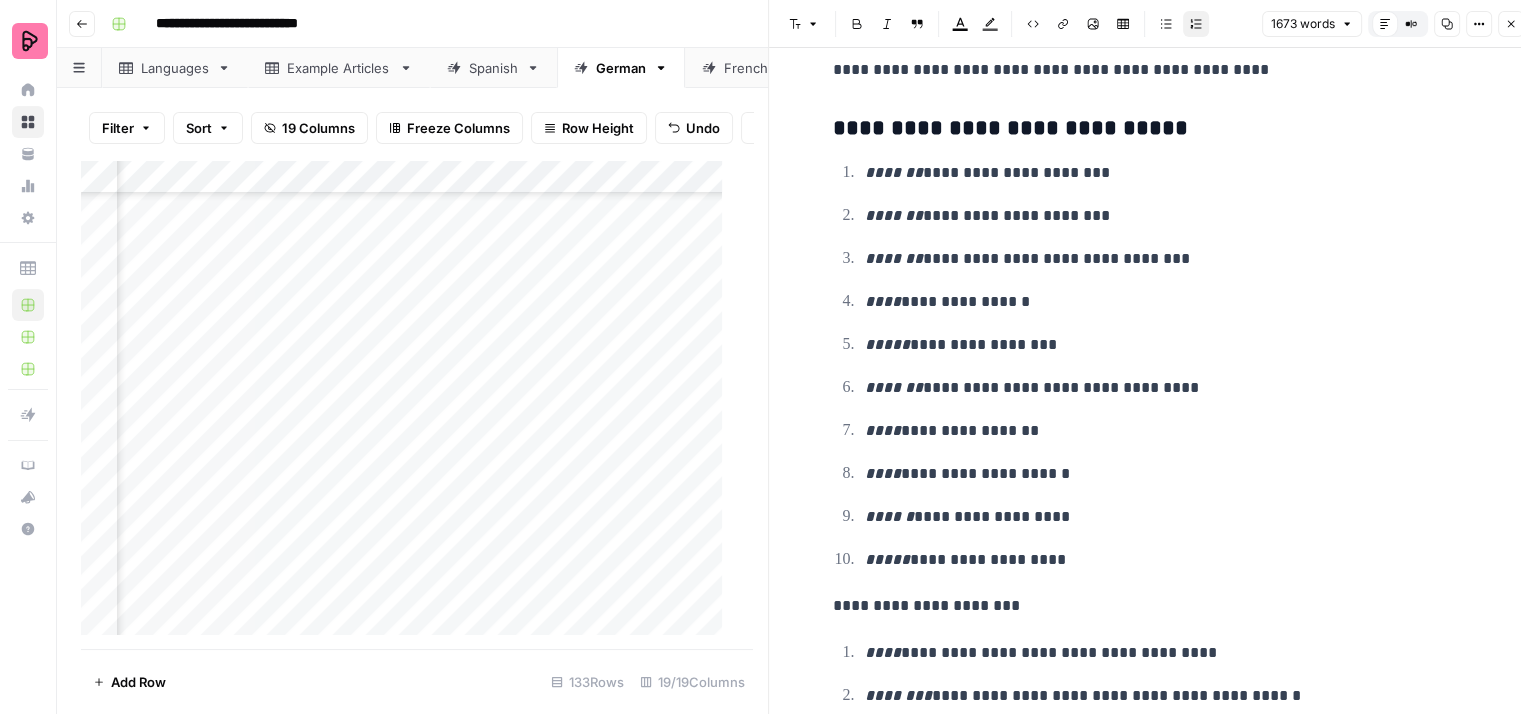 click on "**********" at bounding box center (1169, 302) 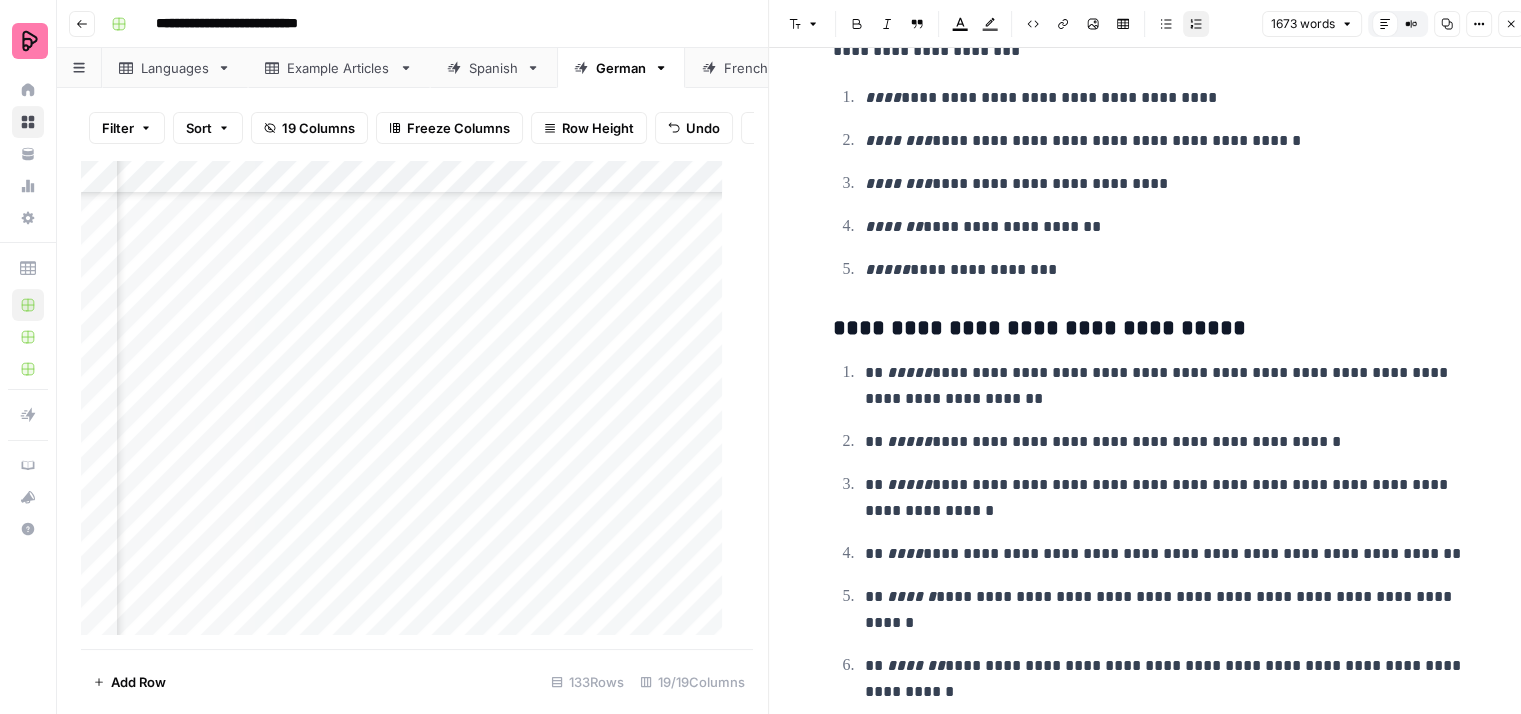 scroll, scrollTop: 7000, scrollLeft: 0, axis: vertical 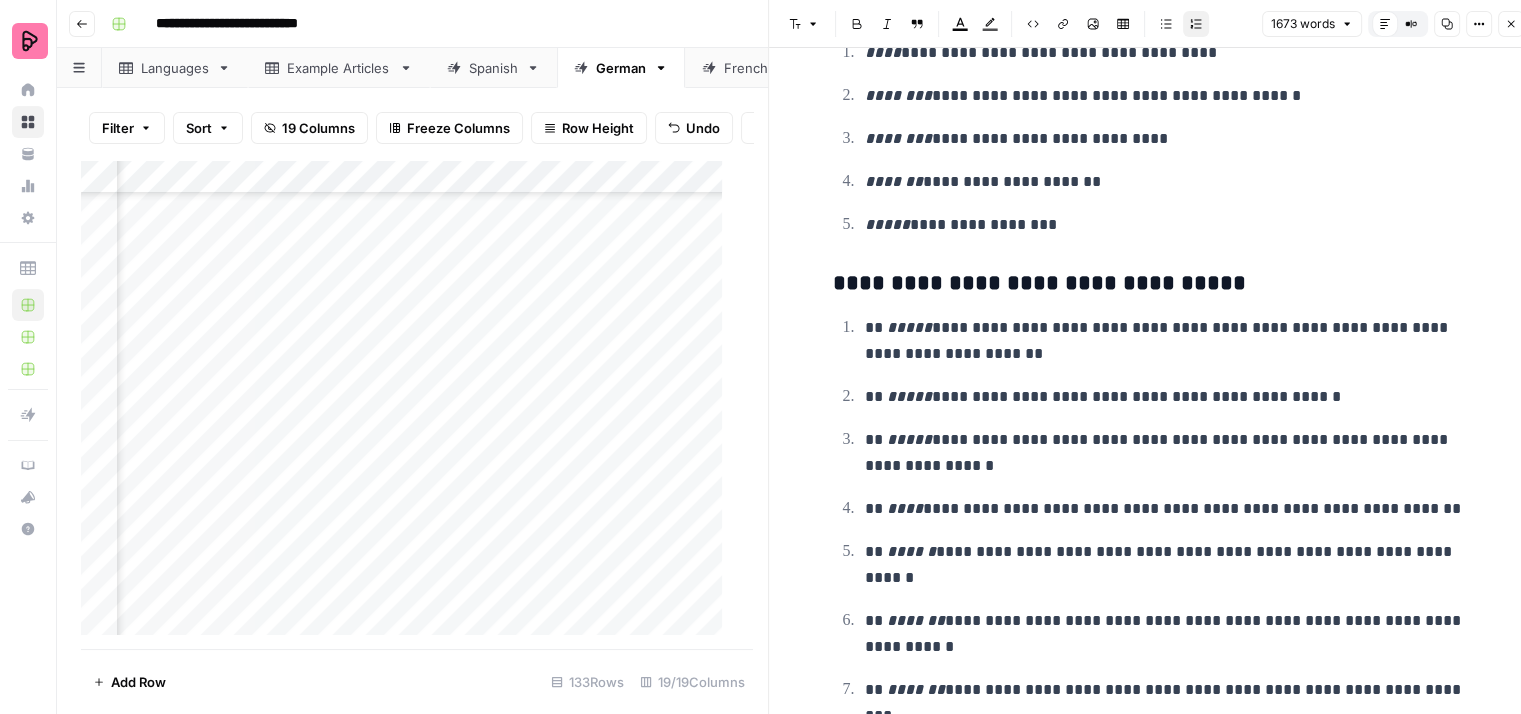 click on "**********" at bounding box center [1169, 341] 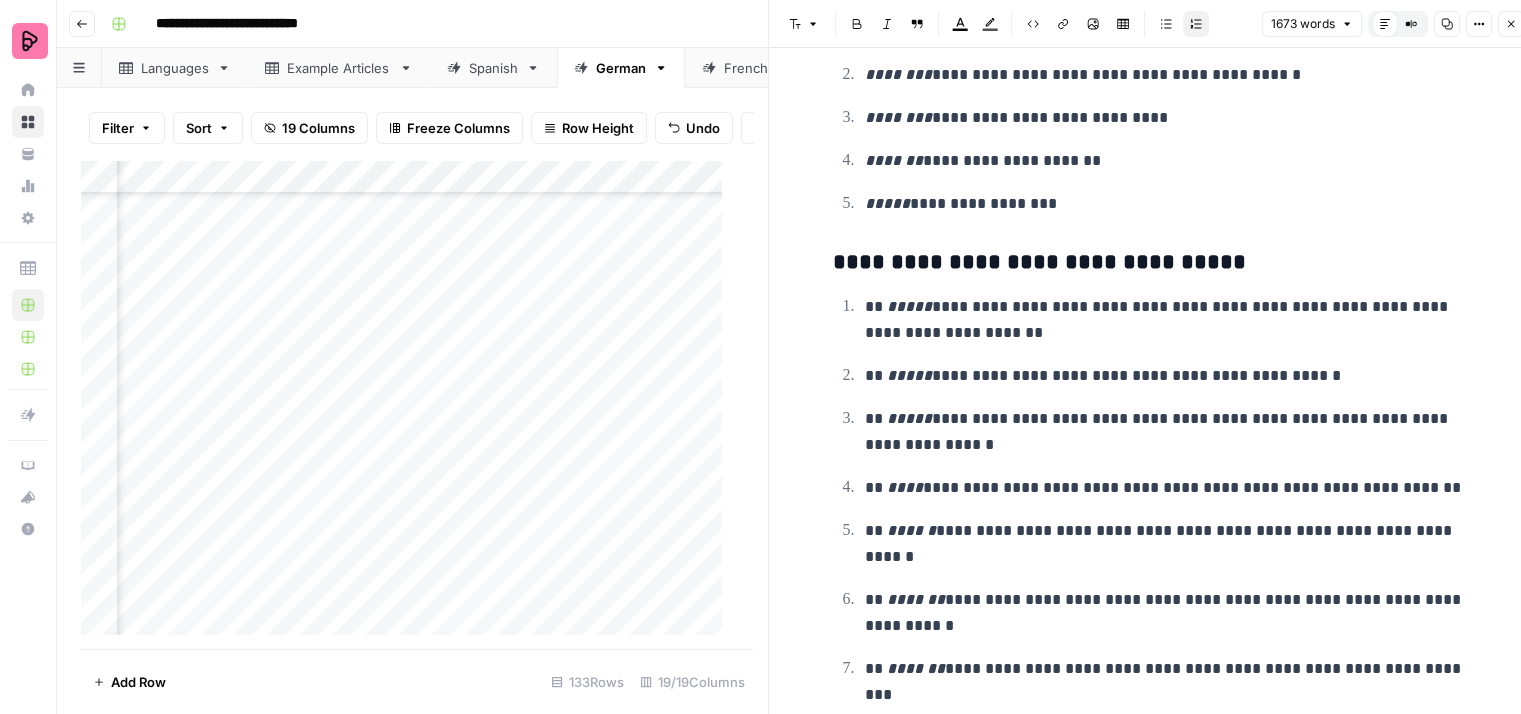 scroll, scrollTop: 7041, scrollLeft: 0, axis: vertical 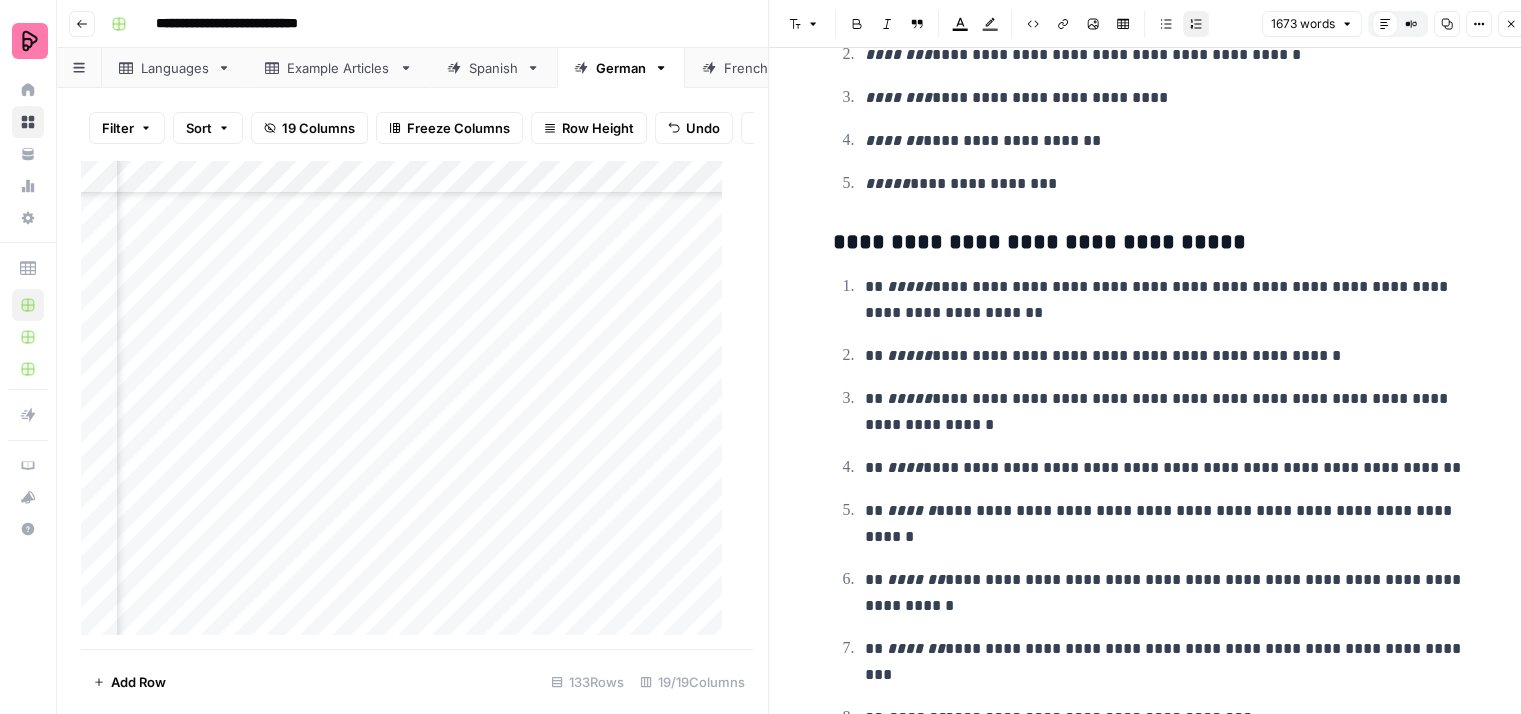 click on "**********" at bounding box center [1169, 524] 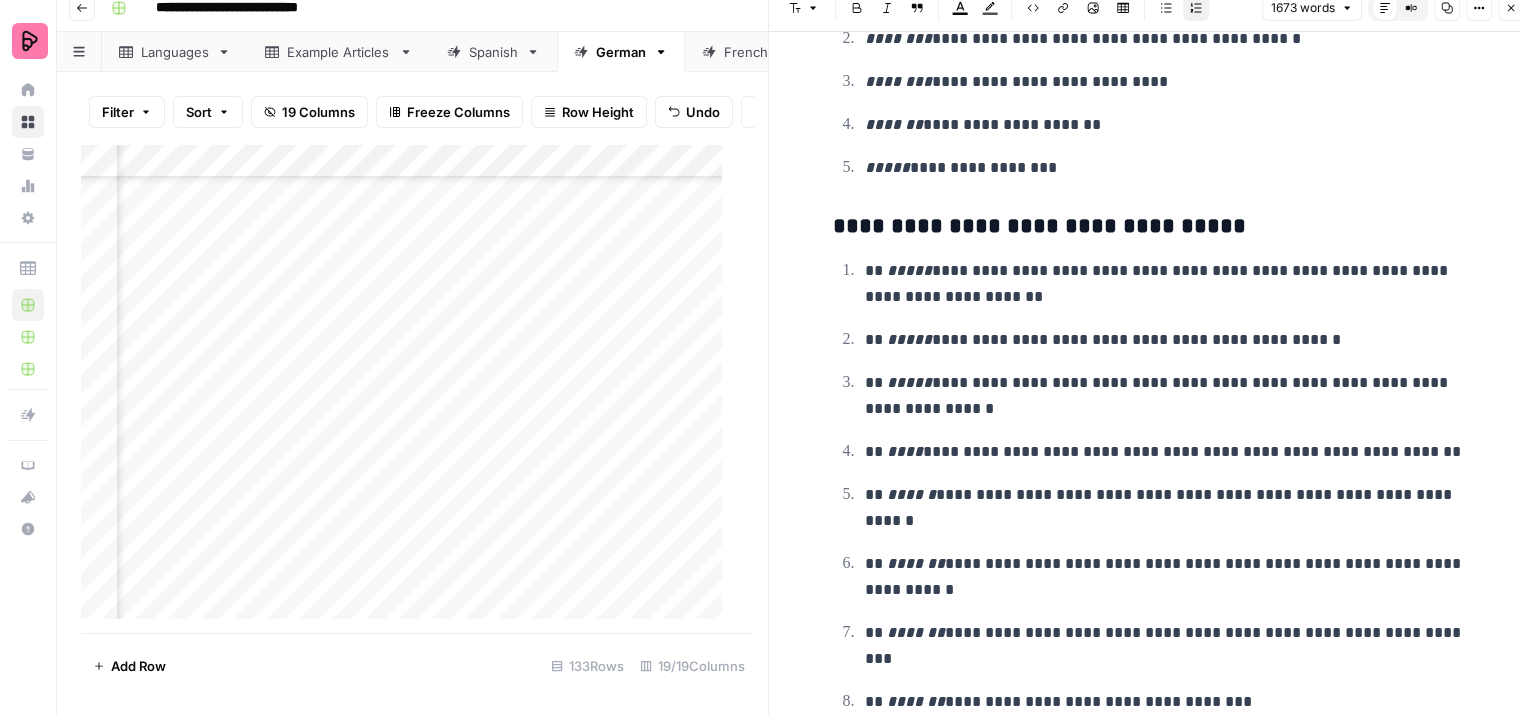 click on "**********" at bounding box center (1169, 577) 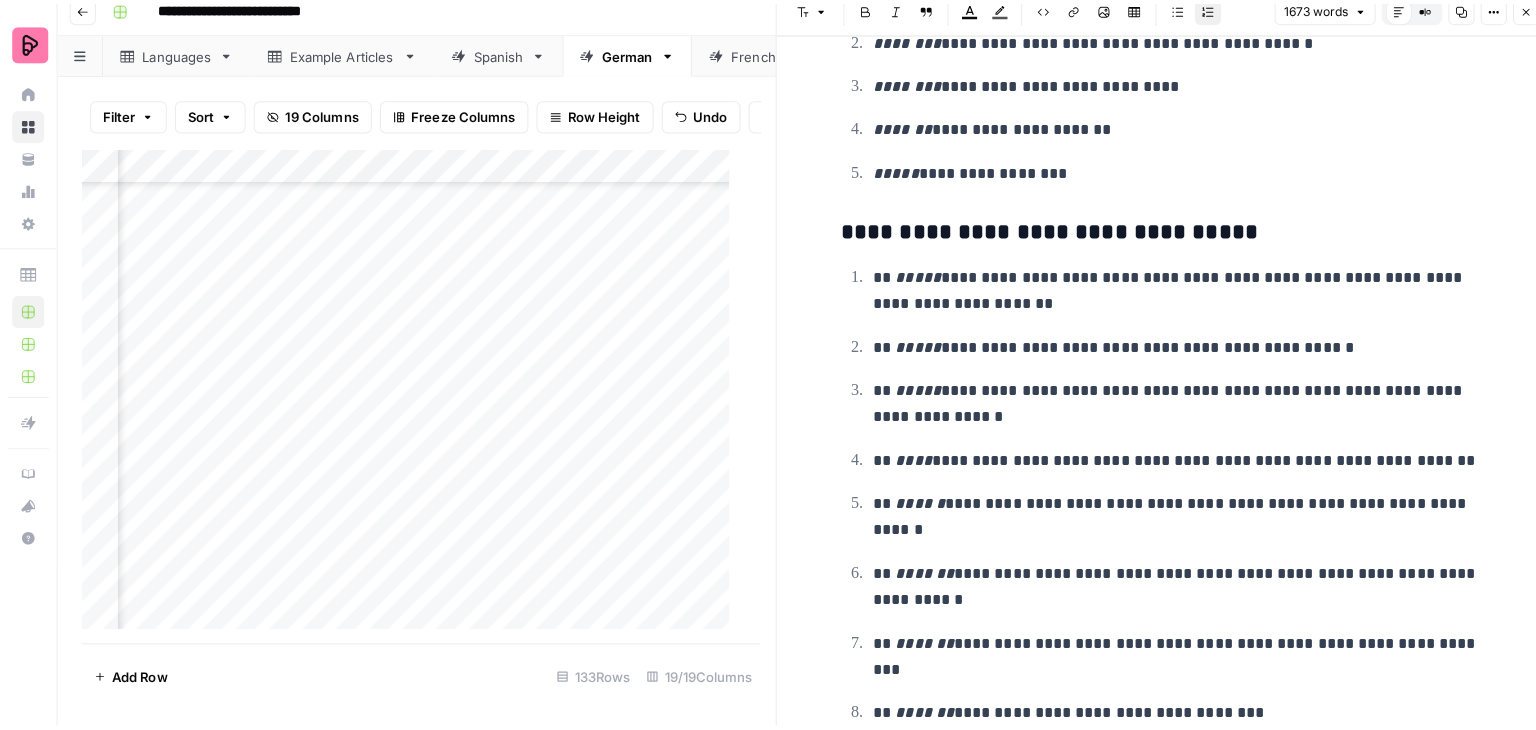 scroll, scrollTop: 0, scrollLeft: 0, axis: both 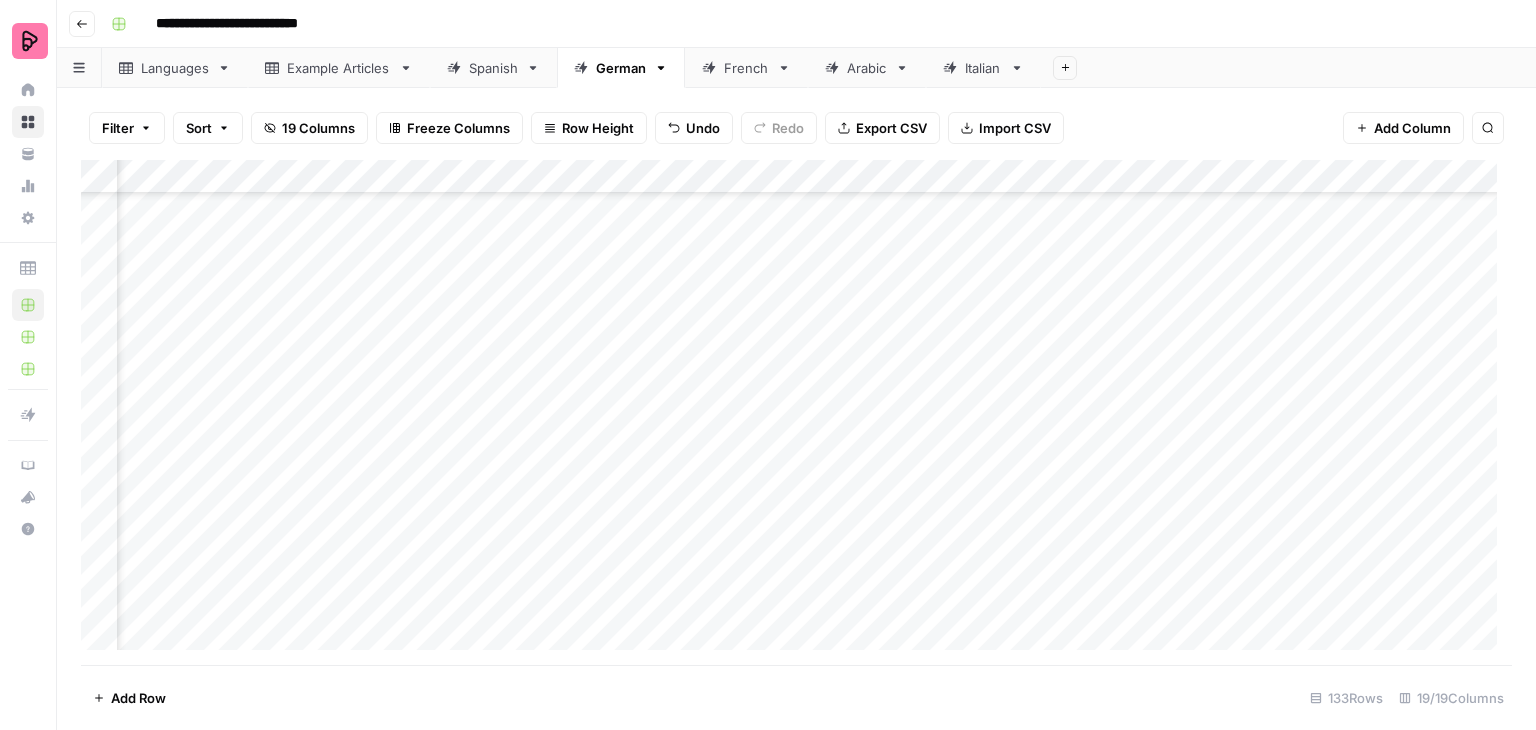 click on "Add Column" at bounding box center [796, 412] 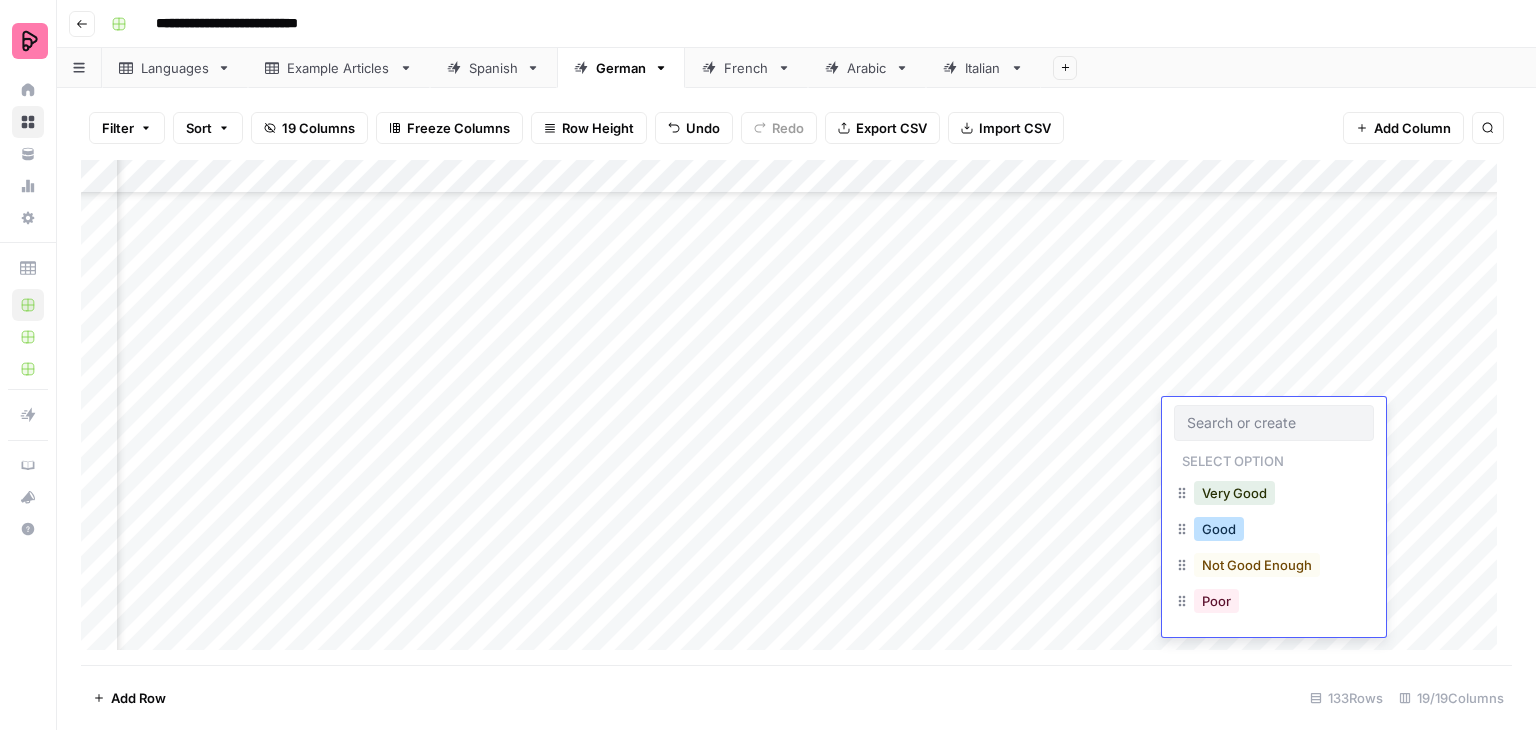 click on "Good" at bounding box center (1219, 529) 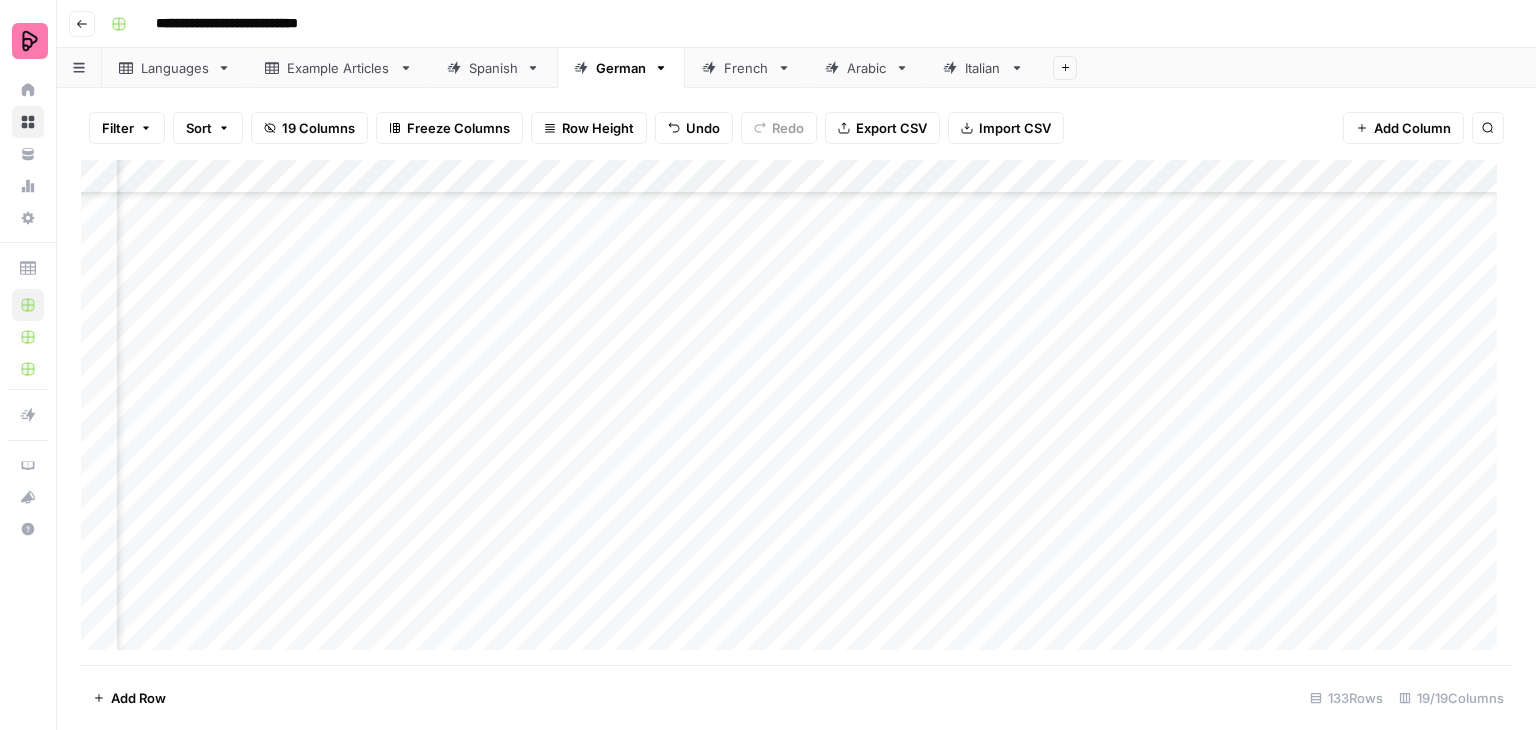 scroll, scrollTop: 3500, scrollLeft: 1347, axis: both 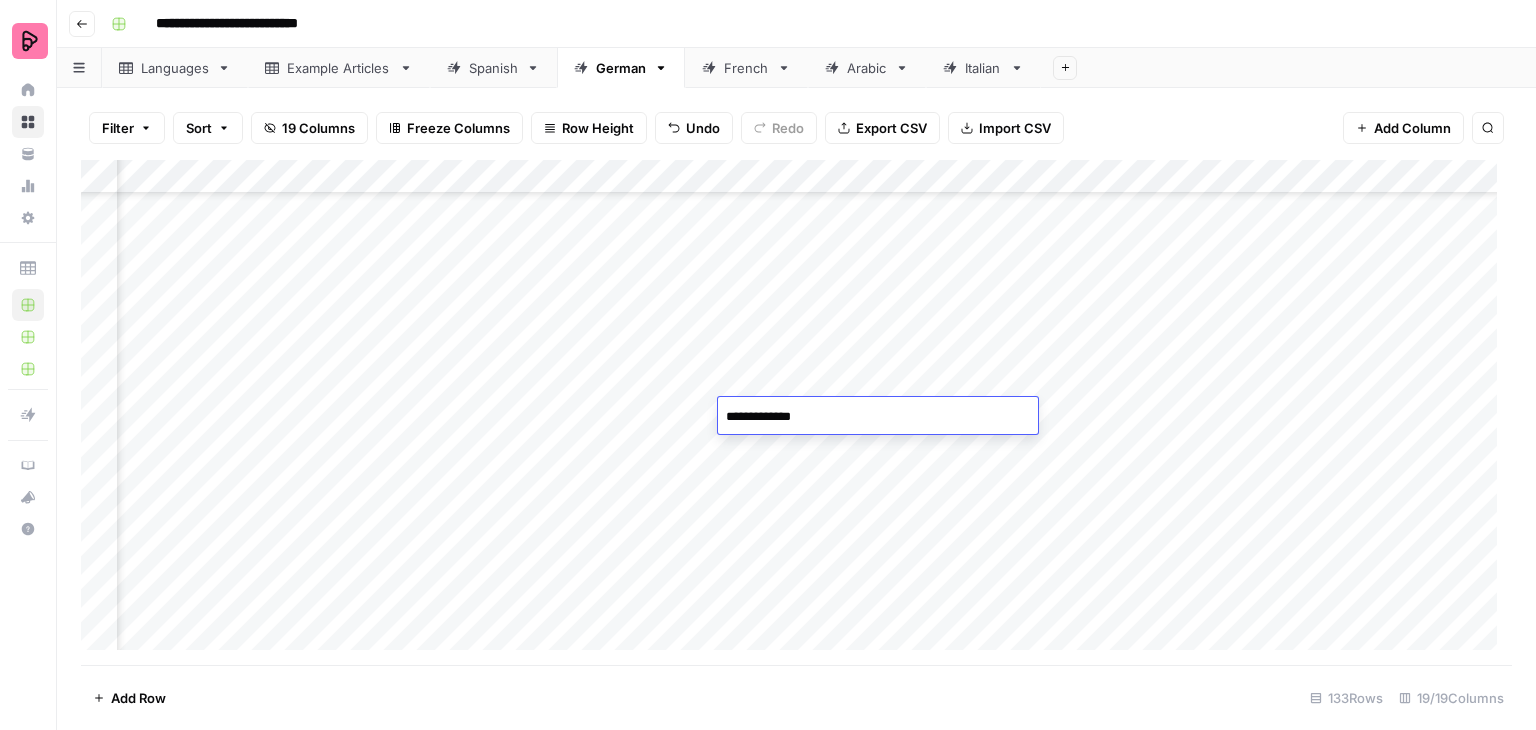 type on "**********" 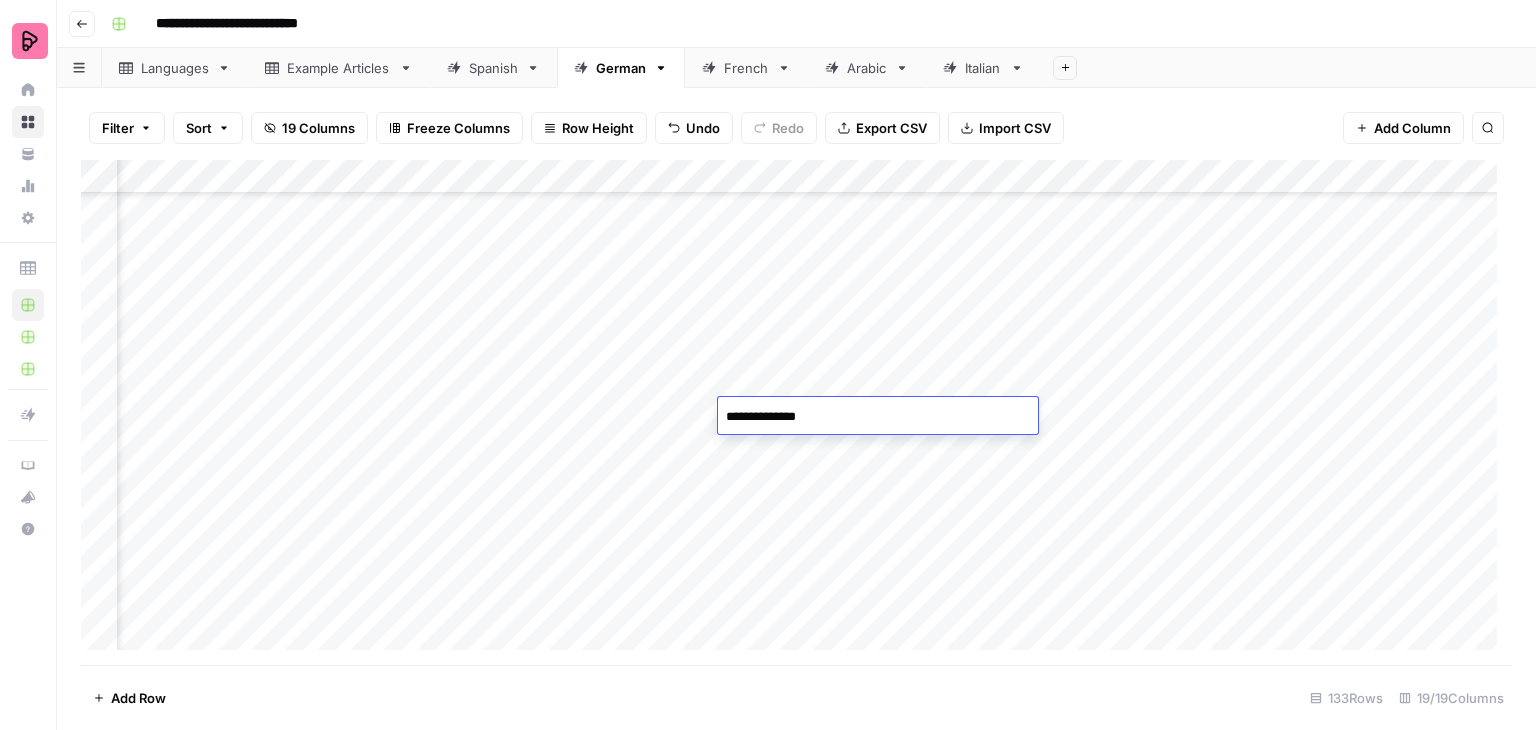 click on "Add Column" at bounding box center [796, 412] 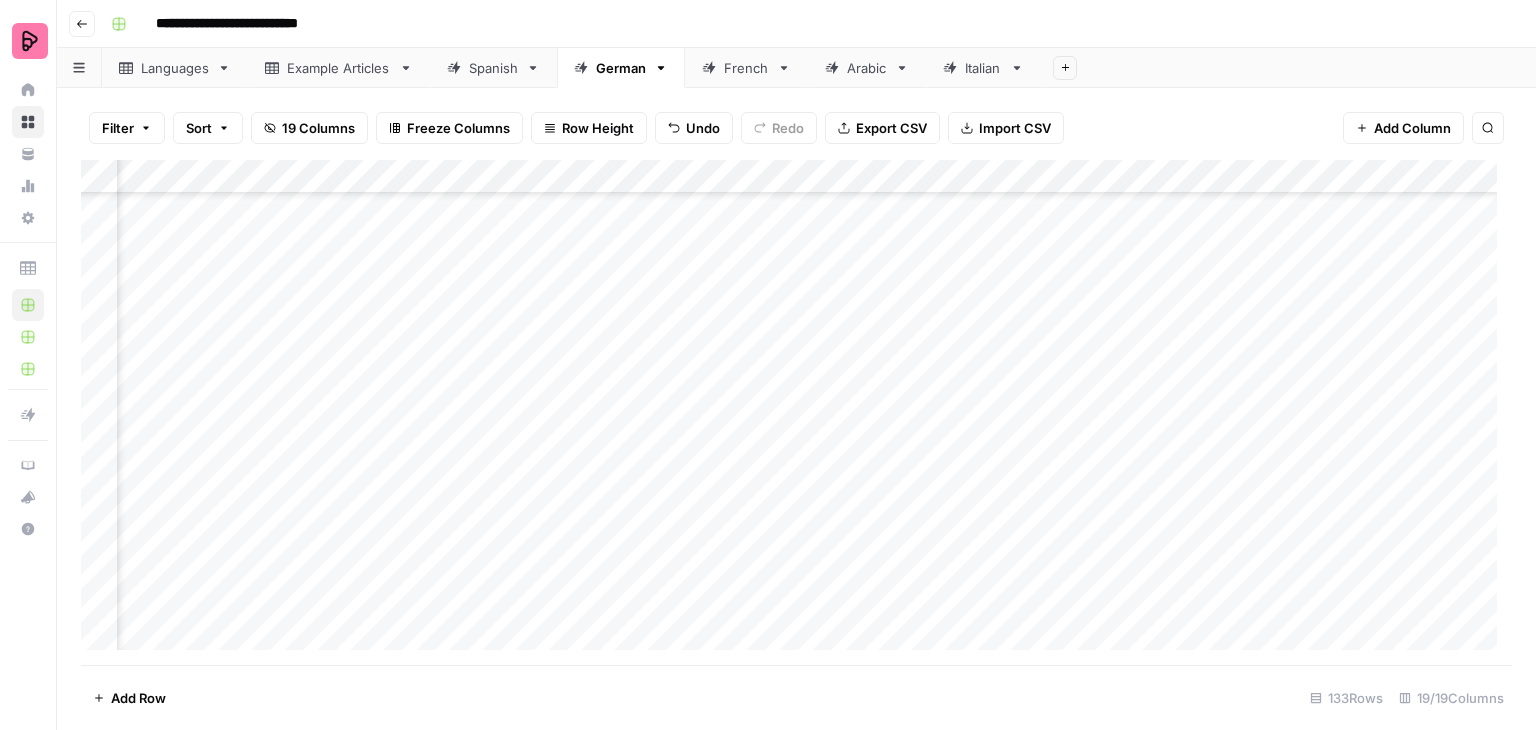 click on "Add Column" at bounding box center (796, 412) 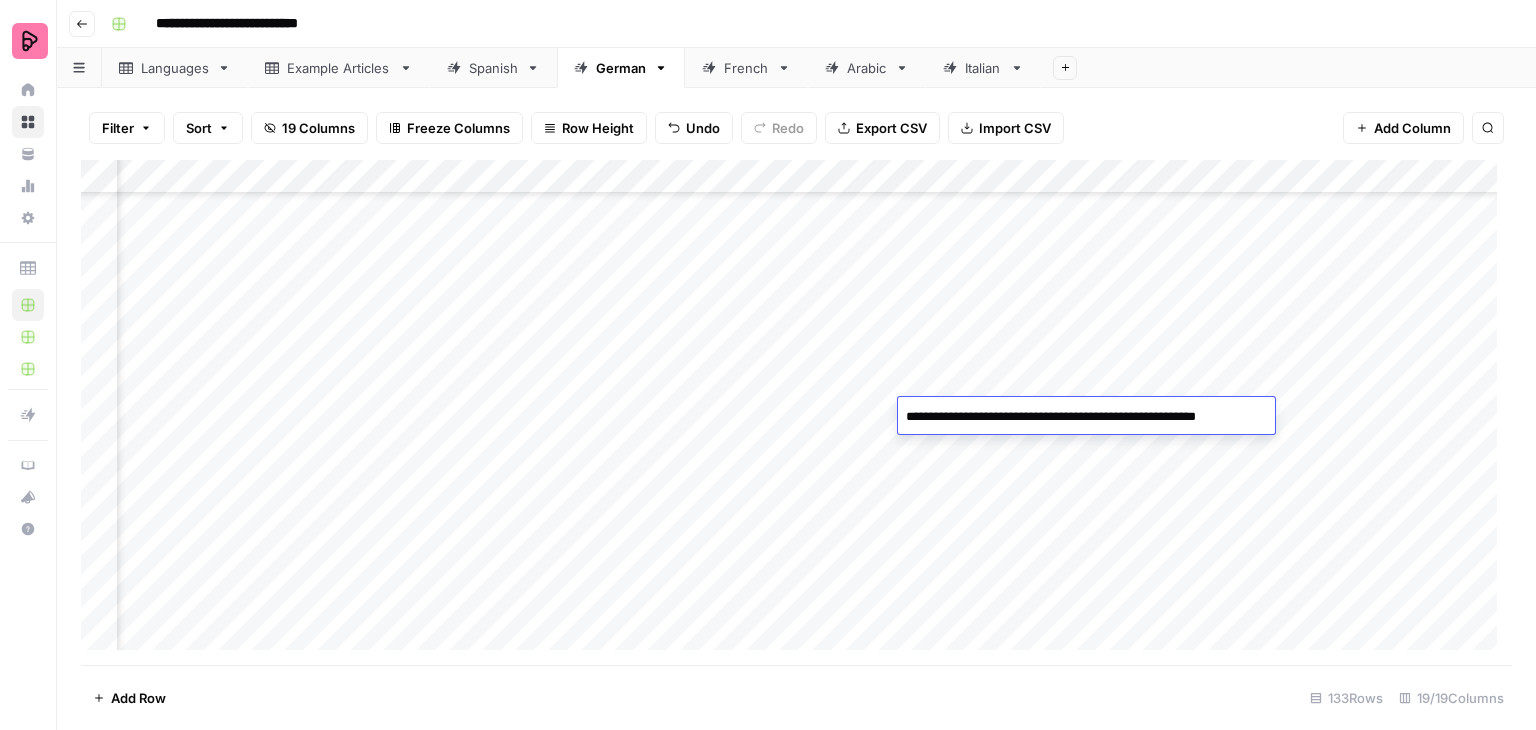 click on "Add Column" at bounding box center [796, 412] 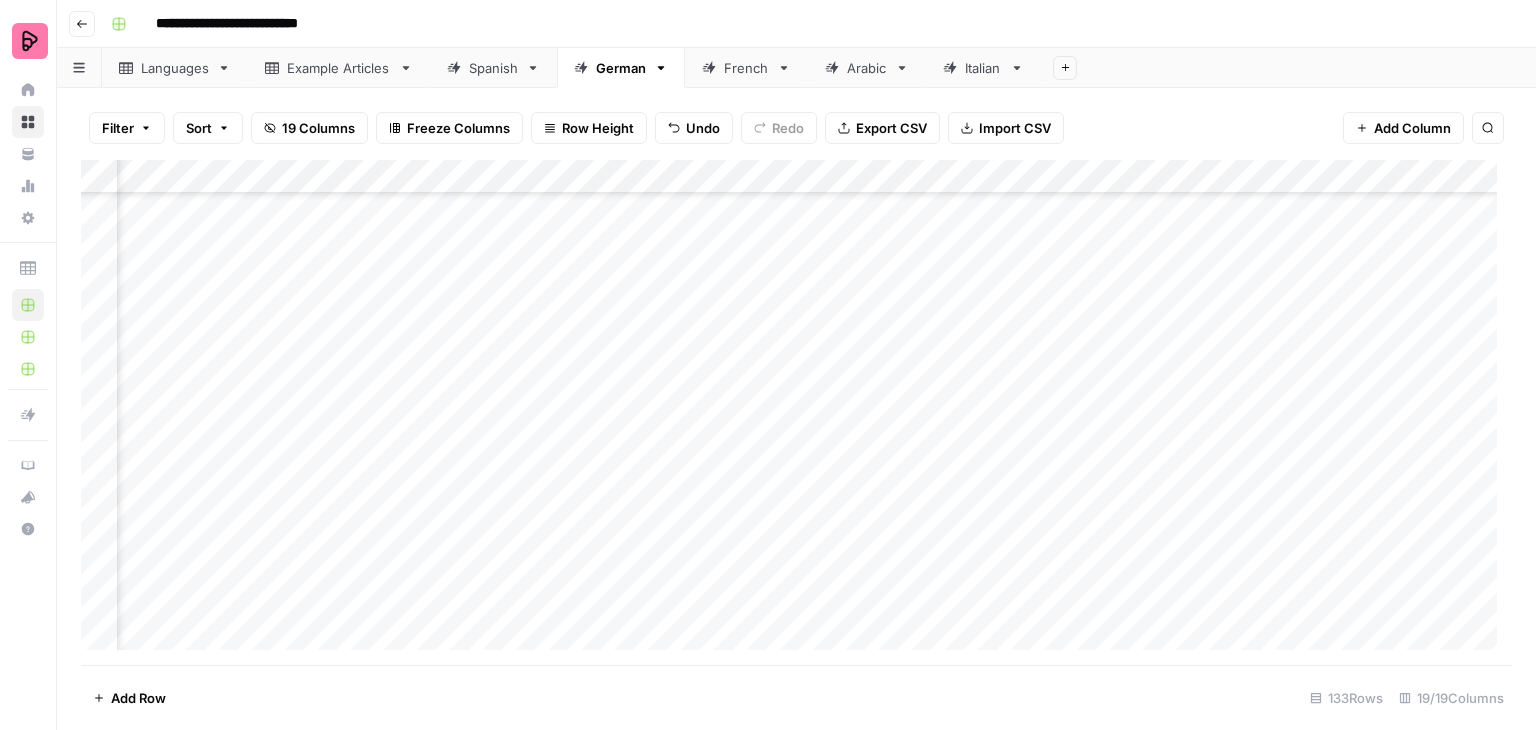 click on "Add Column" at bounding box center [796, 412] 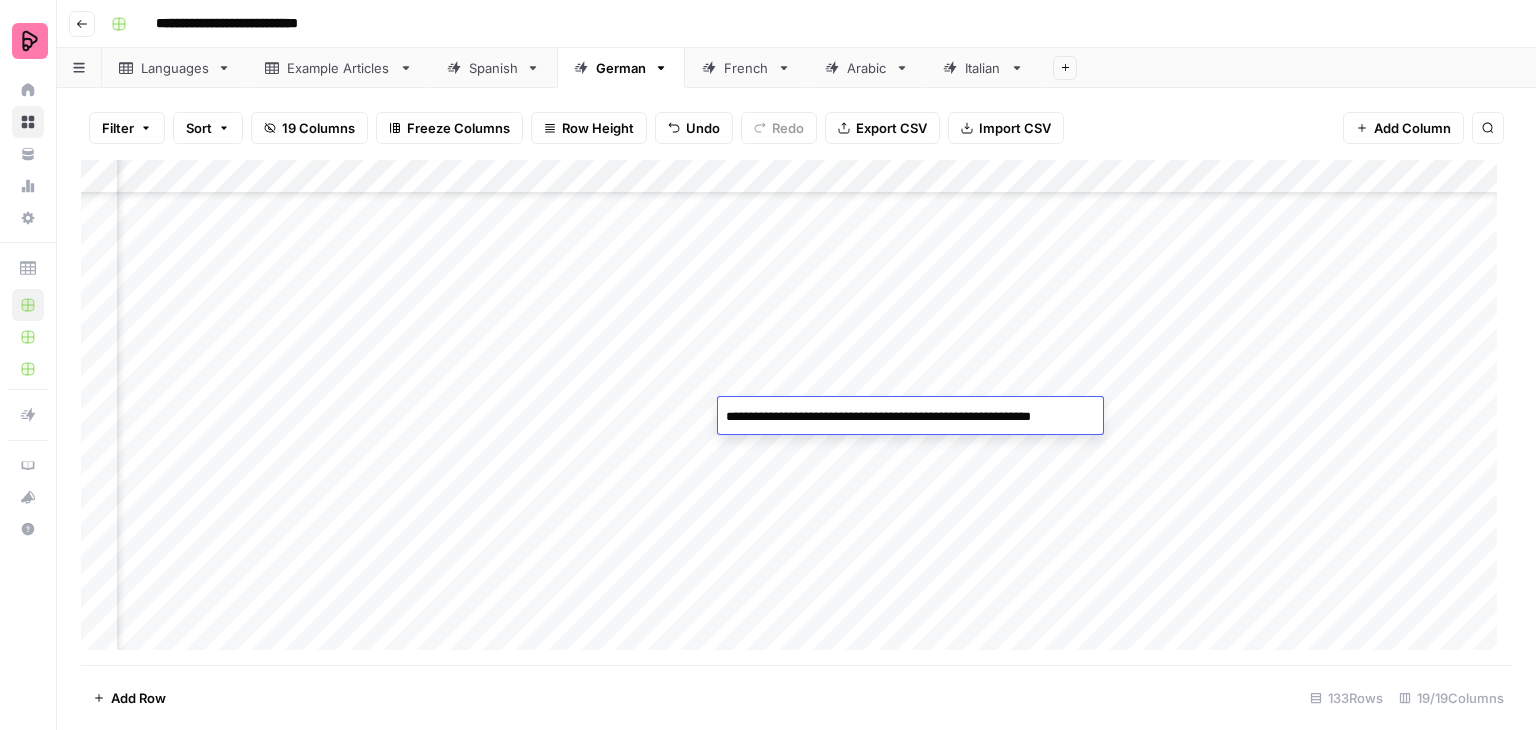 type on "**********" 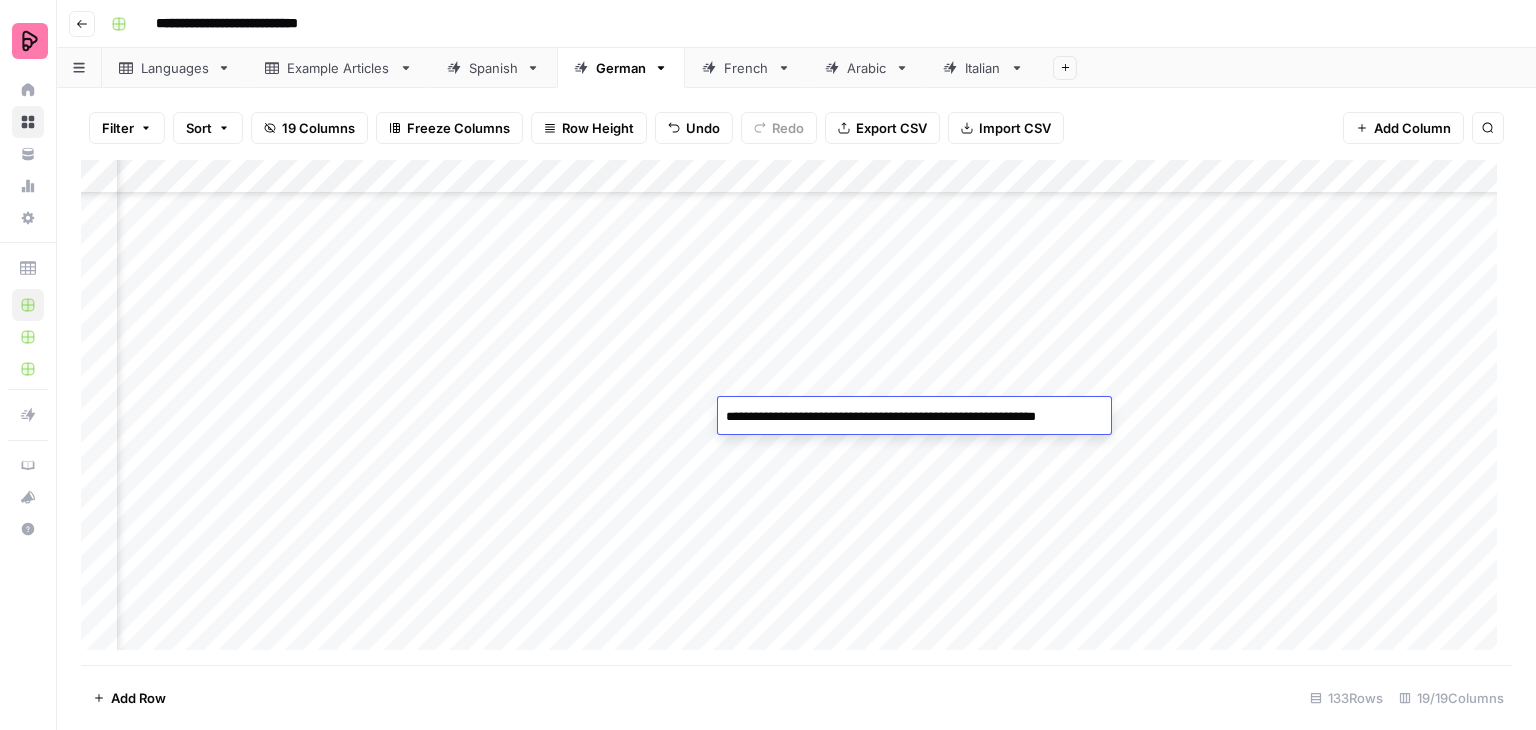 click on "Add Column" at bounding box center (796, 412) 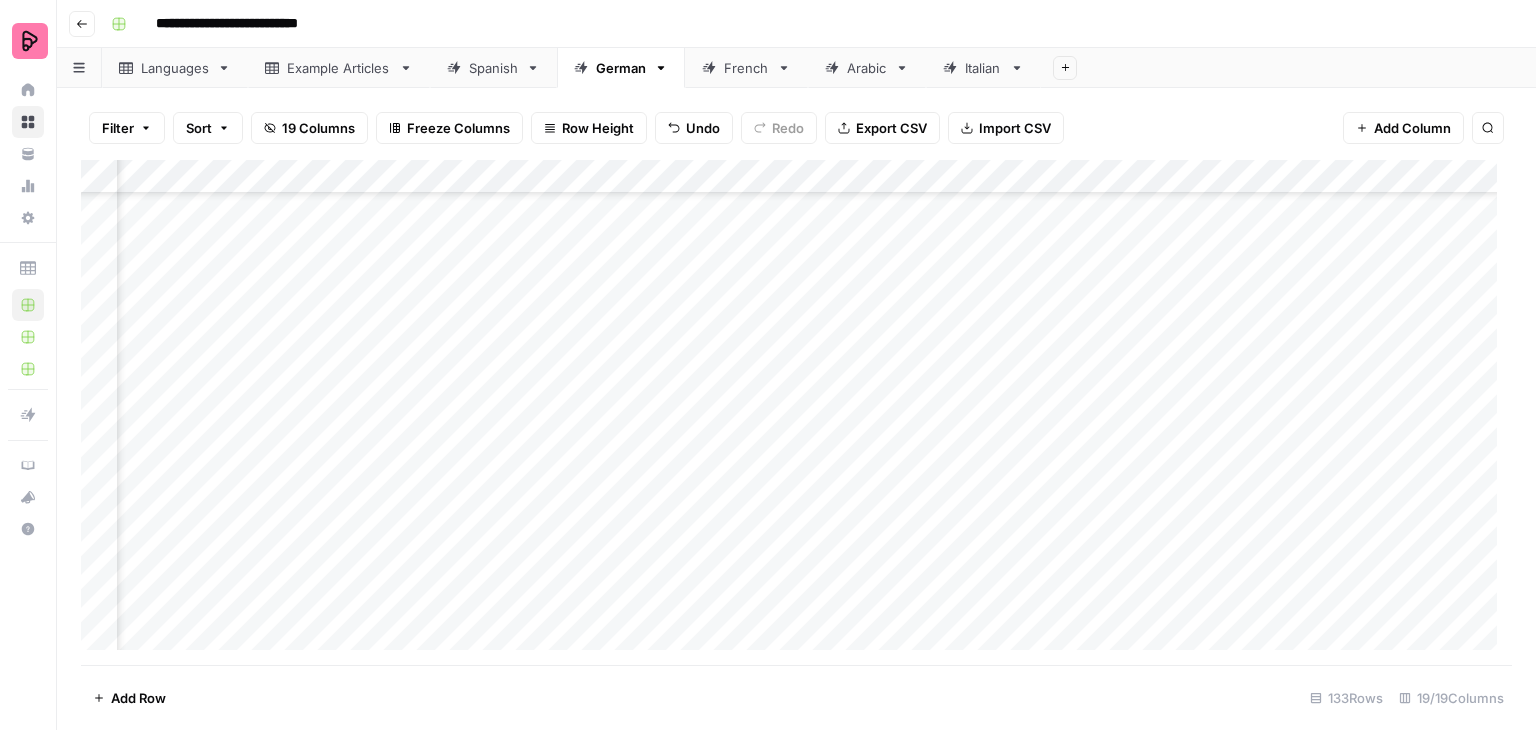 click on "Add Column" at bounding box center [796, 412] 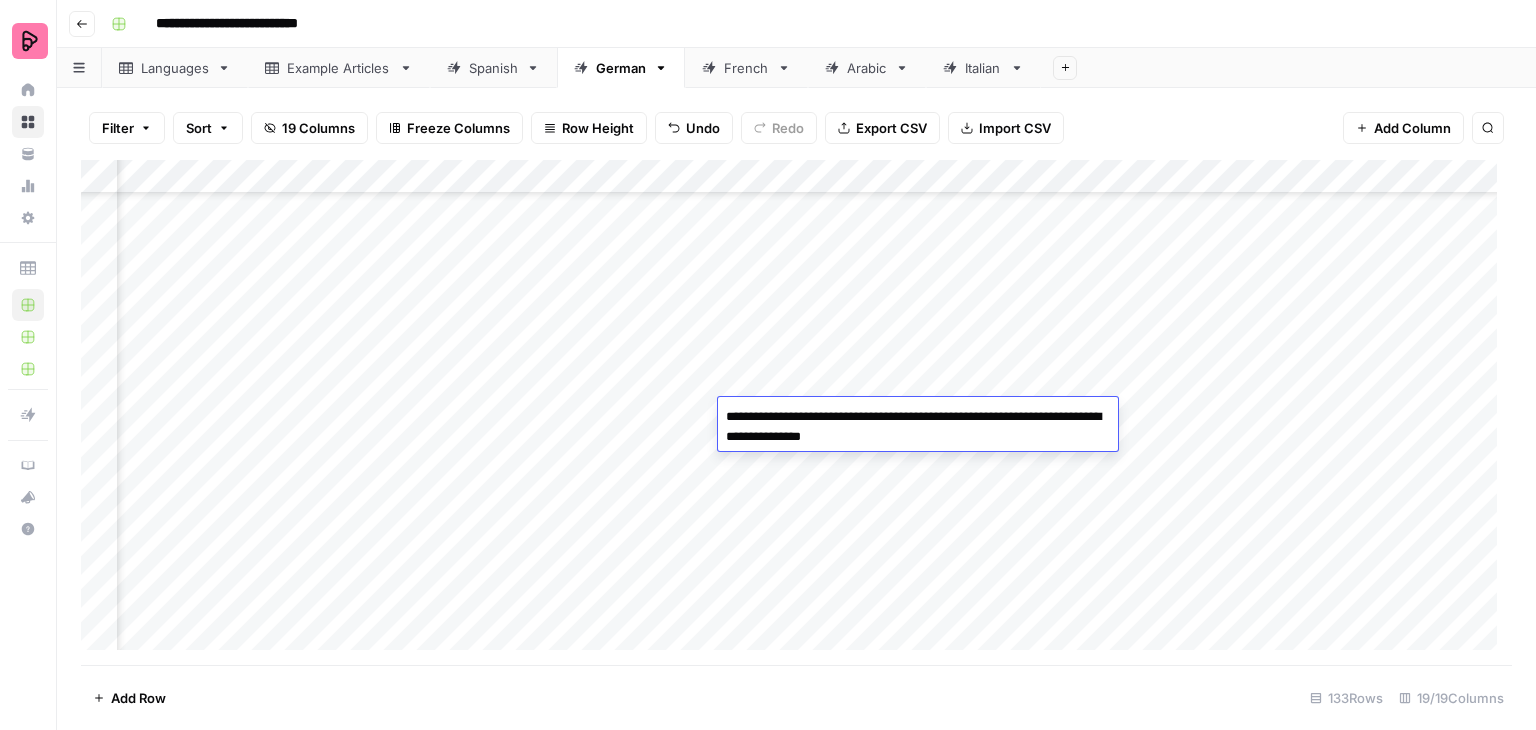 type on "**********" 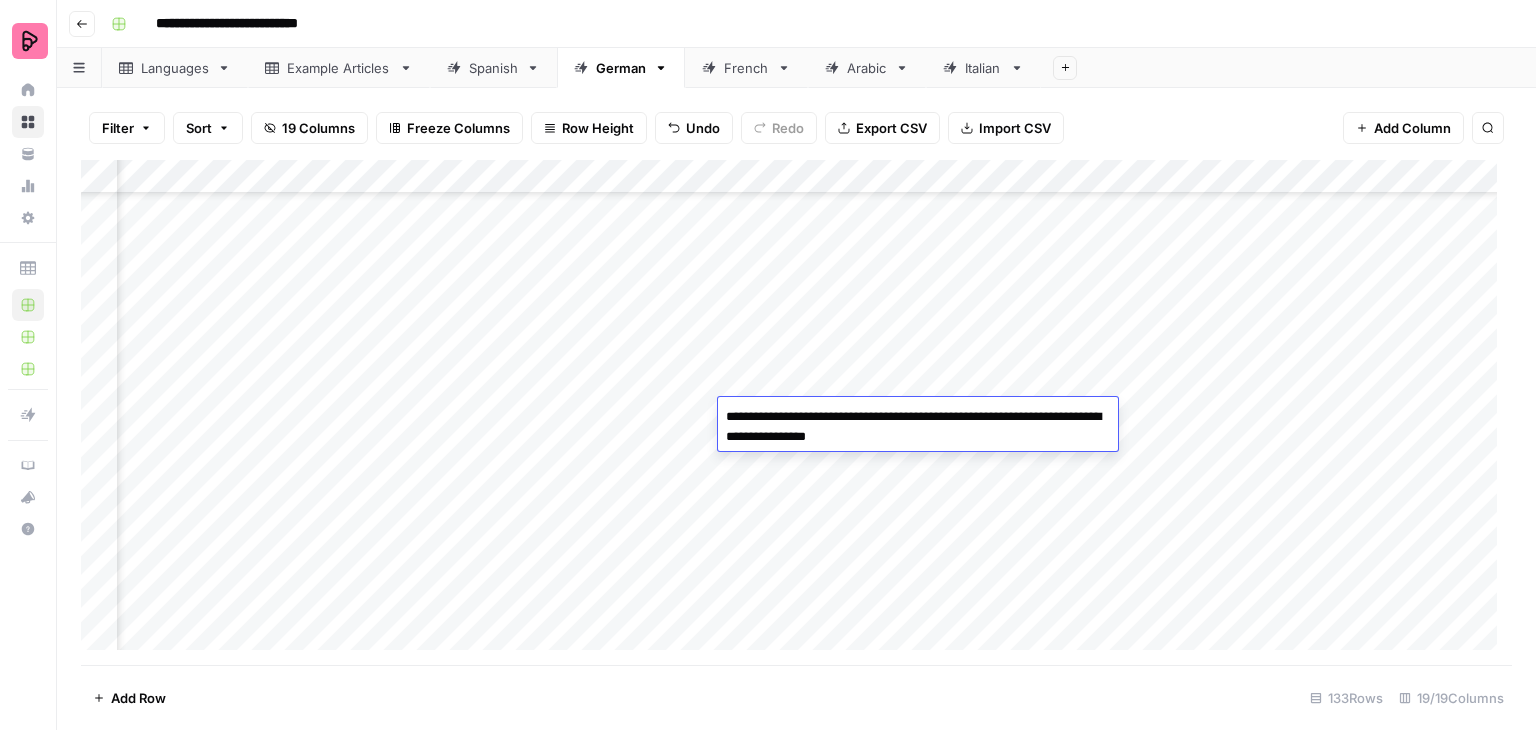 click on "Add Column" at bounding box center (796, 412) 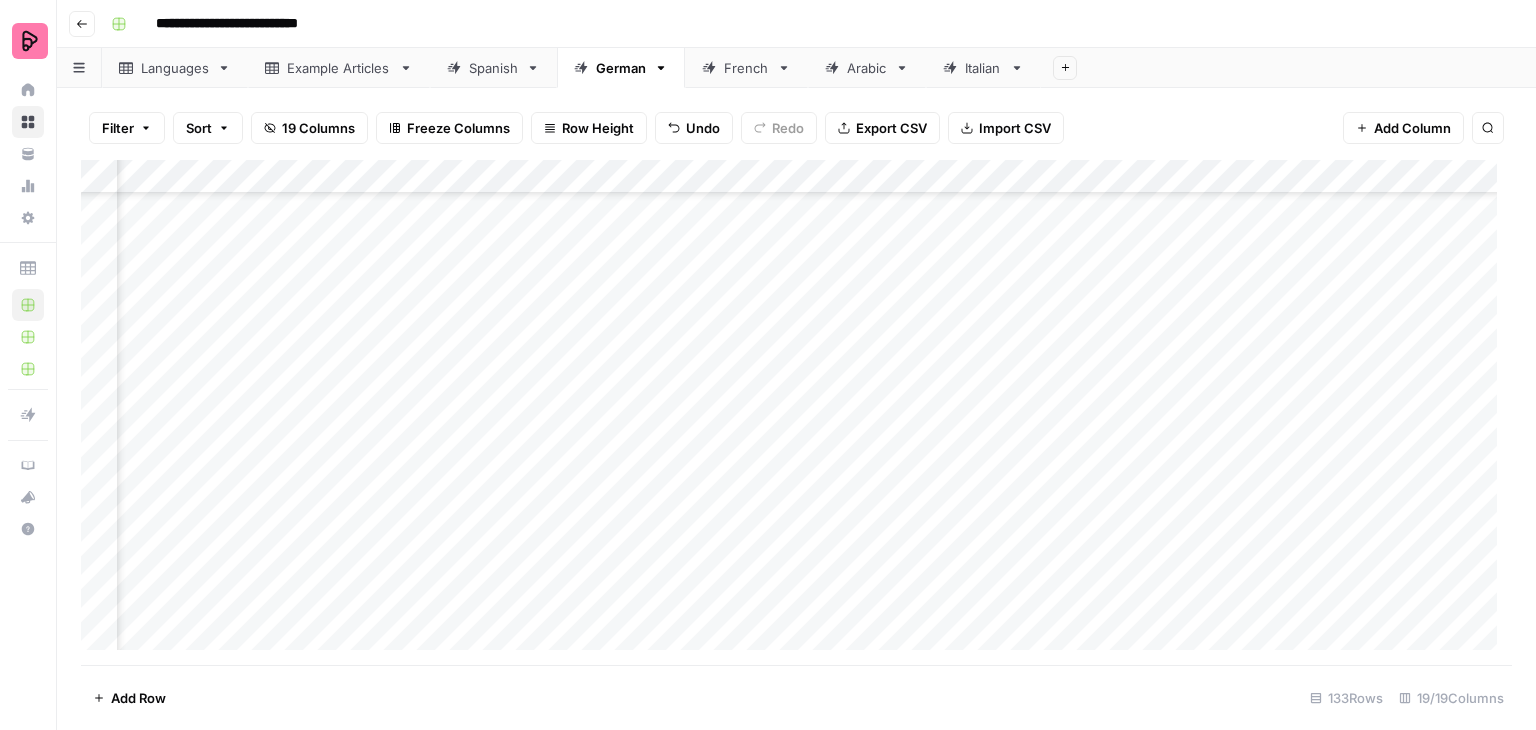 click on "Add Column" at bounding box center [796, 412] 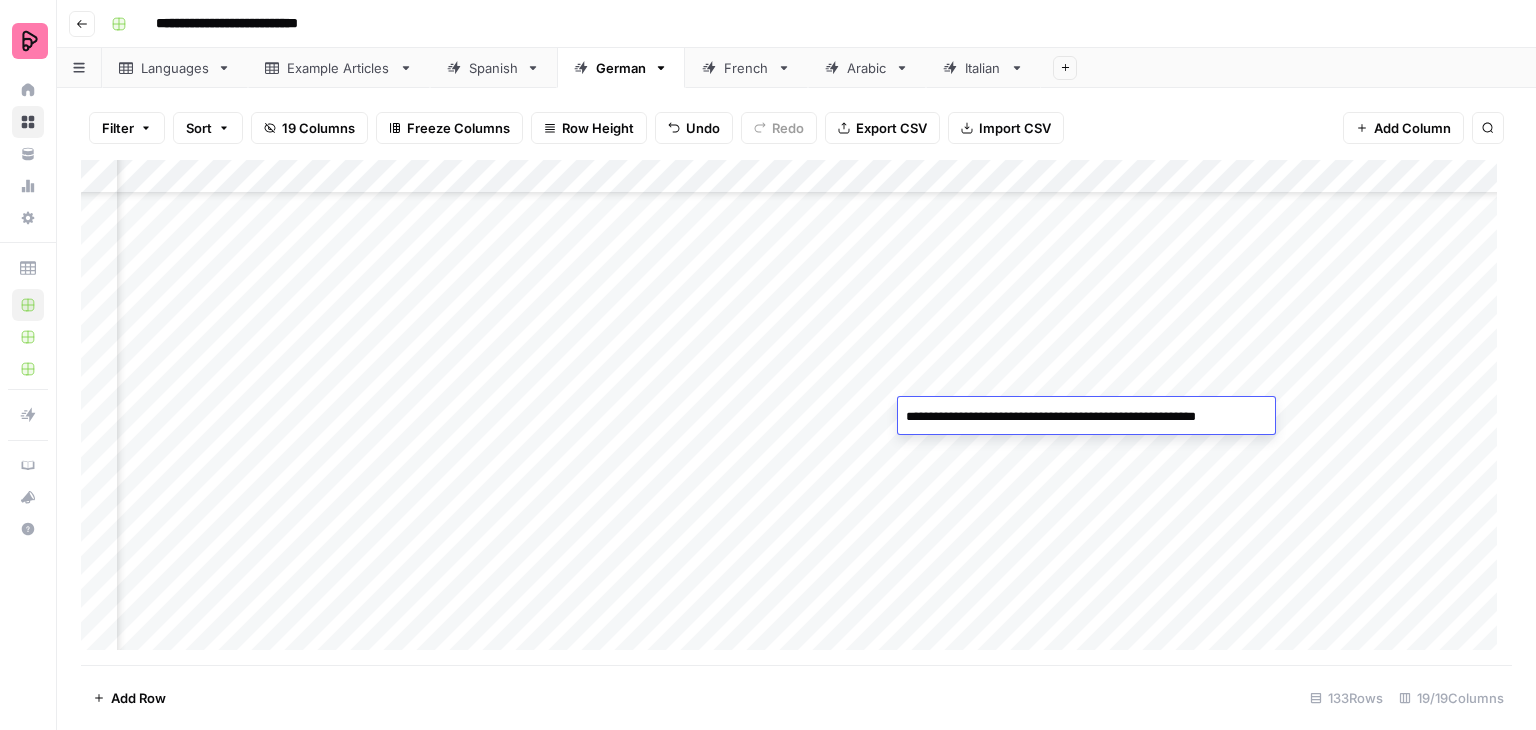 click on "**********" at bounding box center (1084, 417) 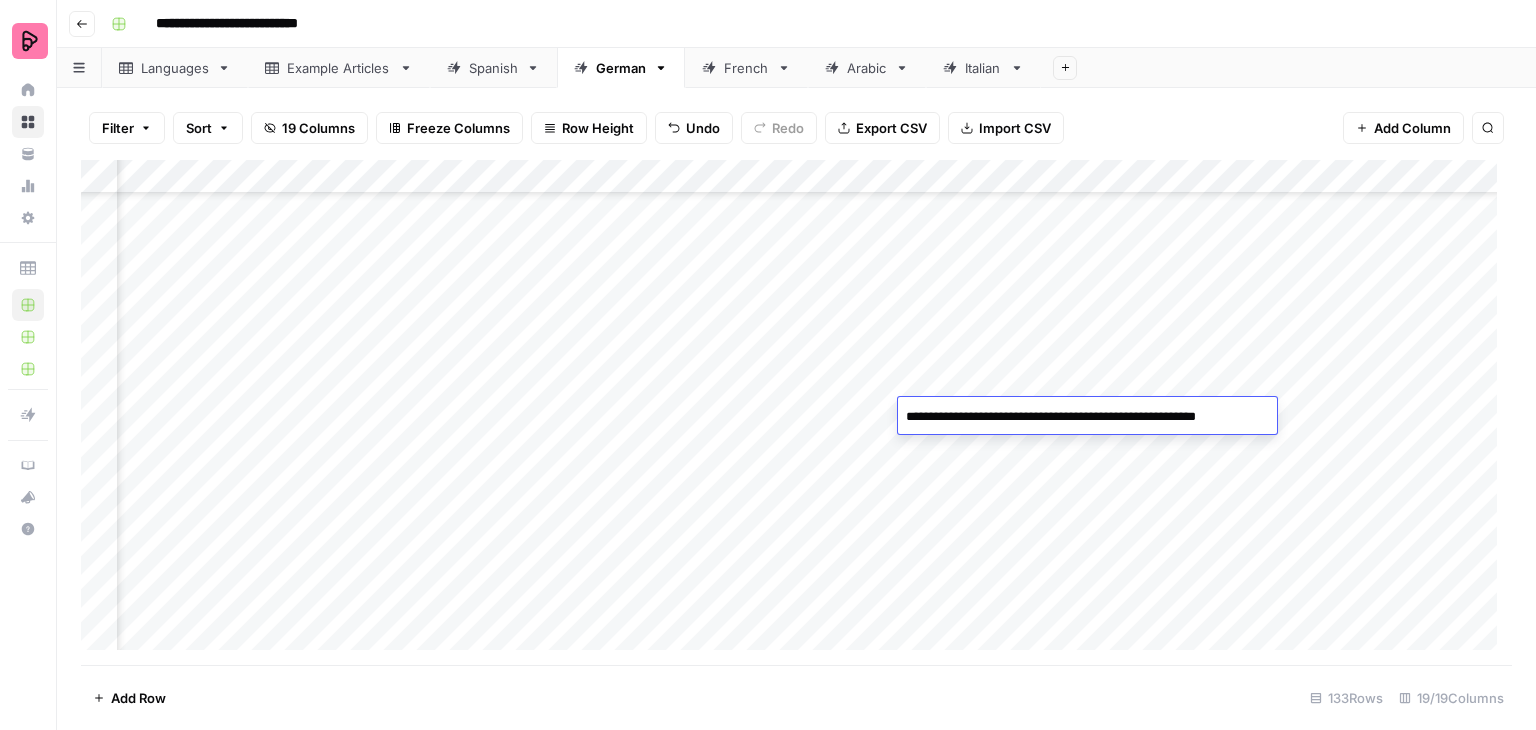 click on "**********" at bounding box center [1085, 417] 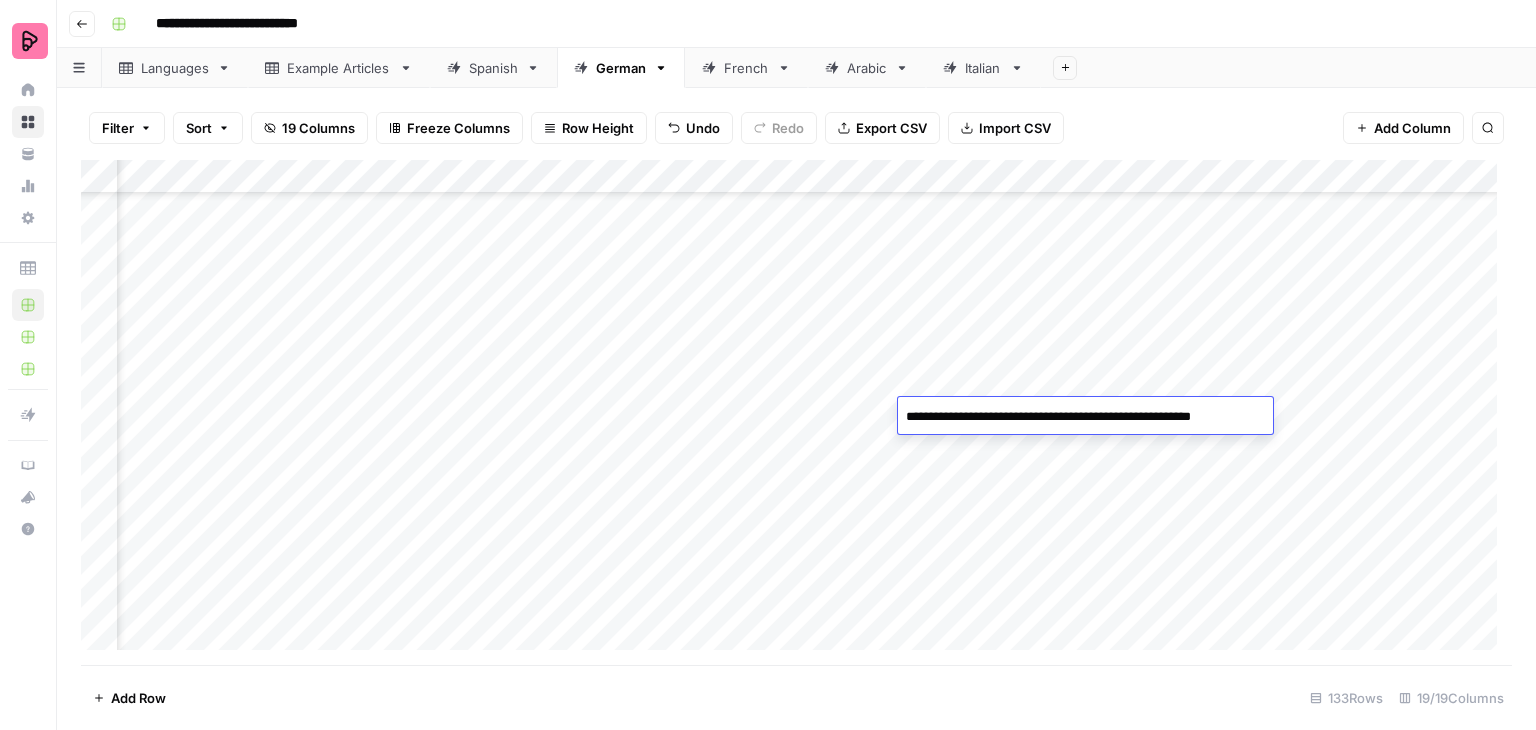 type on "**********" 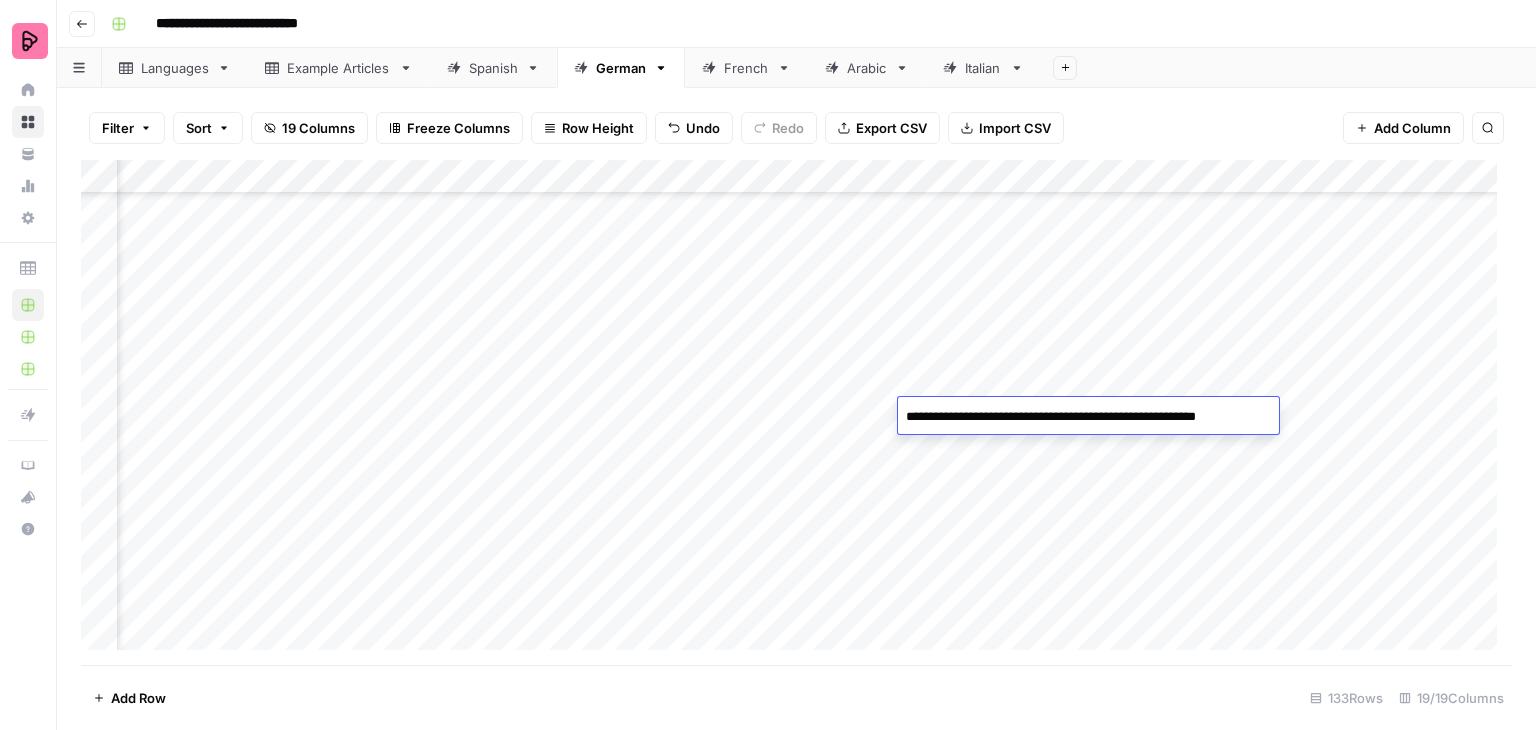 click on "**********" at bounding box center (1086, 417) 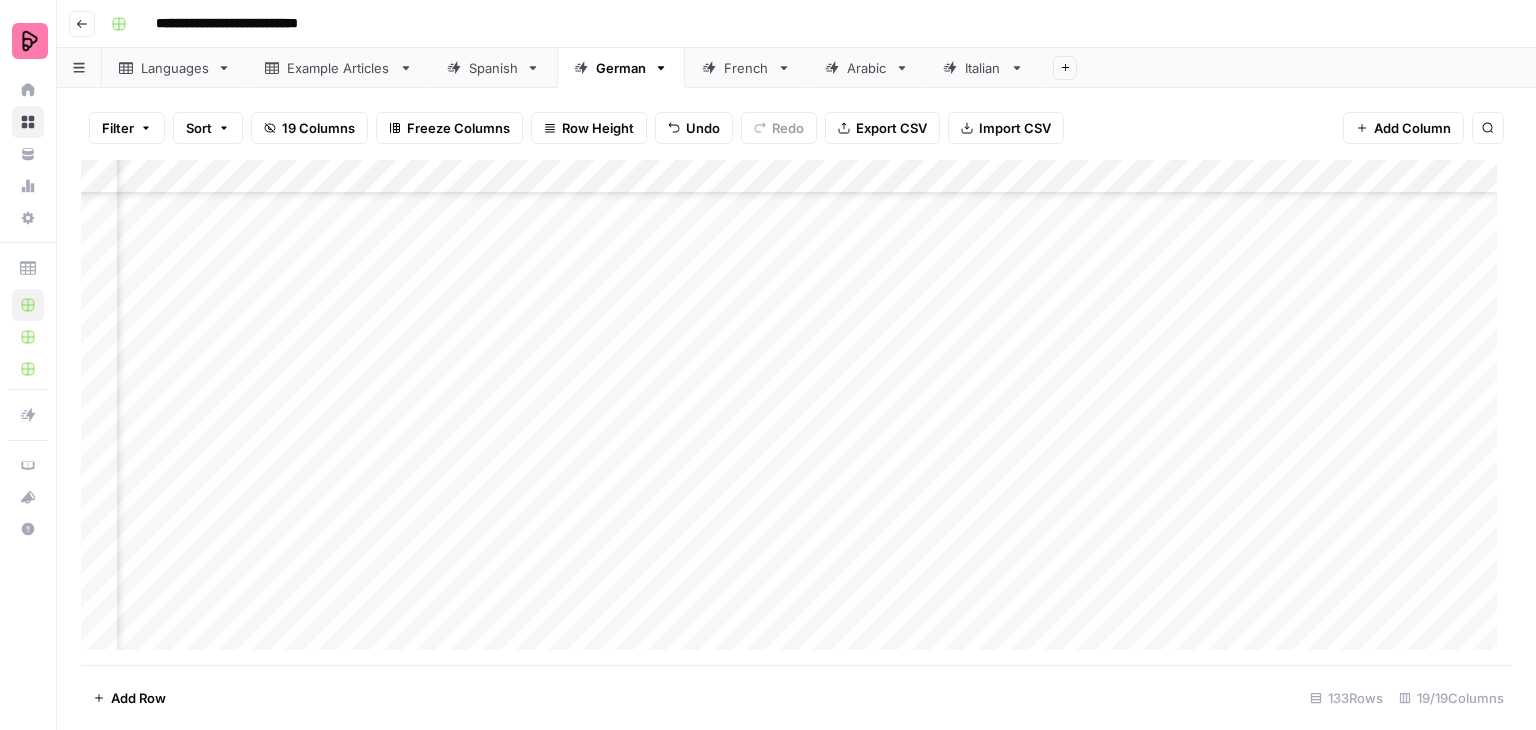 click on "Add Column" at bounding box center (796, 412) 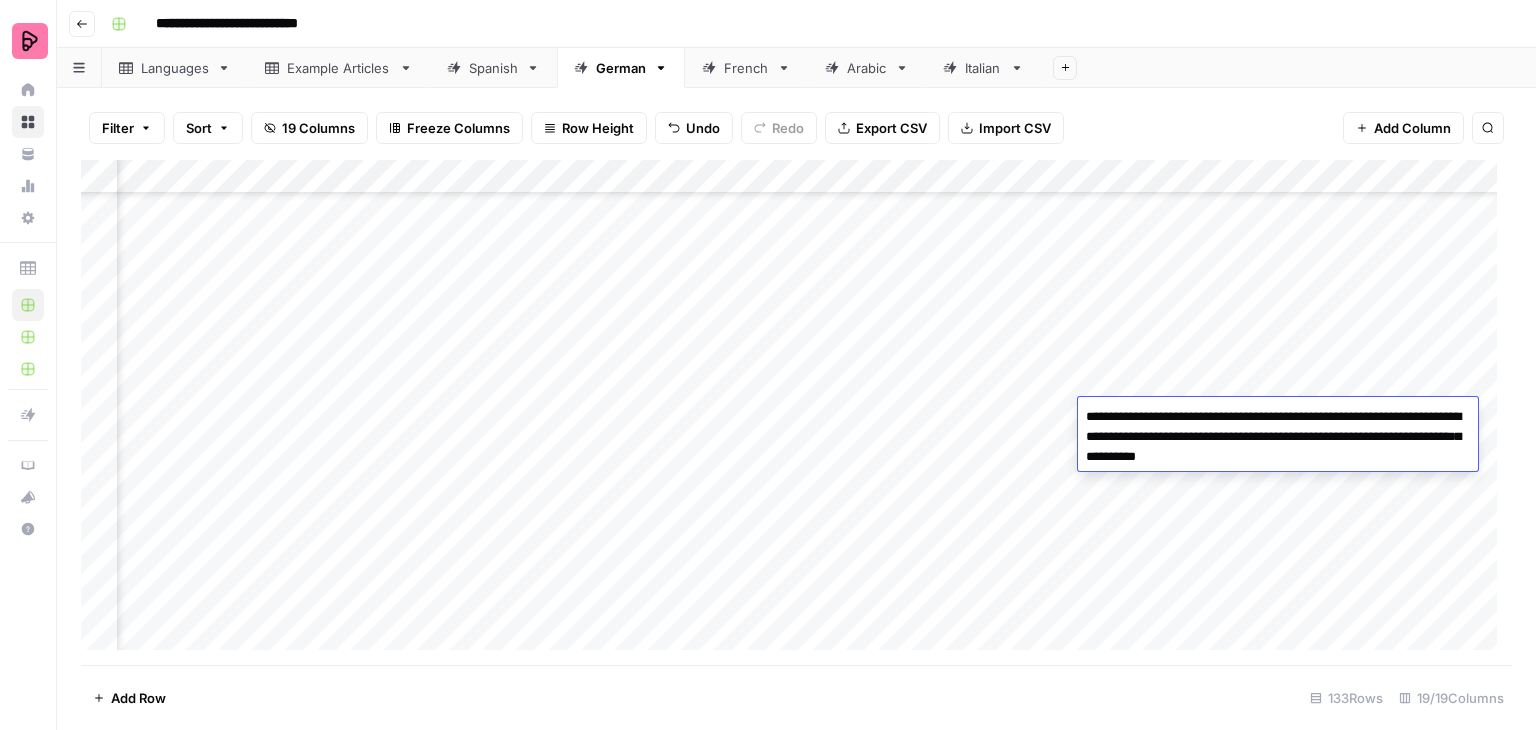drag, startPoint x: 1337, startPoint y: 461, endPoint x: 1081, endPoint y: 420, distance: 259.26242 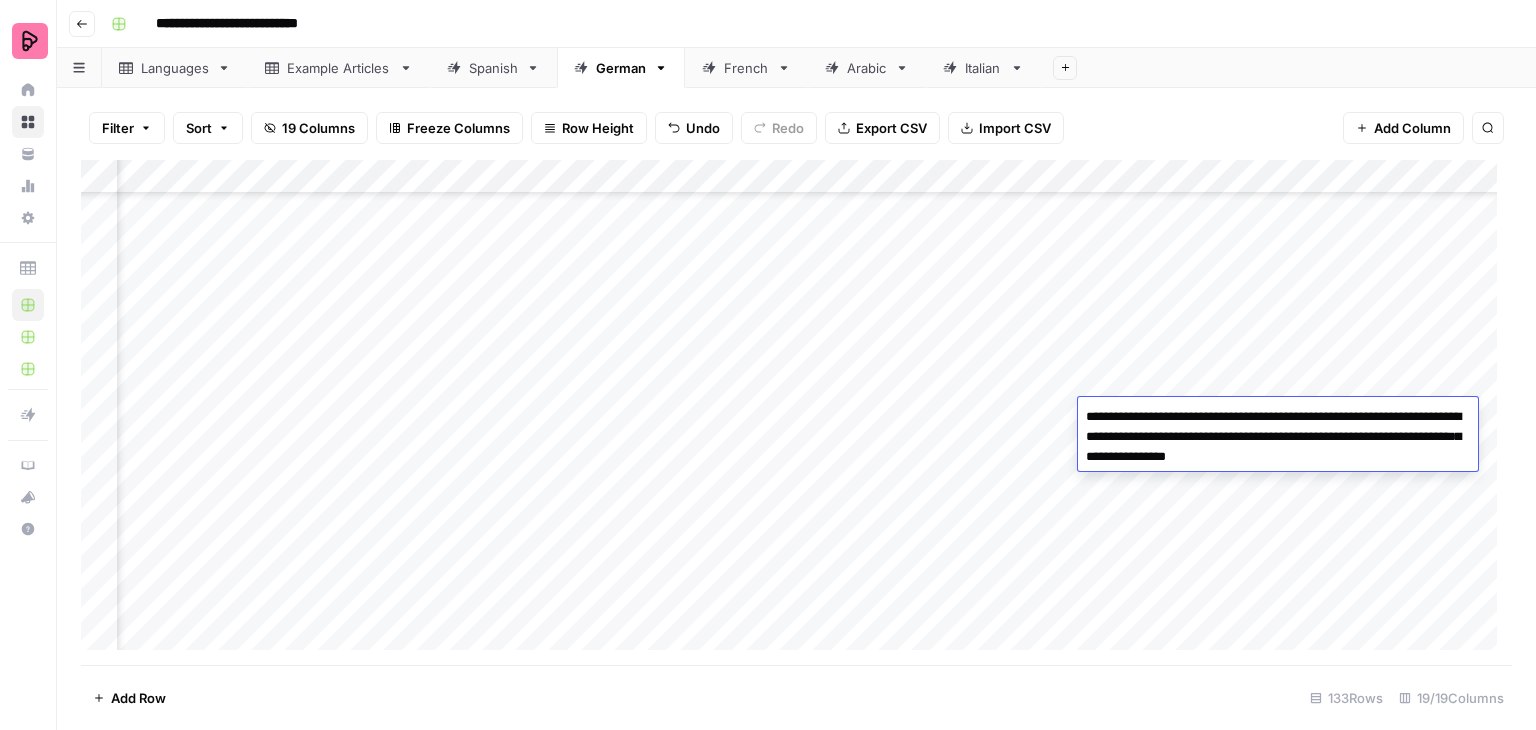 type on "**********" 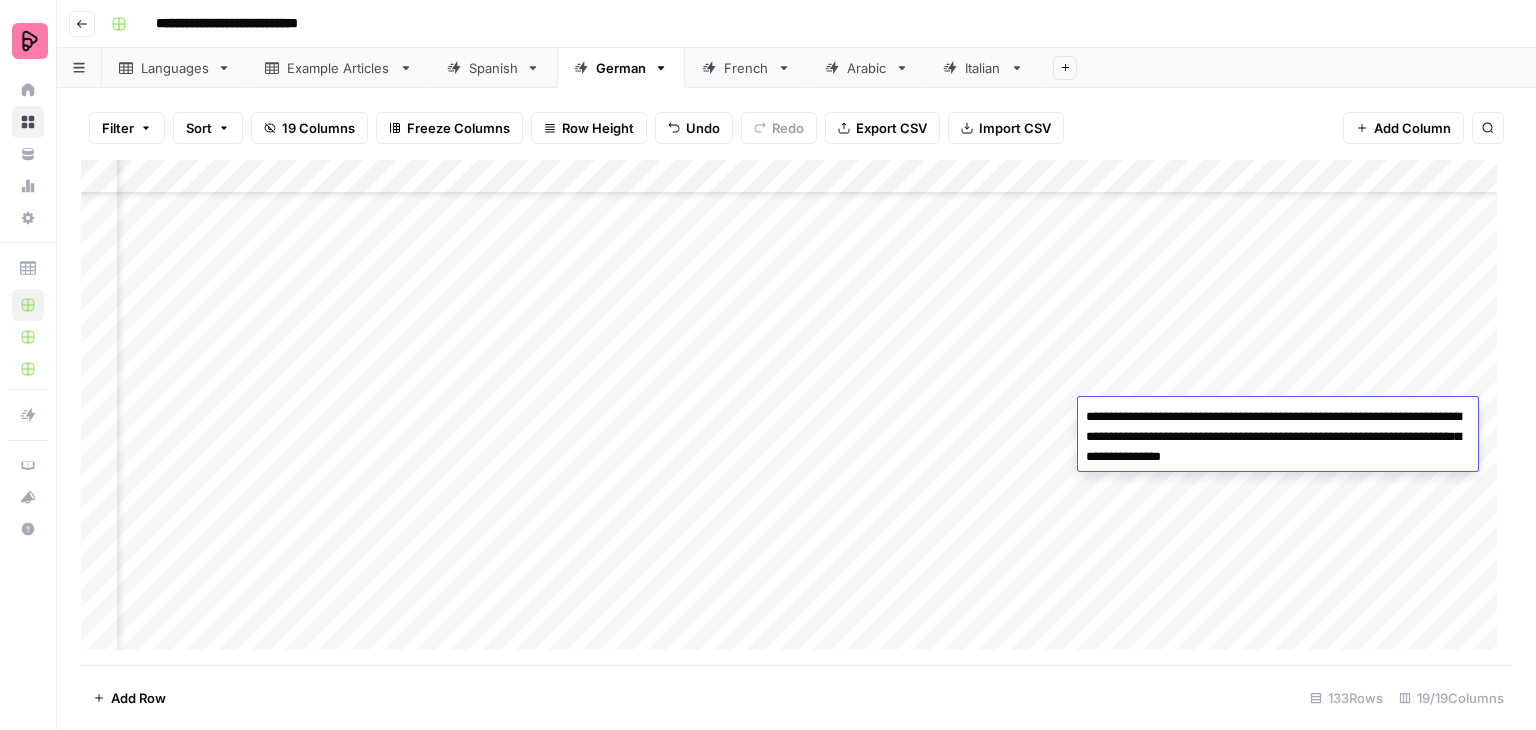 click on "Add Column" at bounding box center [796, 412] 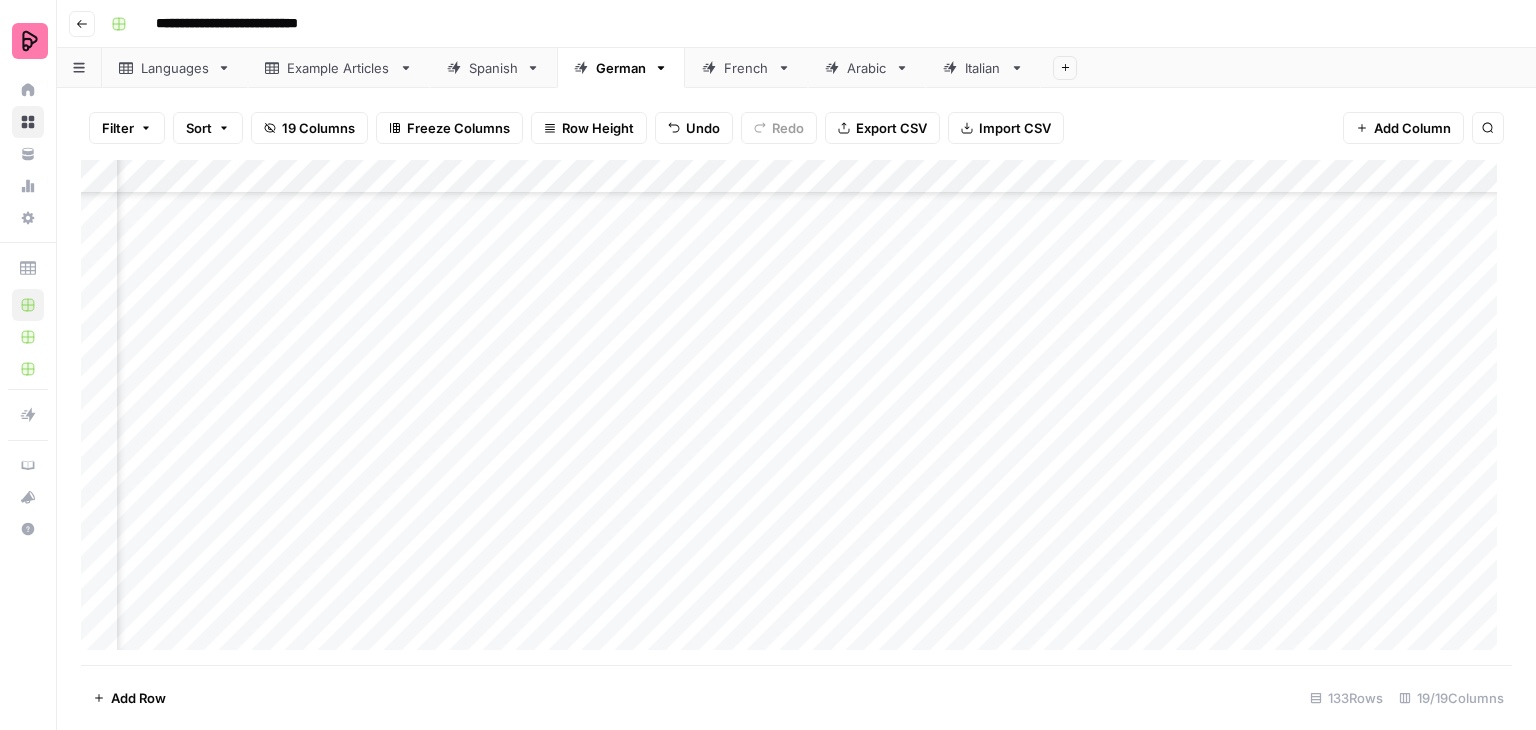 click on "Add Column" at bounding box center (796, 412) 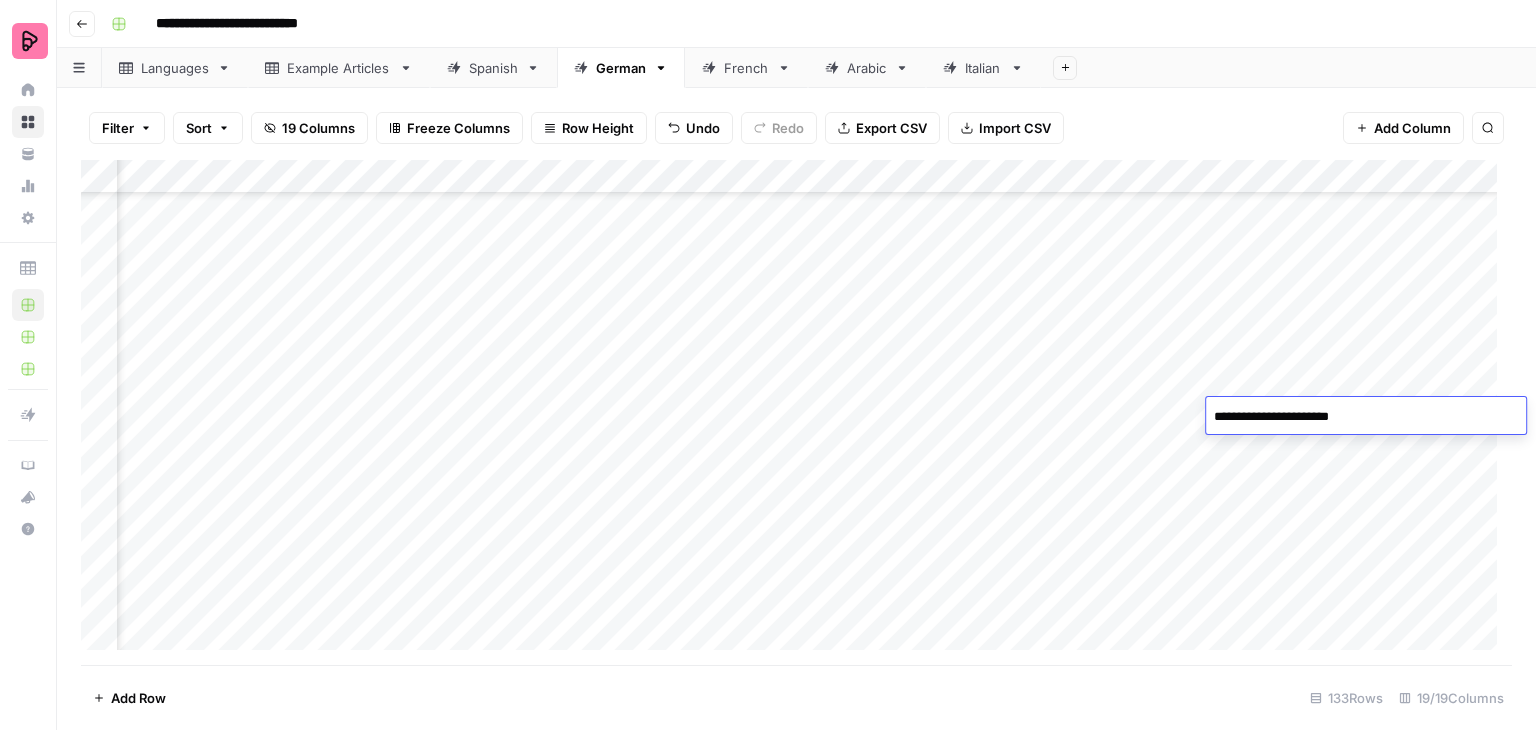 click on "Add Column" at bounding box center [796, 412] 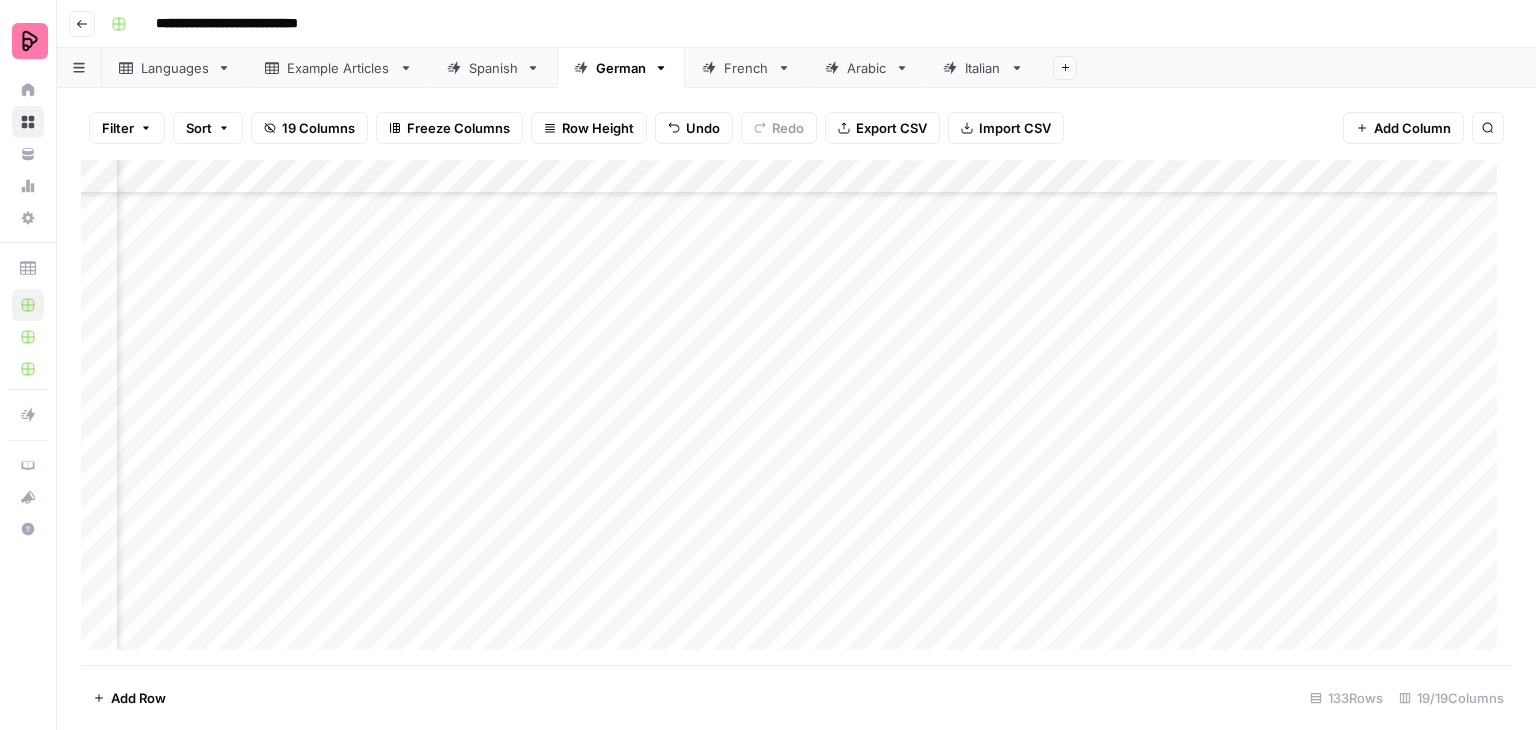scroll, scrollTop: 3500, scrollLeft: 1950, axis: both 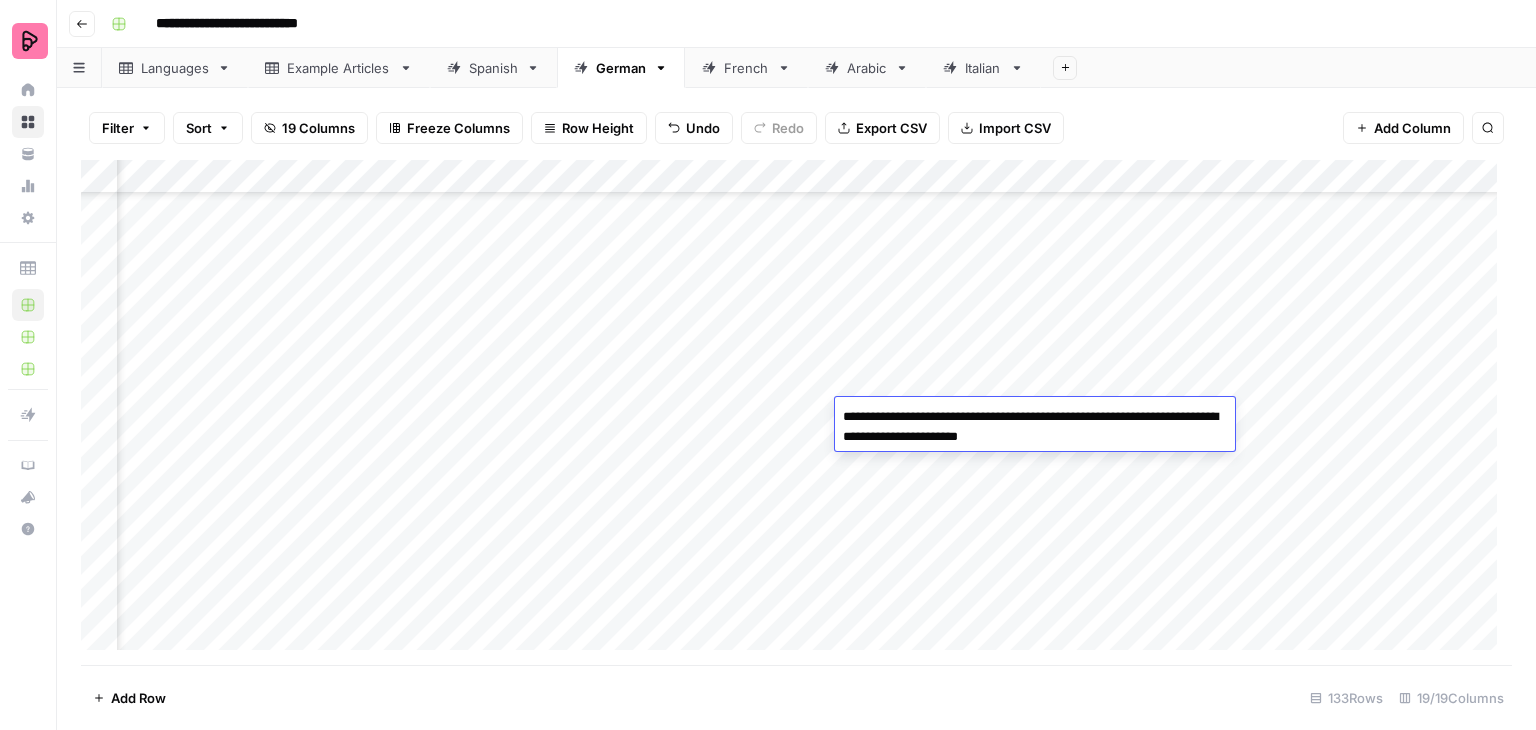 click on "Add Column" at bounding box center (796, 412) 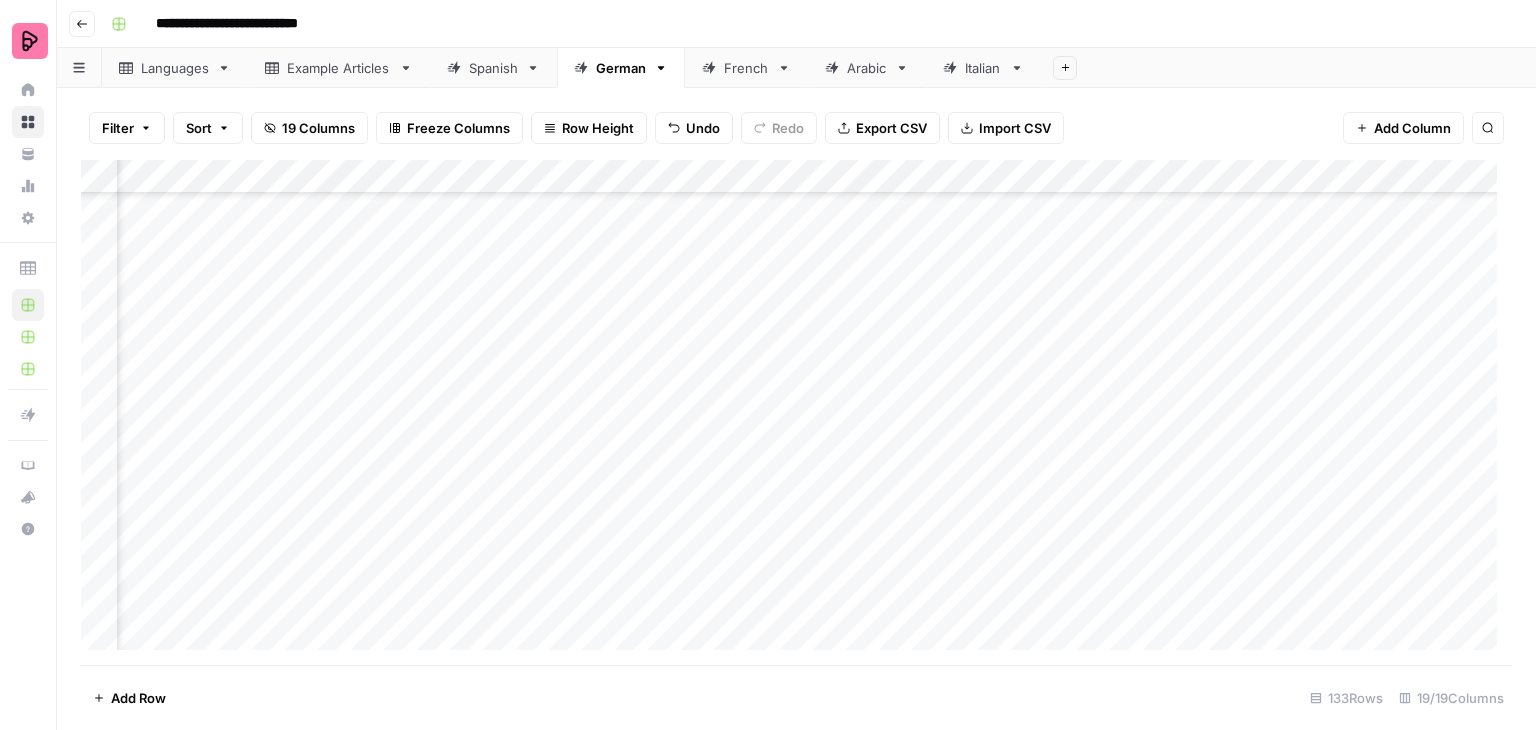 click on "Add Column" at bounding box center (796, 412) 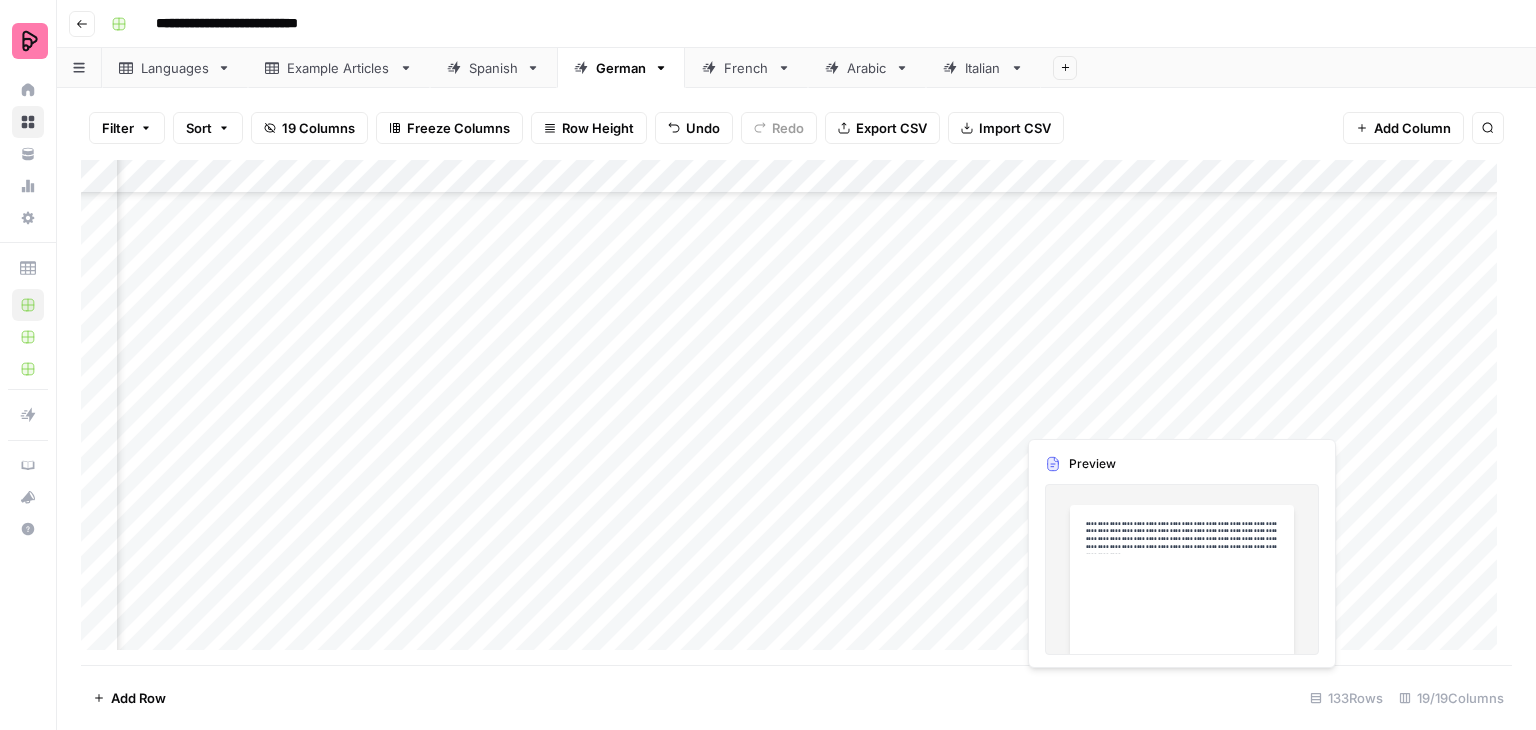 click on "Add Column" at bounding box center (796, 412) 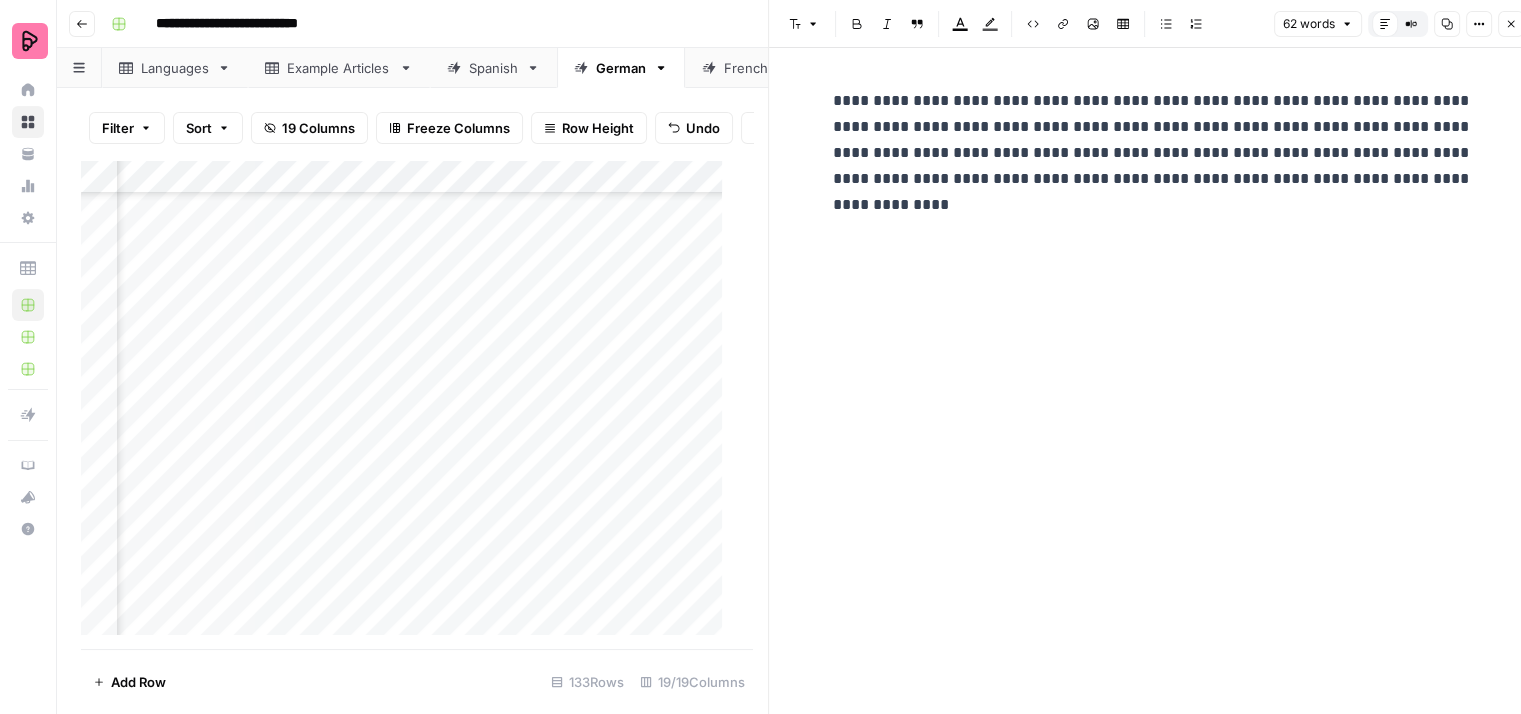 click 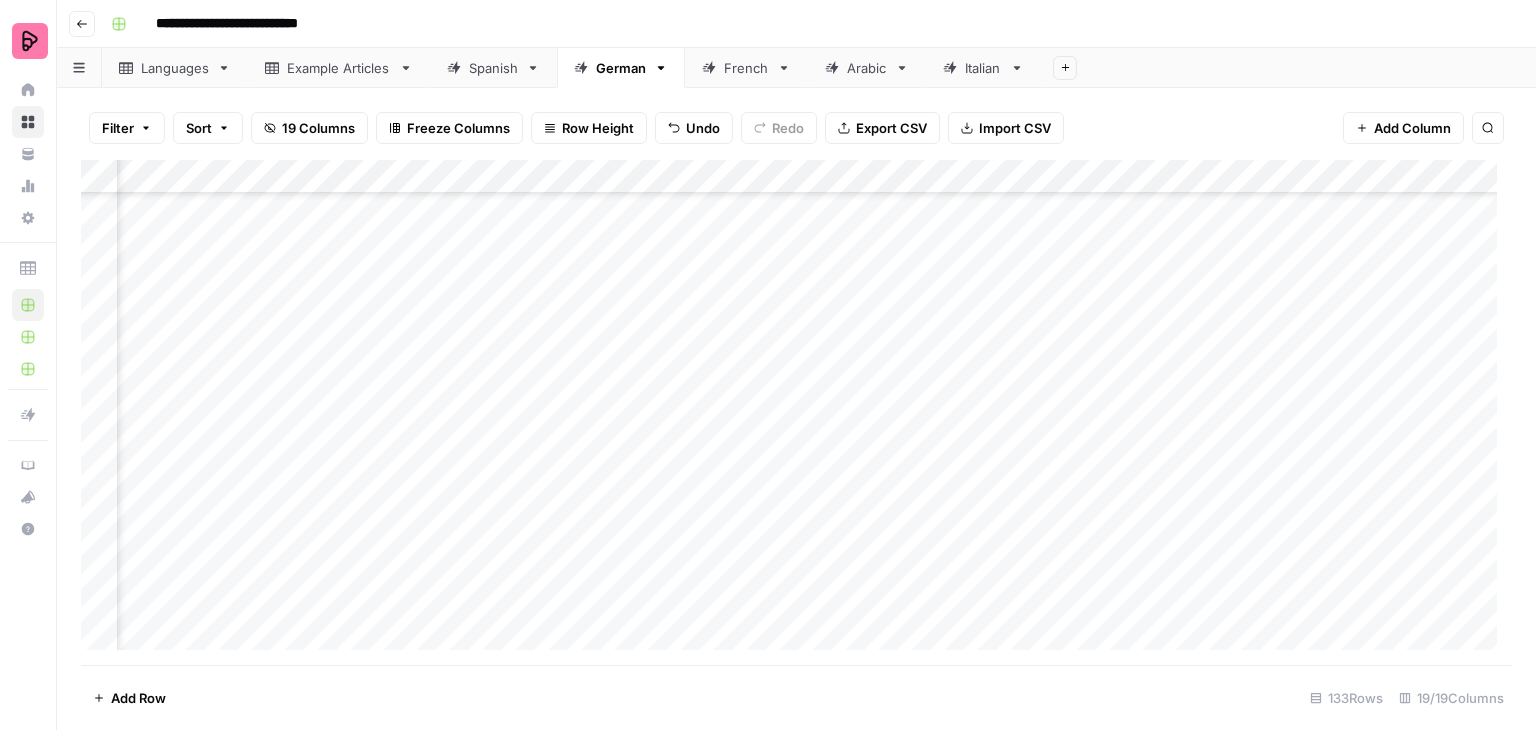 click on "Add Column" at bounding box center [796, 412] 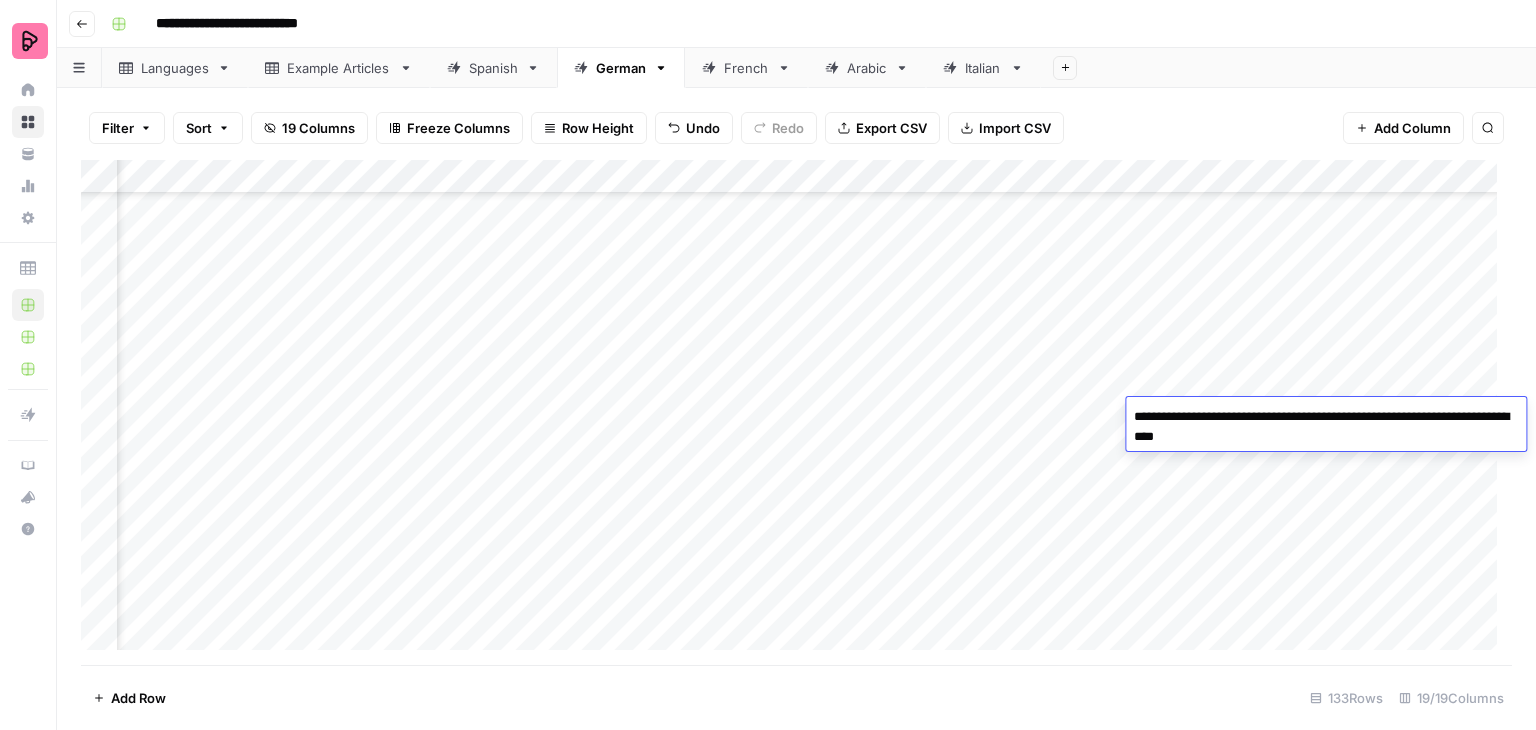 click on "Add Column" at bounding box center [796, 412] 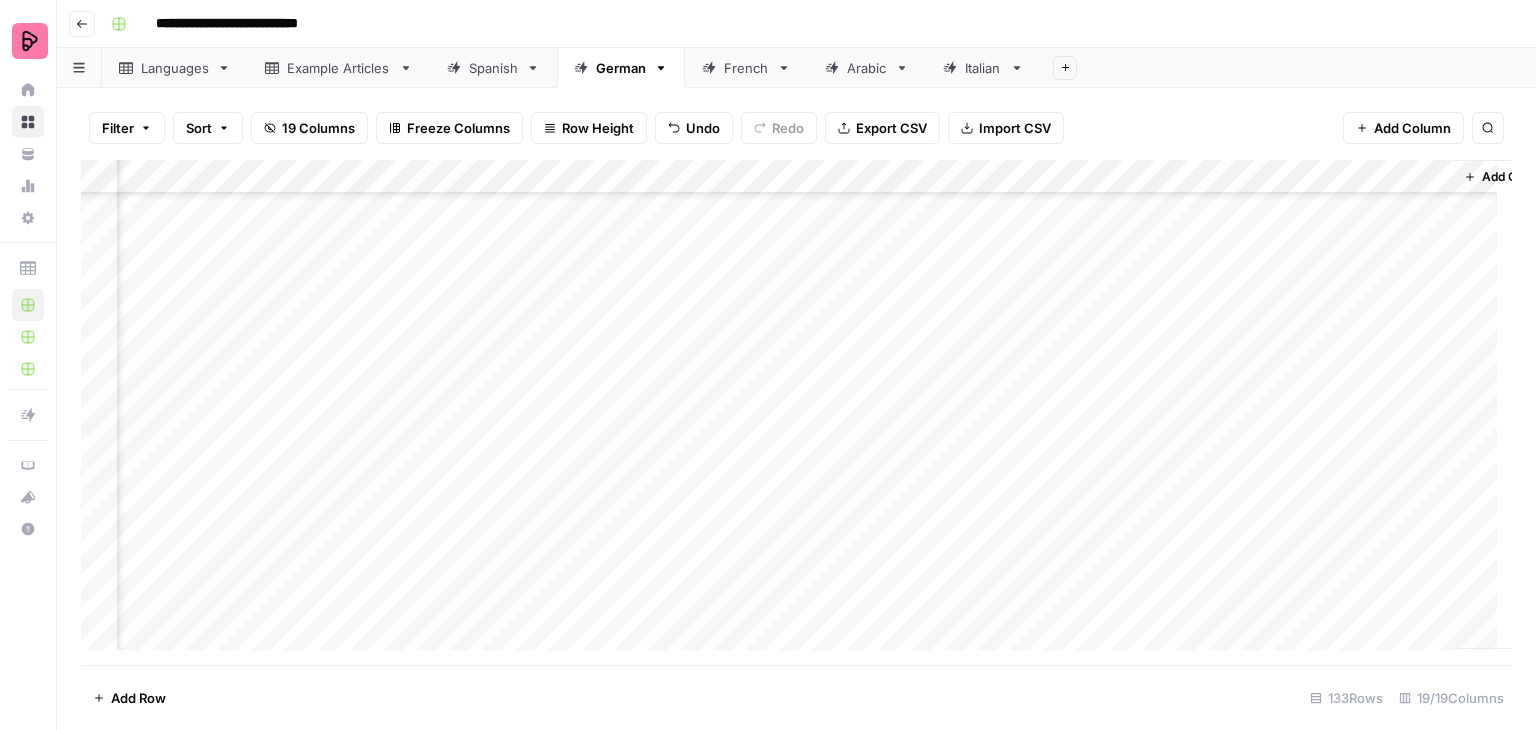 scroll, scrollTop: 3500, scrollLeft: 2481, axis: both 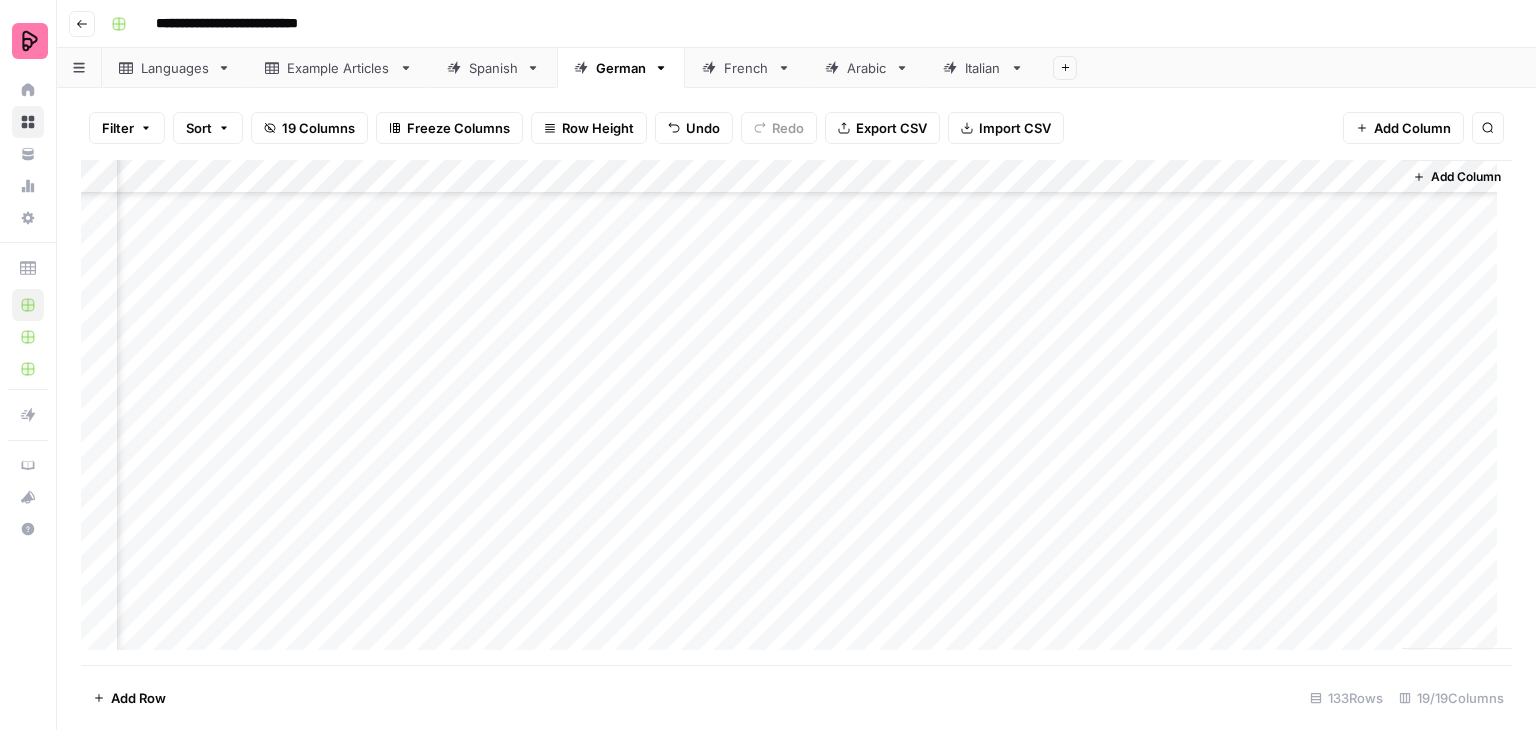 click on "Add Column" at bounding box center (796, 412) 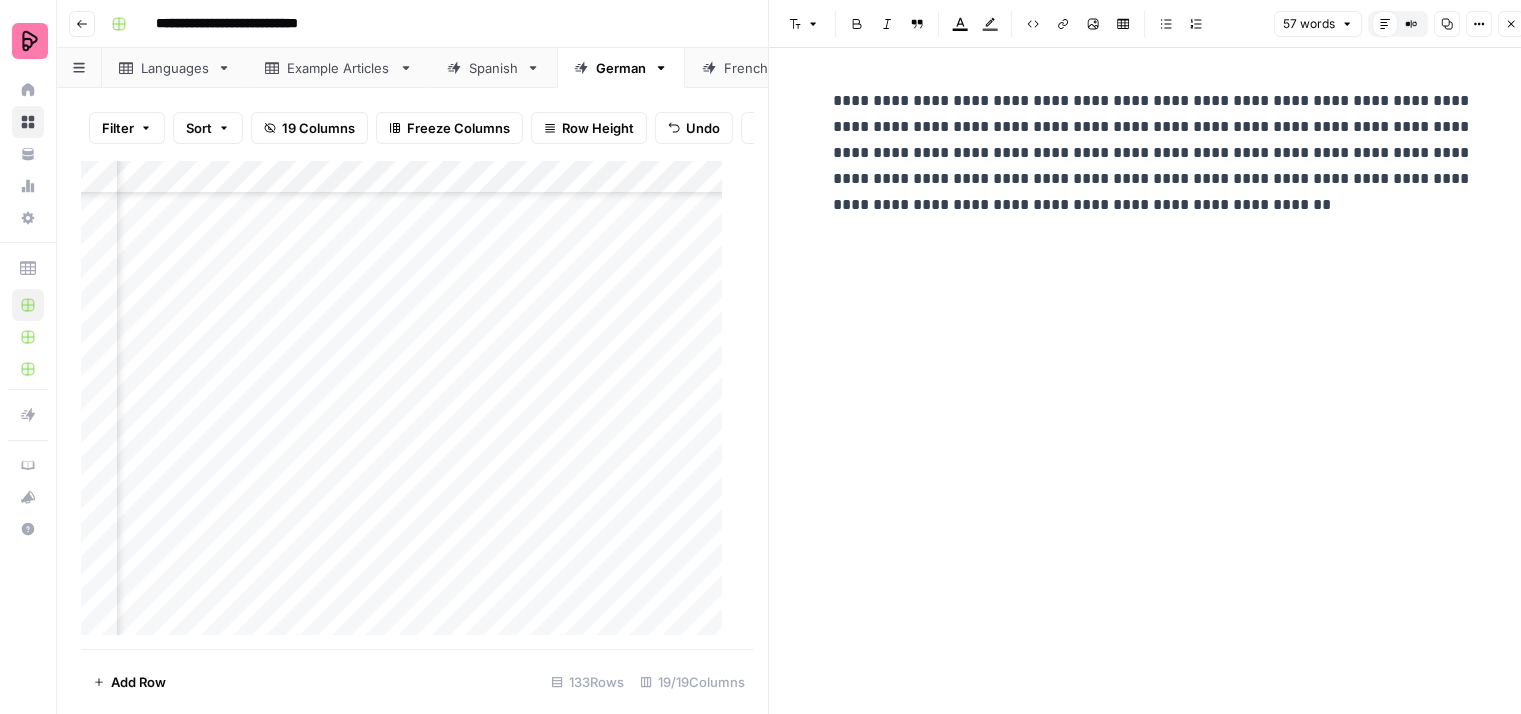 click on "**********" at bounding box center [1153, 153] 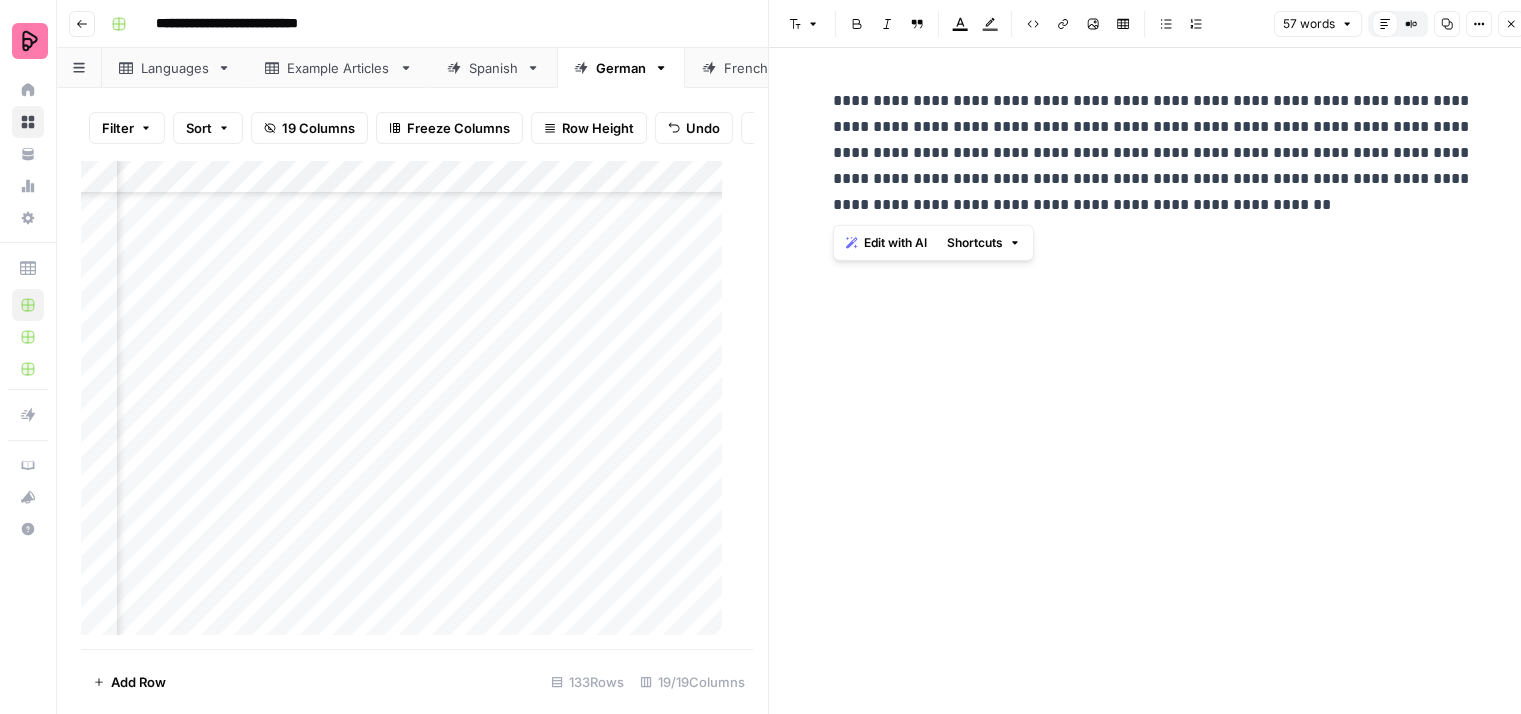 type 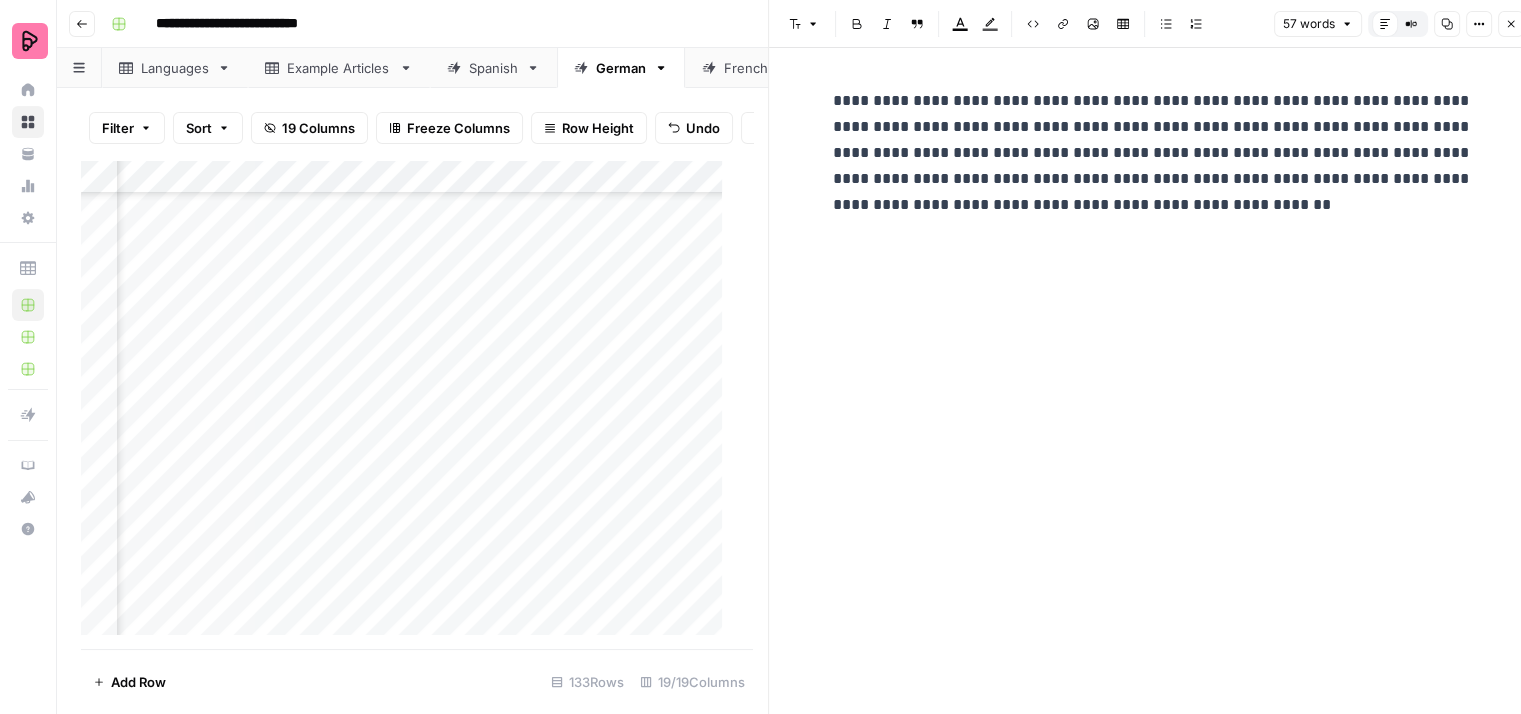 click on "Close" at bounding box center [1516, 24] 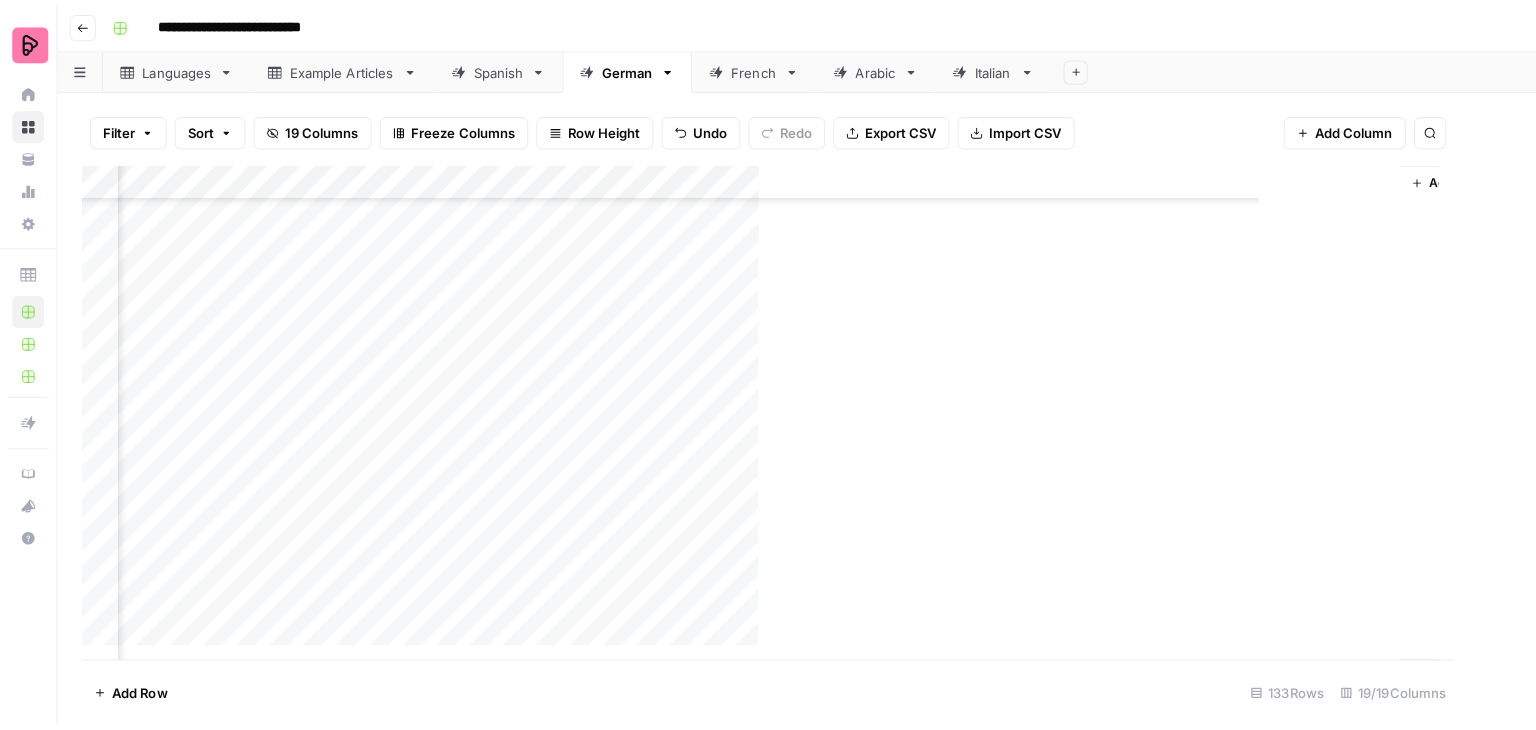 scroll, scrollTop: 3500, scrollLeft: 2457, axis: both 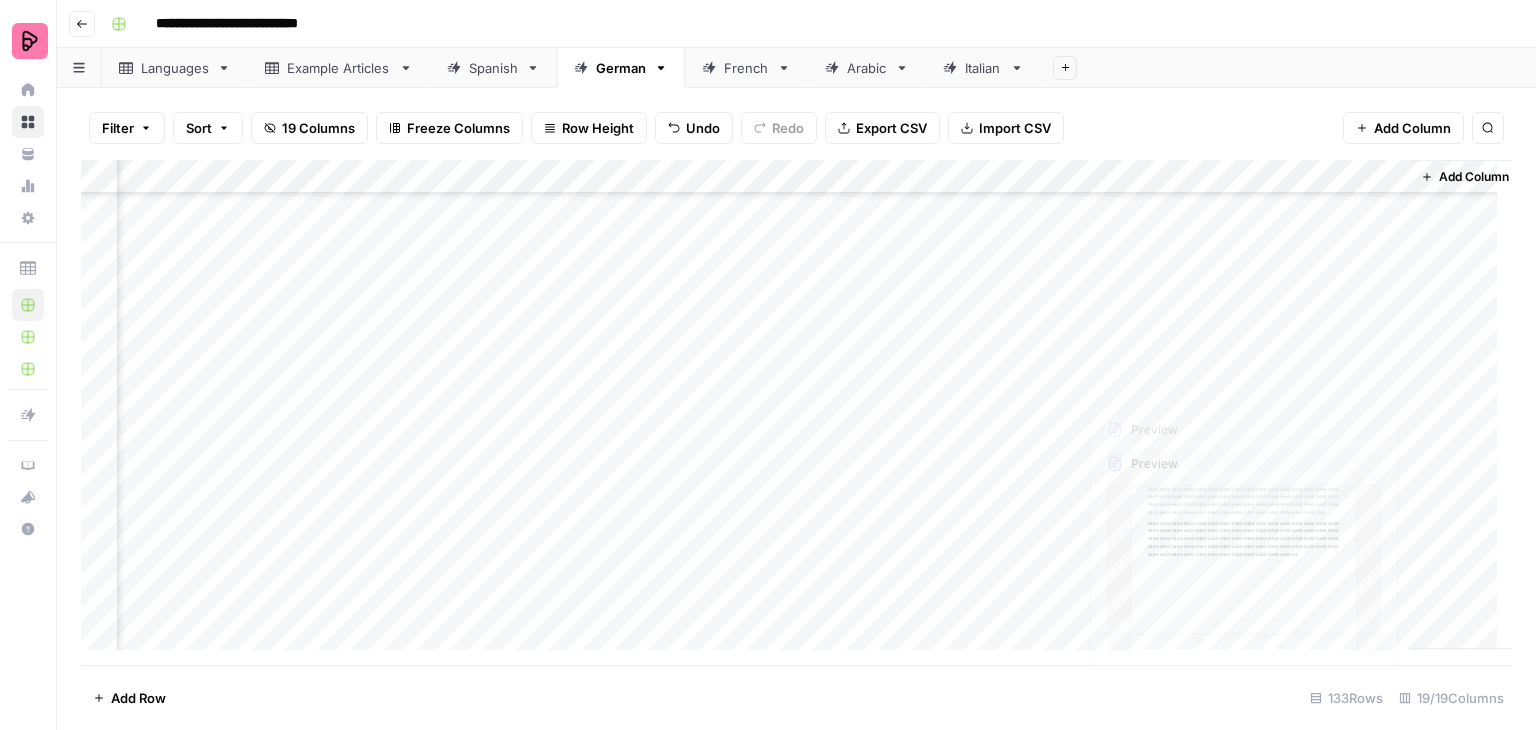click on "Add Column" at bounding box center [796, 412] 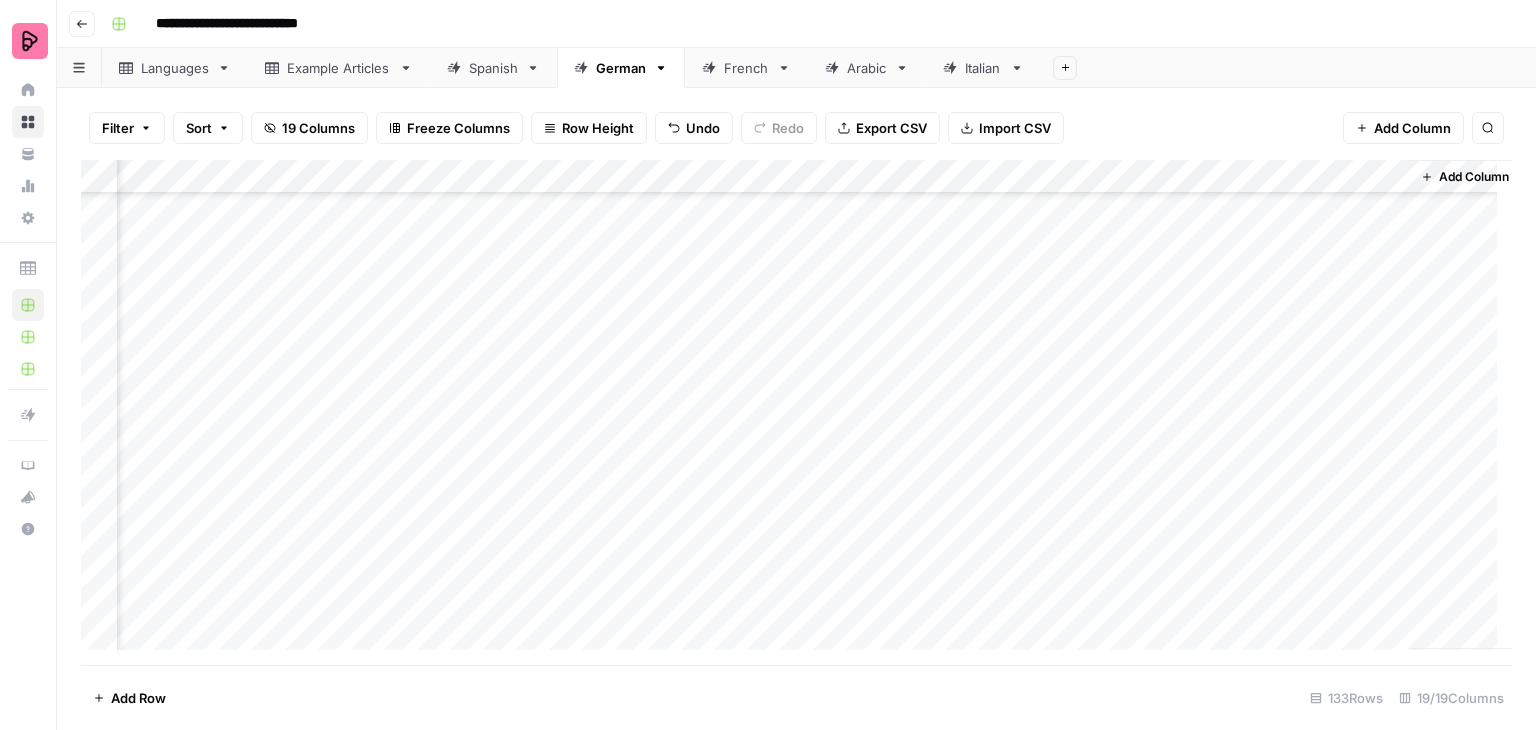 click on "Add Column" at bounding box center [796, 412] 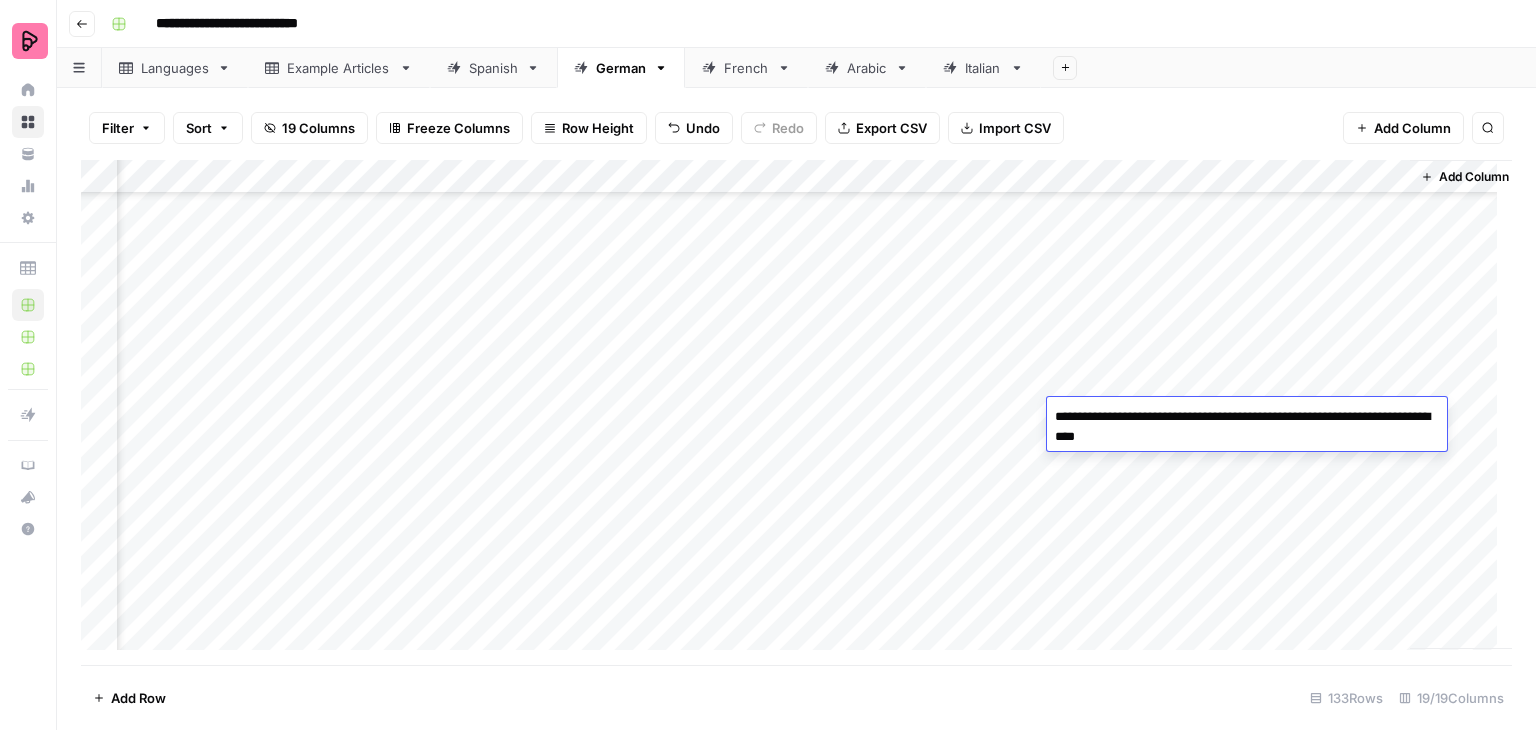 click on "Add Column" at bounding box center (796, 412) 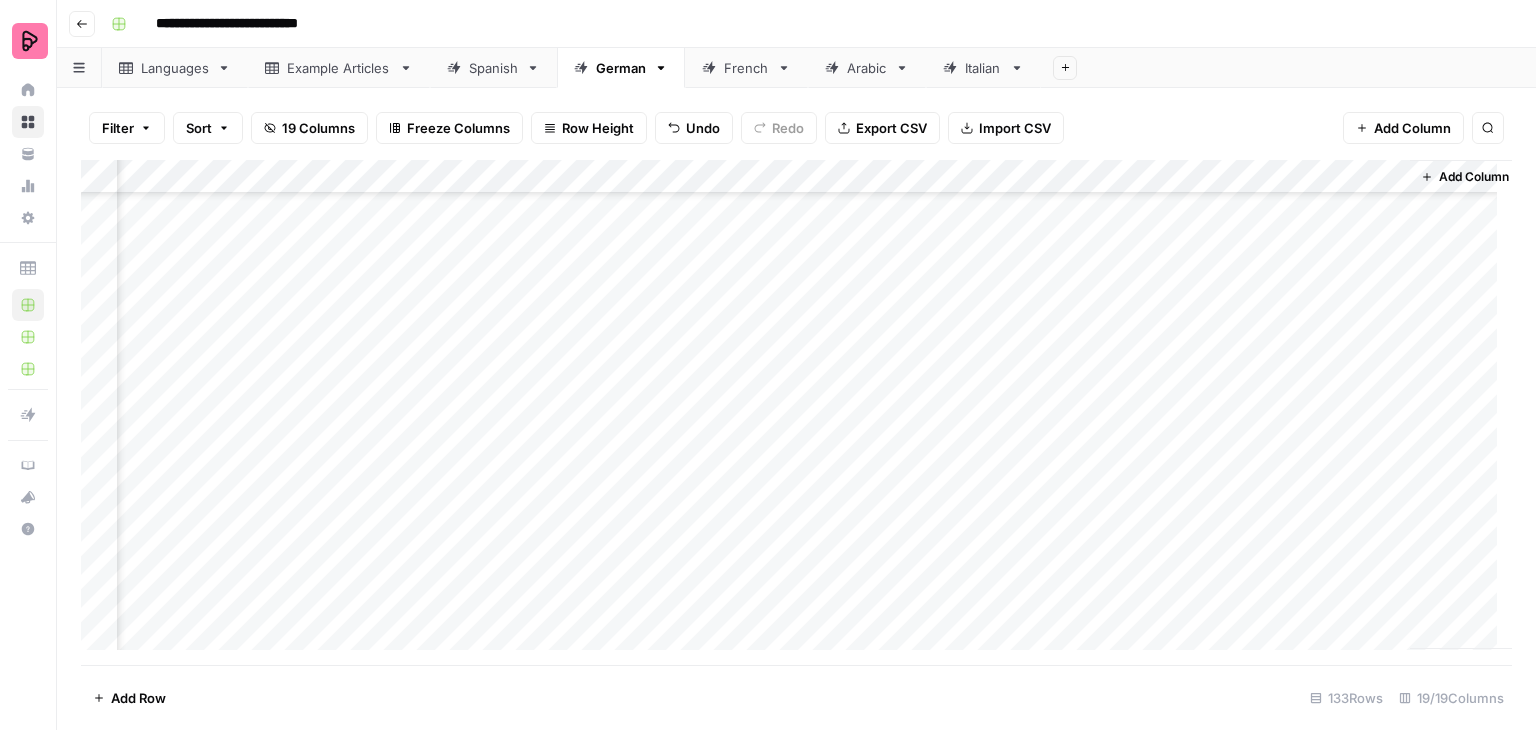 click on "Add Column" at bounding box center [796, 412] 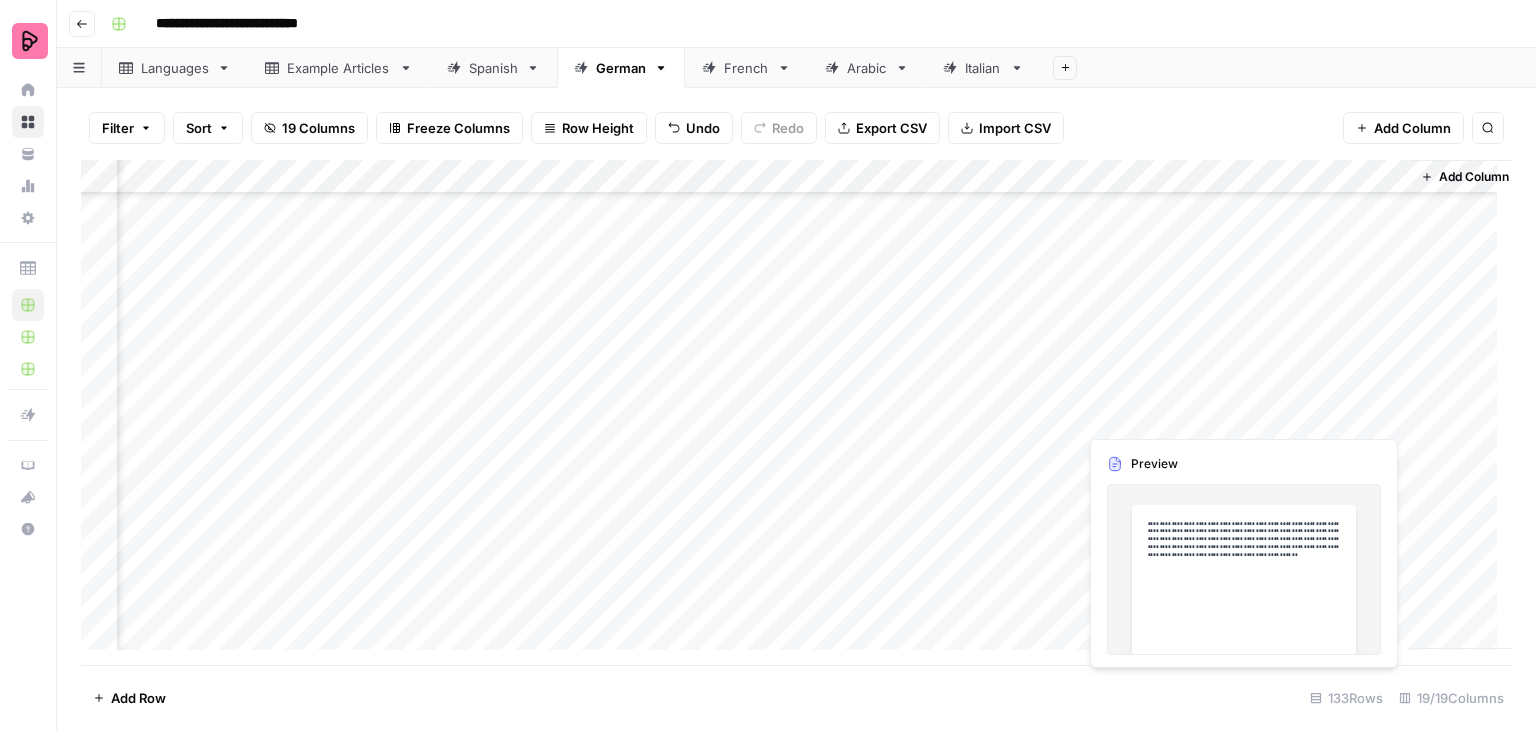 click on "Add Column" at bounding box center [796, 412] 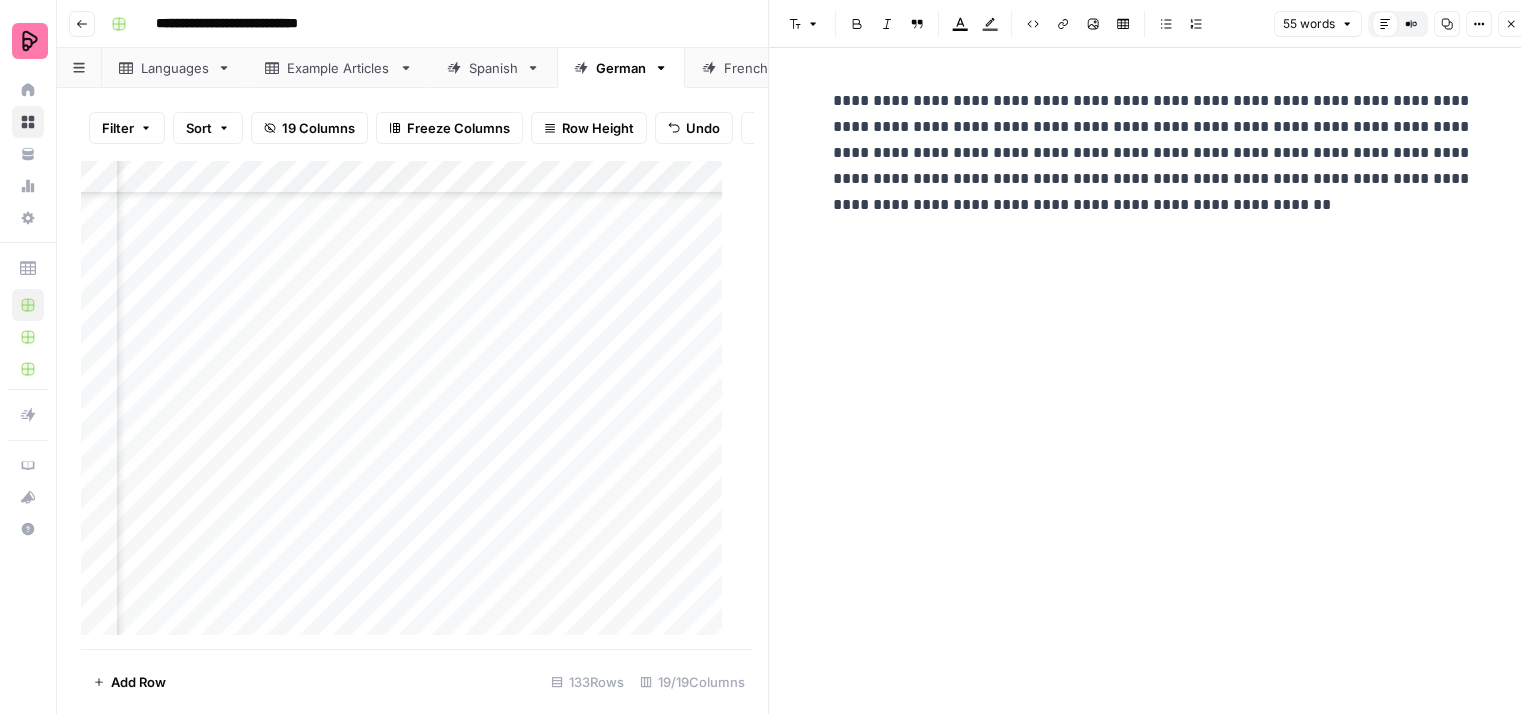 click on "**********" at bounding box center (1153, 153) 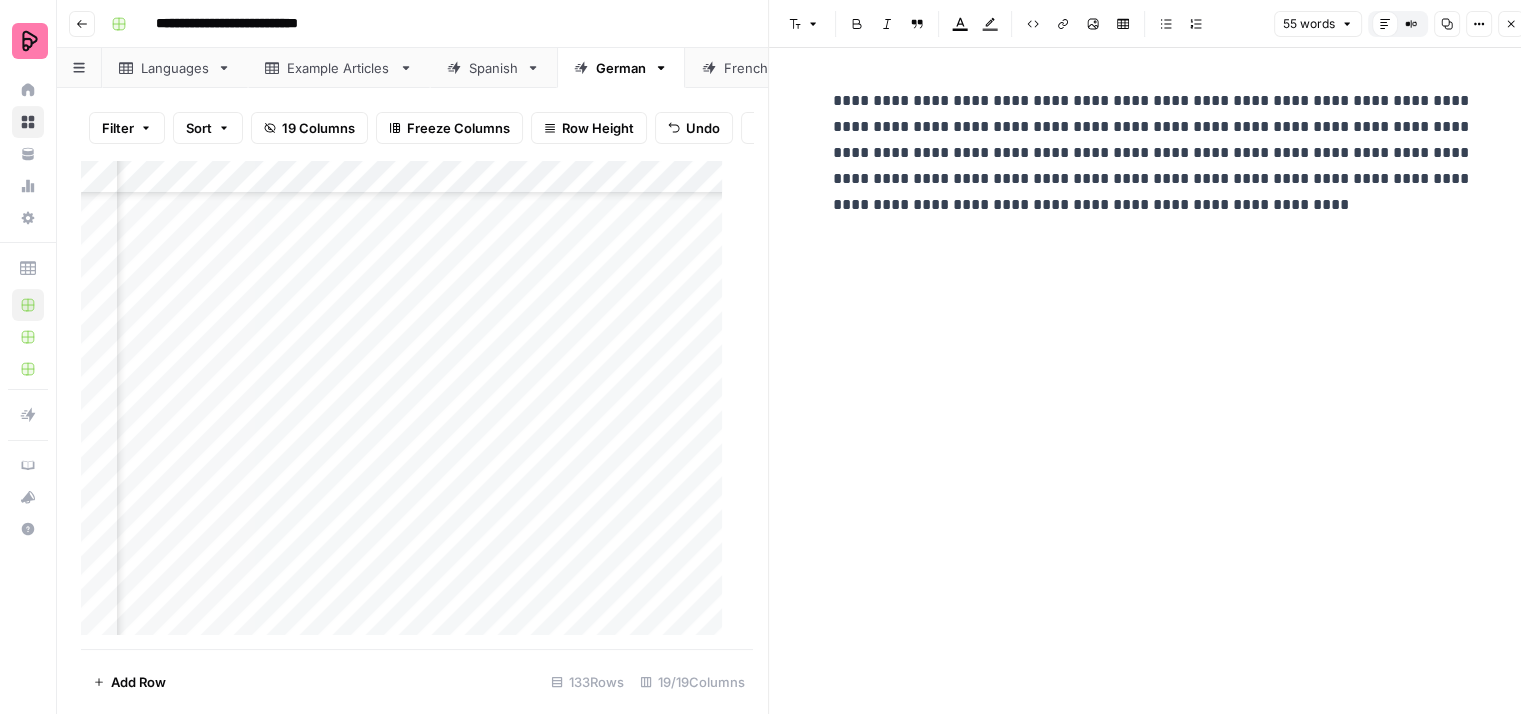 click on "**********" at bounding box center (1153, 153) 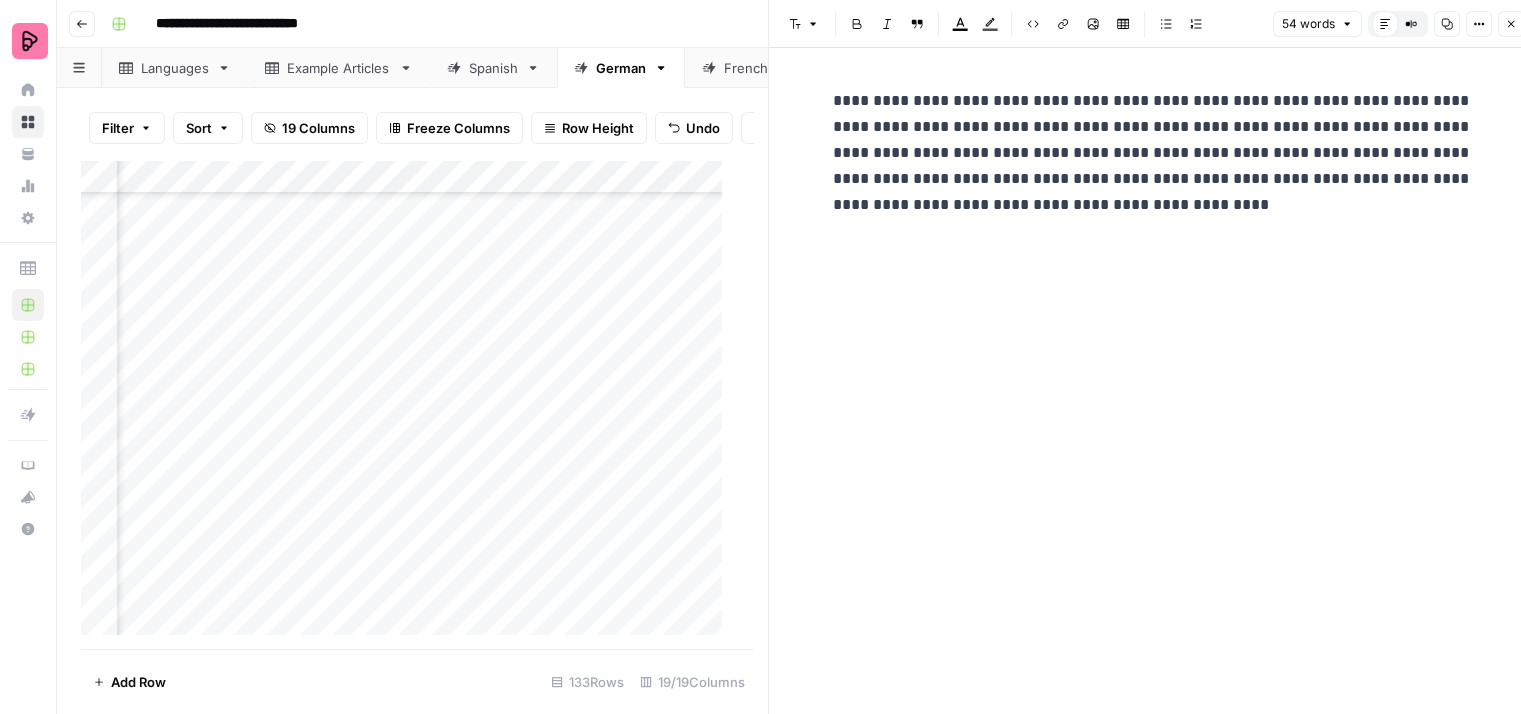 click on "**********" at bounding box center (1153, 153) 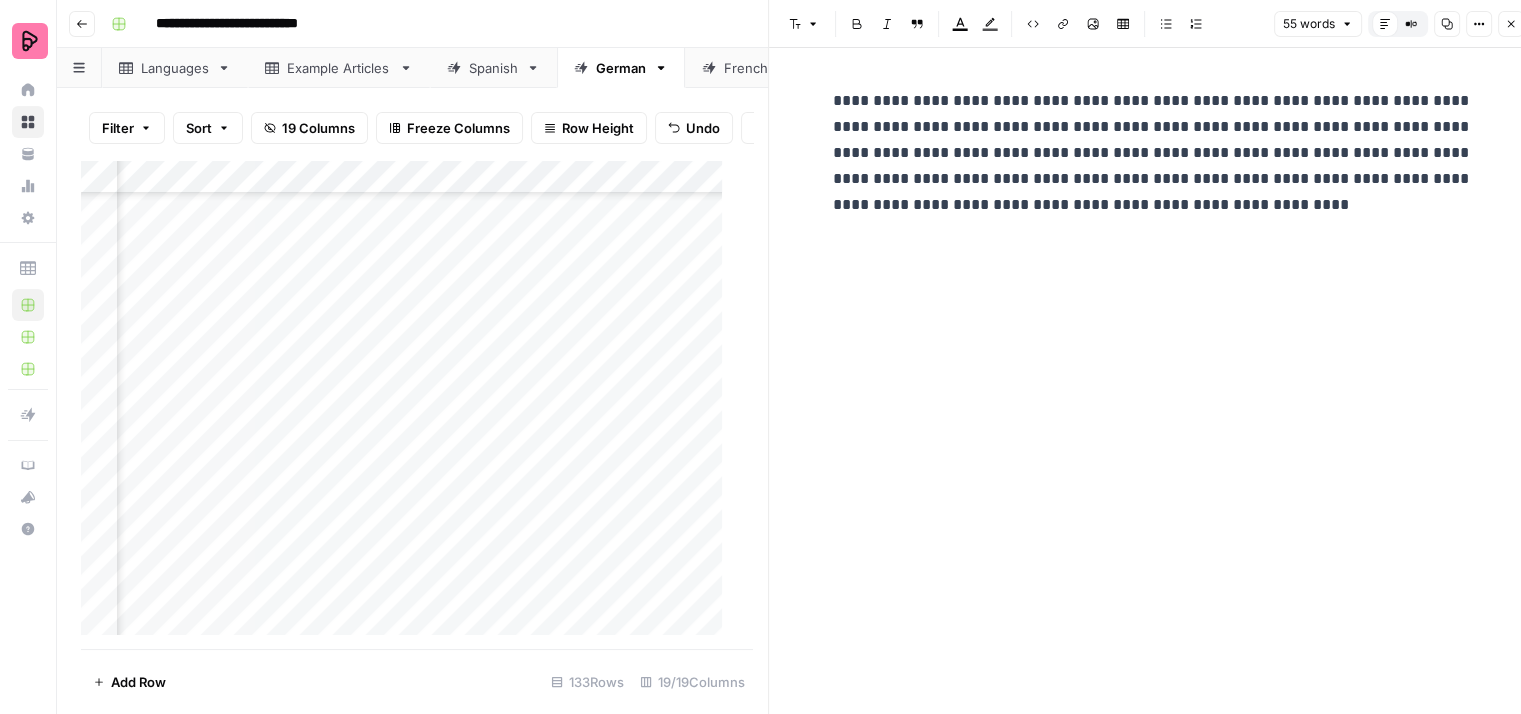 type 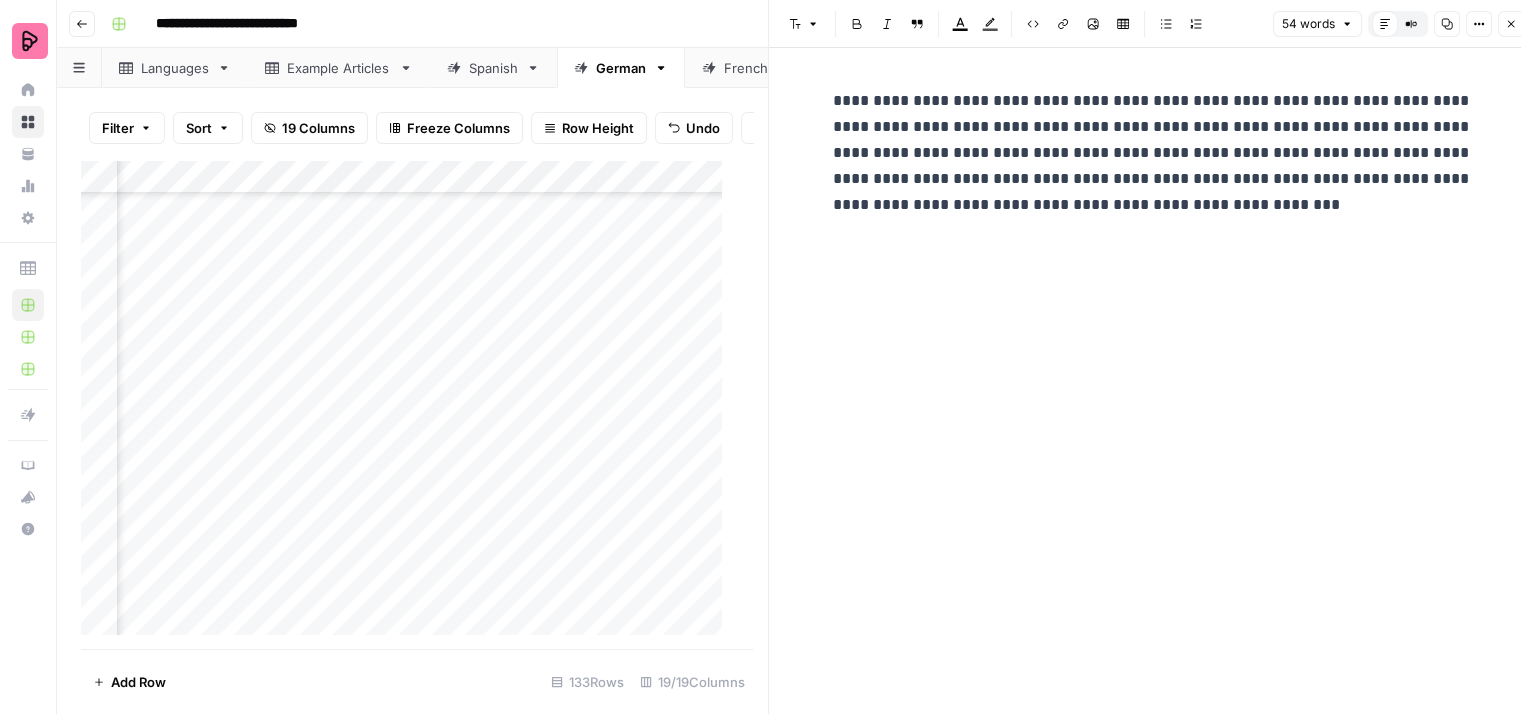 click on "**********" at bounding box center [1153, 153] 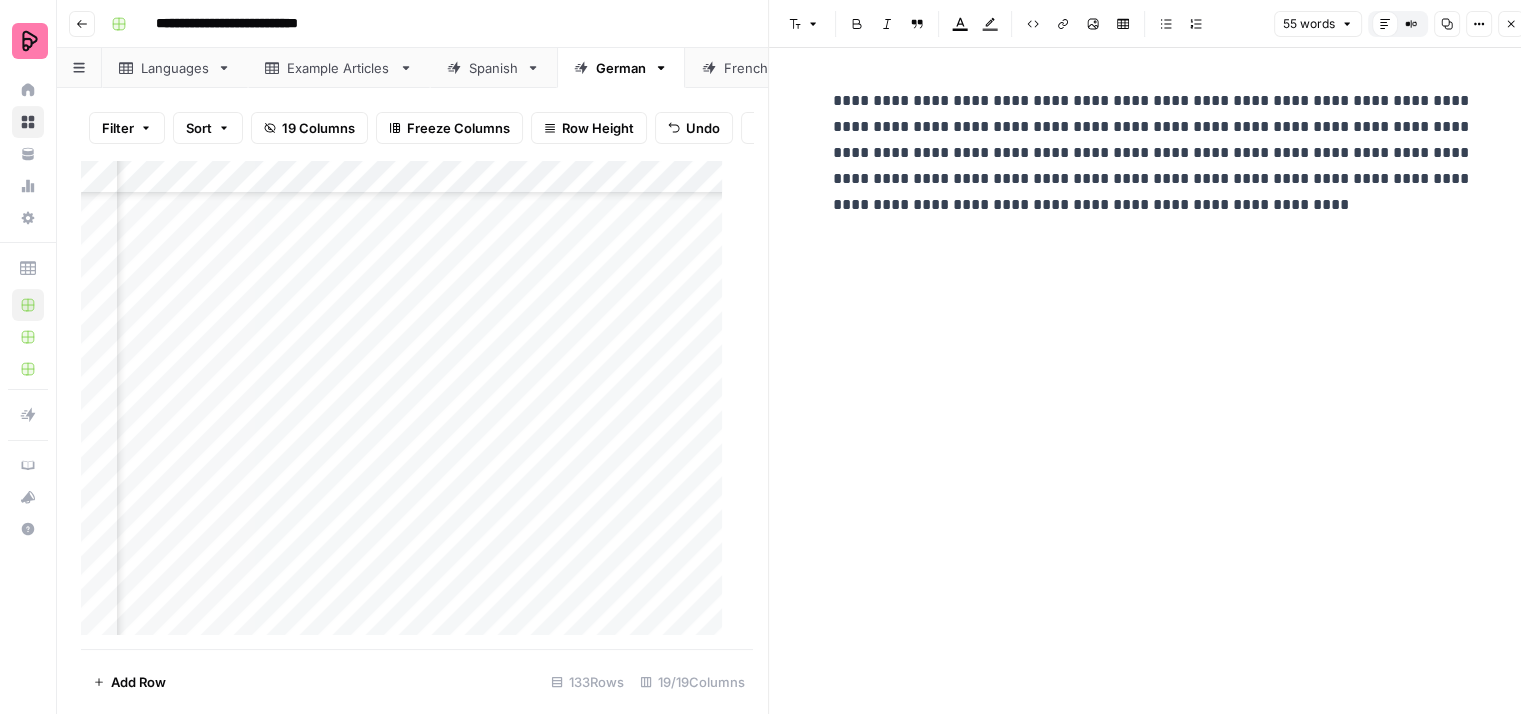 click on "**********" at bounding box center [1153, 153] 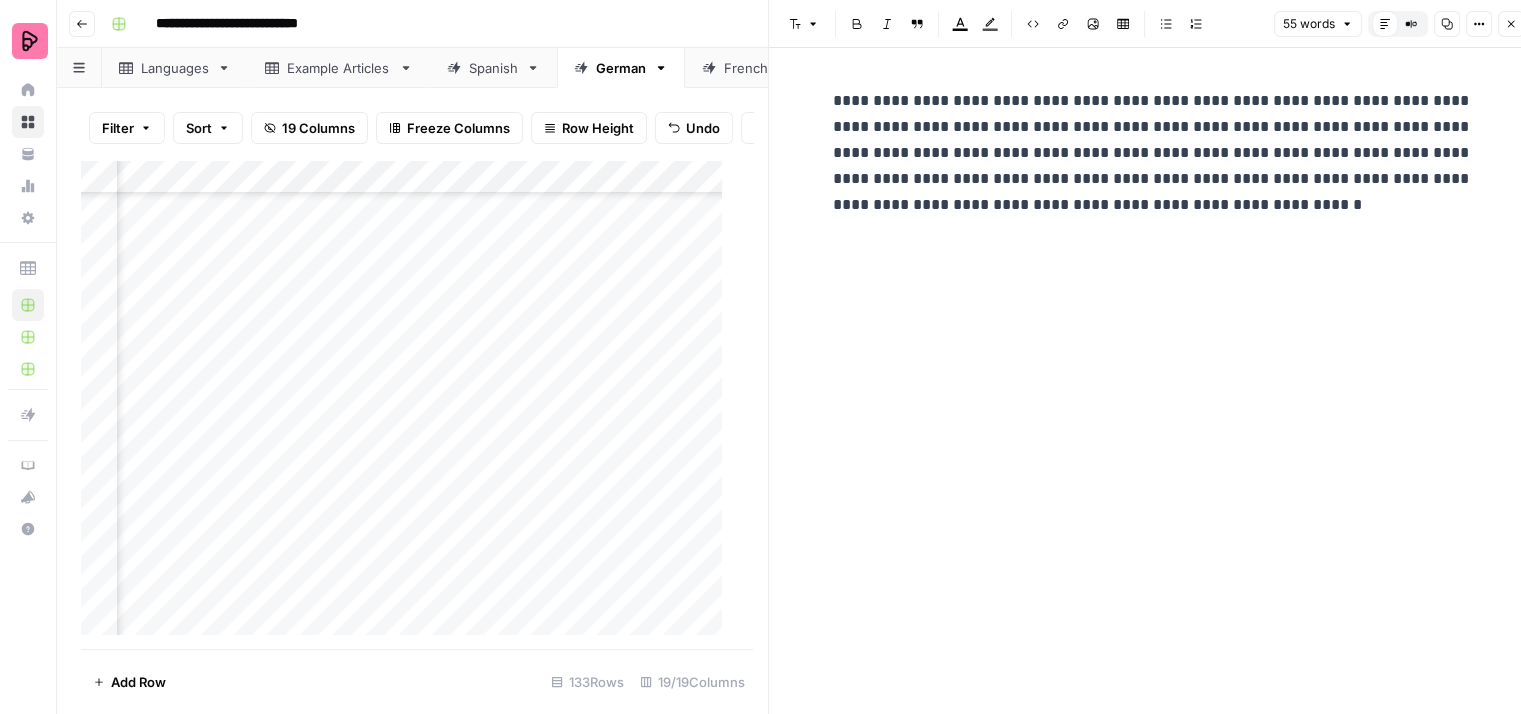 click on "**********" at bounding box center (1153, 153) 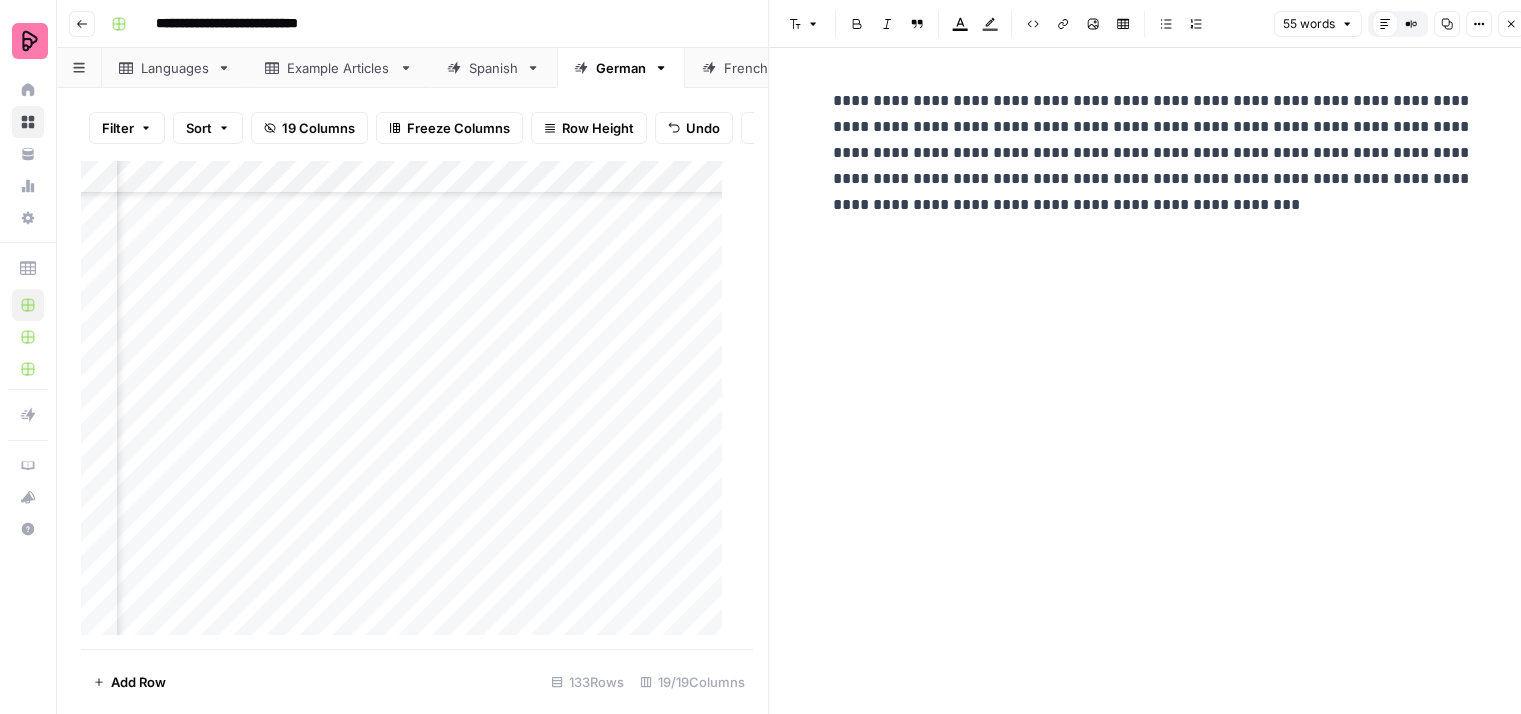 click on "**********" at bounding box center (1153, 153) 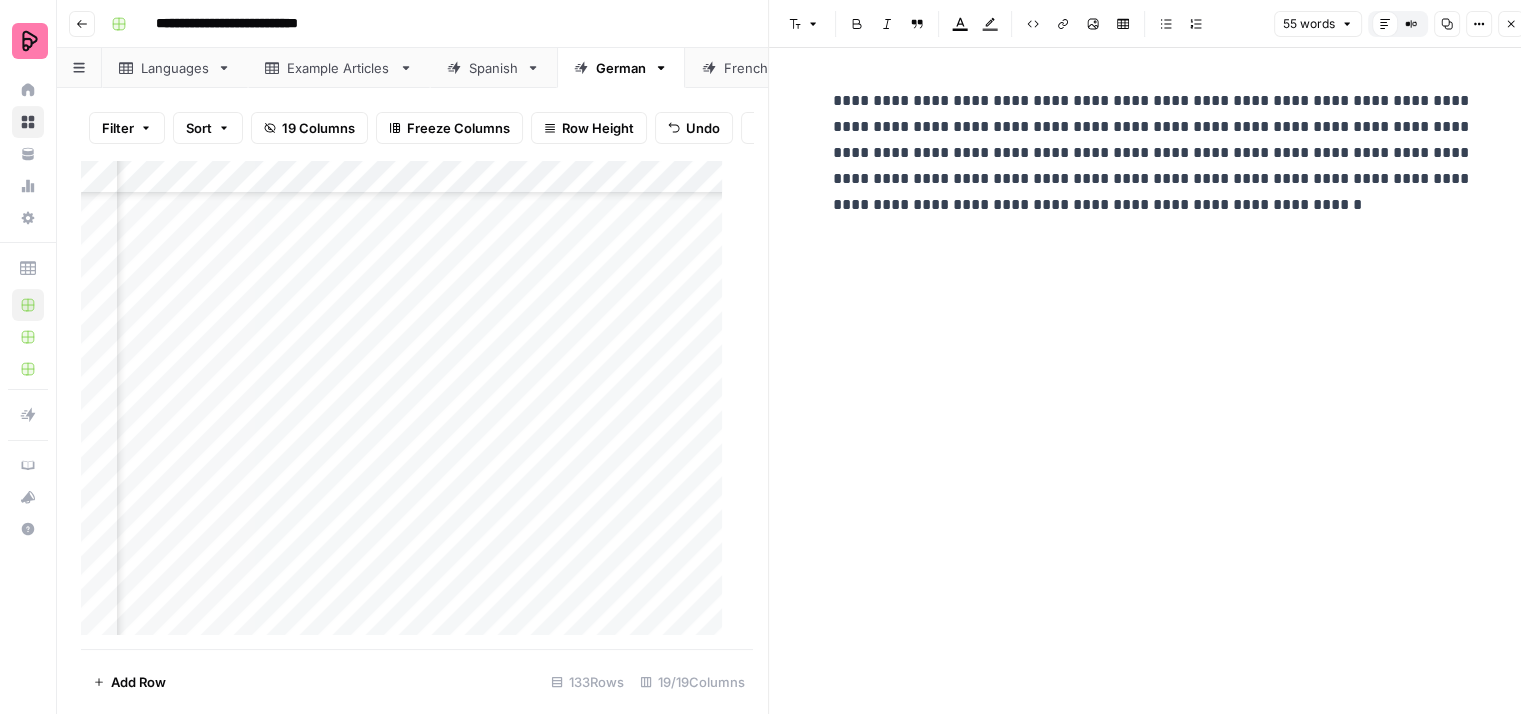 click on "**********" at bounding box center (1153, 153) 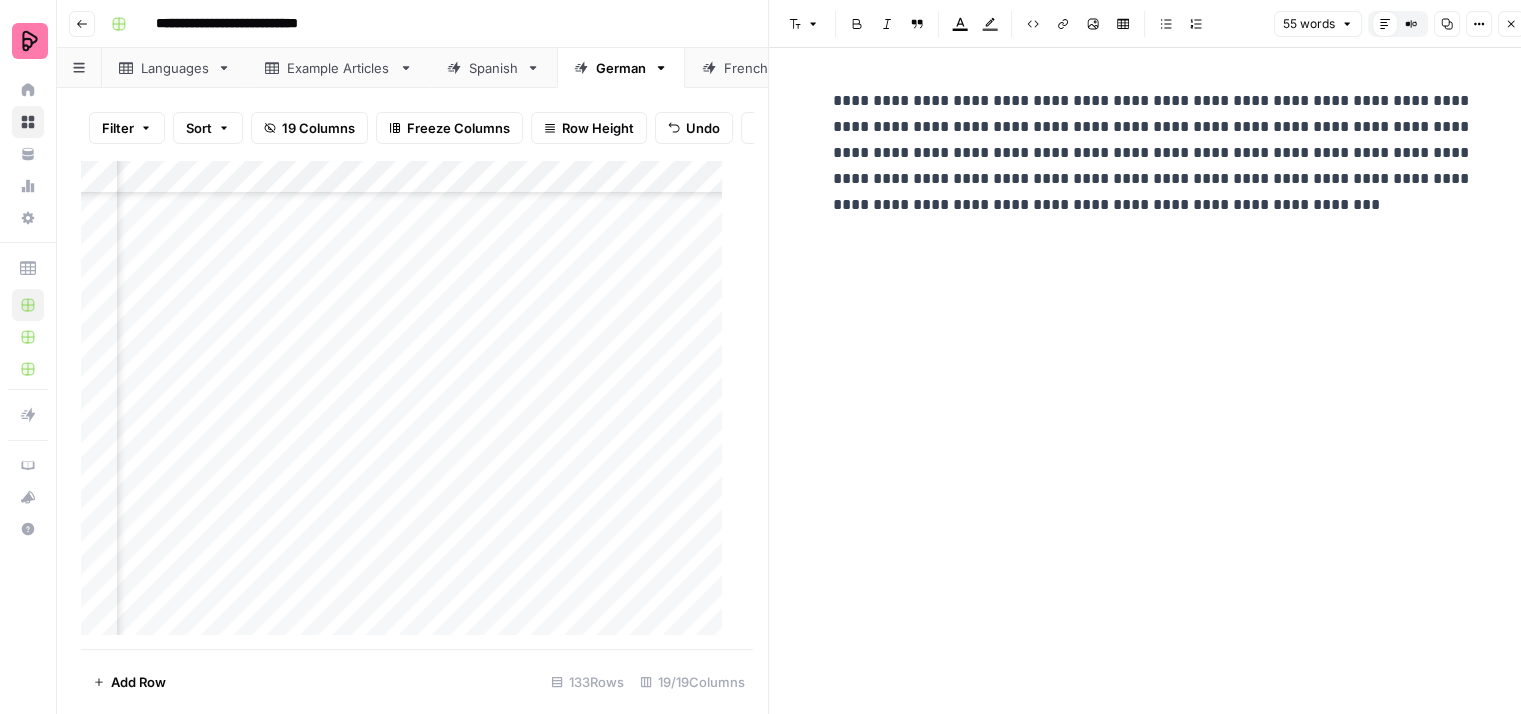 click on "**********" at bounding box center (1153, 153) 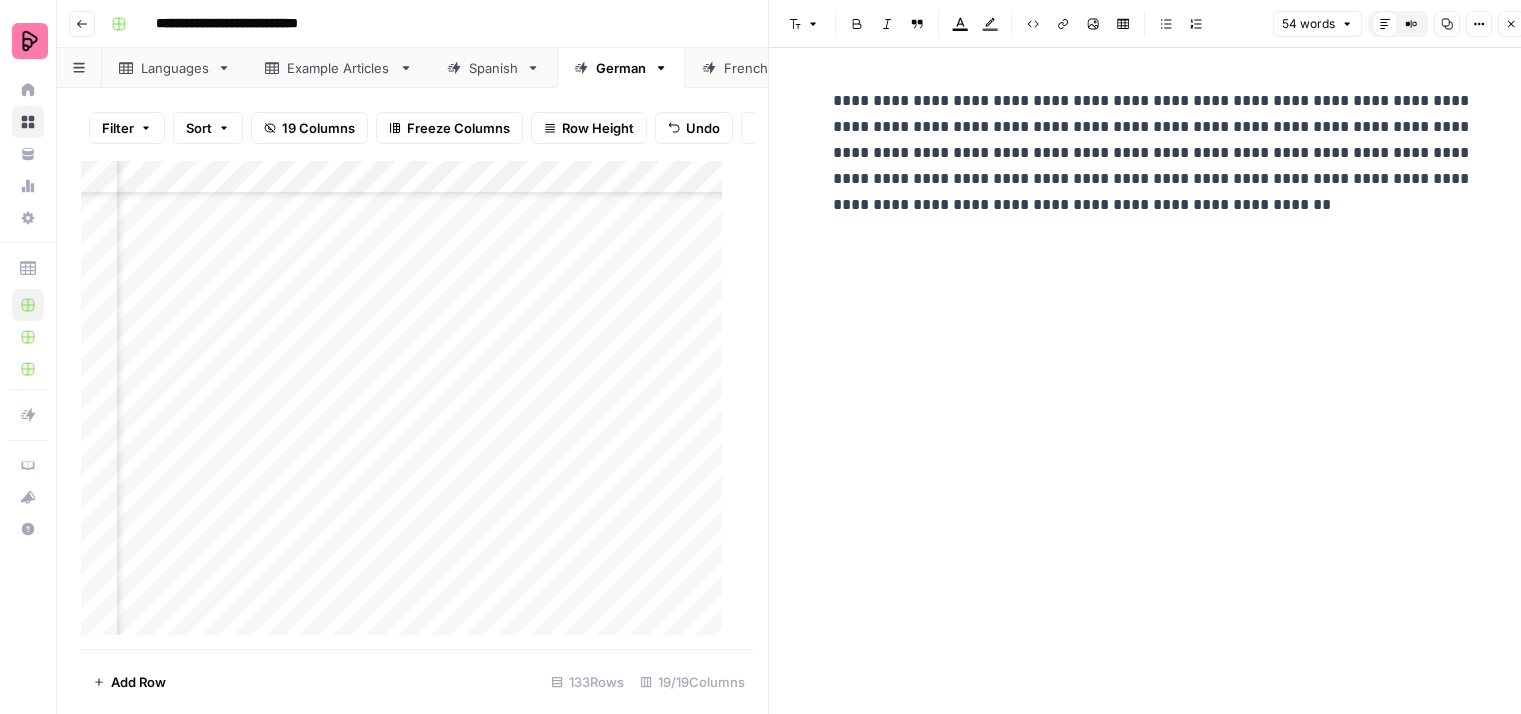 click on "**********" at bounding box center (1153, 153) 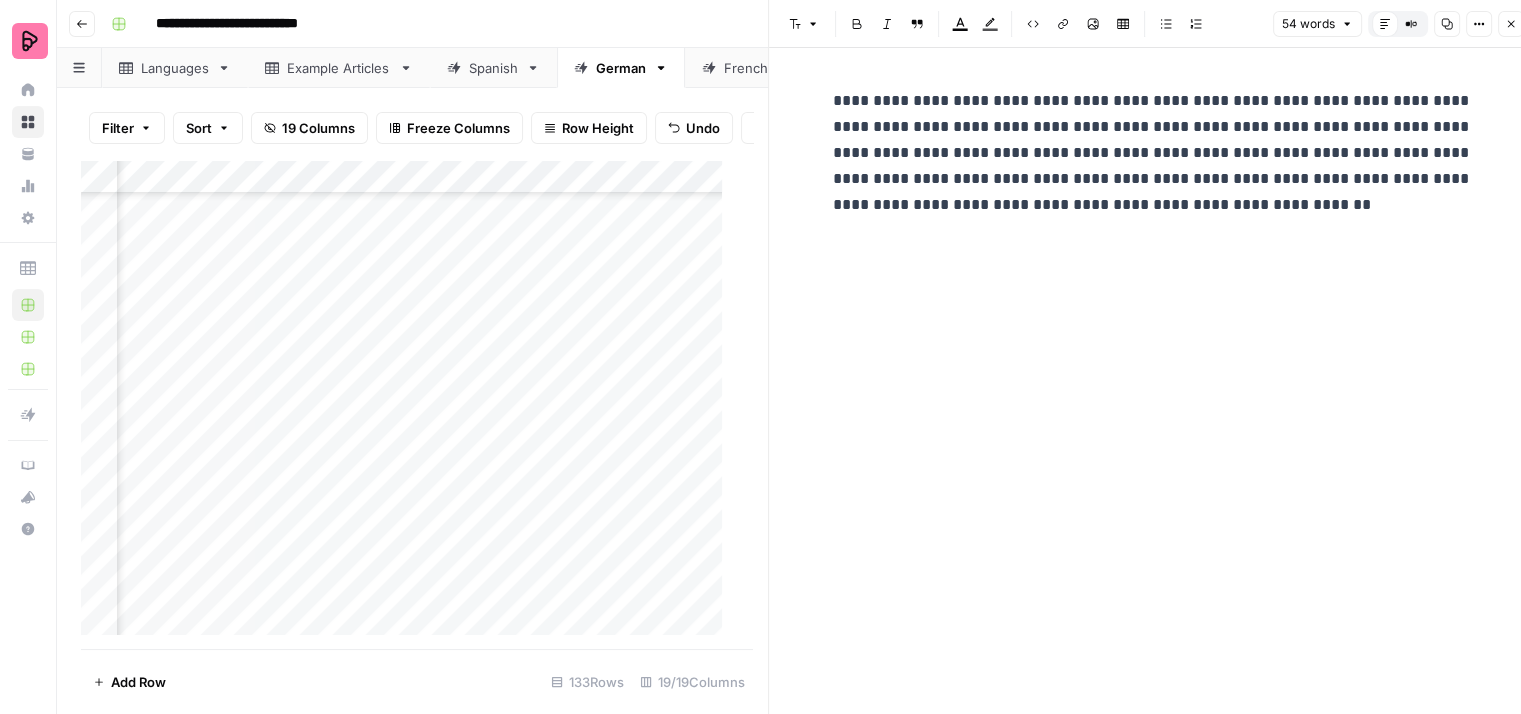 click on "**********" at bounding box center (1153, 153) 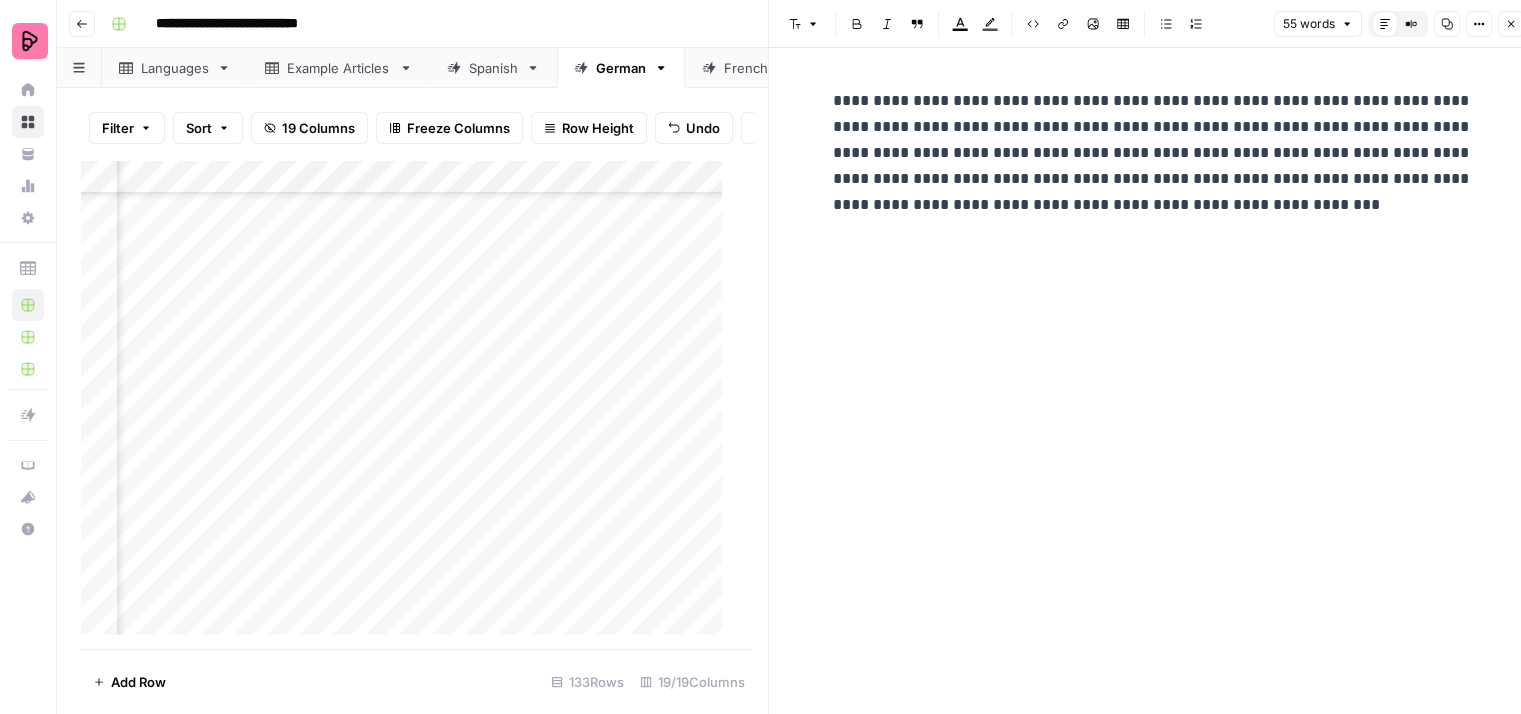 click on "**********" at bounding box center (1153, 153) 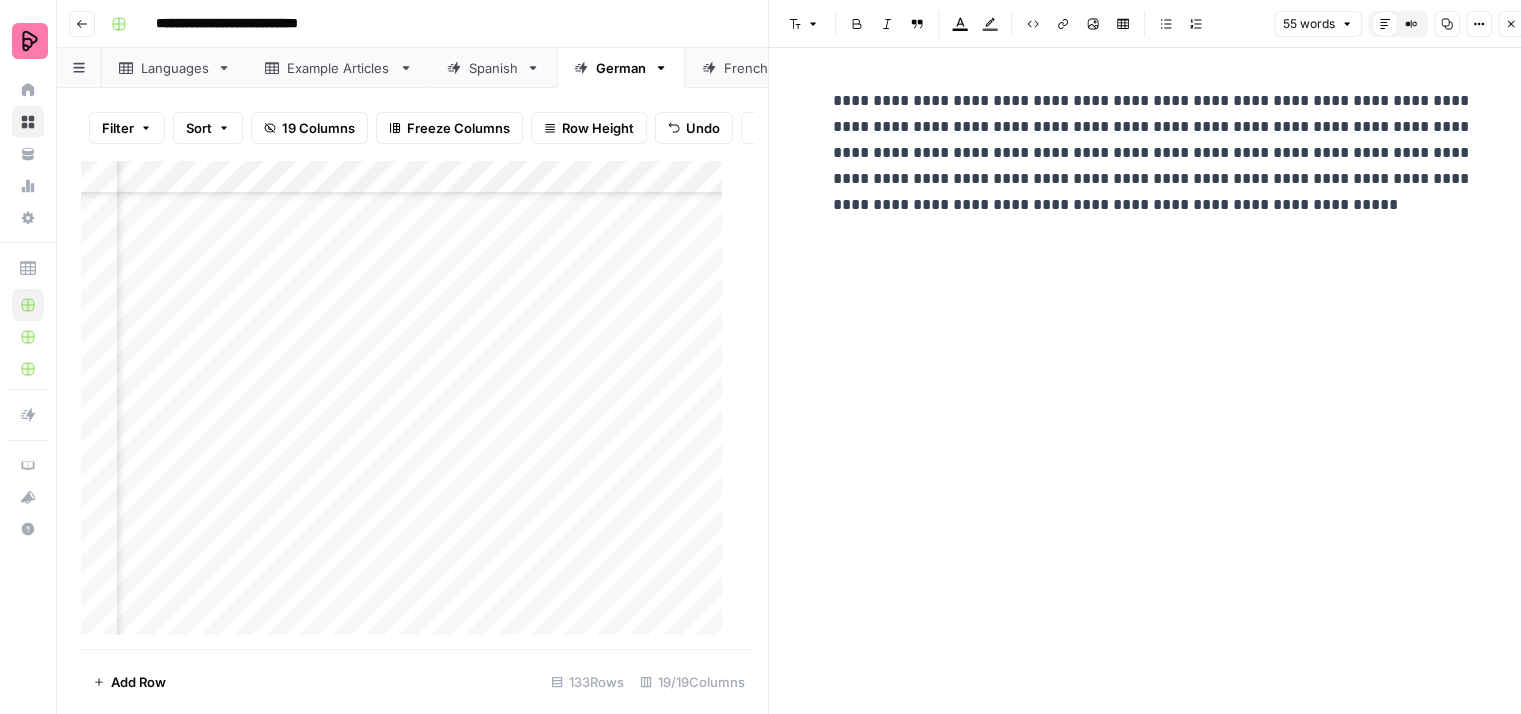 click on "**********" at bounding box center [1153, 153] 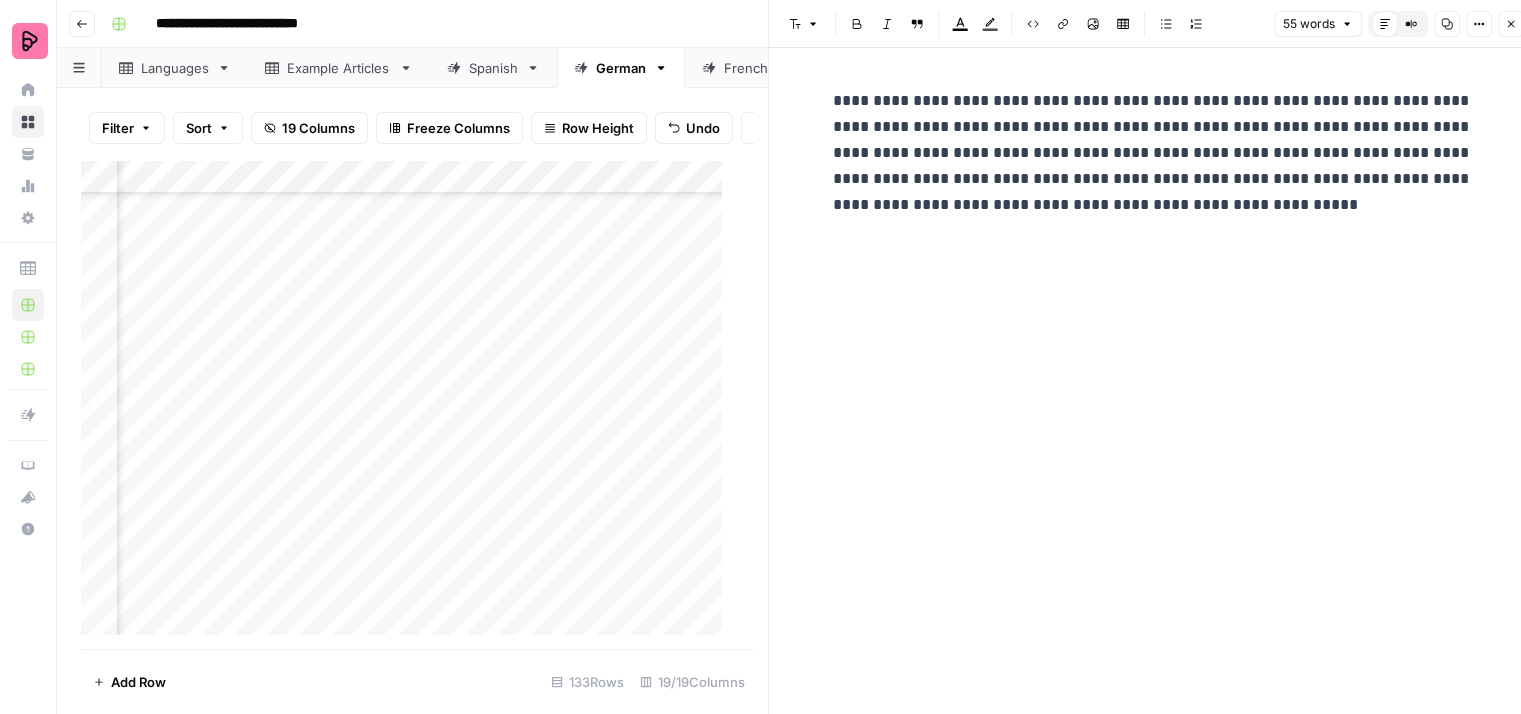 click on "**********" at bounding box center [1153, 153] 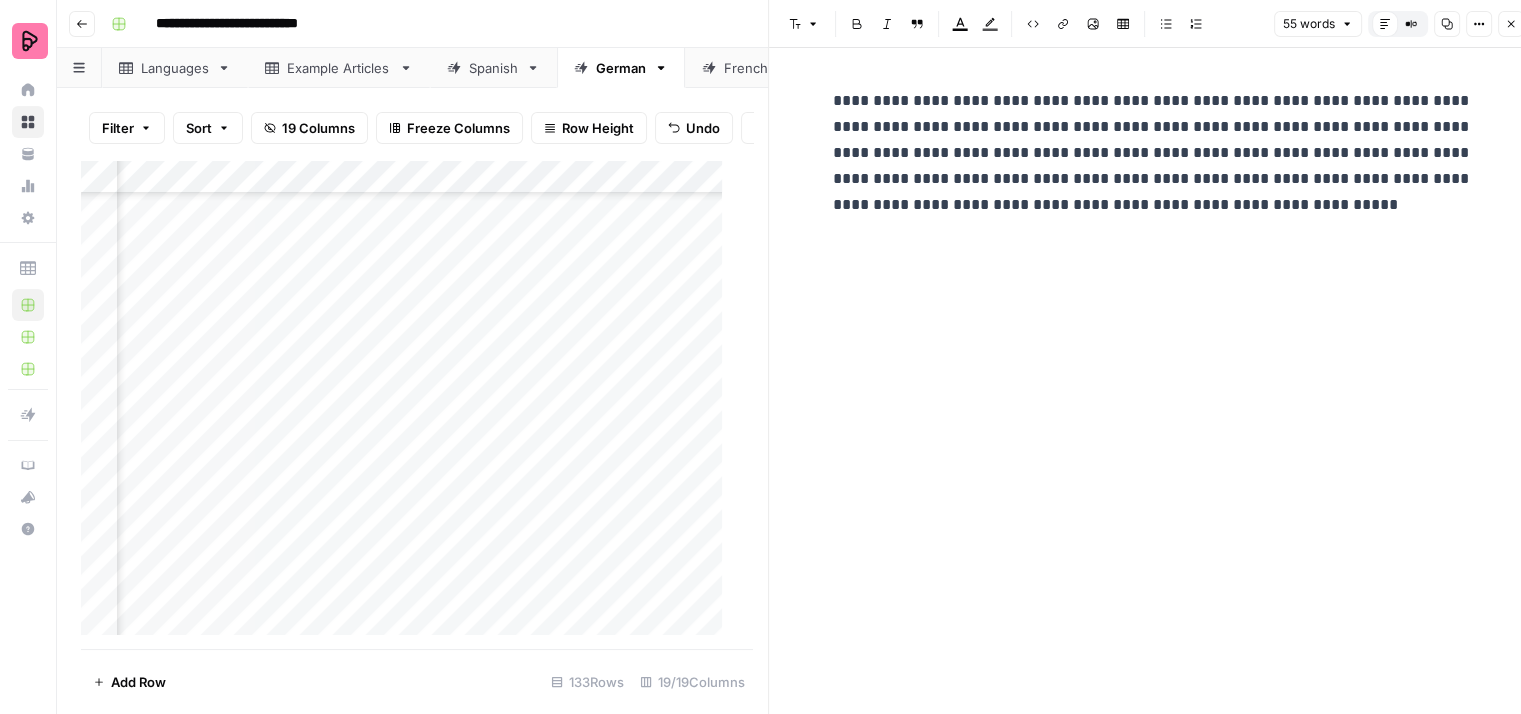 click on "**********" at bounding box center [1153, 153] 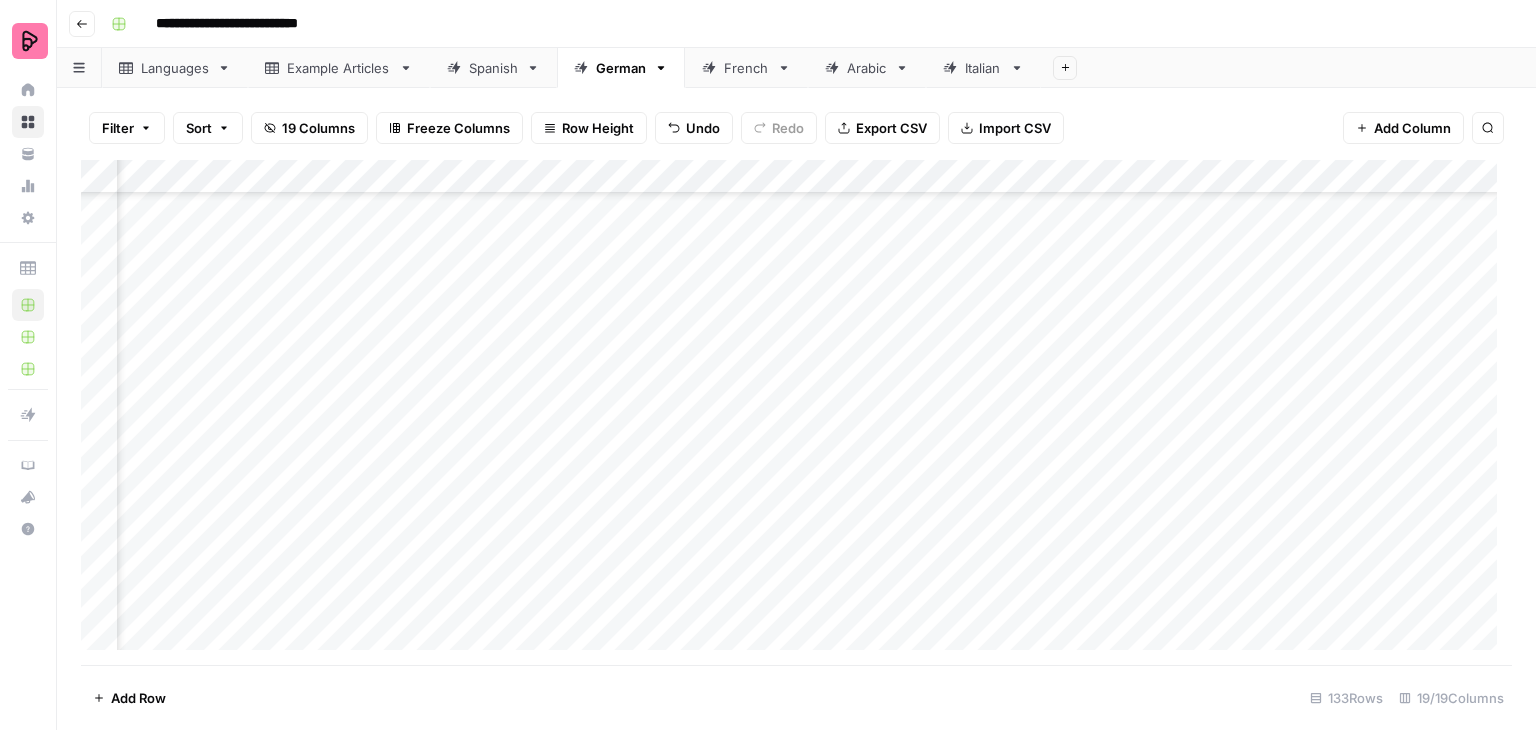 scroll, scrollTop: 3500, scrollLeft: 734, axis: both 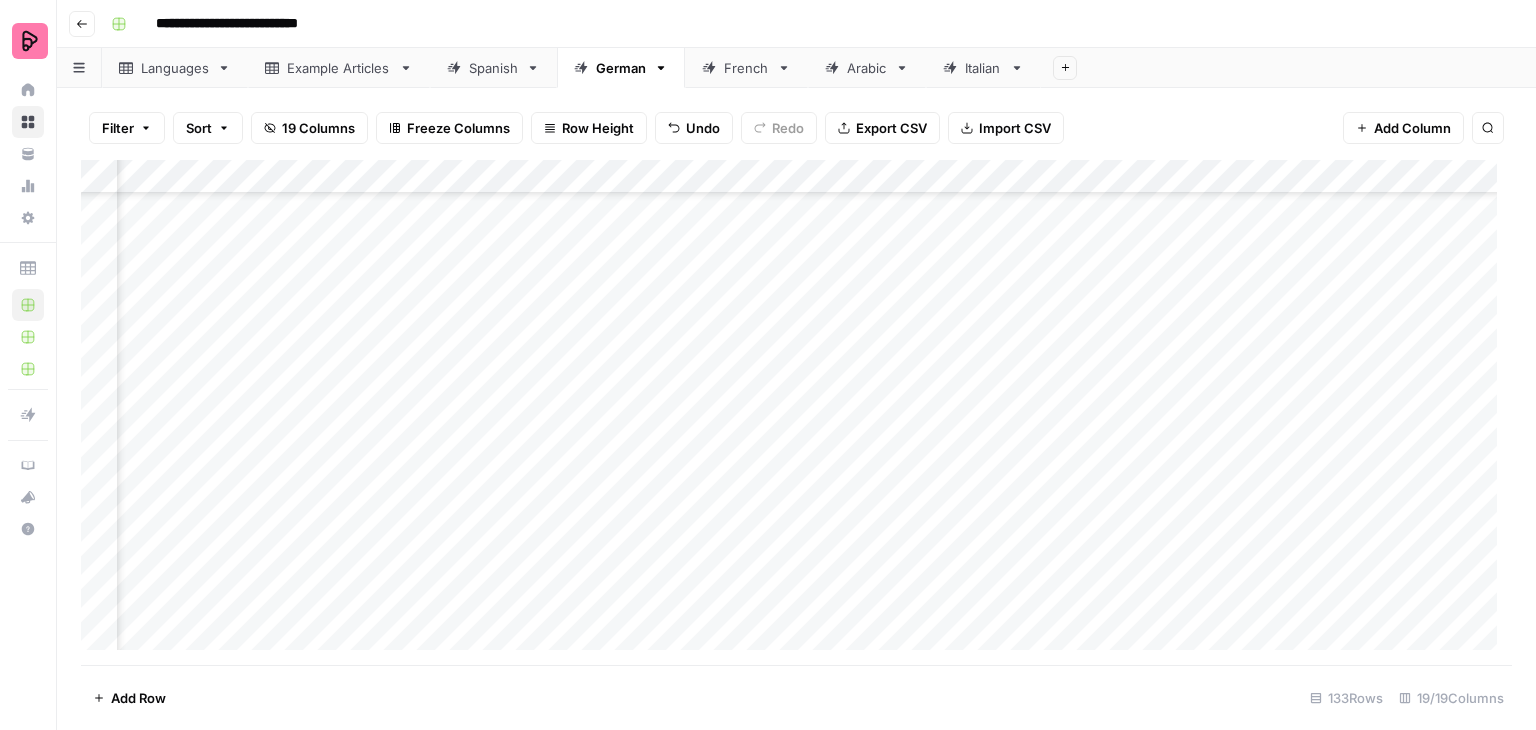 click on "Add Column" at bounding box center (796, 412) 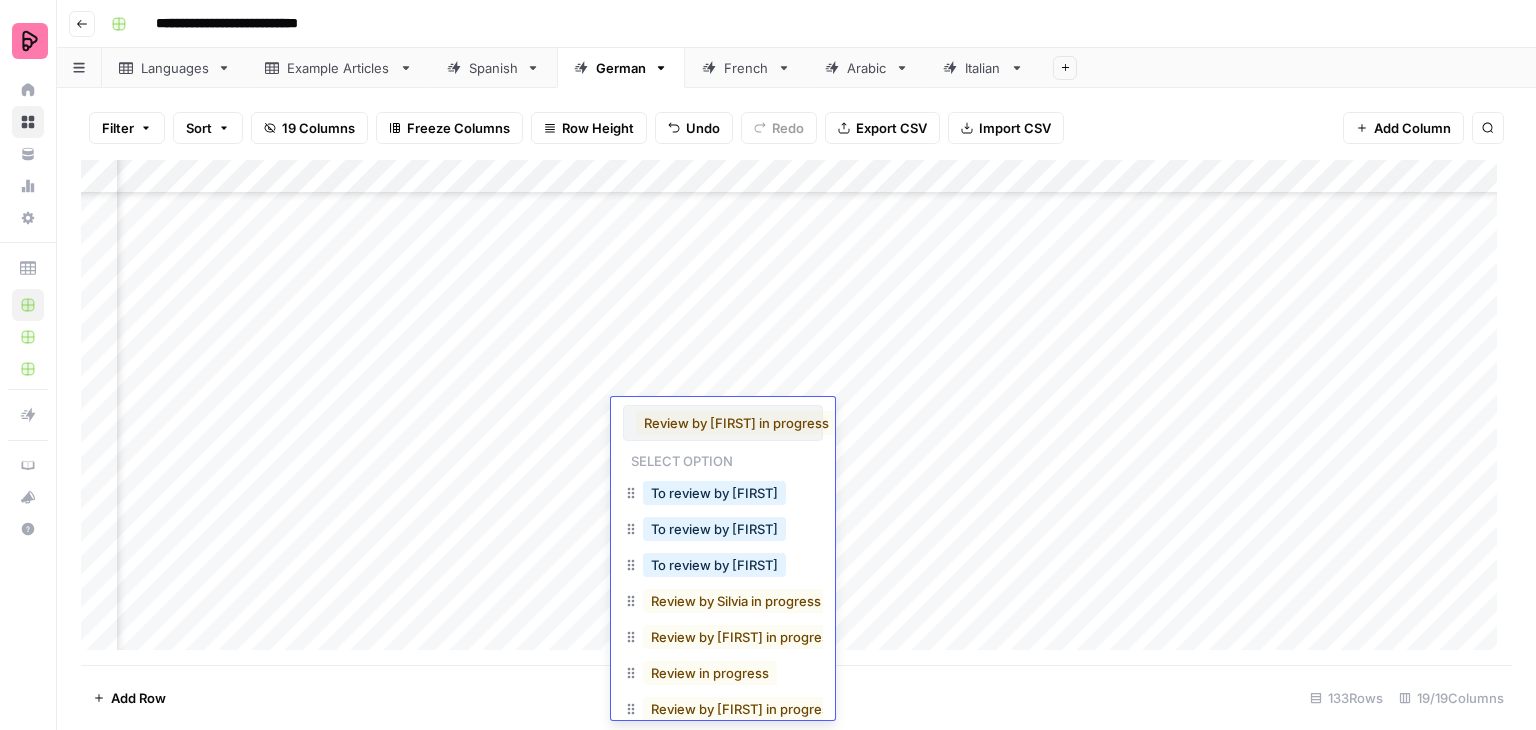 scroll, scrollTop: 0, scrollLeft: 4, axis: horizontal 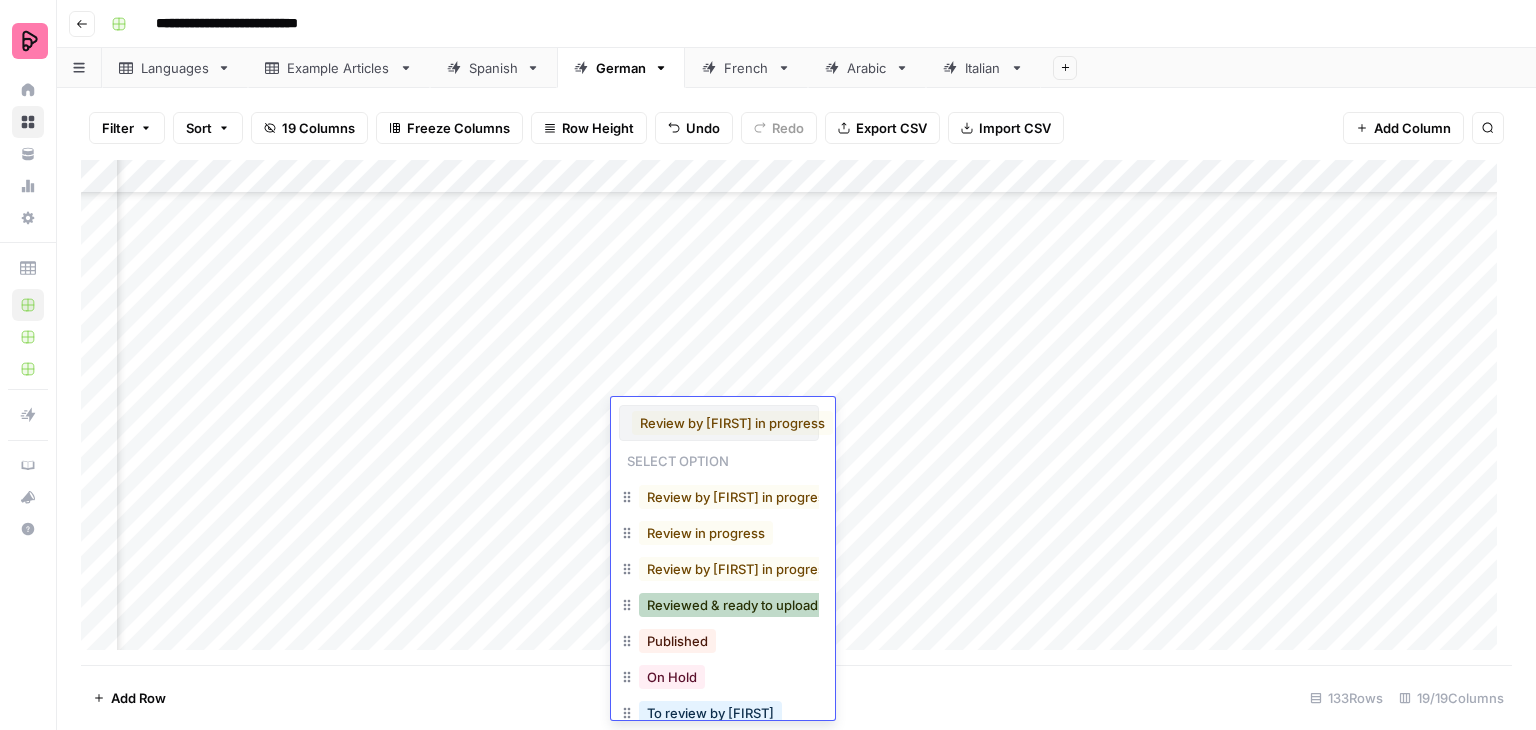click on "Reviewed & ready to upload" at bounding box center (732, 605) 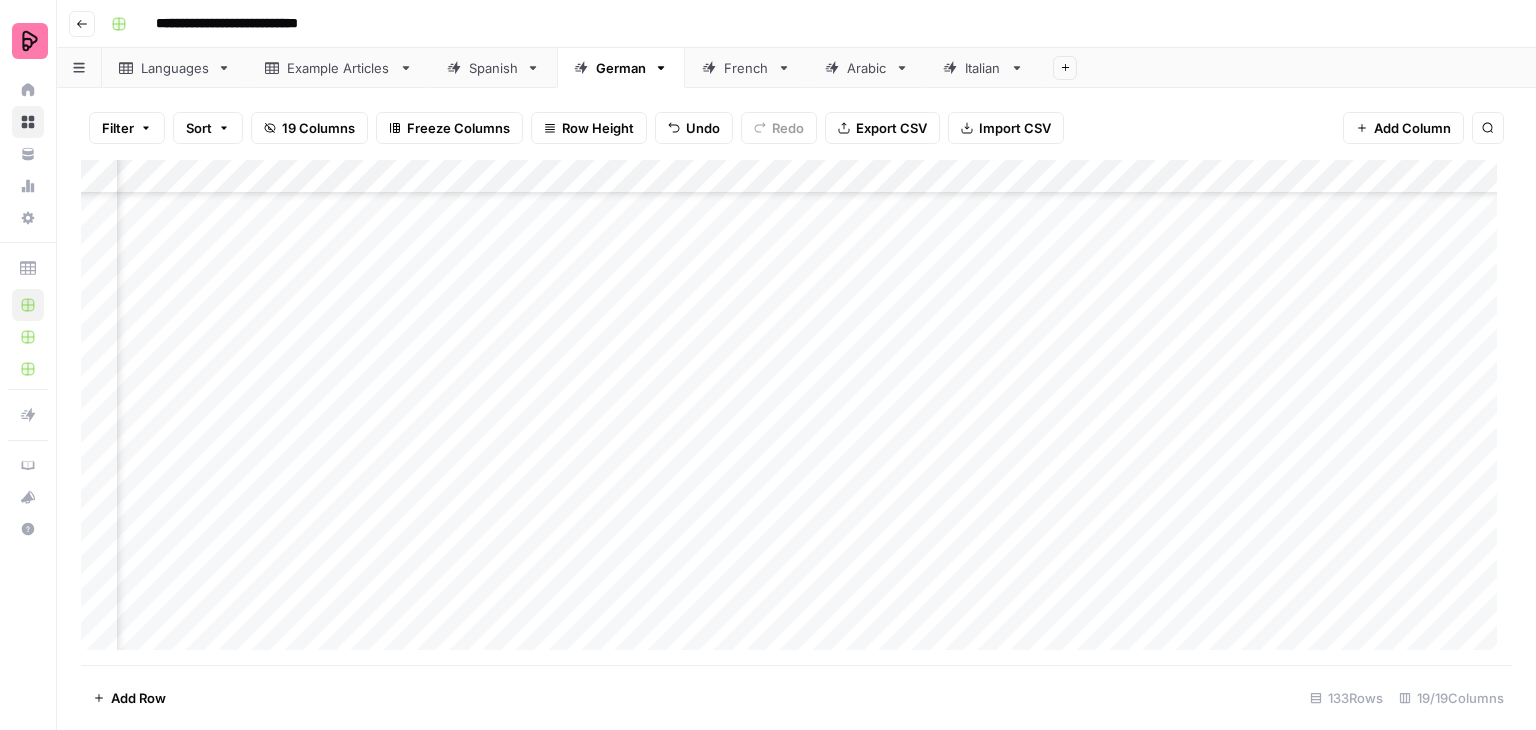 click on "Add Column" at bounding box center [796, 412] 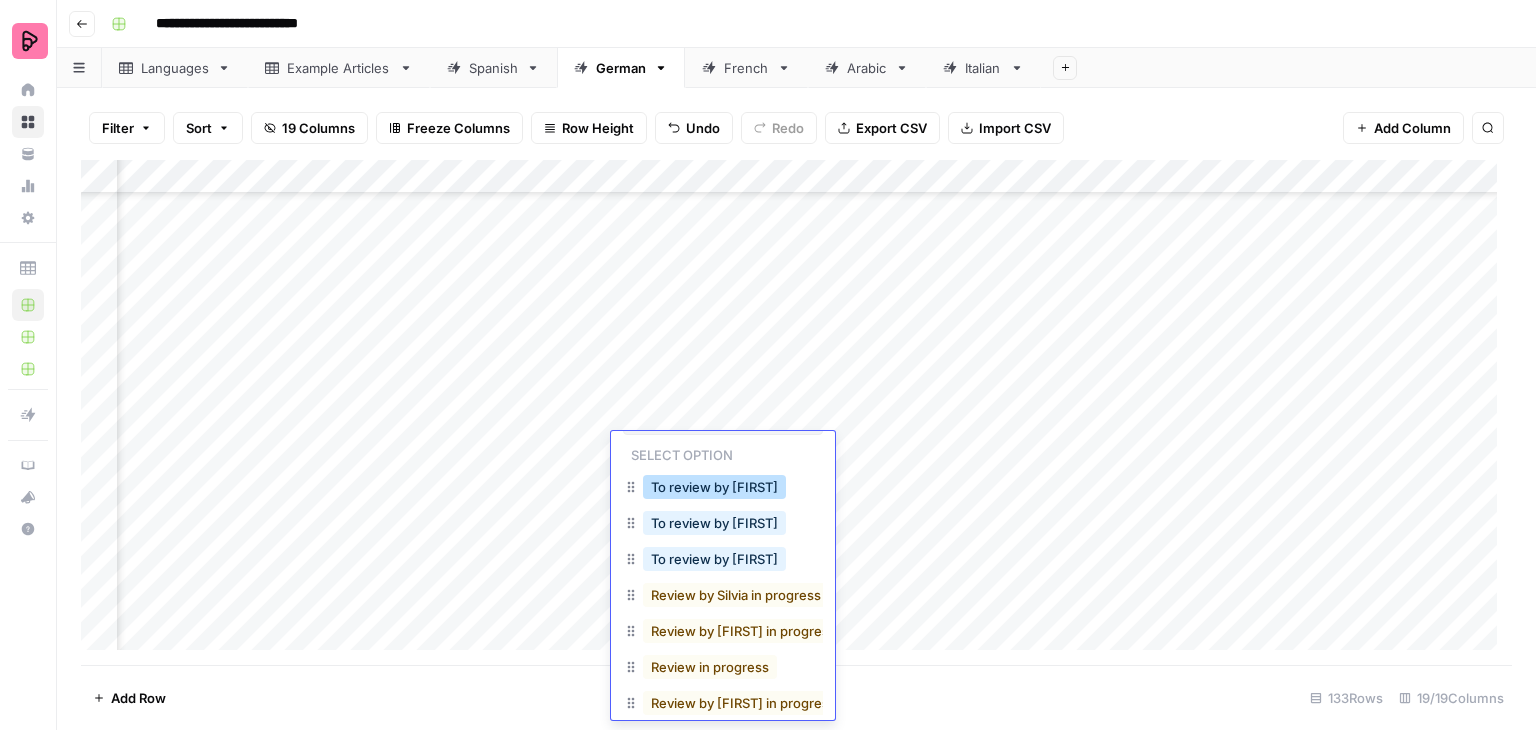 scroll, scrollTop: 63, scrollLeft: 0, axis: vertical 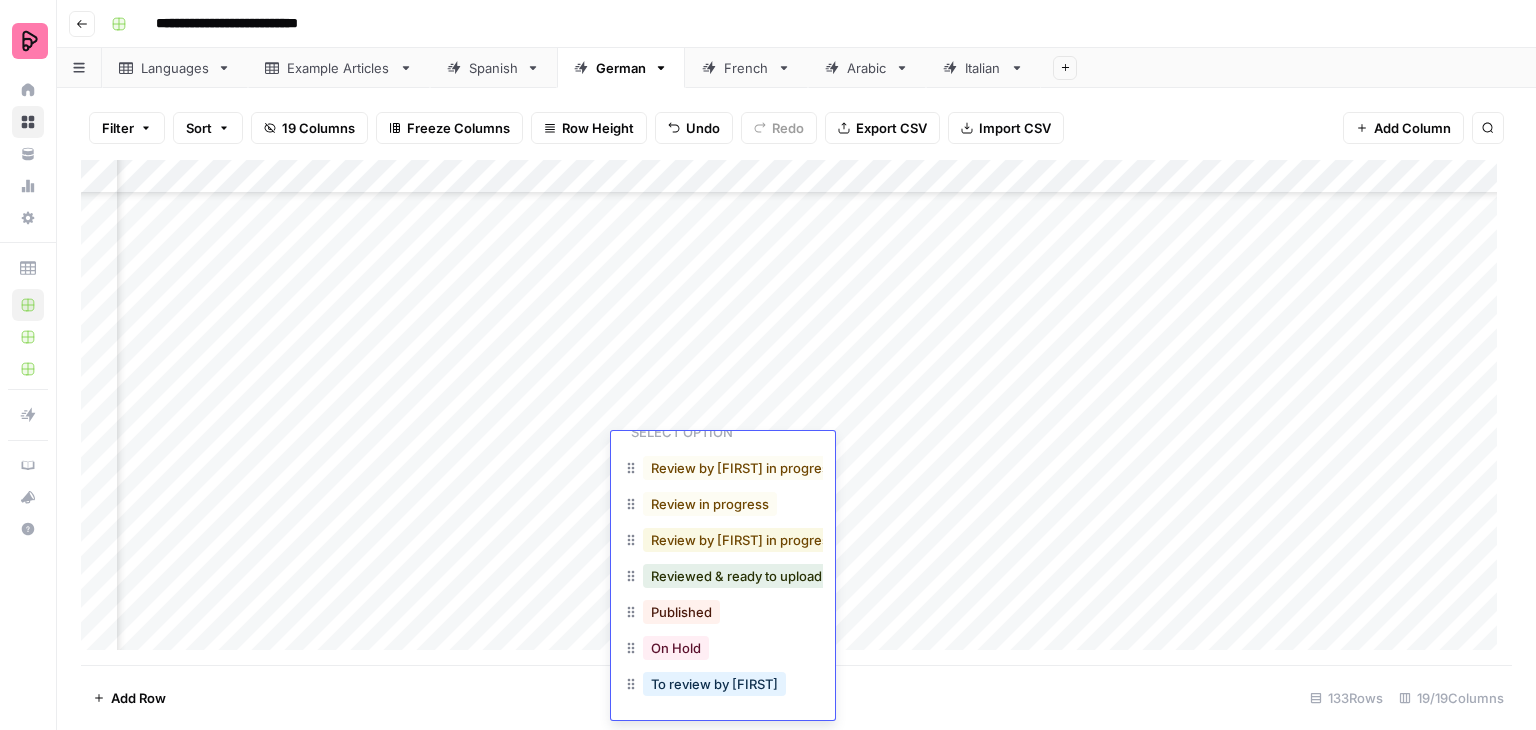 click on "Review by [FIRST] in progress" at bounding box center (743, 540) 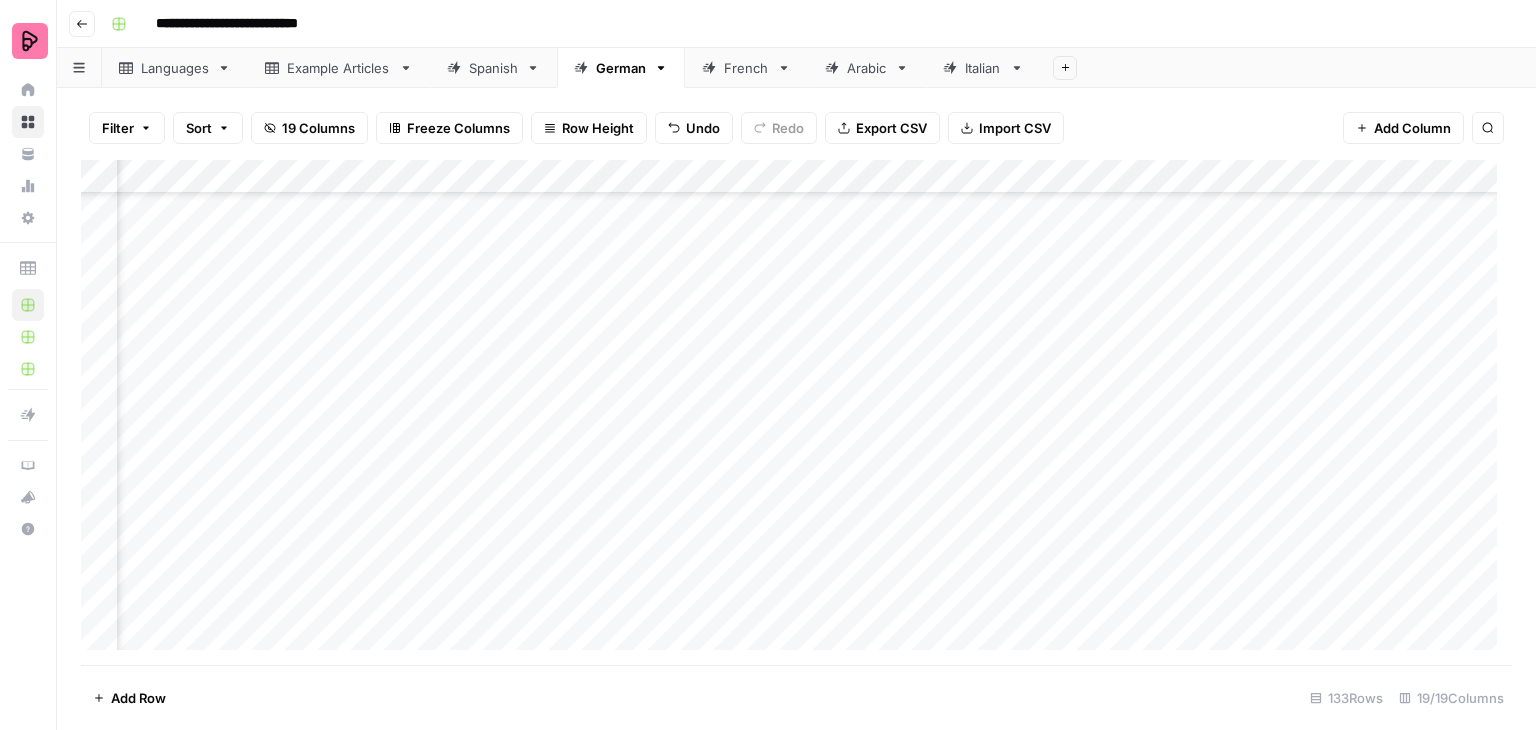click on "Add Column" at bounding box center (796, 412) 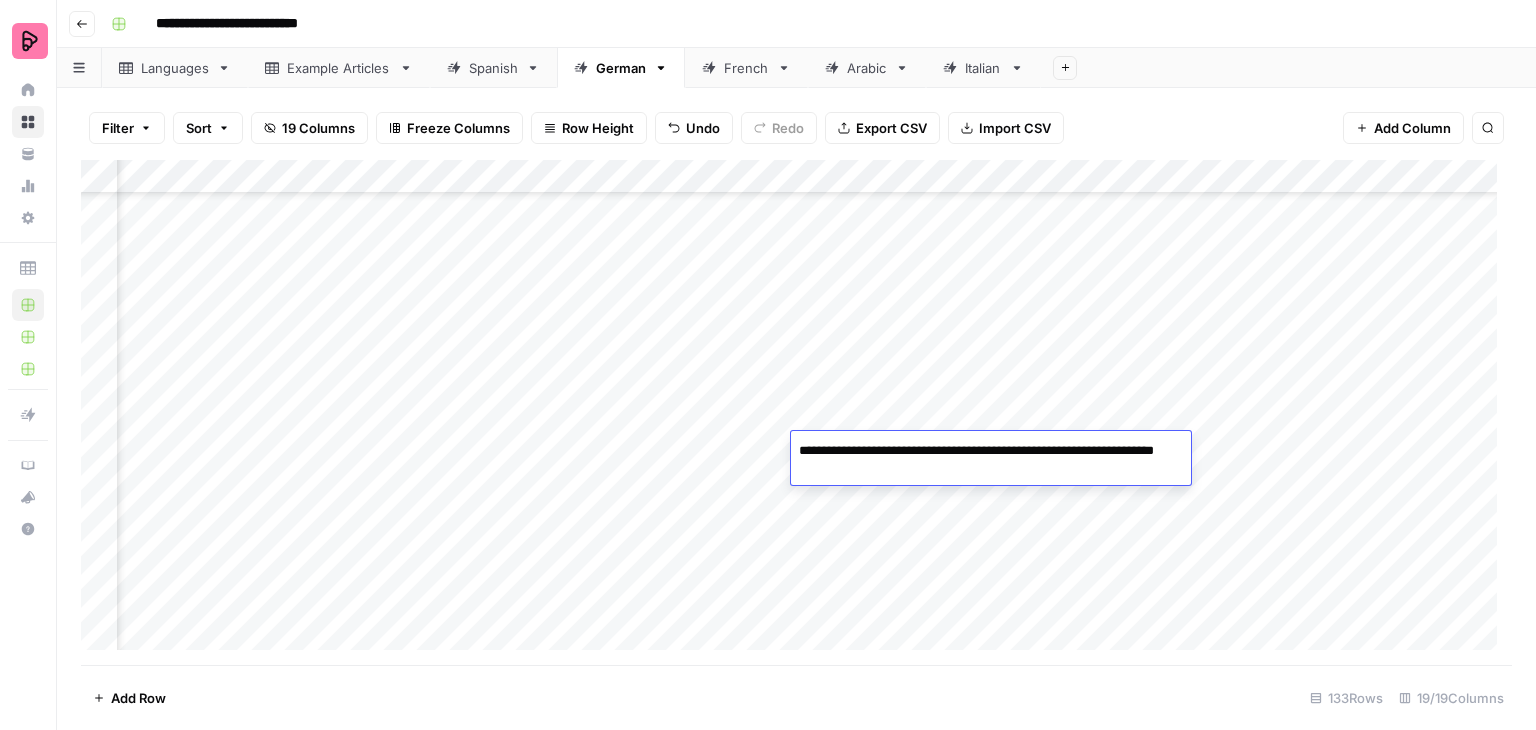 click on "Add Column" at bounding box center (796, 412) 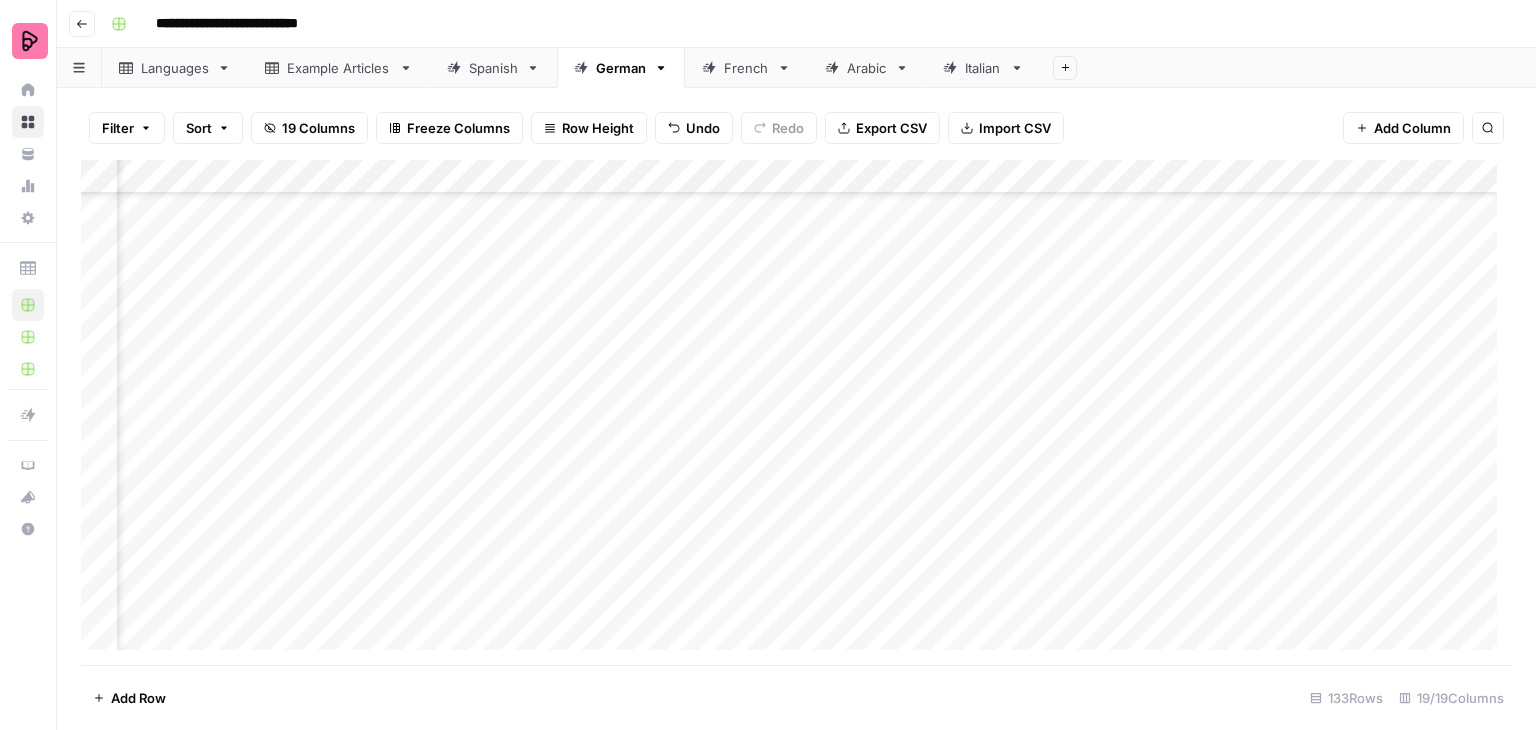 click on "Add Column" at bounding box center (796, 412) 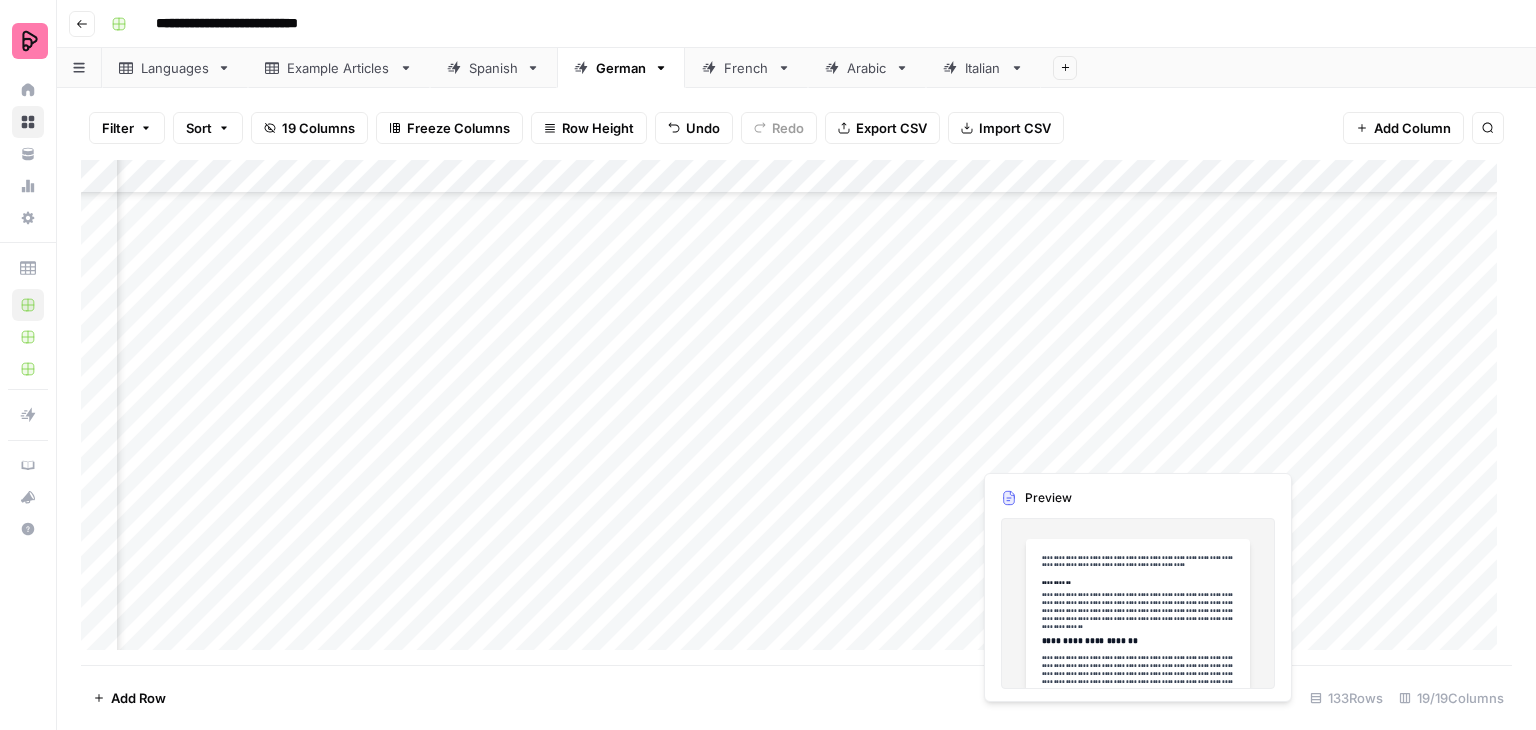 click on "Add Column" at bounding box center (796, 412) 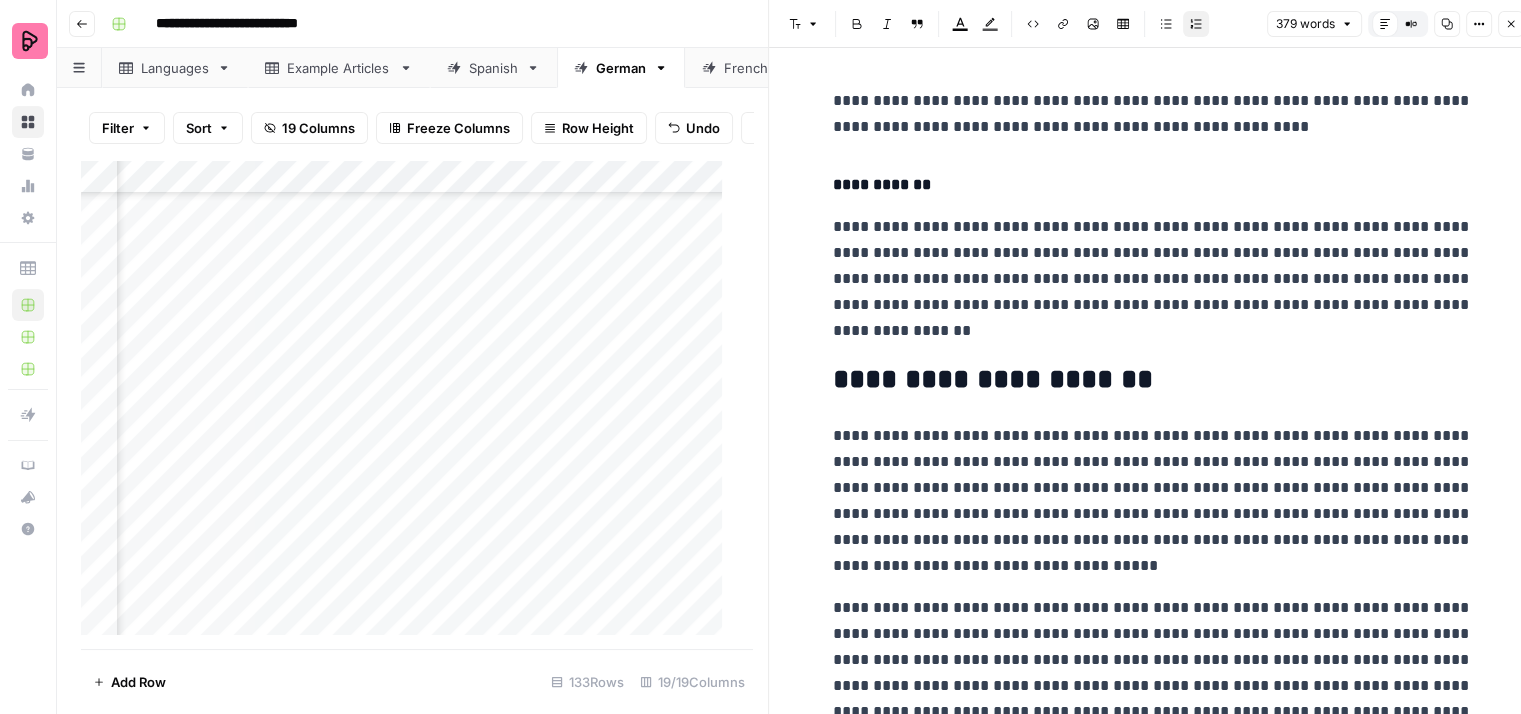 click 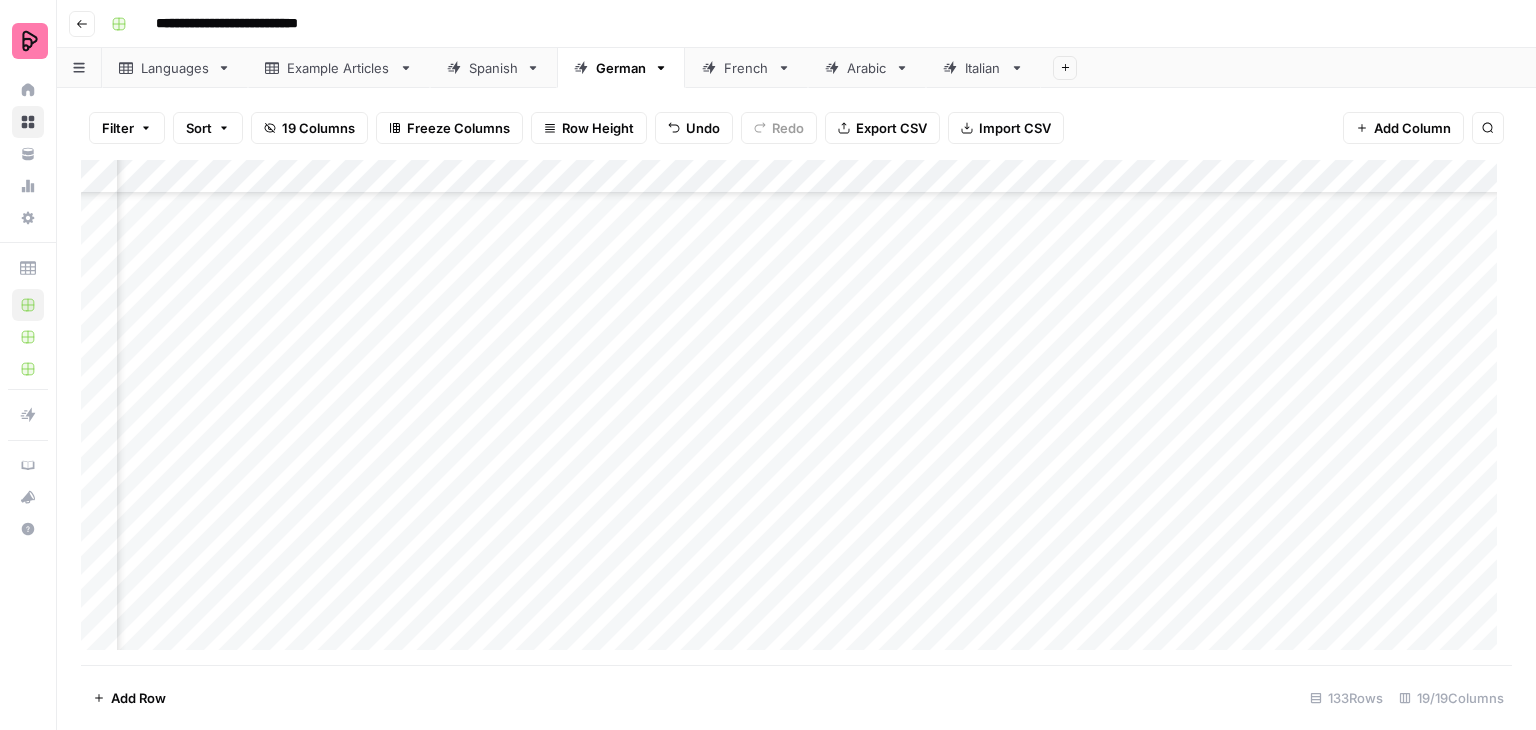 click on "Add Column" at bounding box center (796, 412) 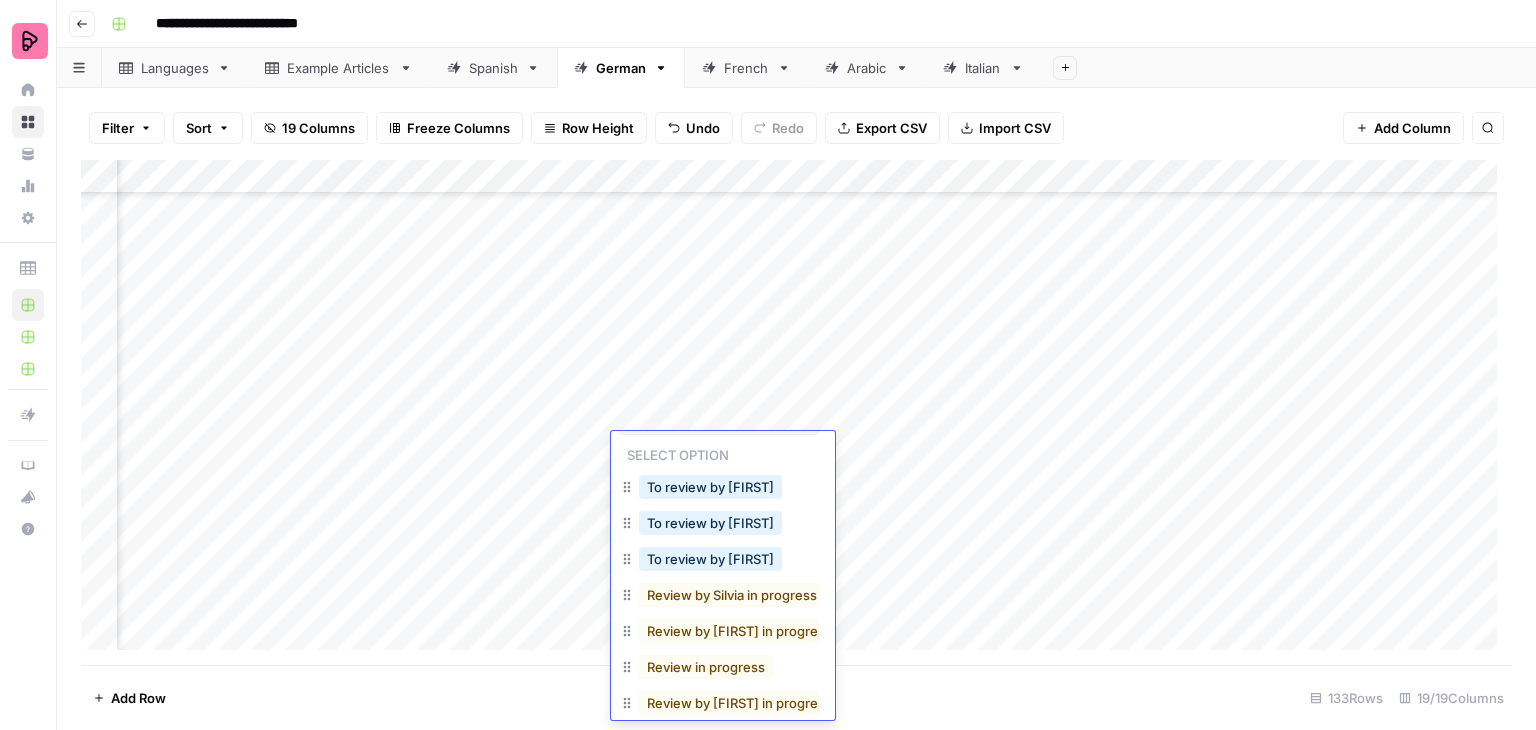 scroll, scrollTop: 63, scrollLeft: 4, axis: both 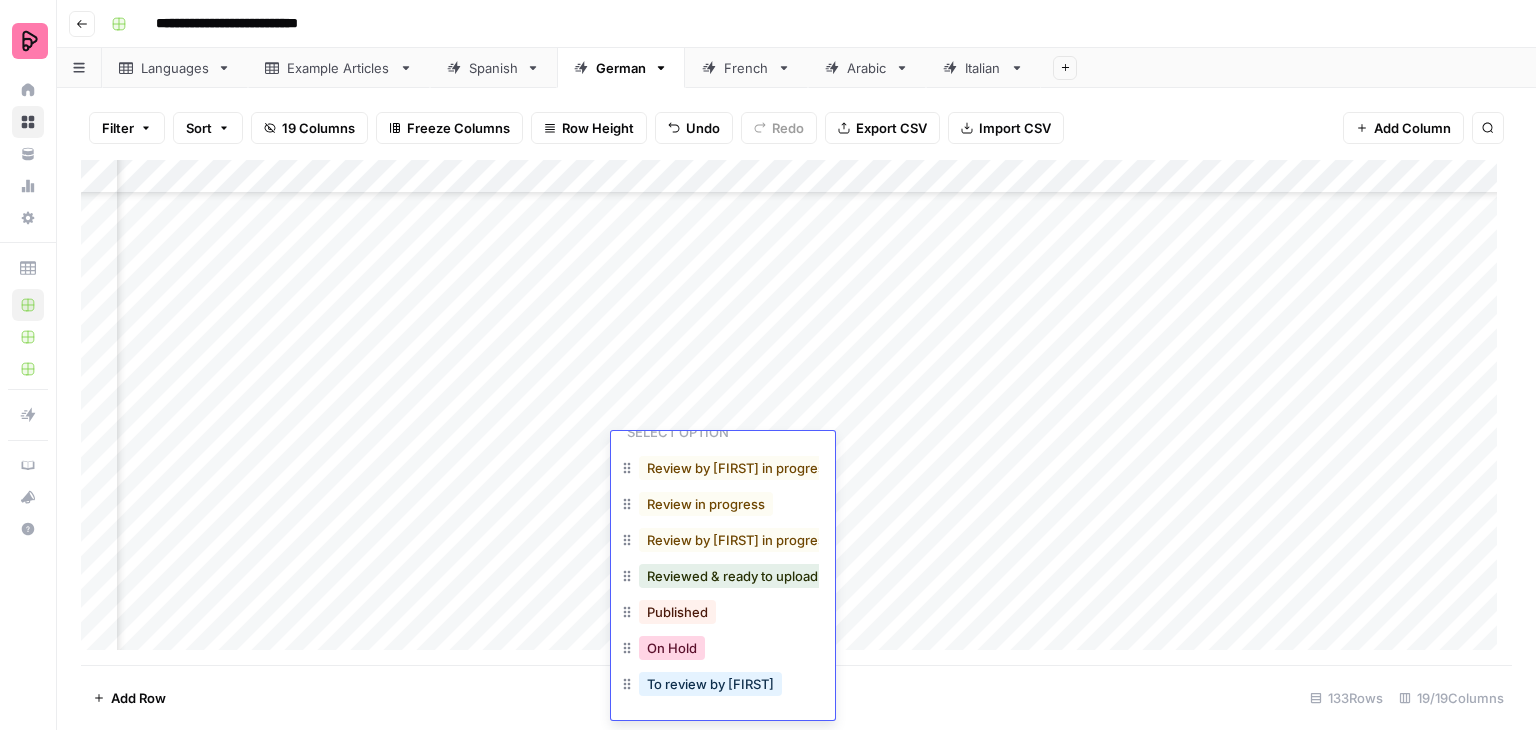 click on "On Hold" at bounding box center (672, 648) 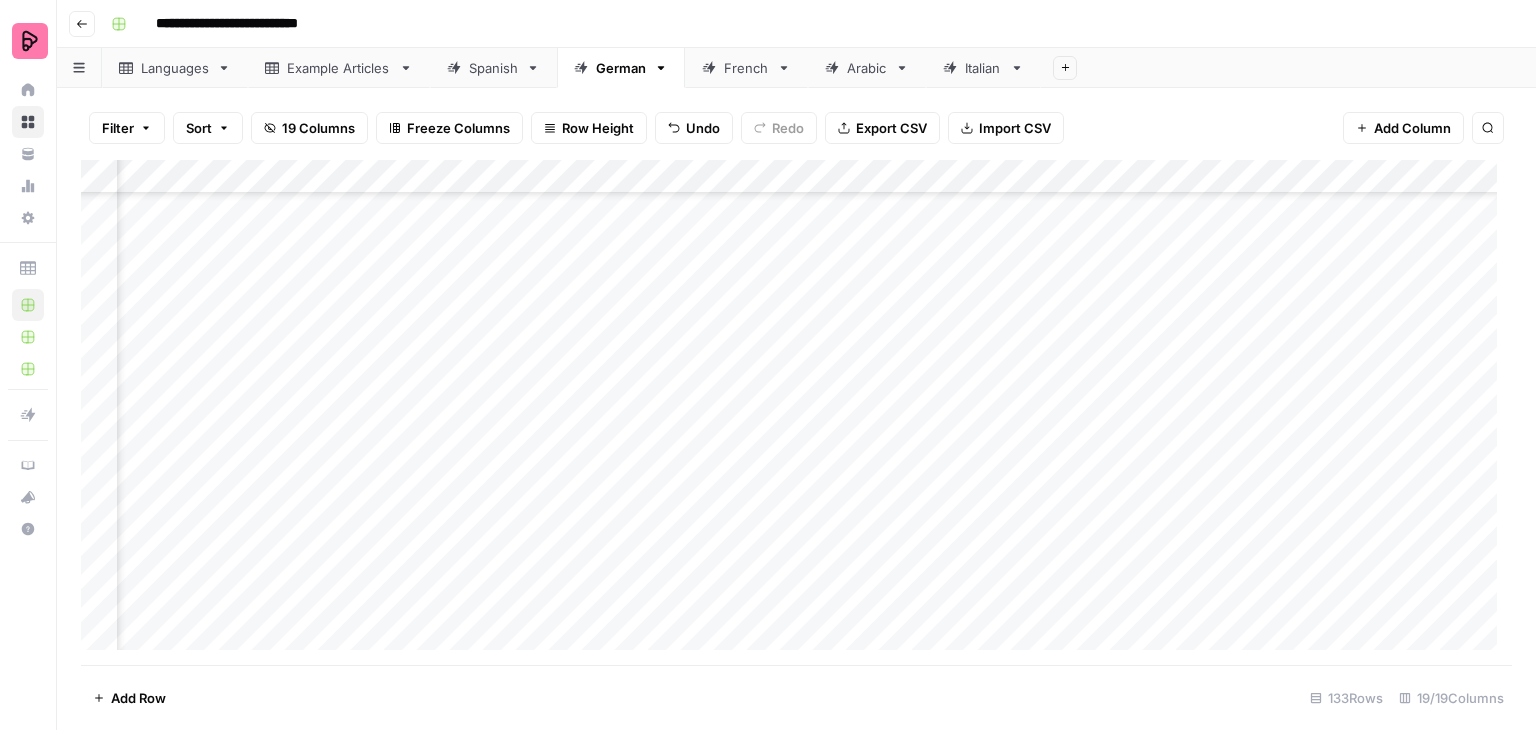 click on "Add Column" at bounding box center (796, 412) 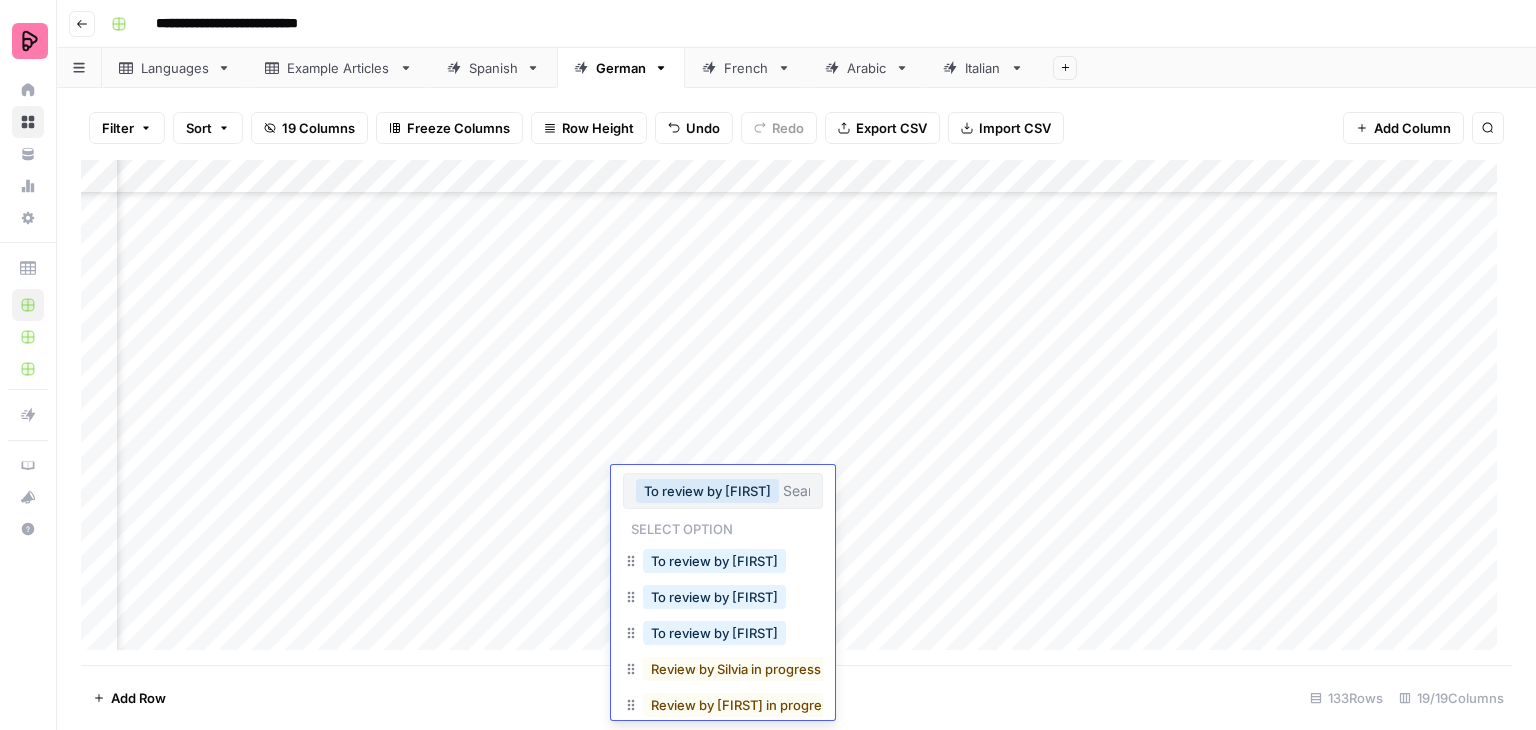 click on "Add Column" at bounding box center (796, 412) 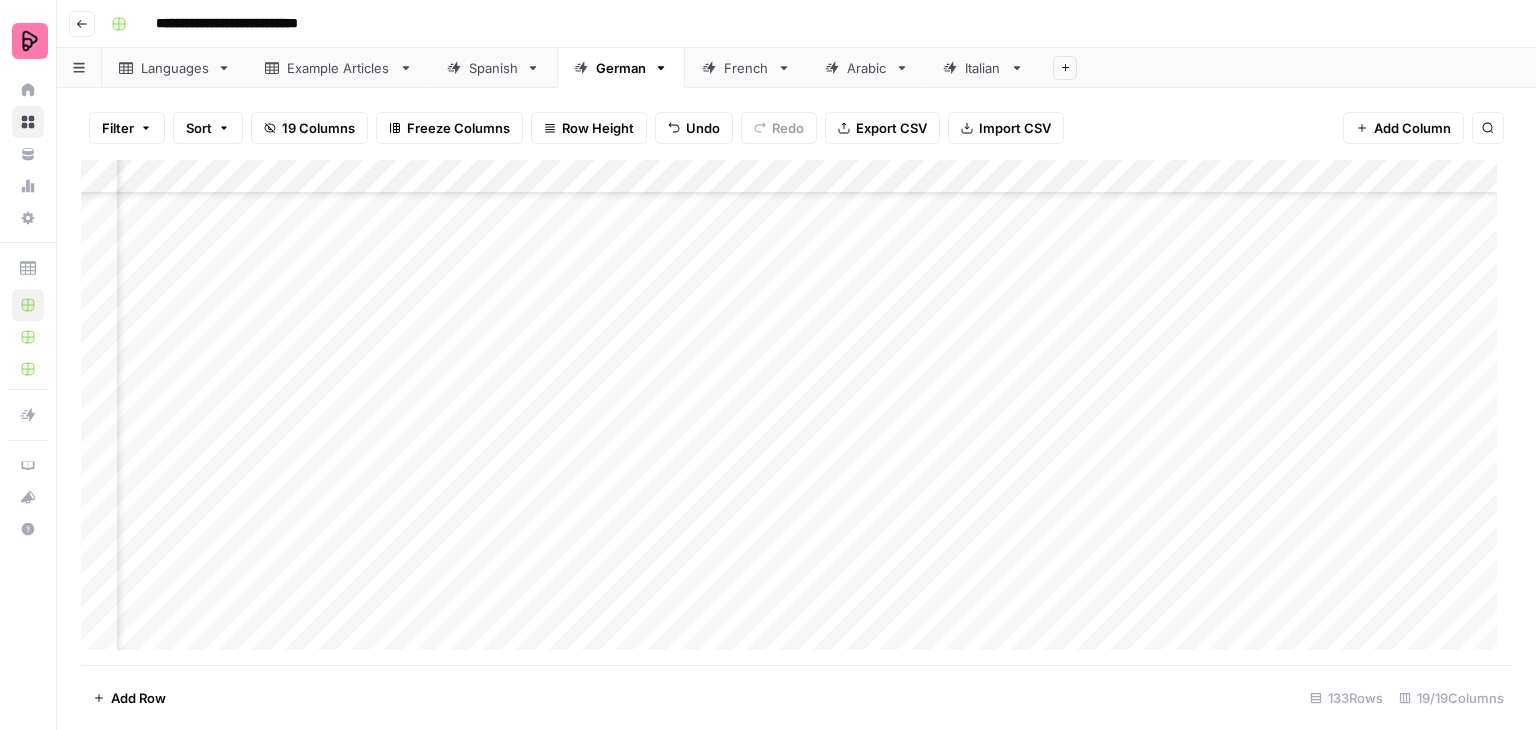 click on "Add Column" at bounding box center (796, 412) 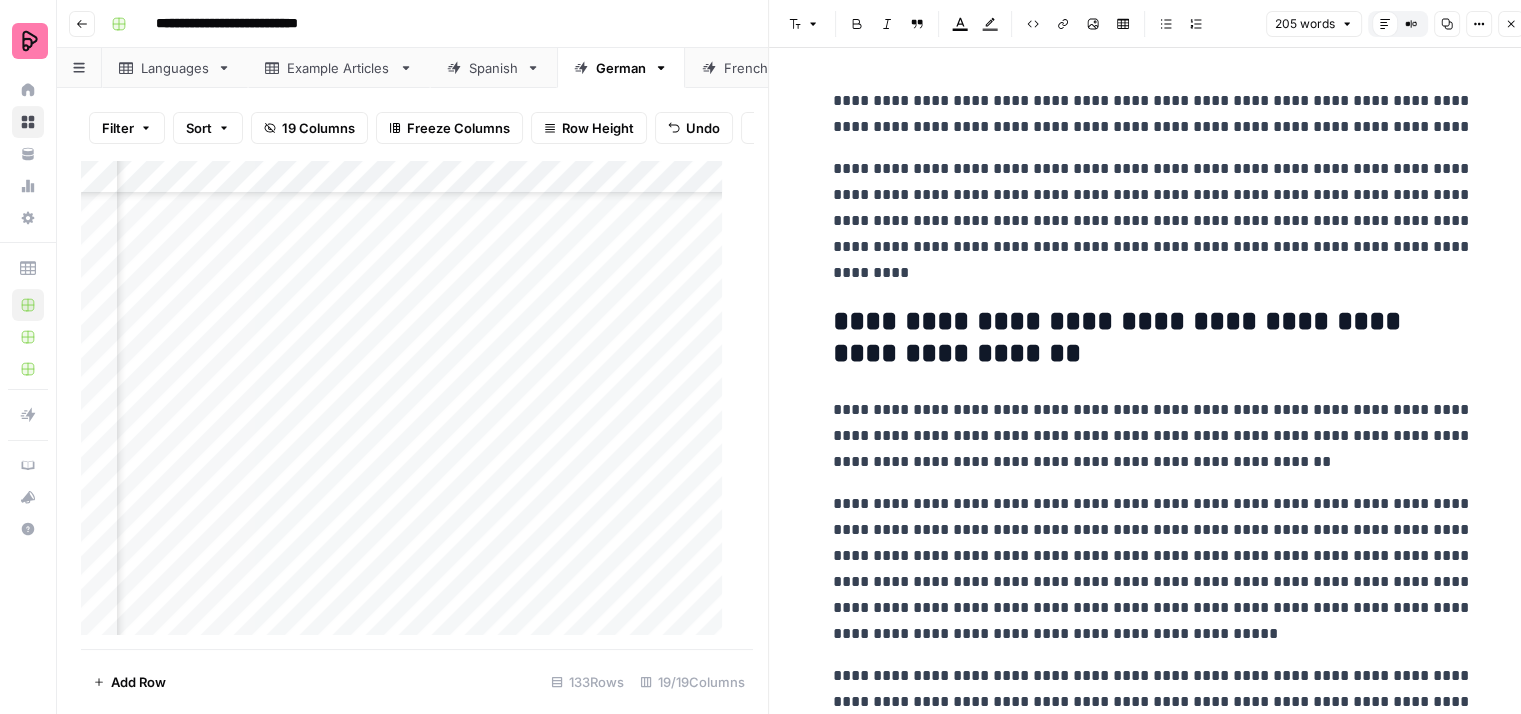 click 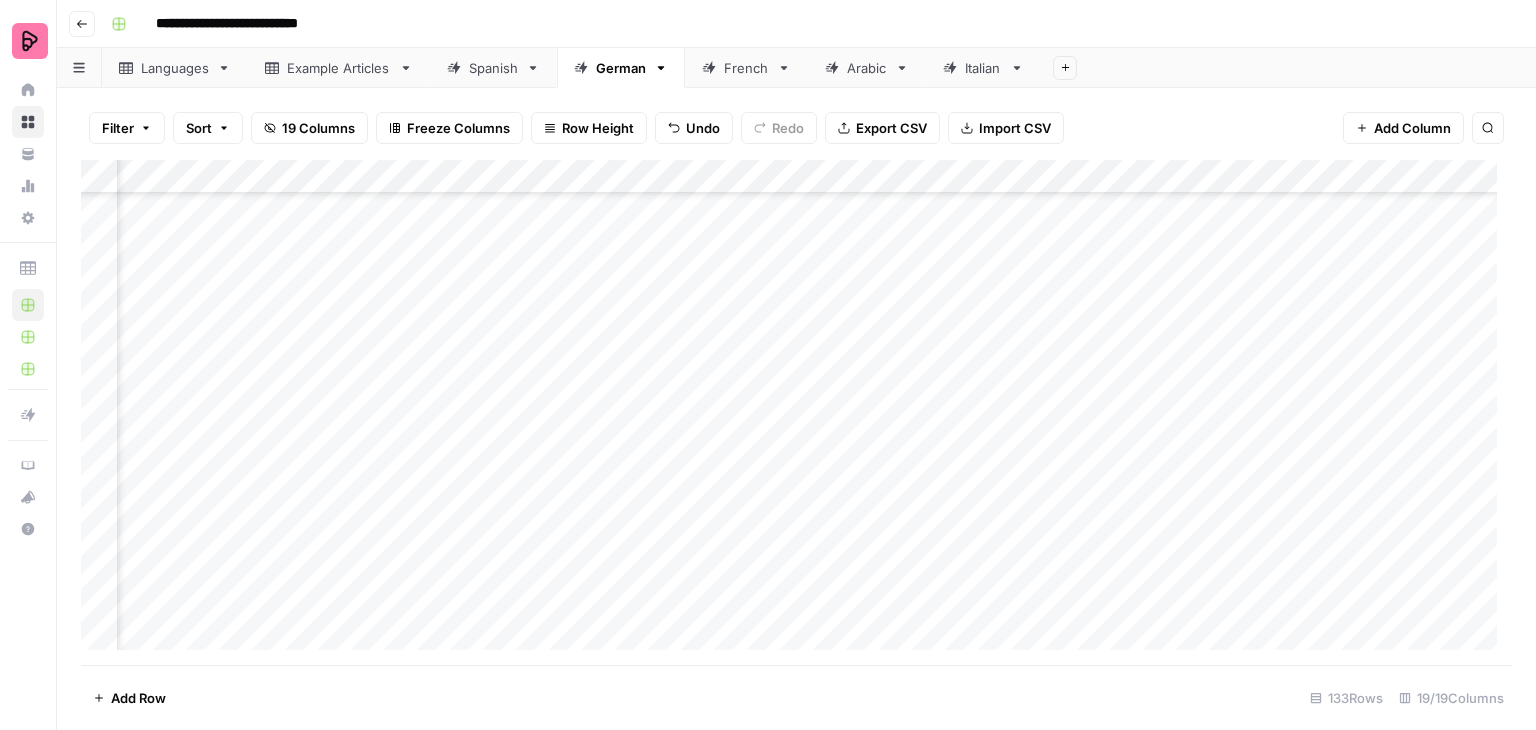 click on "Add Column" at bounding box center [796, 412] 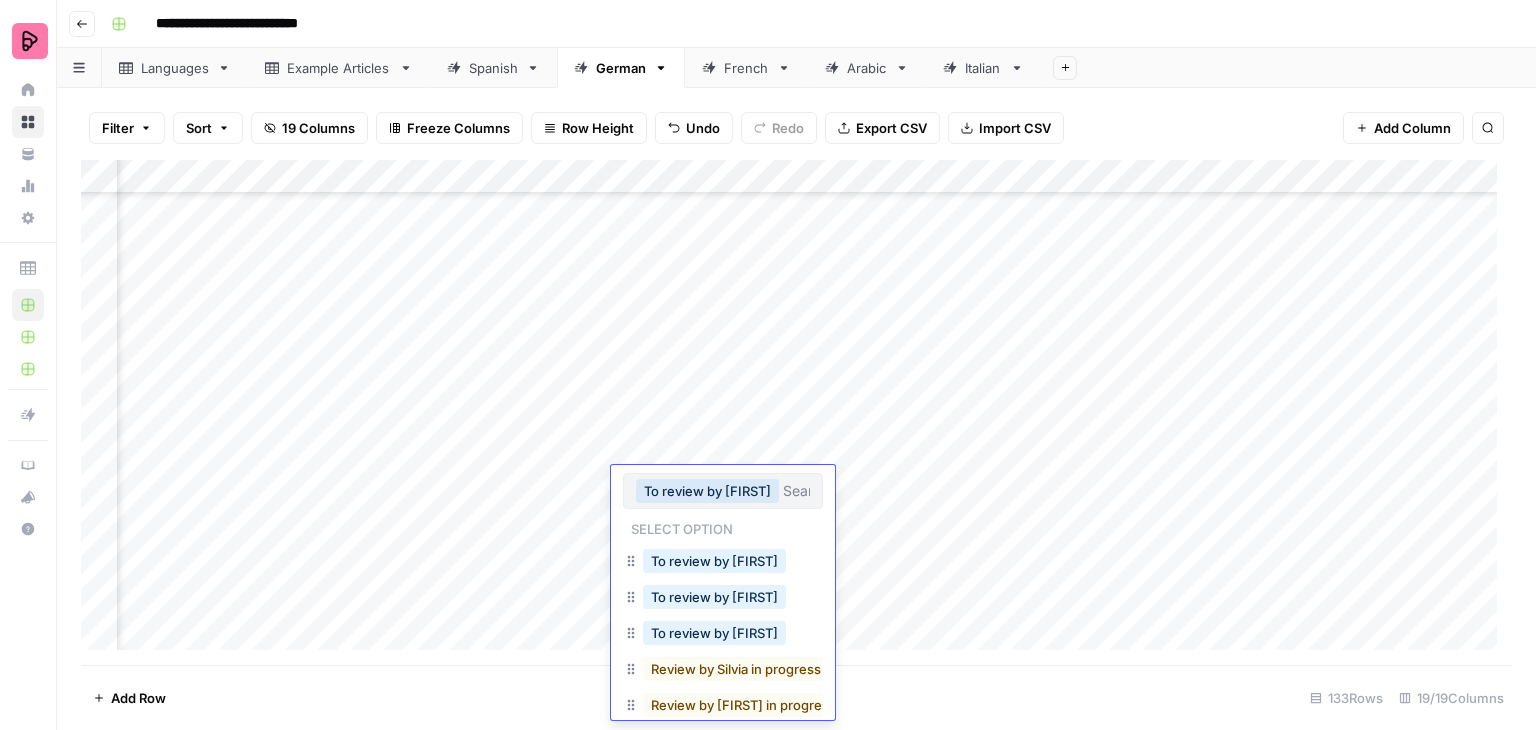 scroll, scrollTop: 96, scrollLeft: 0, axis: vertical 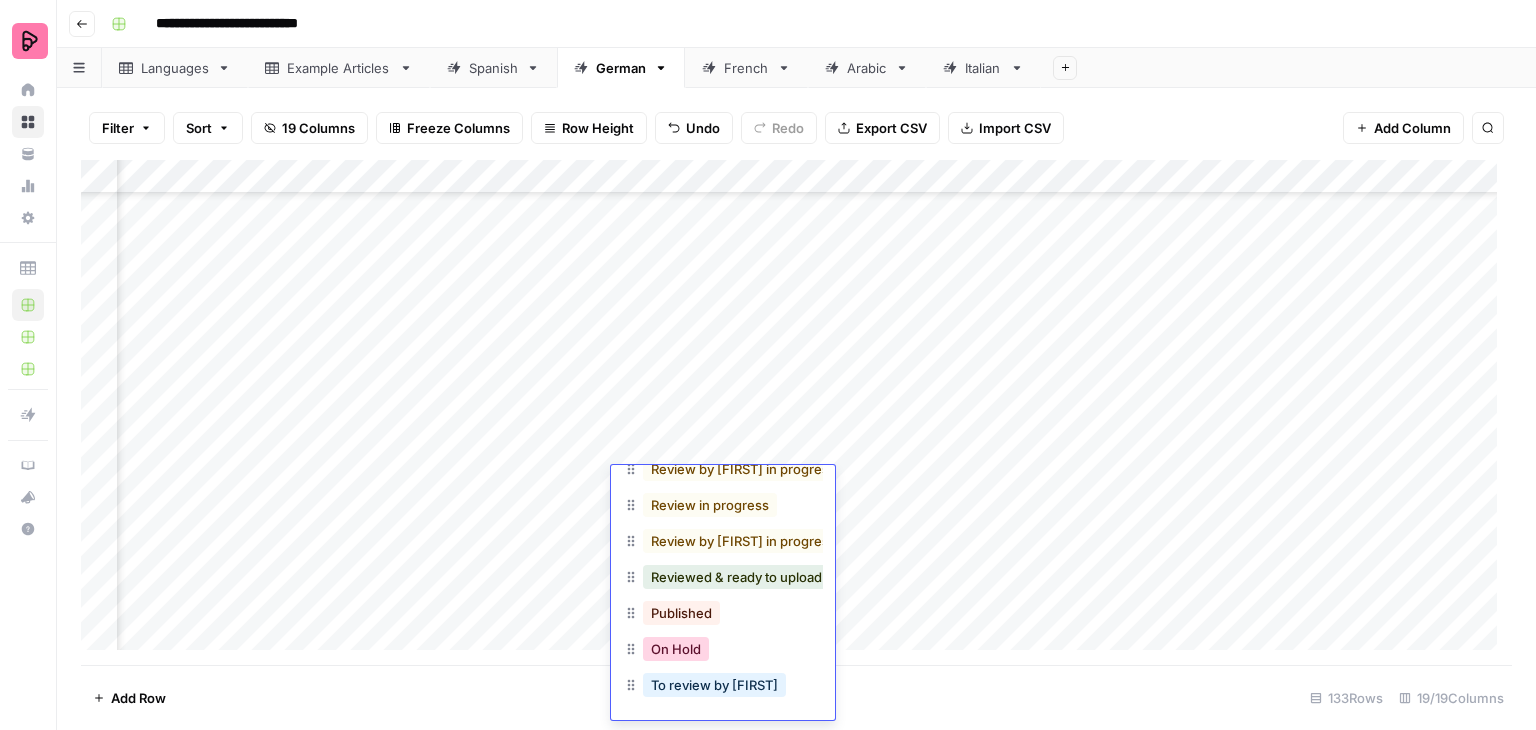 click on "On Hold" at bounding box center [676, 649] 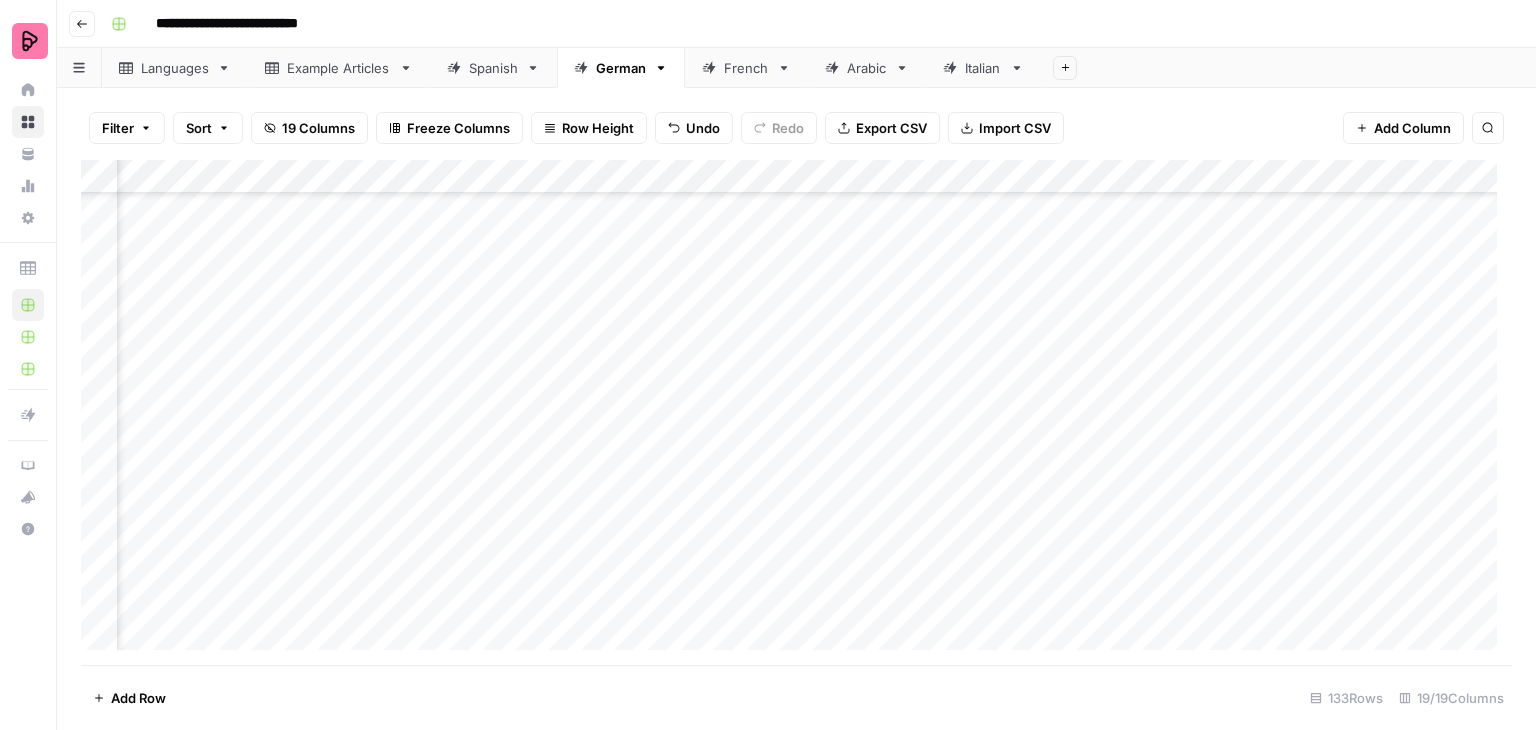 scroll, scrollTop: 3700, scrollLeft: 734, axis: both 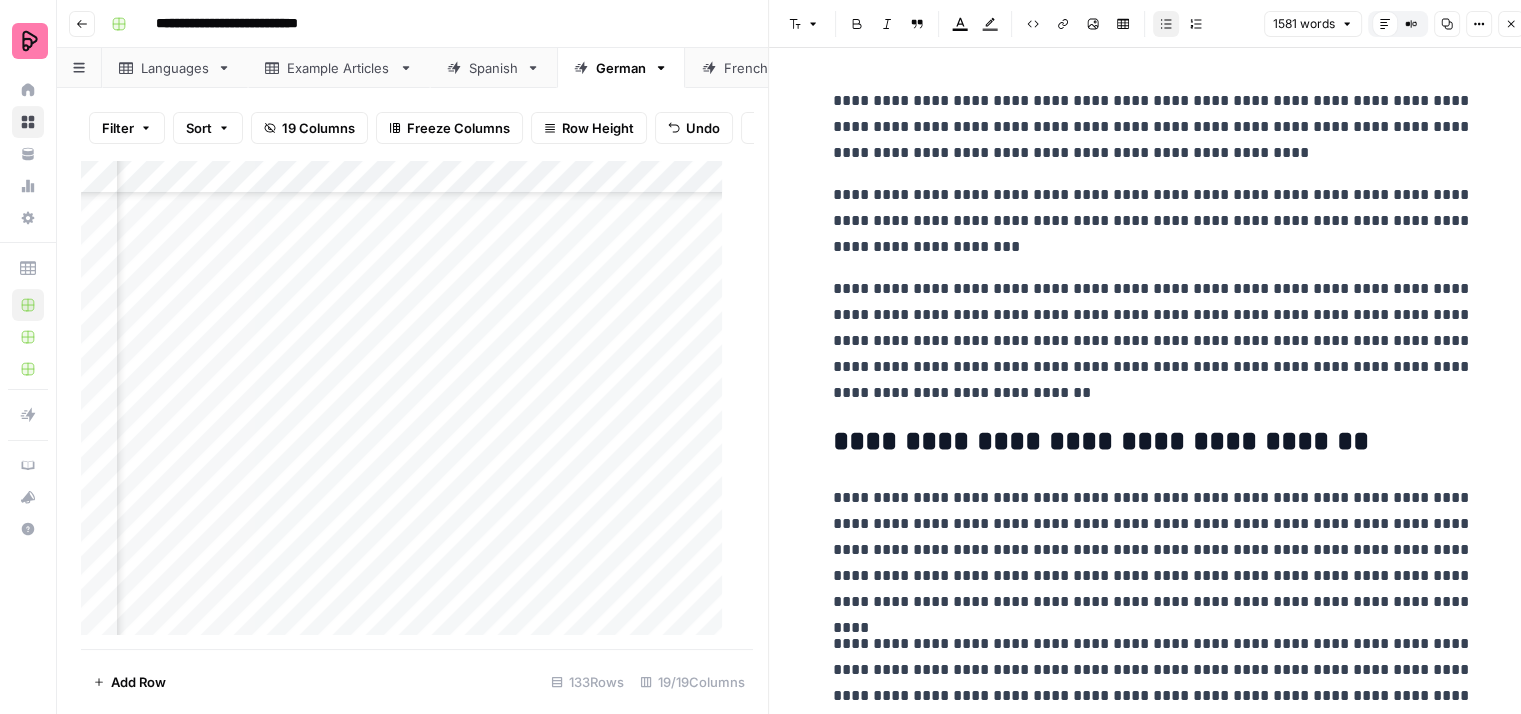 click 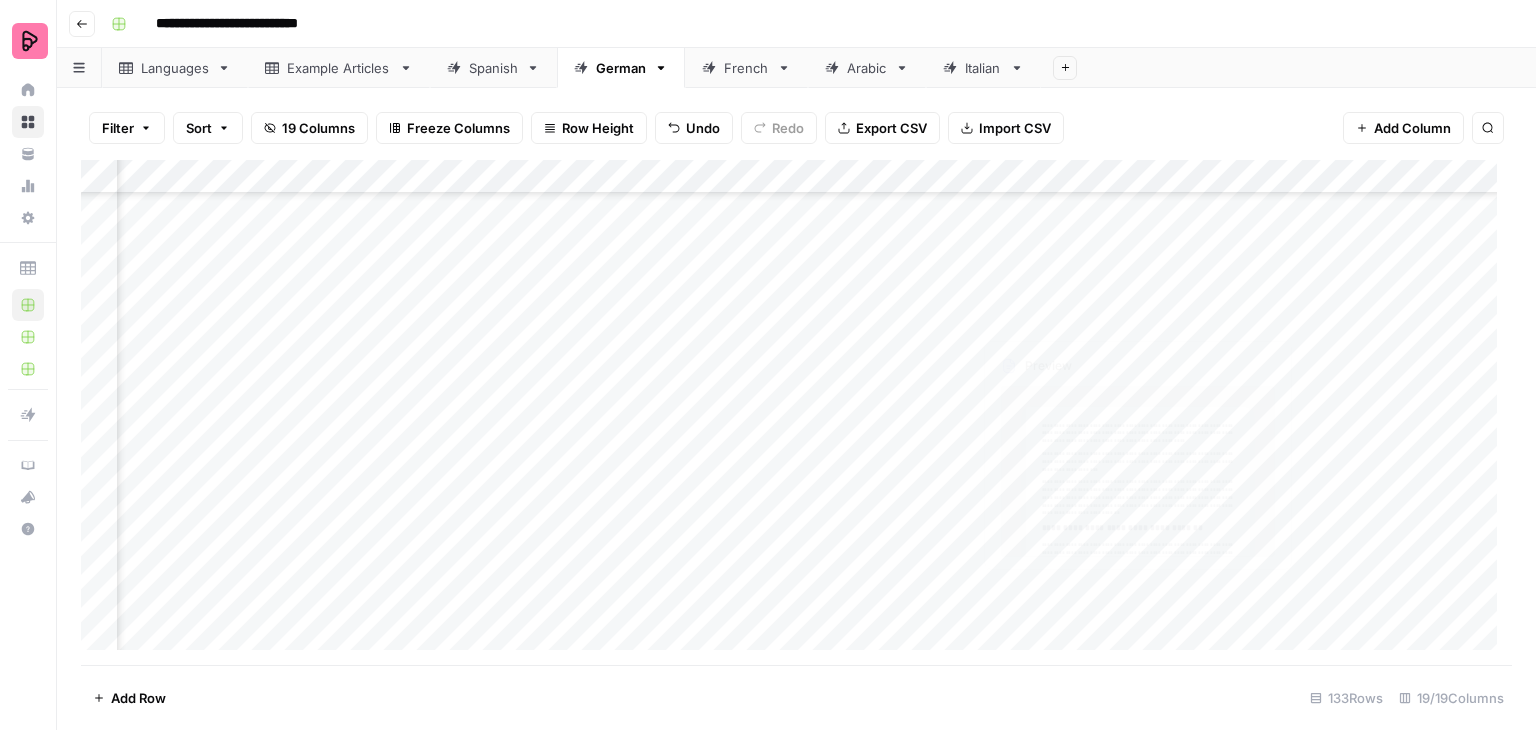 click on "Add Column" at bounding box center (796, 412) 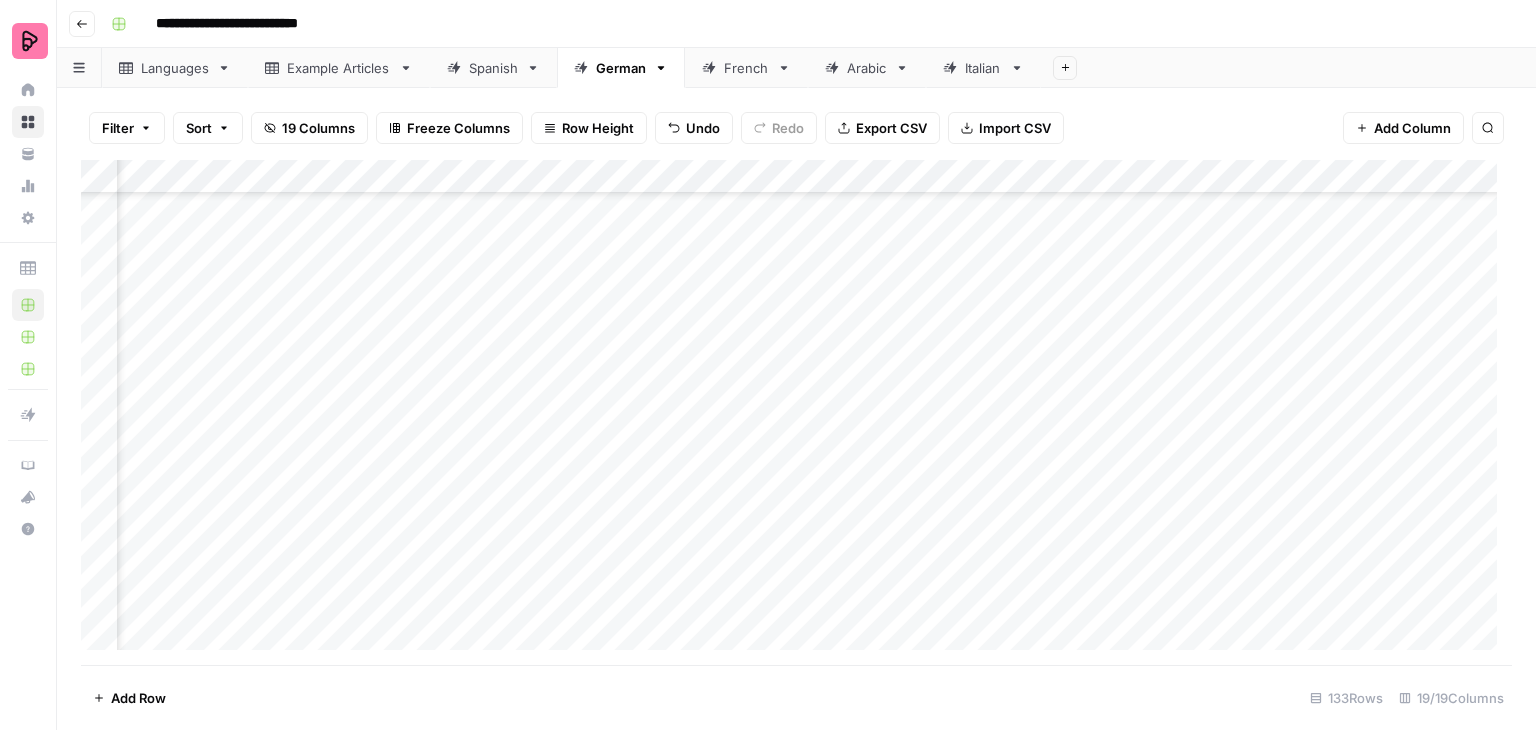 click on "Add Column" at bounding box center (796, 412) 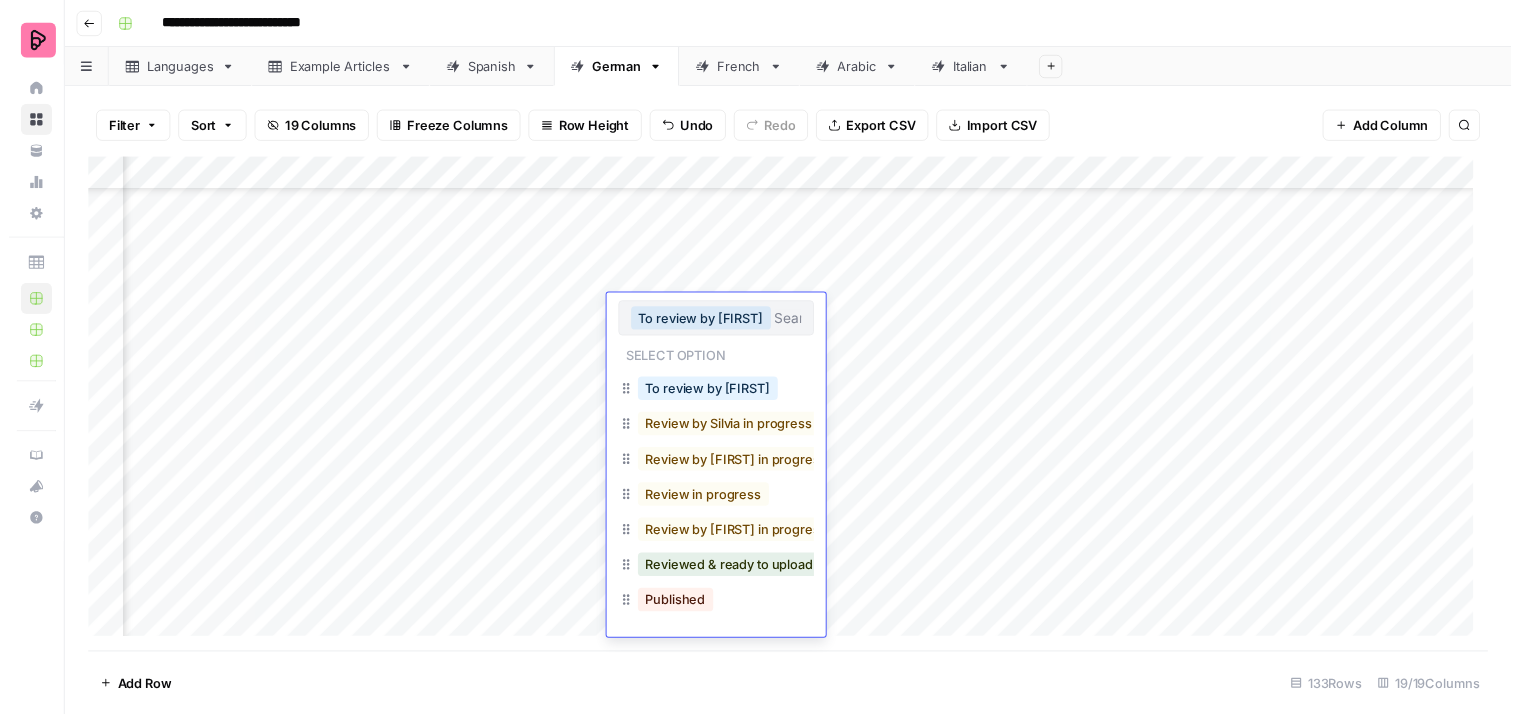 scroll, scrollTop: 100, scrollLeft: 0, axis: vertical 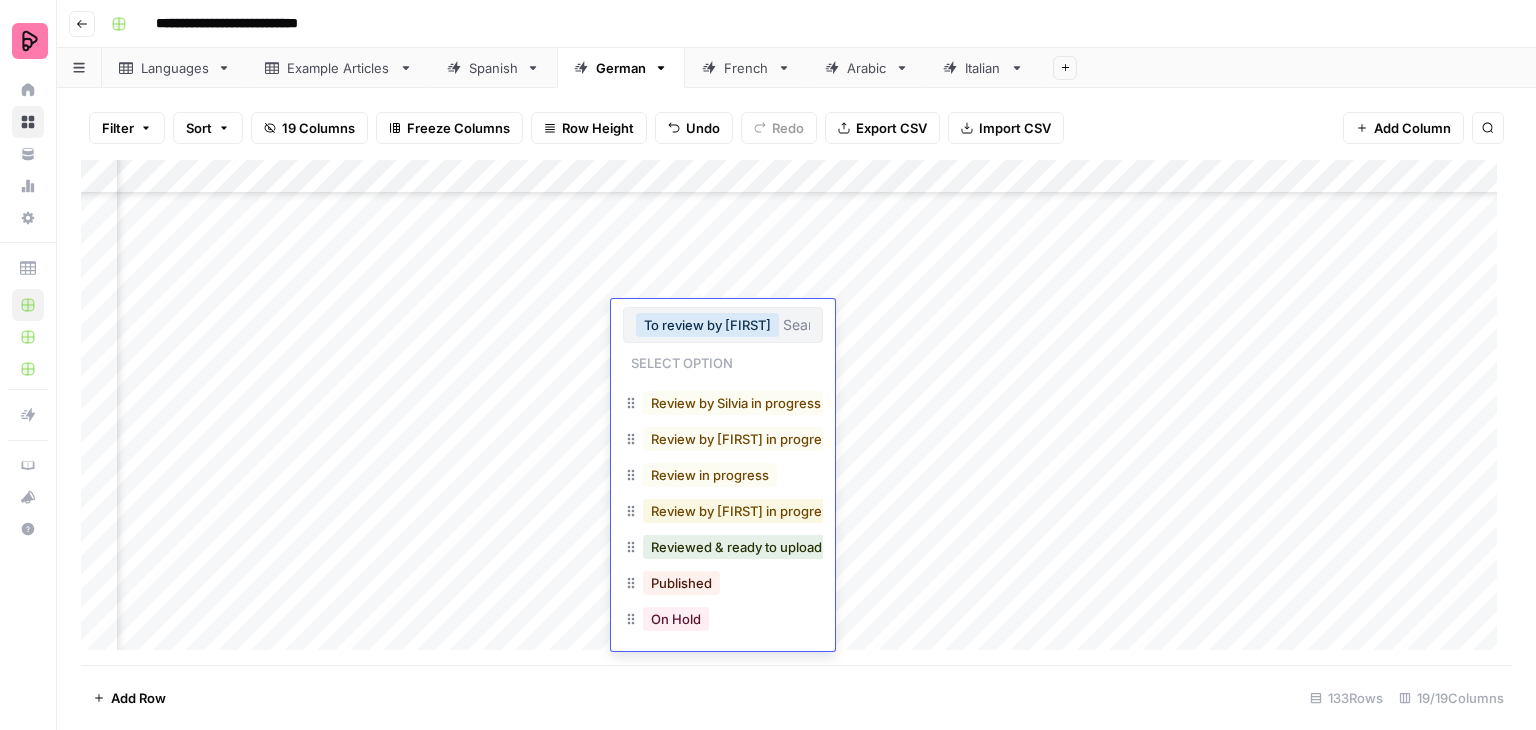 click on "Review by [FIRST] in progress" at bounding box center (743, 511) 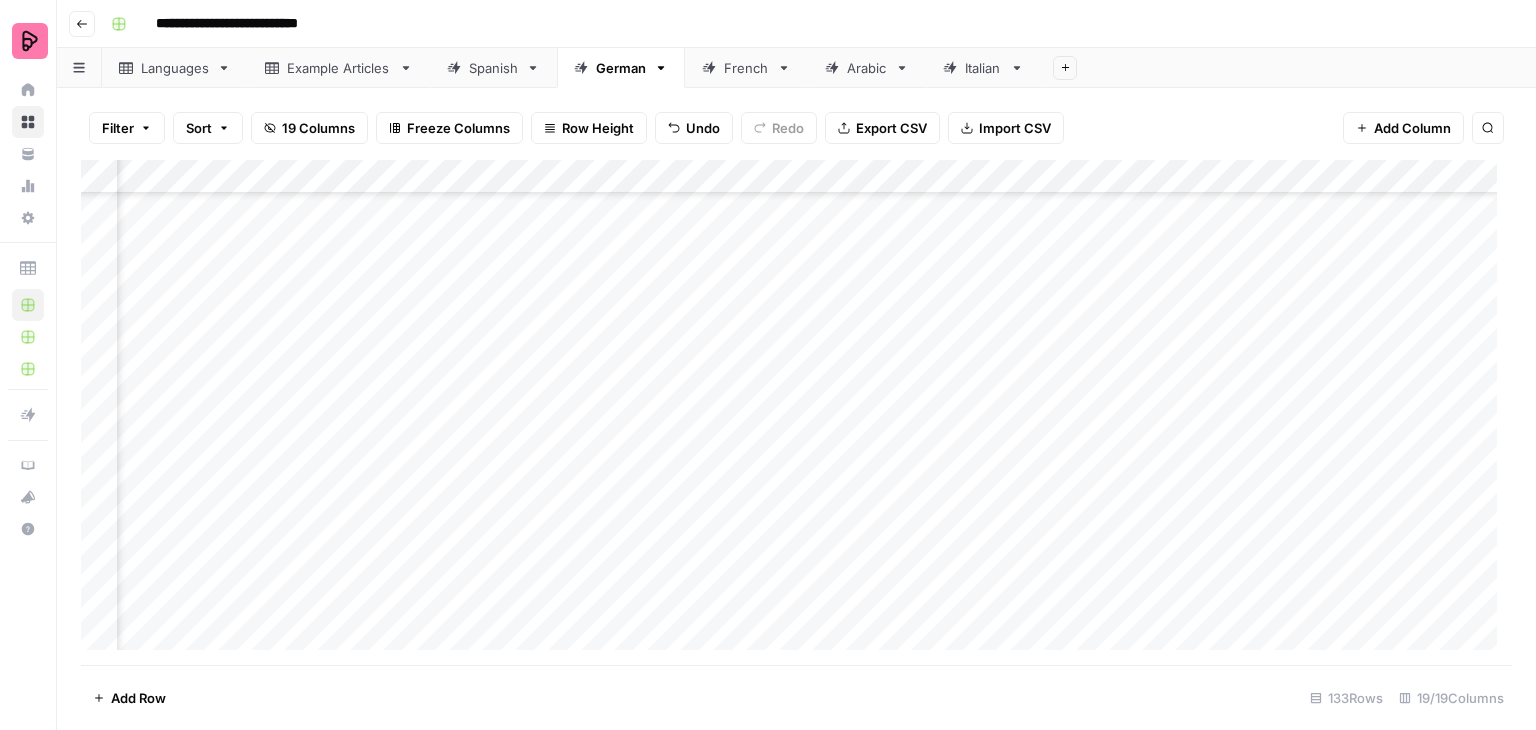 click on "Add Column" at bounding box center (796, 412) 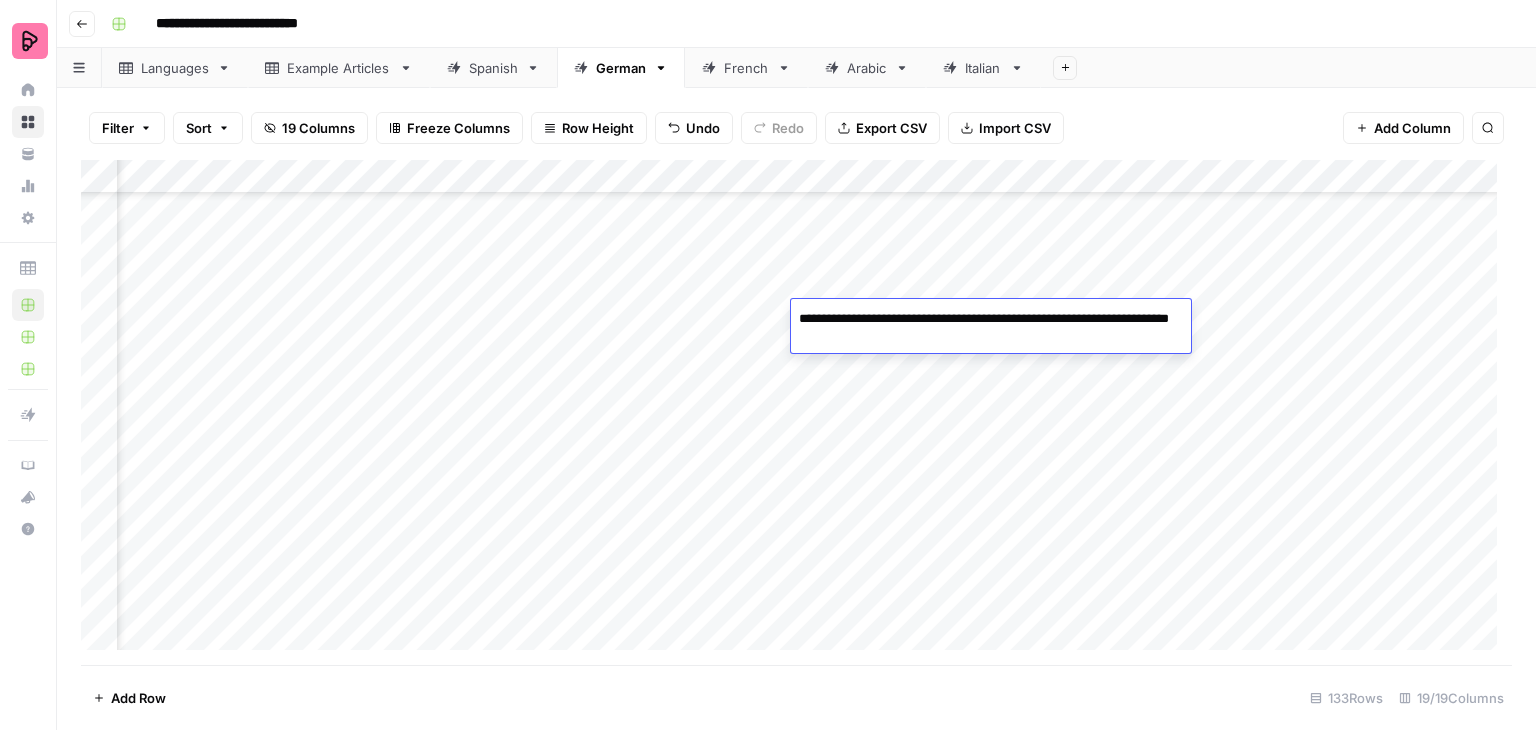 click on "**********" at bounding box center (991, 329) 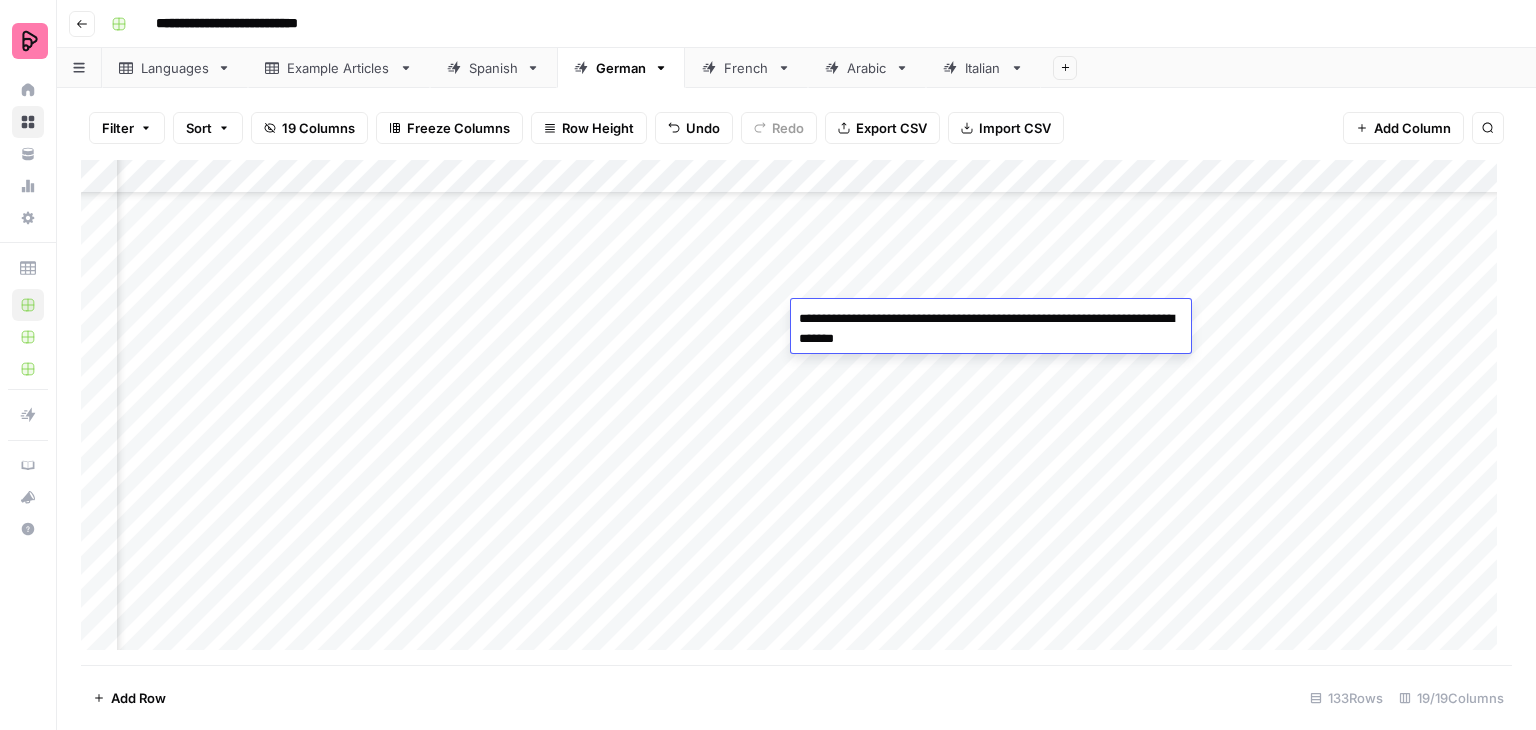 drag, startPoint x: 1012, startPoint y: 345, endPoint x: 907, endPoint y: 349, distance: 105.076164 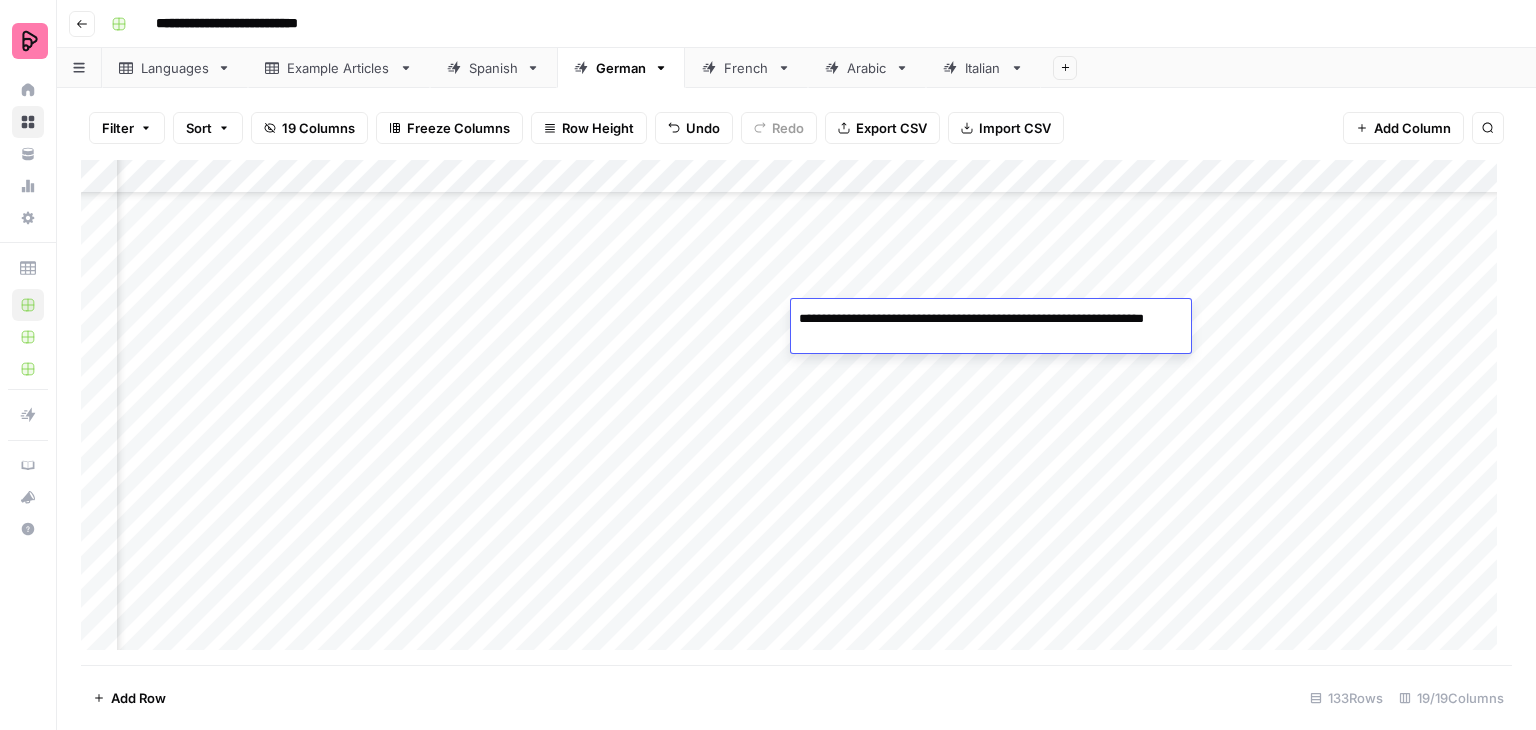click on "Add Column" at bounding box center [796, 412] 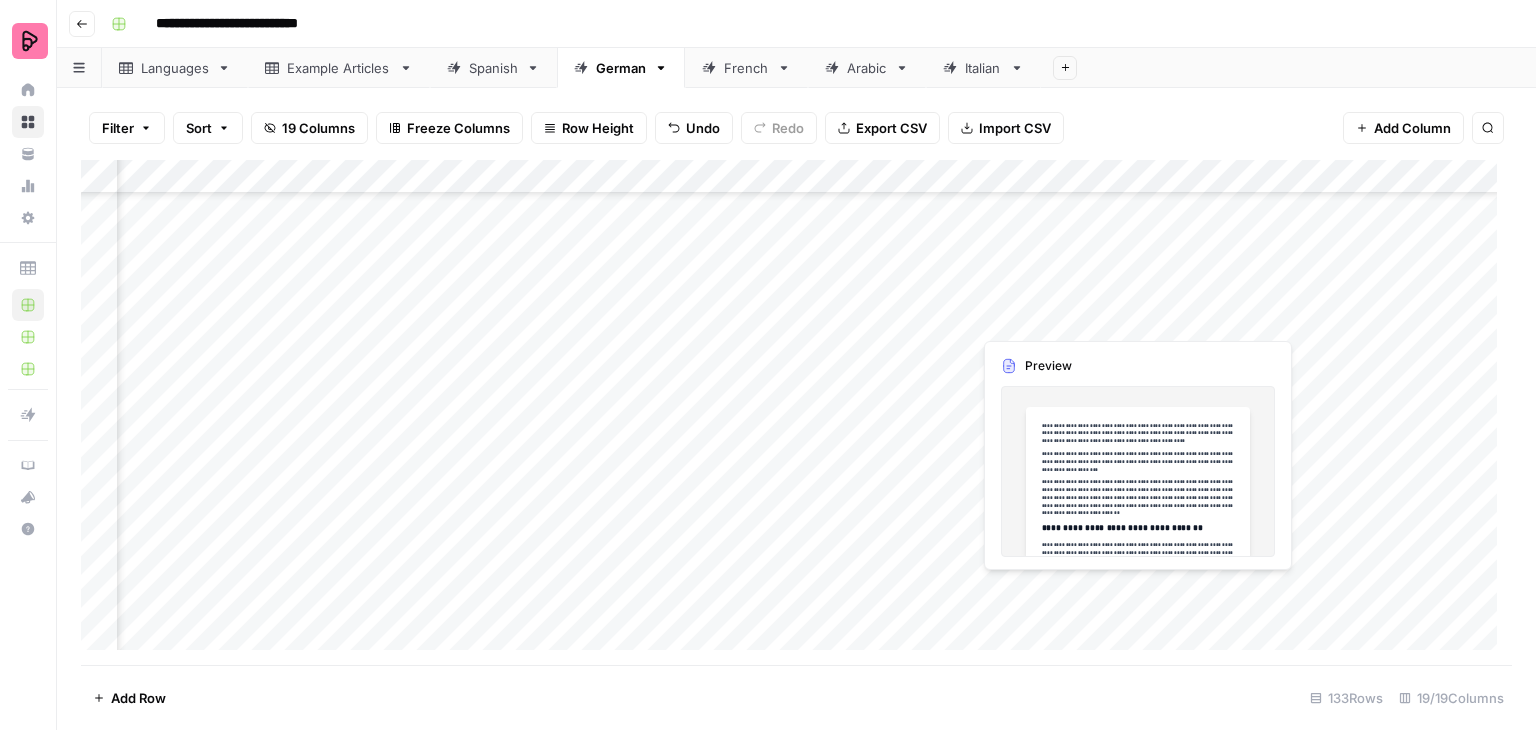 click on "Add Column" at bounding box center (796, 412) 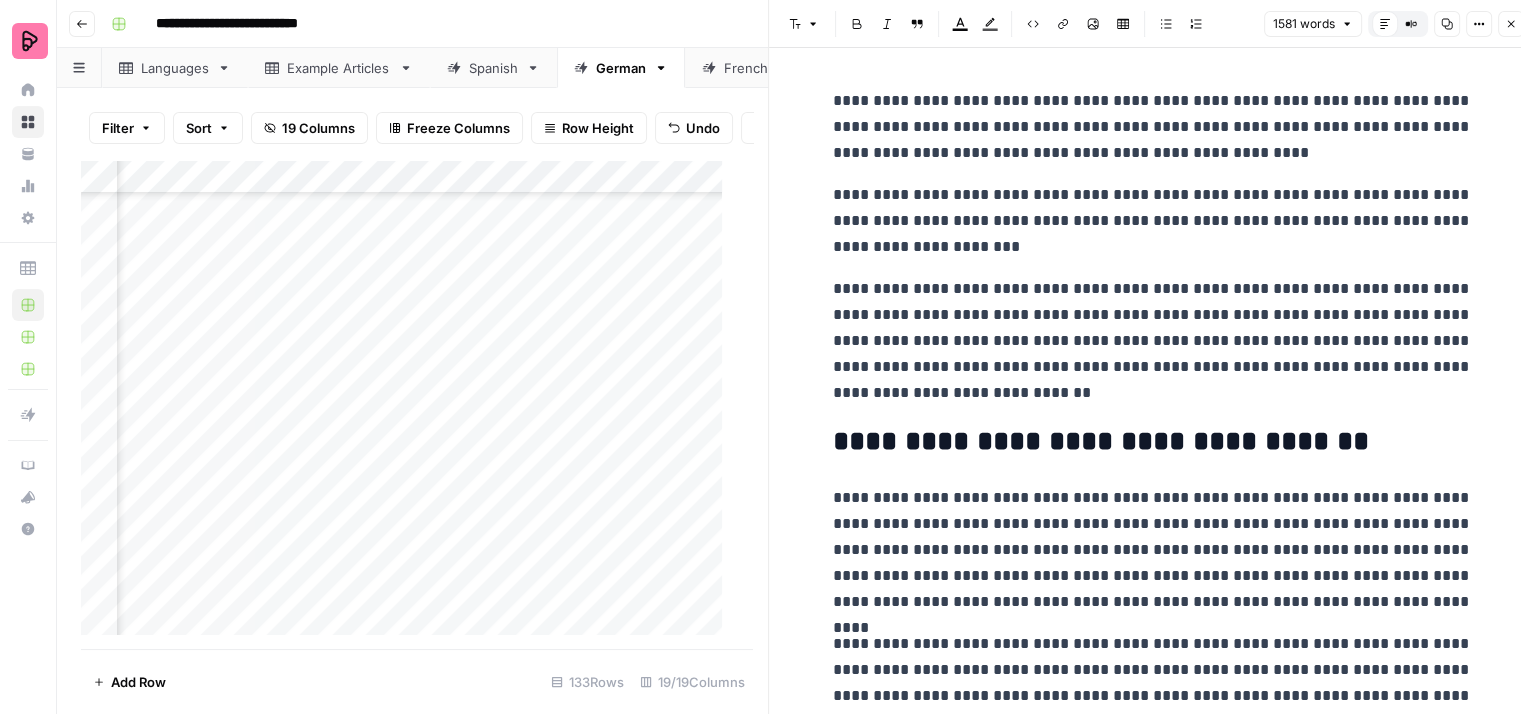 click on "**********" at bounding box center (1153, 127) 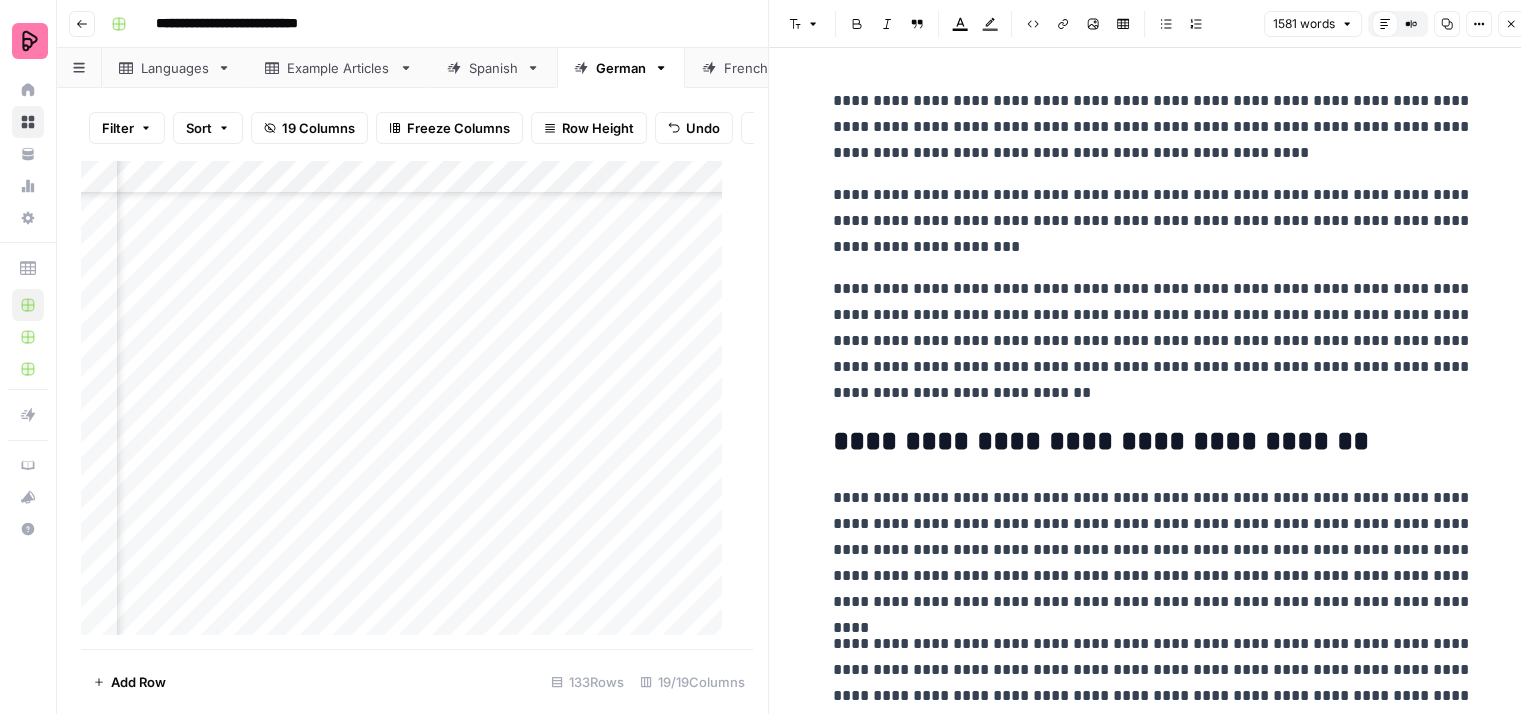 click on "**********" at bounding box center [1153, 221] 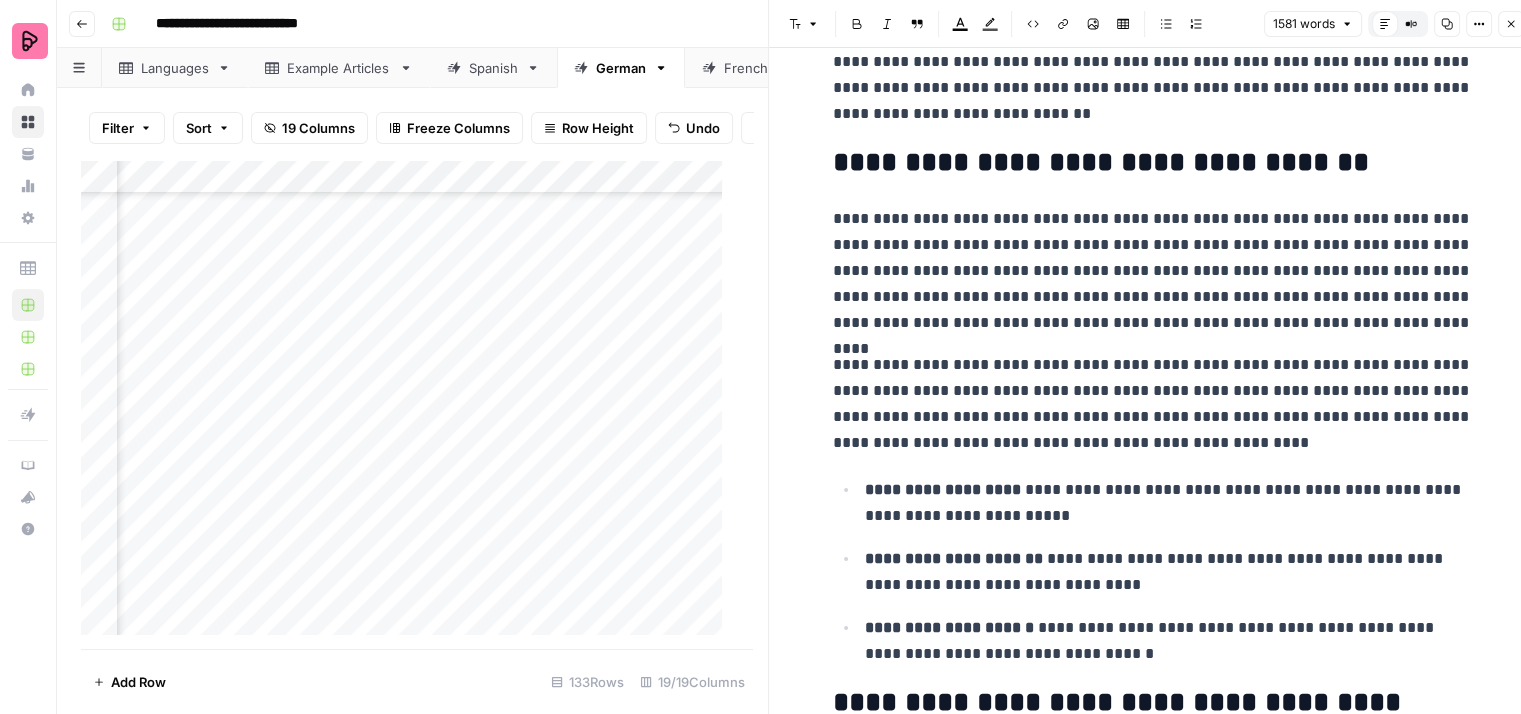 scroll, scrollTop: 300, scrollLeft: 0, axis: vertical 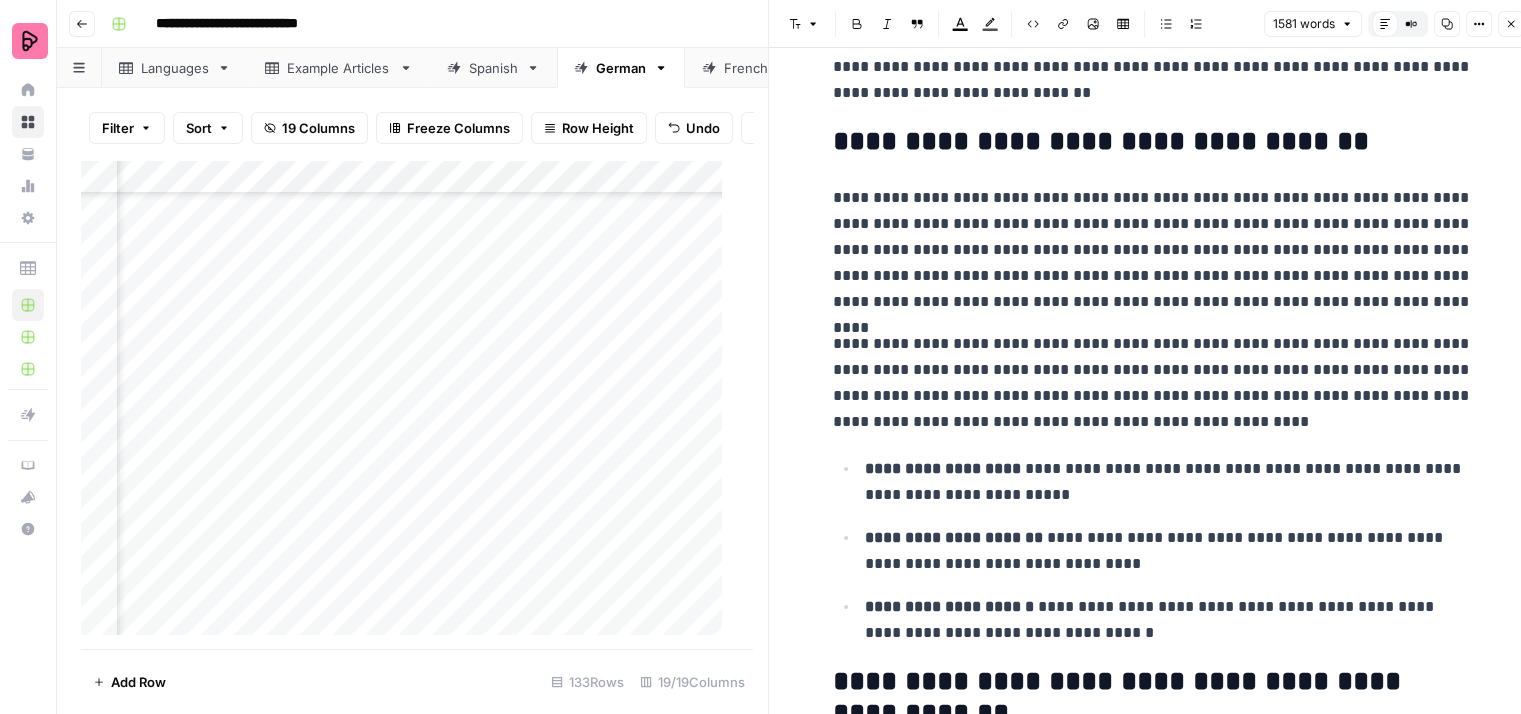 click on "**********" at bounding box center (1153, 250) 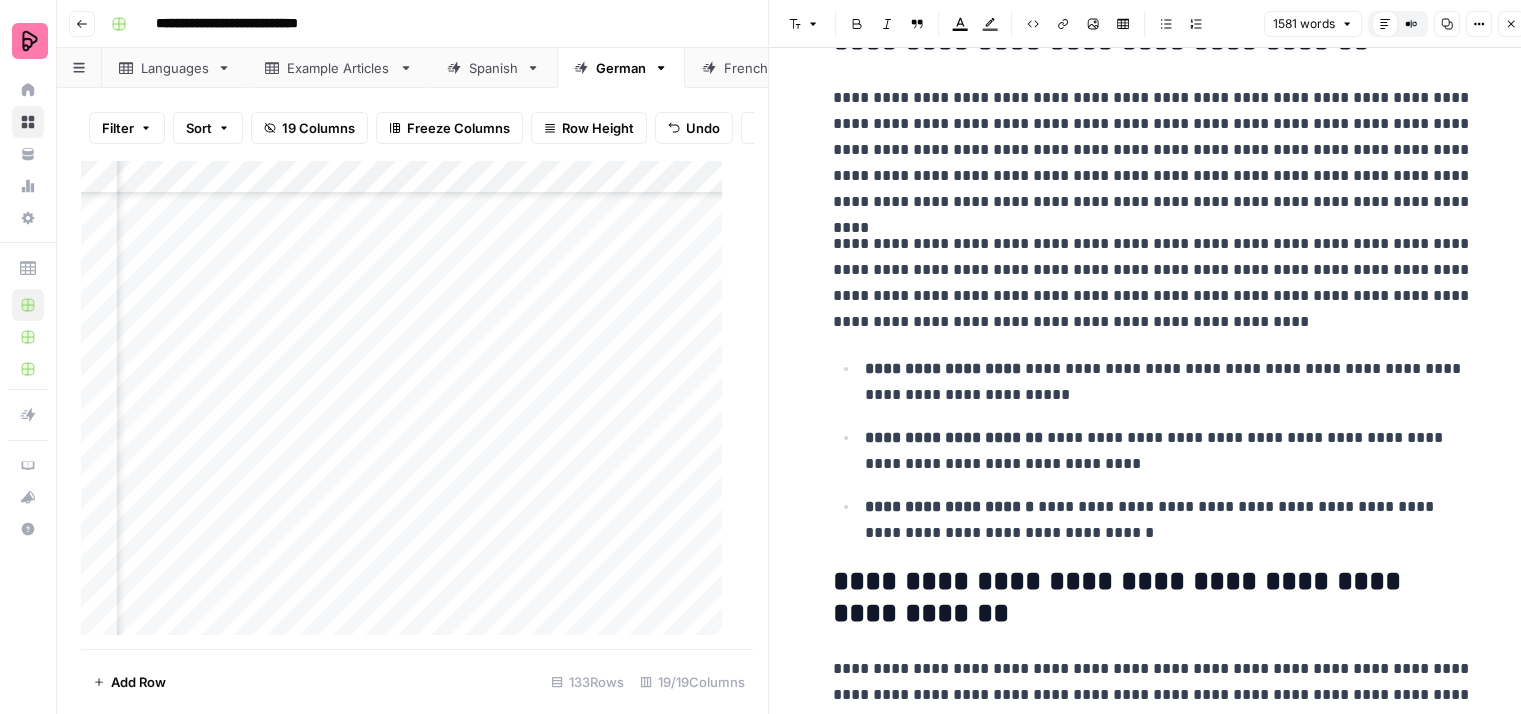 click on "**********" at bounding box center (1153, 283) 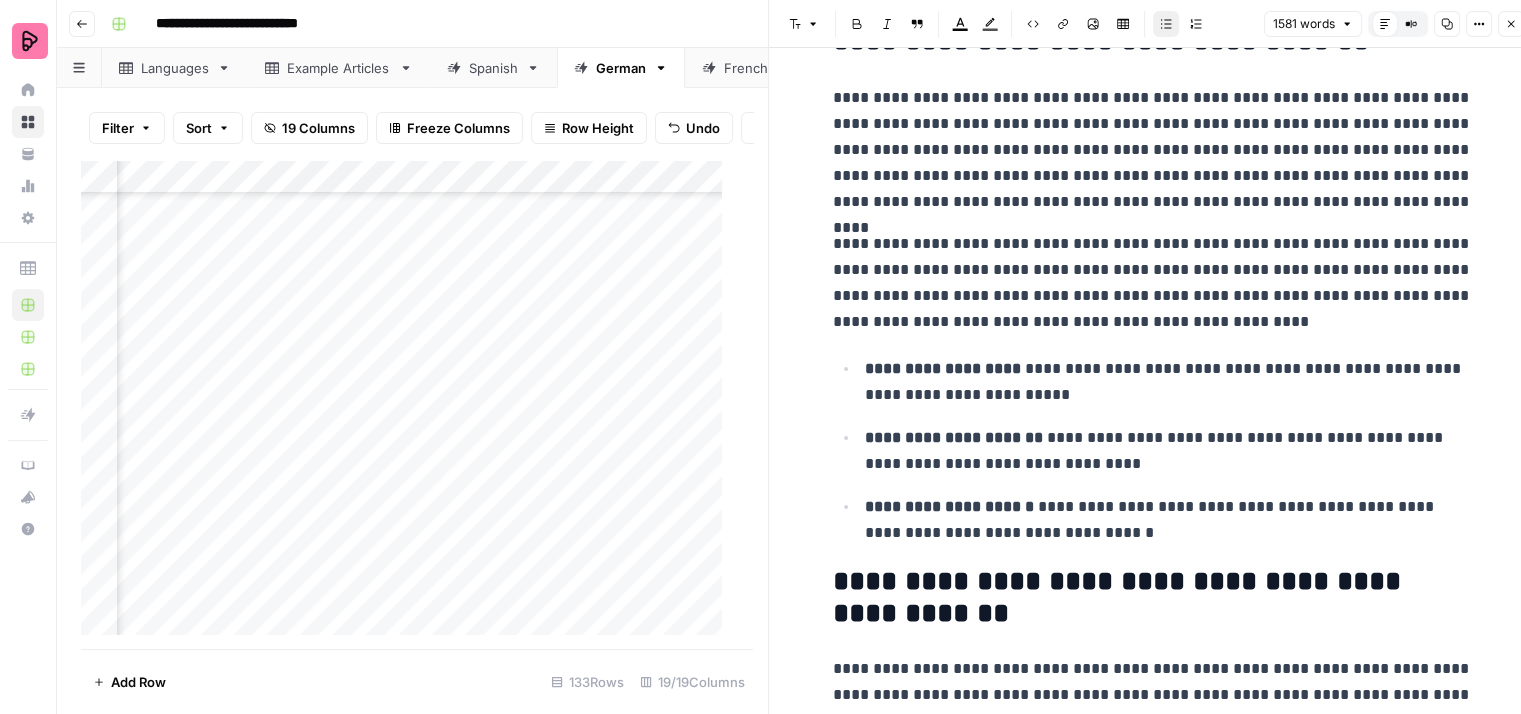 click on "**********" at bounding box center [1169, 451] 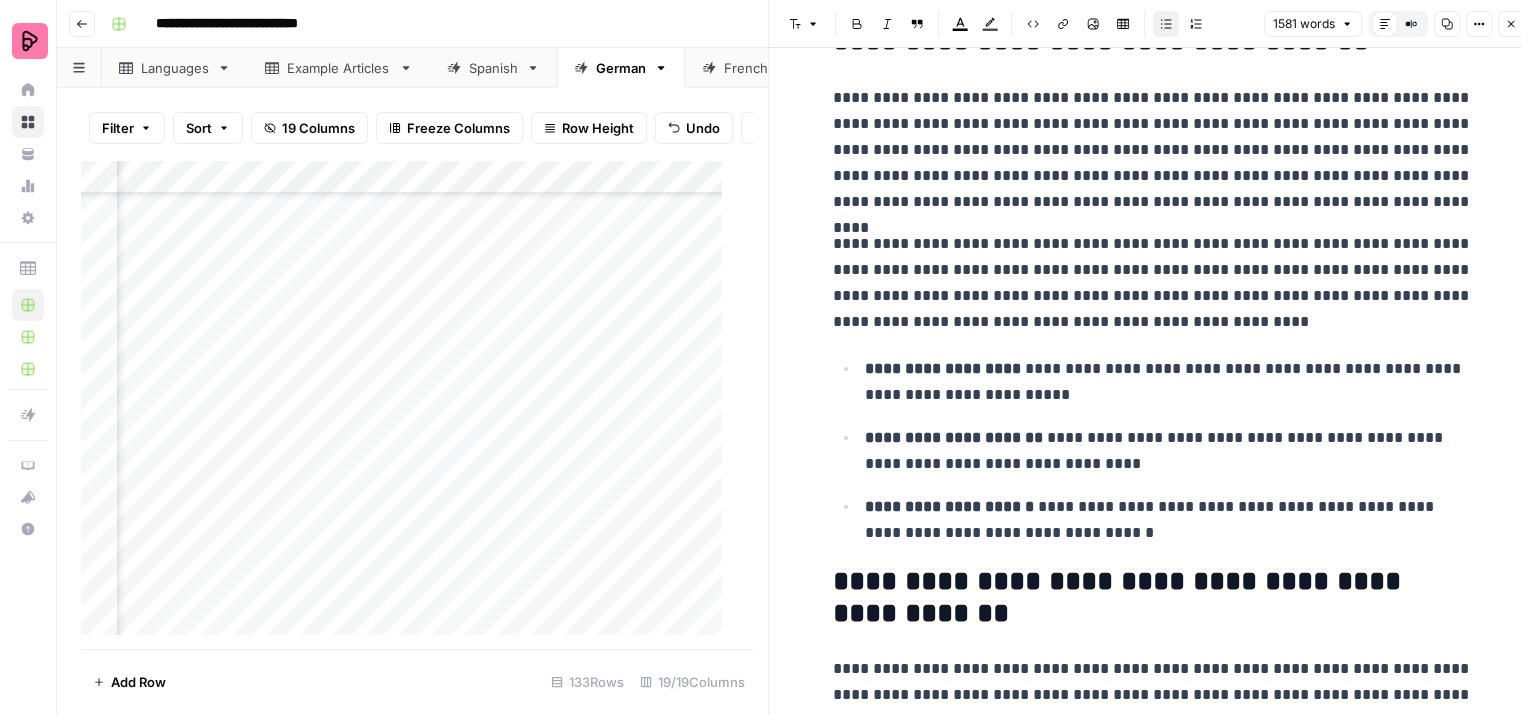 click on "**********" at bounding box center (1169, 382) 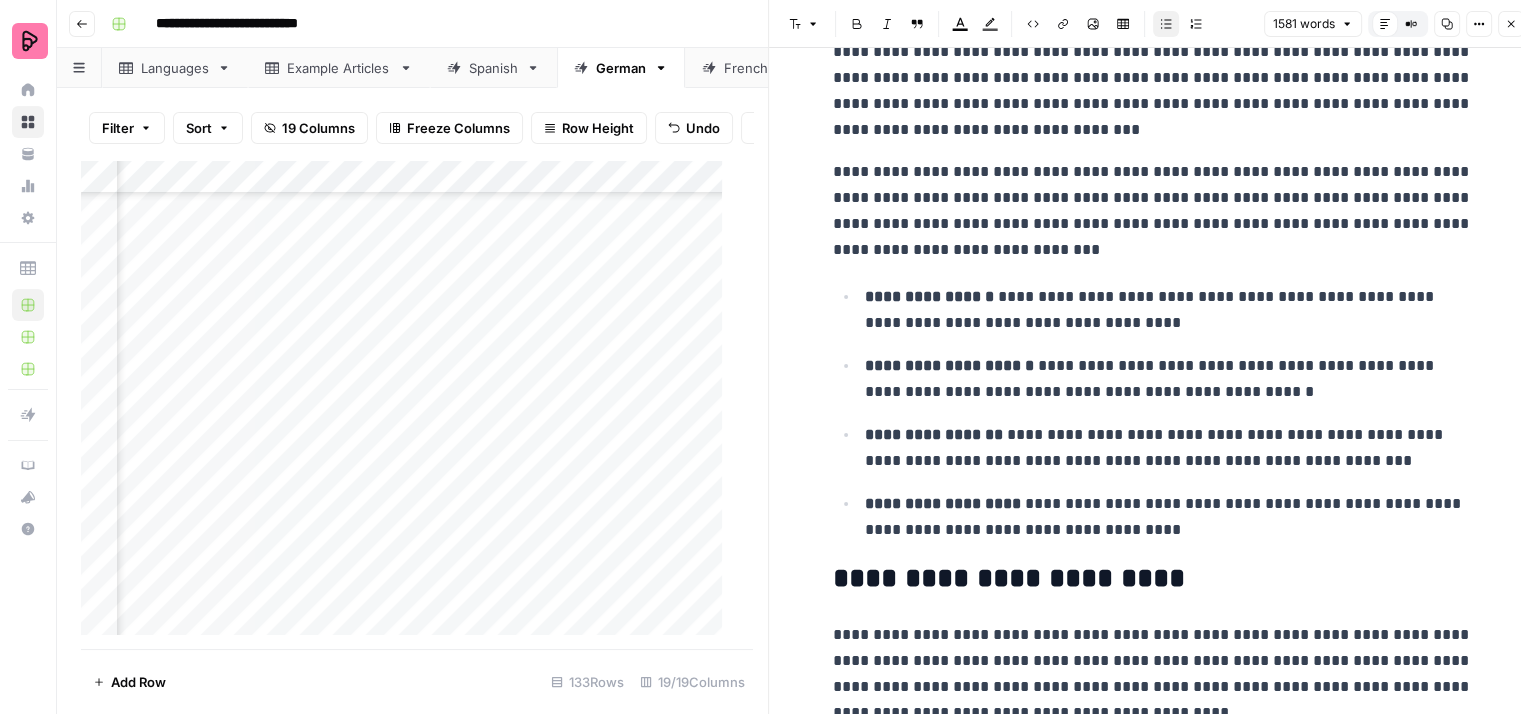 scroll, scrollTop: 4400, scrollLeft: 0, axis: vertical 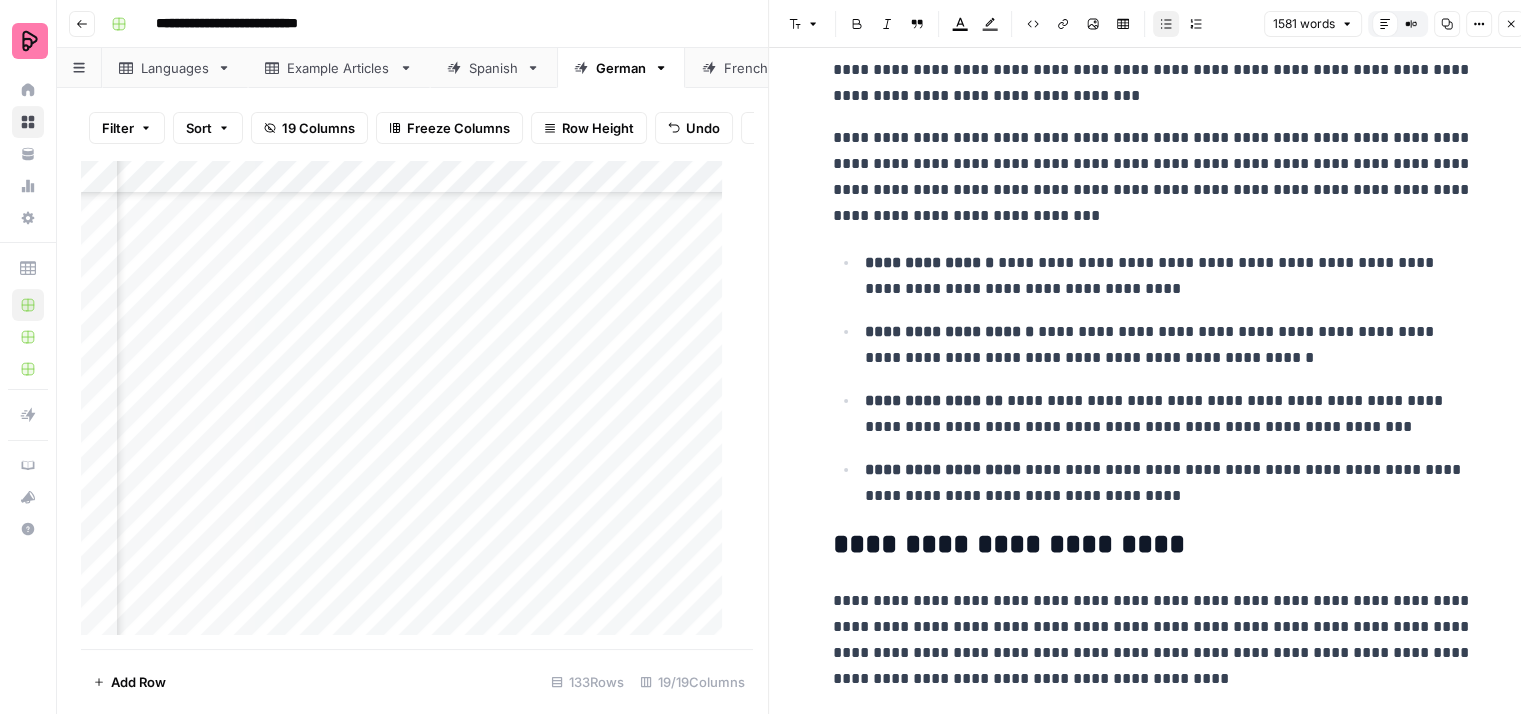 click on "**********" at bounding box center (929, 262) 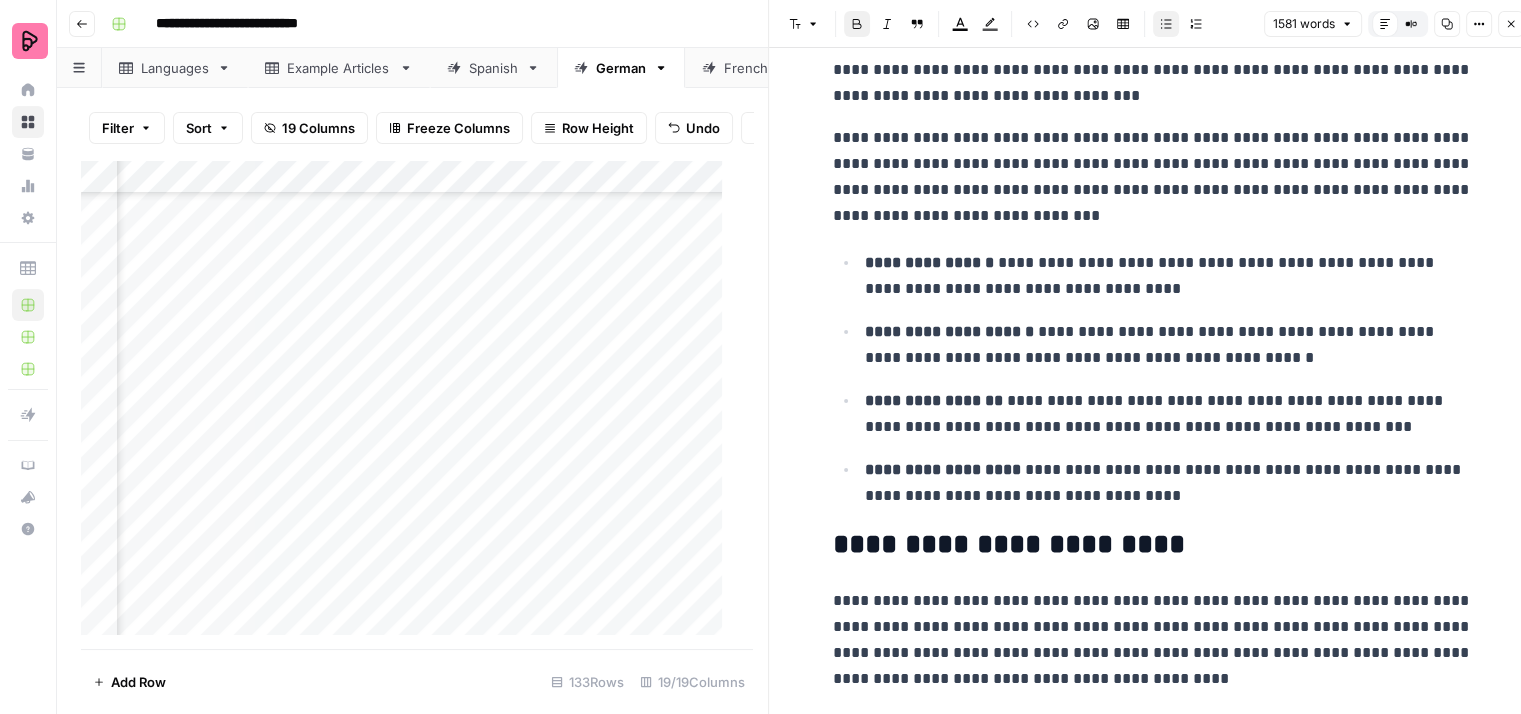 type 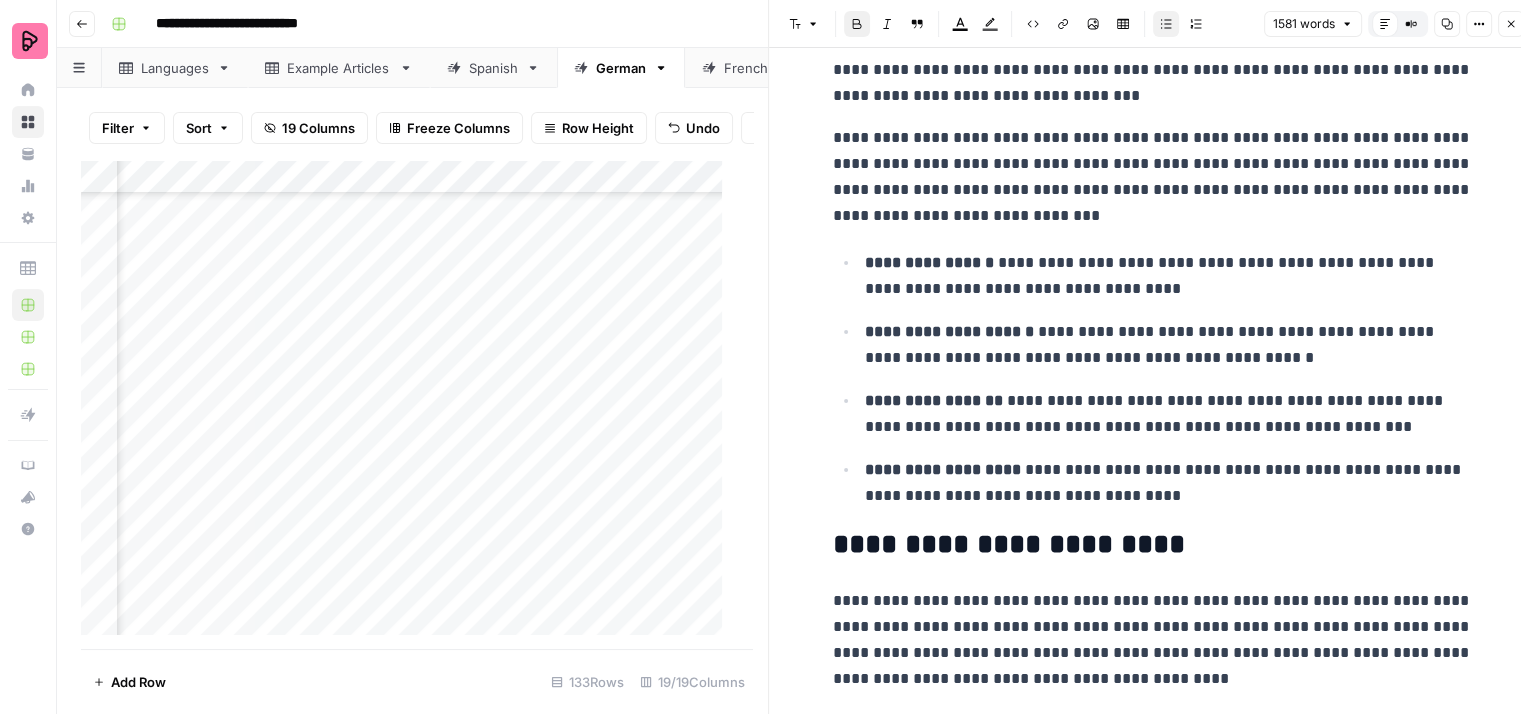 click on "**********" at bounding box center [949, 331] 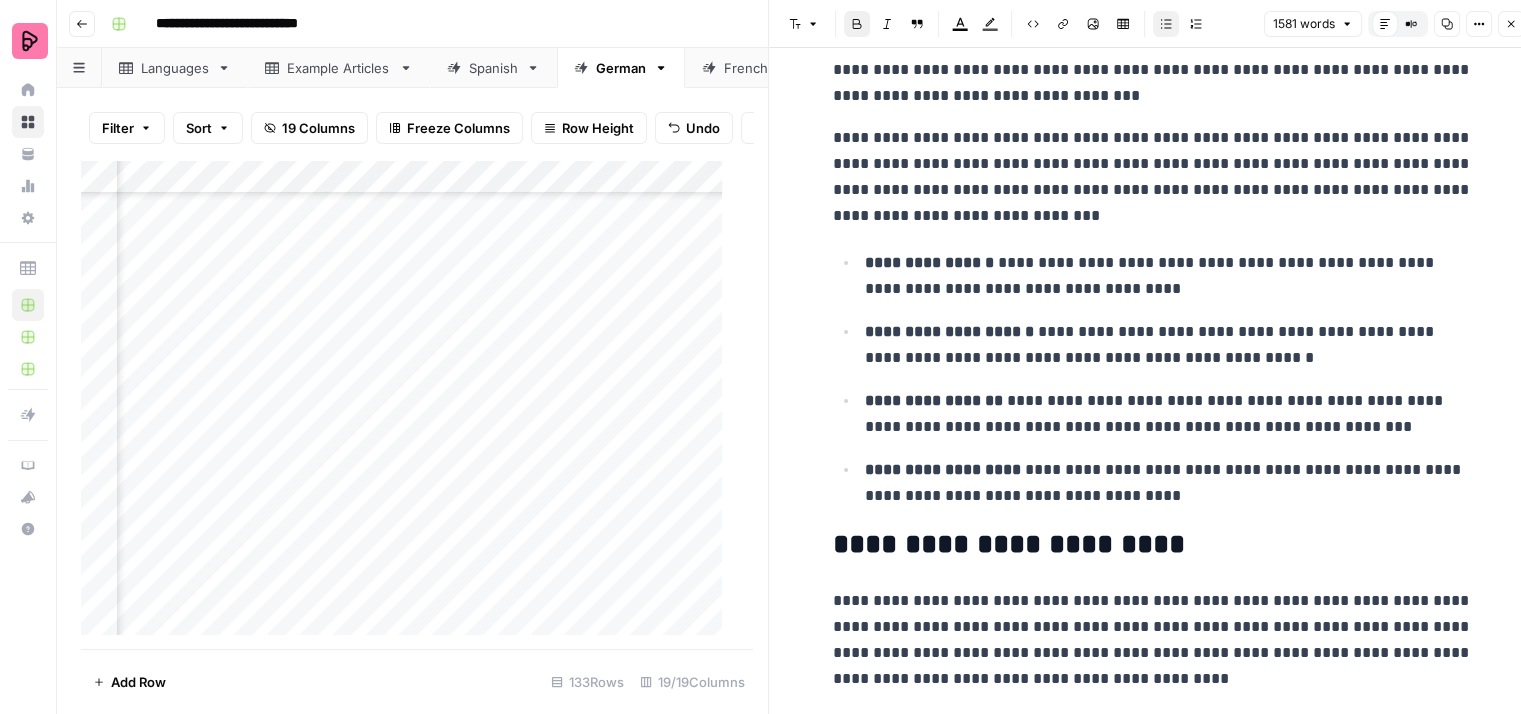 click on "**********" at bounding box center [943, 469] 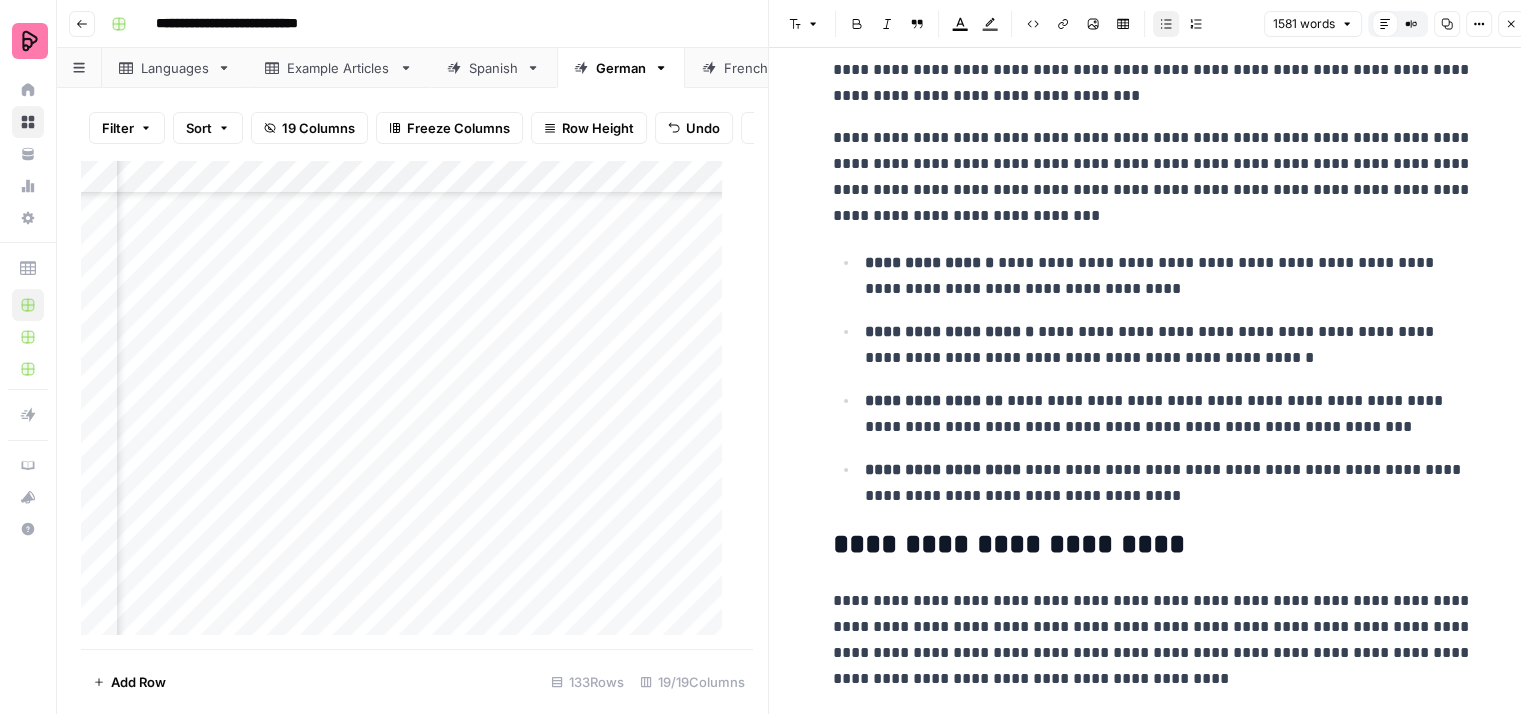 click on "**********" at bounding box center (1169, 414) 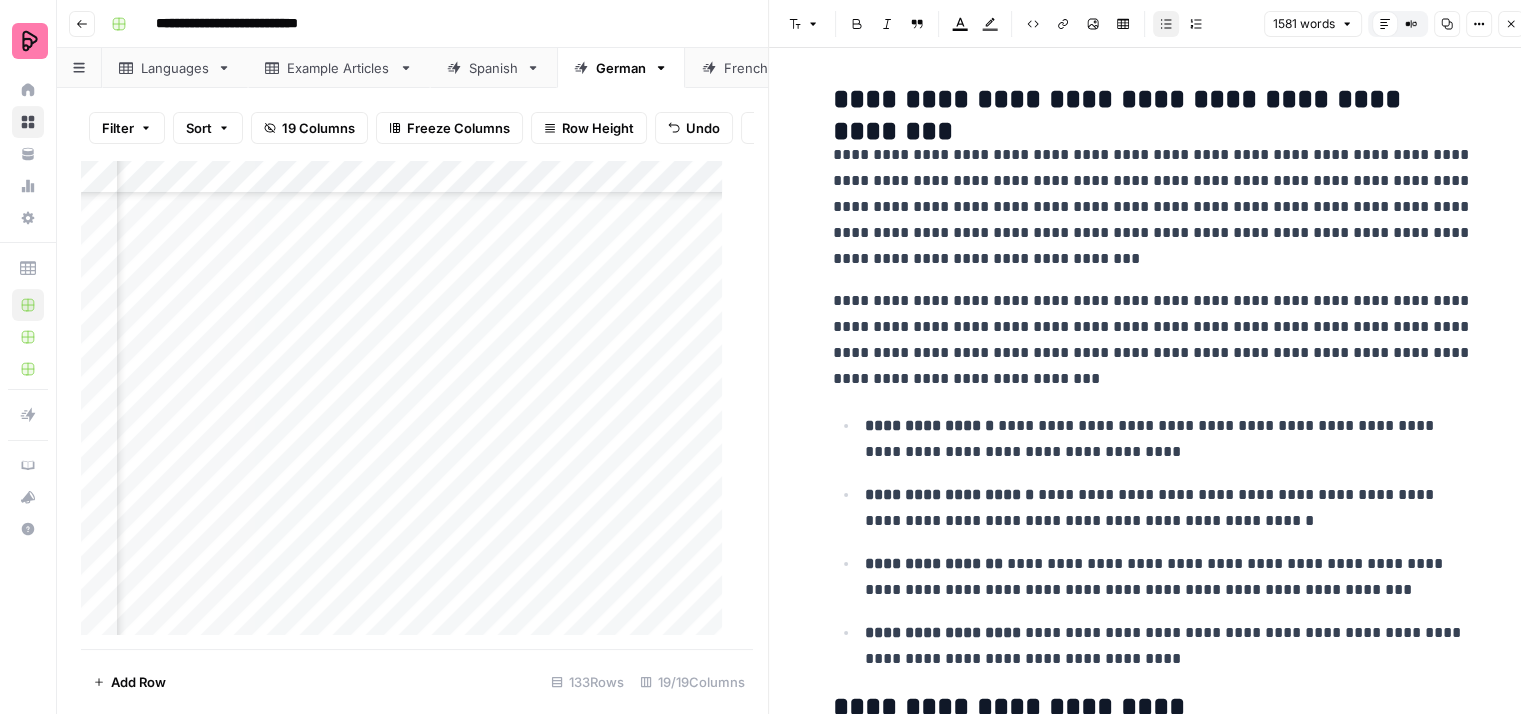 scroll, scrollTop: 4300, scrollLeft: 0, axis: vertical 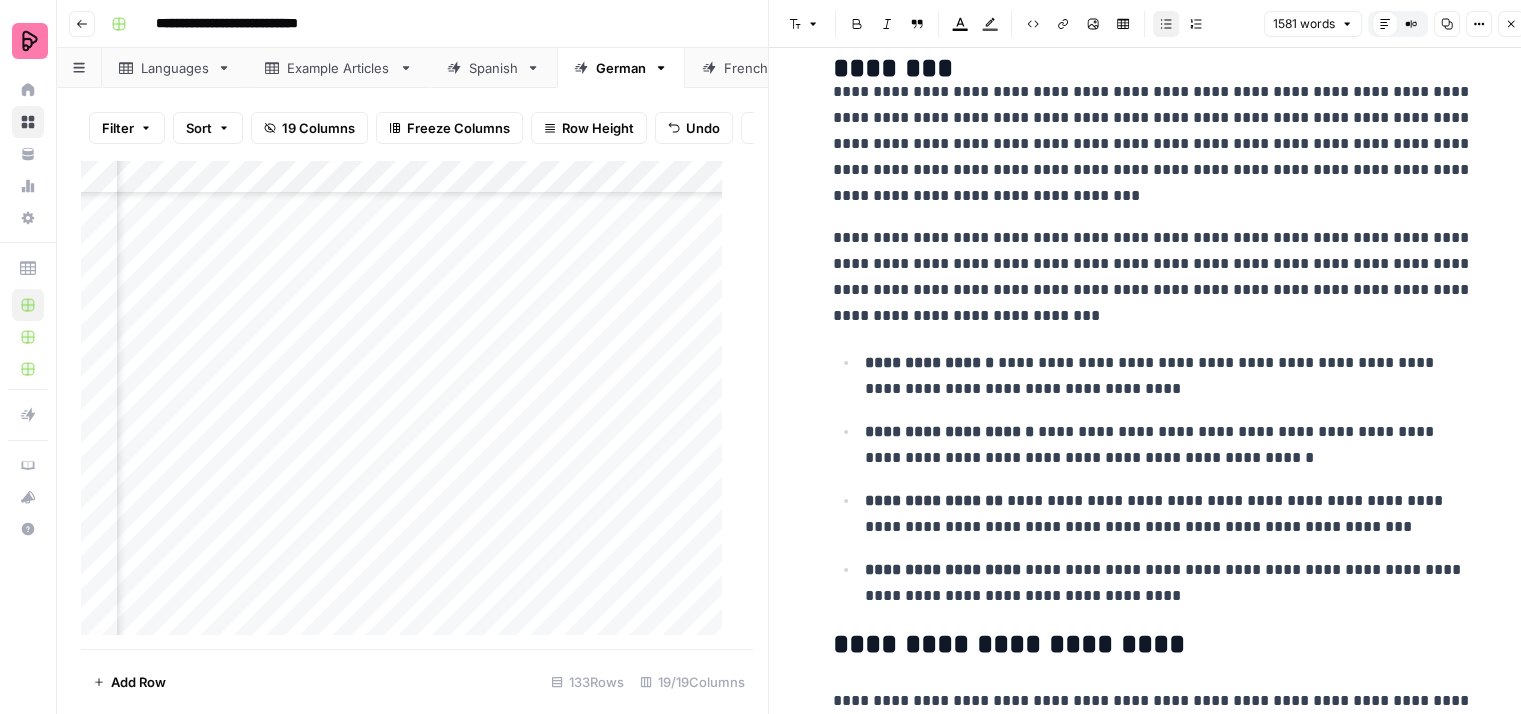 click on "**********" at bounding box center [1169, 445] 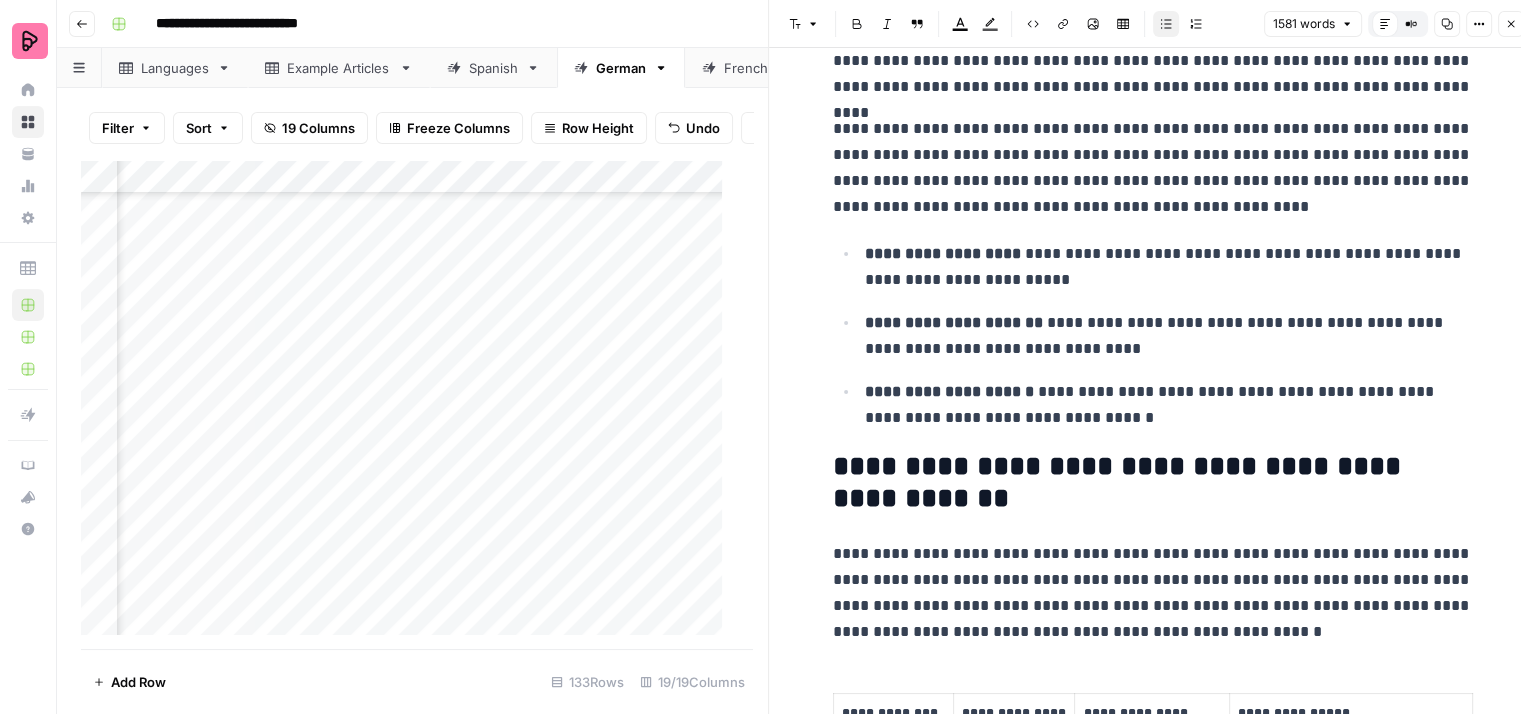 scroll, scrollTop: 400, scrollLeft: 0, axis: vertical 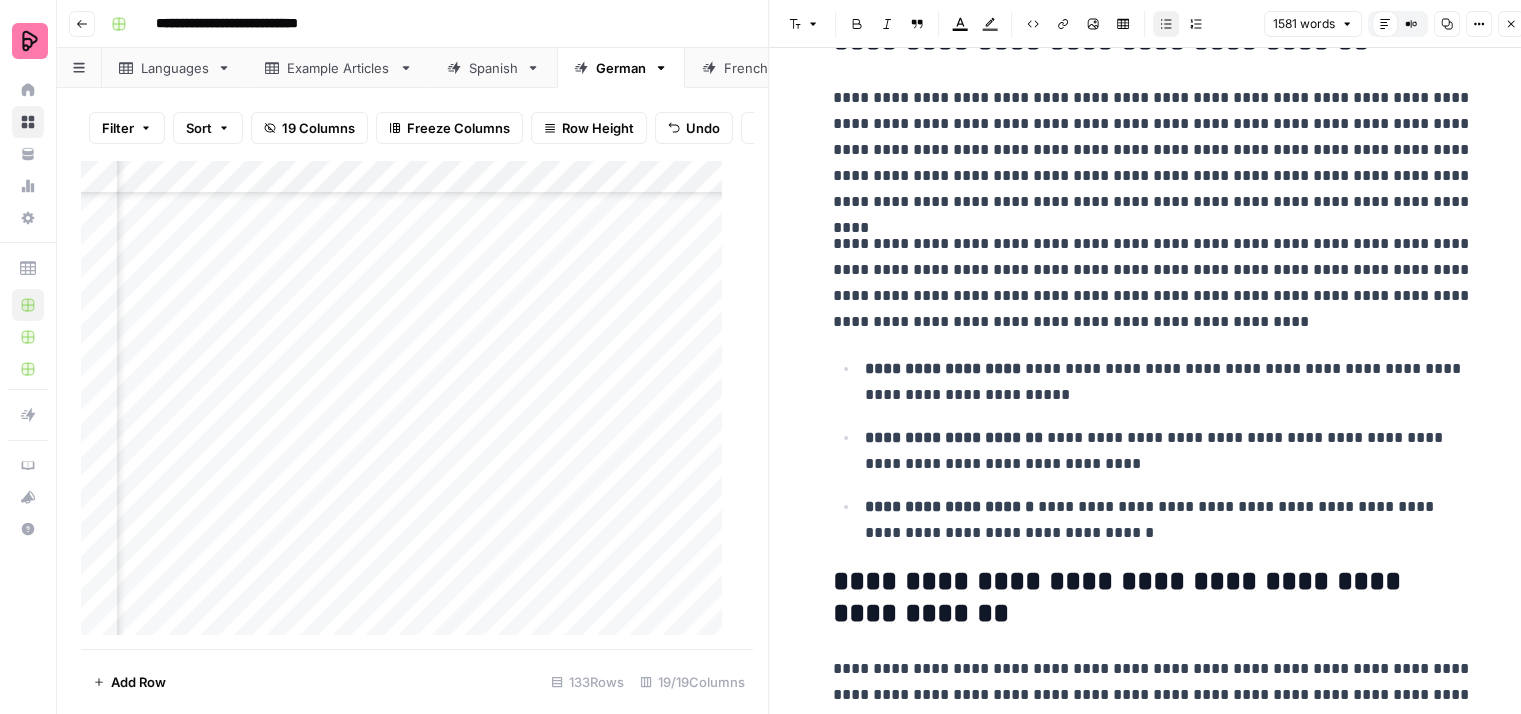 click on "**********" at bounding box center [943, 368] 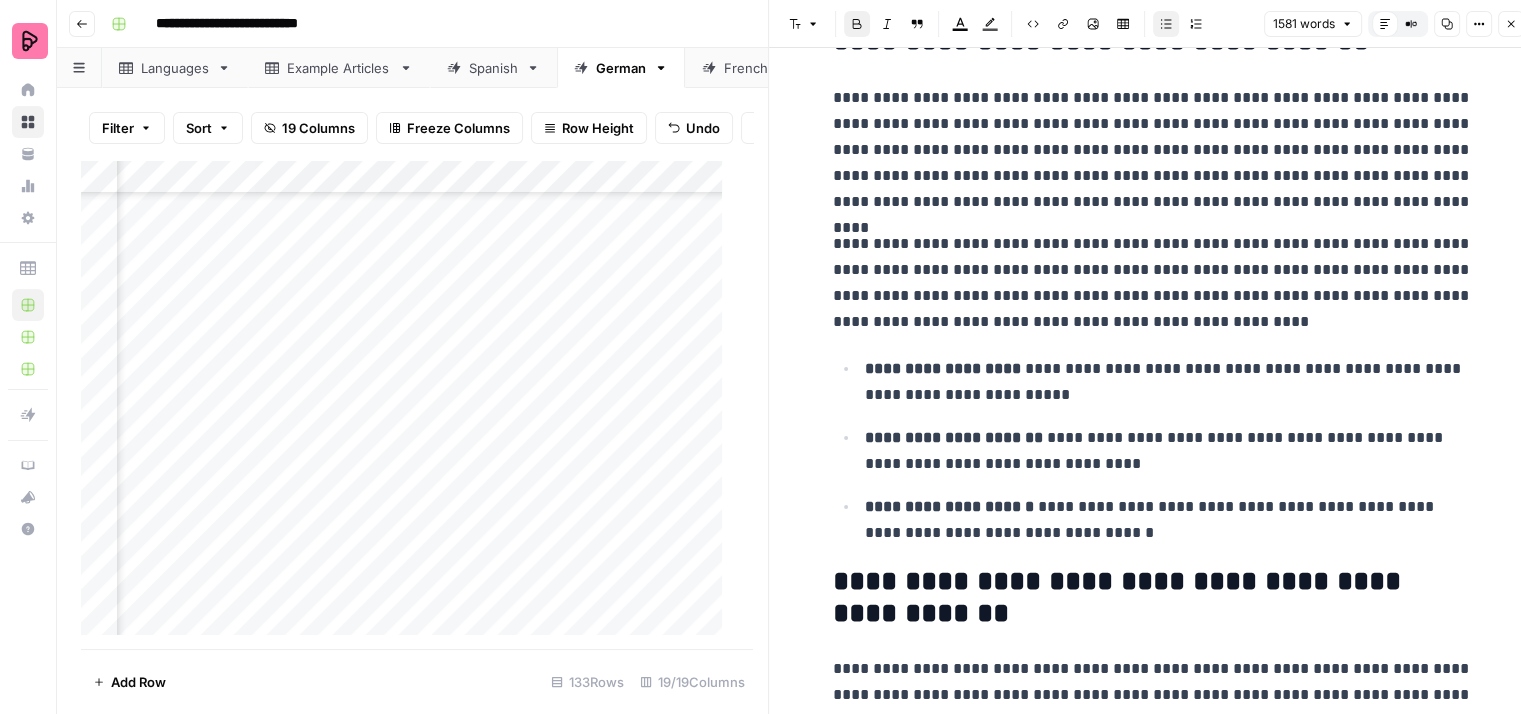 click on "**********" at bounding box center [1153, 450] 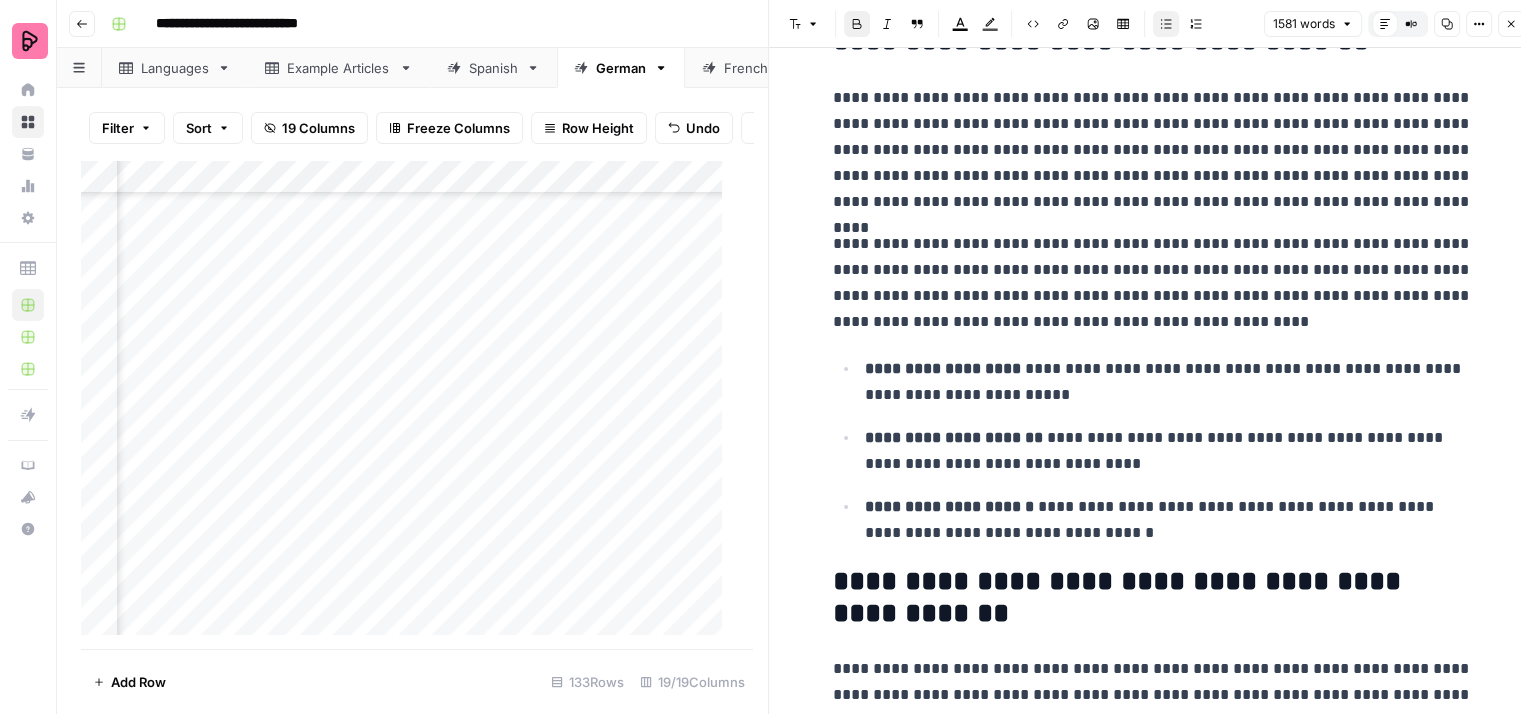 click on "**********" at bounding box center (954, 437) 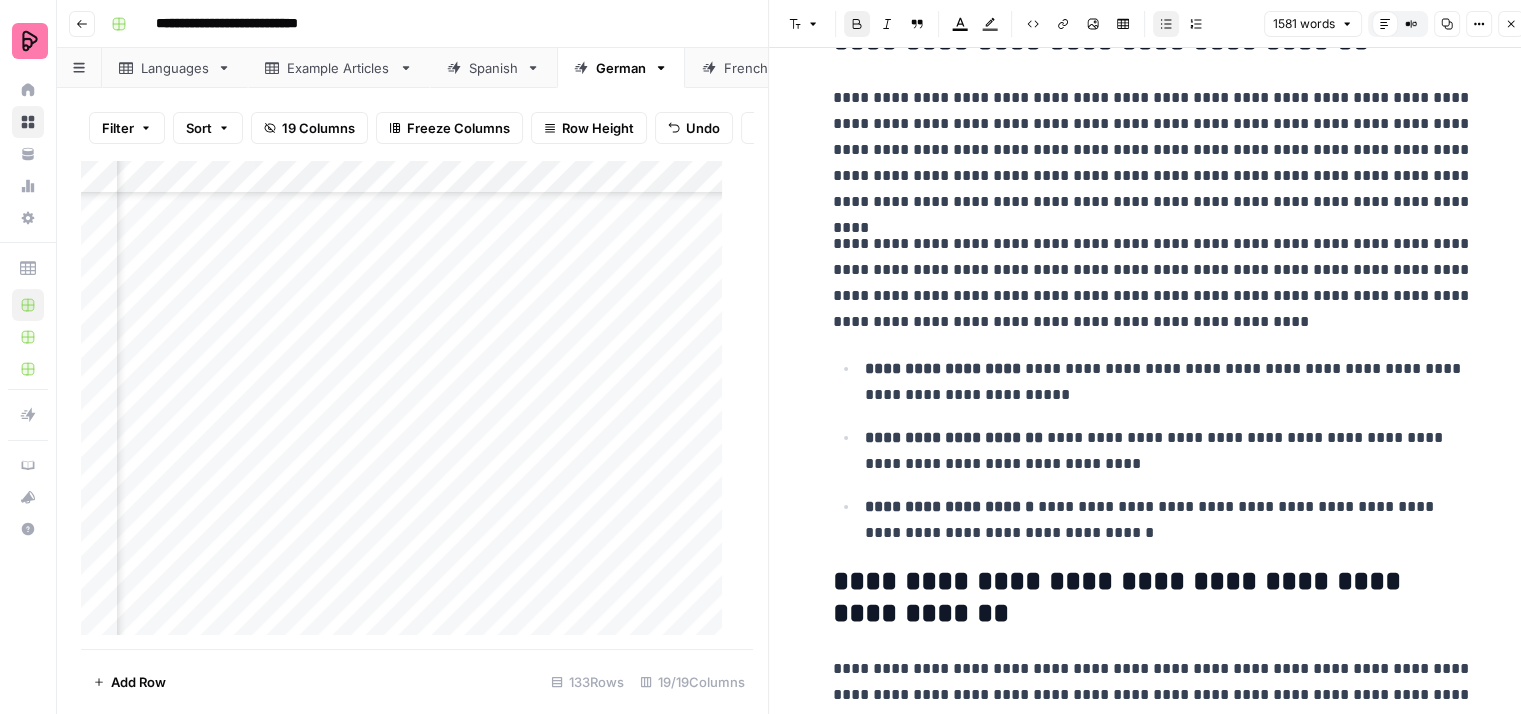 click on "**********" at bounding box center (949, 506) 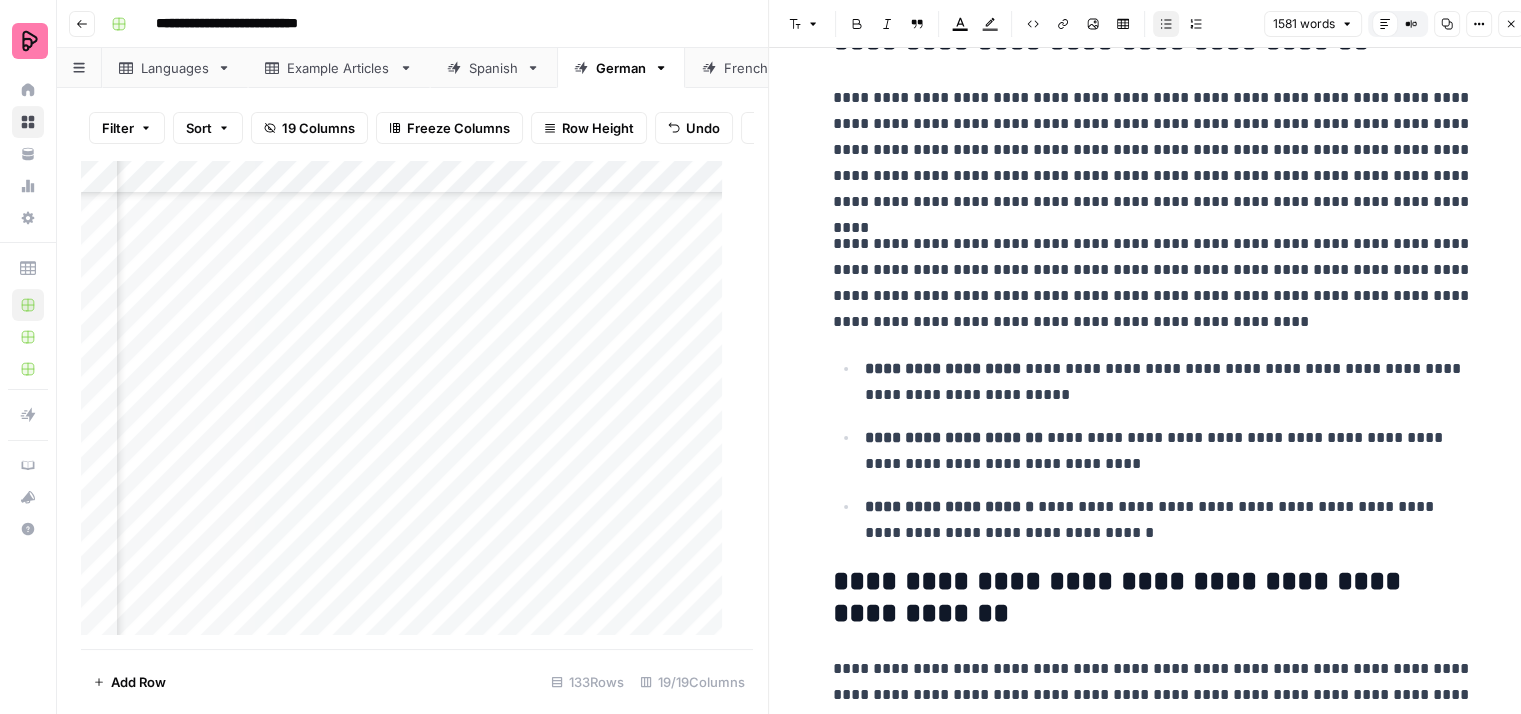 click on "**********" at bounding box center [1169, 451] 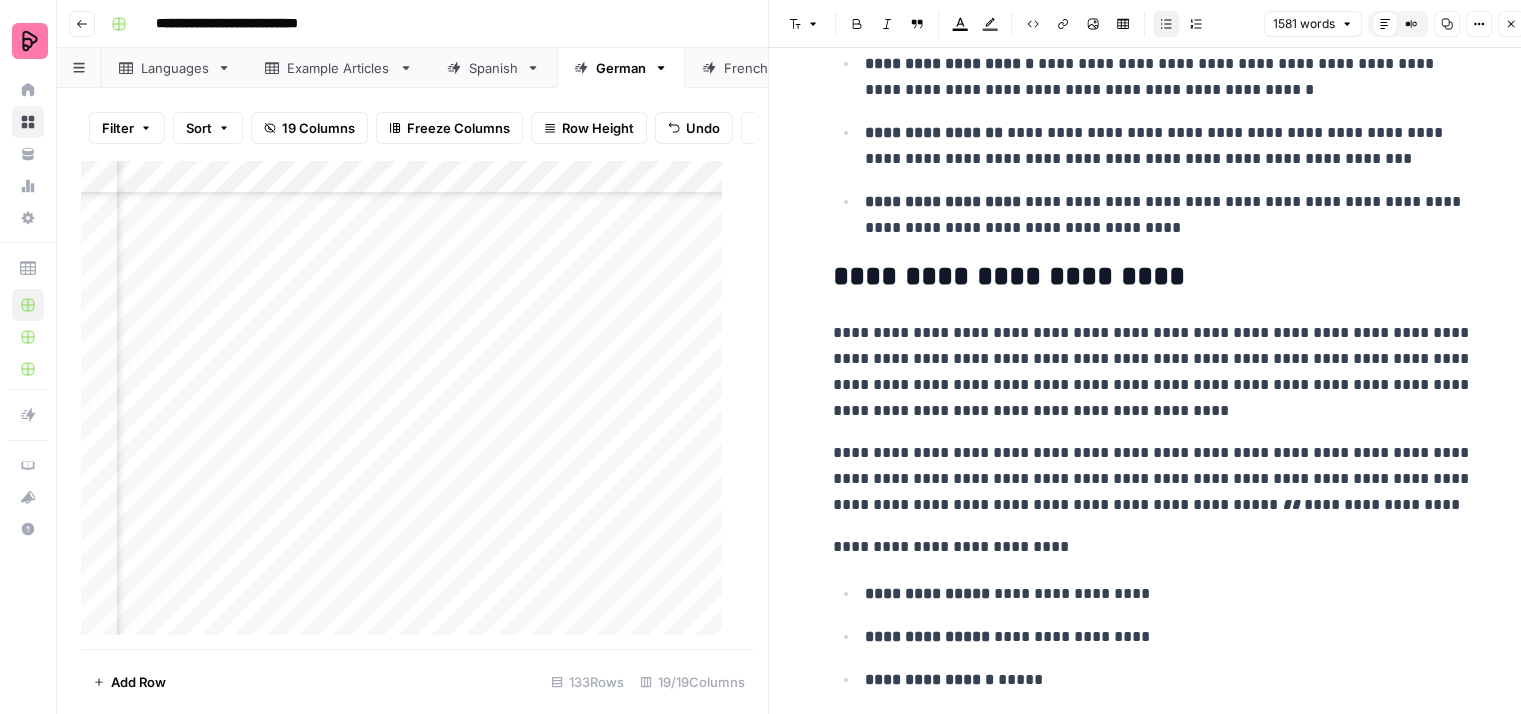 scroll, scrollTop: 4700, scrollLeft: 0, axis: vertical 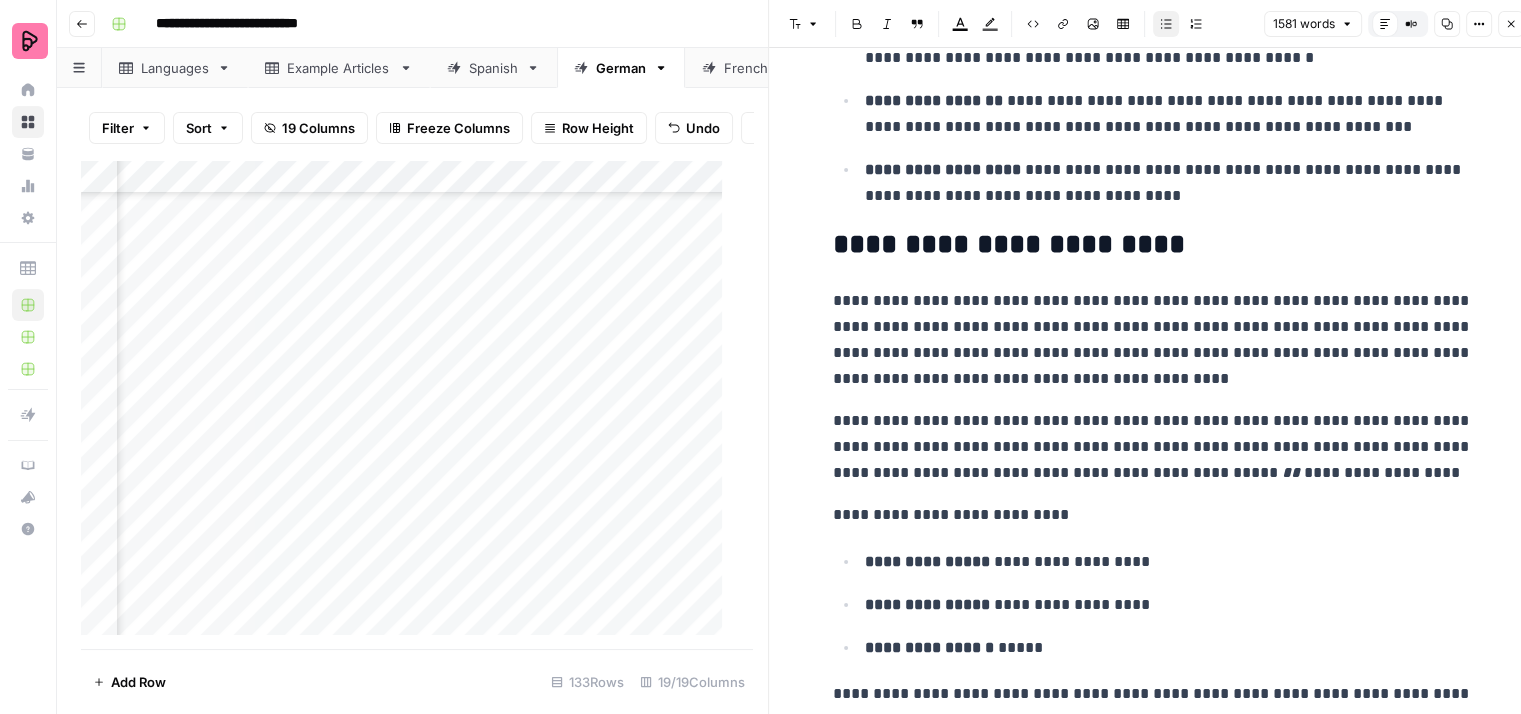 click on "**********" at bounding box center [1153, 340] 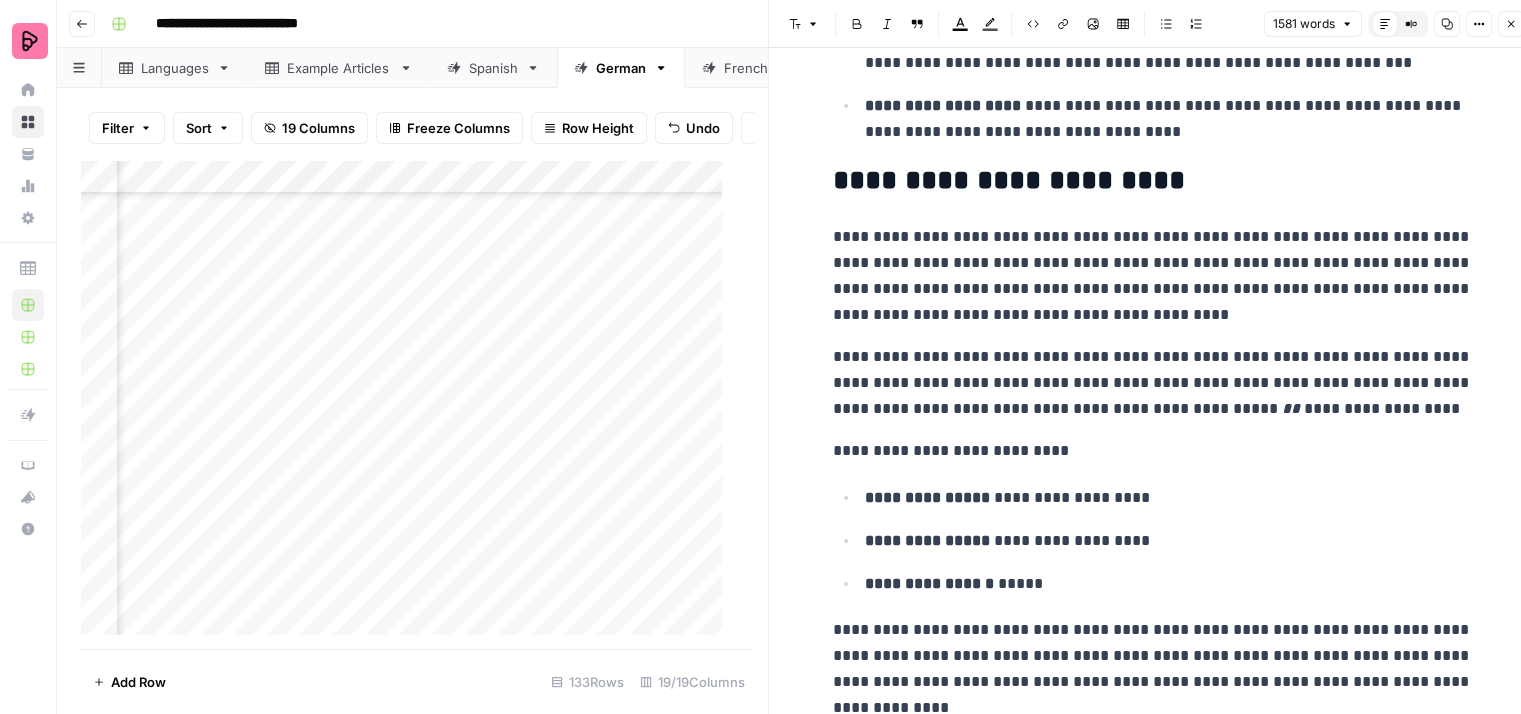 scroll, scrollTop: 4800, scrollLeft: 0, axis: vertical 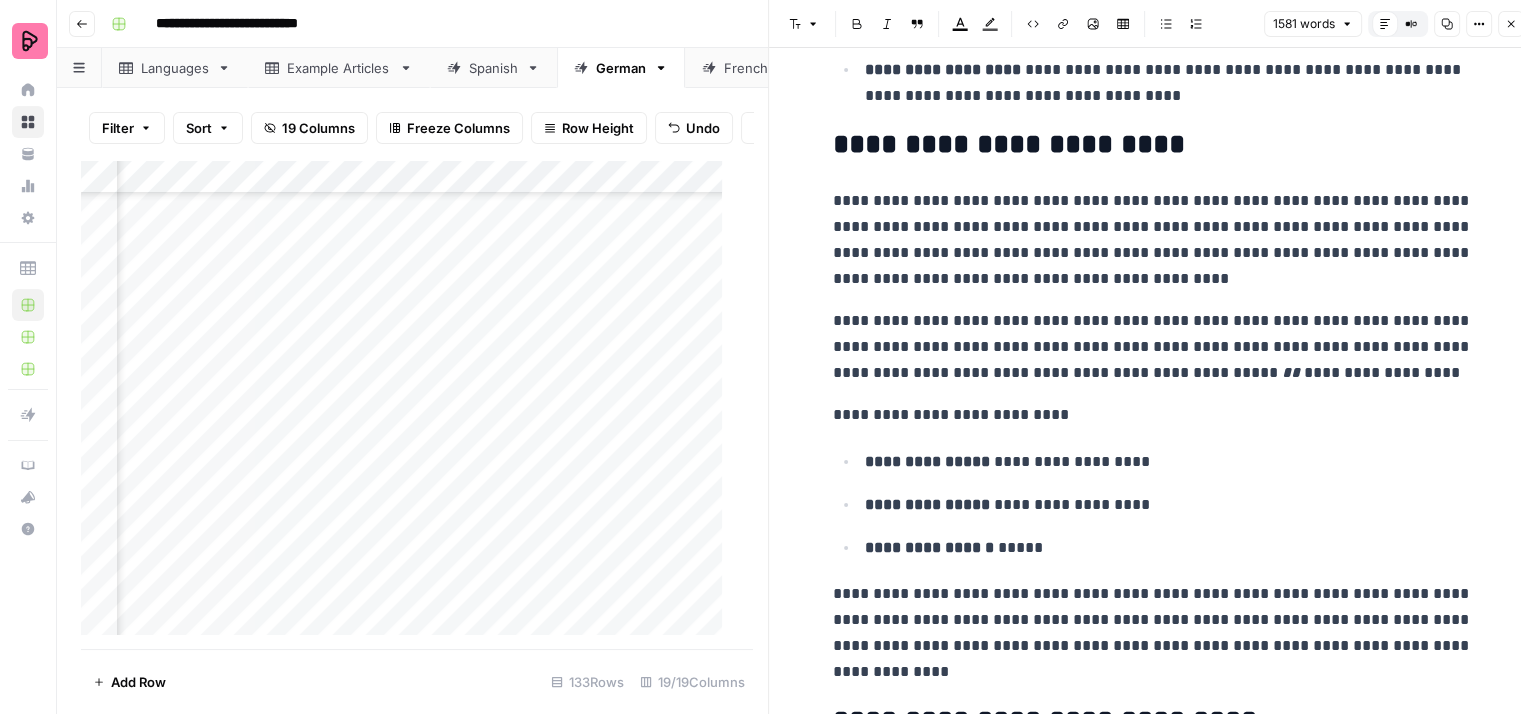 click on "**********" at bounding box center (1153, 415) 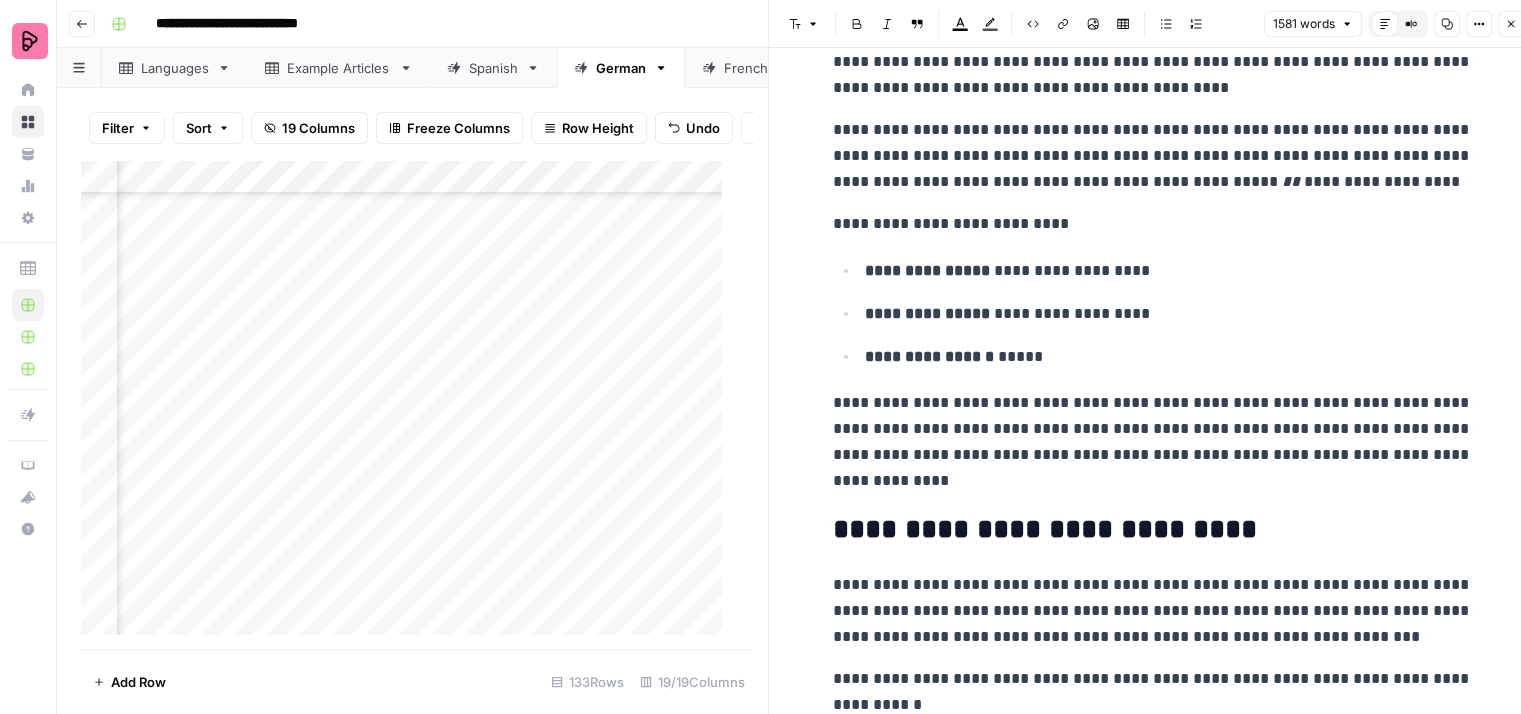 scroll, scrollTop: 5000, scrollLeft: 0, axis: vertical 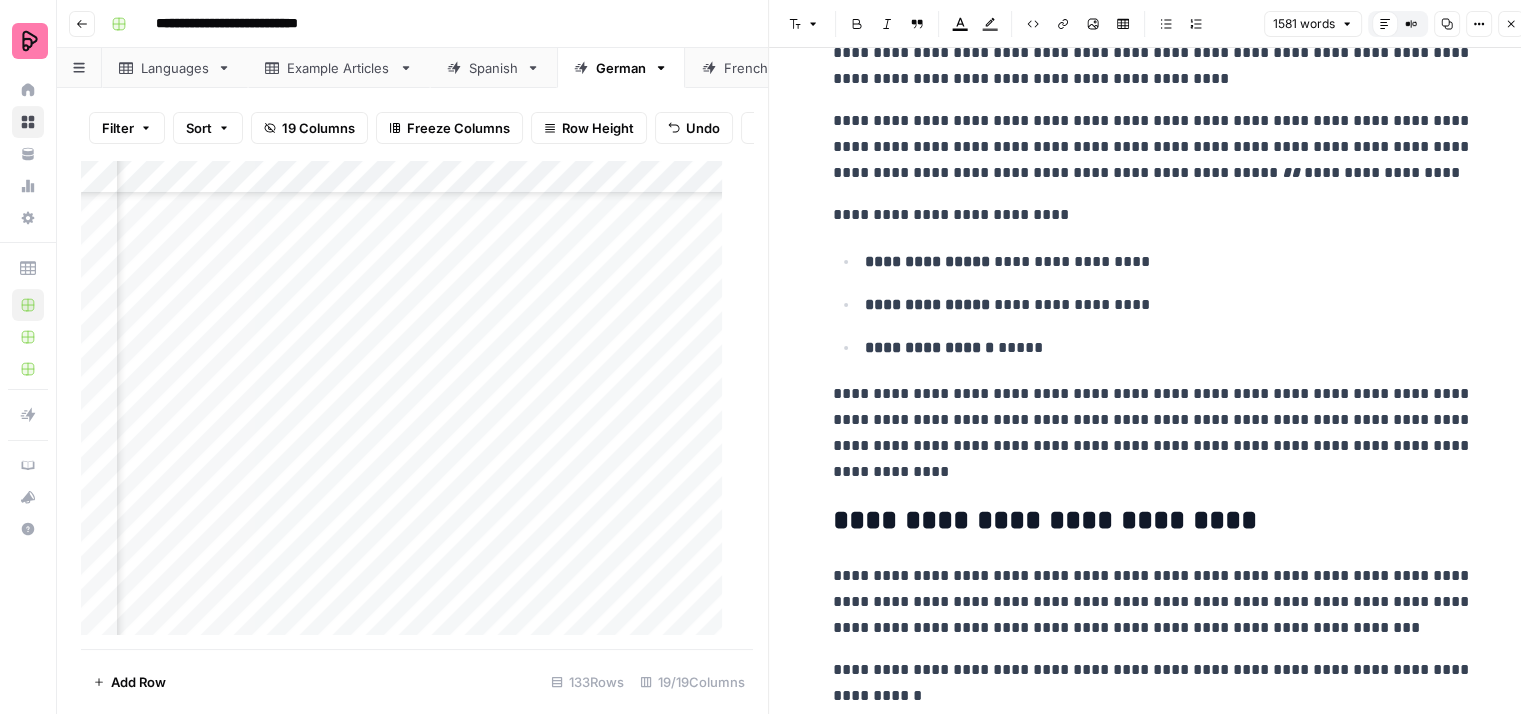 click on "**********" at bounding box center [1169, 348] 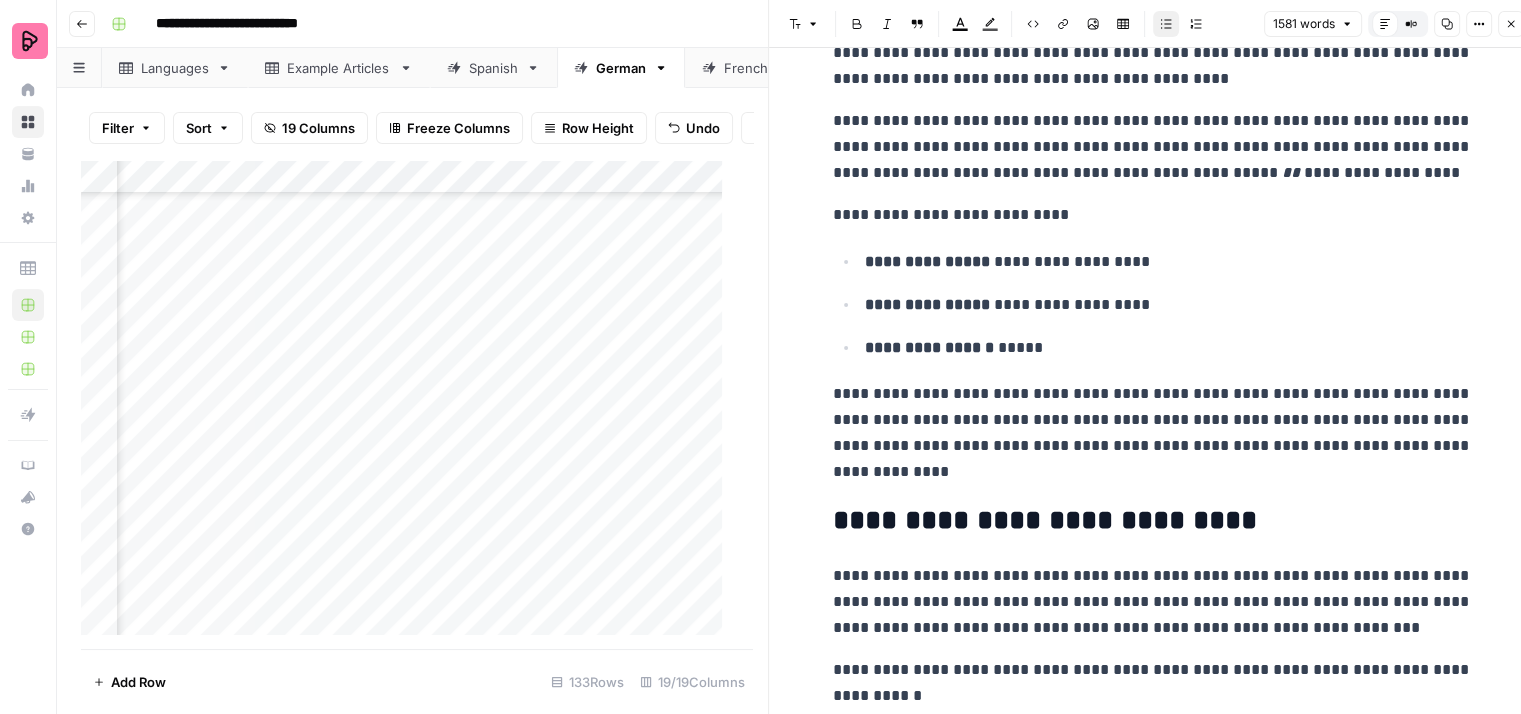 click on "**********" at bounding box center [1153, 433] 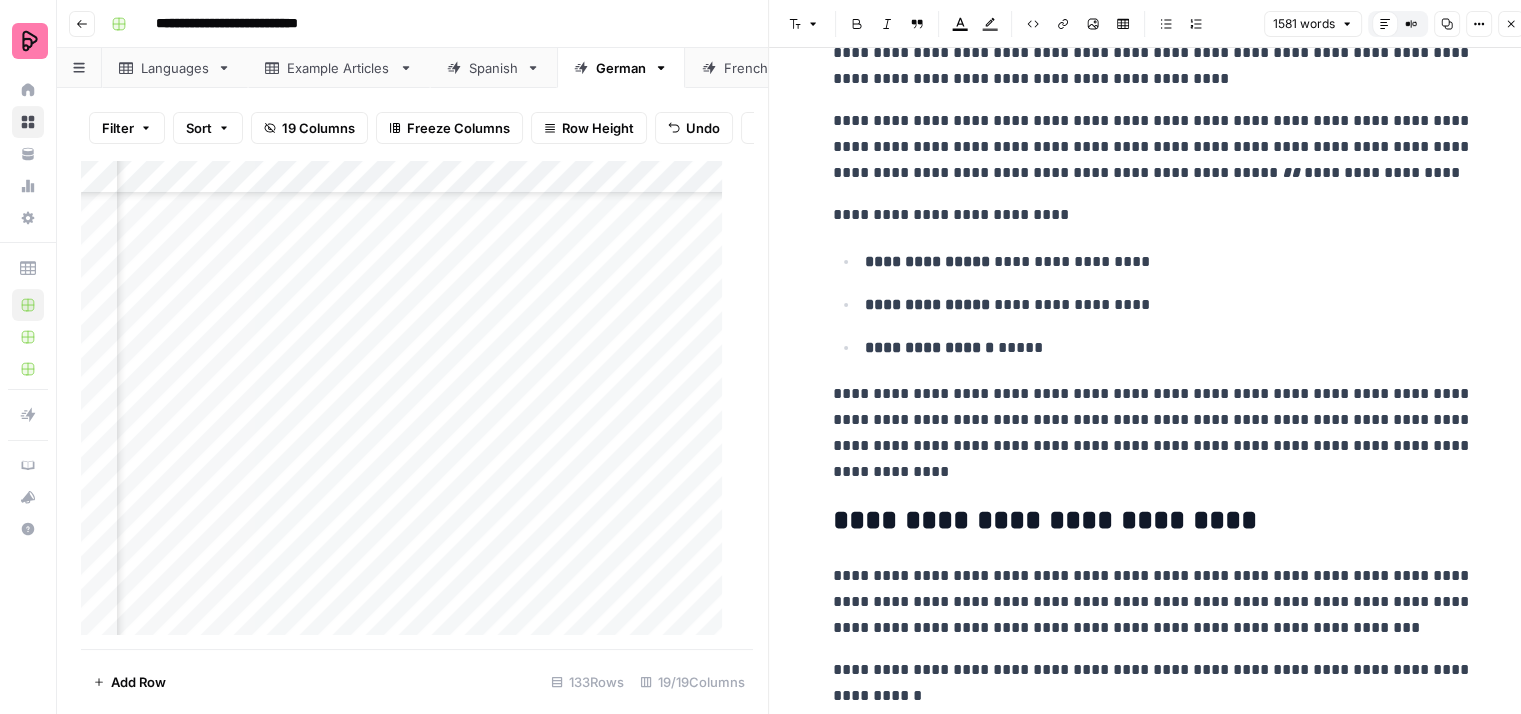 click on "**********" at bounding box center (1153, 433) 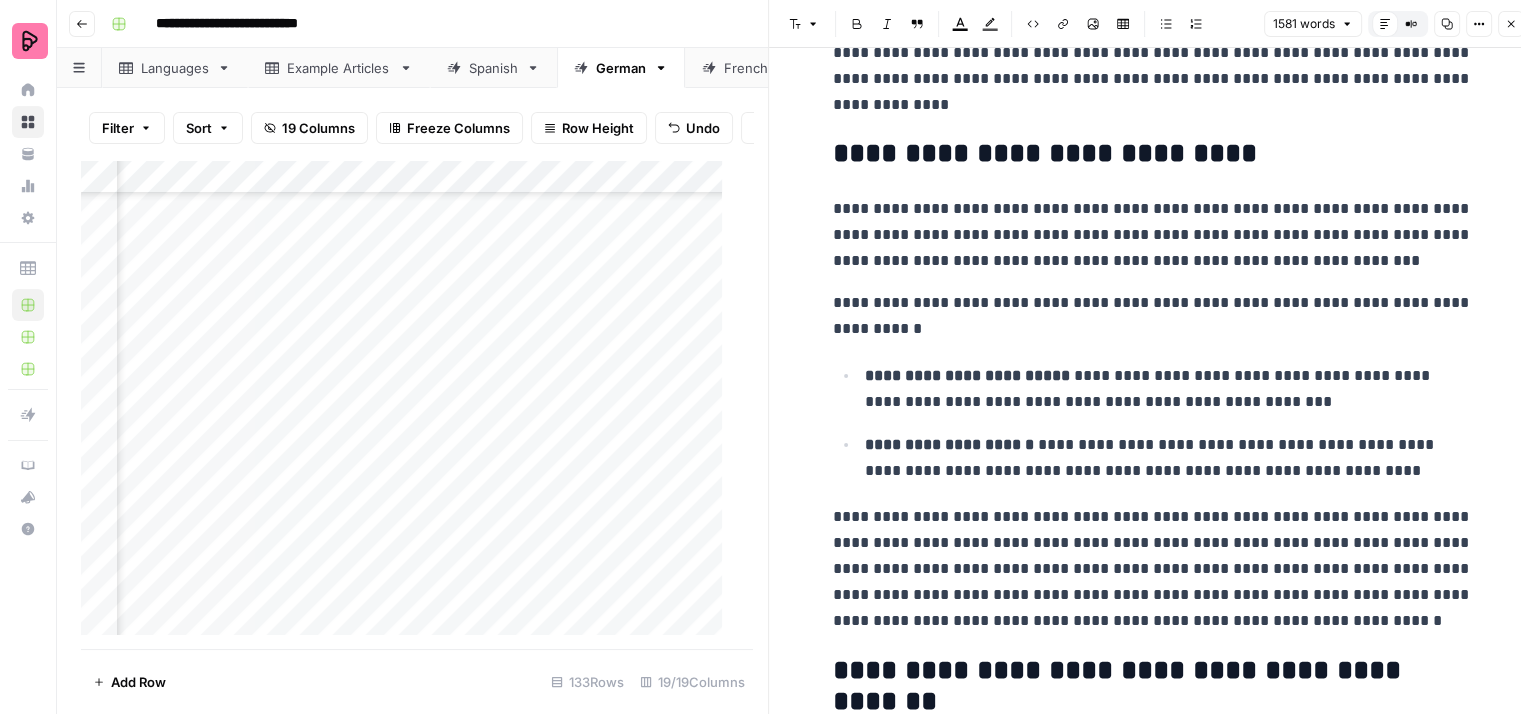 scroll, scrollTop: 5400, scrollLeft: 0, axis: vertical 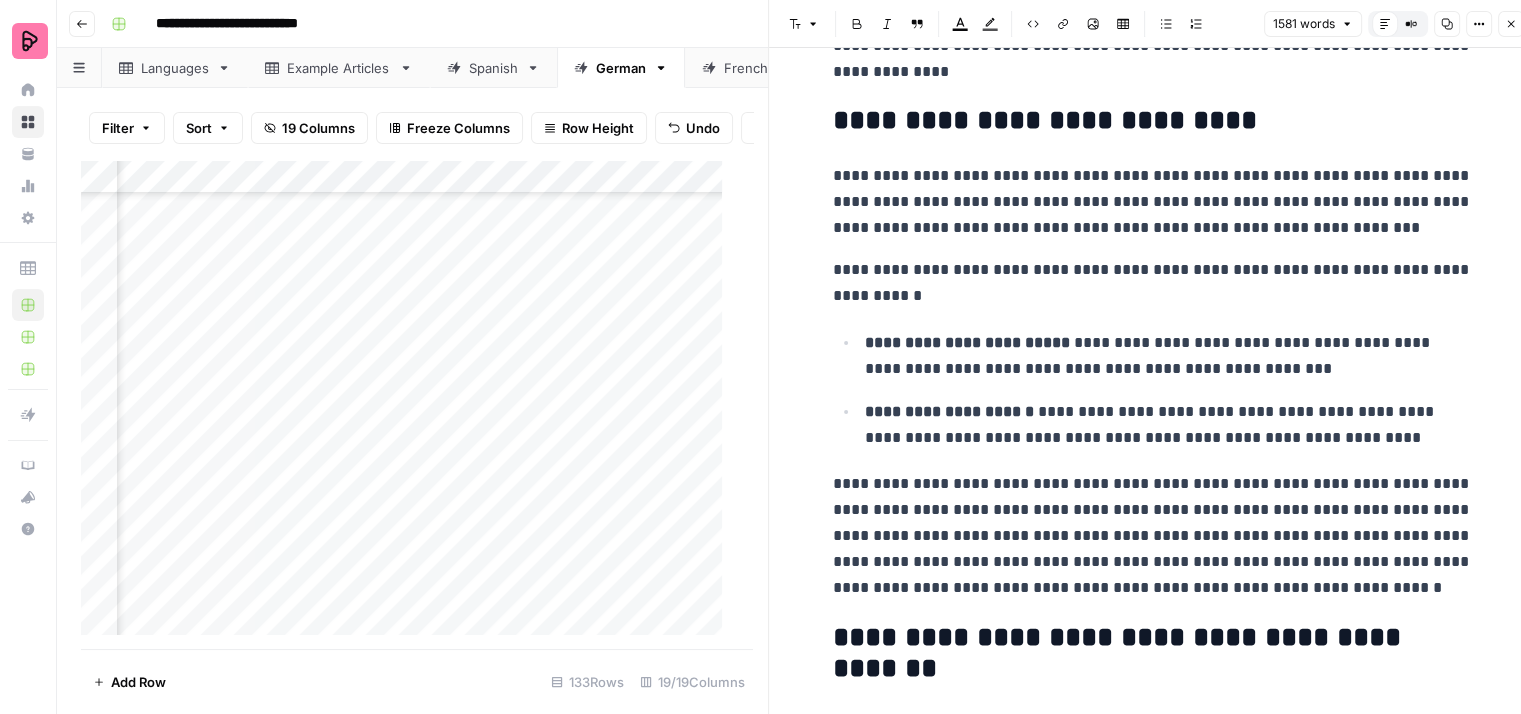 click on "**********" at bounding box center [967, 342] 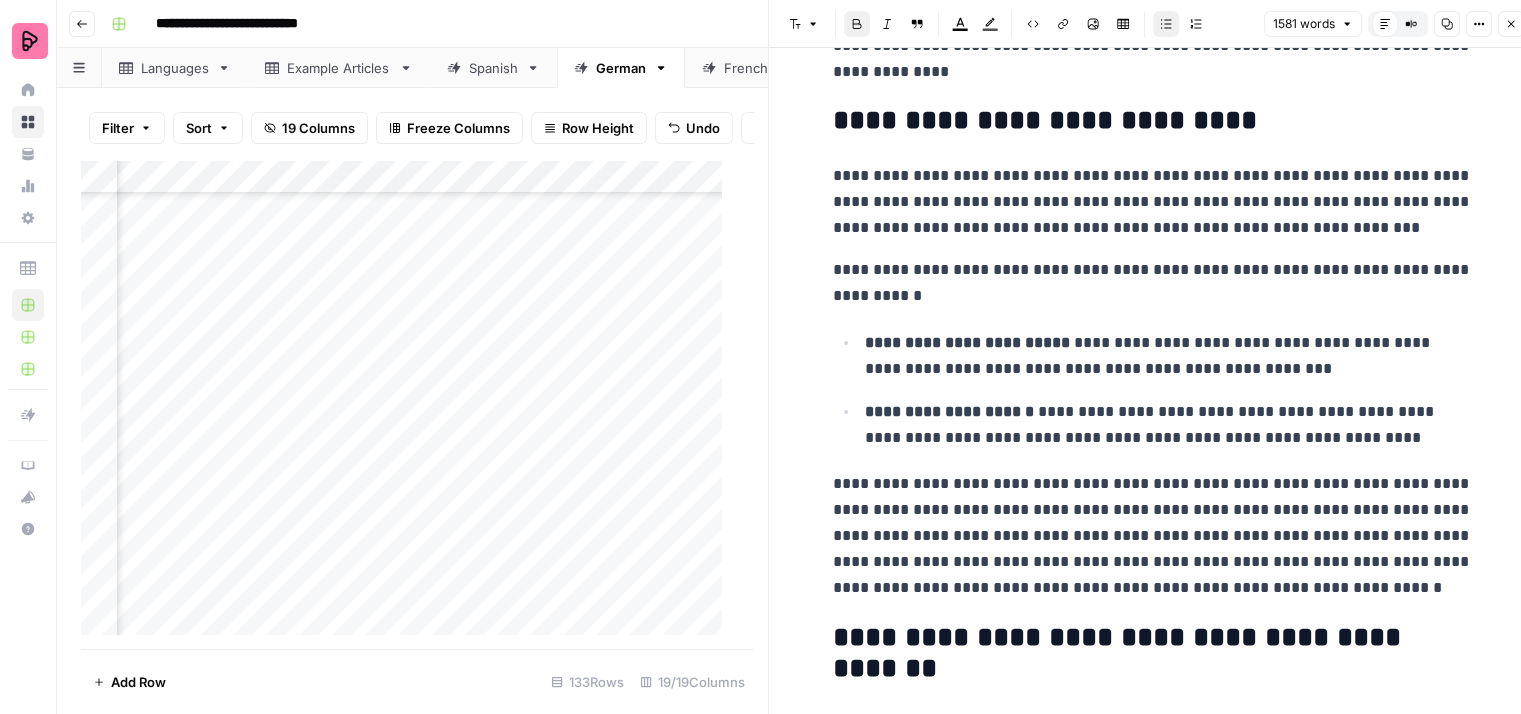 click on "**********" at bounding box center [1169, 356] 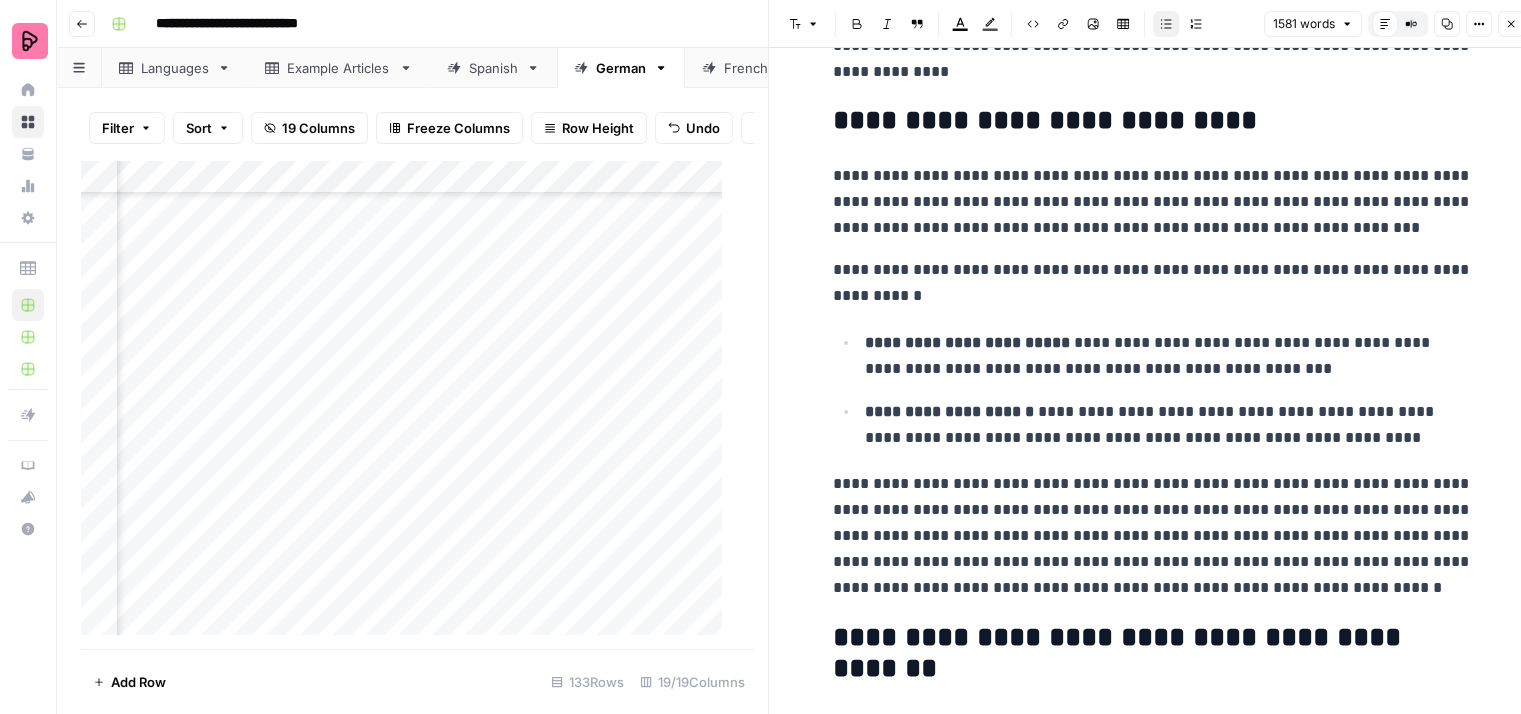 click on "**********" at bounding box center (1169, 425) 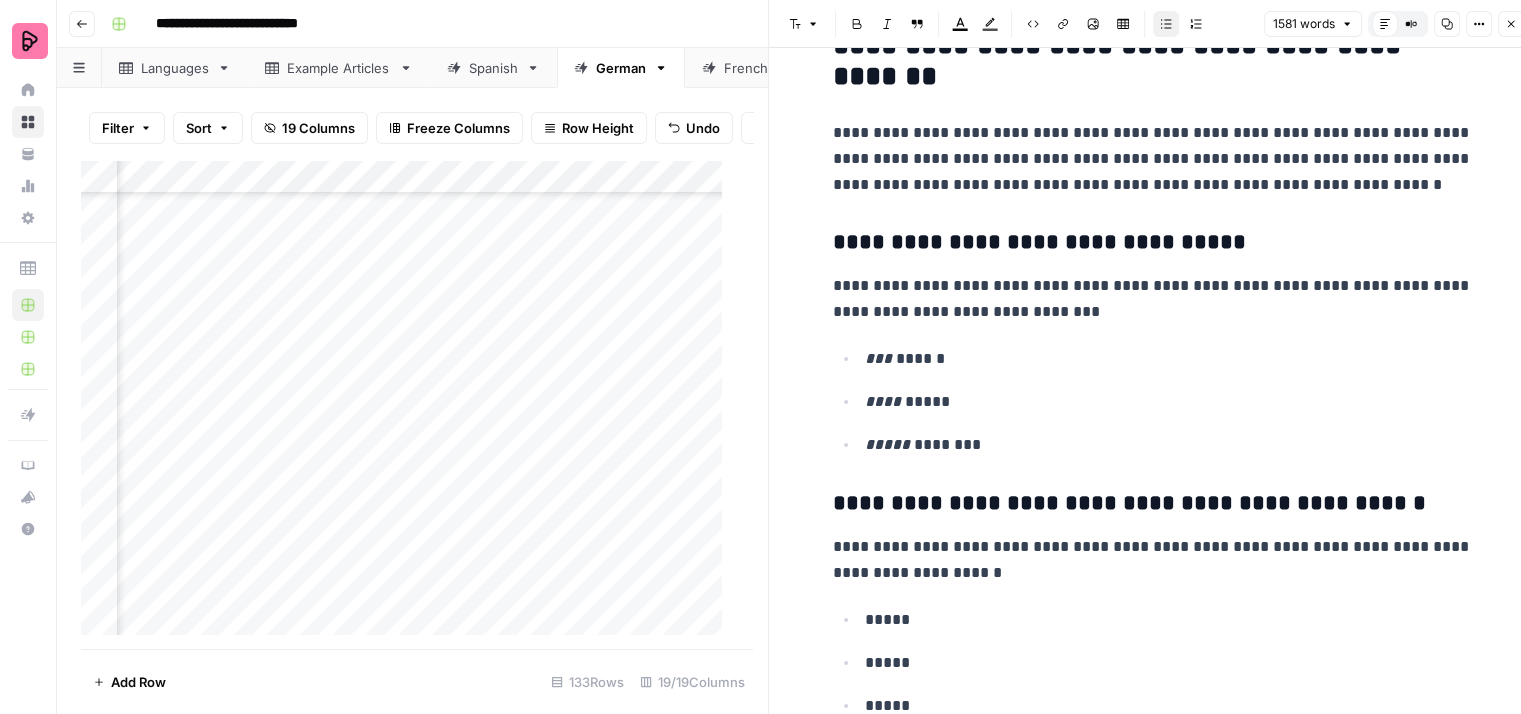 scroll, scrollTop: 6000, scrollLeft: 0, axis: vertical 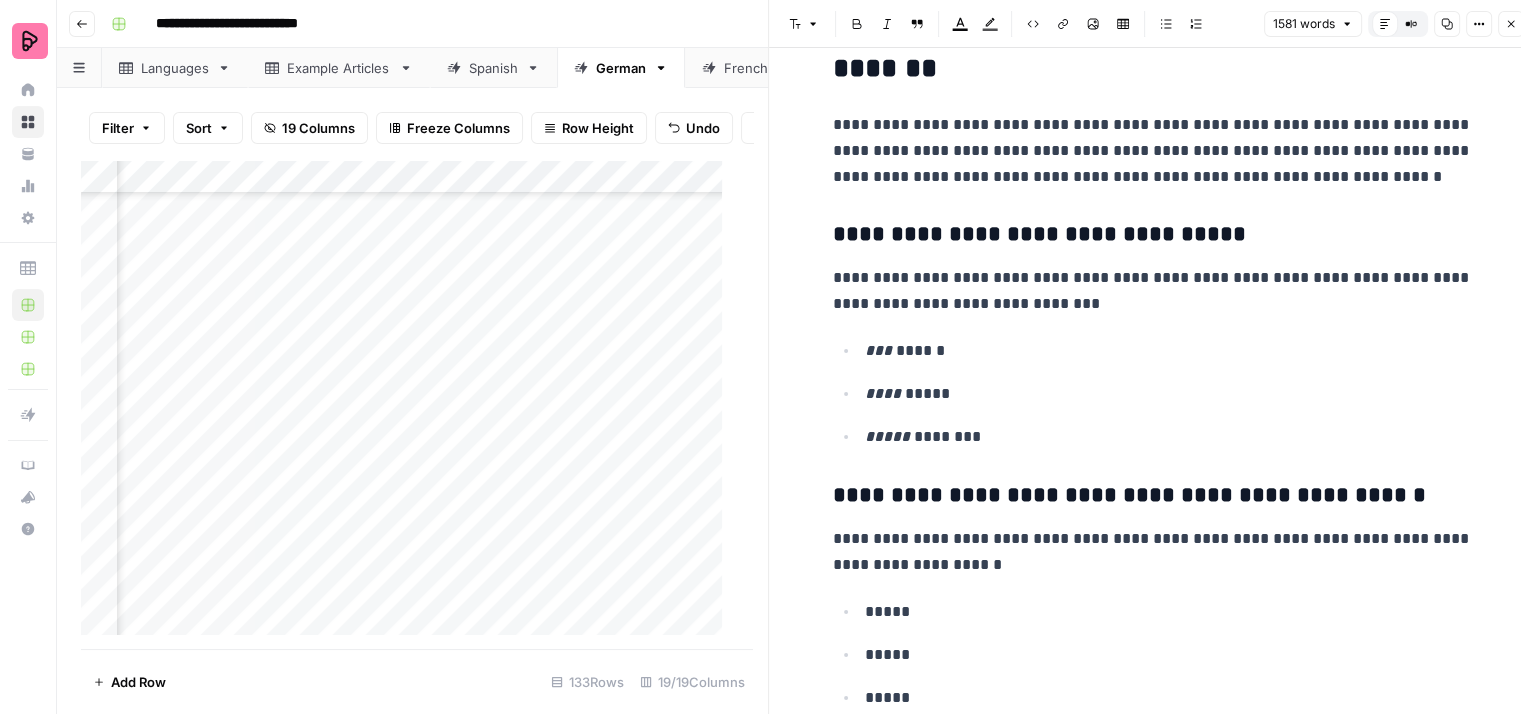 click on "**********" at bounding box center (1153, 291) 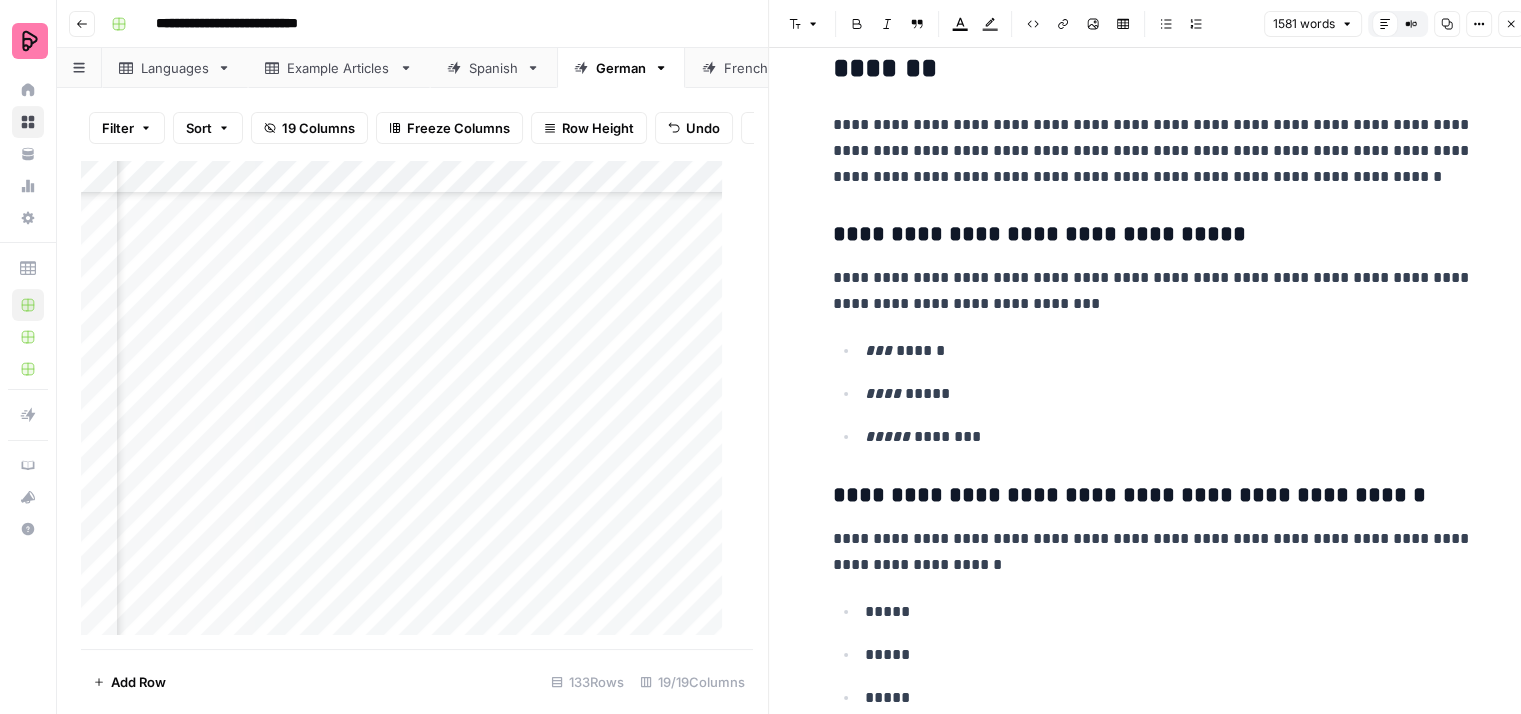 click on "**********" at bounding box center [1153, 291] 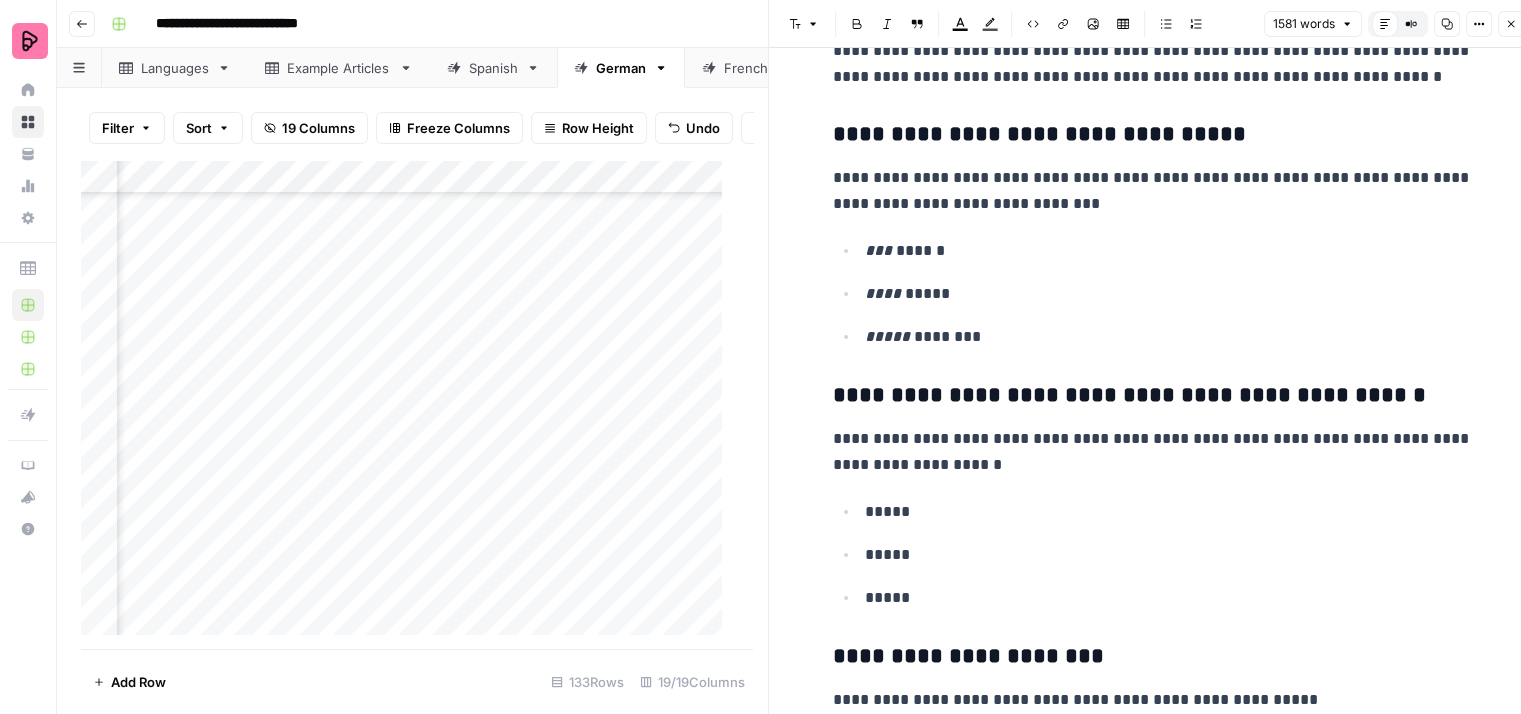 scroll, scrollTop: 6200, scrollLeft: 0, axis: vertical 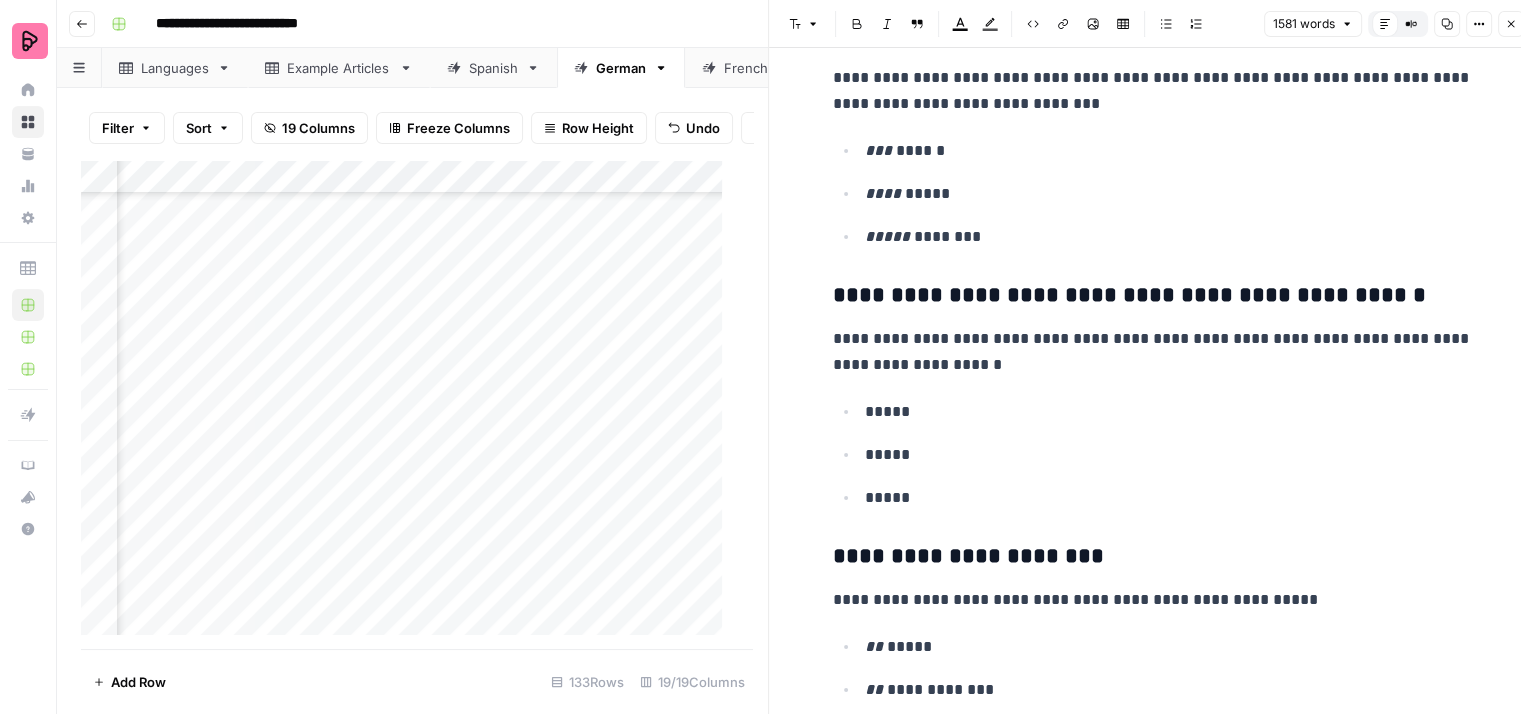 click on "**********" at bounding box center [1153, 352] 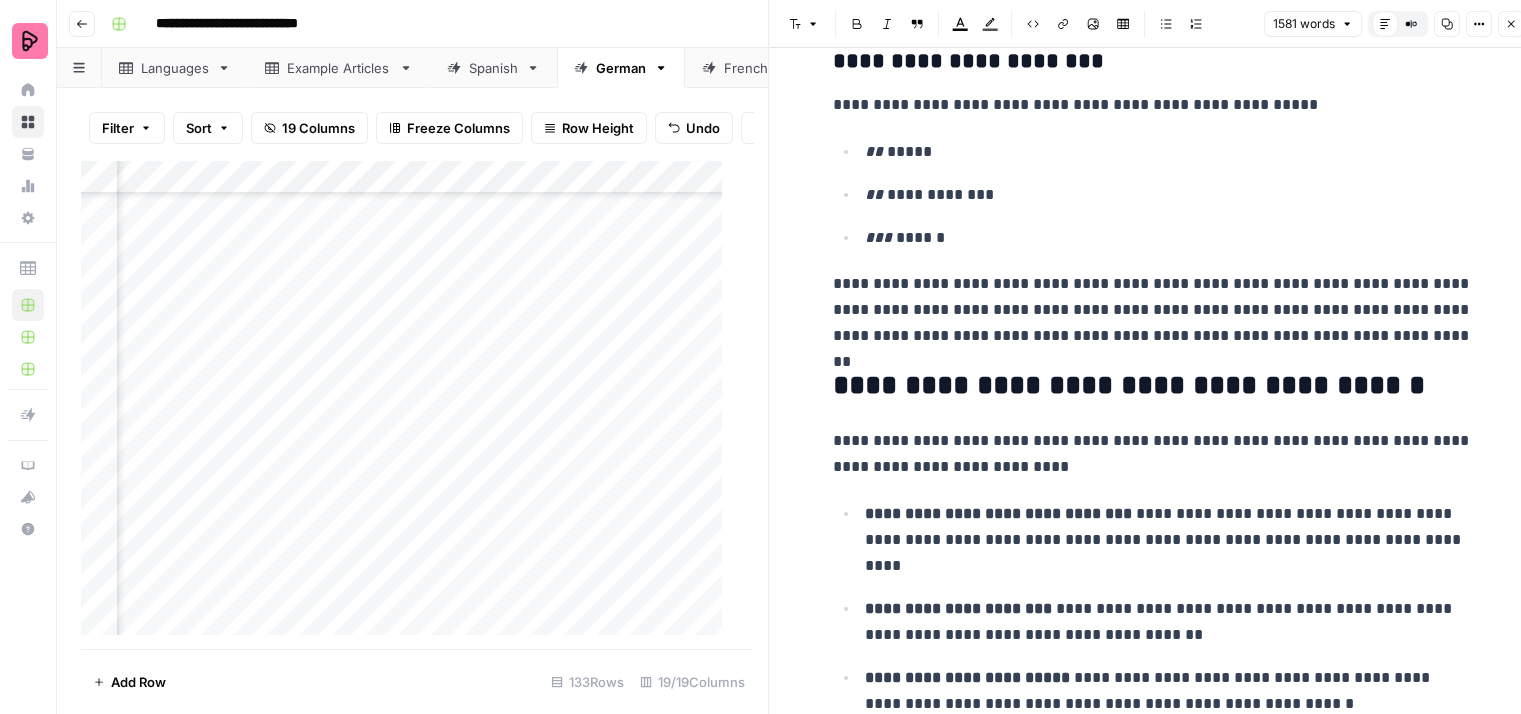 scroll, scrollTop: 6700, scrollLeft: 0, axis: vertical 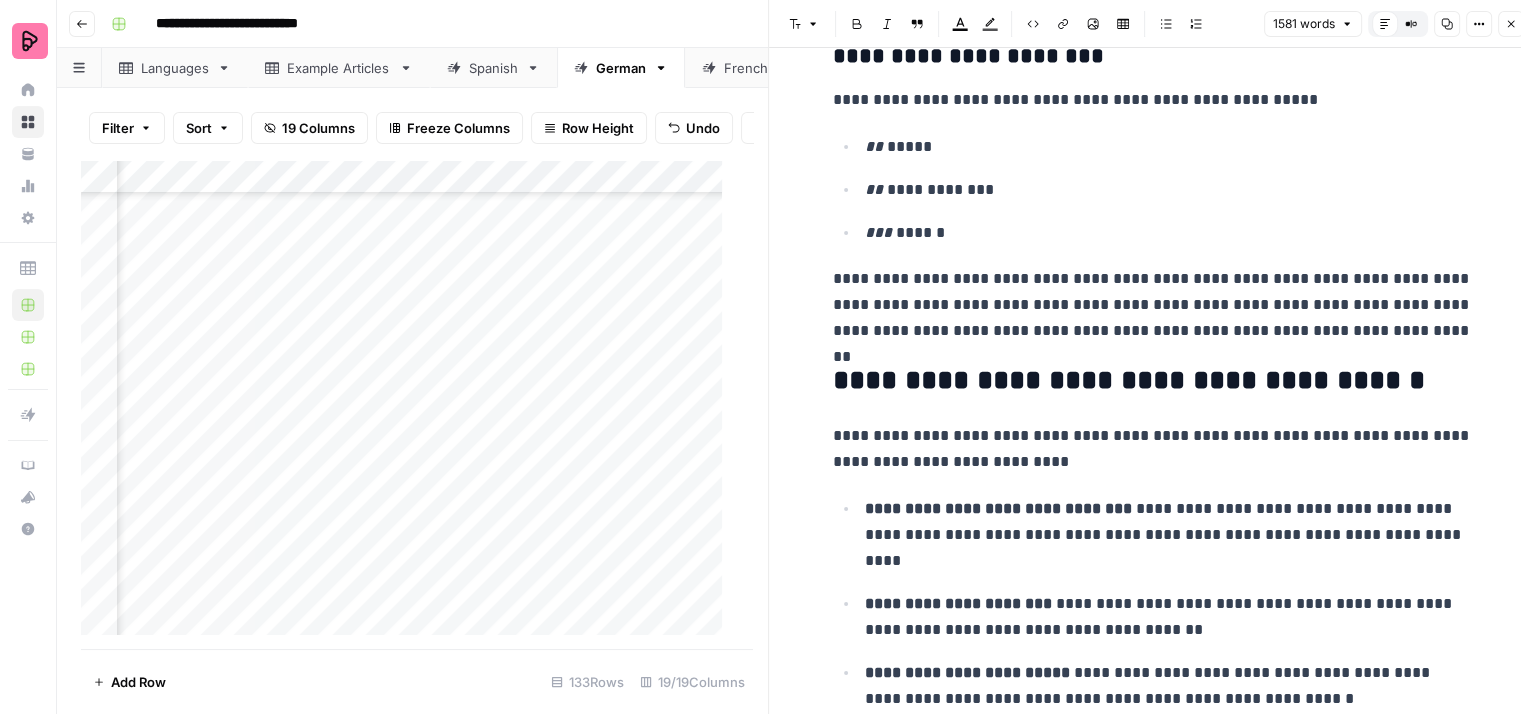 click on "**********" at bounding box center (1153, 305) 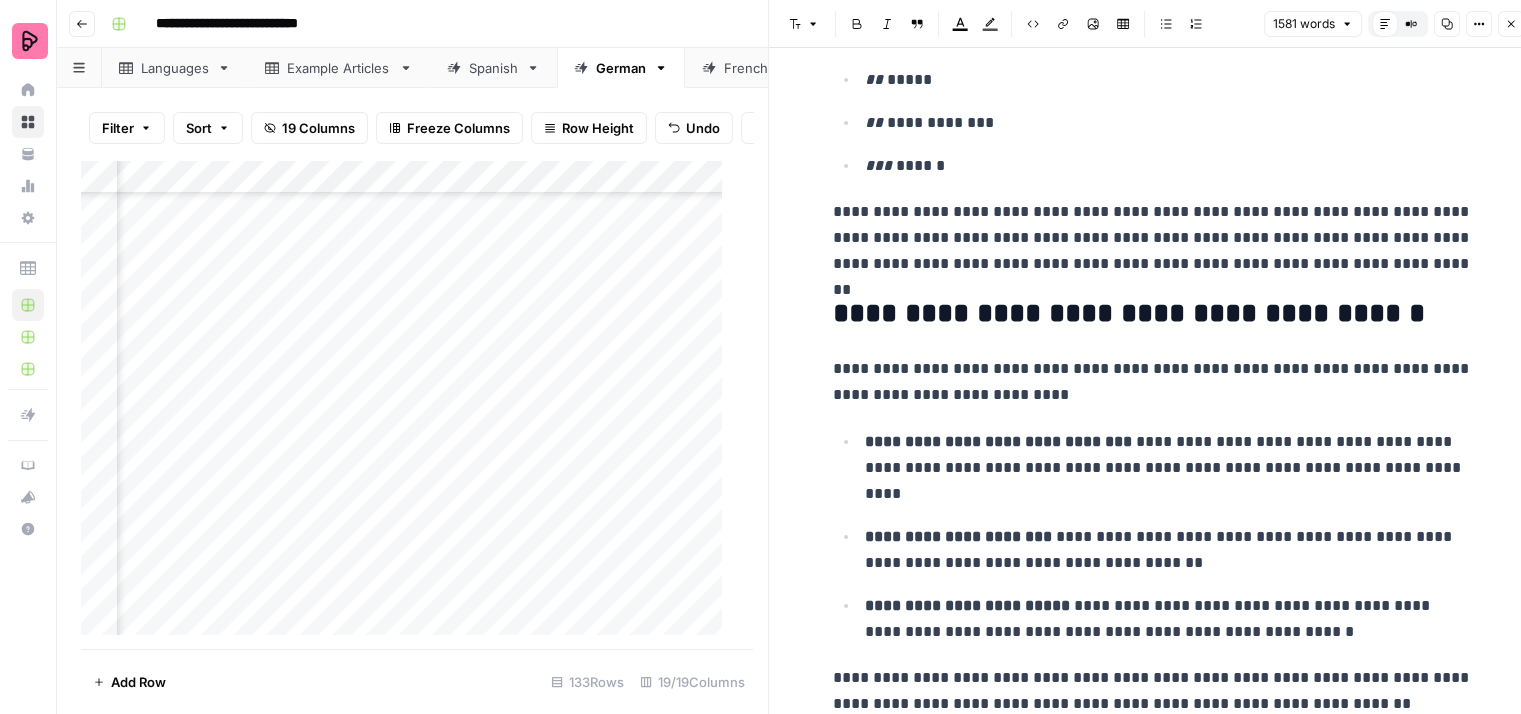 scroll, scrollTop: 6900, scrollLeft: 0, axis: vertical 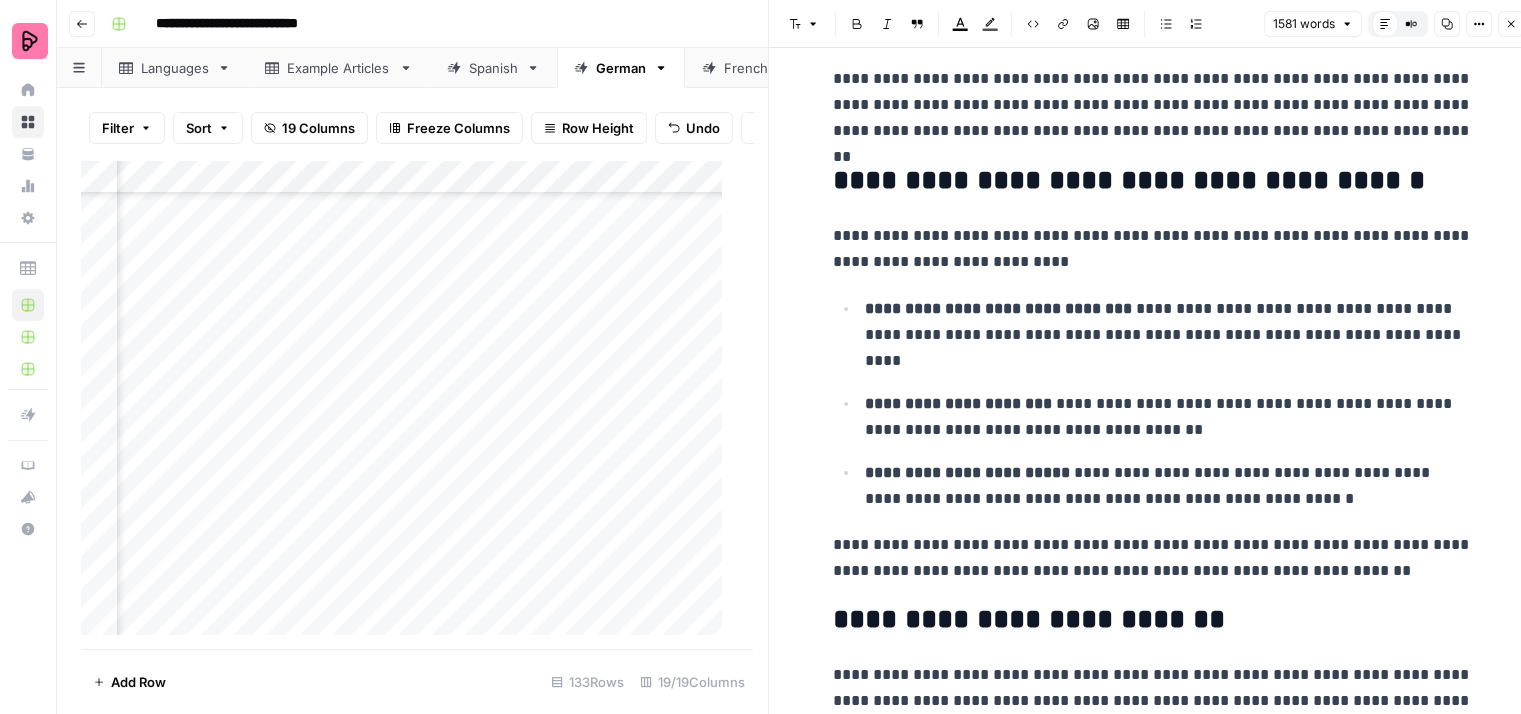 click on "**********" at bounding box center (1153, 249) 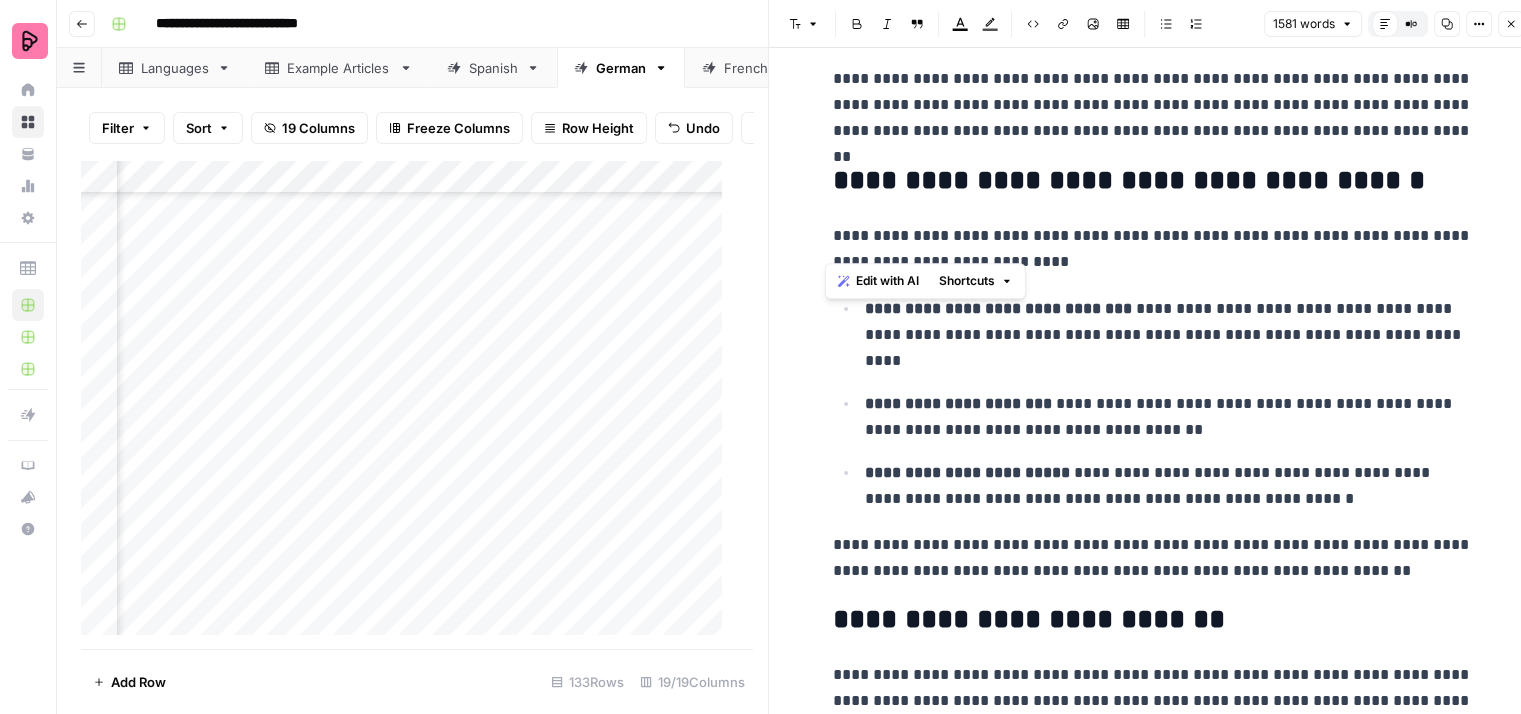 click on "**********" at bounding box center (1153, -2574) 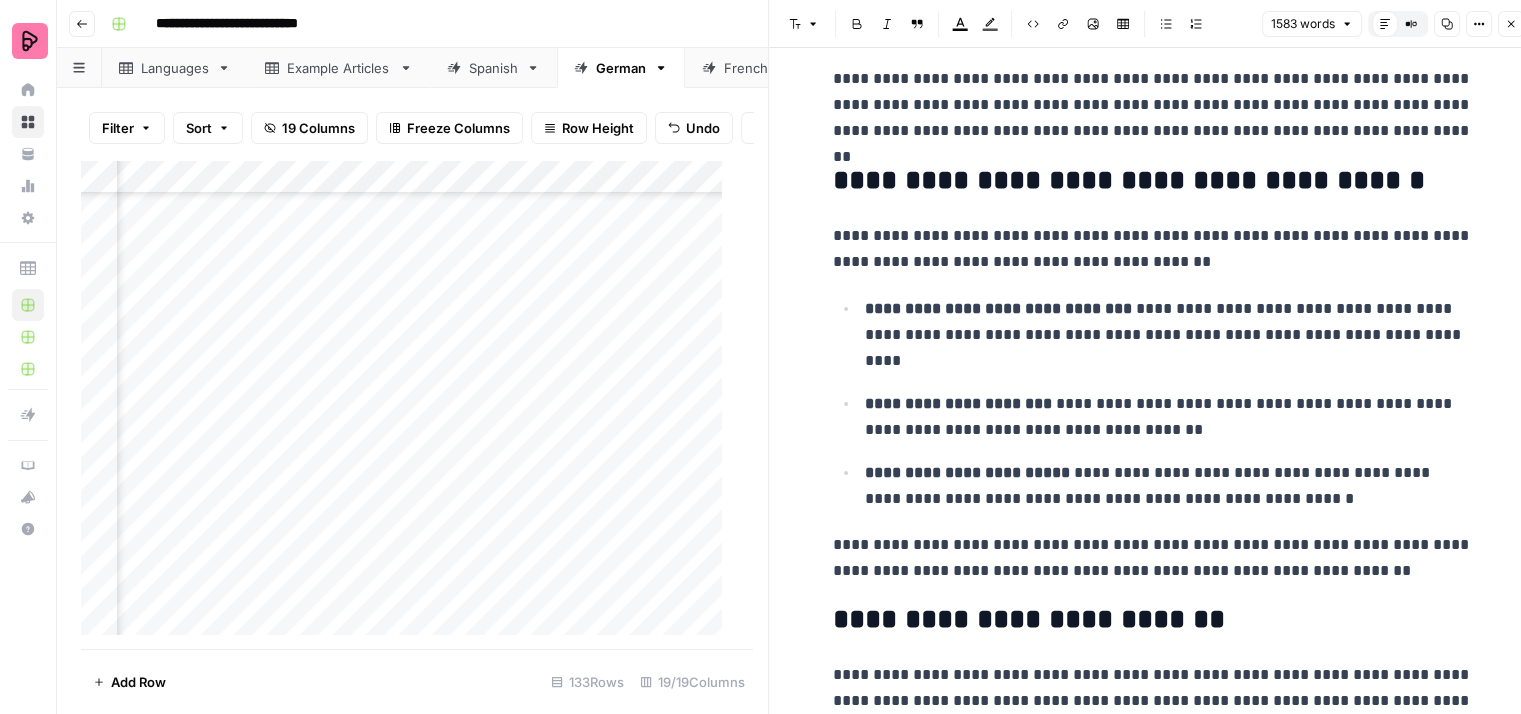 click on "**********" at bounding box center [998, 308] 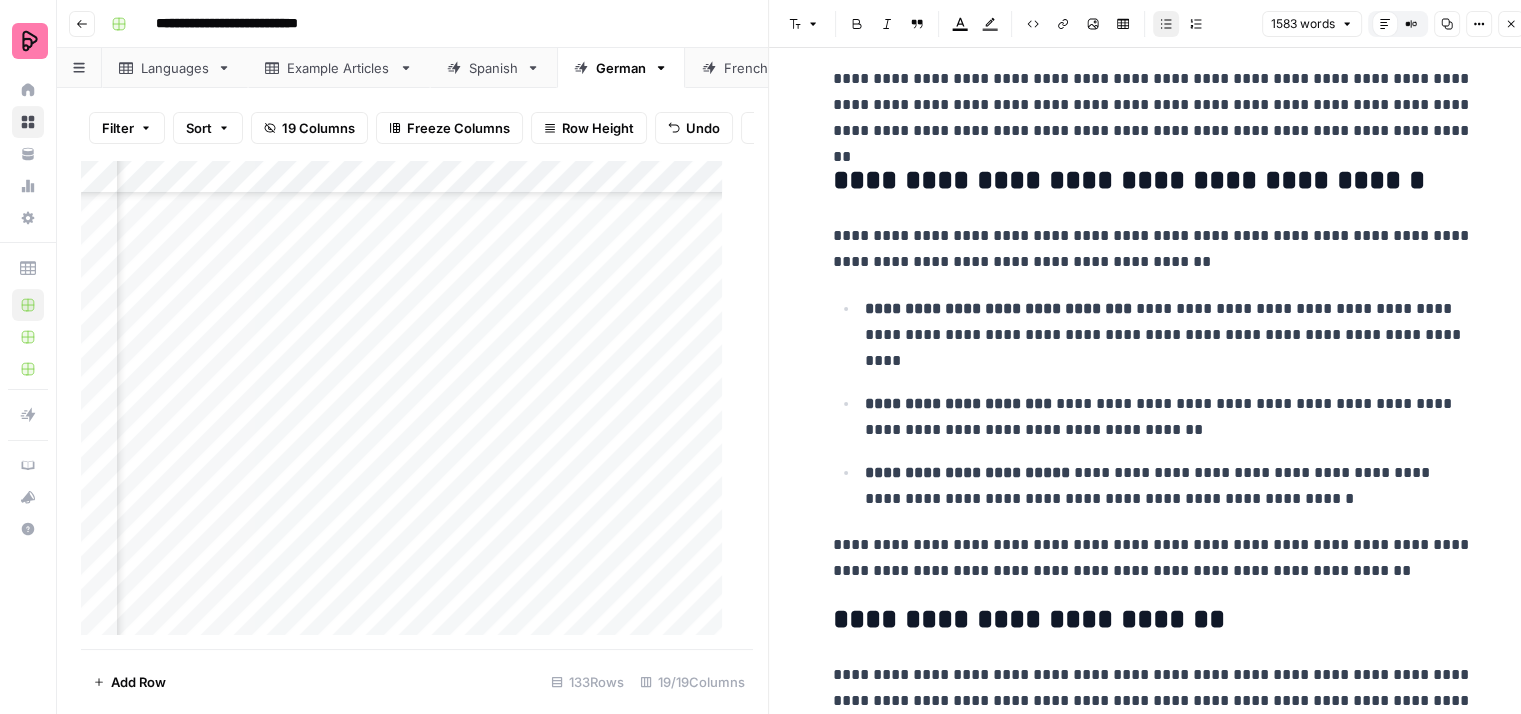click on "**********" at bounding box center (1169, 335) 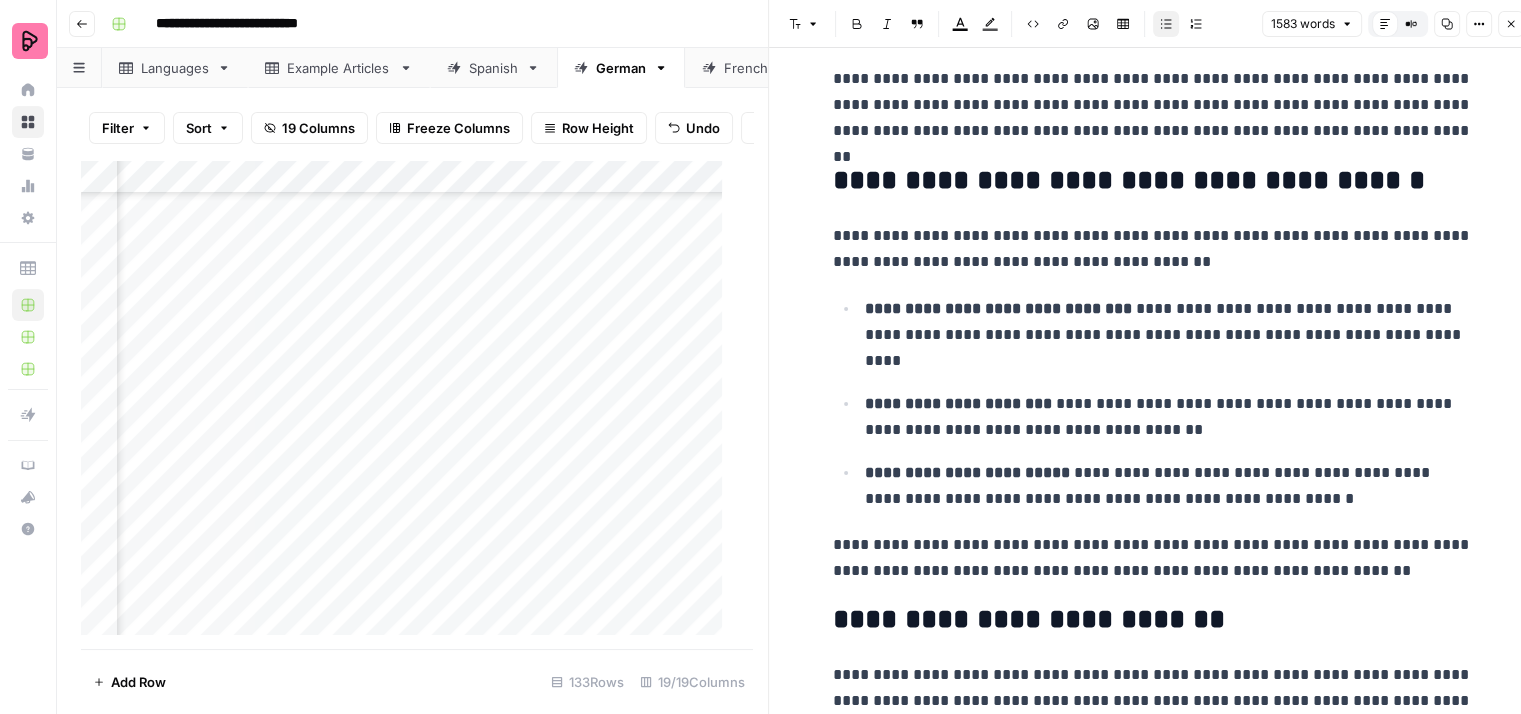 click on "**********" at bounding box center (1169, 335) 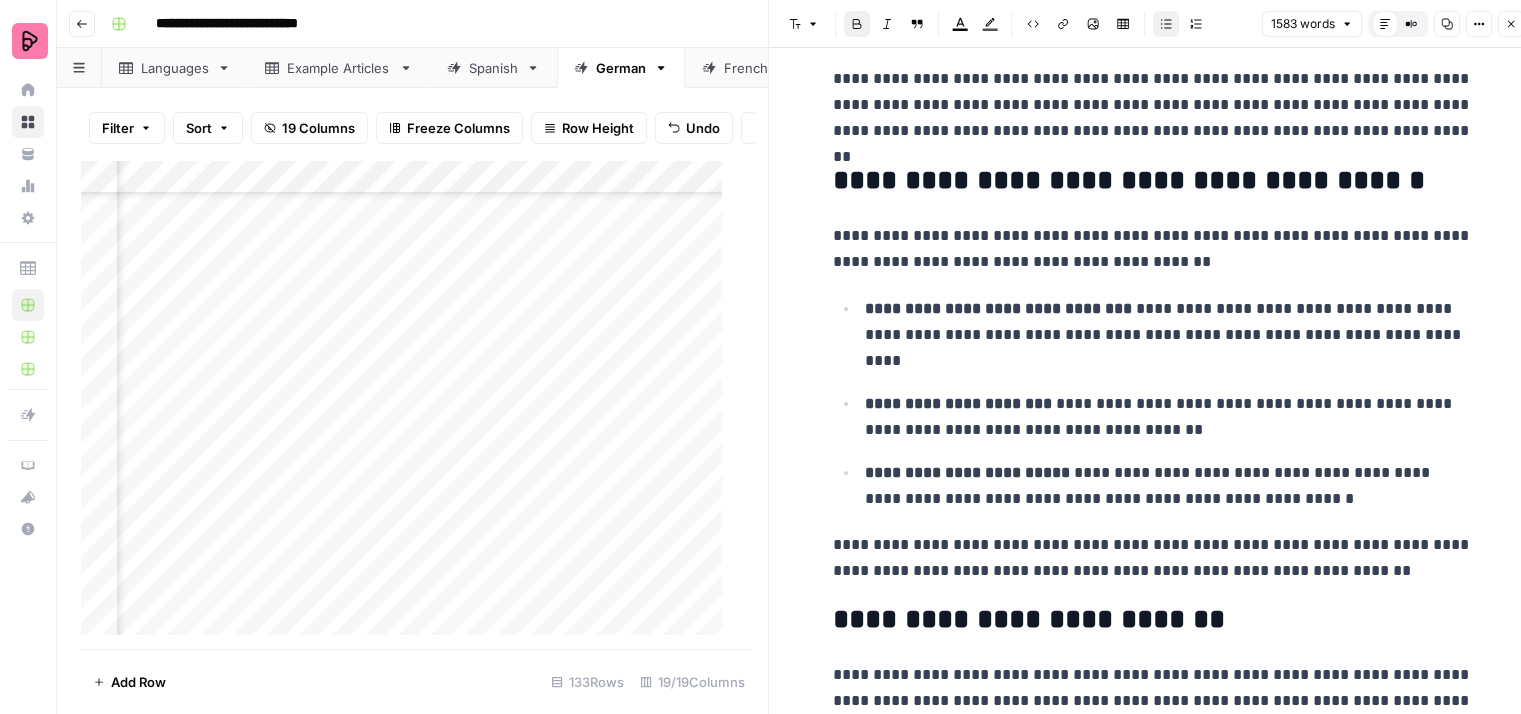 click on "**********" at bounding box center [958, 403] 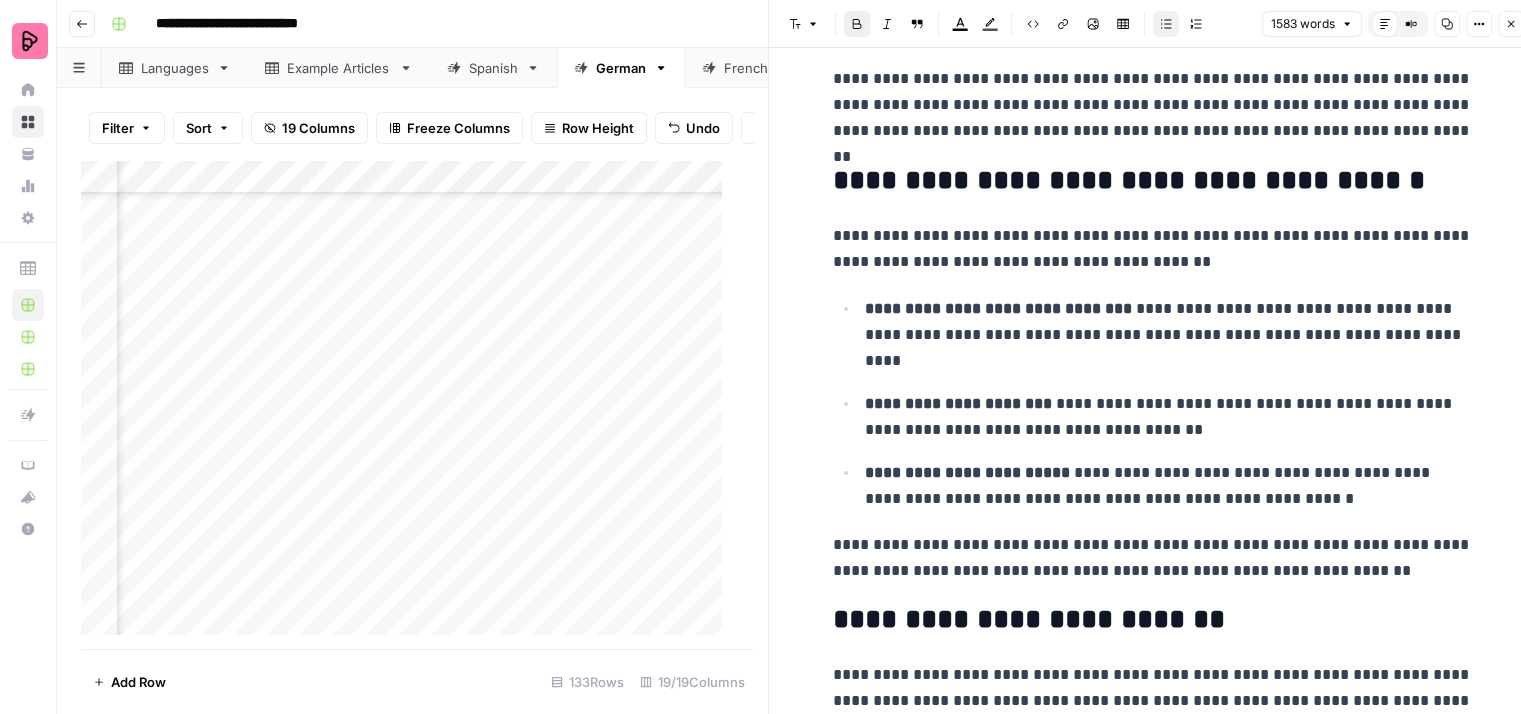 click on "**********" at bounding box center [958, 403] 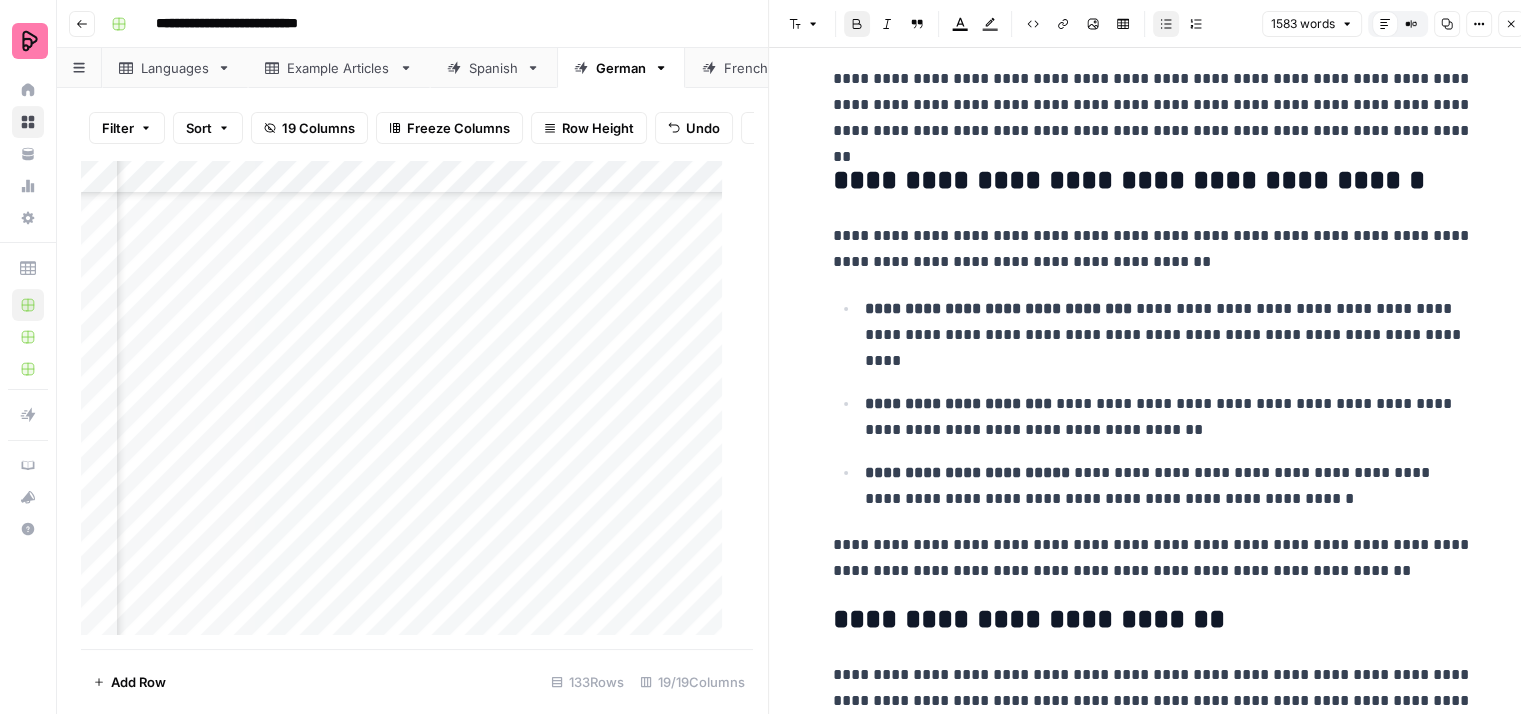 click on "**********" at bounding box center [1169, 417] 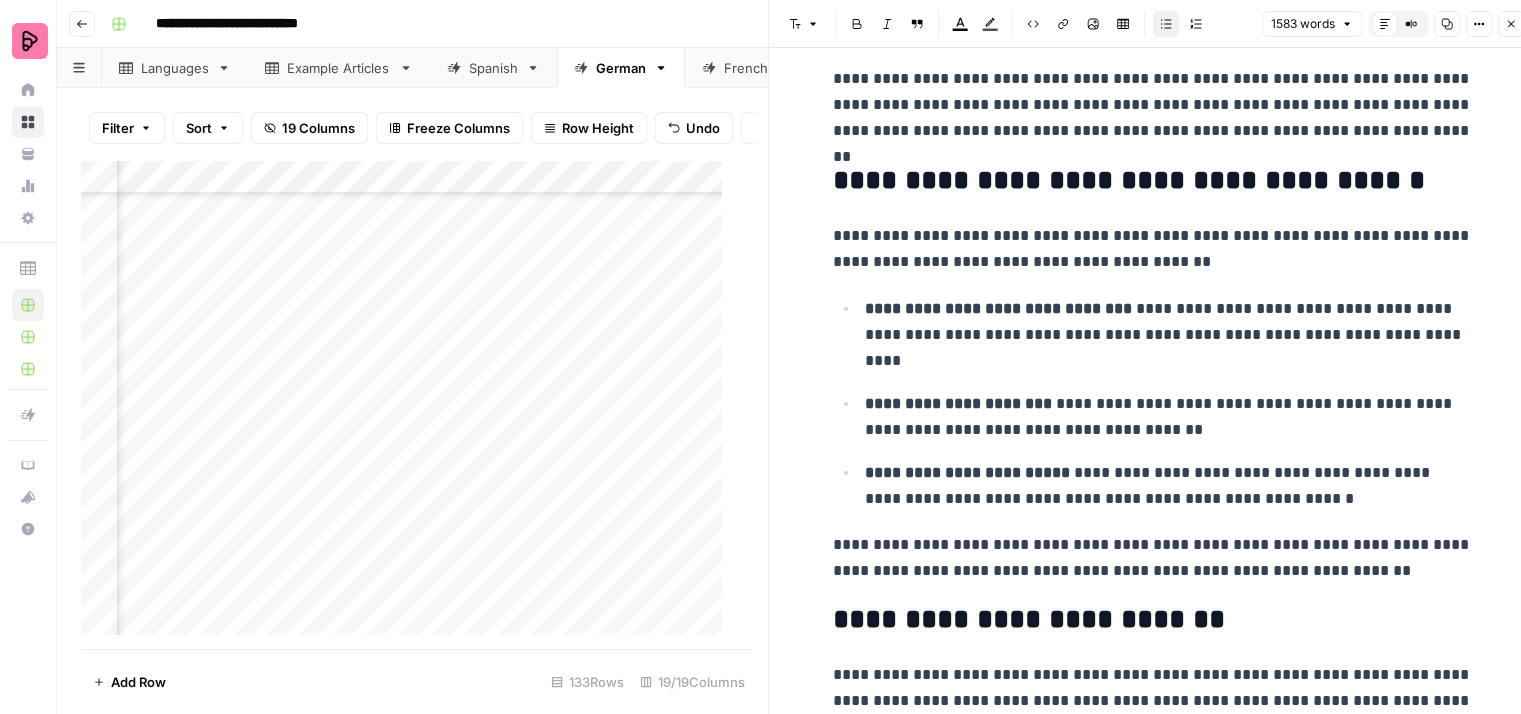 click on "**********" at bounding box center [1169, 486] 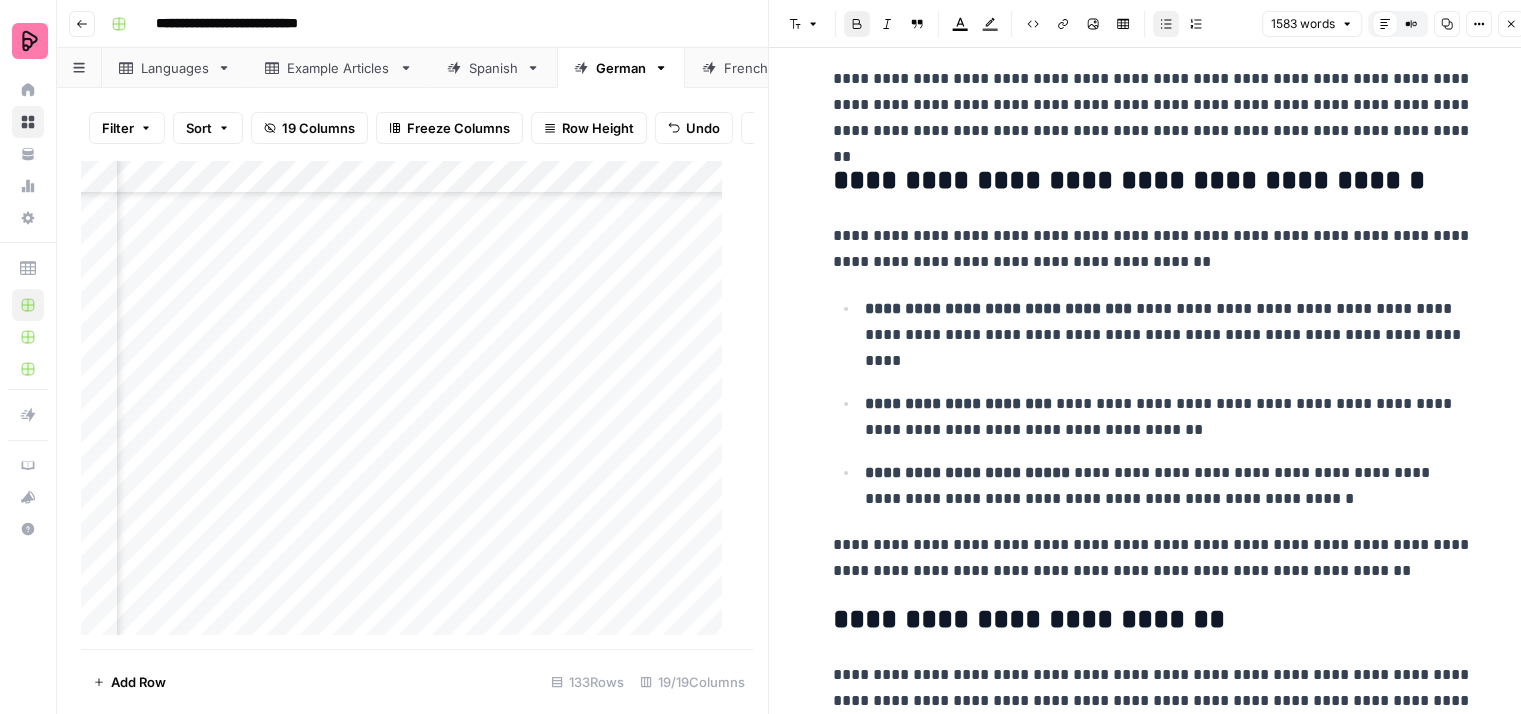 click on "**********" at bounding box center [967, 472] 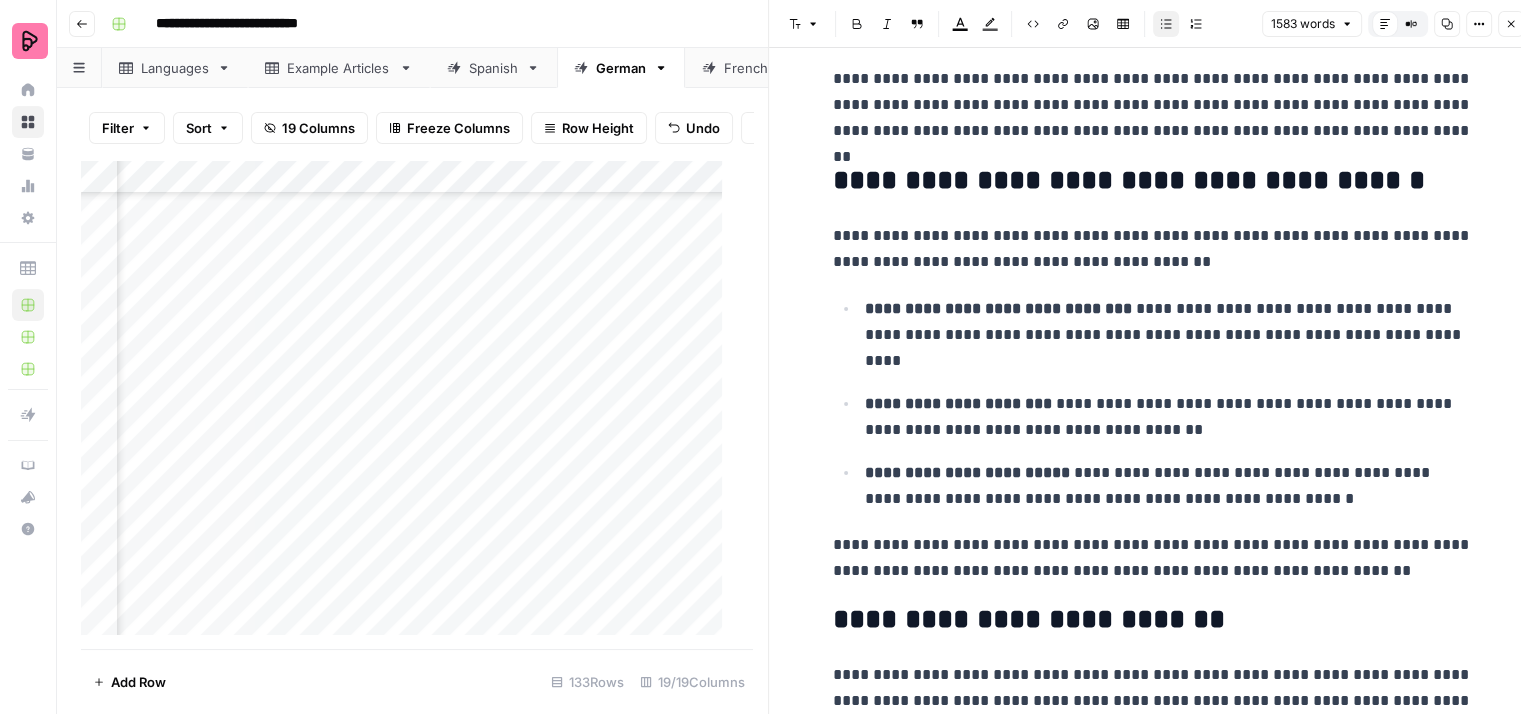 click on "**********" at bounding box center [1169, 486] 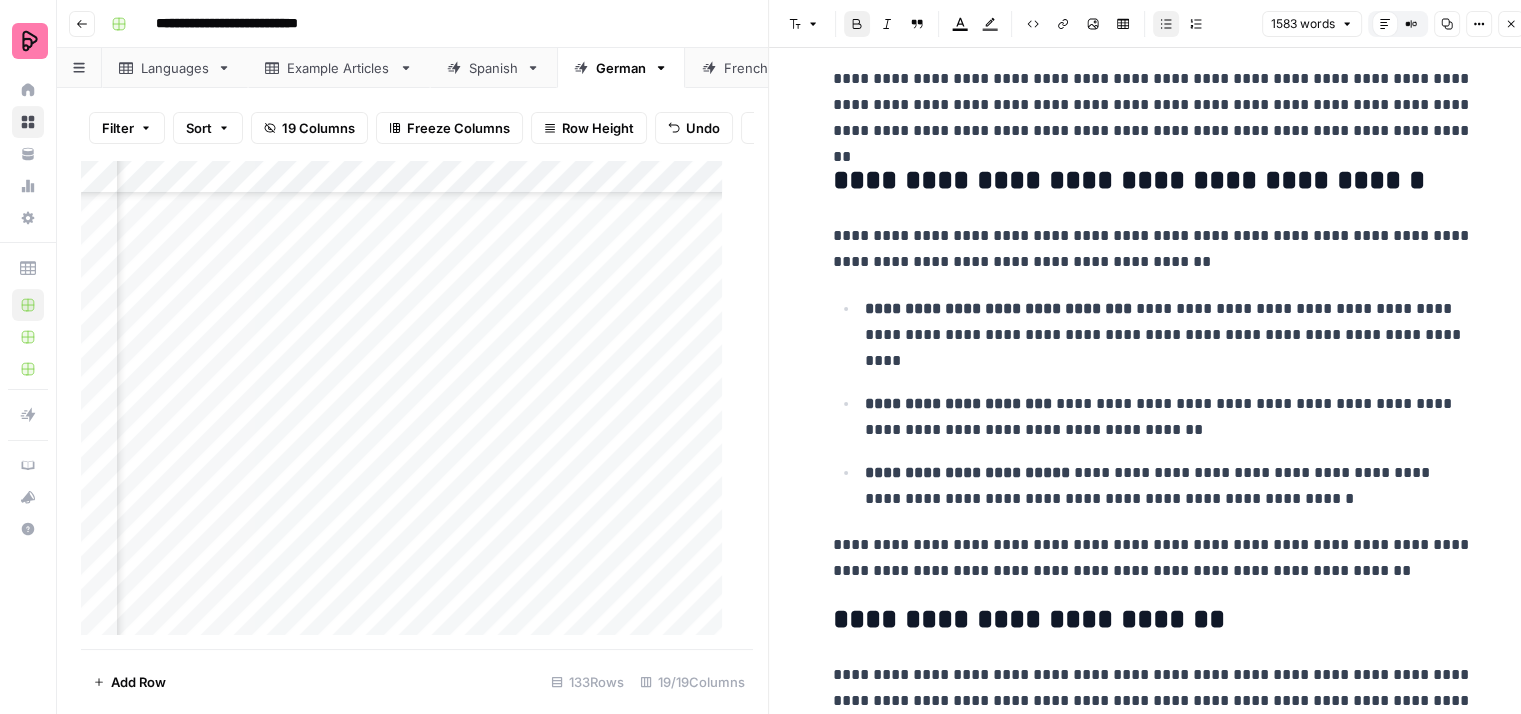 click on "**********" at bounding box center (967, 472) 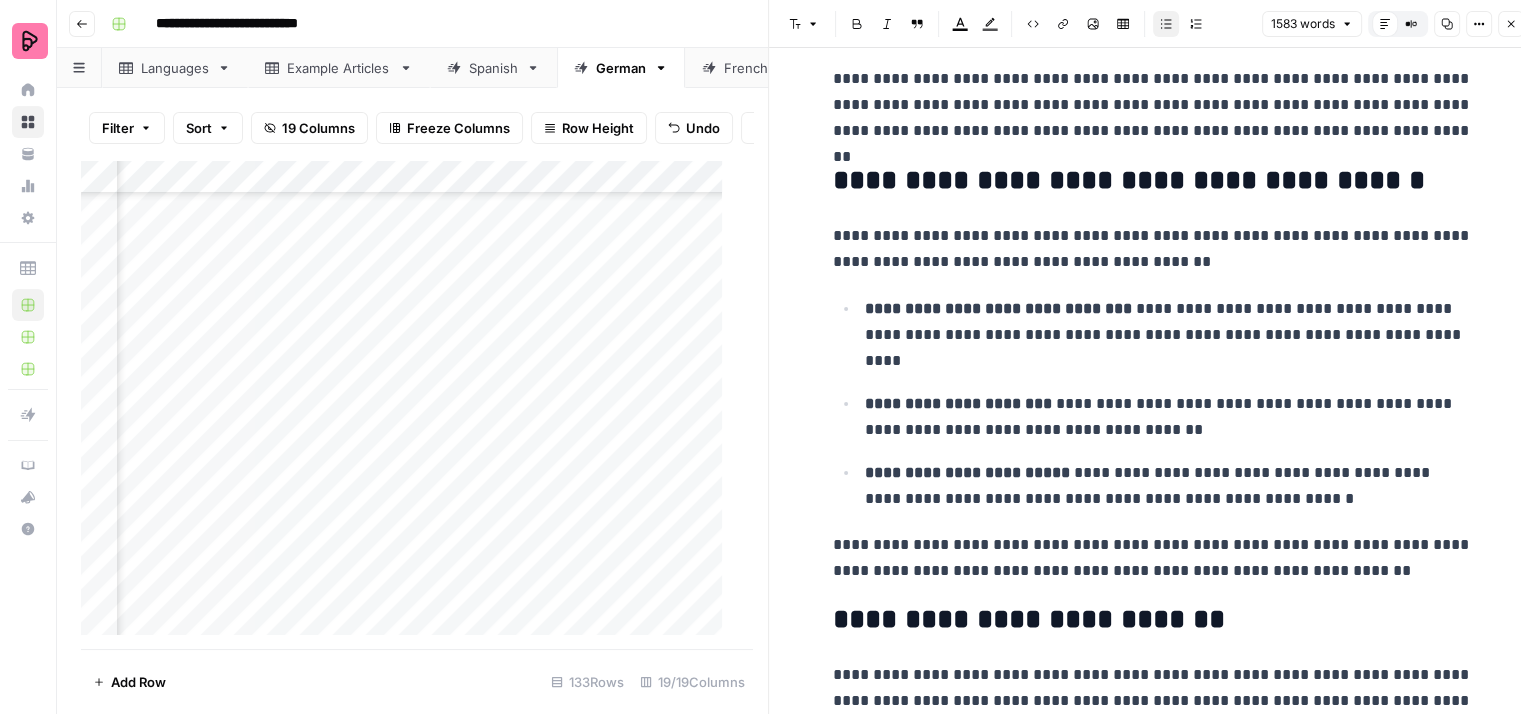 click on "**********" at bounding box center (1169, 486) 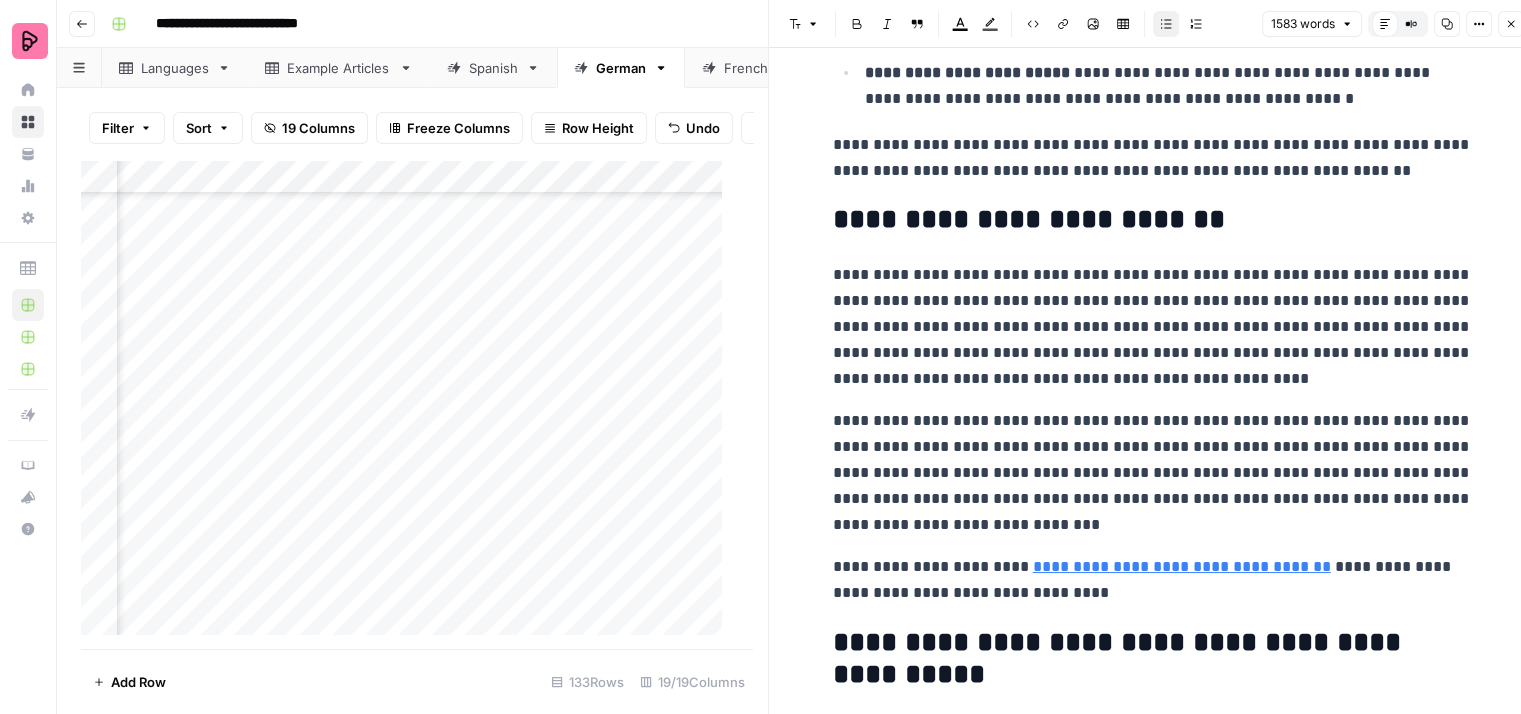 scroll, scrollTop: 7400, scrollLeft: 0, axis: vertical 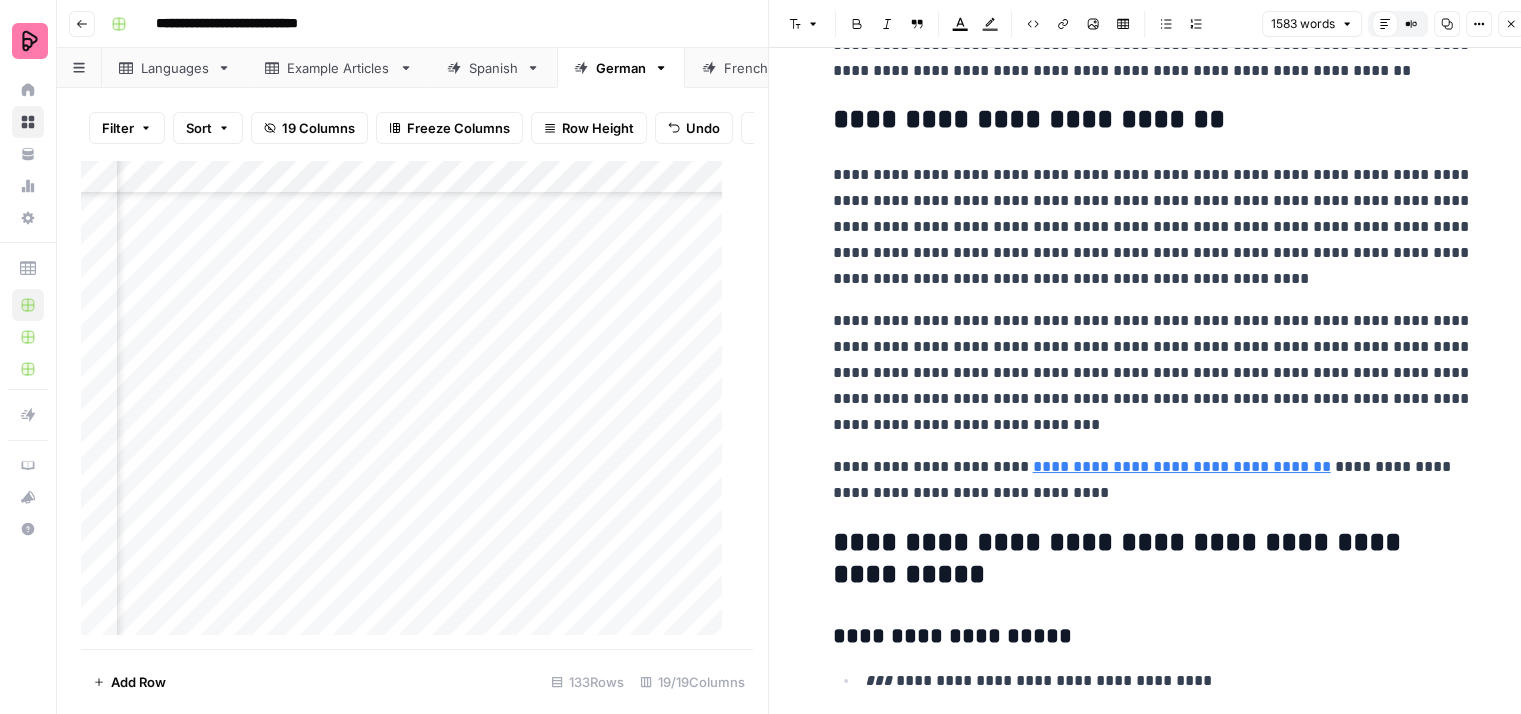 click on "**********" at bounding box center (1153, 227) 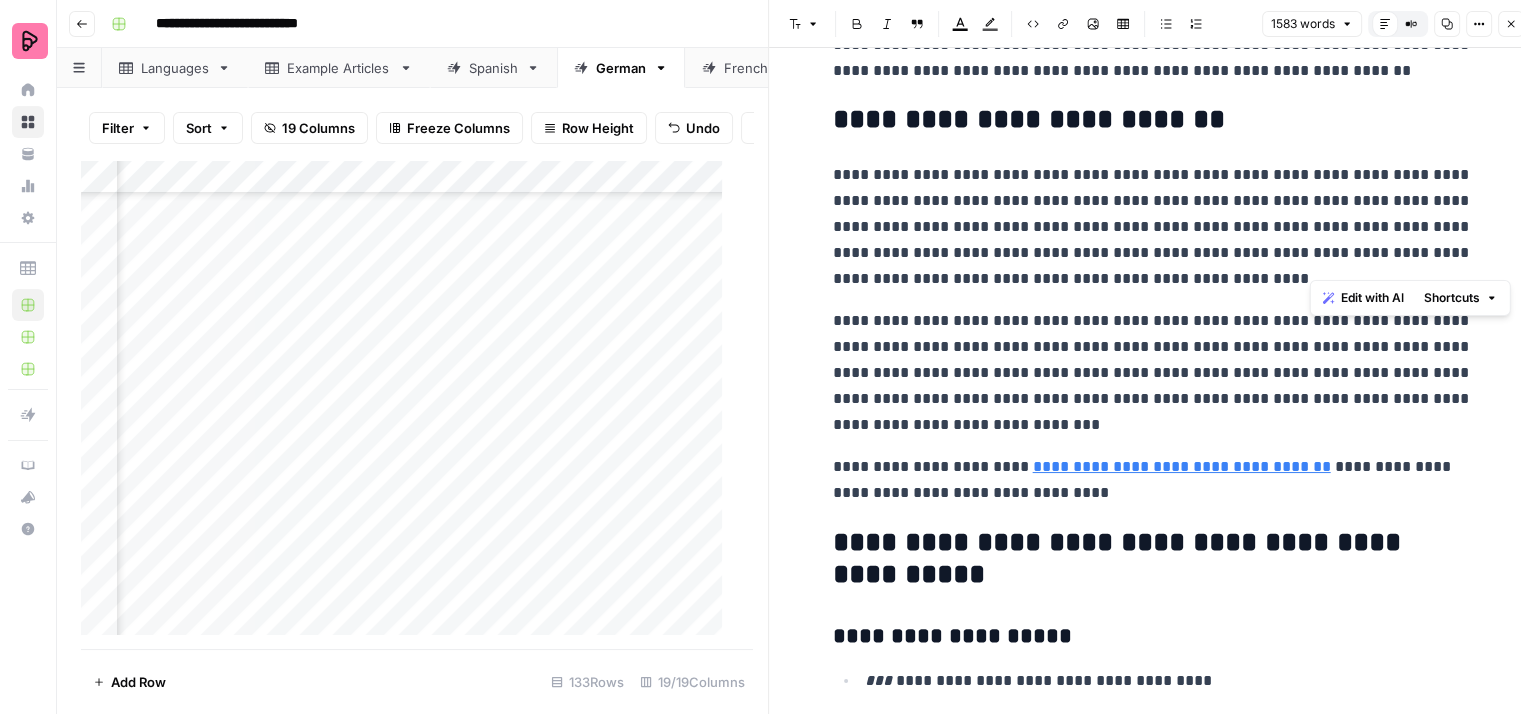 drag, startPoint x: 1364, startPoint y: 256, endPoint x: 1343, endPoint y: 194, distance: 65.459915 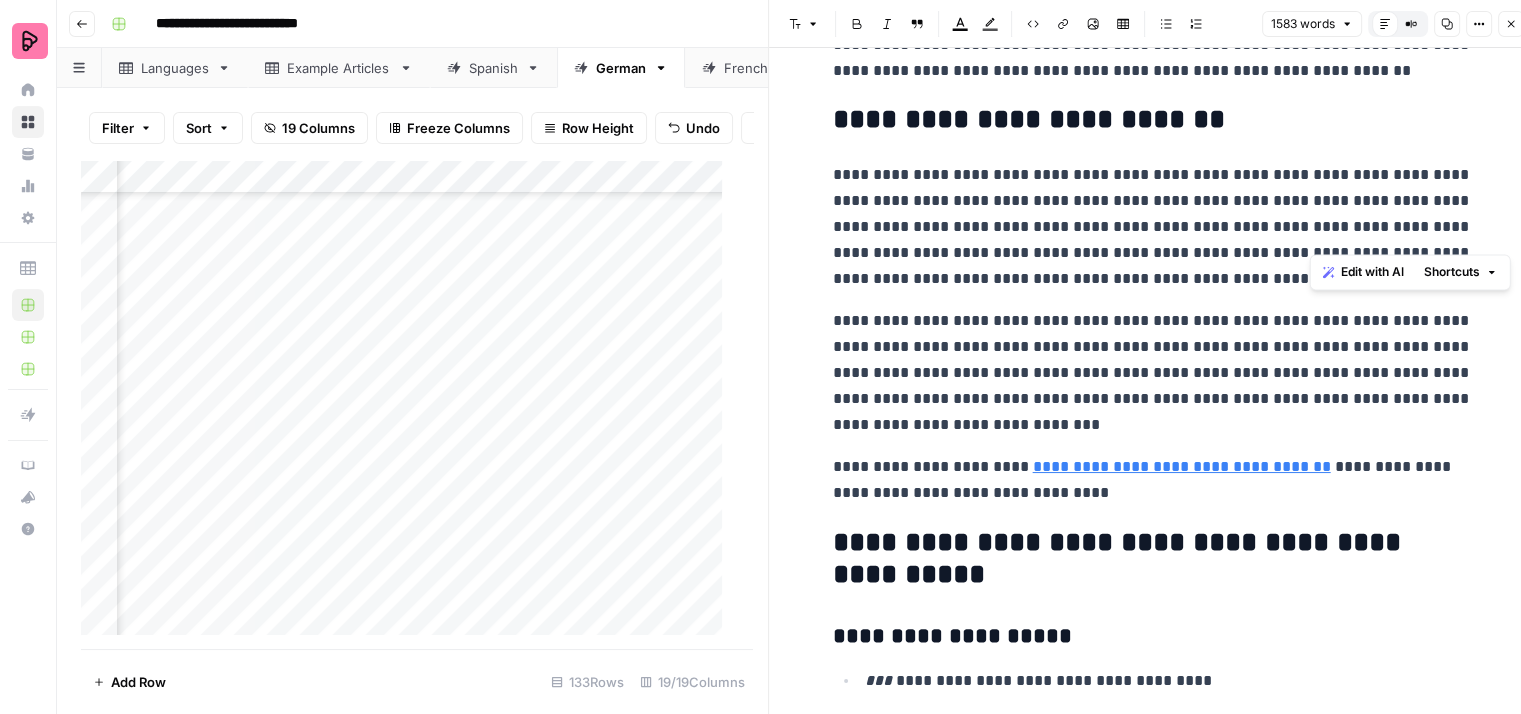 click on "**********" at bounding box center (1153, 227) 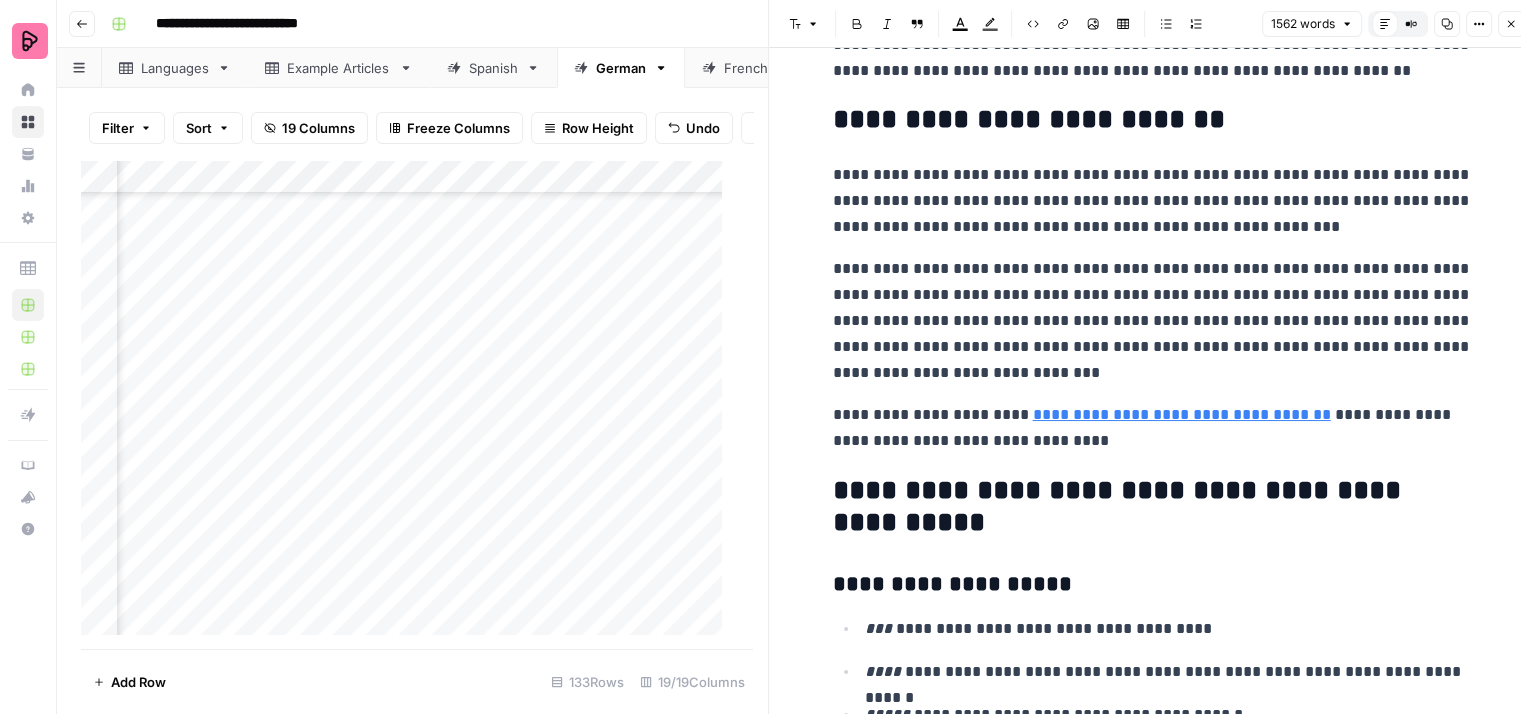 click on "**********" at bounding box center (1153, 201) 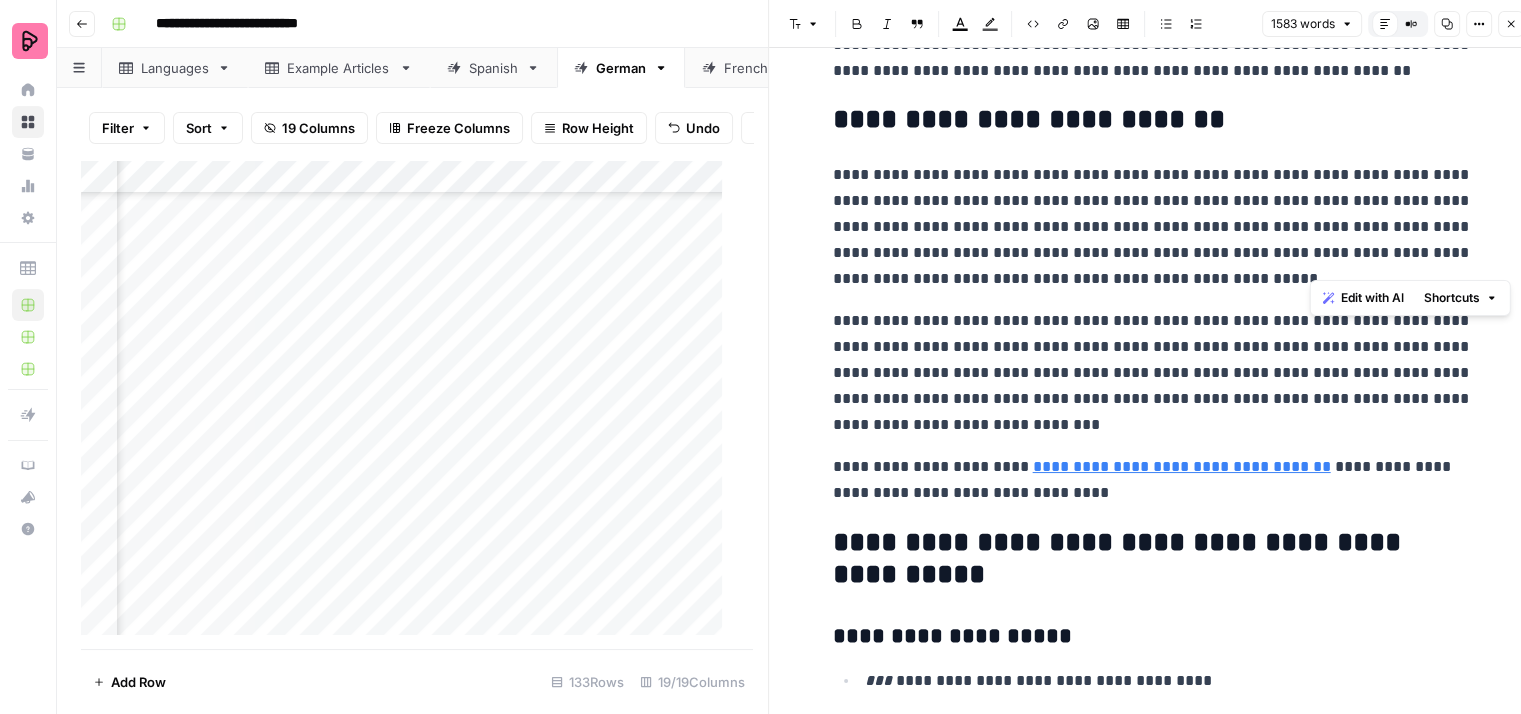 drag, startPoint x: 1377, startPoint y: 258, endPoint x: 1351, endPoint y: 189, distance: 73.736015 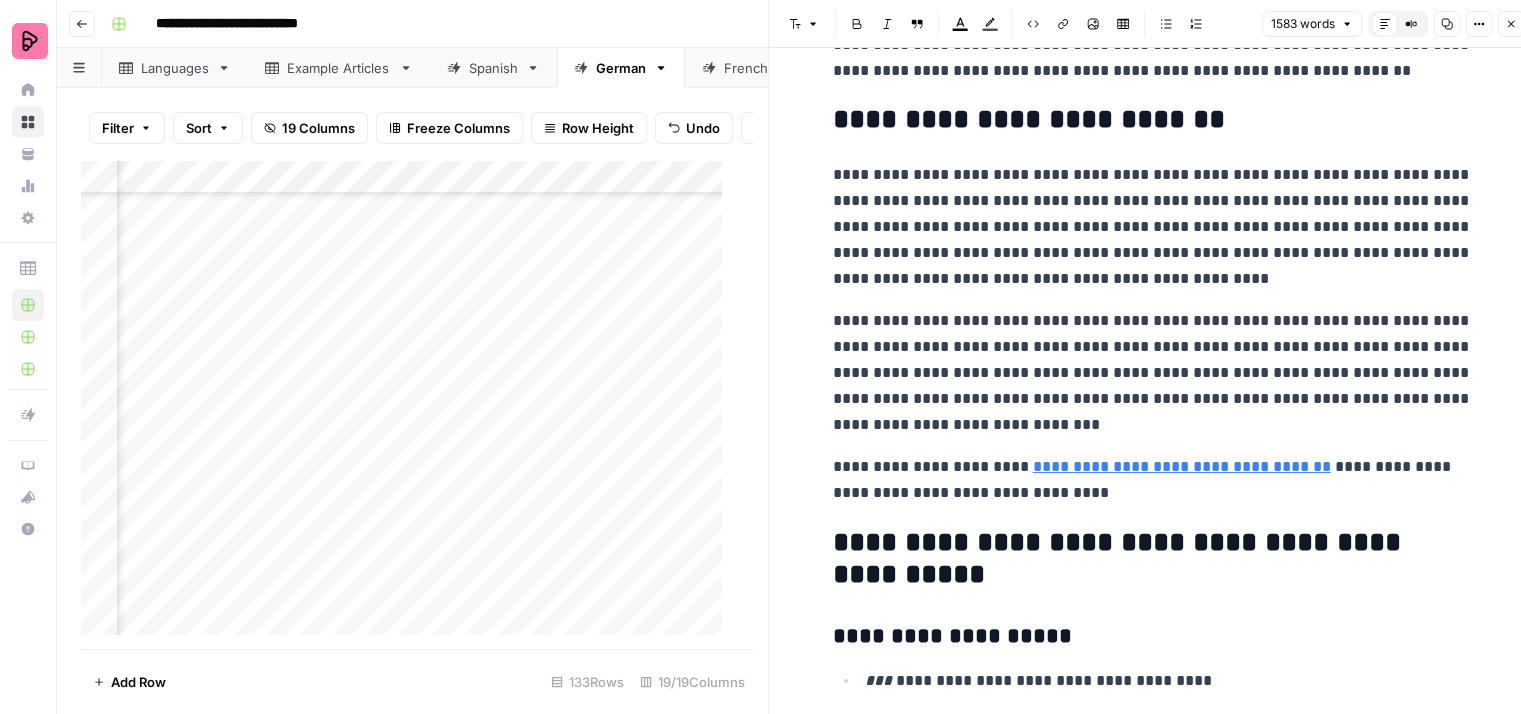 click on "**********" at bounding box center [1153, 227] 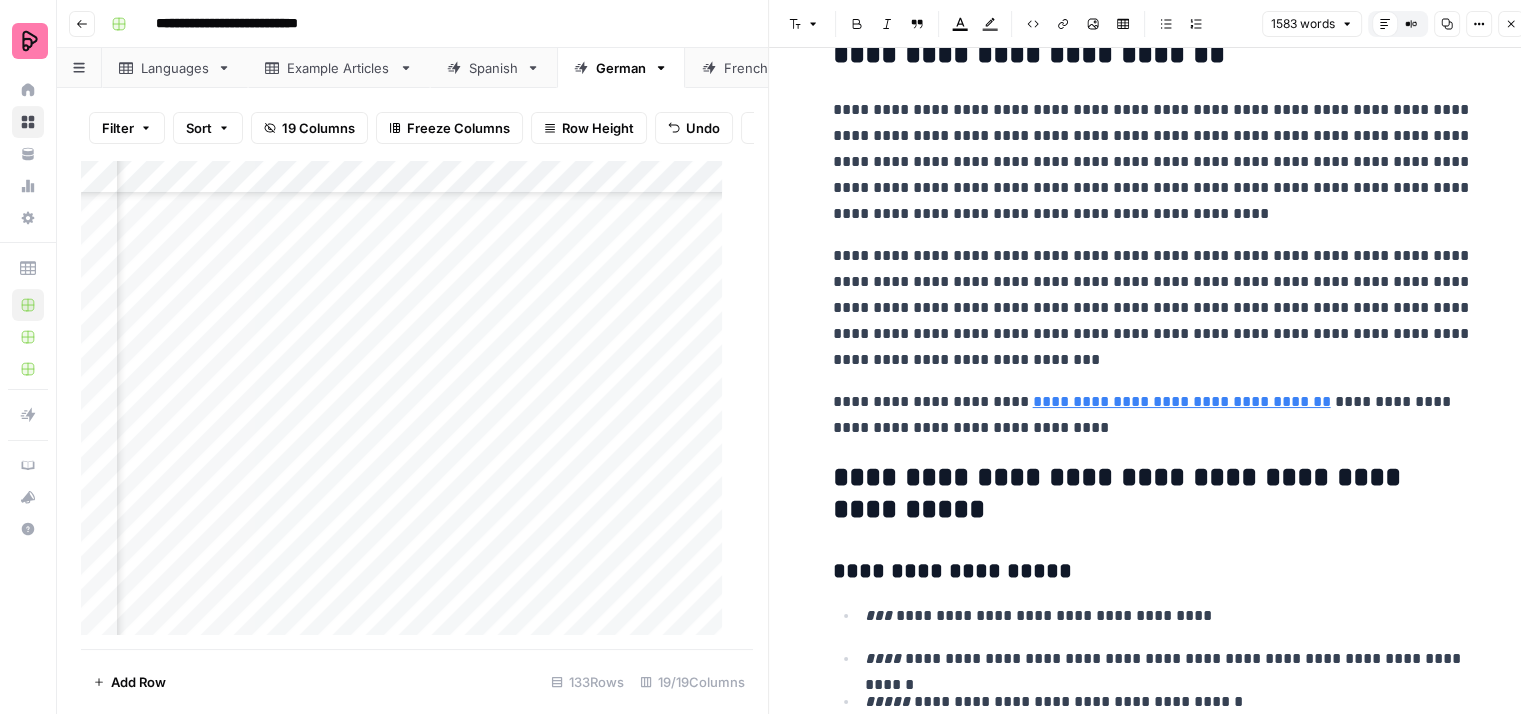 scroll, scrollTop: 7500, scrollLeft: 0, axis: vertical 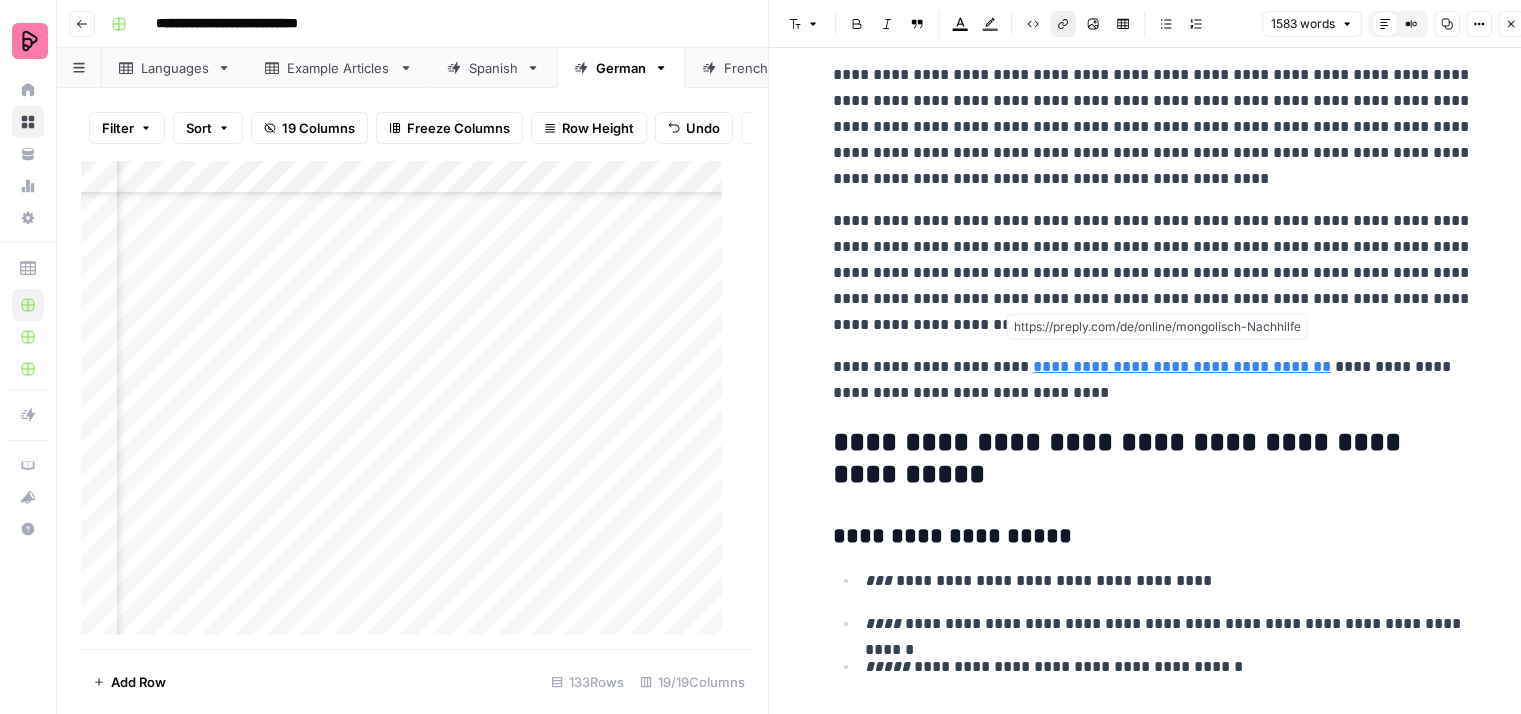 click on "**********" at bounding box center (1182, 366) 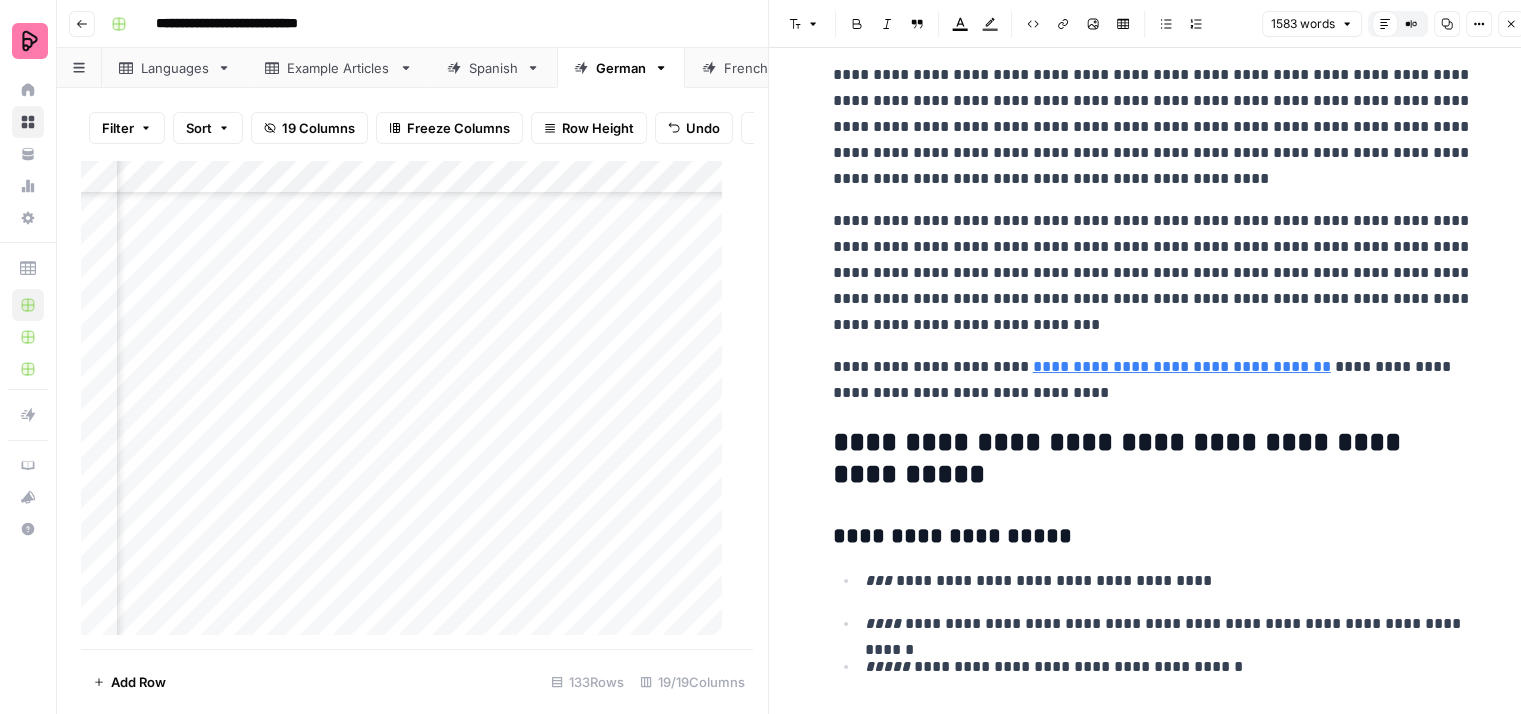 click on "**********" at bounding box center [1153, 273] 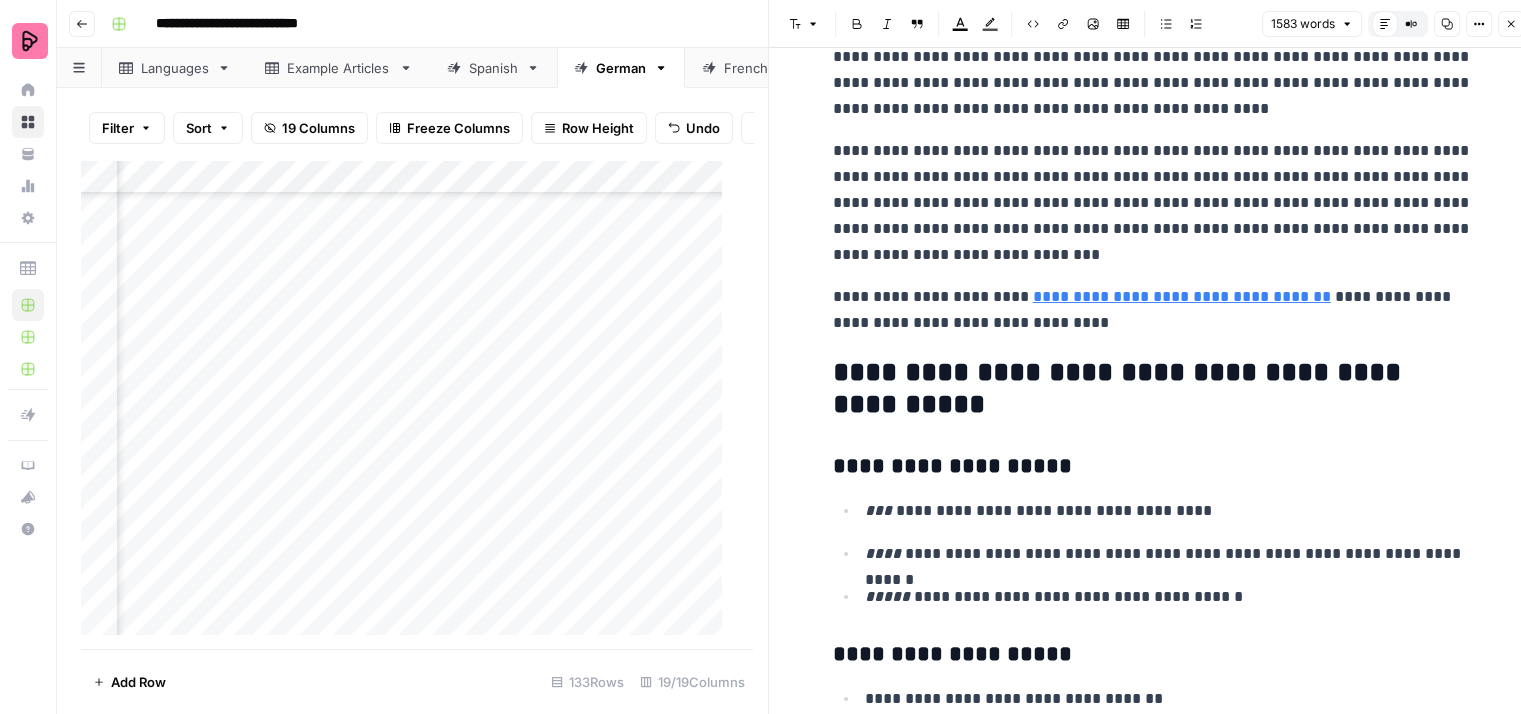 scroll, scrollTop: 7700, scrollLeft: 0, axis: vertical 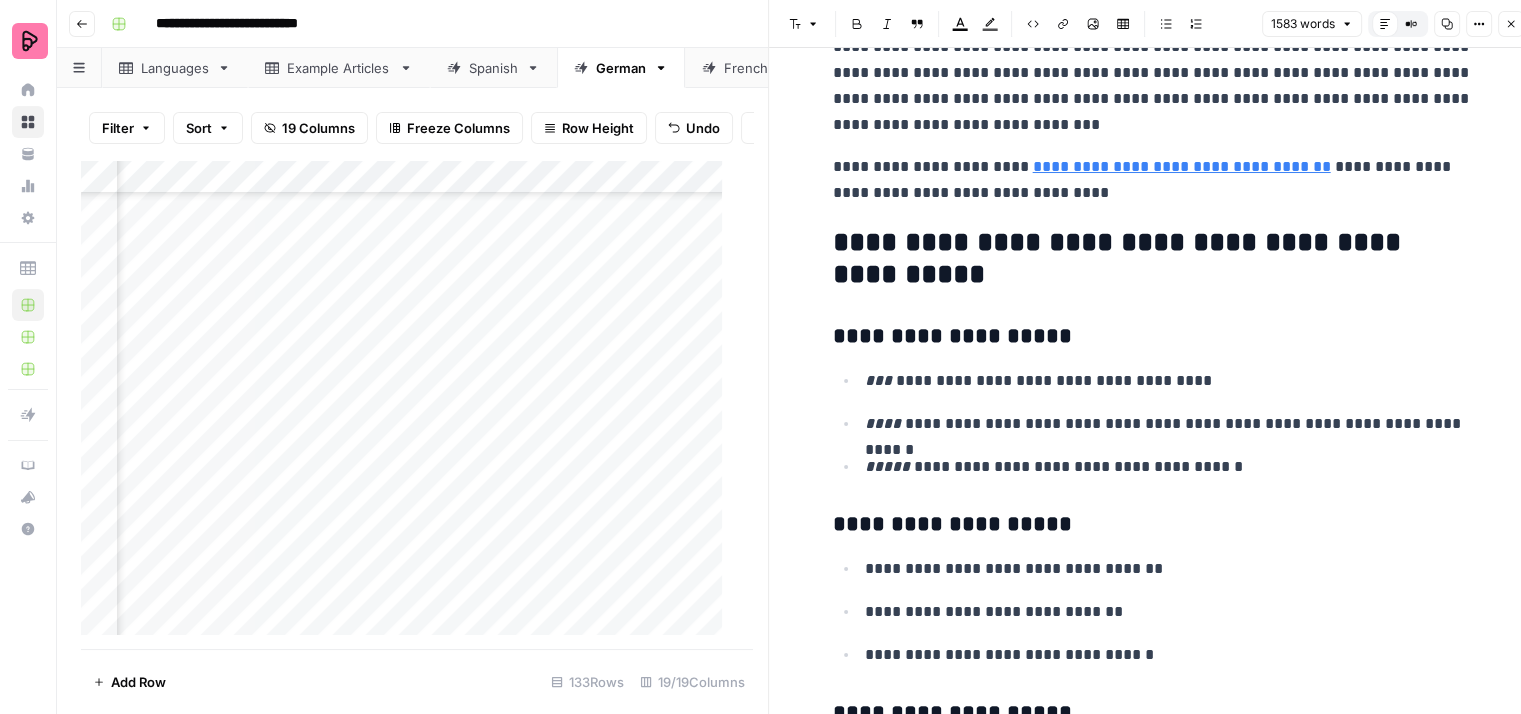 click on "**********" at bounding box center (1153, -3374) 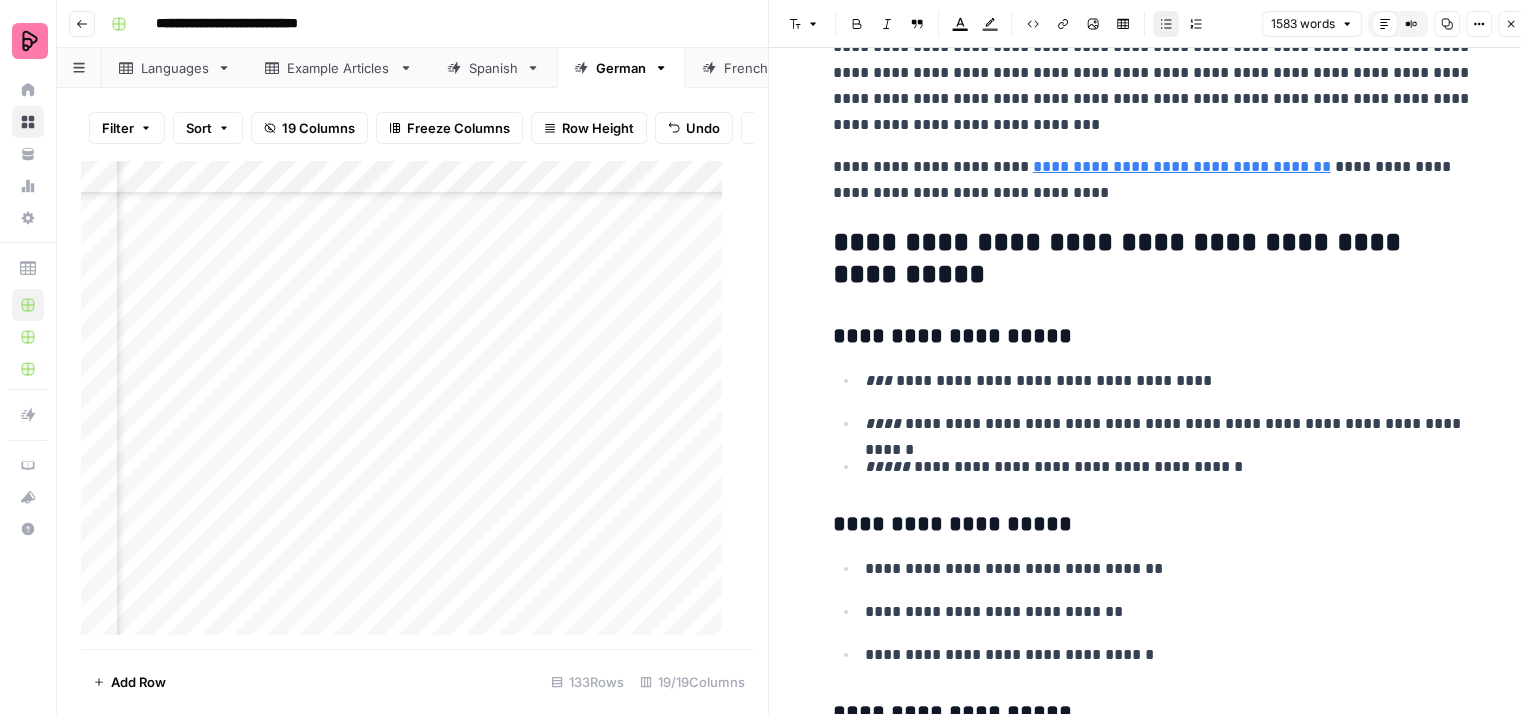 click on "**********" at bounding box center (1169, 424) 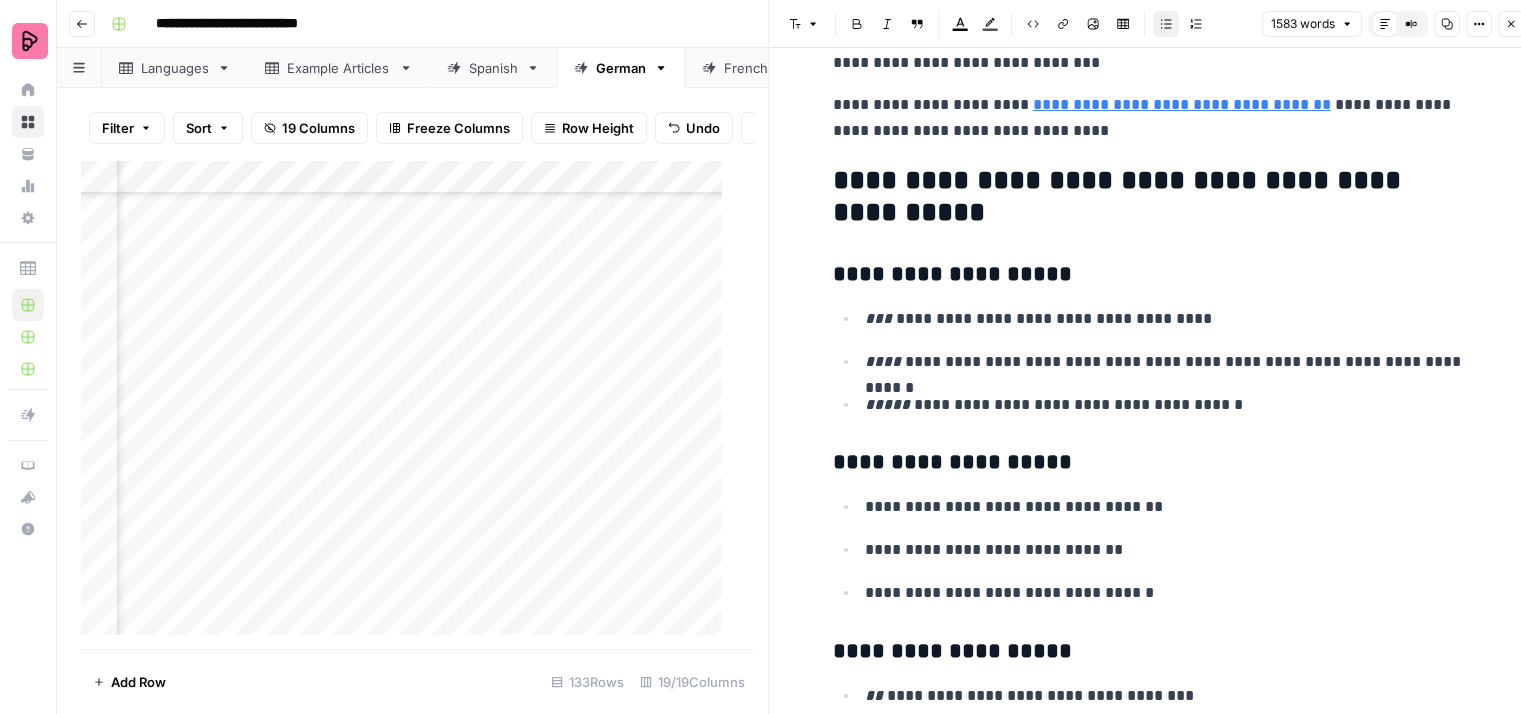 scroll, scrollTop: 7822, scrollLeft: 0, axis: vertical 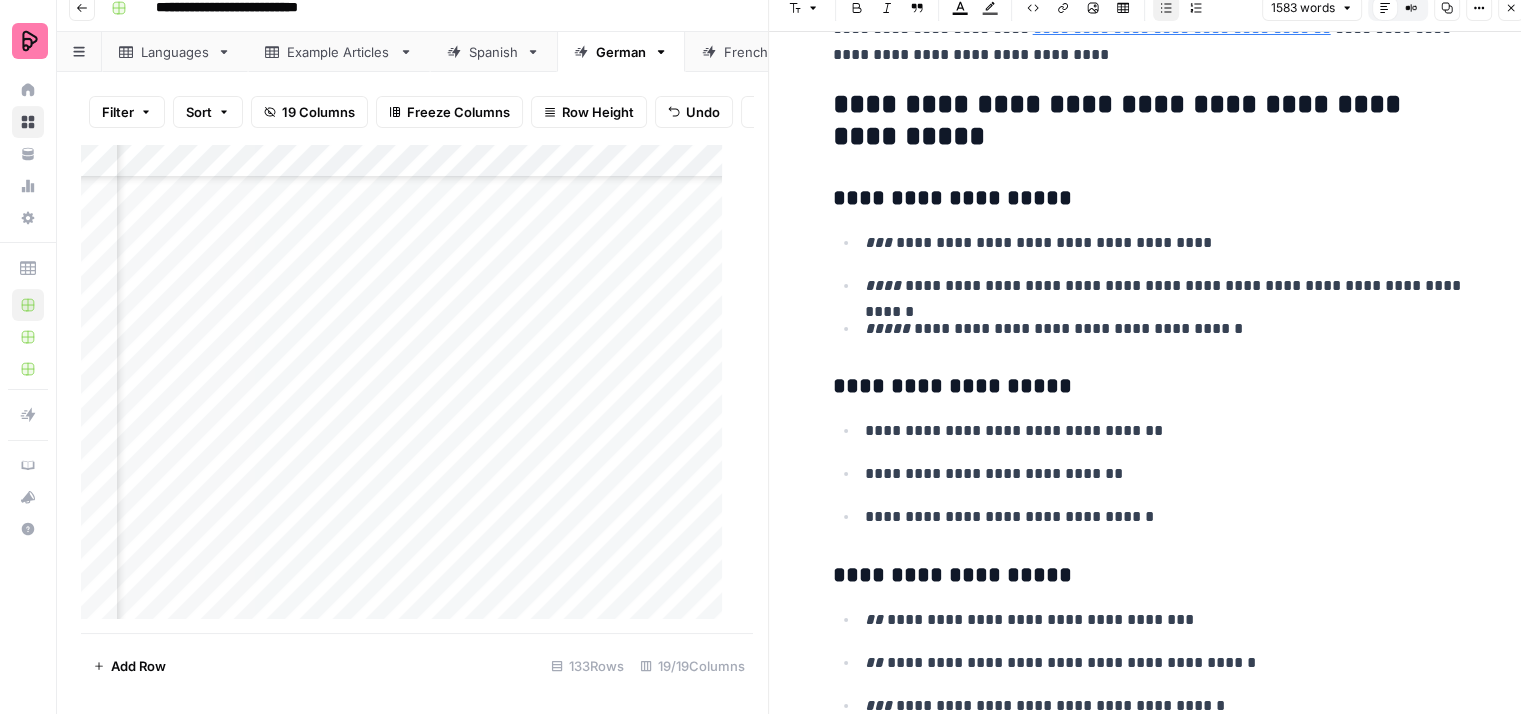 drag, startPoint x: 925, startPoint y: 597, endPoint x: 971, endPoint y: 593, distance: 46.173584 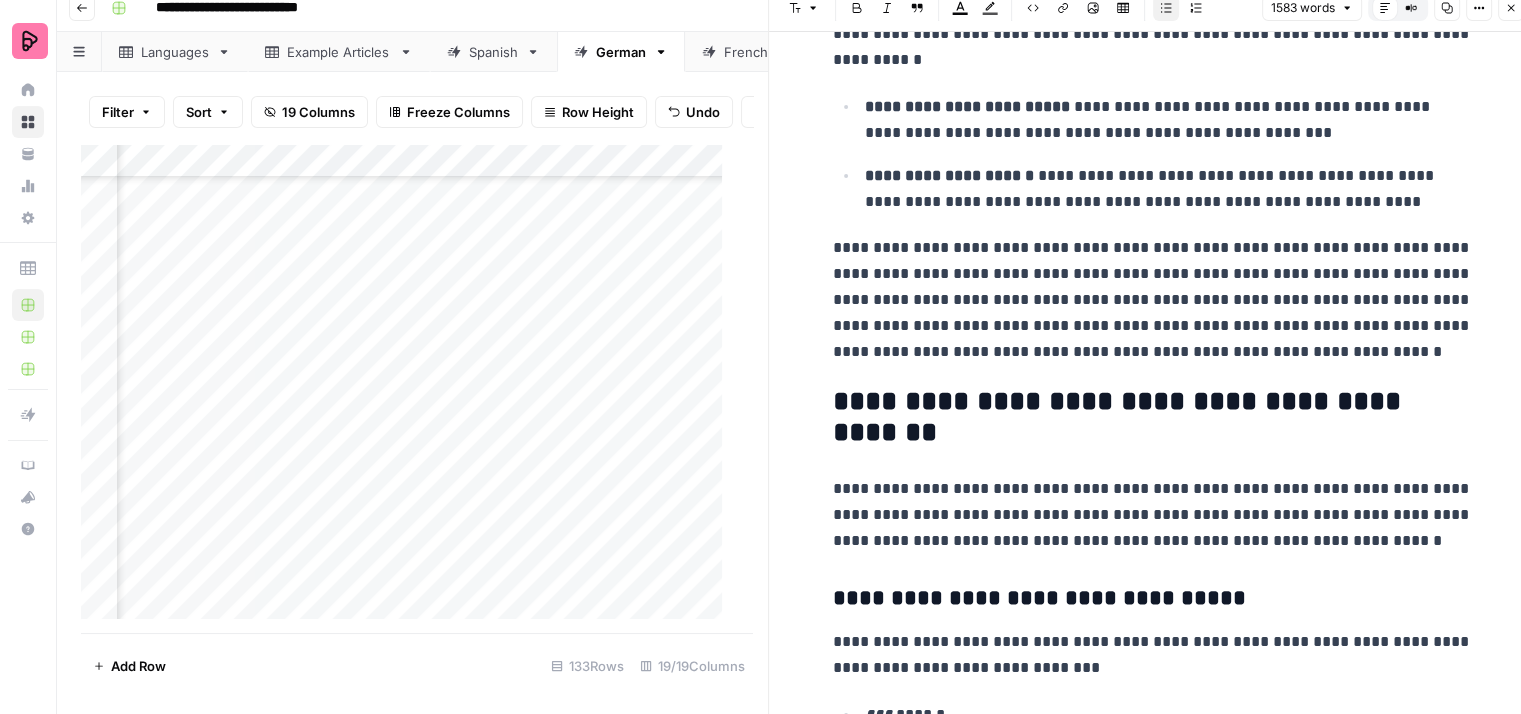 scroll, scrollTop: 5622, scrollLeft: 0, axis: vertical 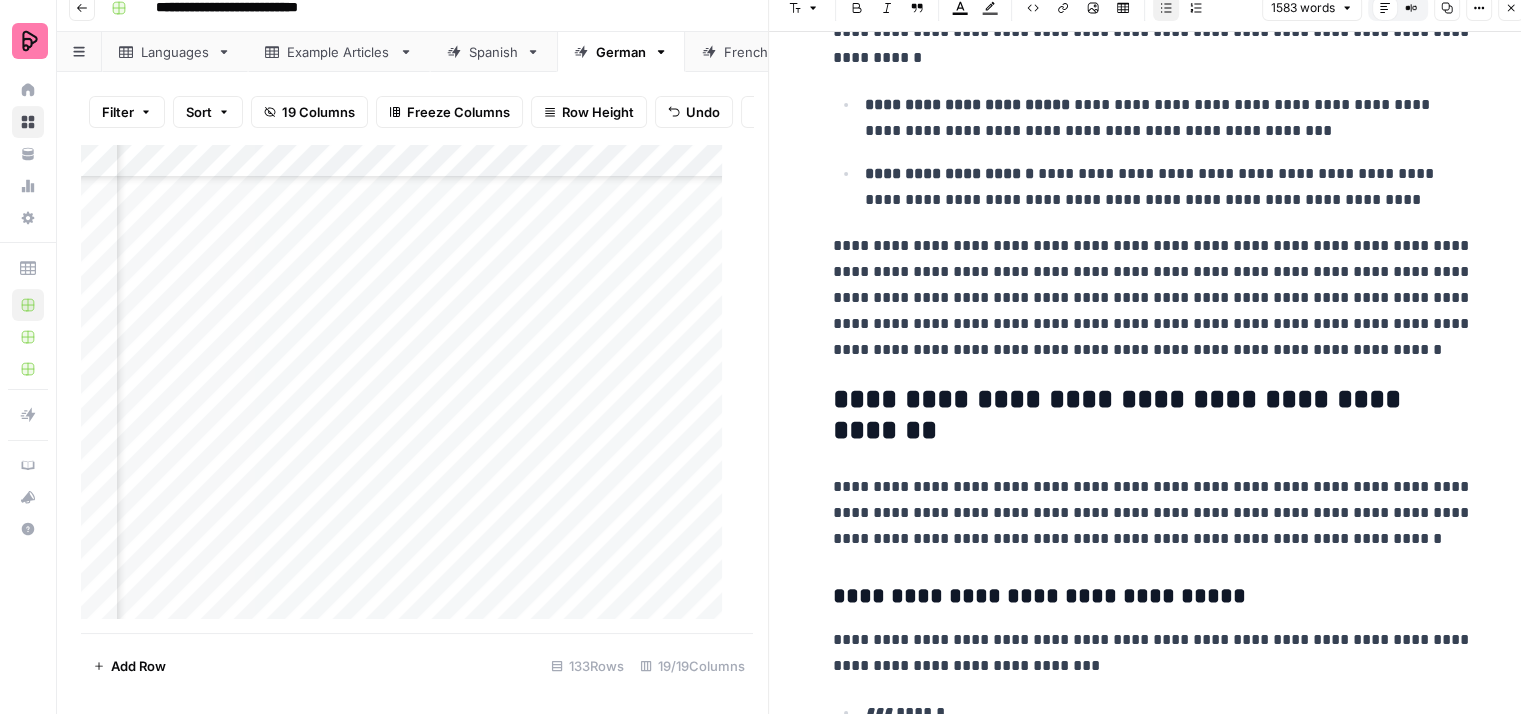 drag, startPoint x: 856, startPoint y: 157, endPoint x: 944, endPoint y: 161, distance: 88.09086 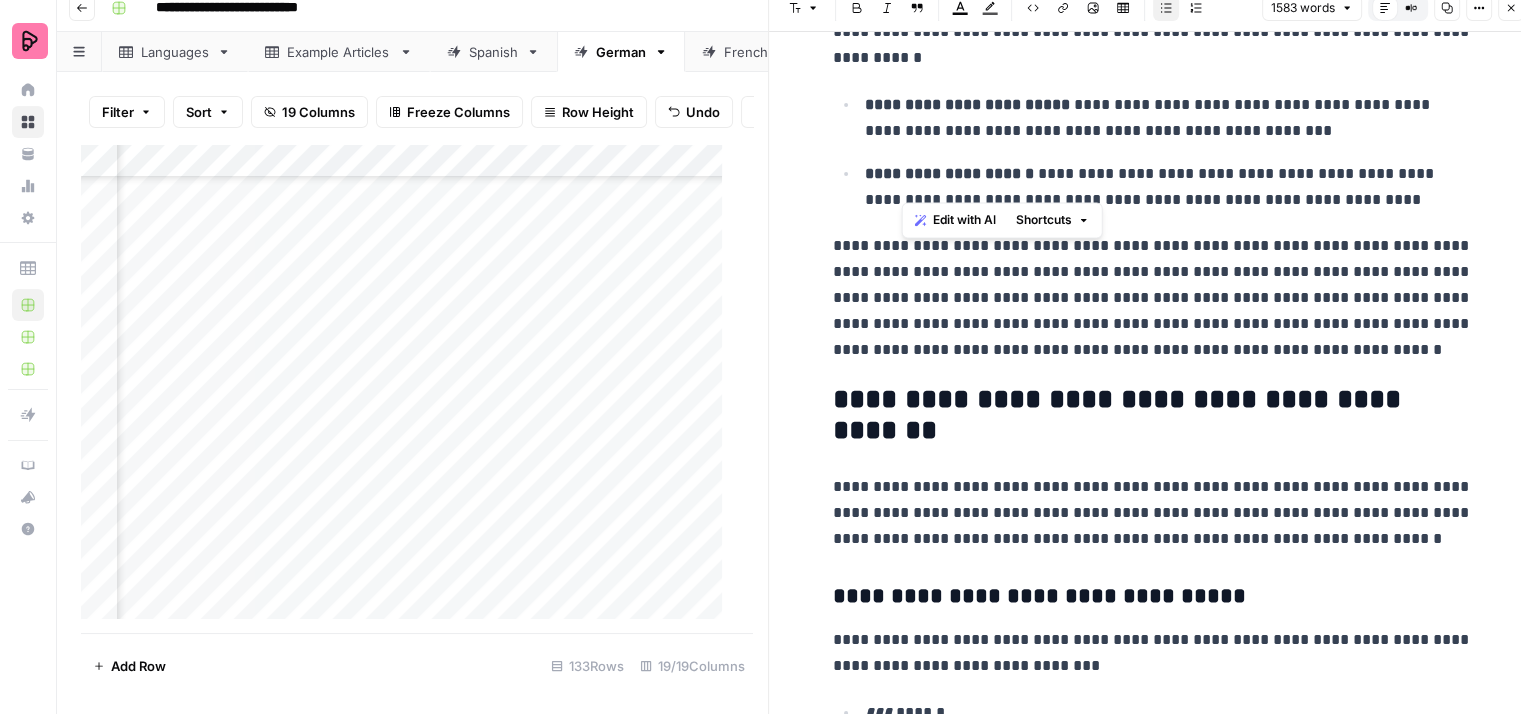 drag, startPoint x: 944, startPoint y: 161, endPoint x: 1172, endPoint y: 173, distance: 228.31557 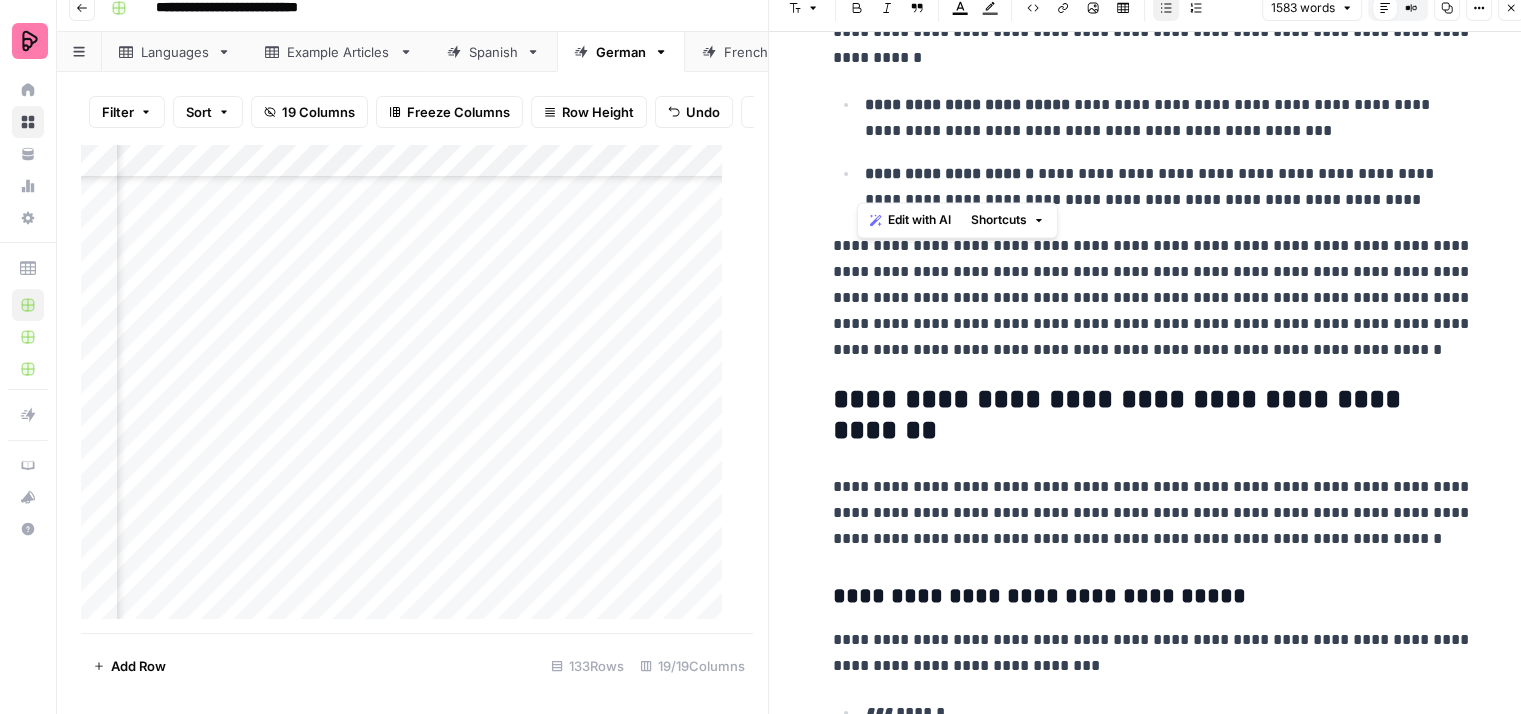 drag, startPoint x: 1363, startPoint y: 181, endPoint x: 852, endPoint y: 161, distance: 511.39124 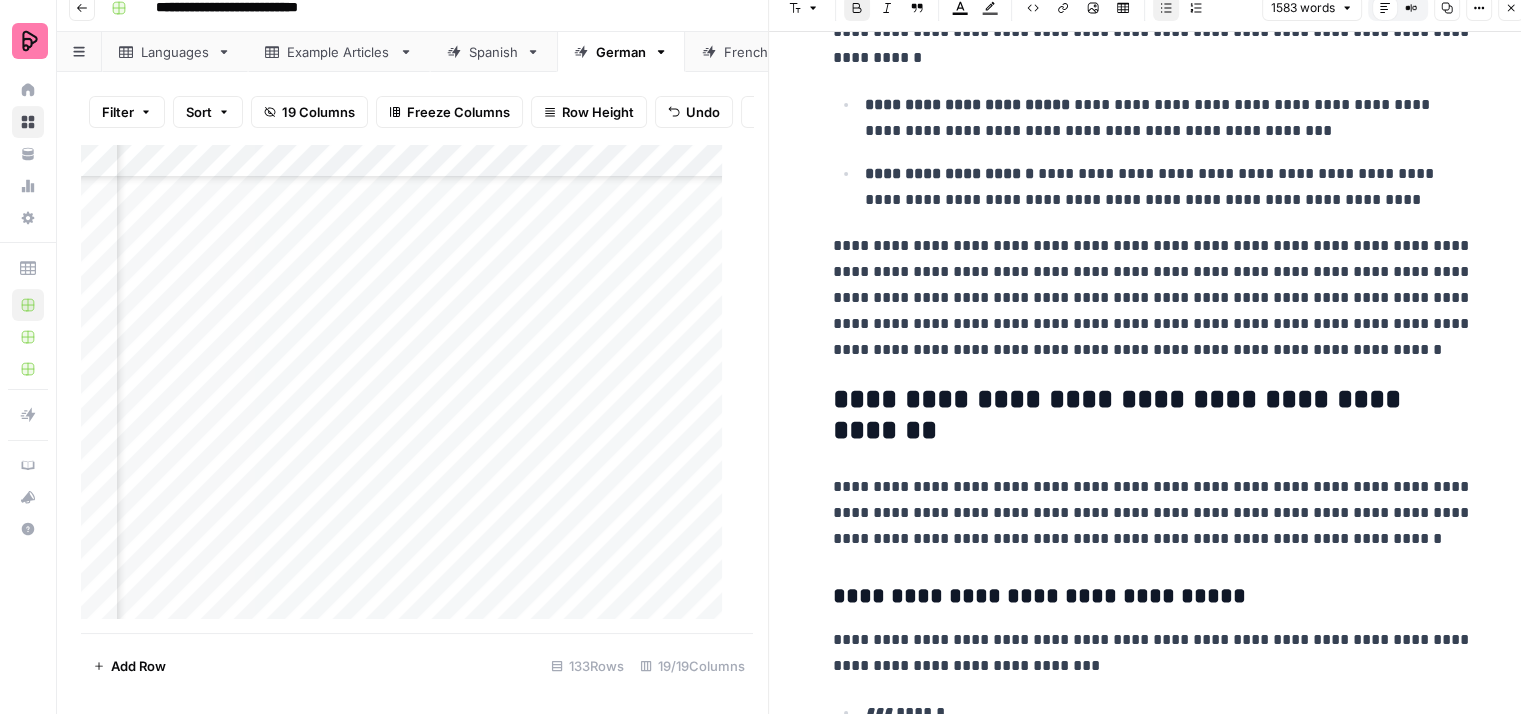 click on "**********" at bounding box center (949, 173) 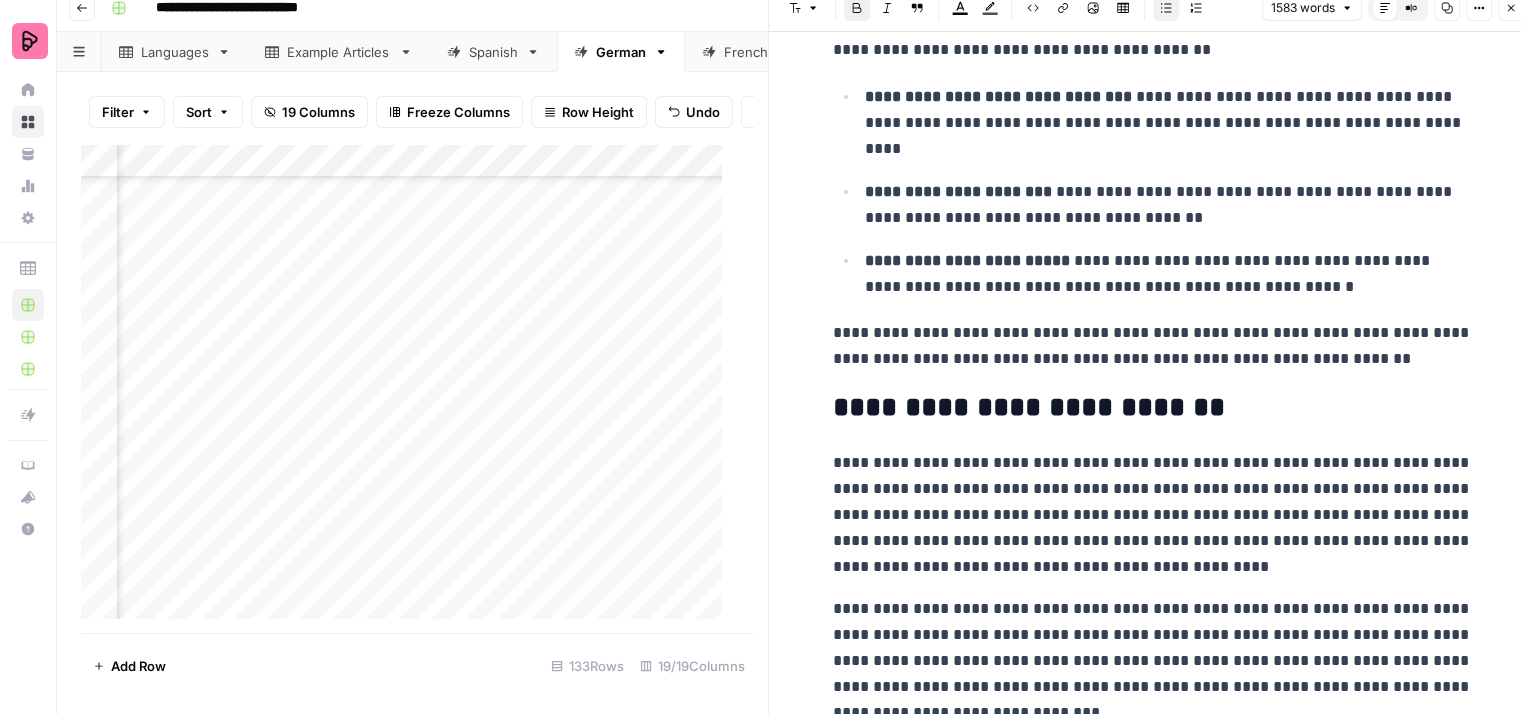 scroll, scrollTop: 7122, scrollLeft: 0, axis: vertical 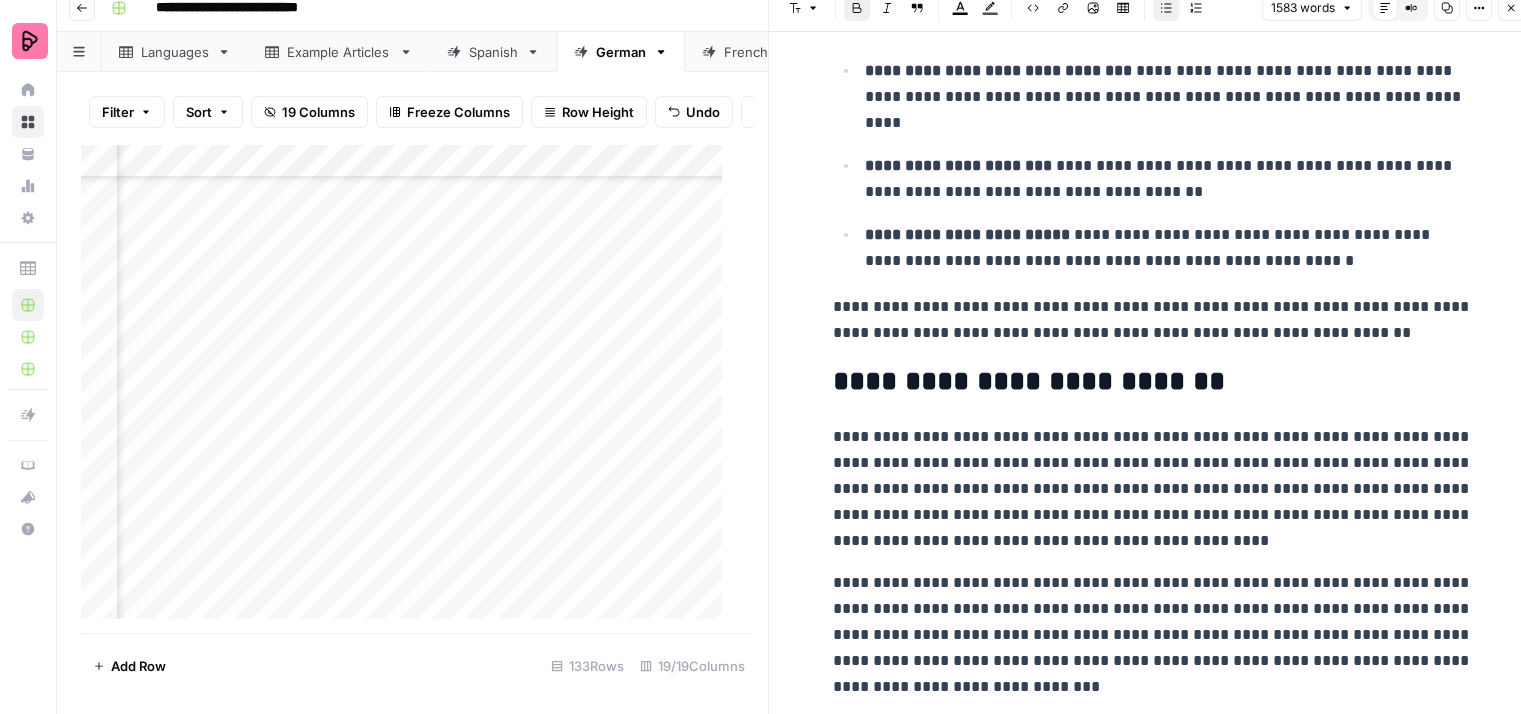 click on "**********" at bounding box center [967, 234] 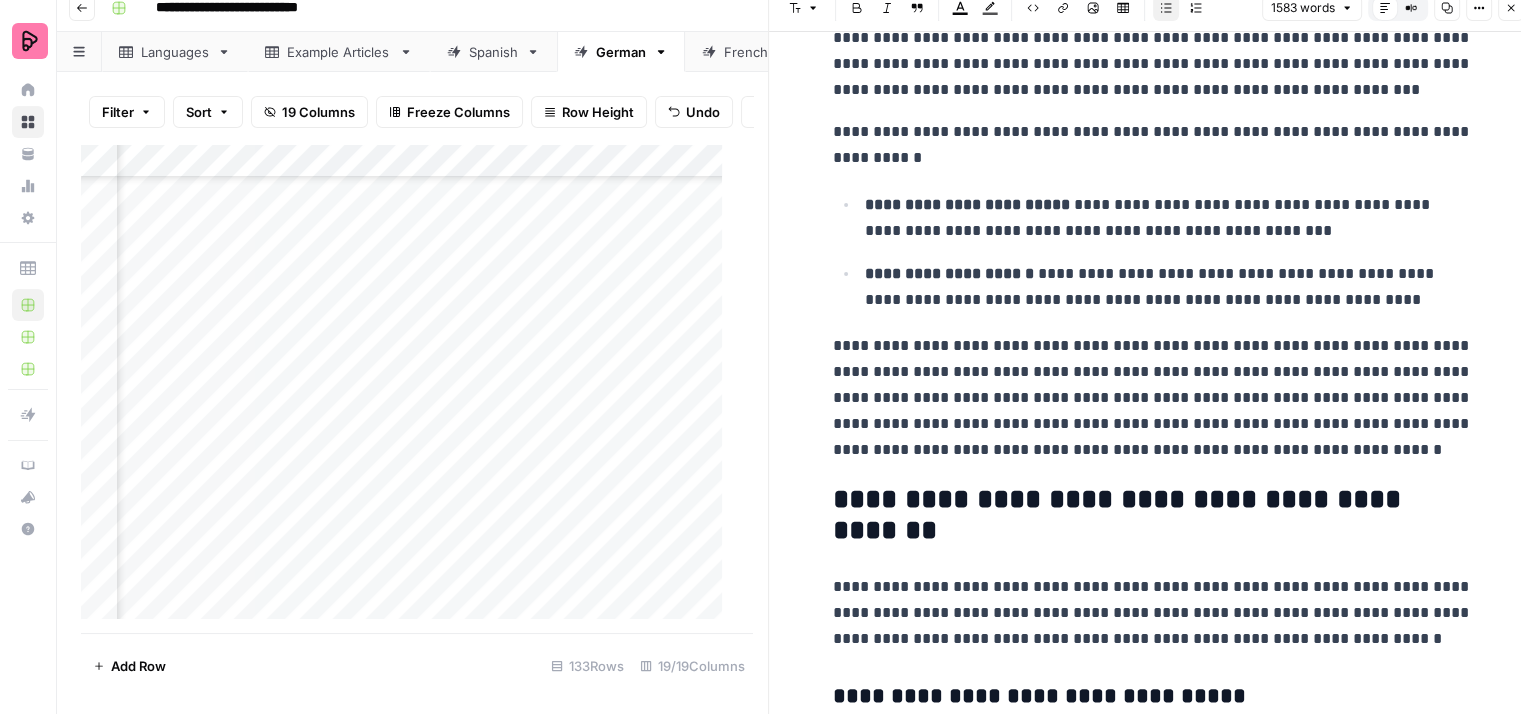 scroll, scrollTop: 5022, scrollLeft: 0, axis: vertical 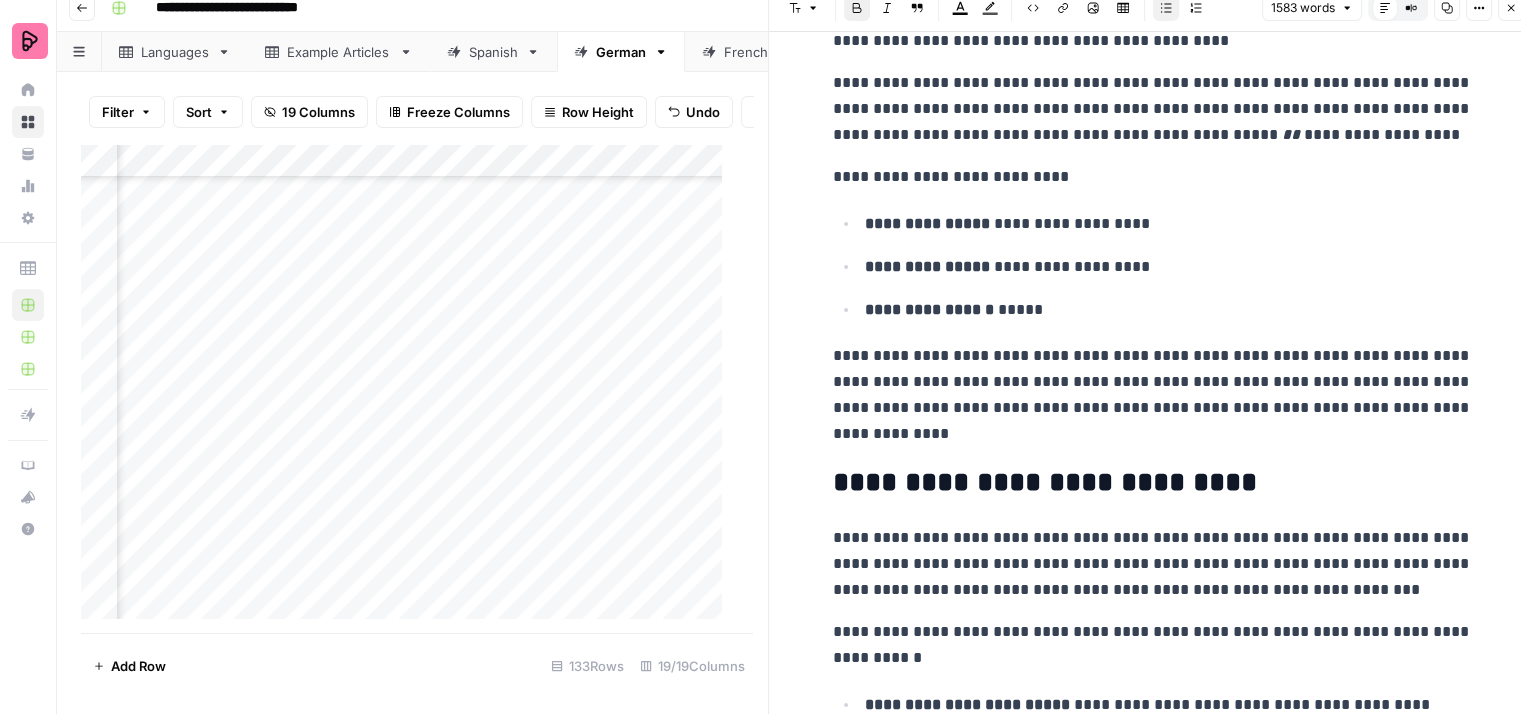 click on "**********" at bounding box center [927, 223] 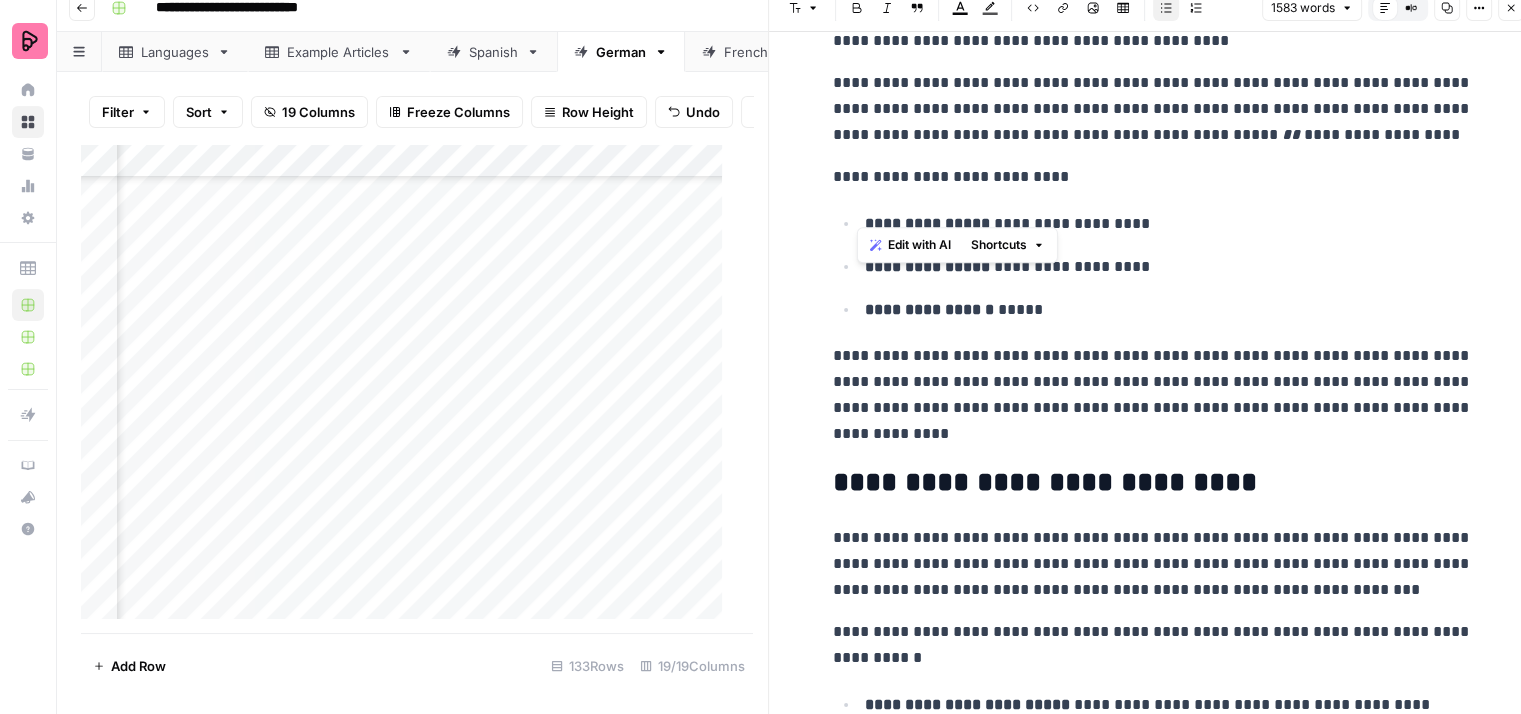 drag, startPoint x: 1135, startPoint y: 213, endPoint x: 865, endPoint y: 190, distance: 270.97784 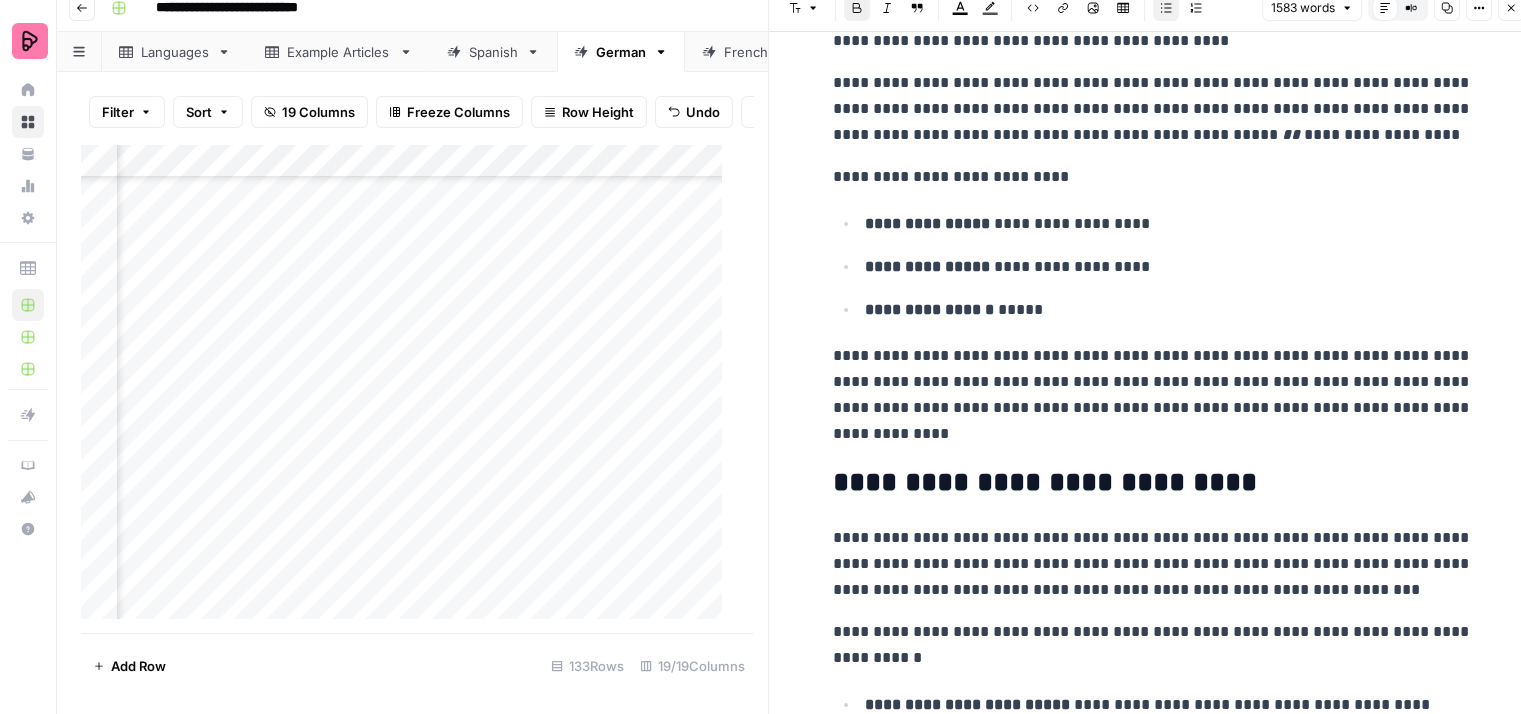 click on "**********" at bounding box center [1169, 310] 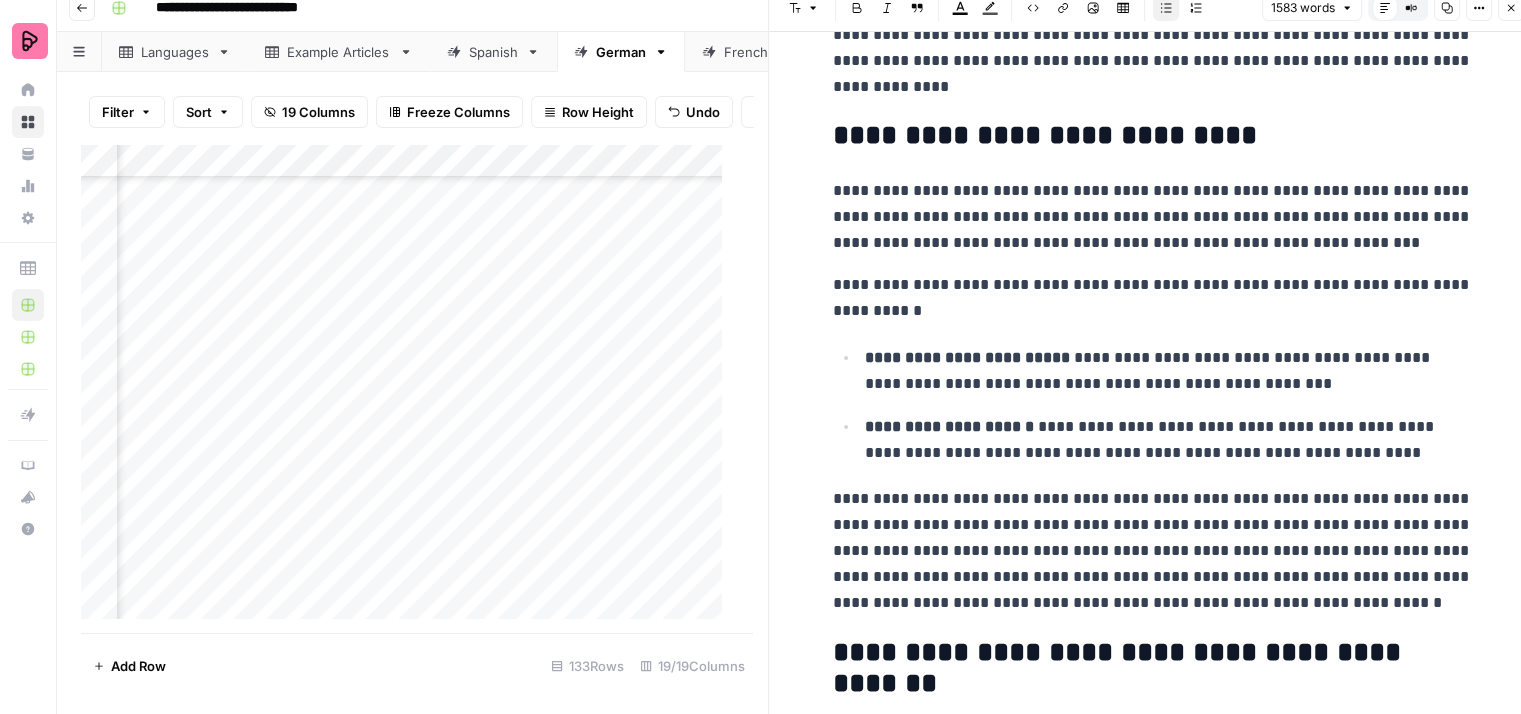scroll, scrollTop: 5322, scrollLeft: 0, axis: vertical 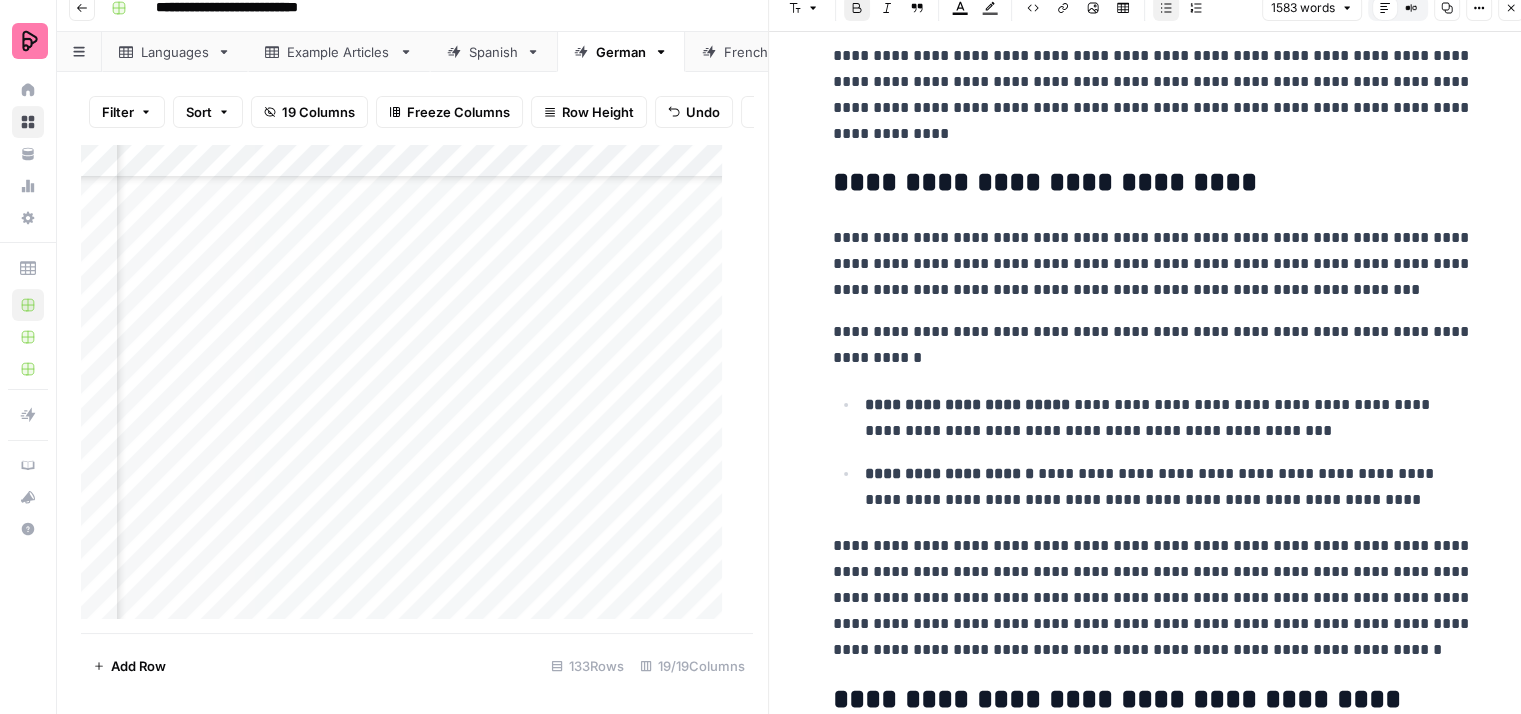 click on "**********" at bounding box center [967, 404] 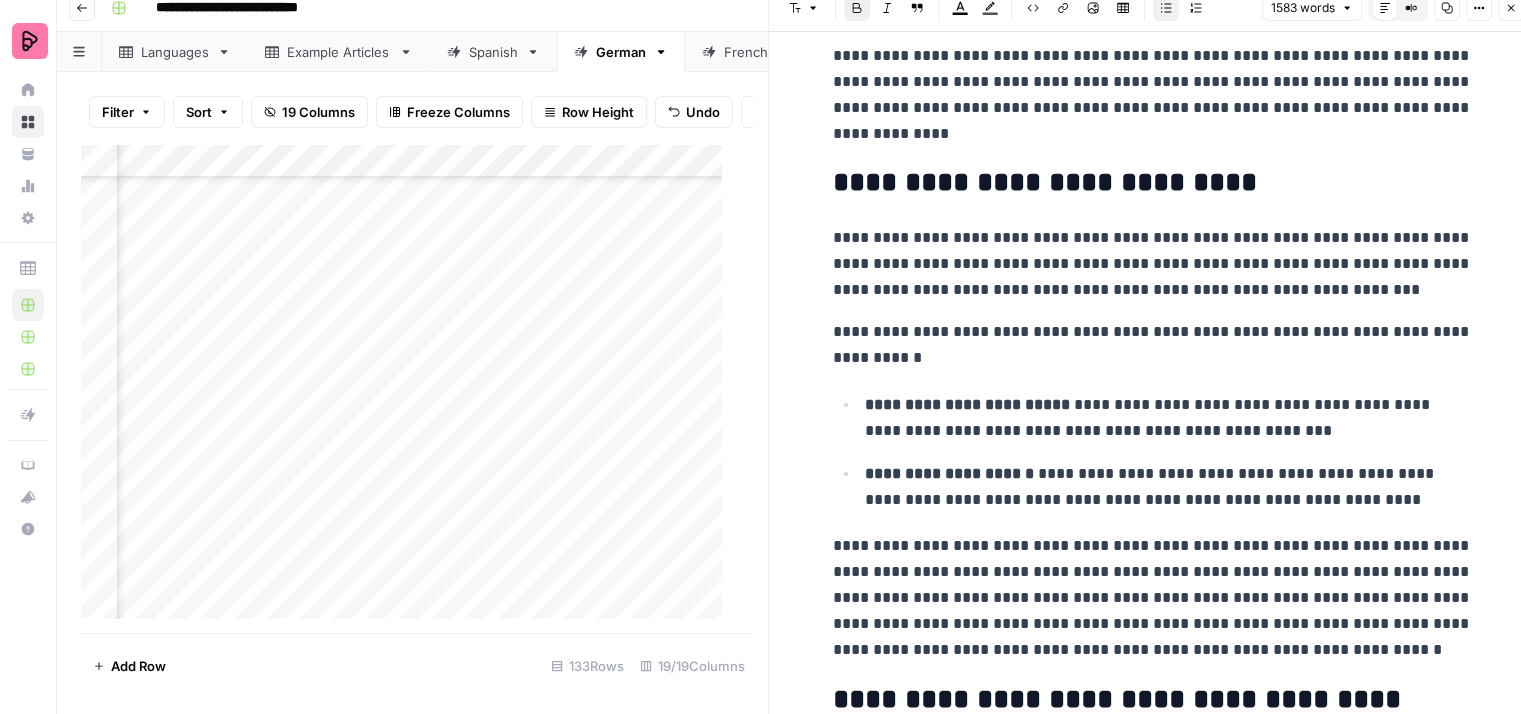 click on "**********" at bounding box center [949, 473] 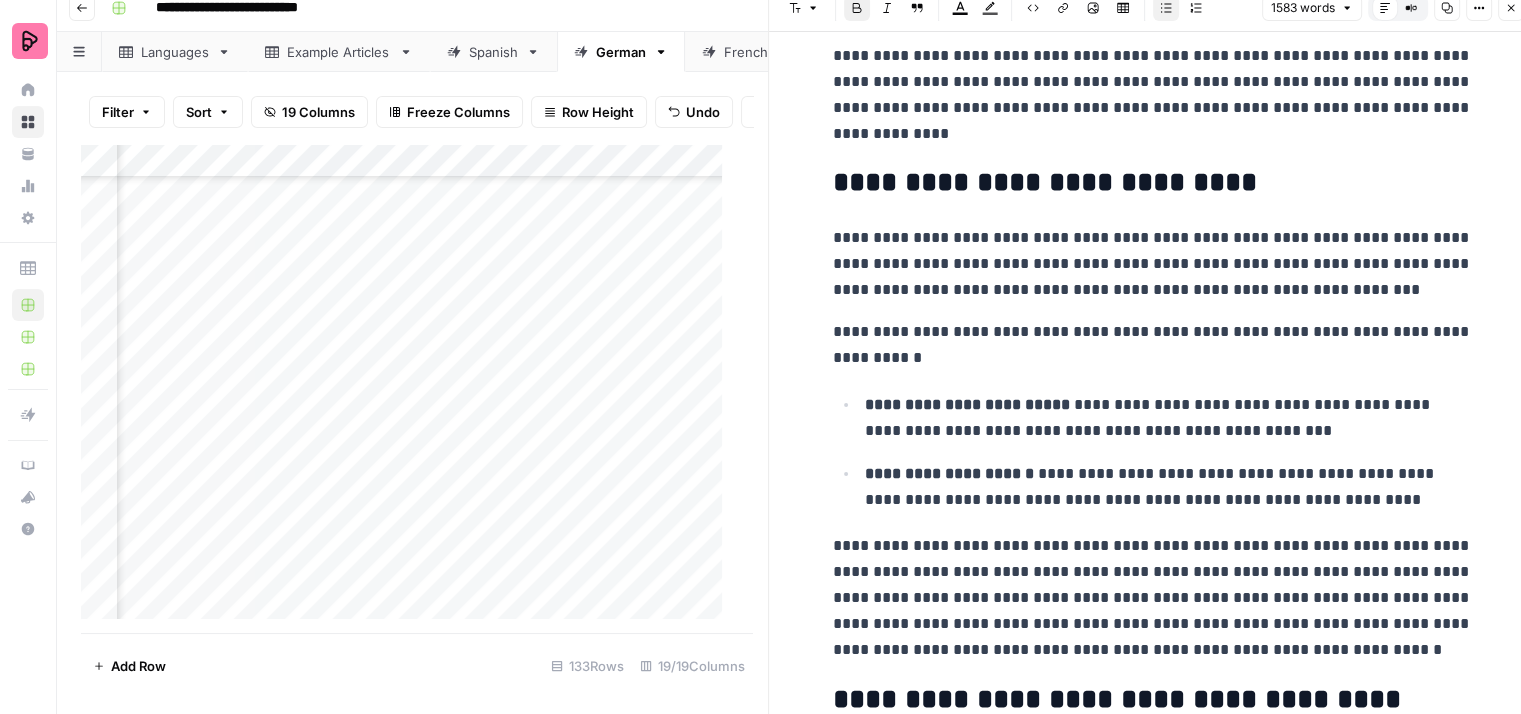 click on "**********" at bounding box center (1169, 487) 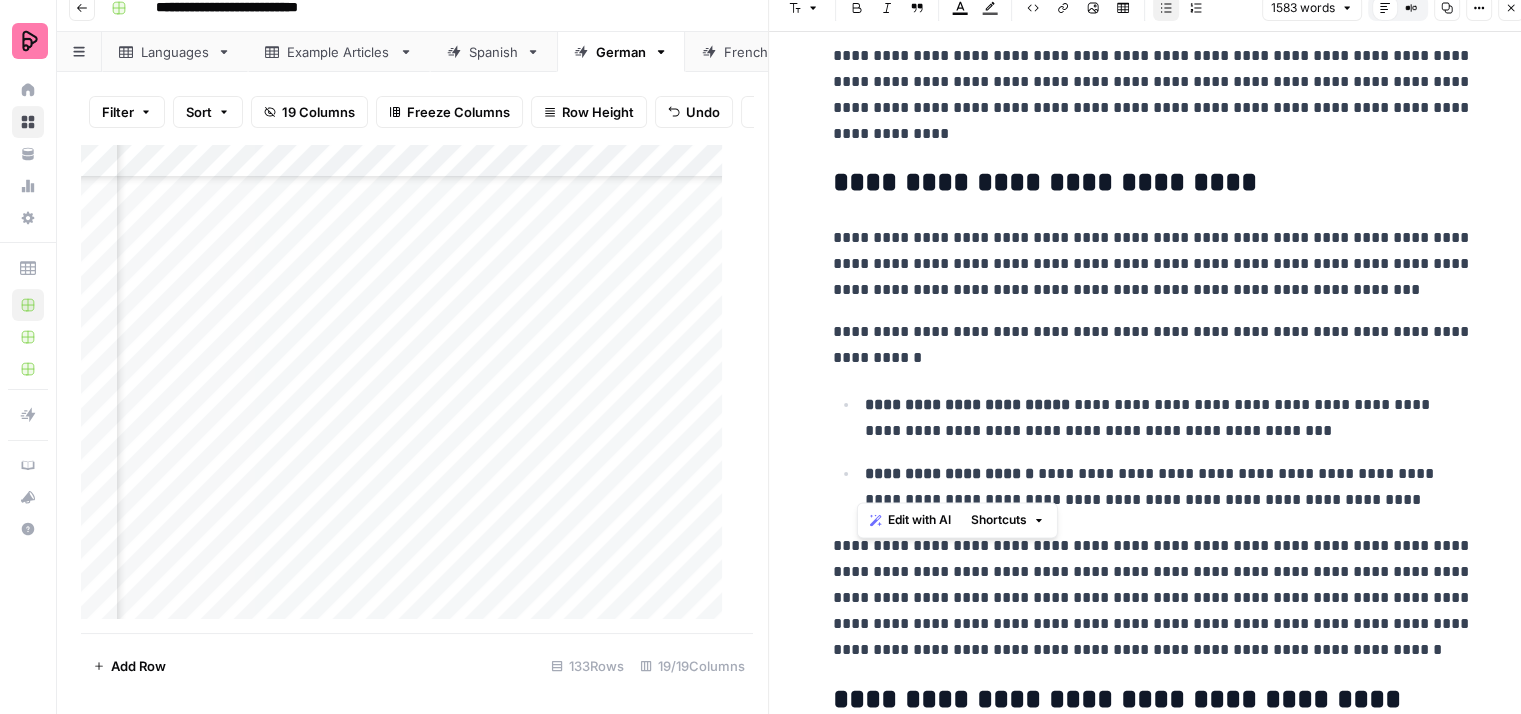 drag, startPoint x: 1351, startPoint y: 481, endPoint x: 860, endPoint y: 461, distance: 491.40717 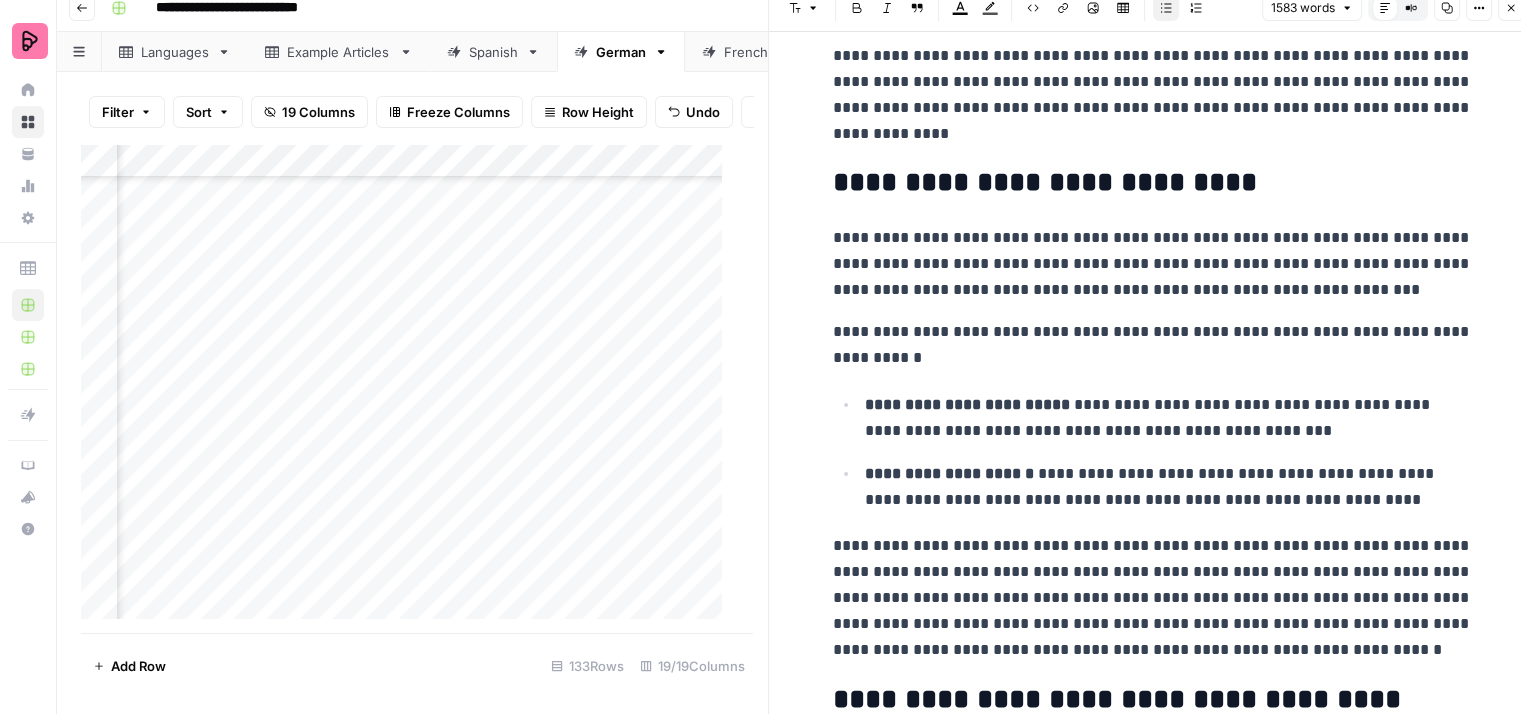 click on "**********" at bounding box center (949, 473) 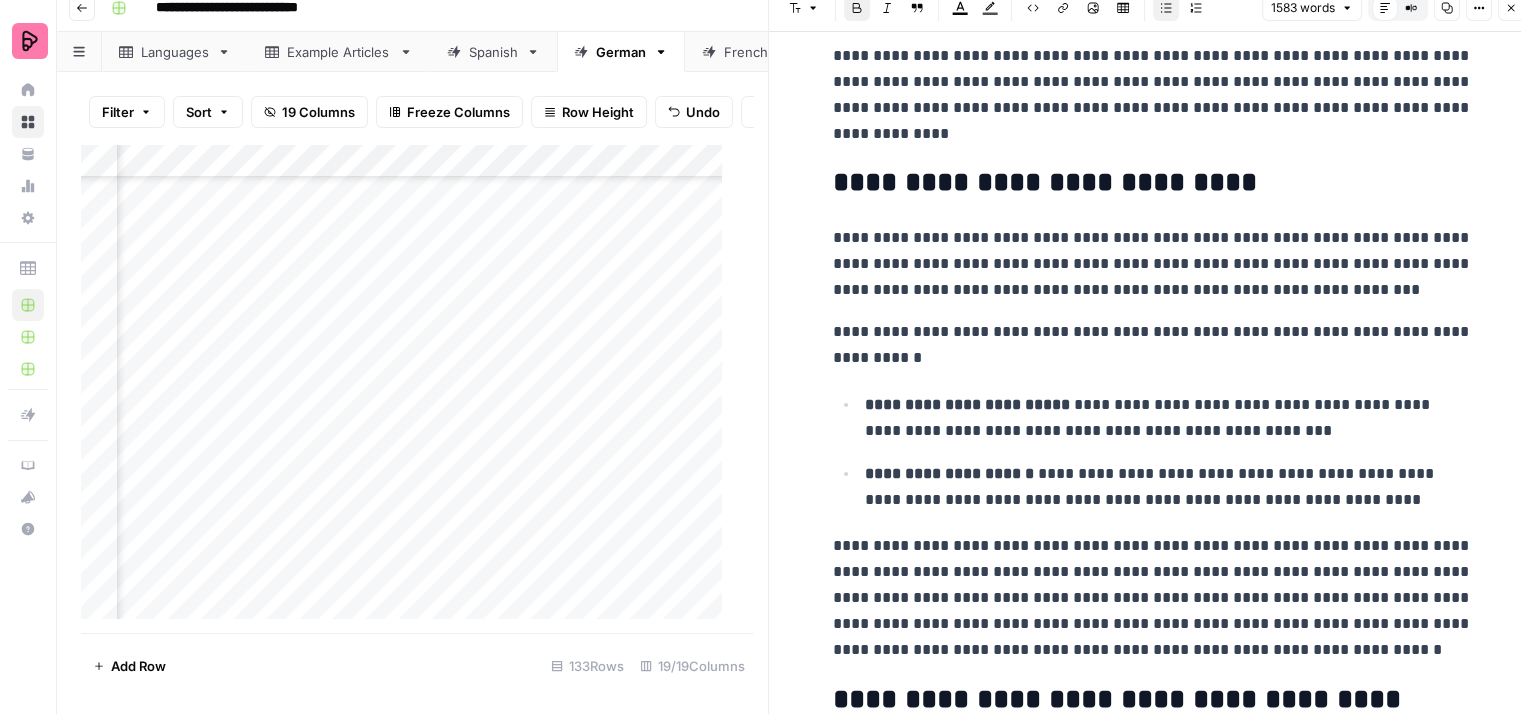 click on "**********" at bounding box center (967, 404) 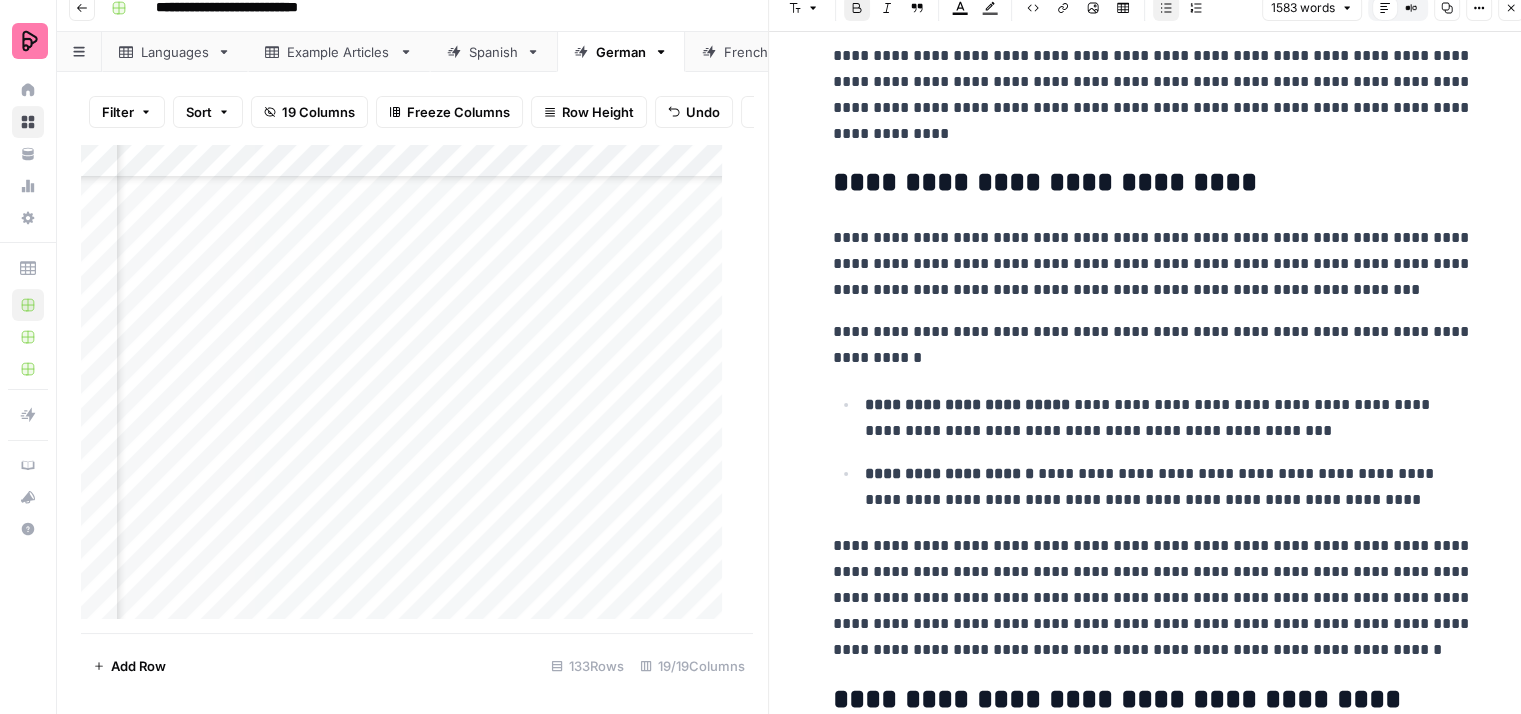 click on "**********" at bounding box center (967, 404) 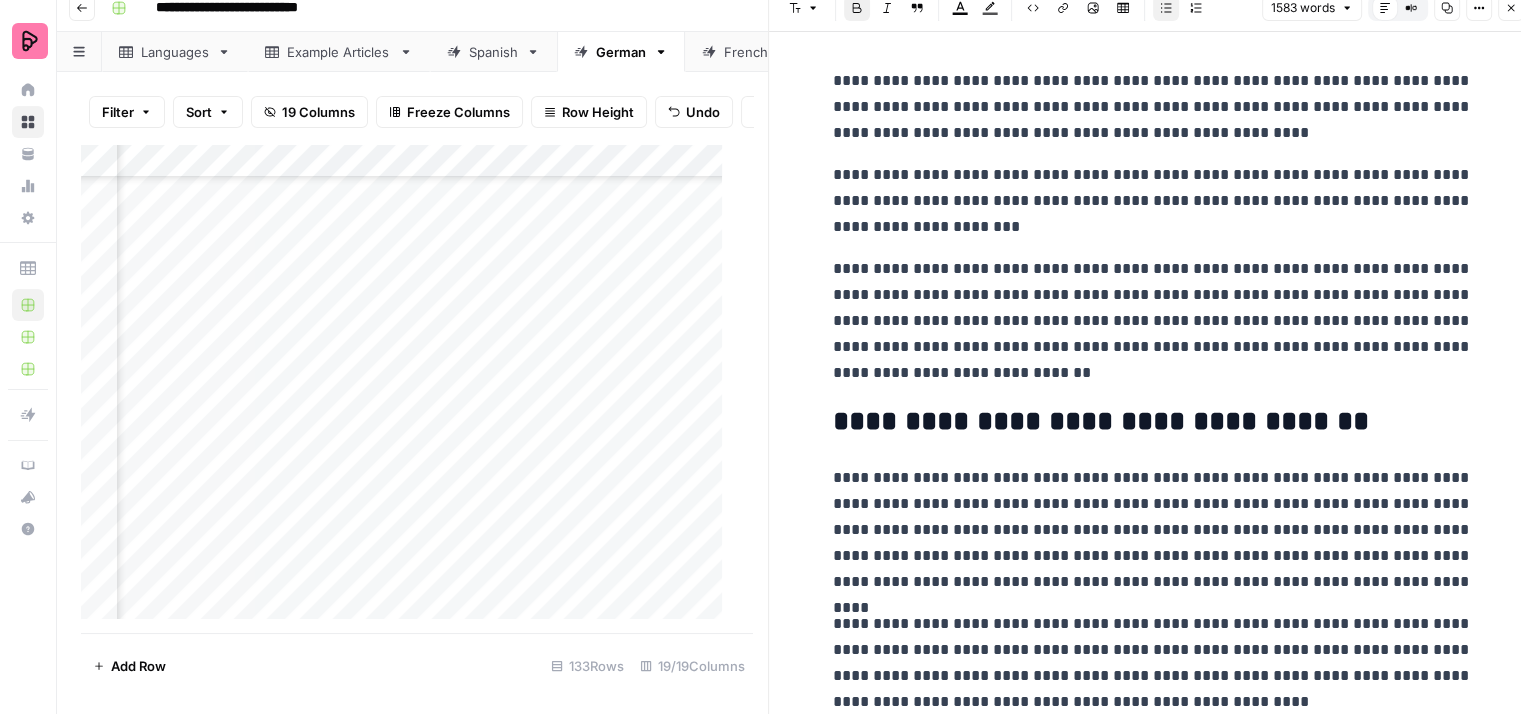 scroll, scrollTop: 0, scrollLeft: 0, axis: both 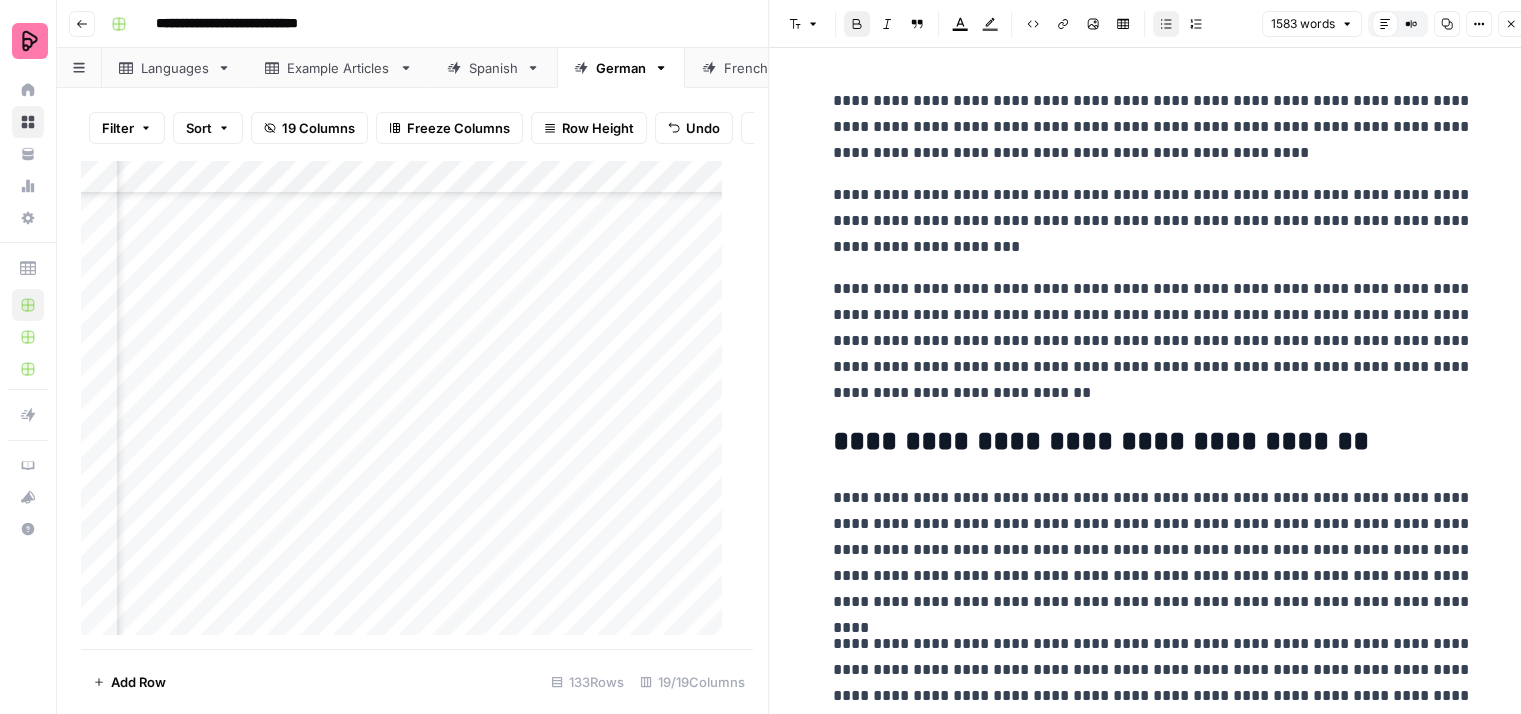 click 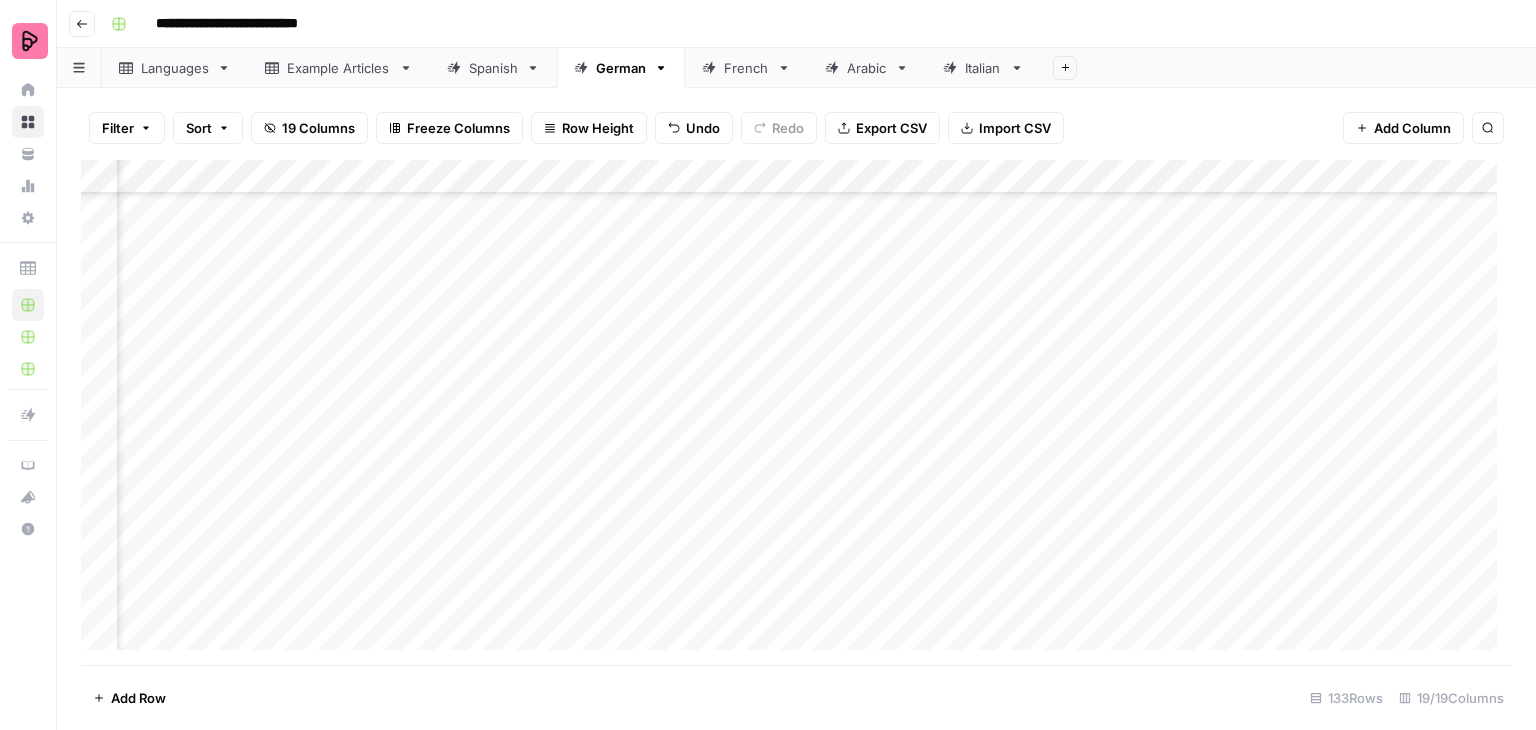 click on "Add Column" at bounding box center (796, 412) 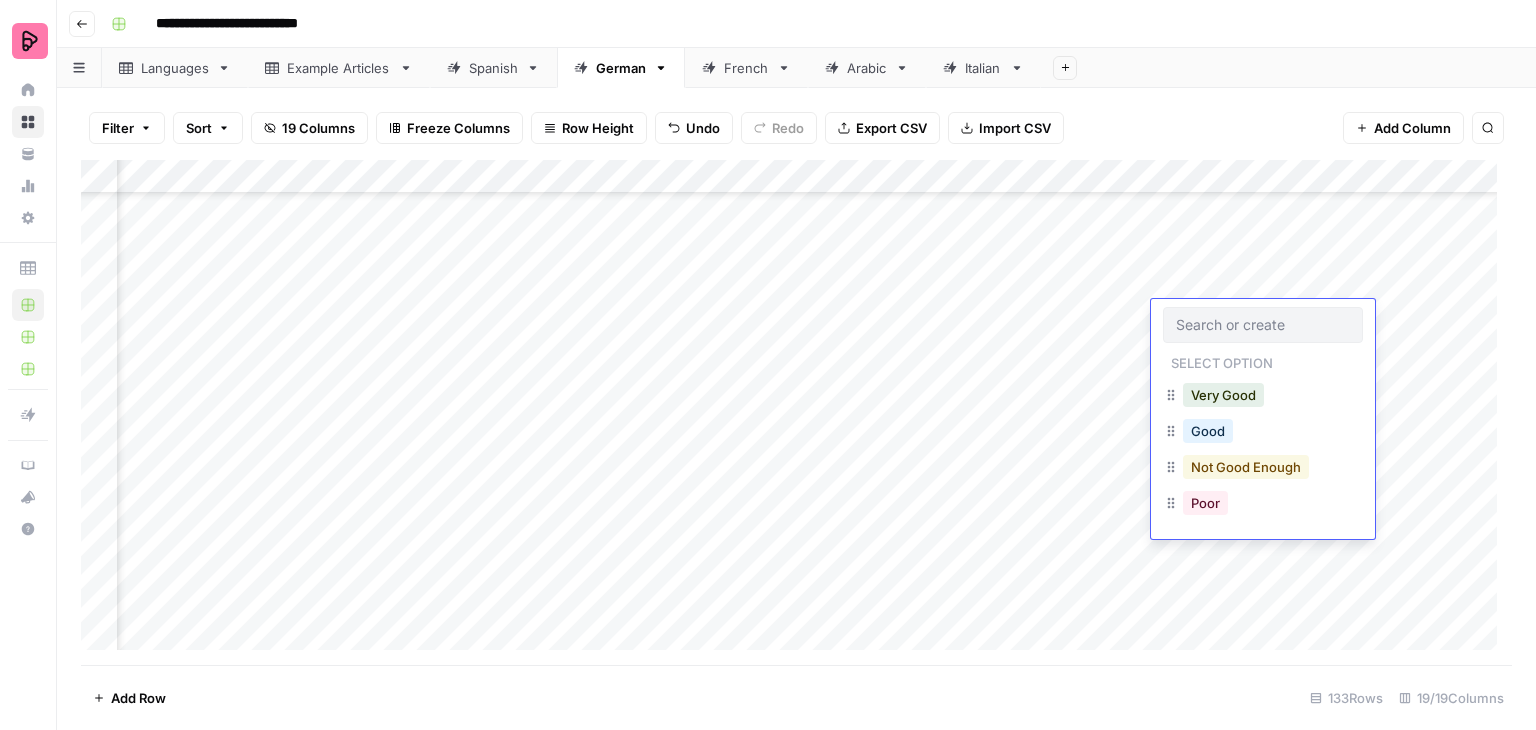 click on "Not Good Enough" at bounding box center [1246, 467] 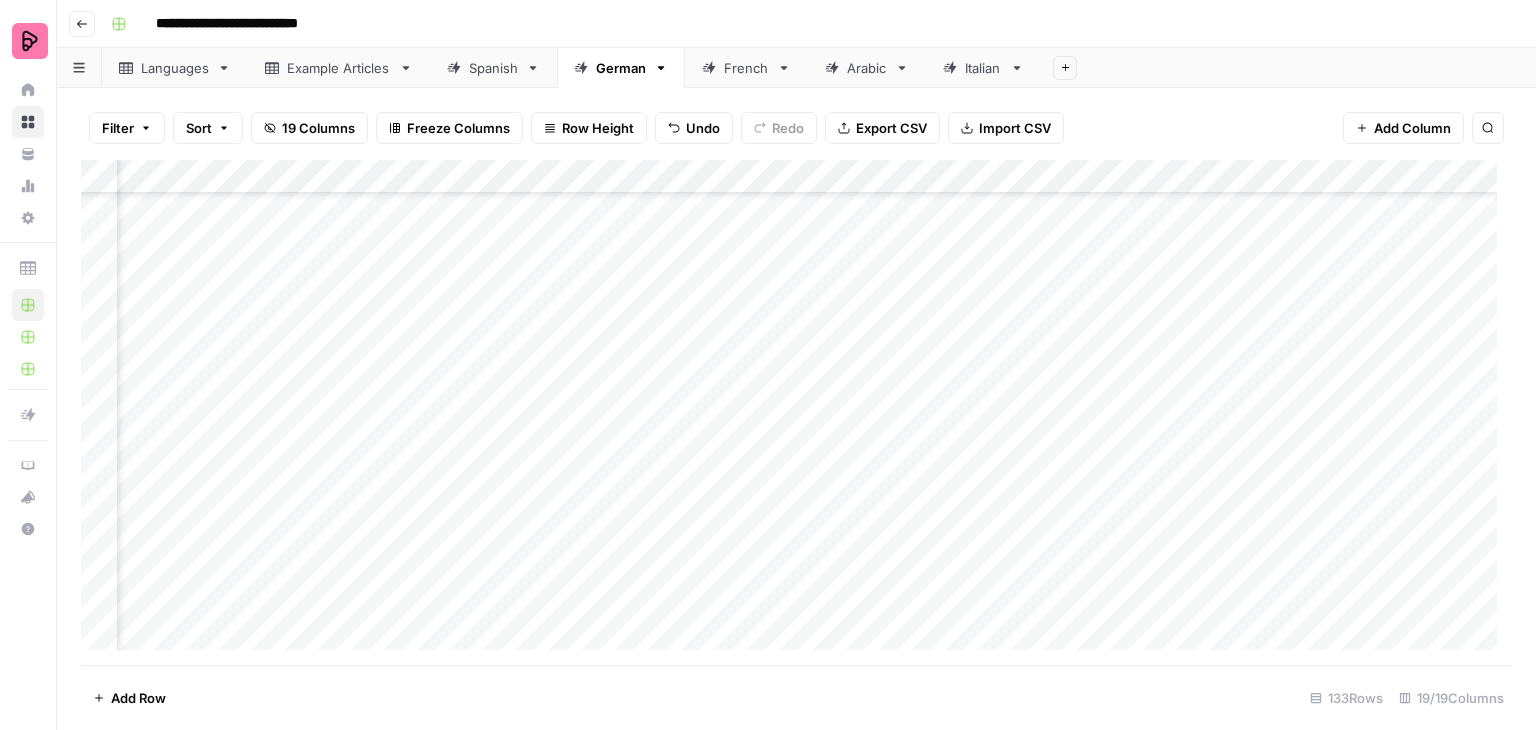 click on "Add Column" at bounding box center [796, 412] 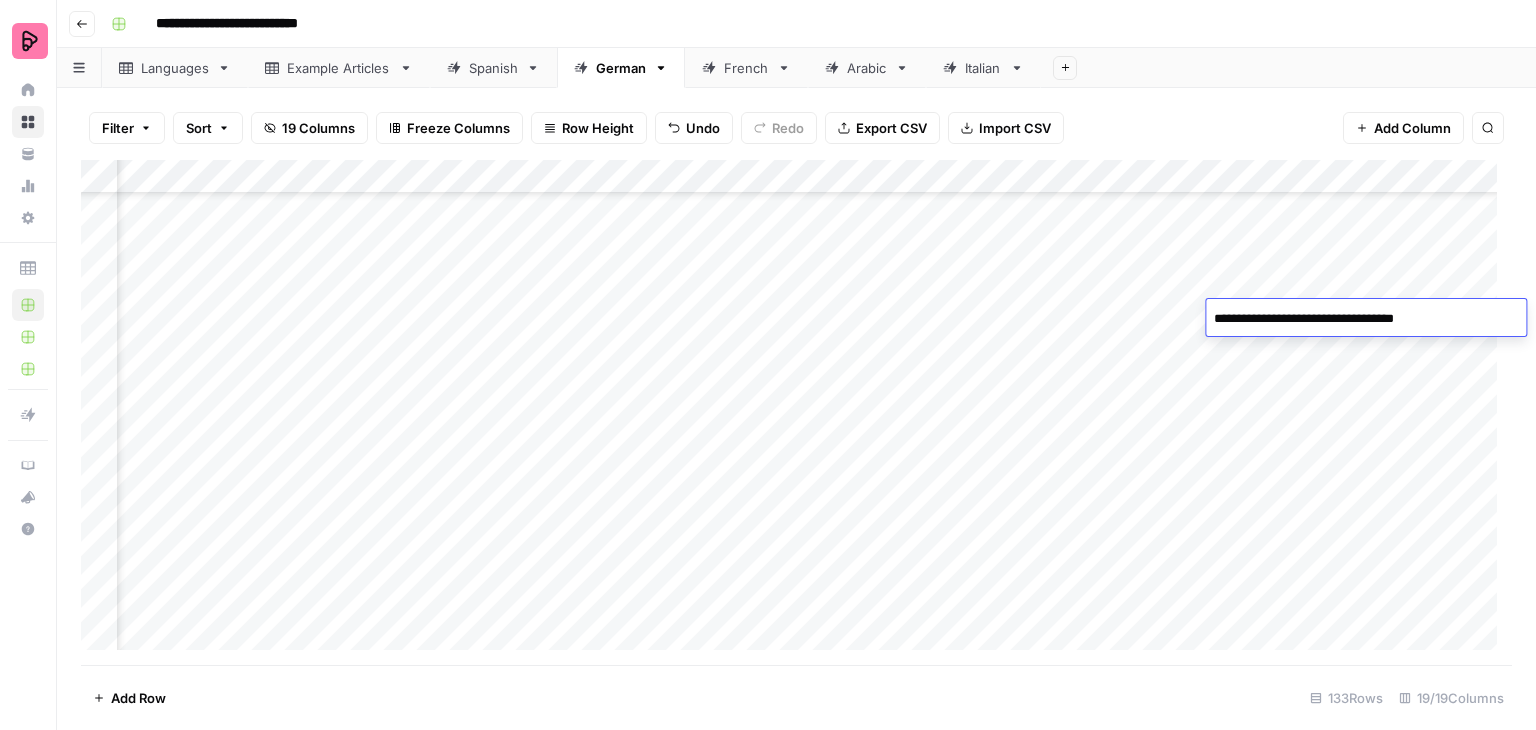 type on "**********" 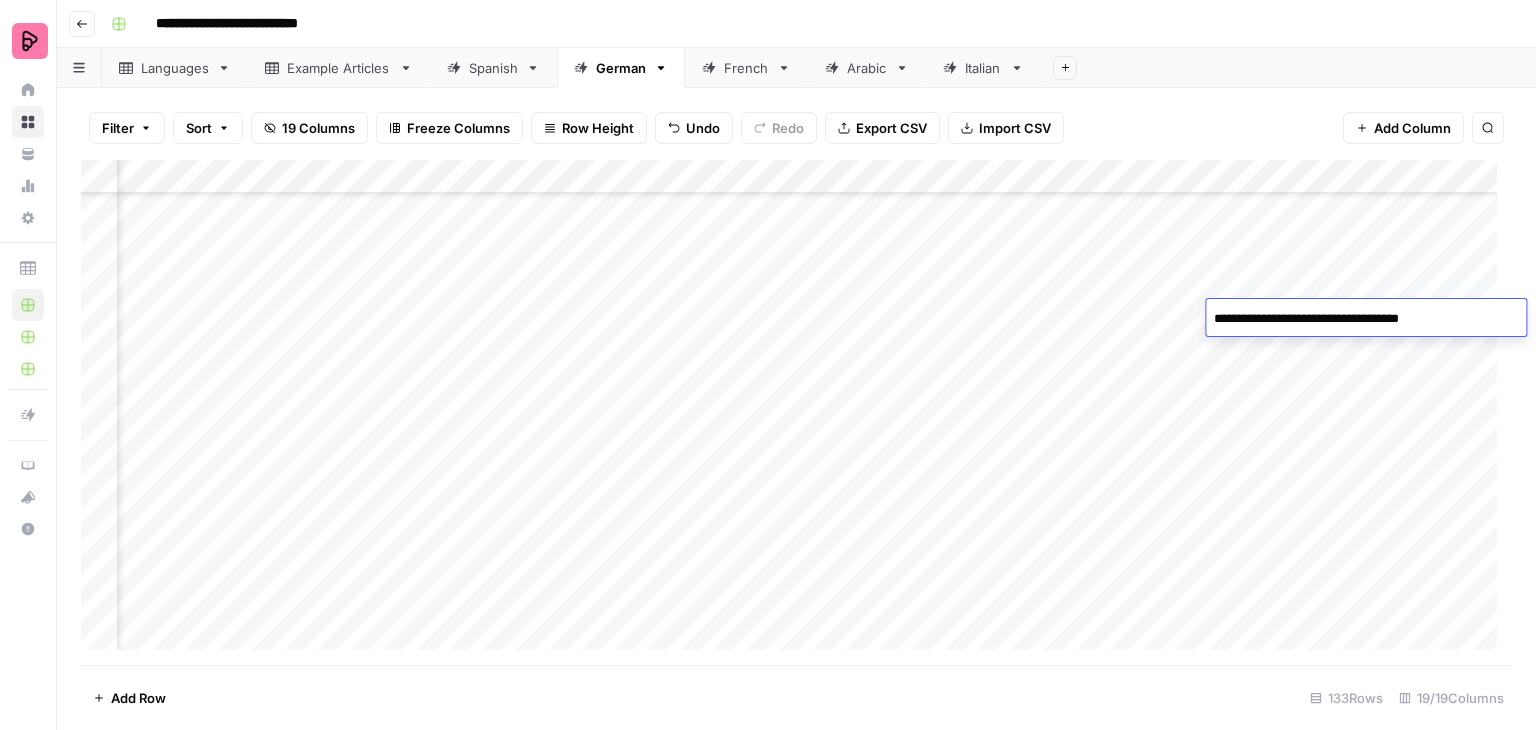 click on "Add Column" at bounding box center [796, 412] 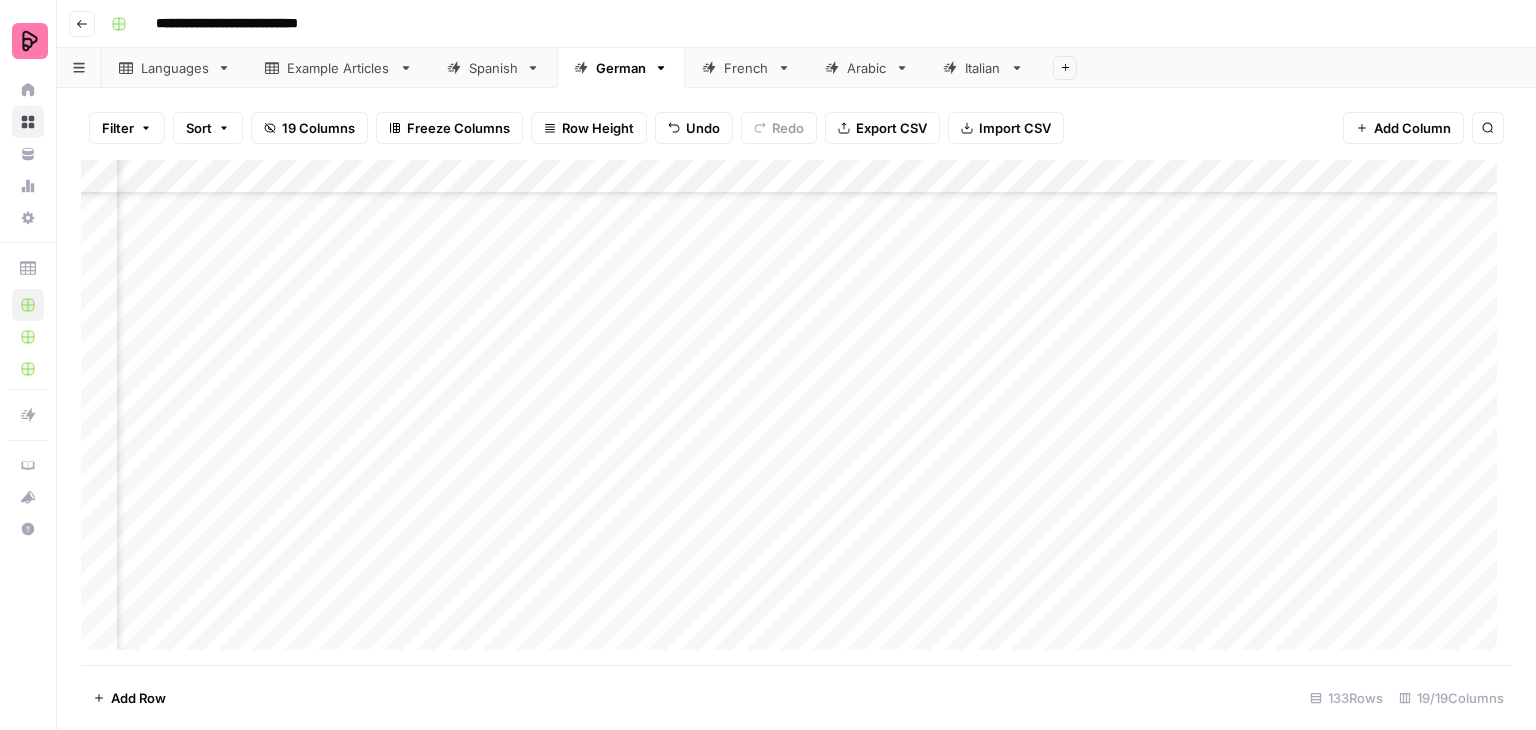 scroll, scrollTop: 3700, scrollLeft: 1008, axis: both 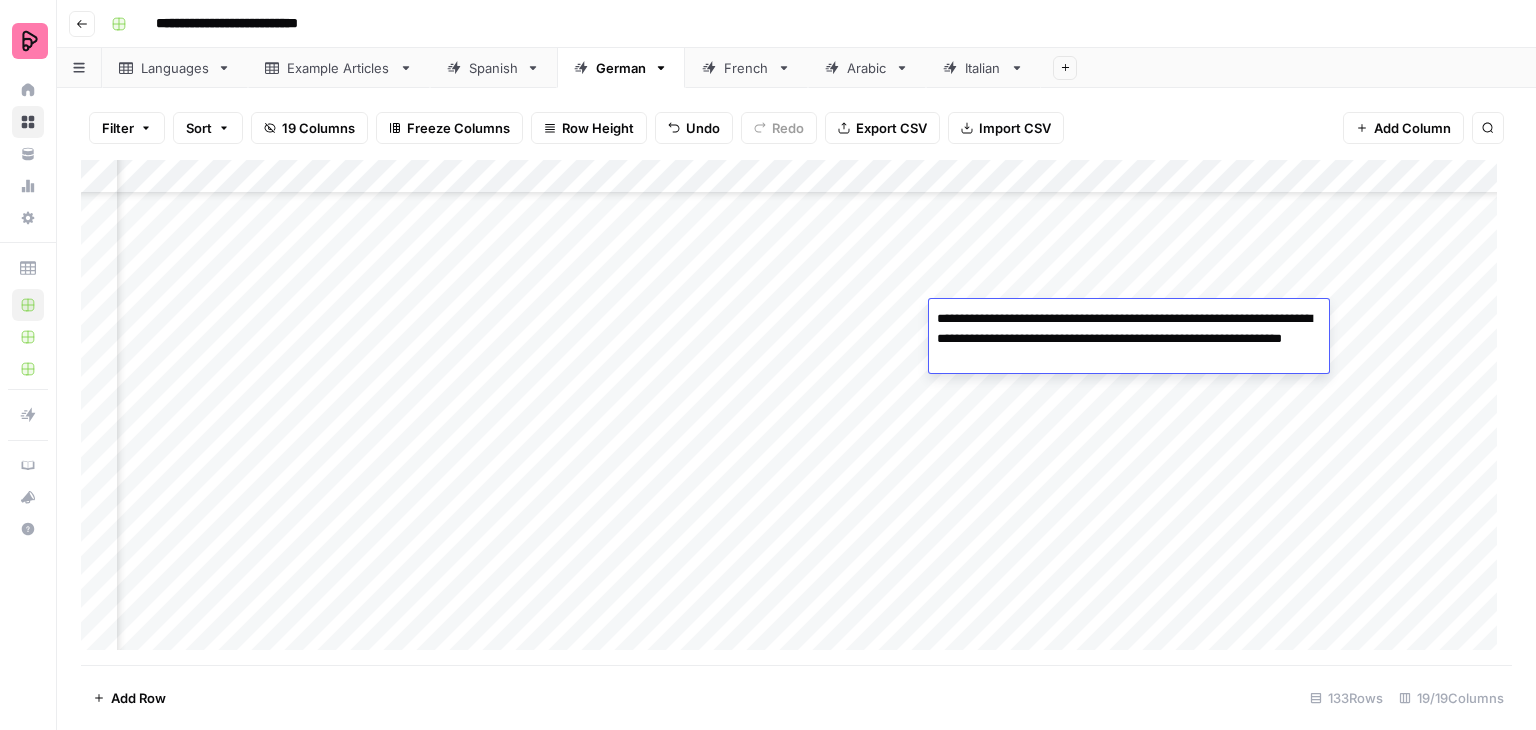 click on "Add Column" at bounding box center [796, 412] 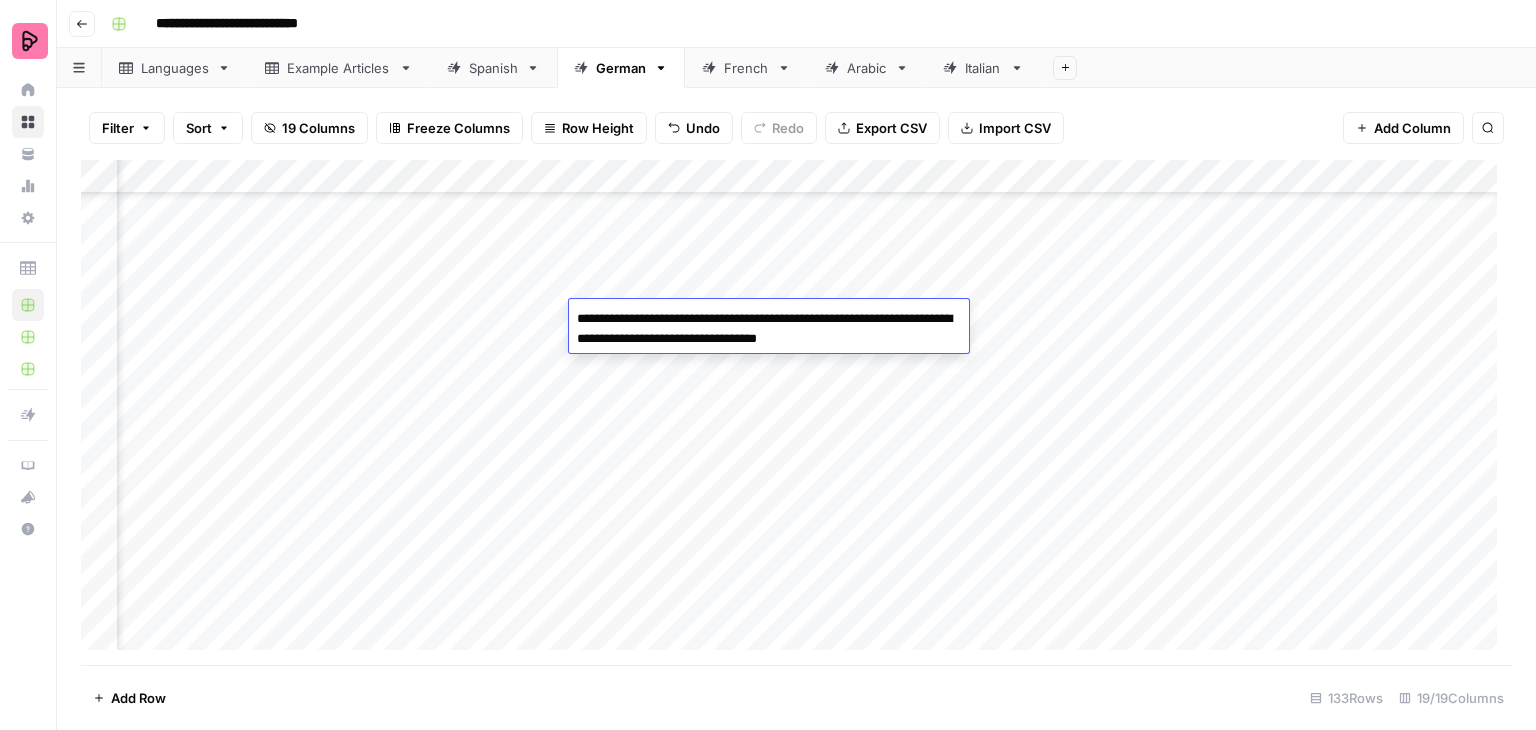 type on "**********" 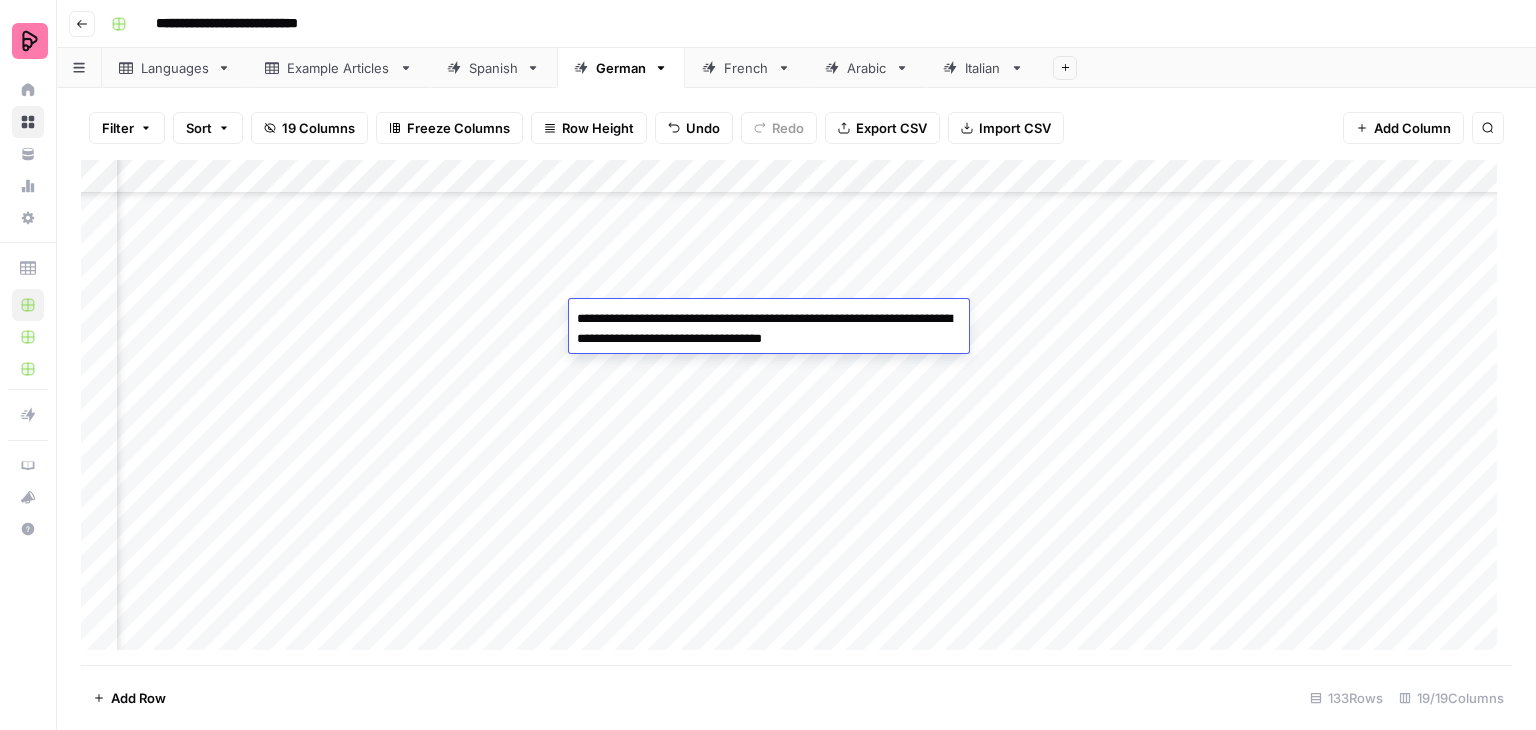 click on "Add Column" at bounding box center (796, 412) 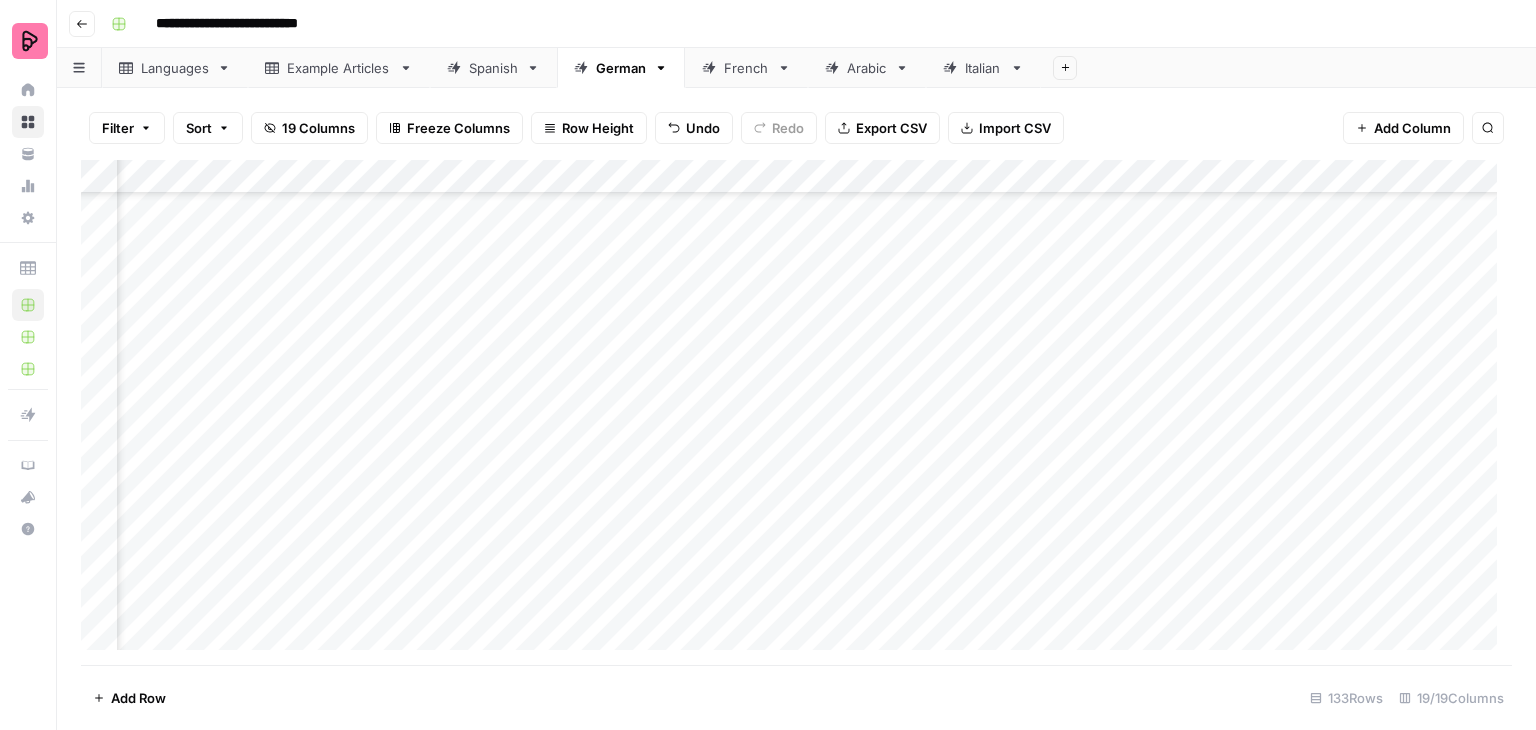 click on "Add Column" at bounding box center [796, 412] 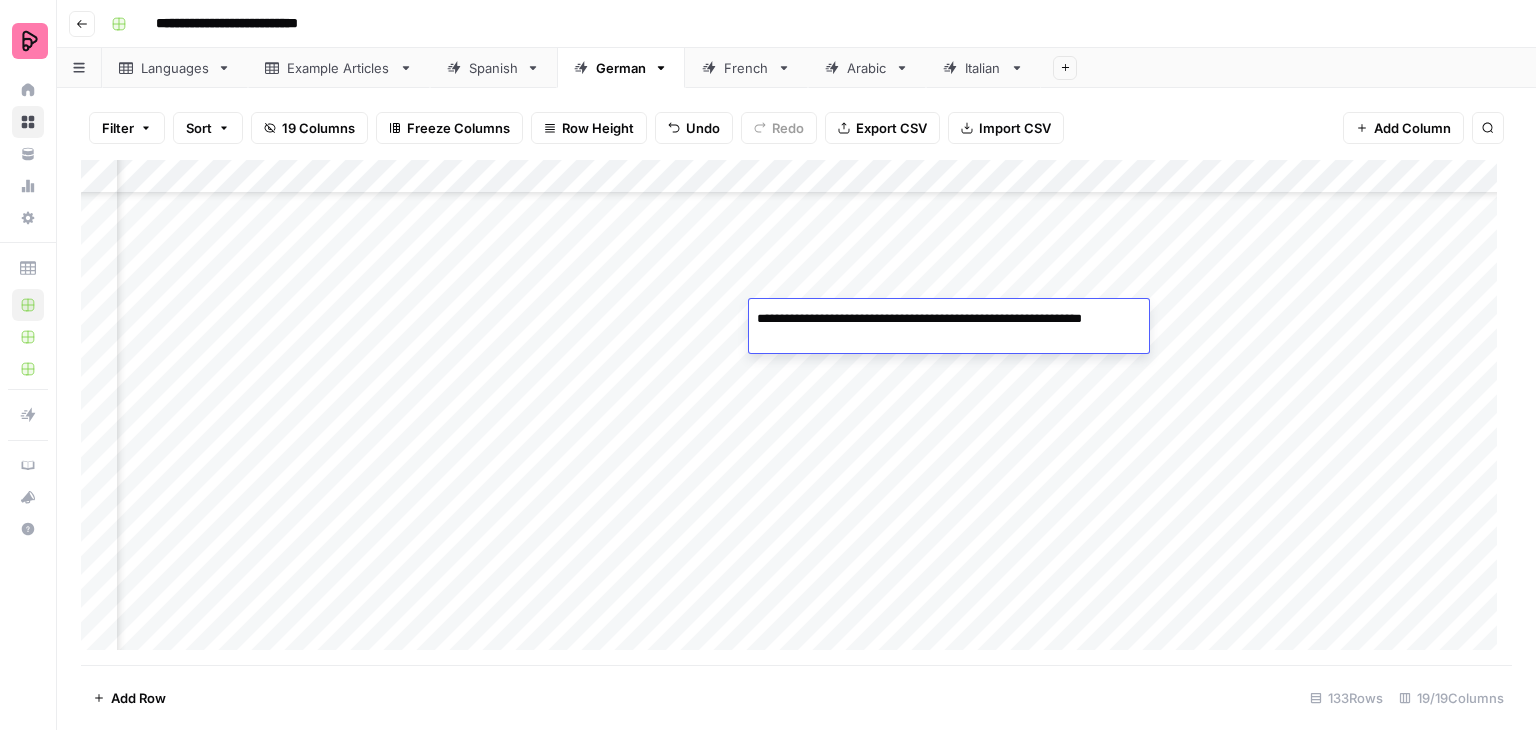 click on "**********" at bounding box center (948, 319) 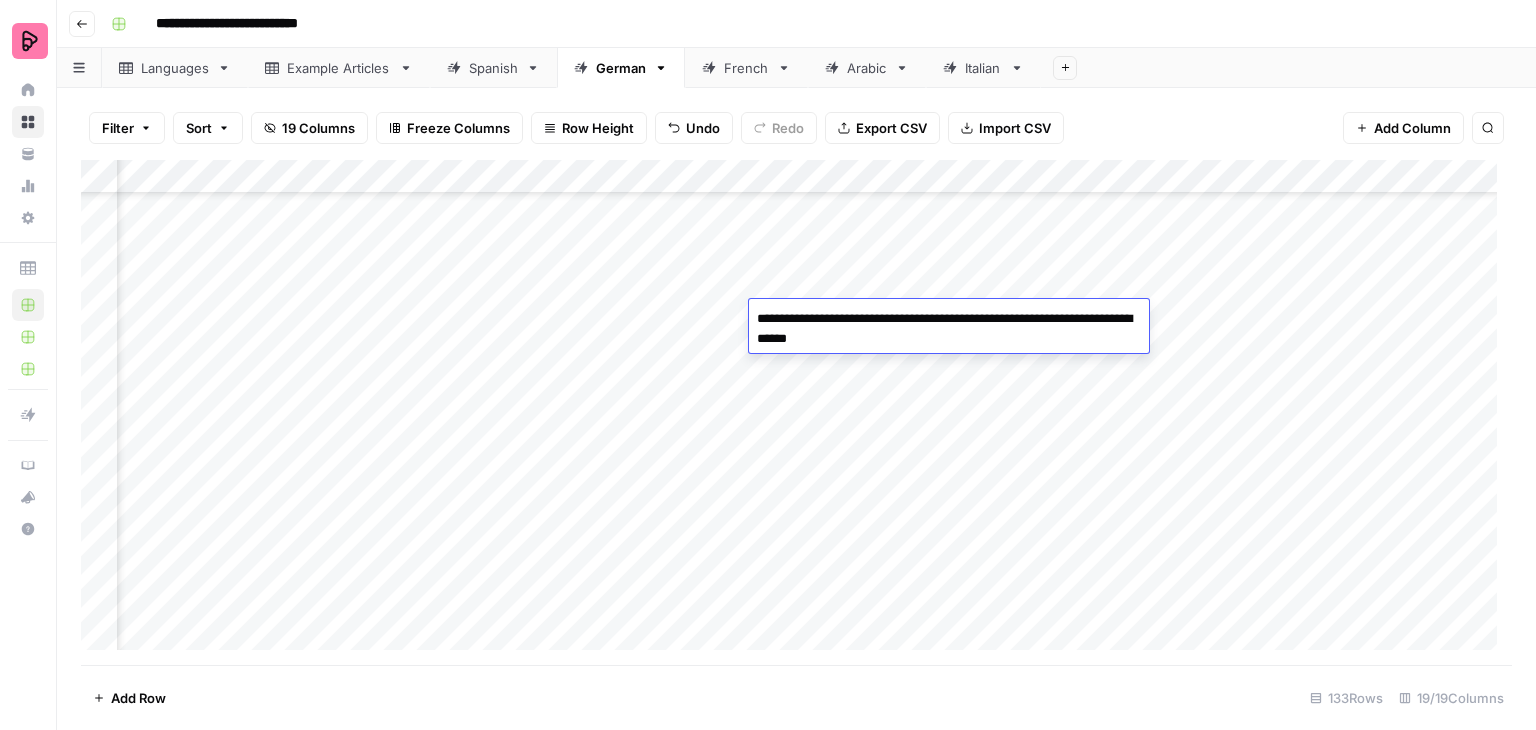type on "**********" 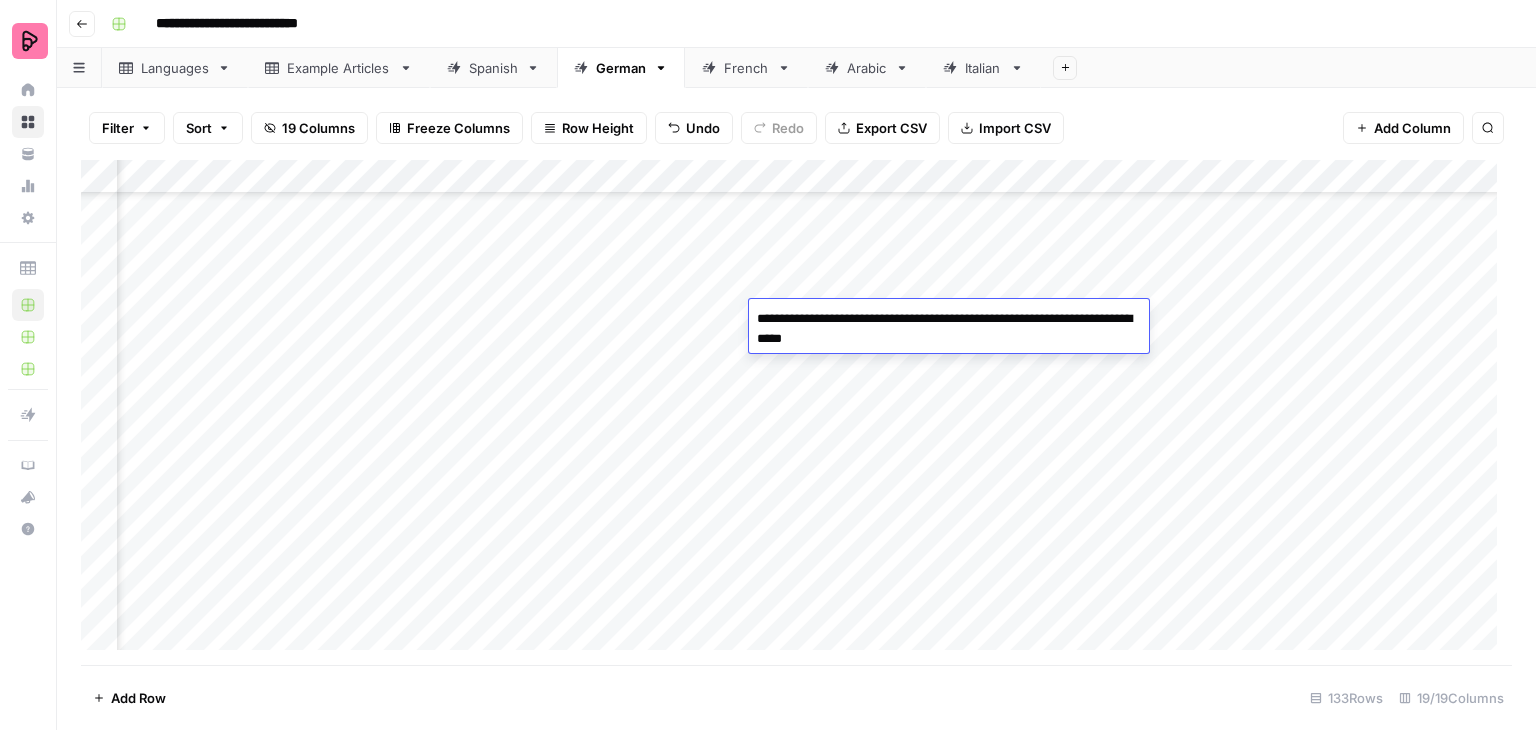 click on "Add Column" at bounding box center (796, 412) 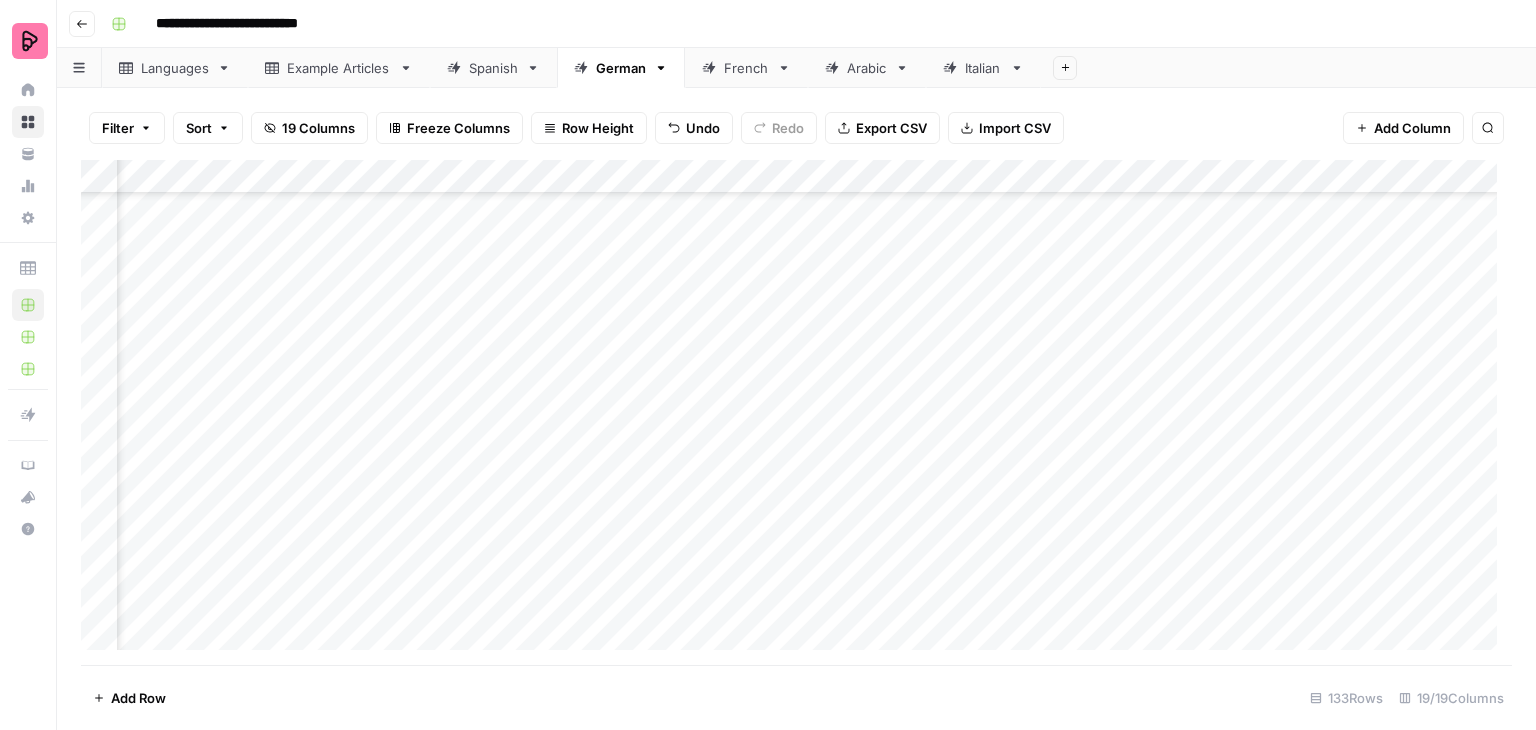 click on "Add Column" at bounding box center [796, 412] 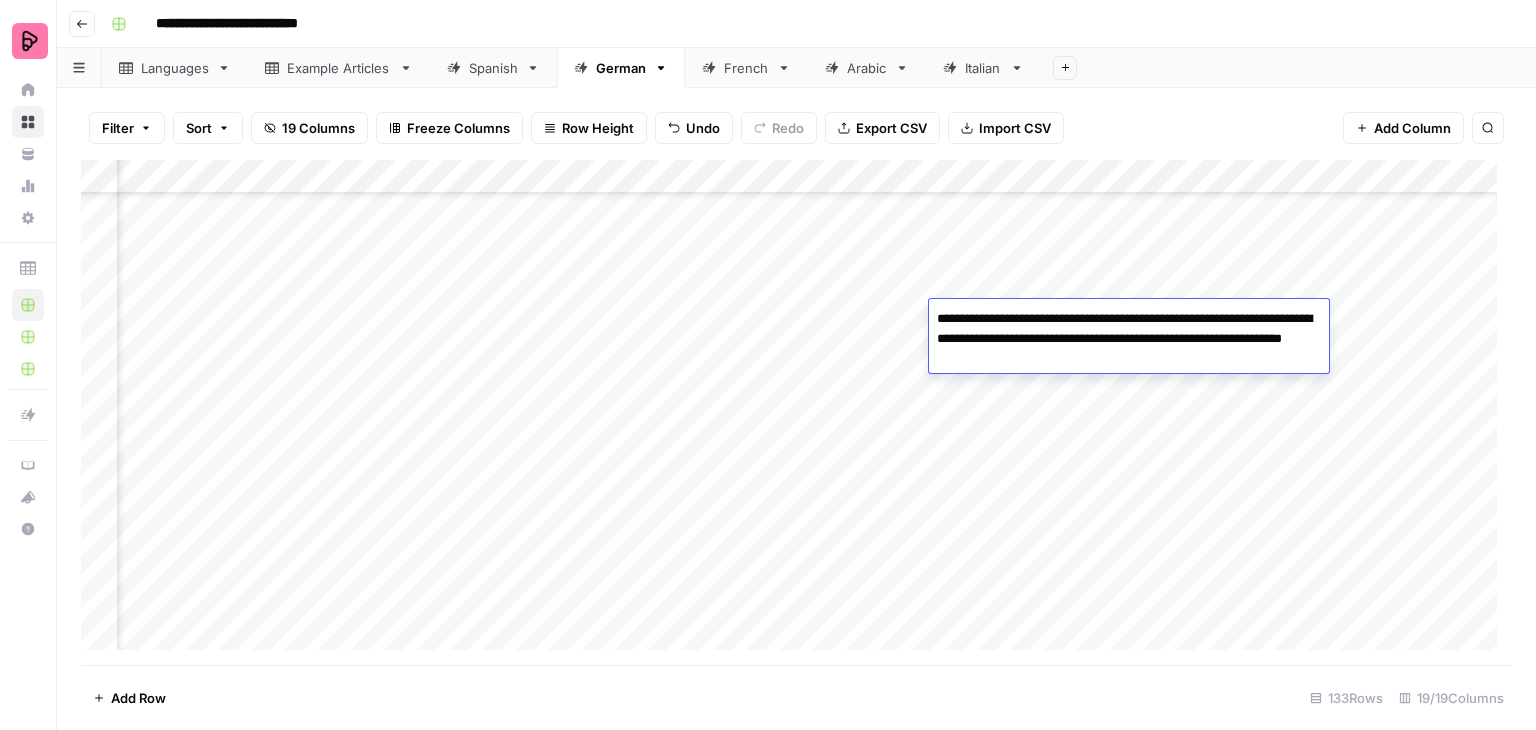 drag, startPoint x: 1123, startPoint y: 361, endPoint x: 933, endPoint y: 317, distance: 195.0282 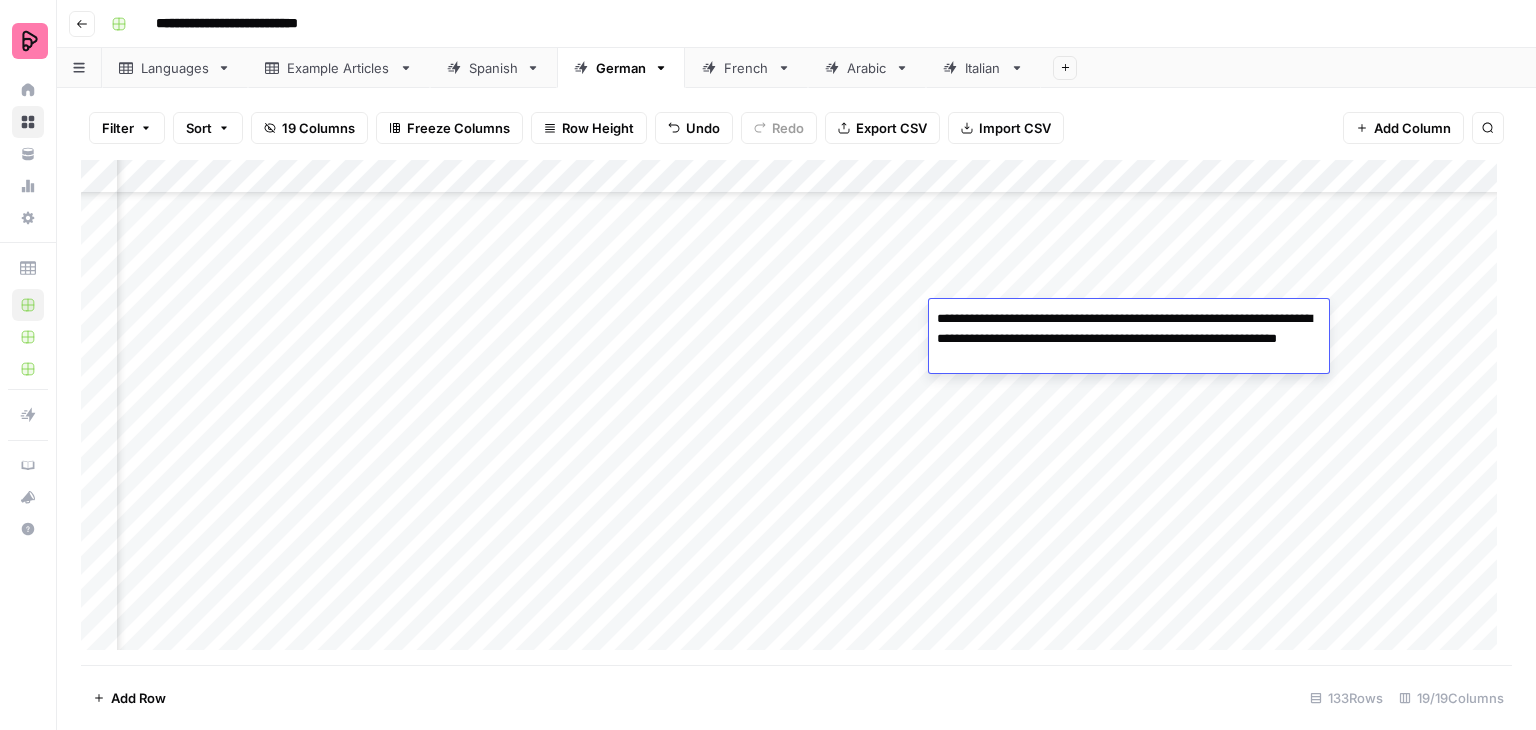 type on "**********" 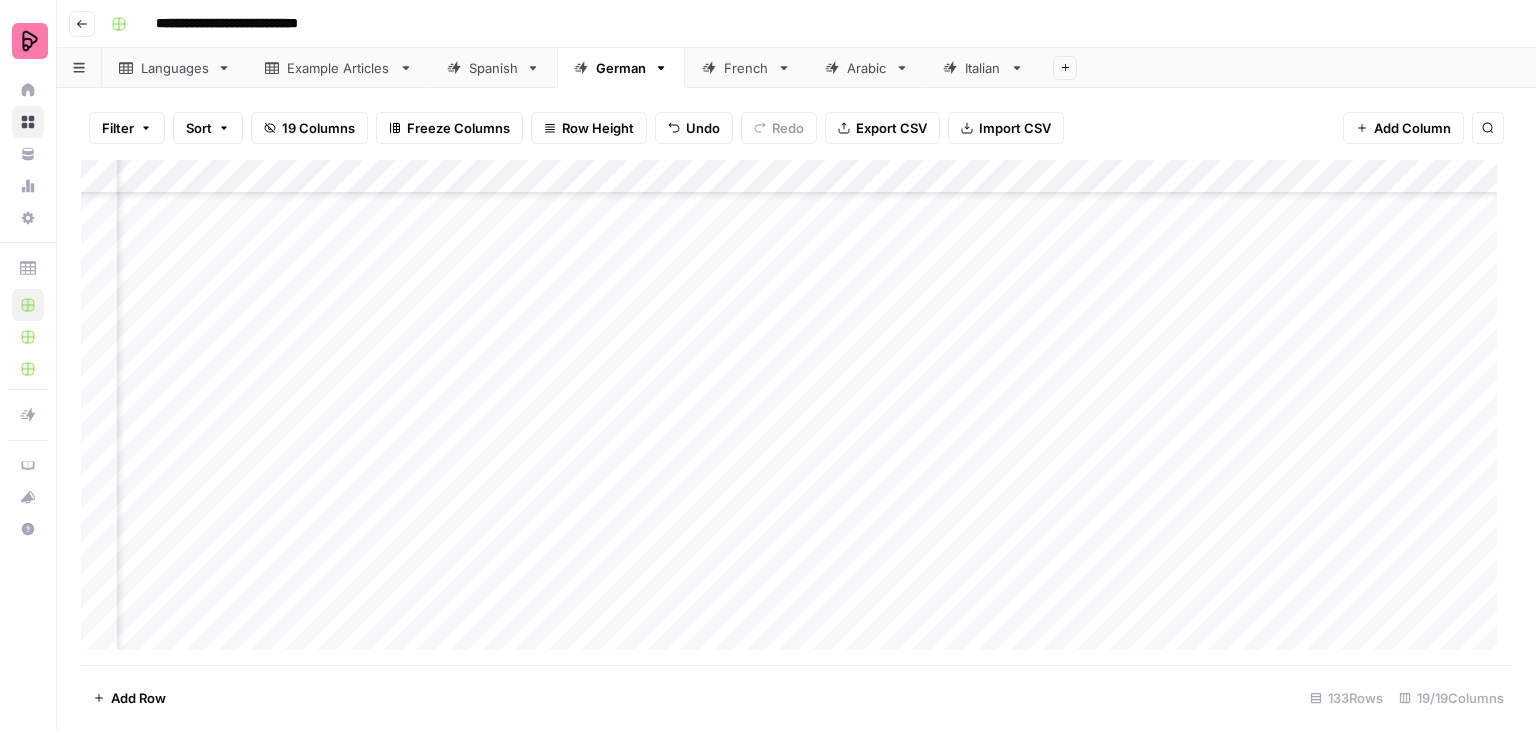 click on "Add Column" at bounding box center [796, 412] 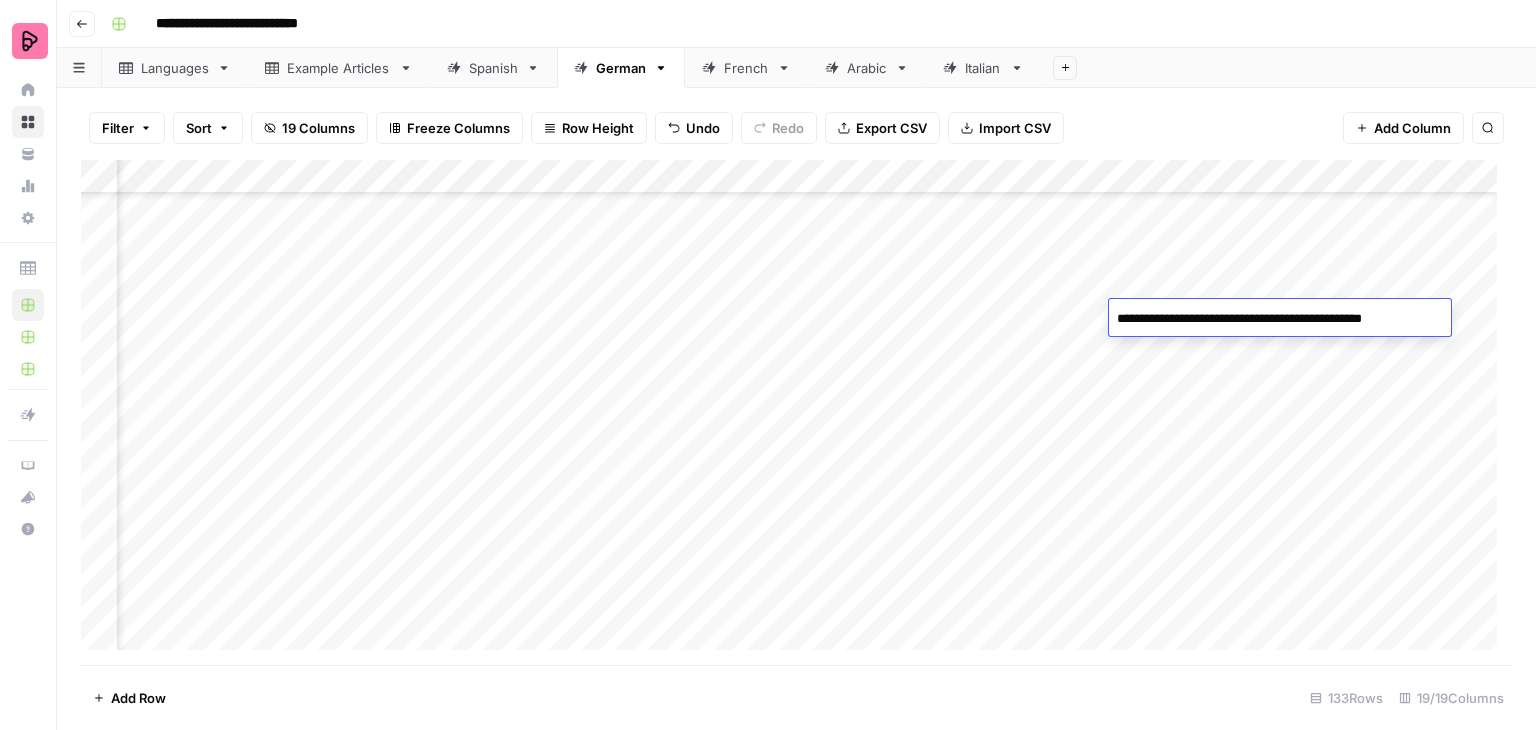 click on "Add Column" at bounding box center [796, 412] 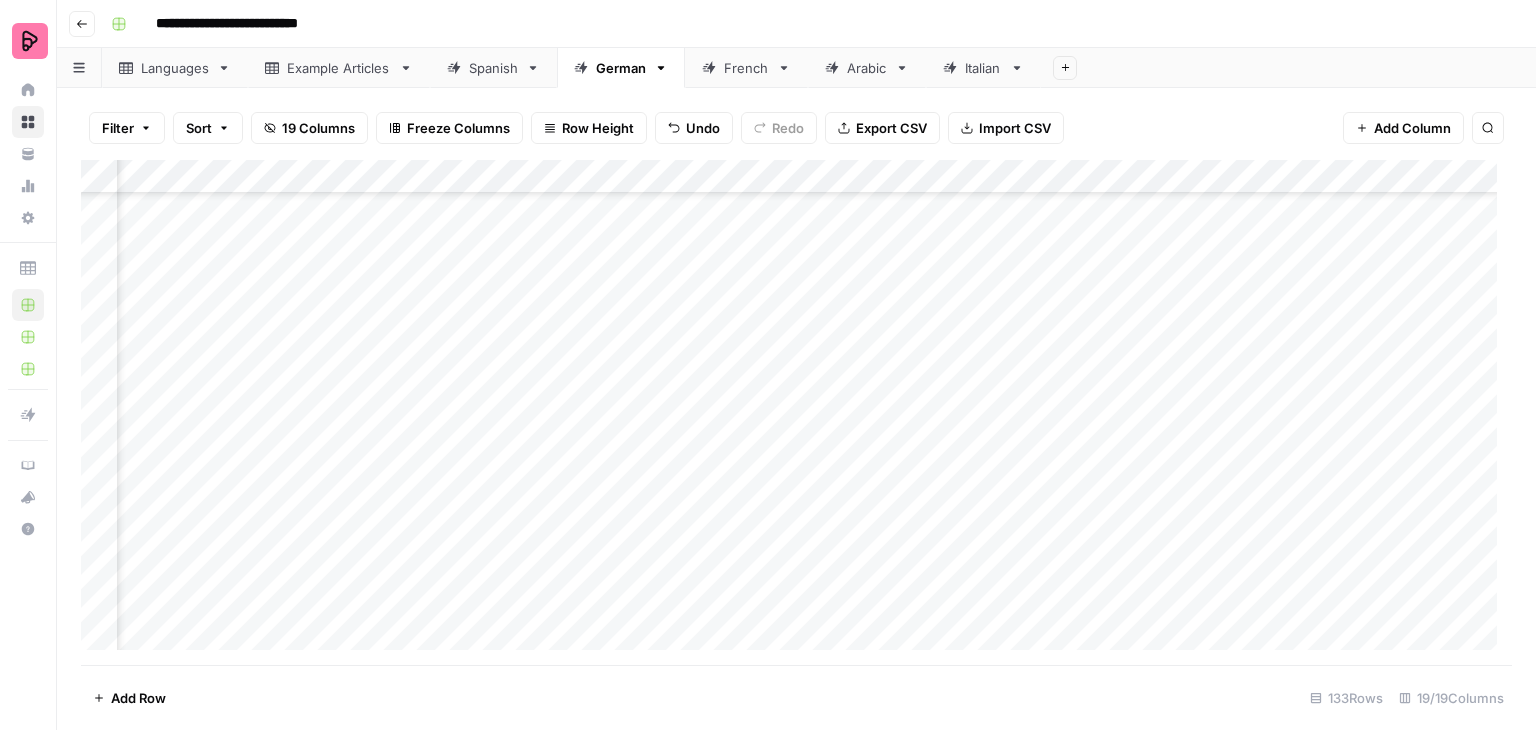 click on "Add Column" at bounding box center [796, 412] 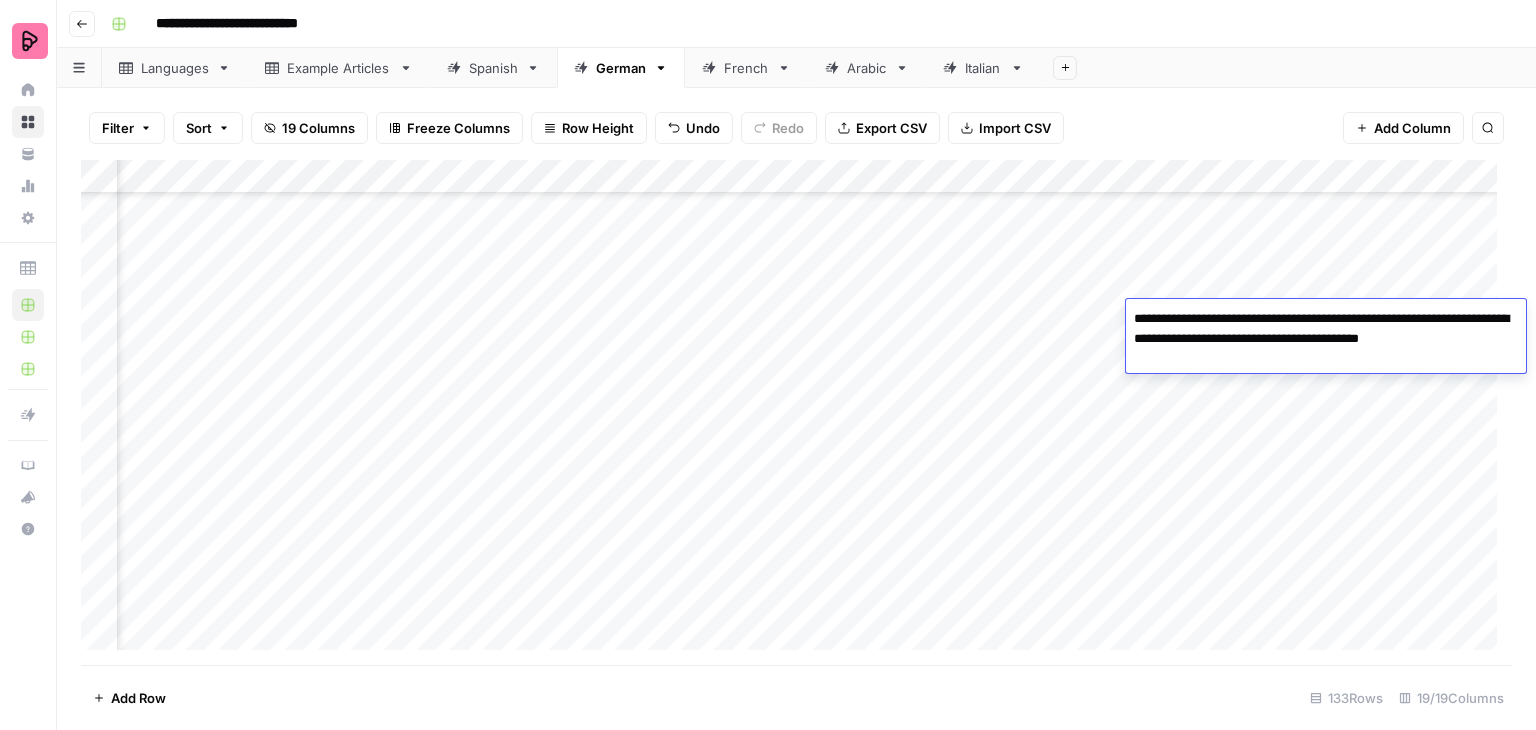 click on "Add Column" at bounding box center [796, 412] 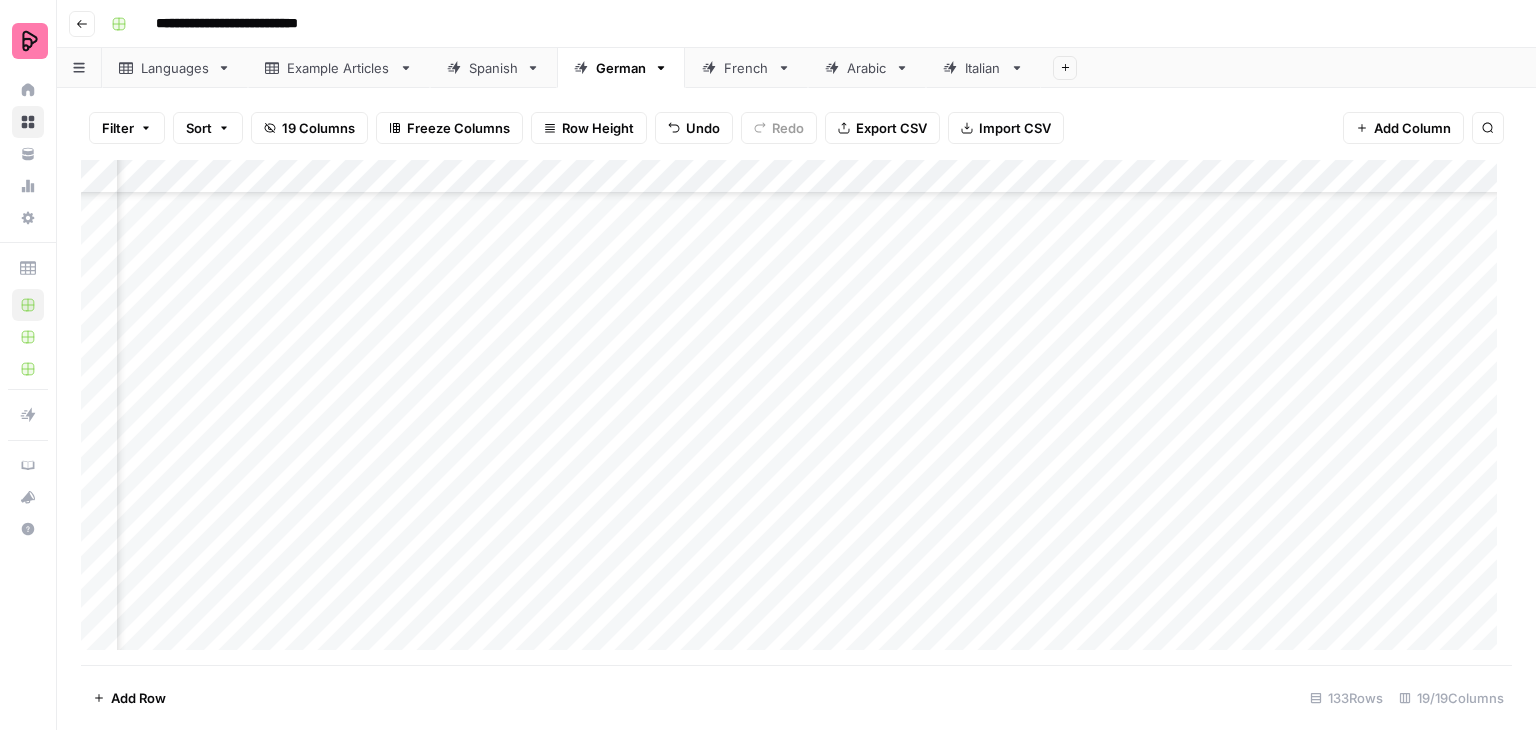 click on "Add Column" at bounding box center [796, 412] 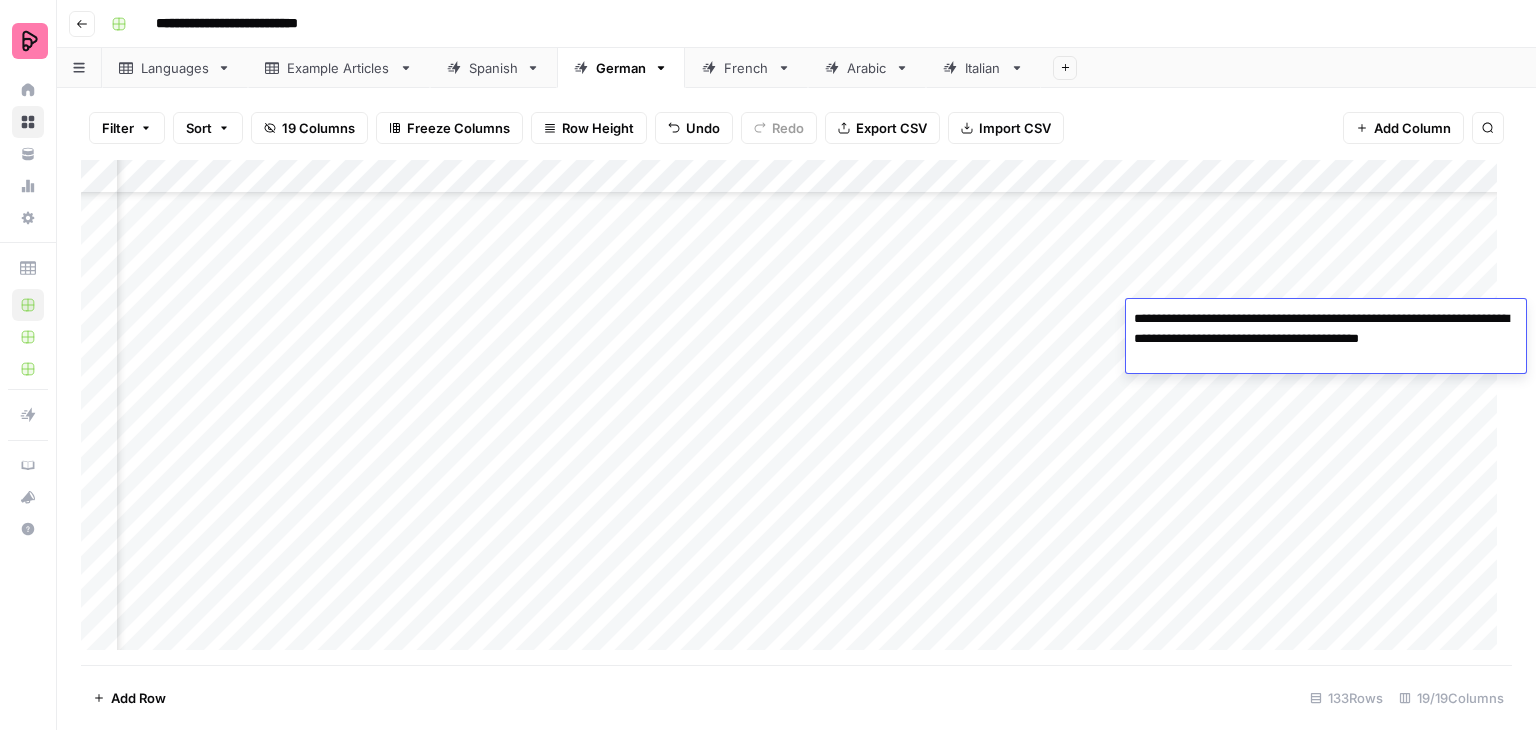 click on "Add Column" at bounding box center [796, 412] 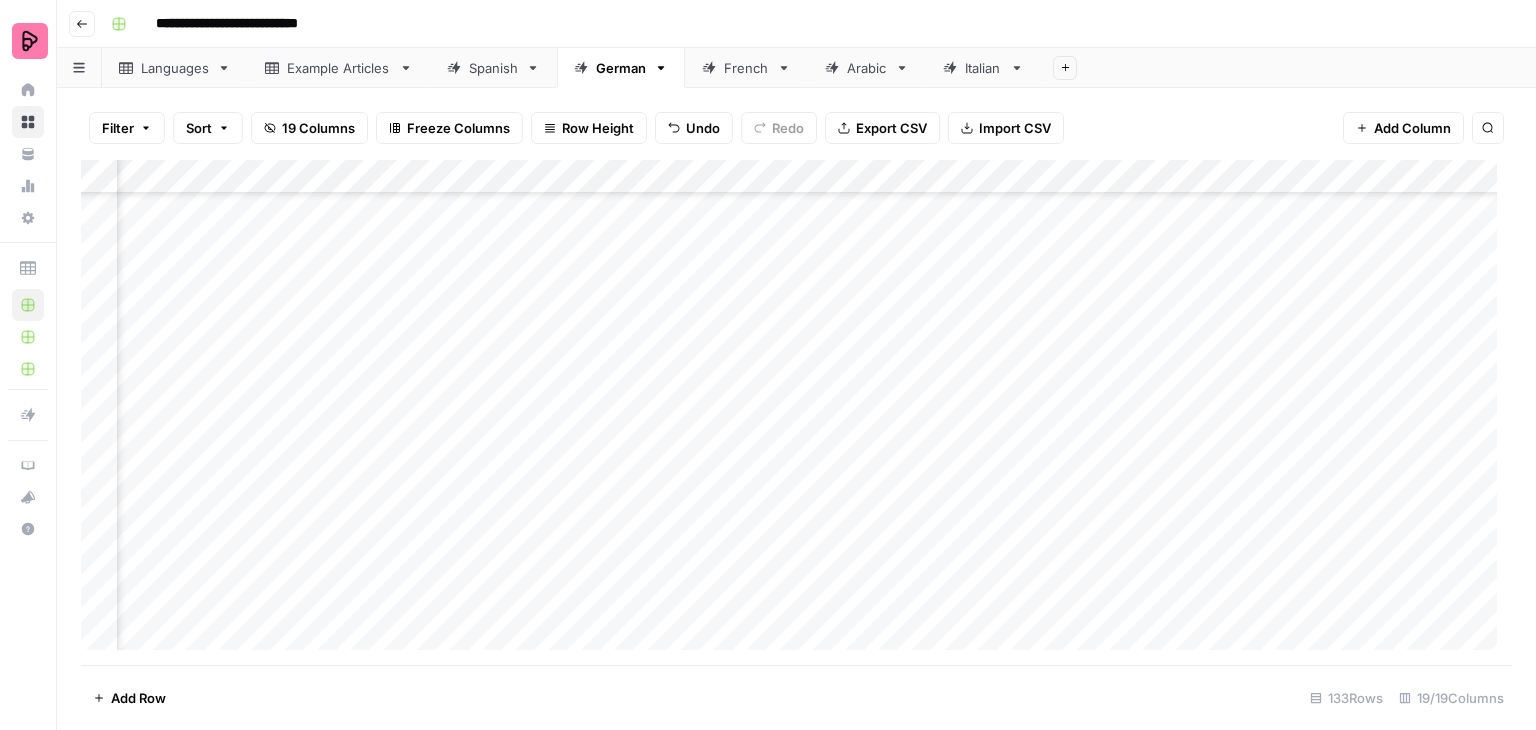 scroll, scrollTop: 3700, scrollLeft: 1519, axis: both 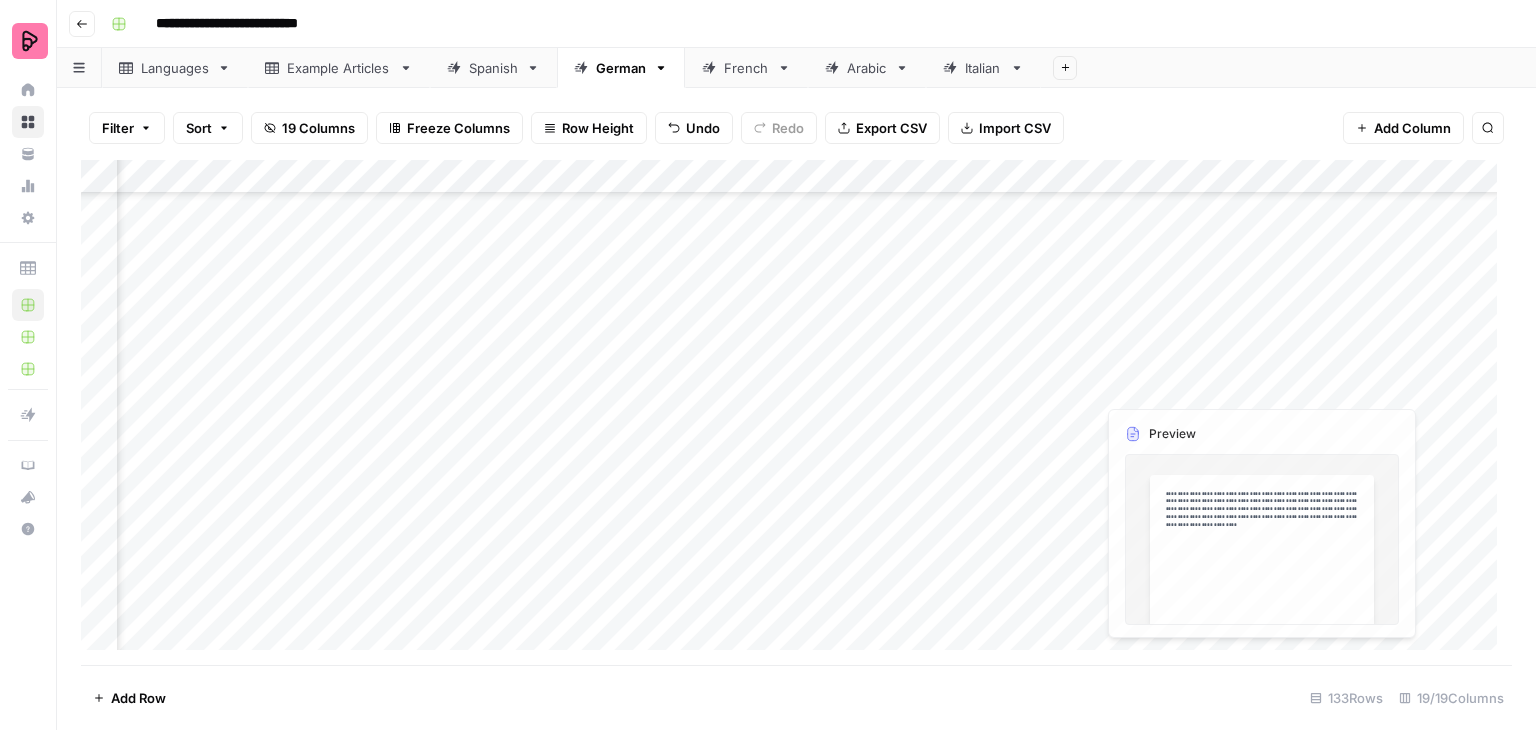 click on "Add Column" at bounding box center [796, 412] 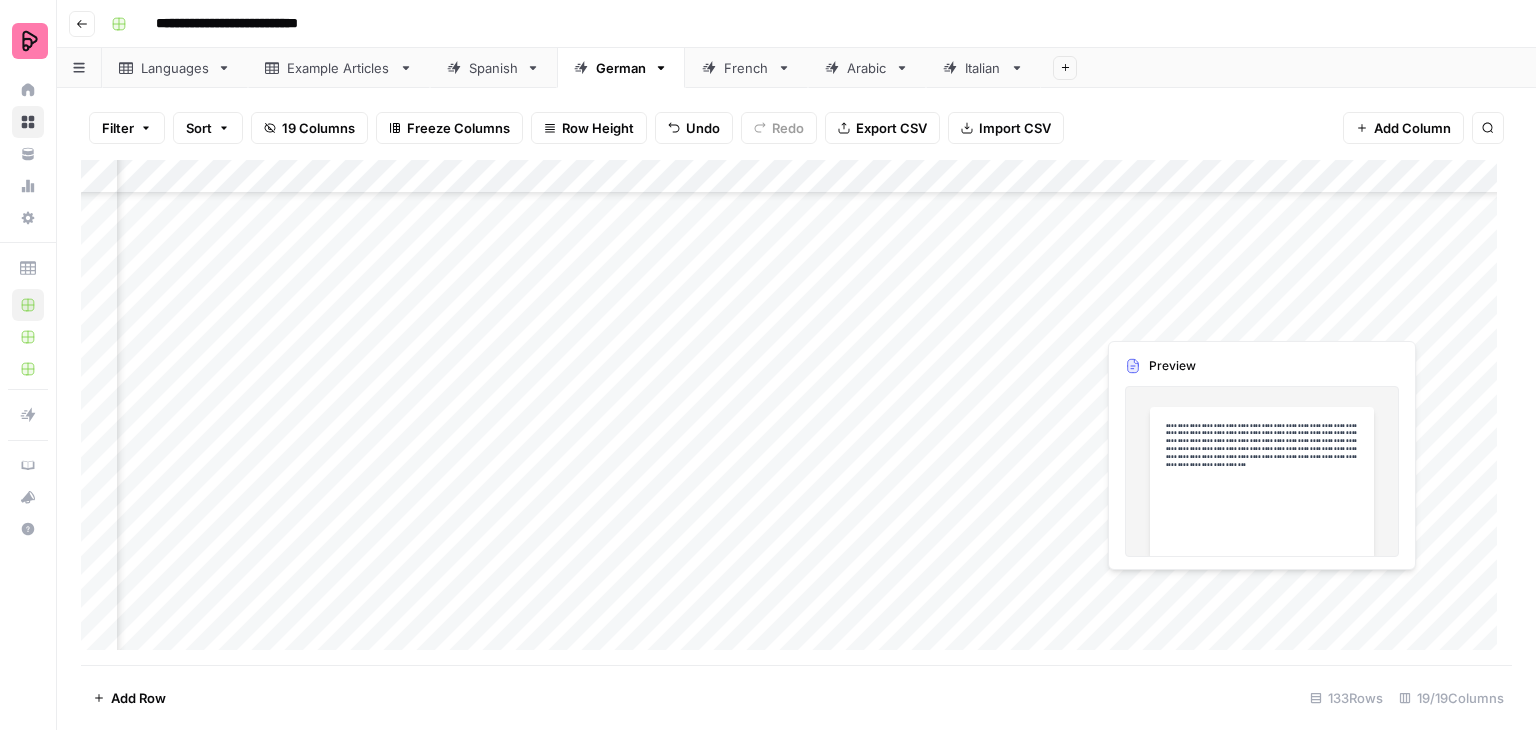 click on "Add Column" at bounding box center [796, 412] 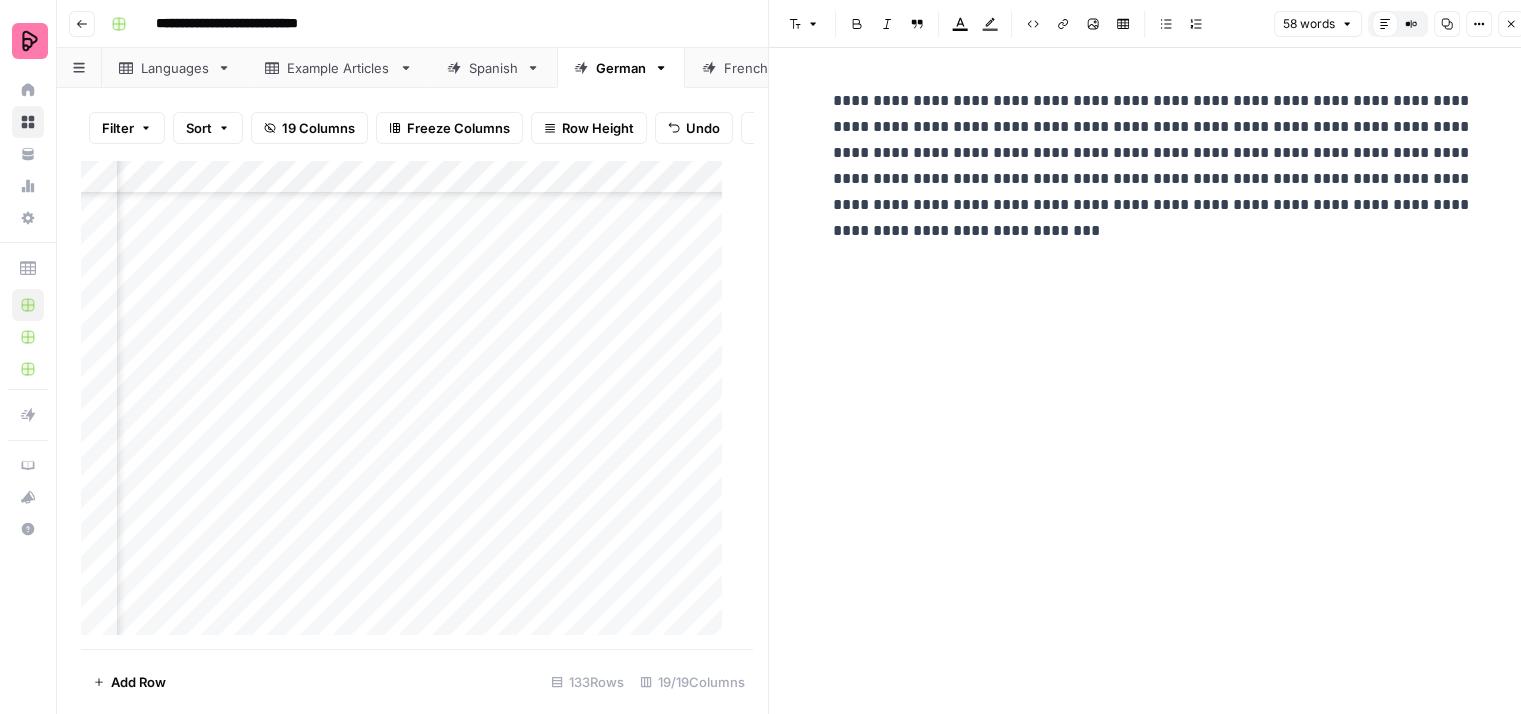 click 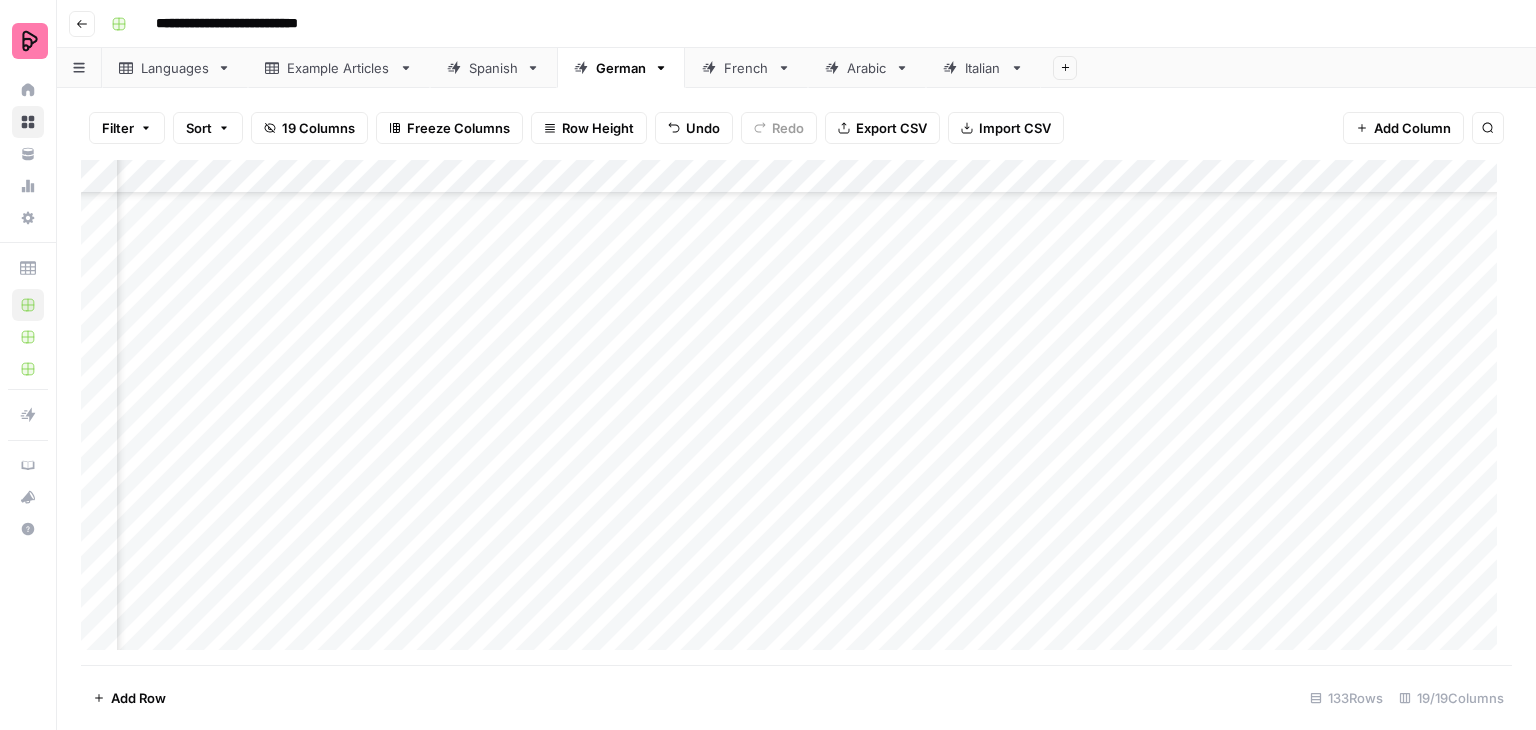scroll, scrollTop: 3700, scrollLeft: 2040, axis: both 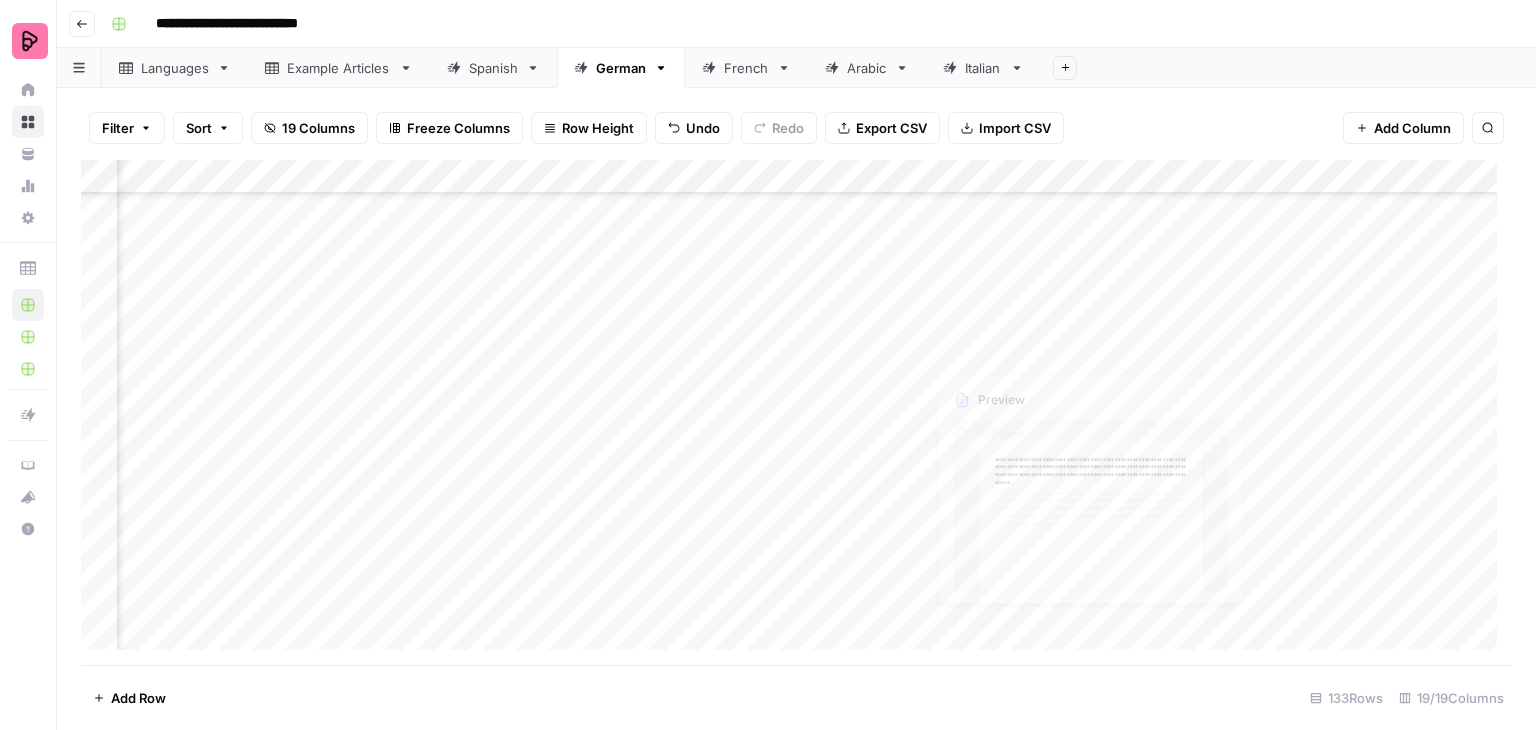 click on "Add Column" at bounding box center (796, 412) 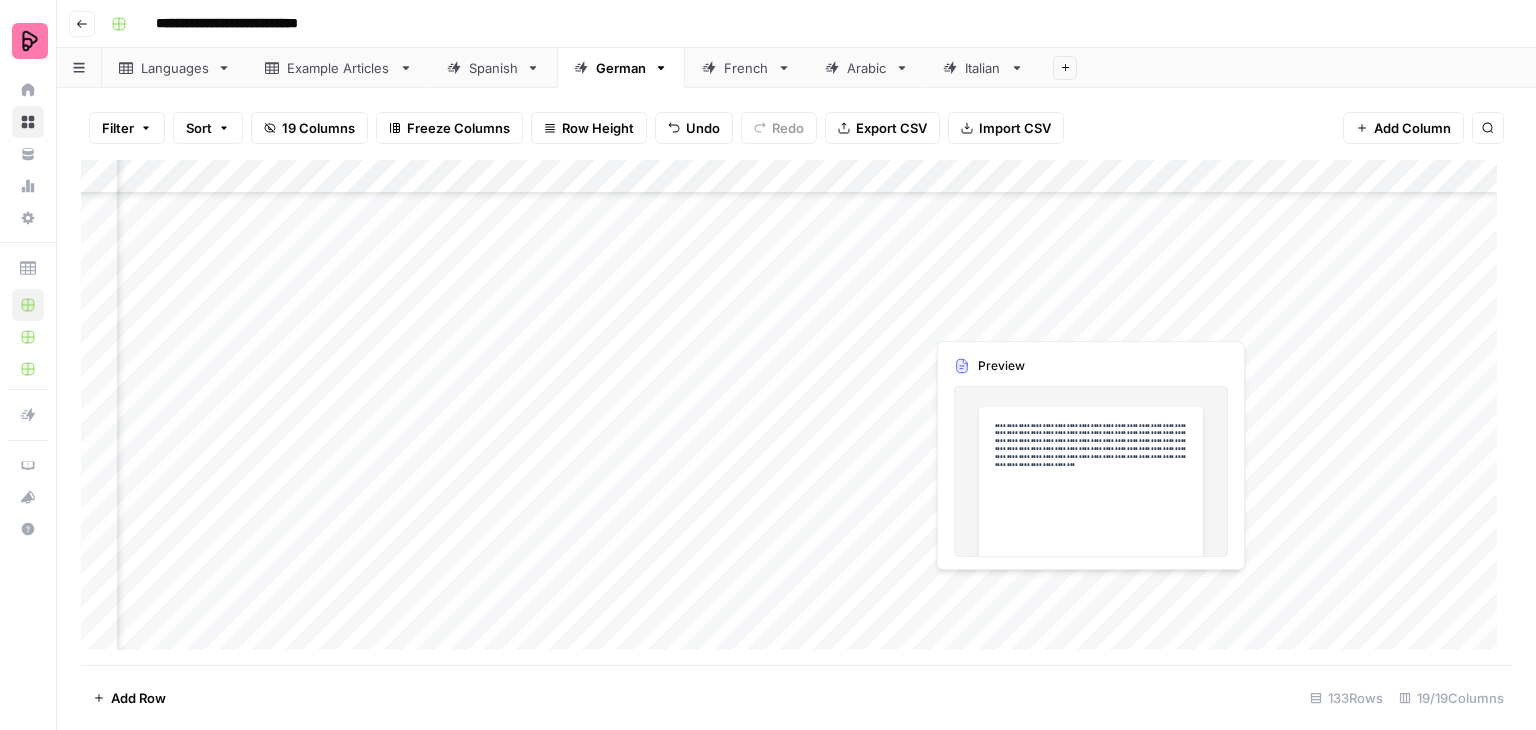 click at bounding box center [1015, 317] 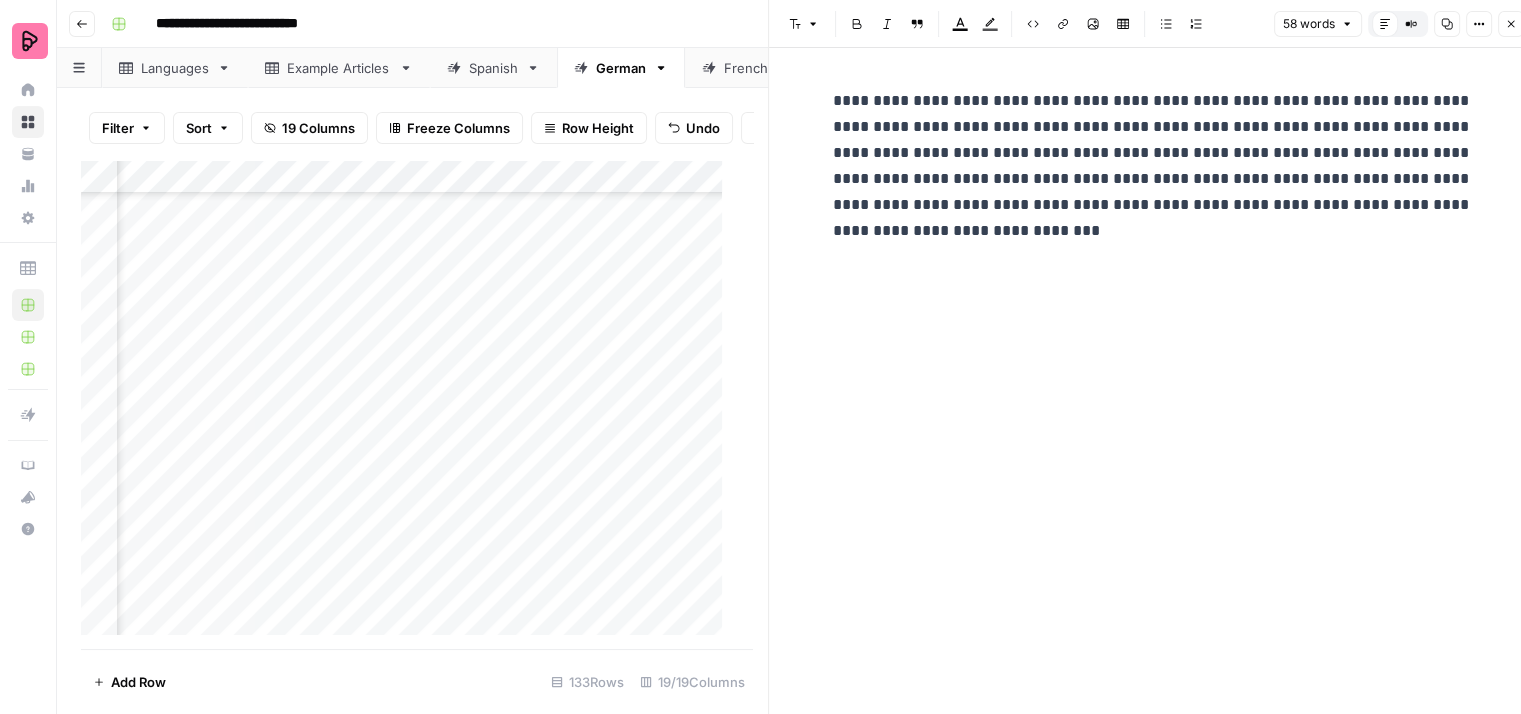 click on "**********" at bounding box center (1153, 166) 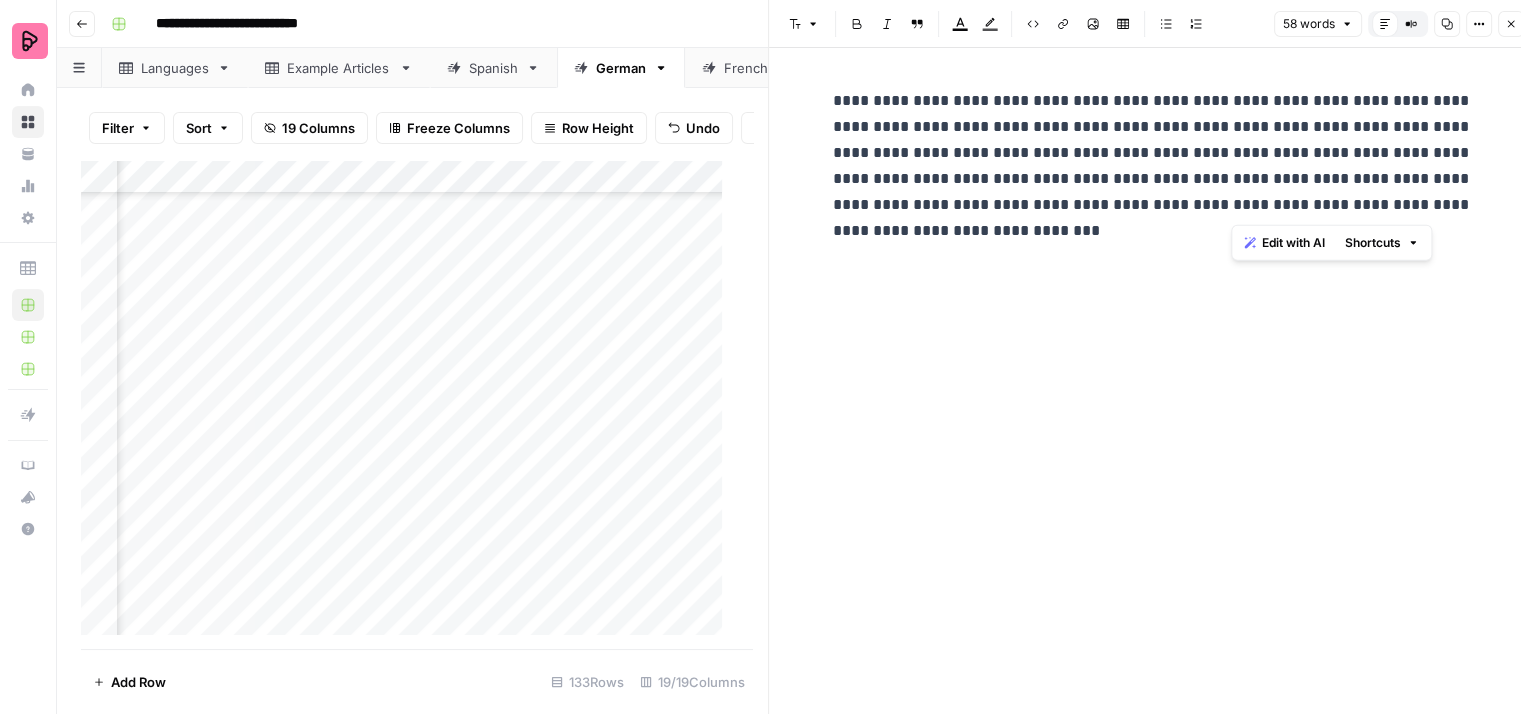 type 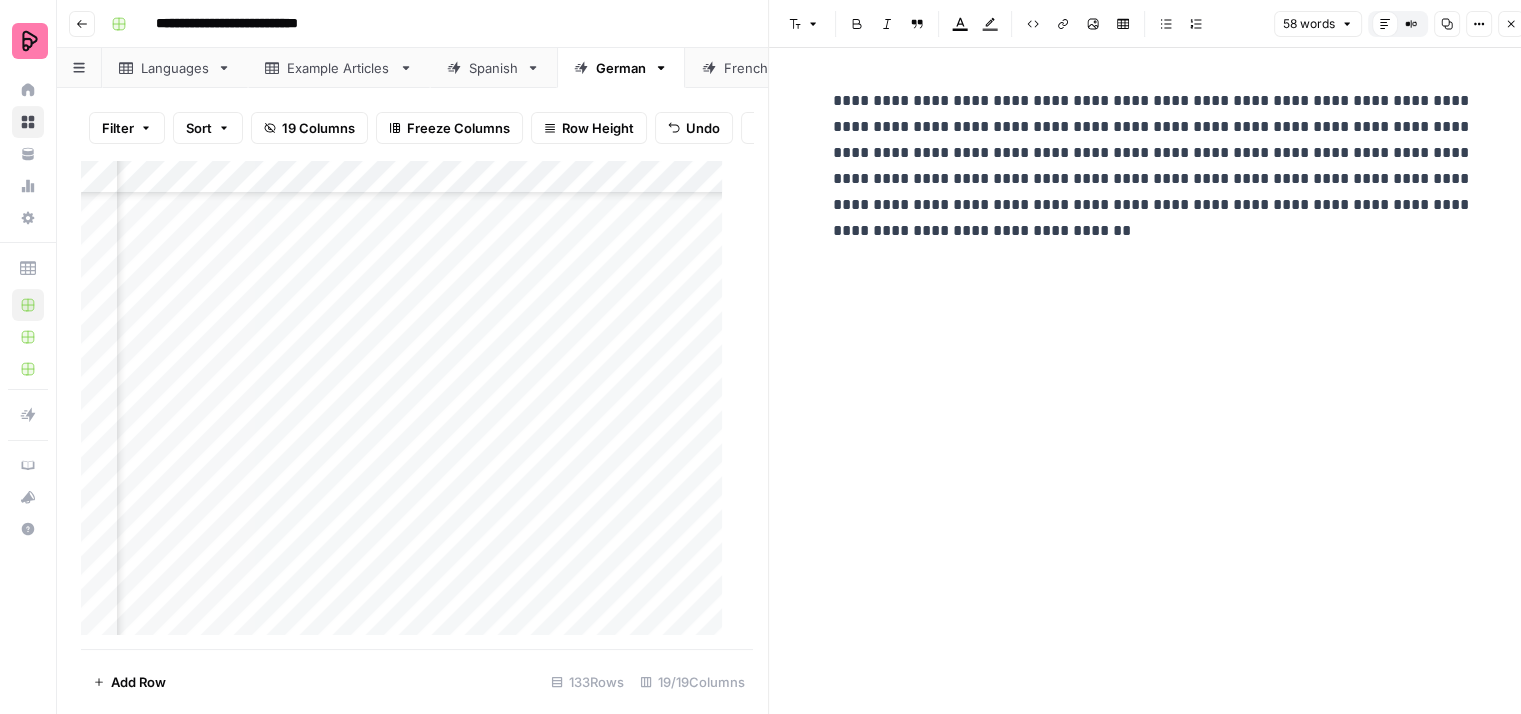 click on "**********" at bounding box center (1153, 166) 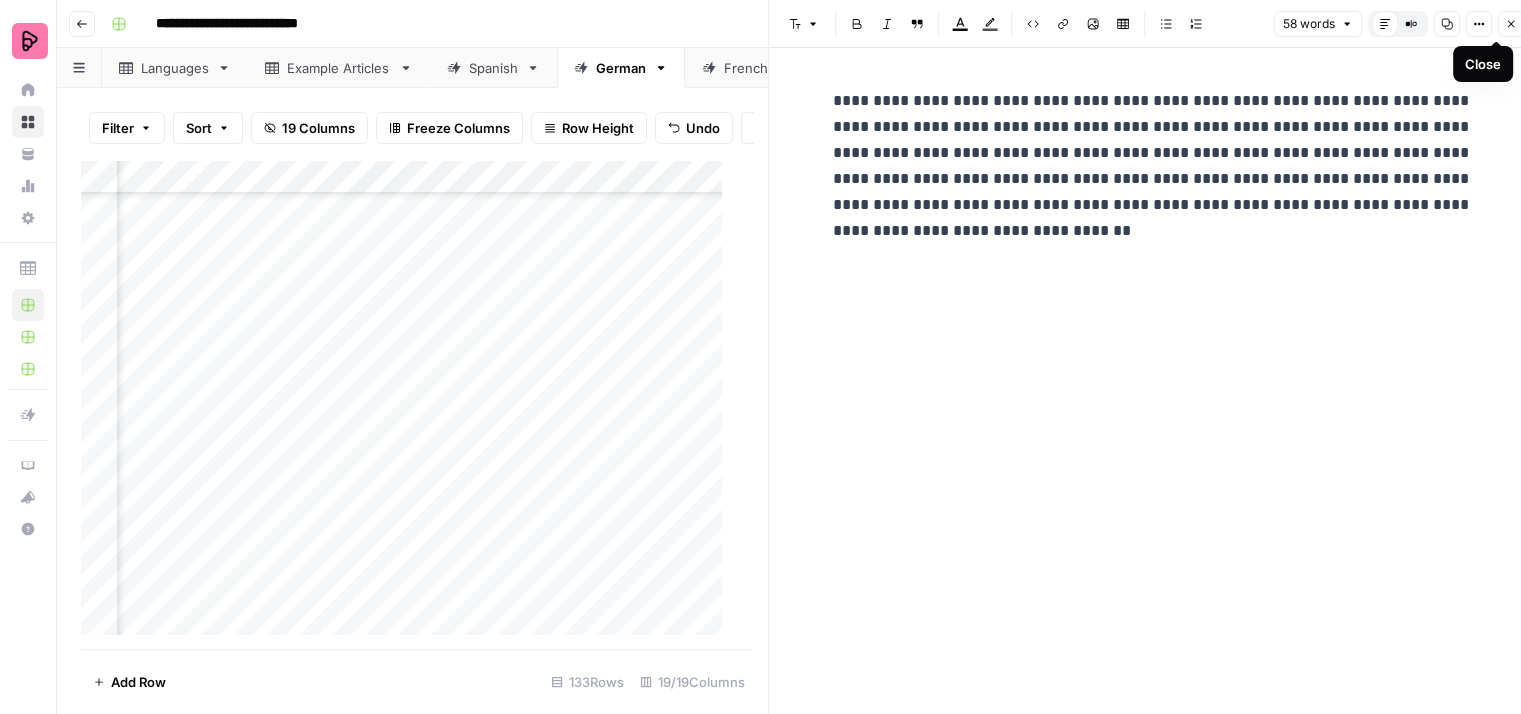 click 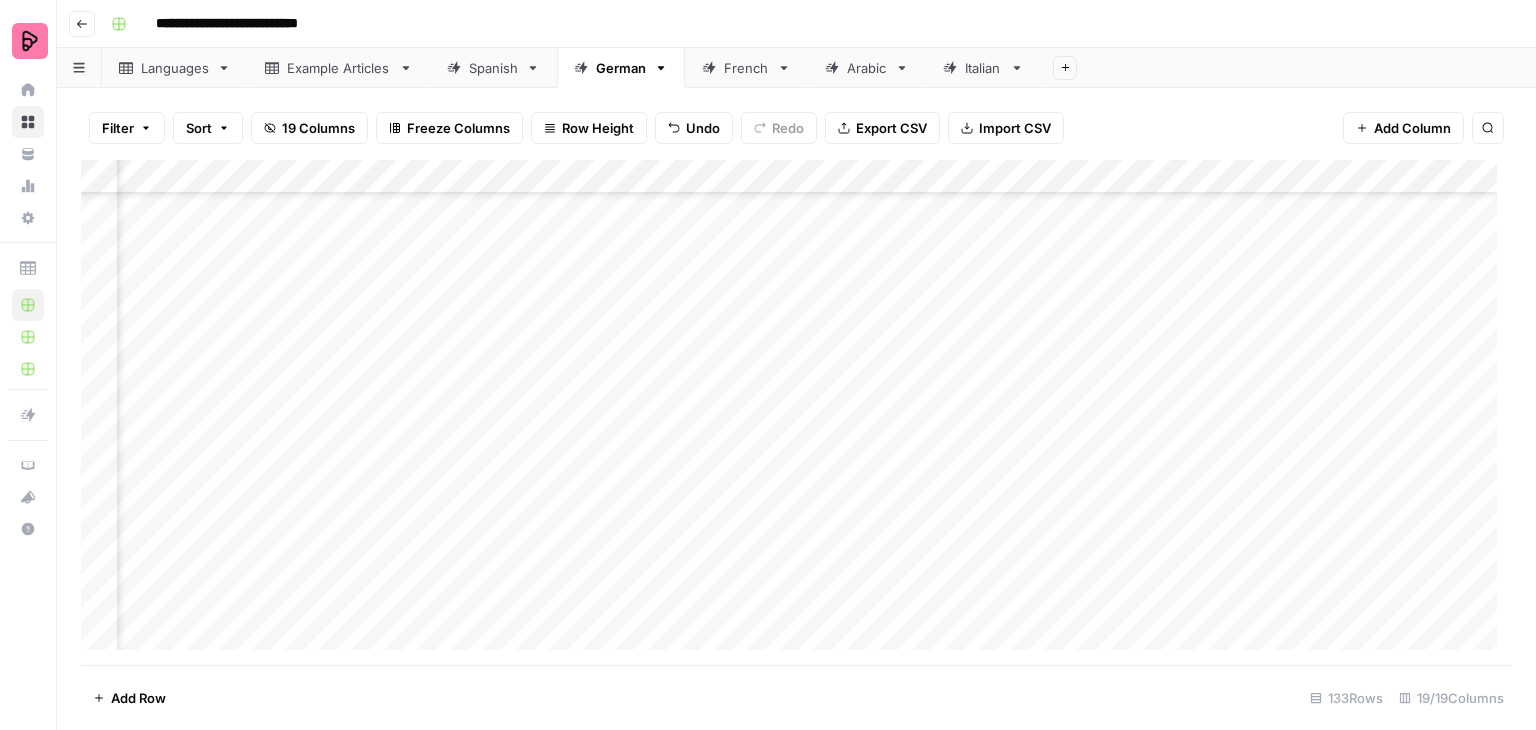 click on "Add Column" at bounding box center [796, 412] 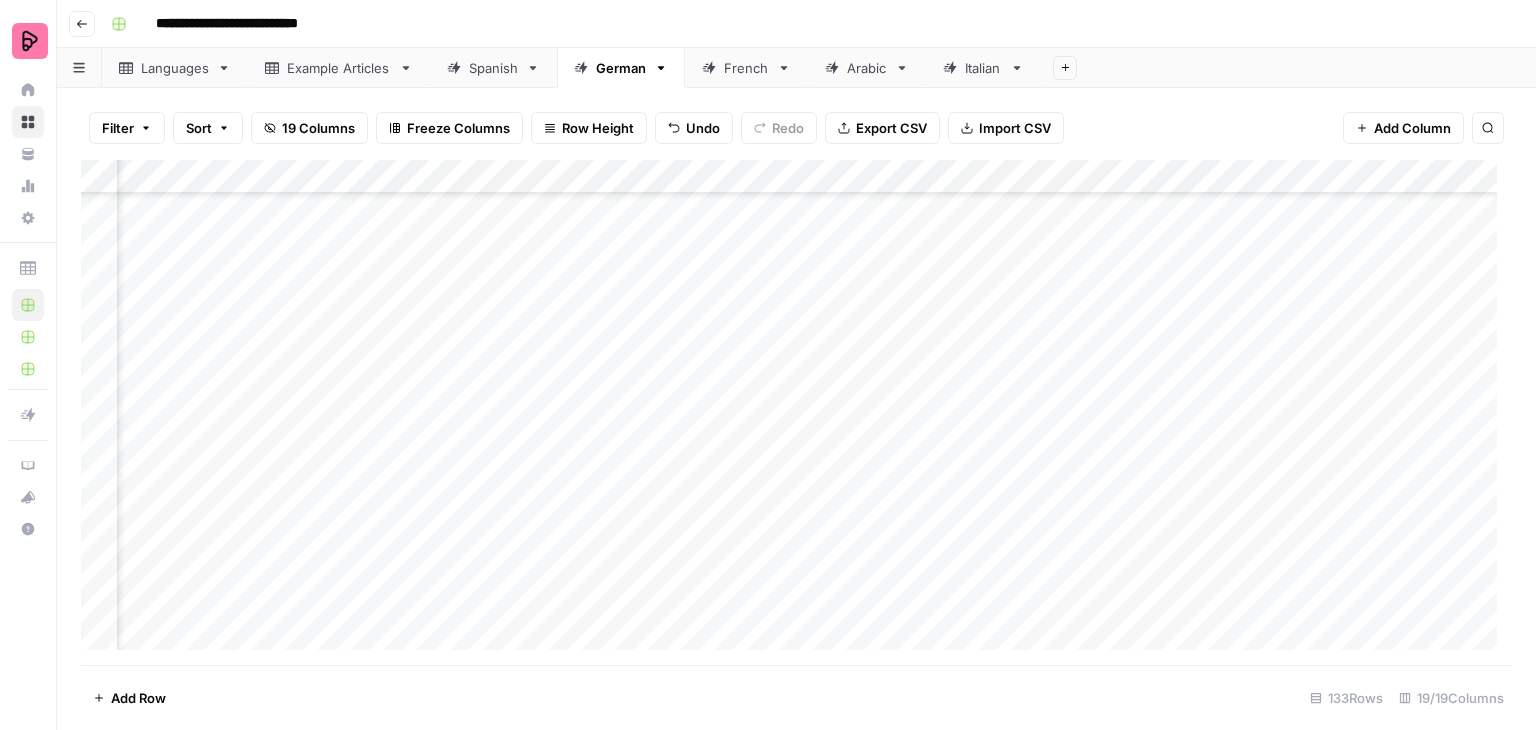 click on "Add Column" at bounding box center (796, 412) 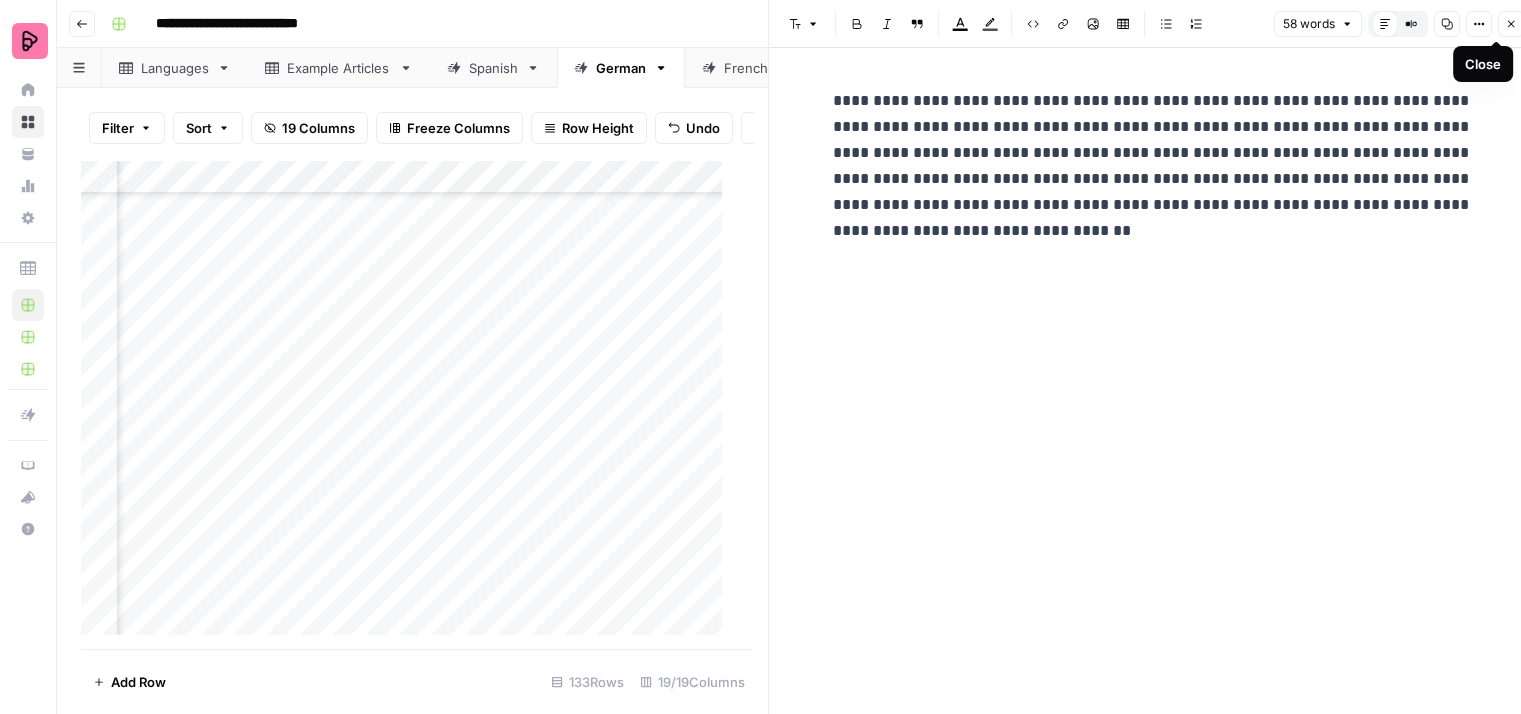 click 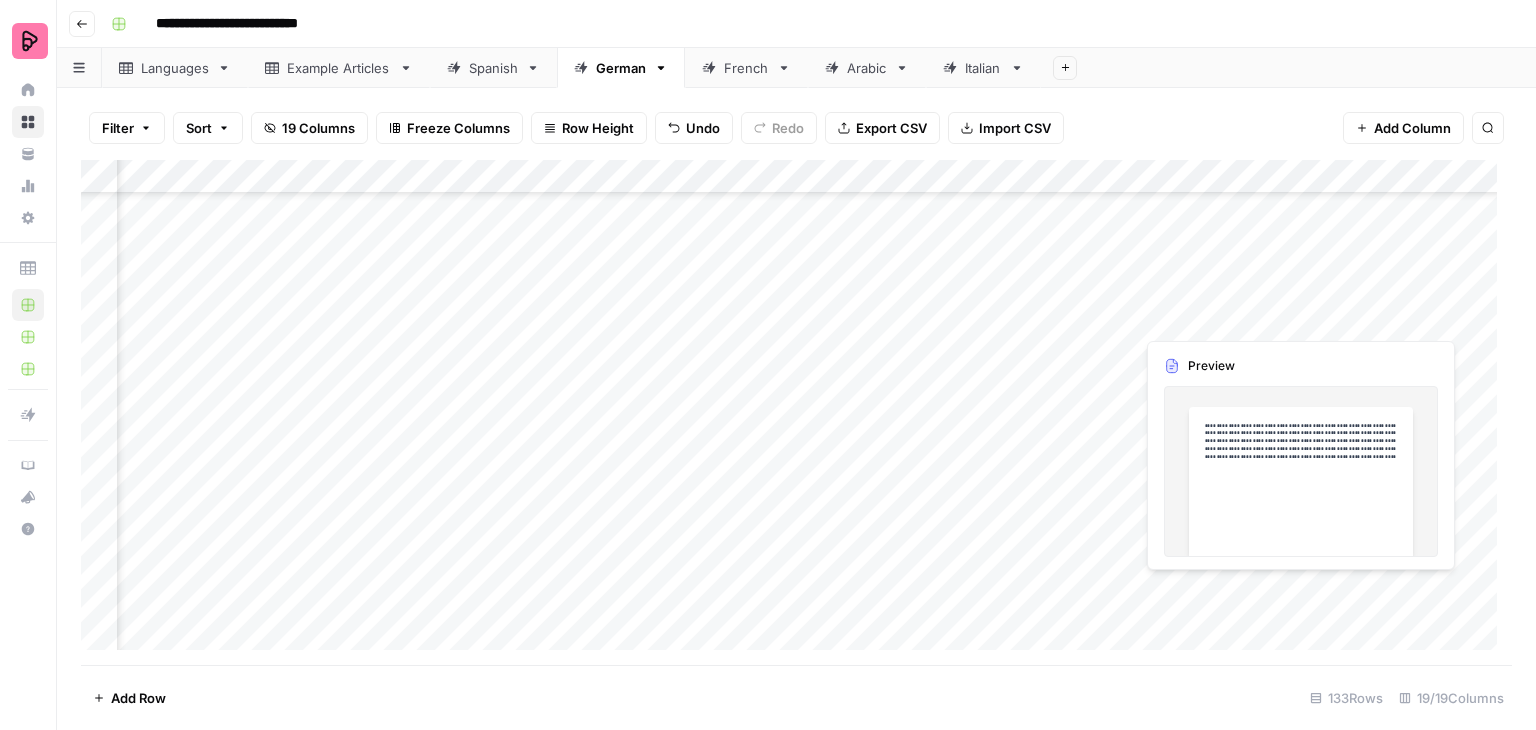 click on "Add Column" at bounding box center [796, 412] 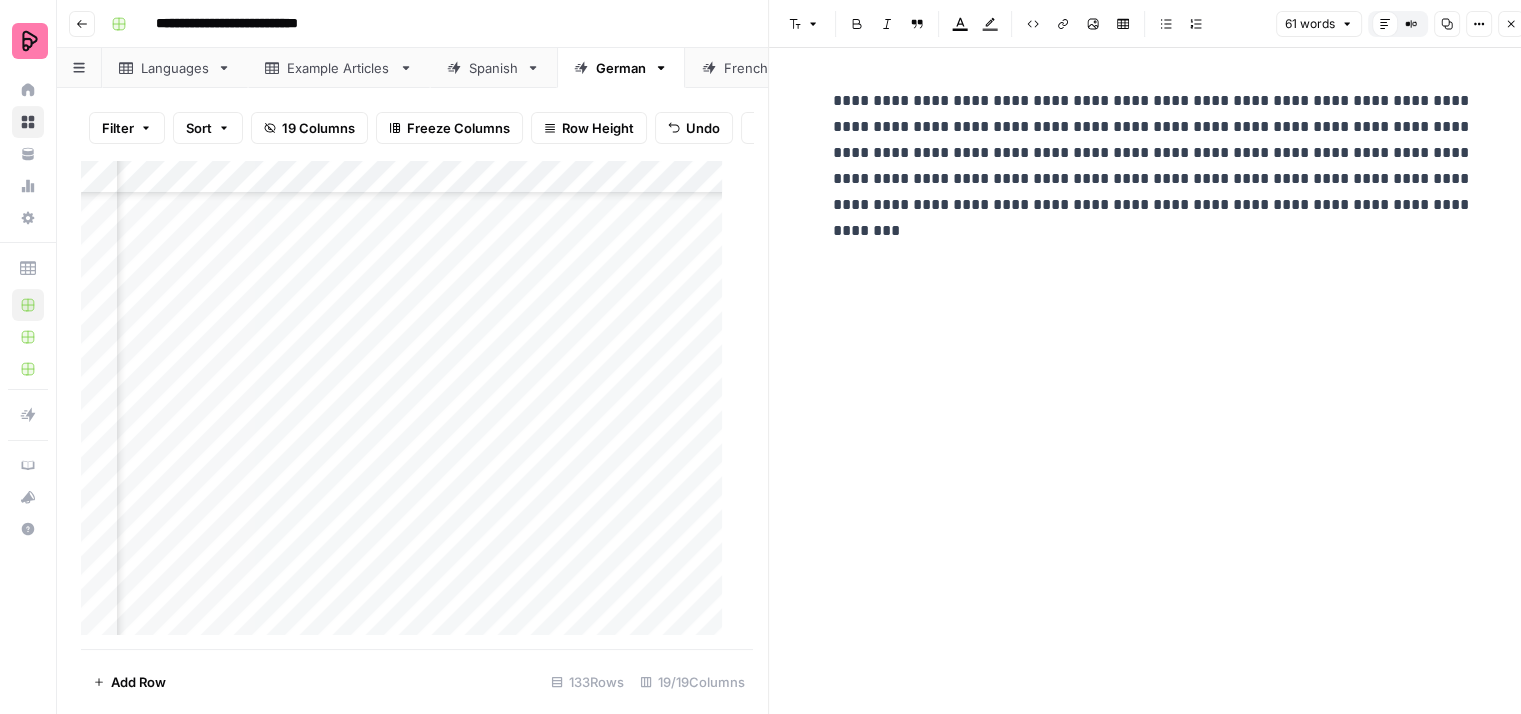click on "**********" at bounding box center (1153, 153) 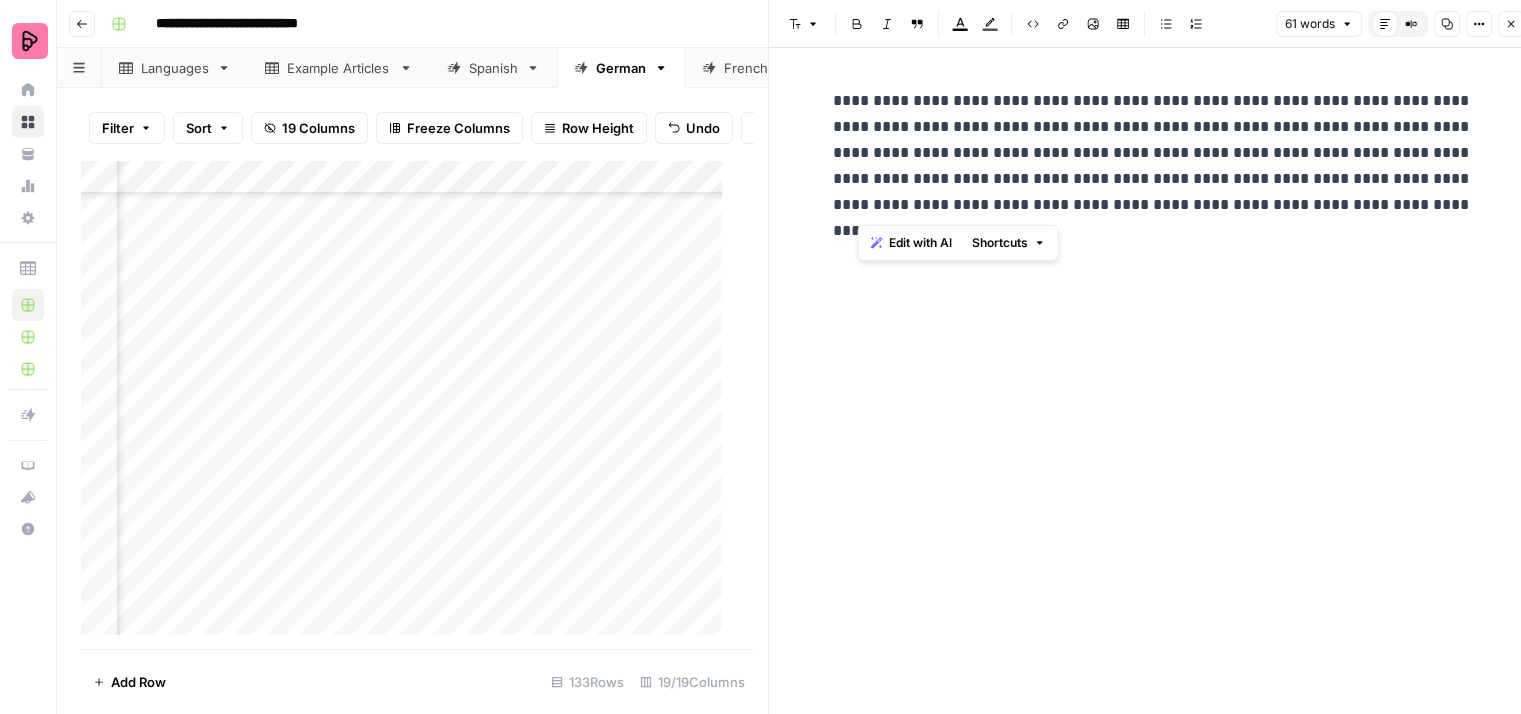 type 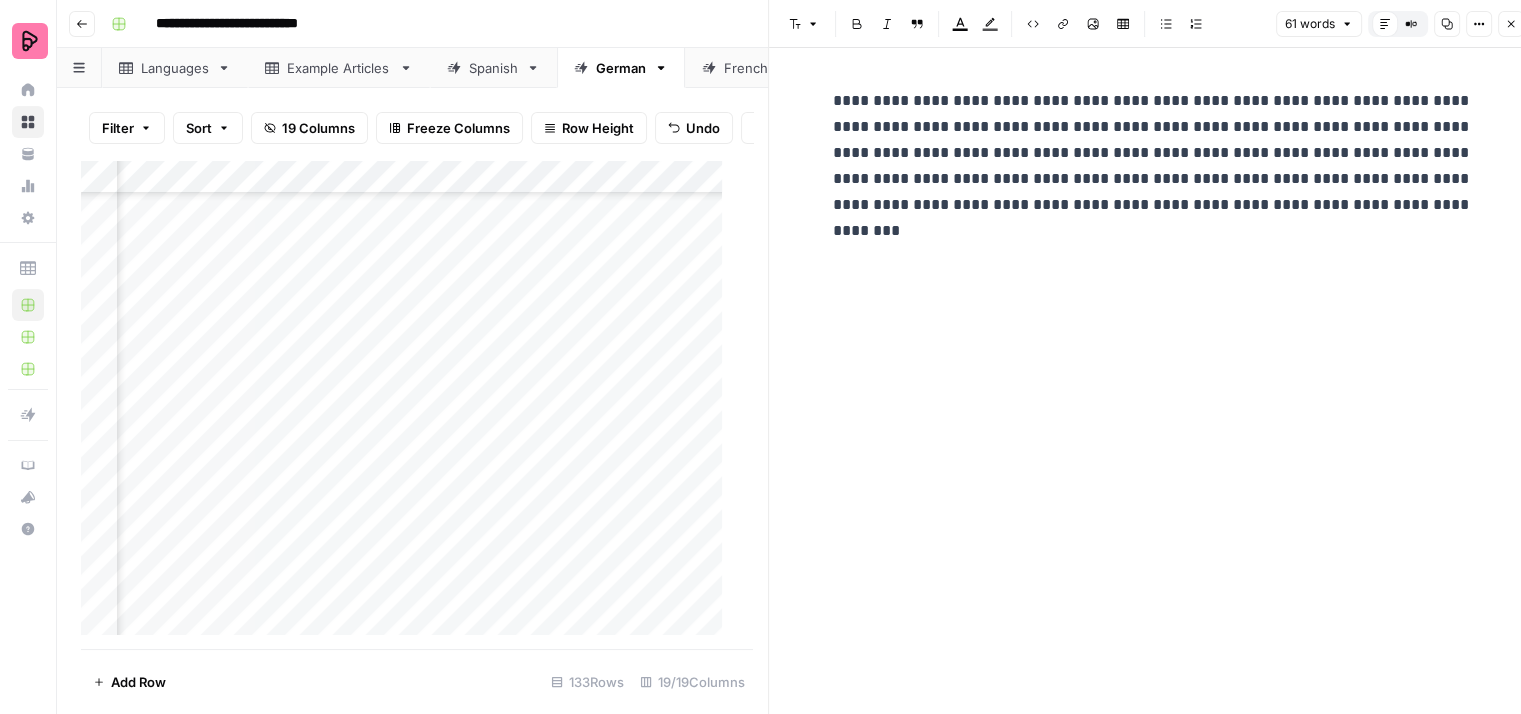 click on "**********" at bounding box center [1153, 153] 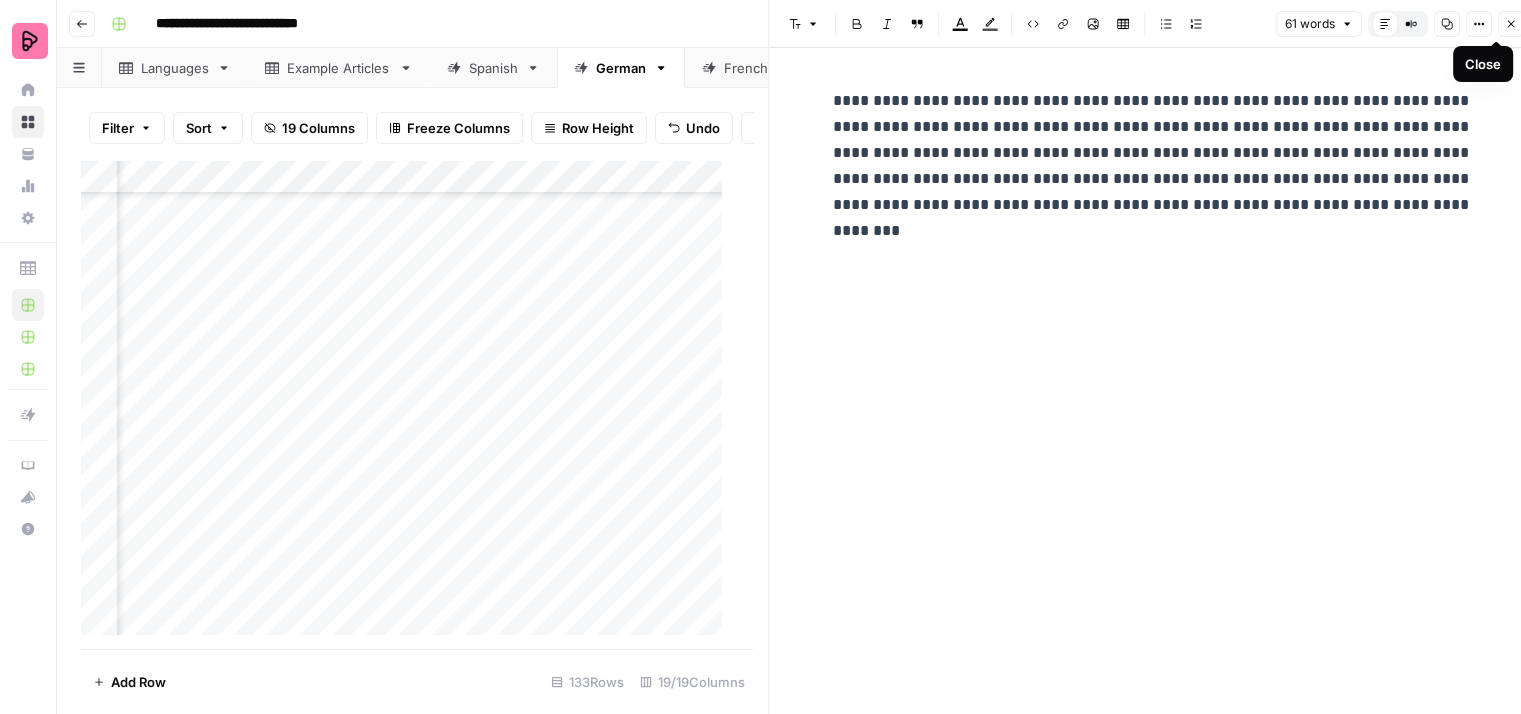 click 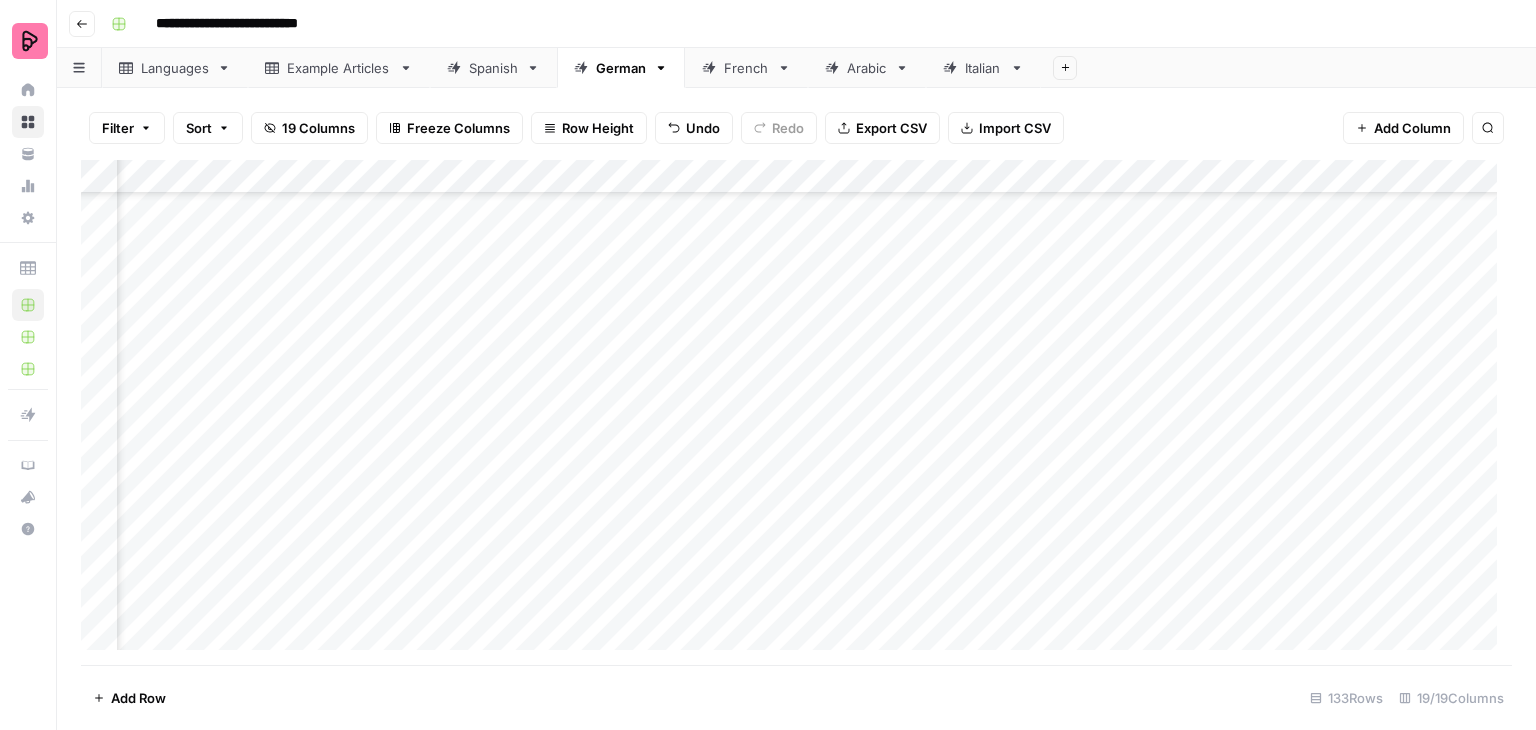 scroll, scrollTop: 3700, scrollLeft: 2481, axis: both 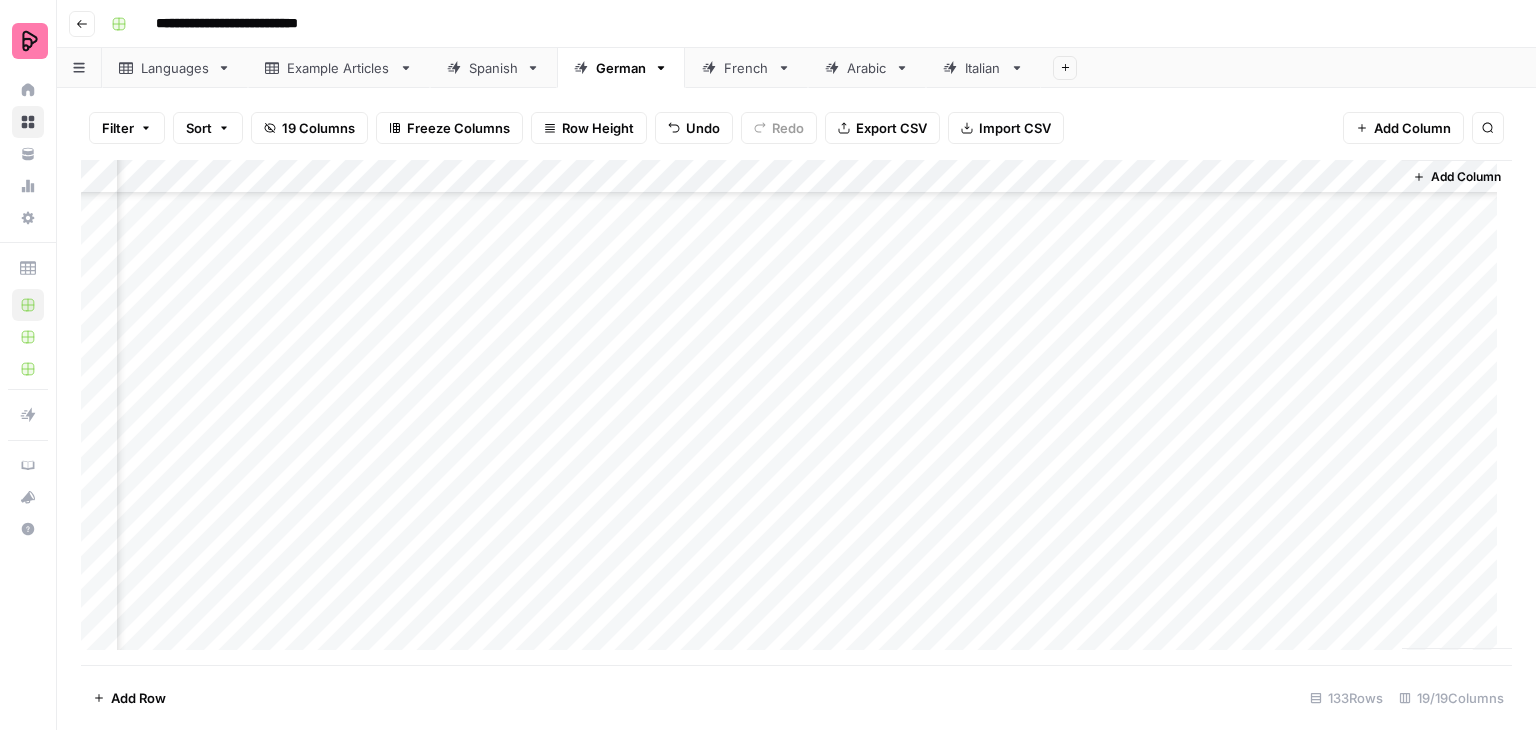 click on "Add Column" at bounding box center [796, 412] 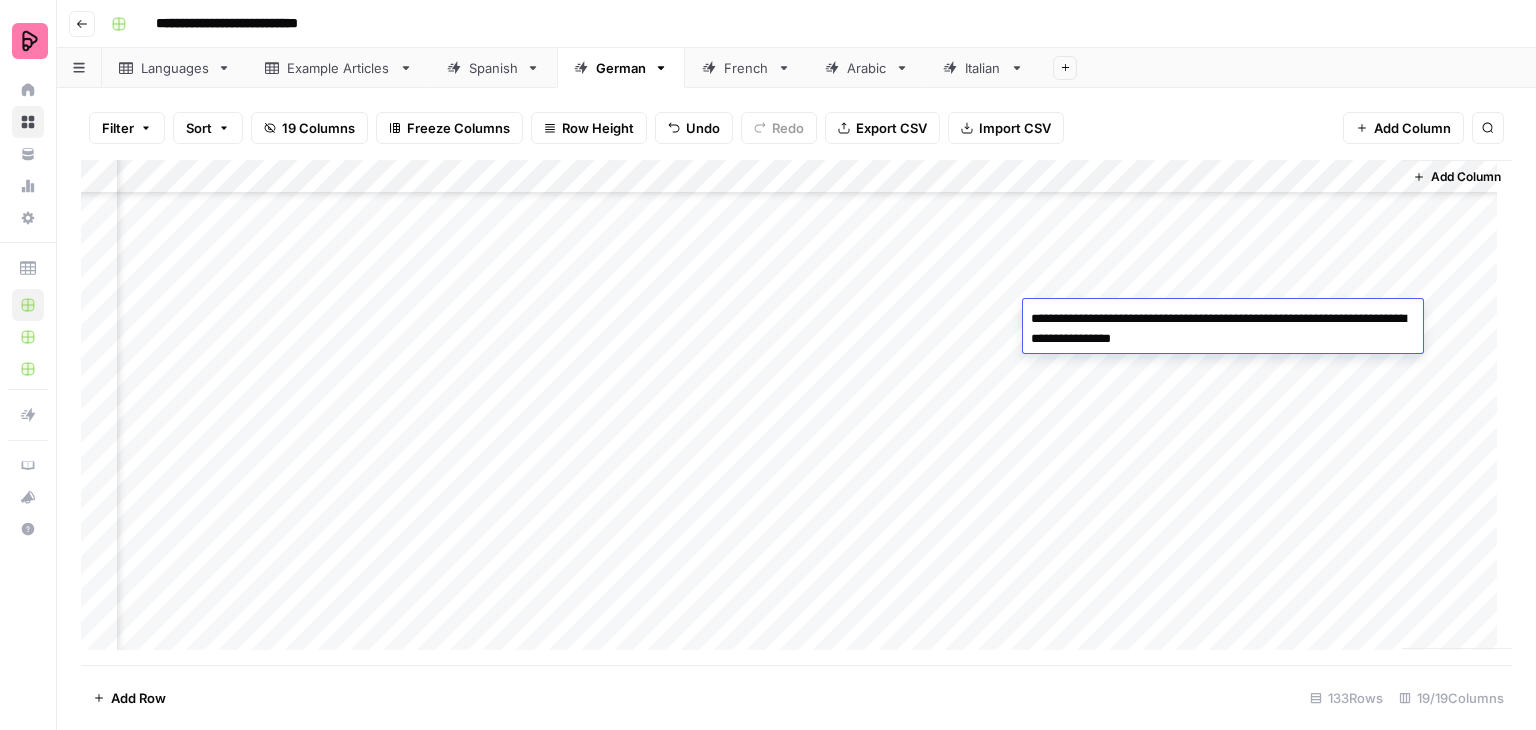 click on "**********" at bounding box center [1223, 329] 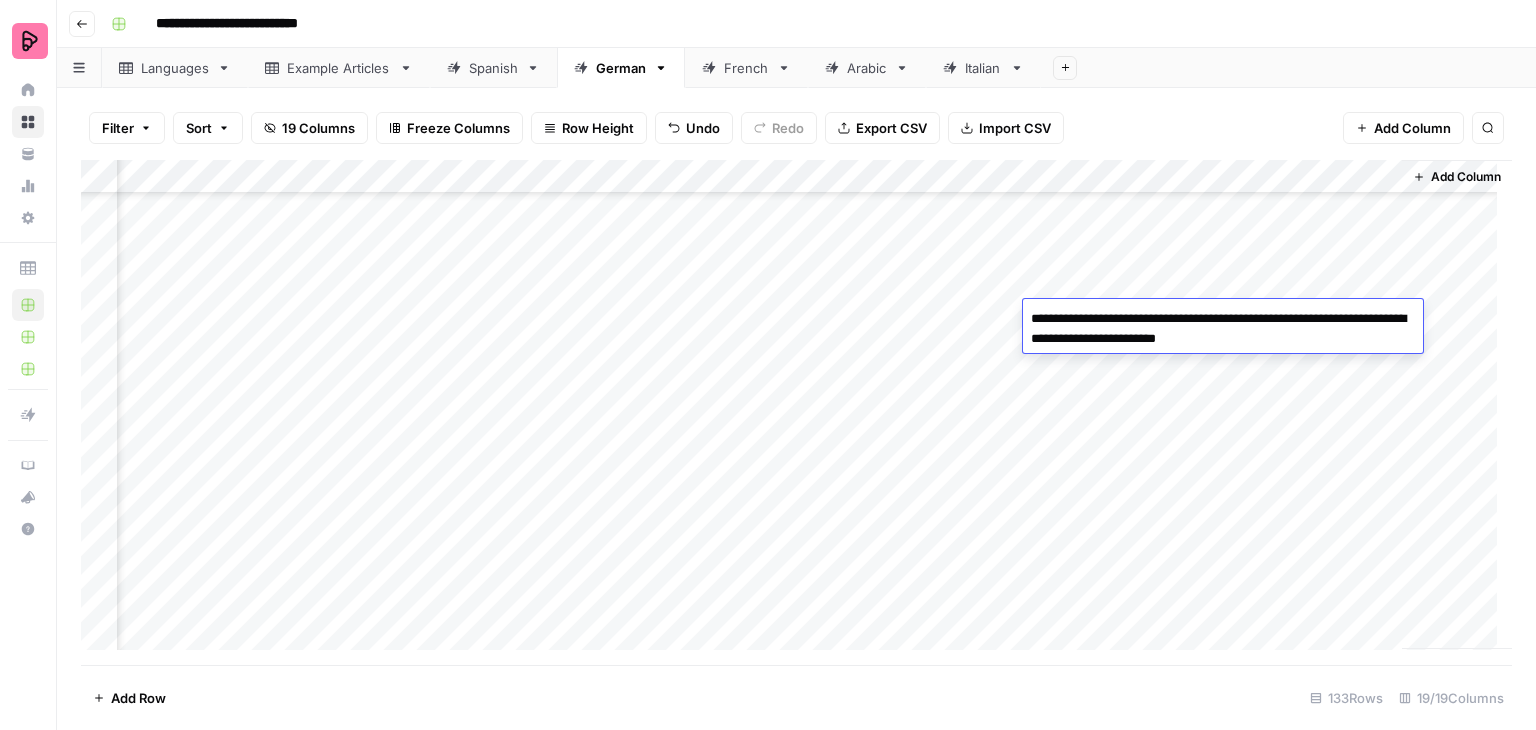 type on "**********" 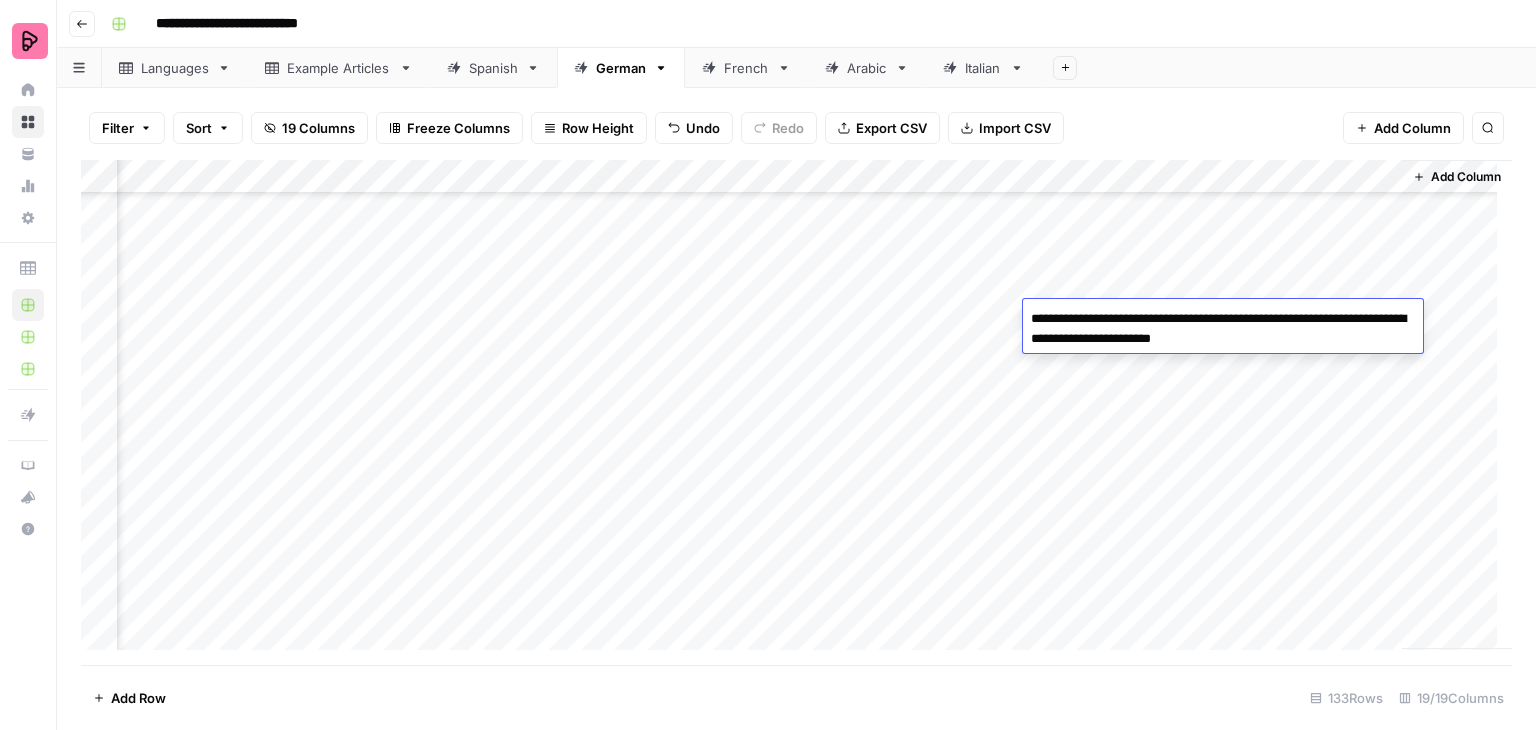 click on "Add Column" at bounding box center [796, 412] 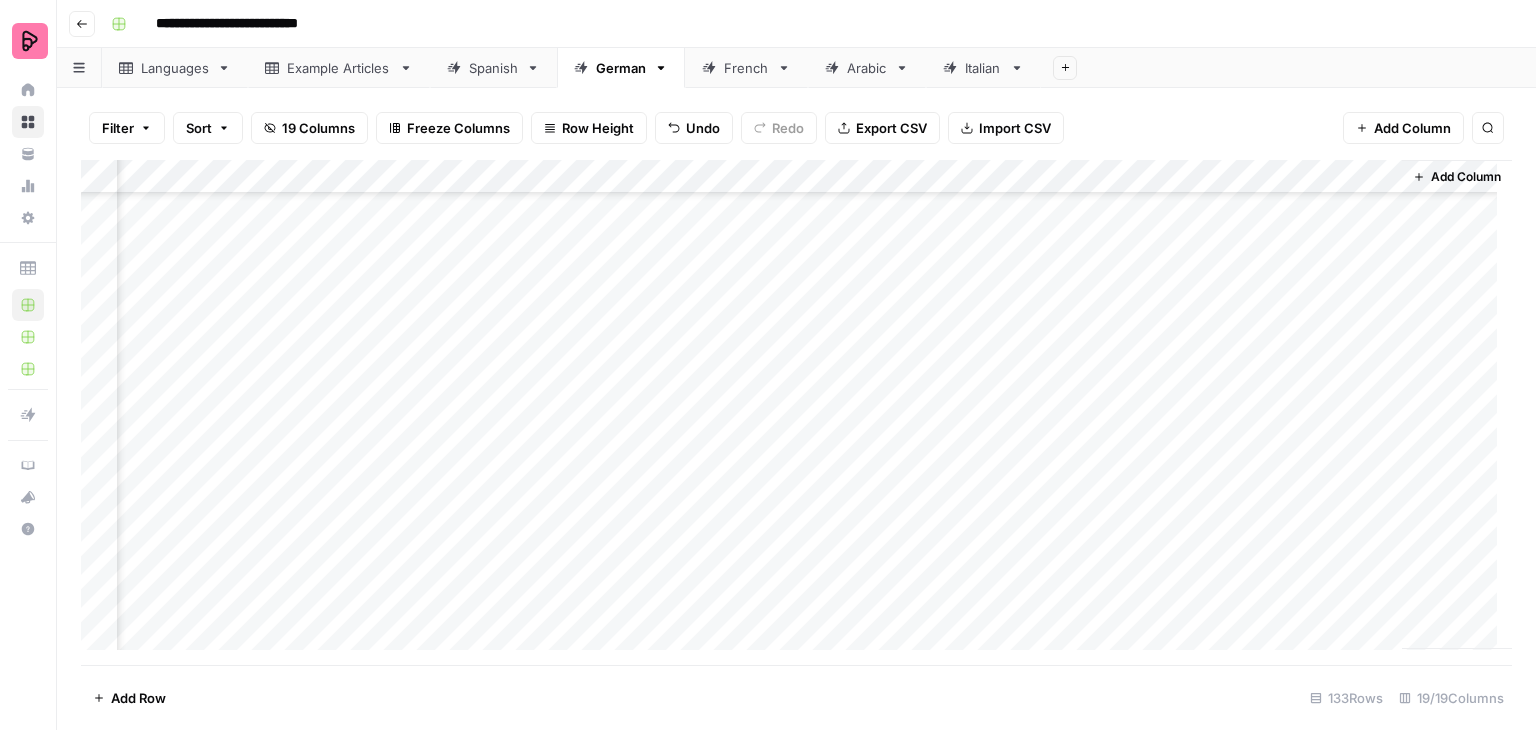 click on "Add Column" at bounding box center (796, 412) 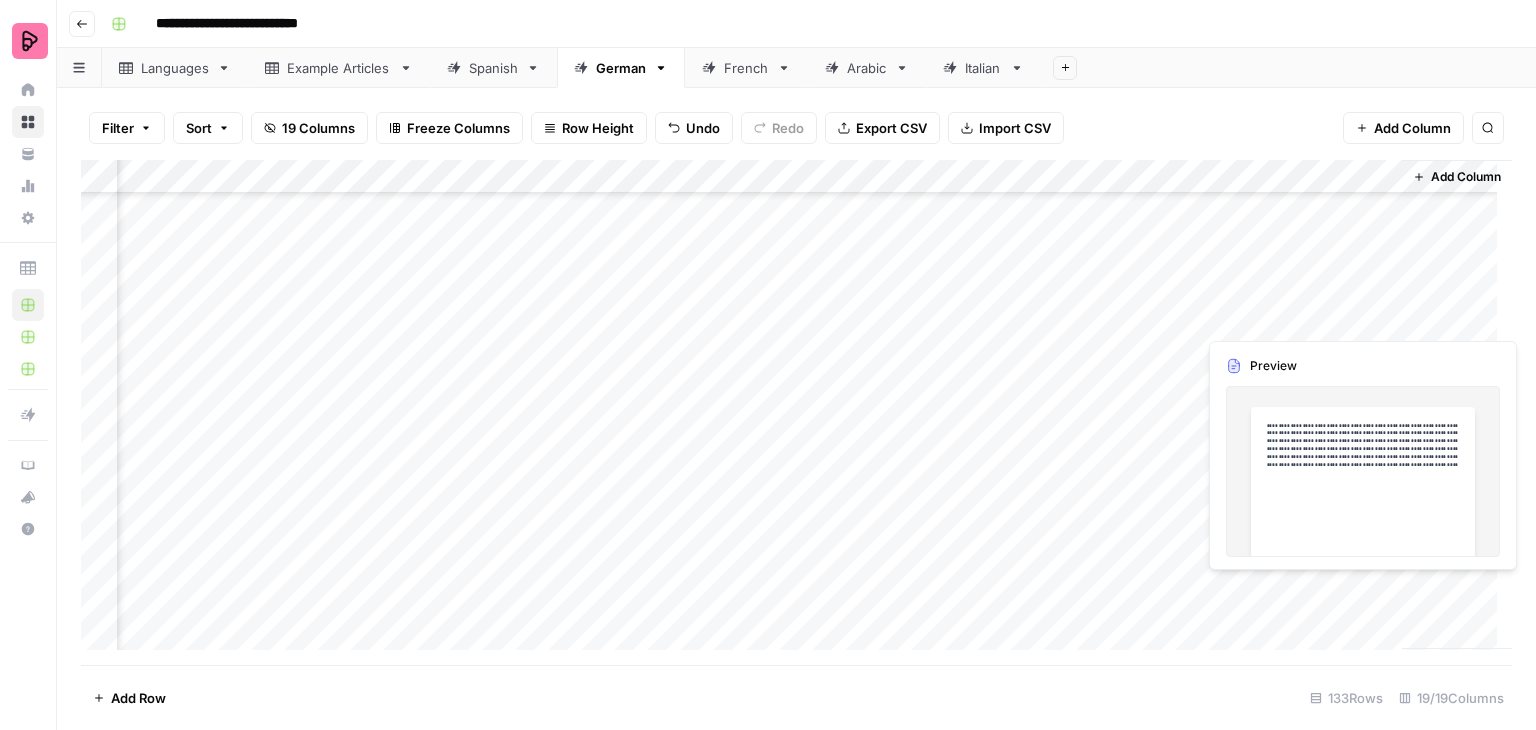 click on "Add Column" at bounding box center (796, 412) 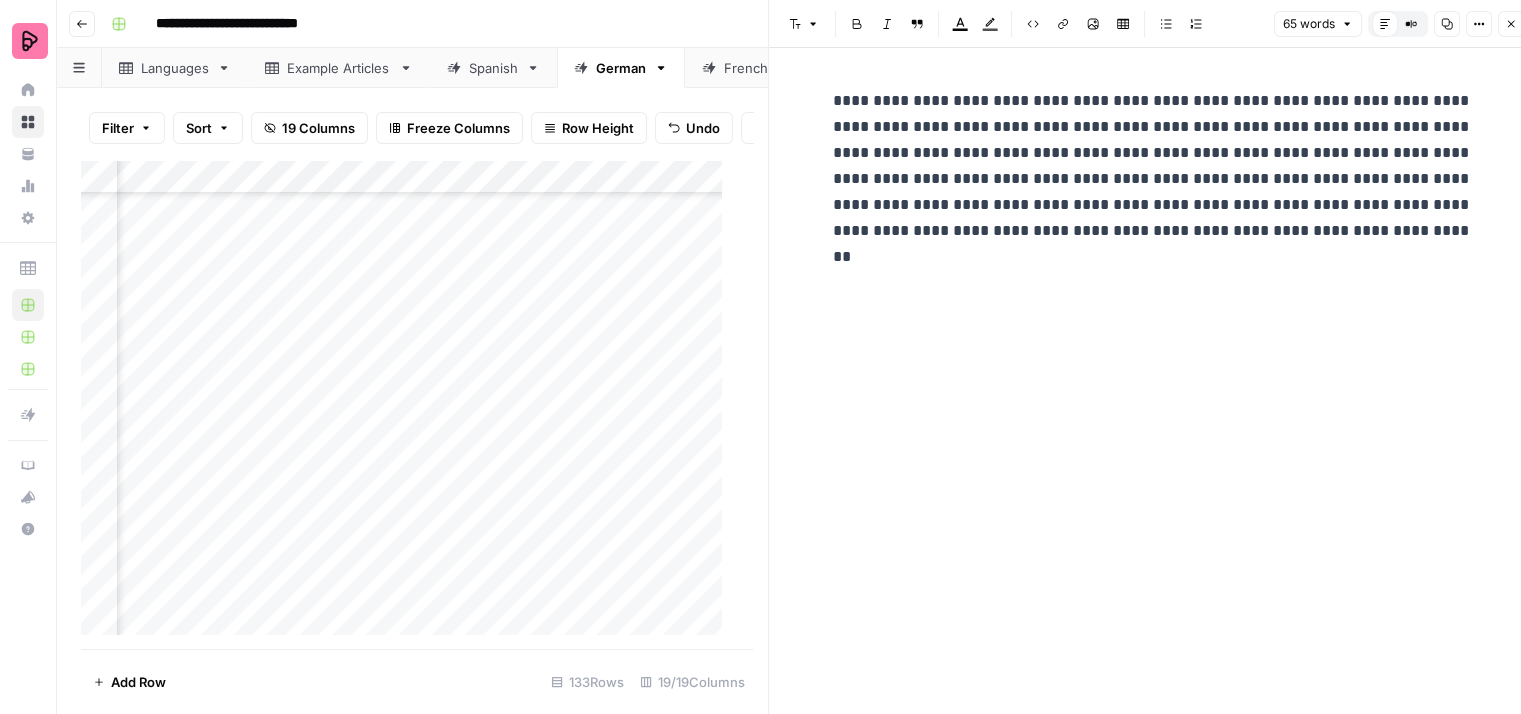 click 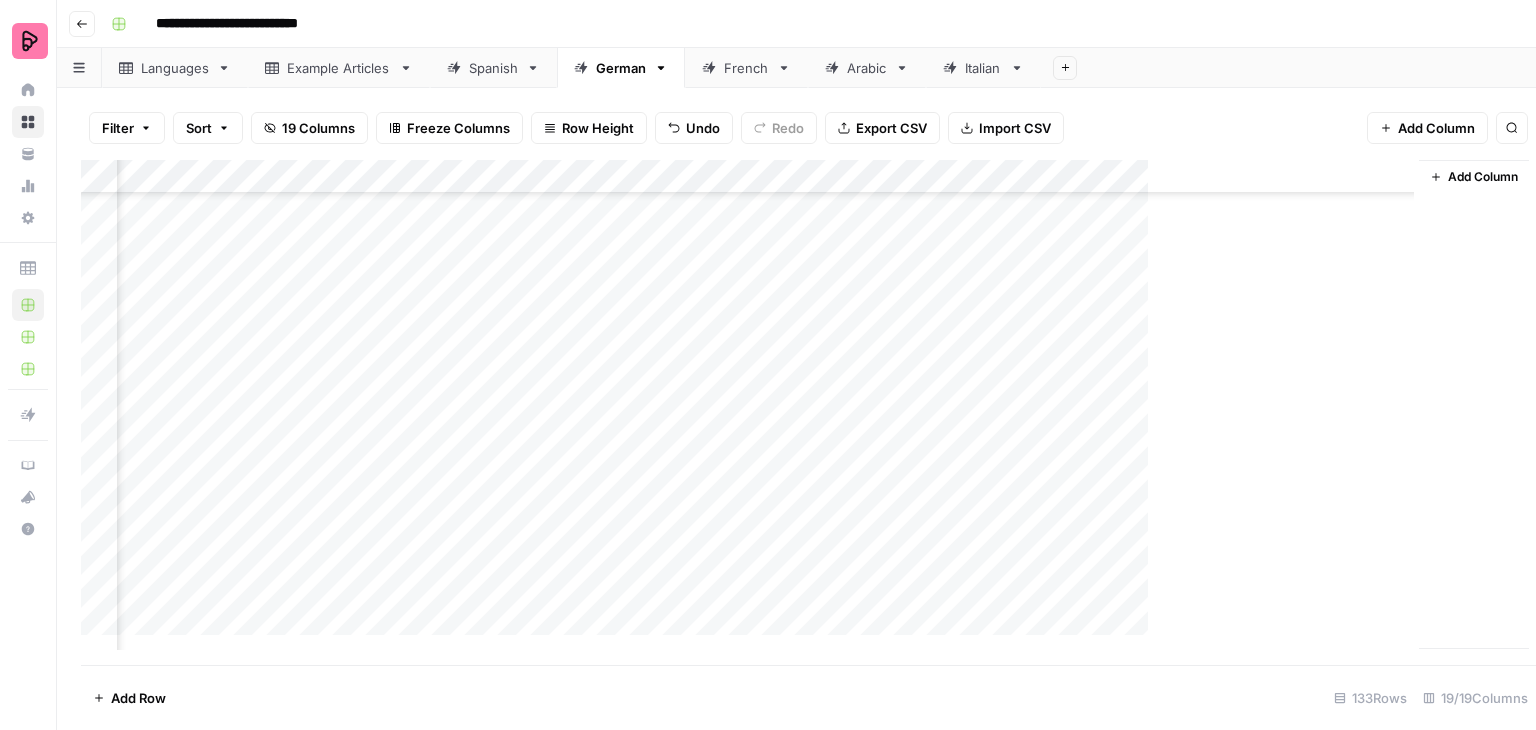 scroll, scrollTop: 3700, scrollLeft: 2457, axis: both 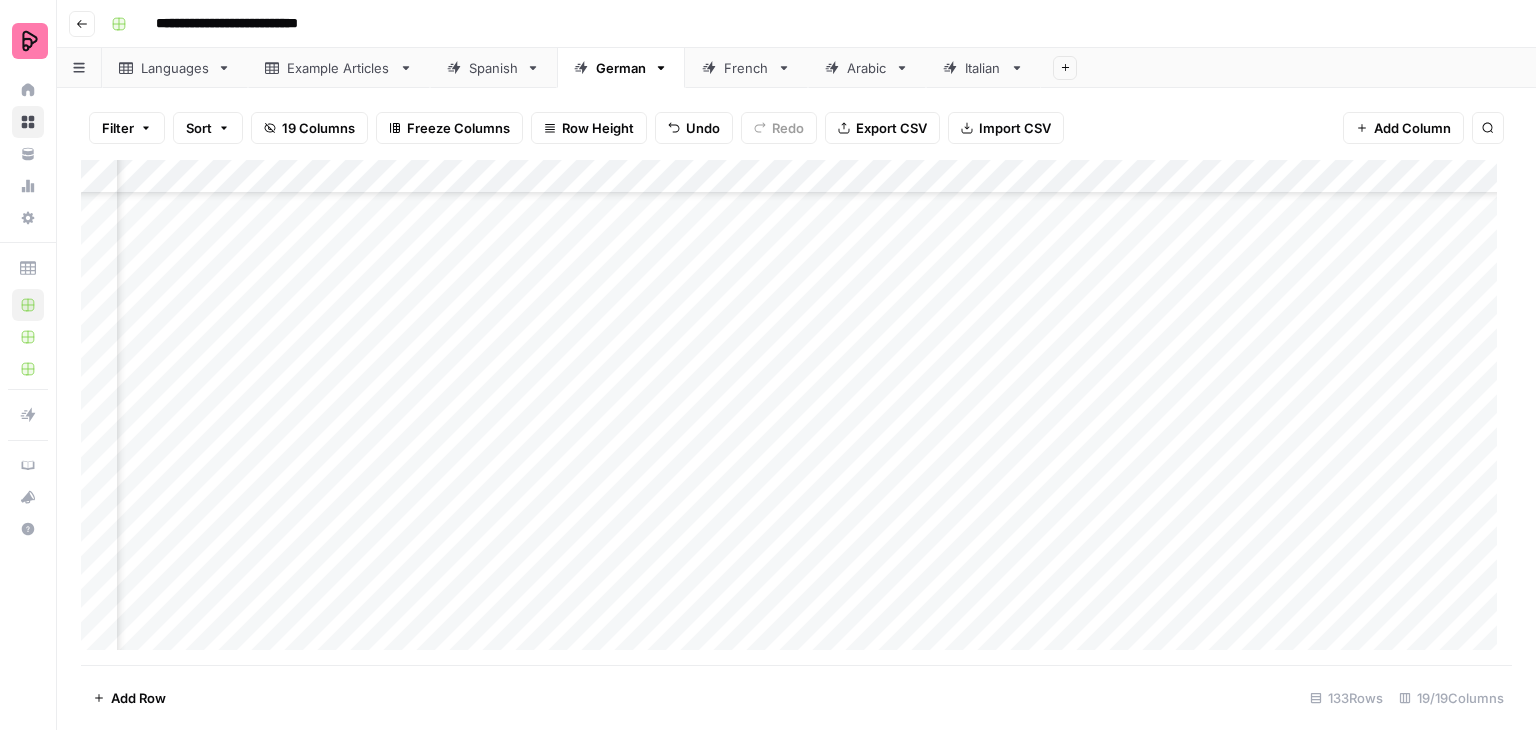 click on "Add Column" at bounding box center (796, 412) 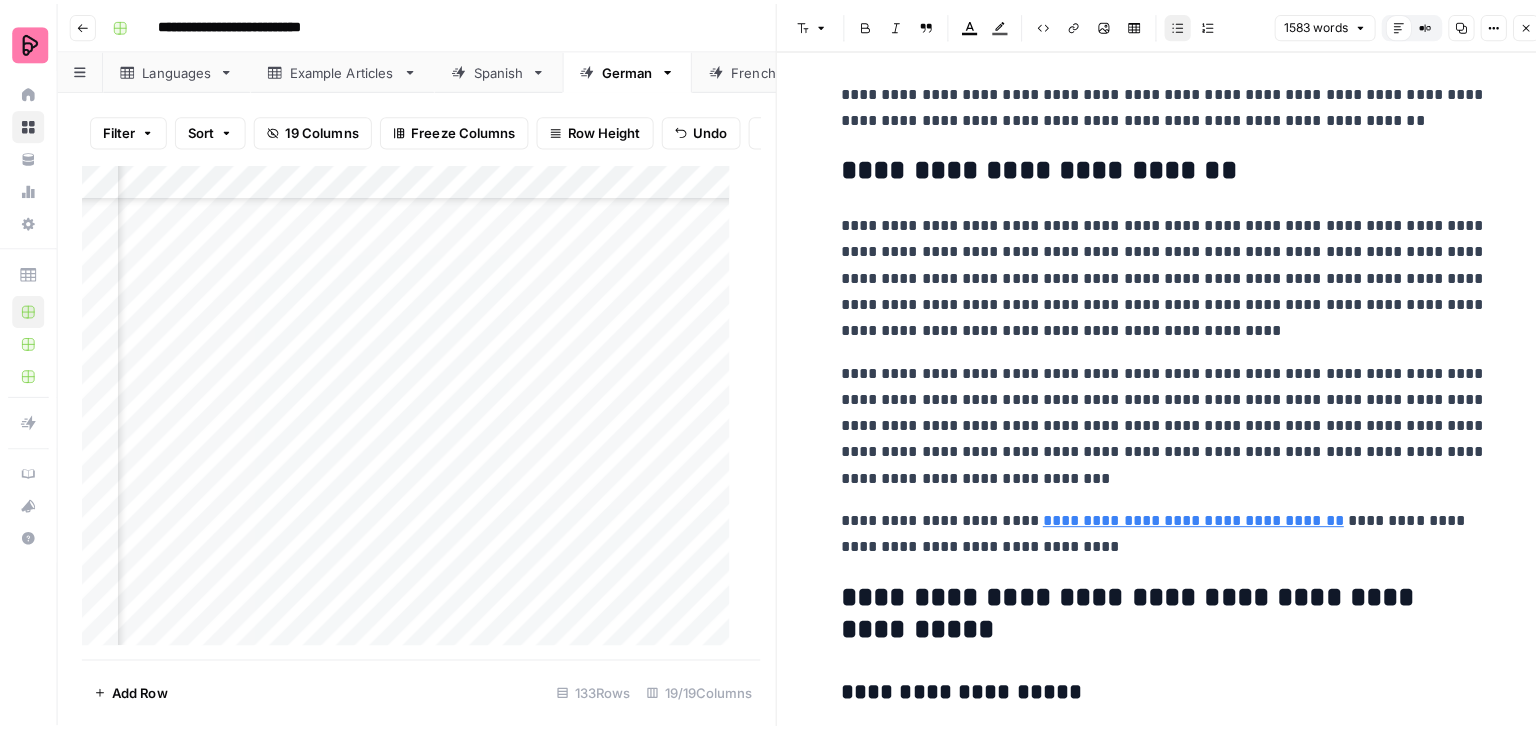 scroll, scrollTop: 7300, scrollLeft: 0, axis: vertical 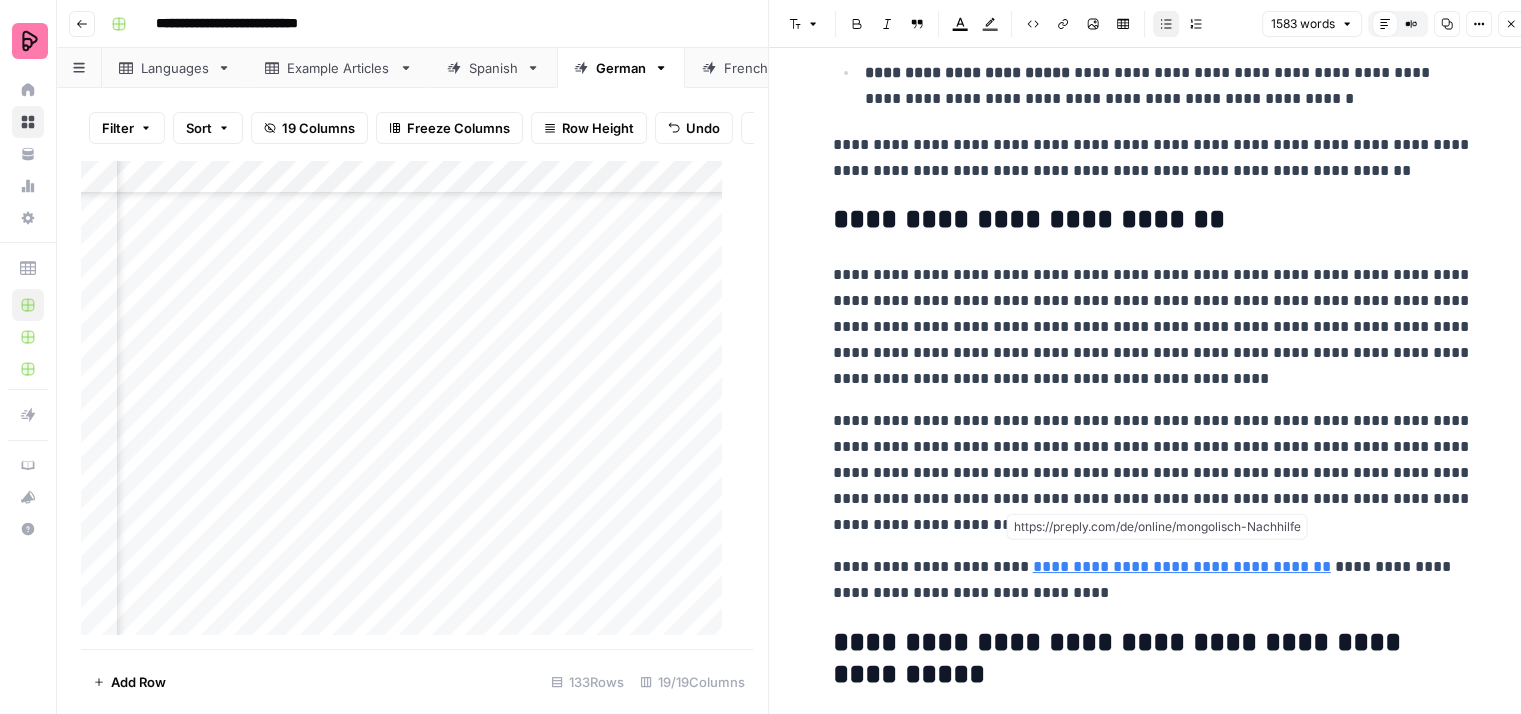 click on "**********" at bounding box center [1182, 566] 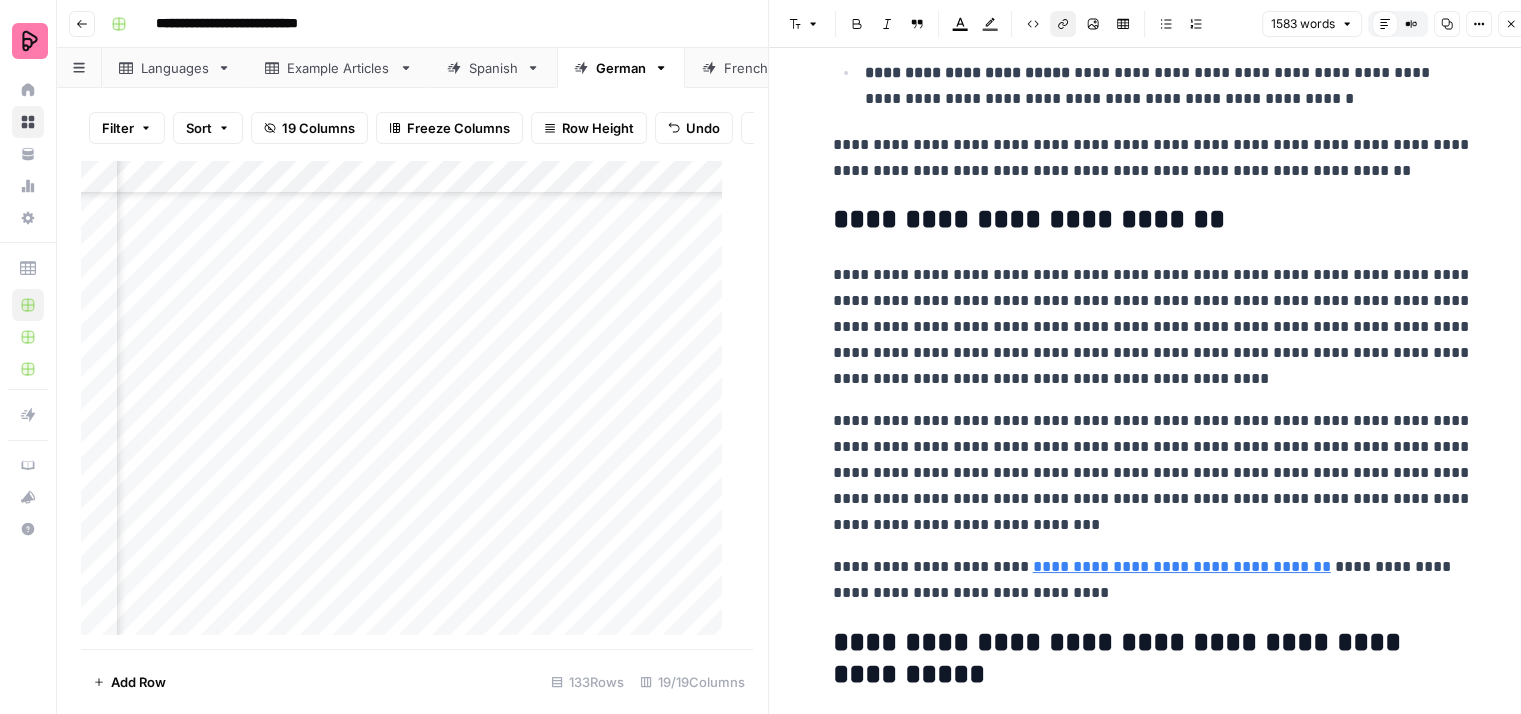 click 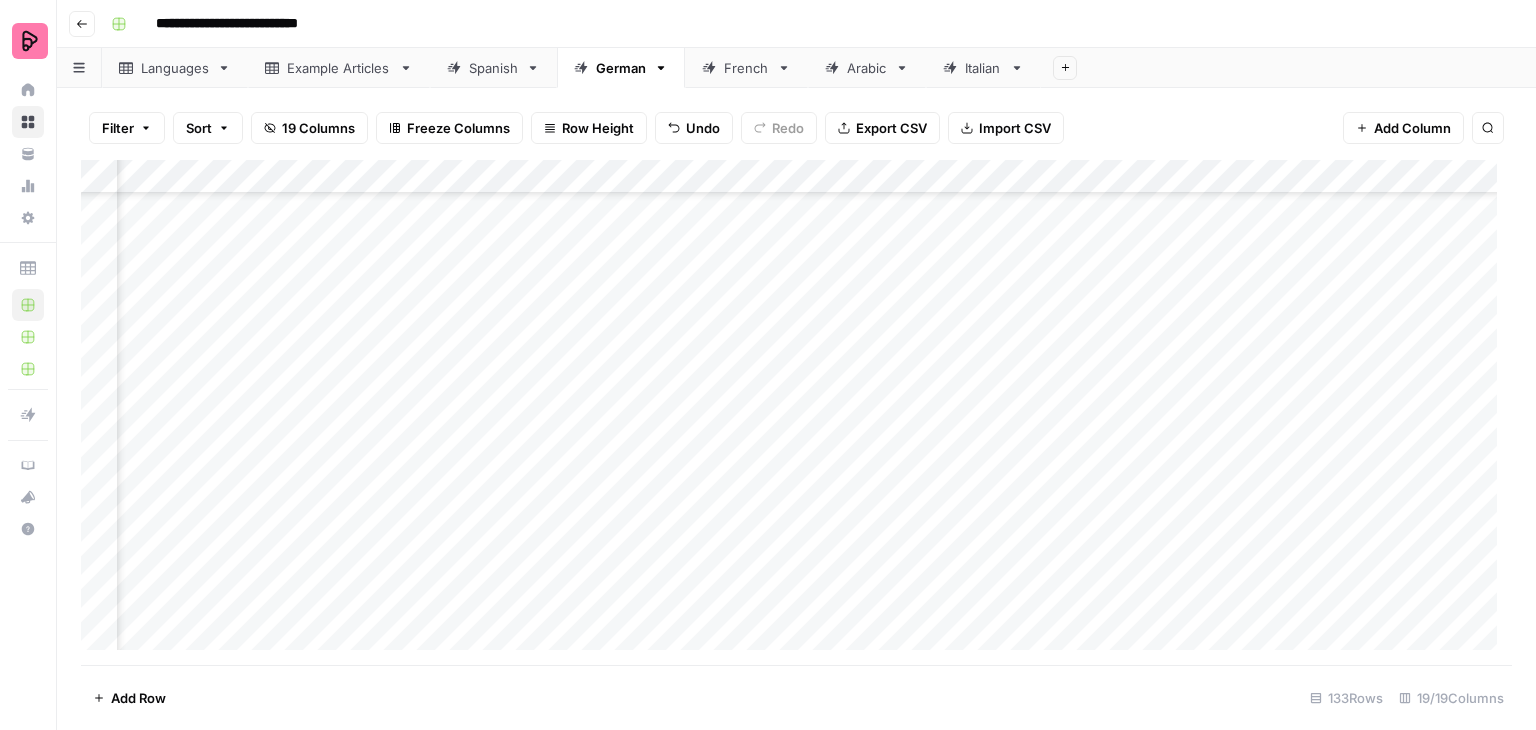 scroll, scrollTop: 3700, scrollLeft: 658, axis: both 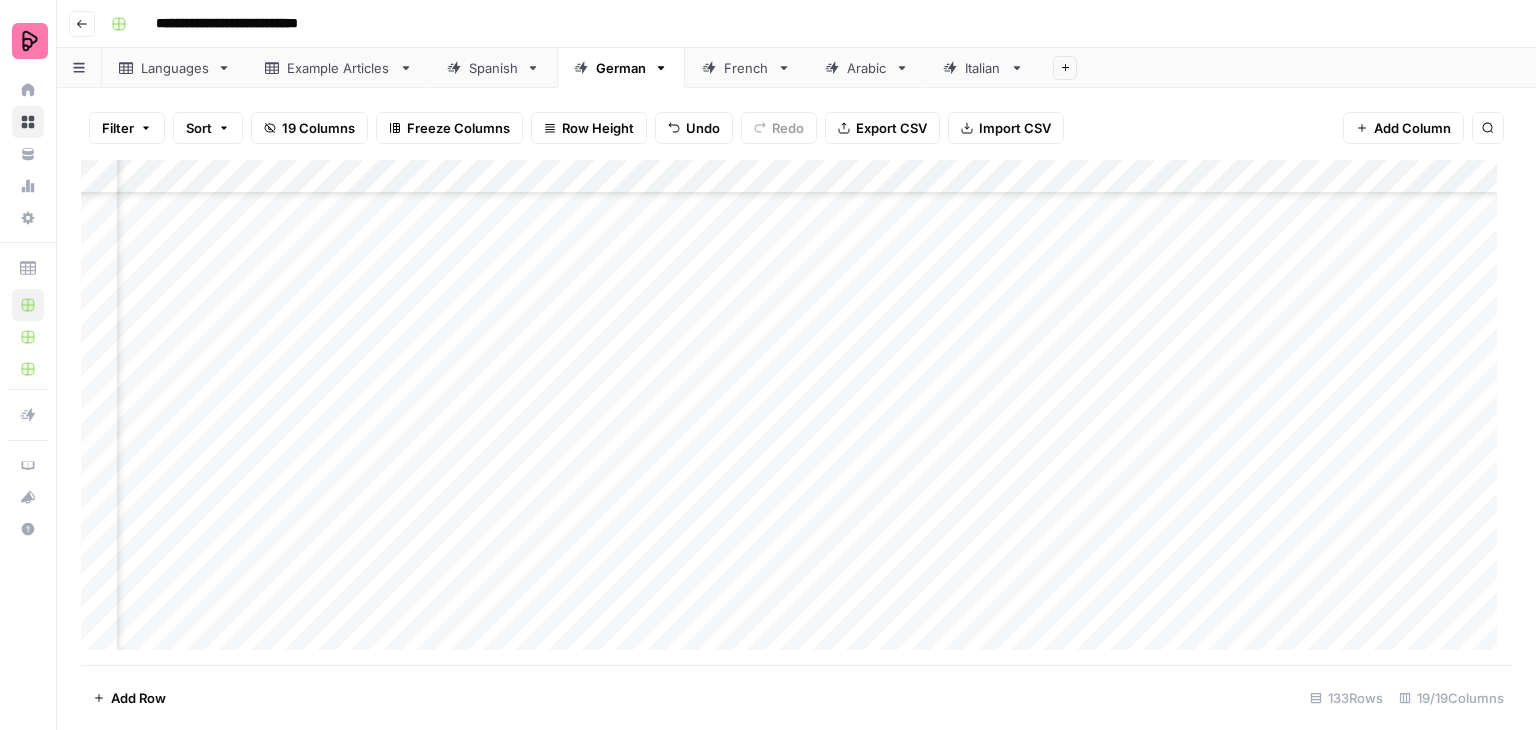 click on "Add Column" at bounding box center (796, 412) 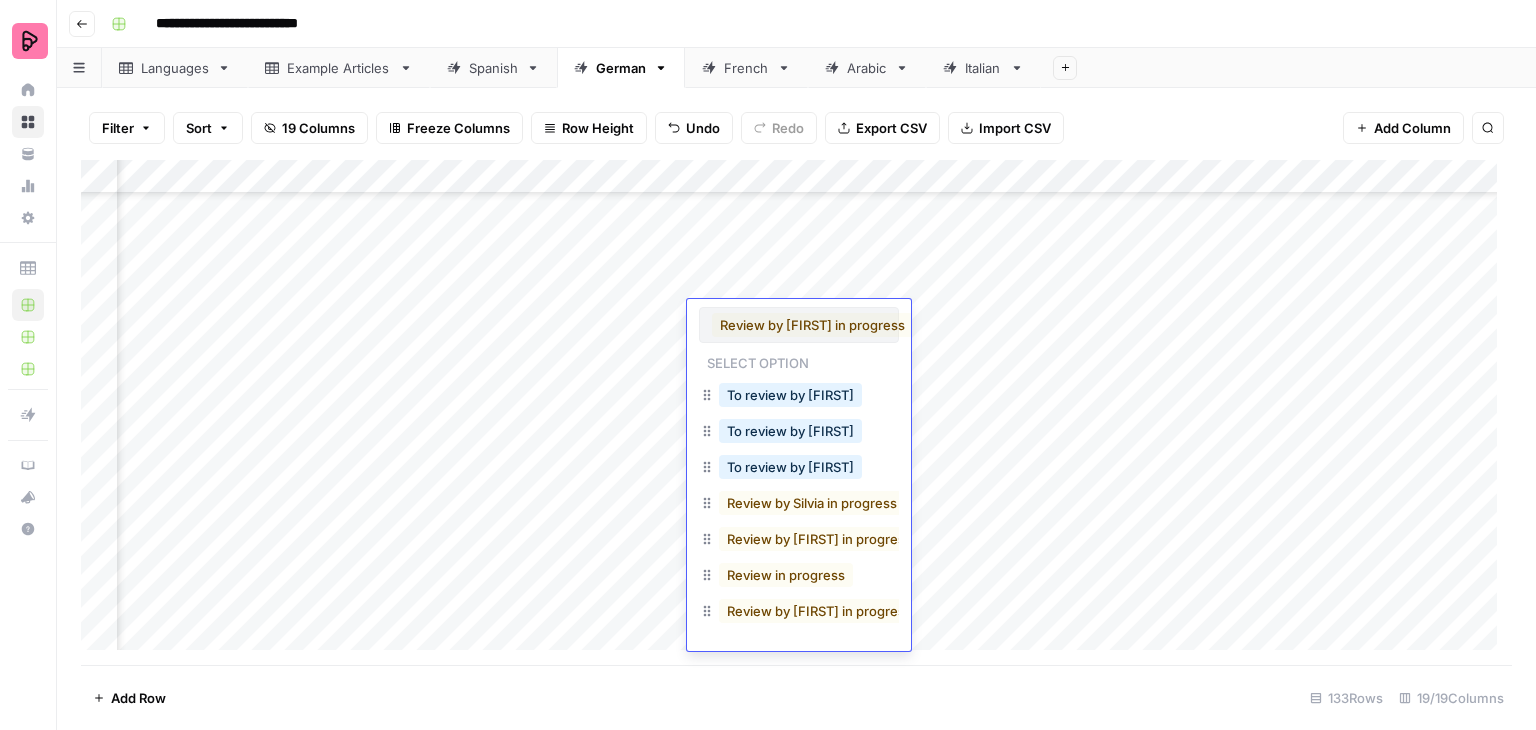 scroll, scrollTop: 0, scrollLeft: 4, axis: horizontal 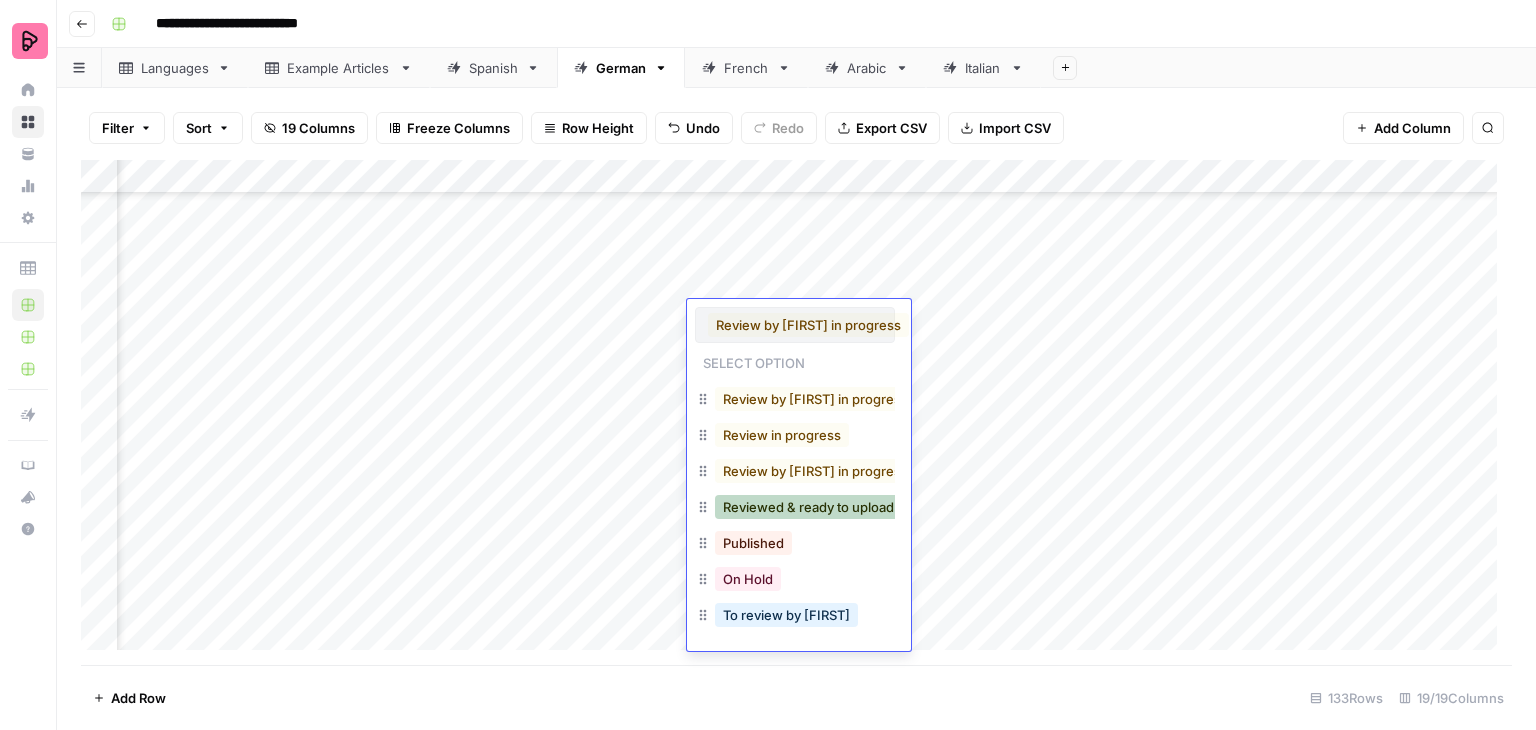 click on "Reviewed & ready to upload" at bounding box center [808, 507] 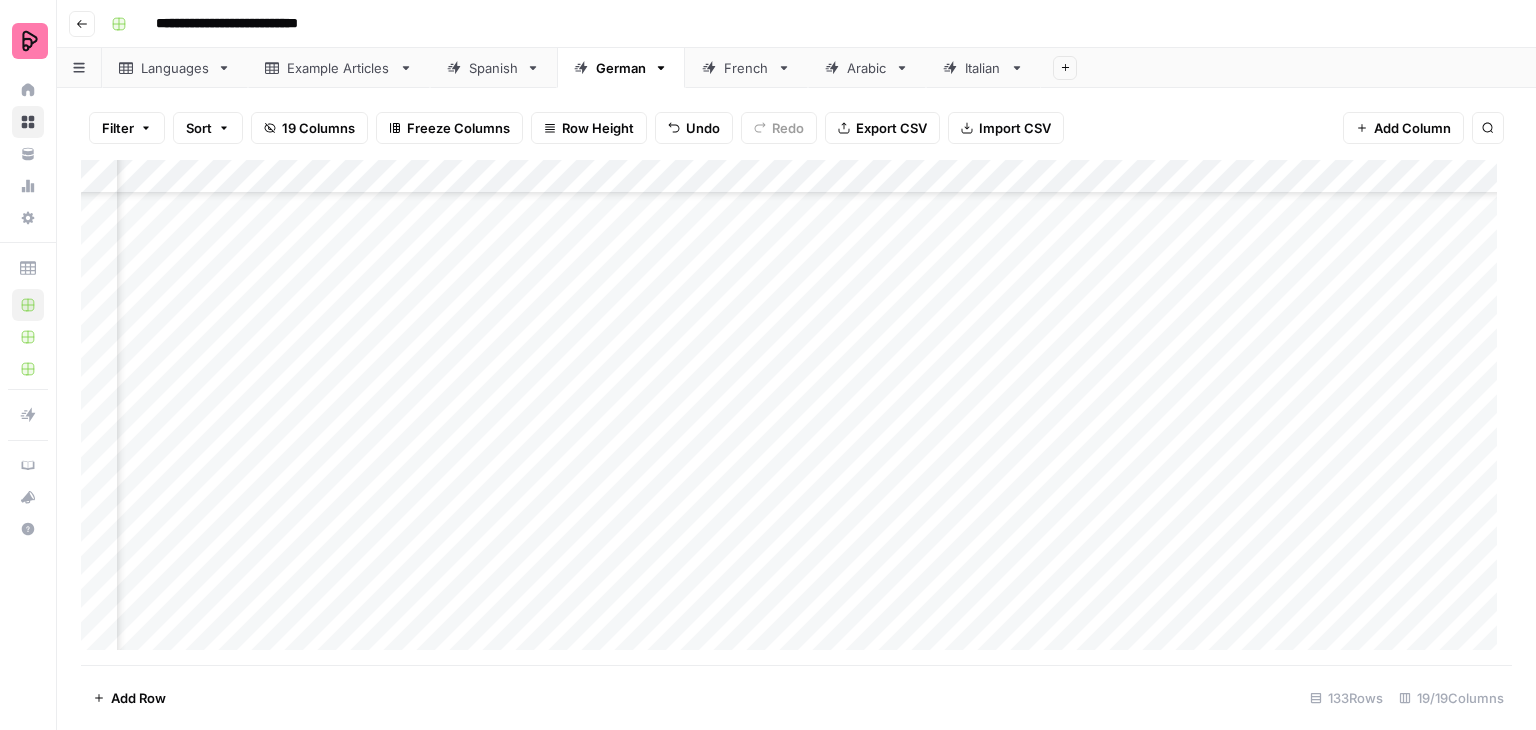 click on "Add Column" at bounding box center (796, 412) 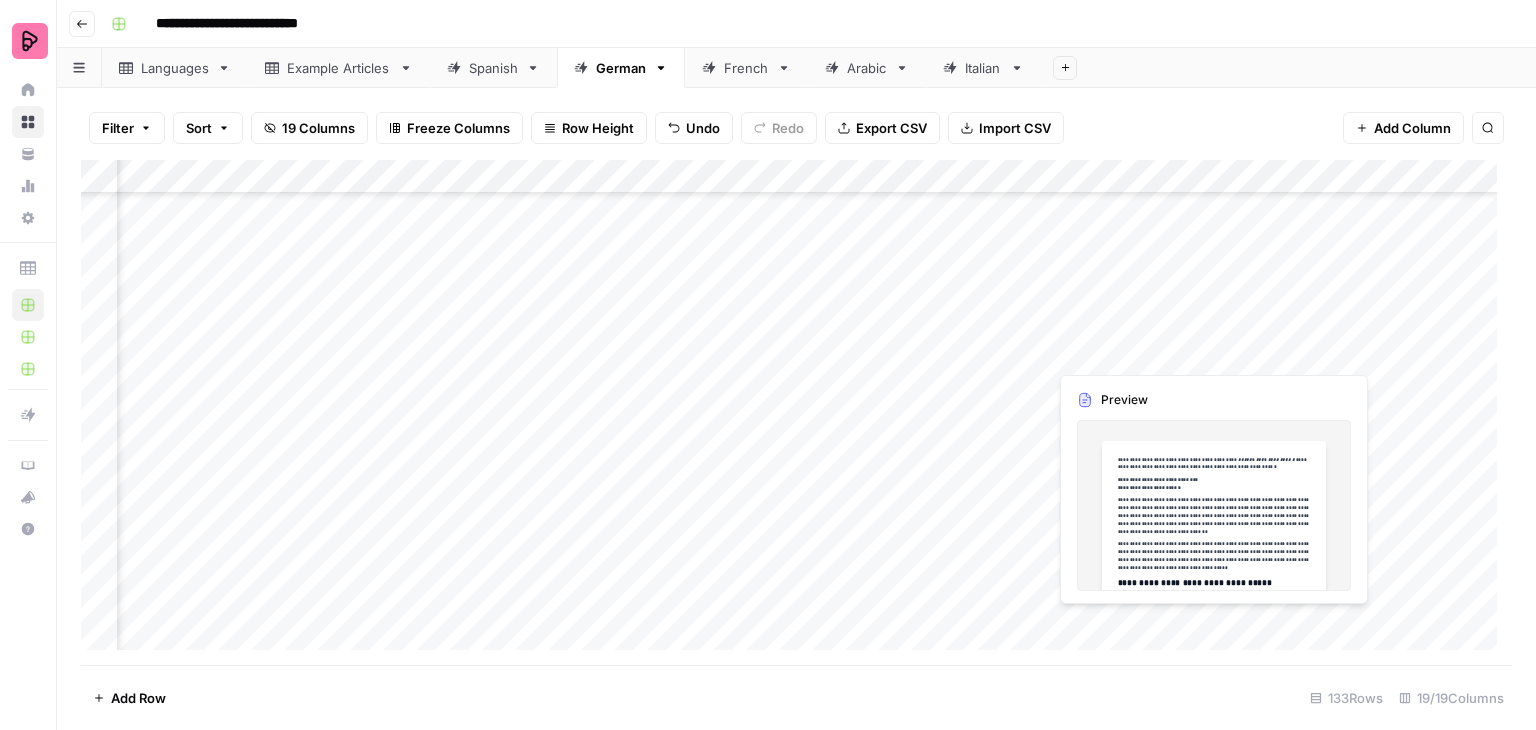 click on "Add Column" at bounding box center [796, 412] 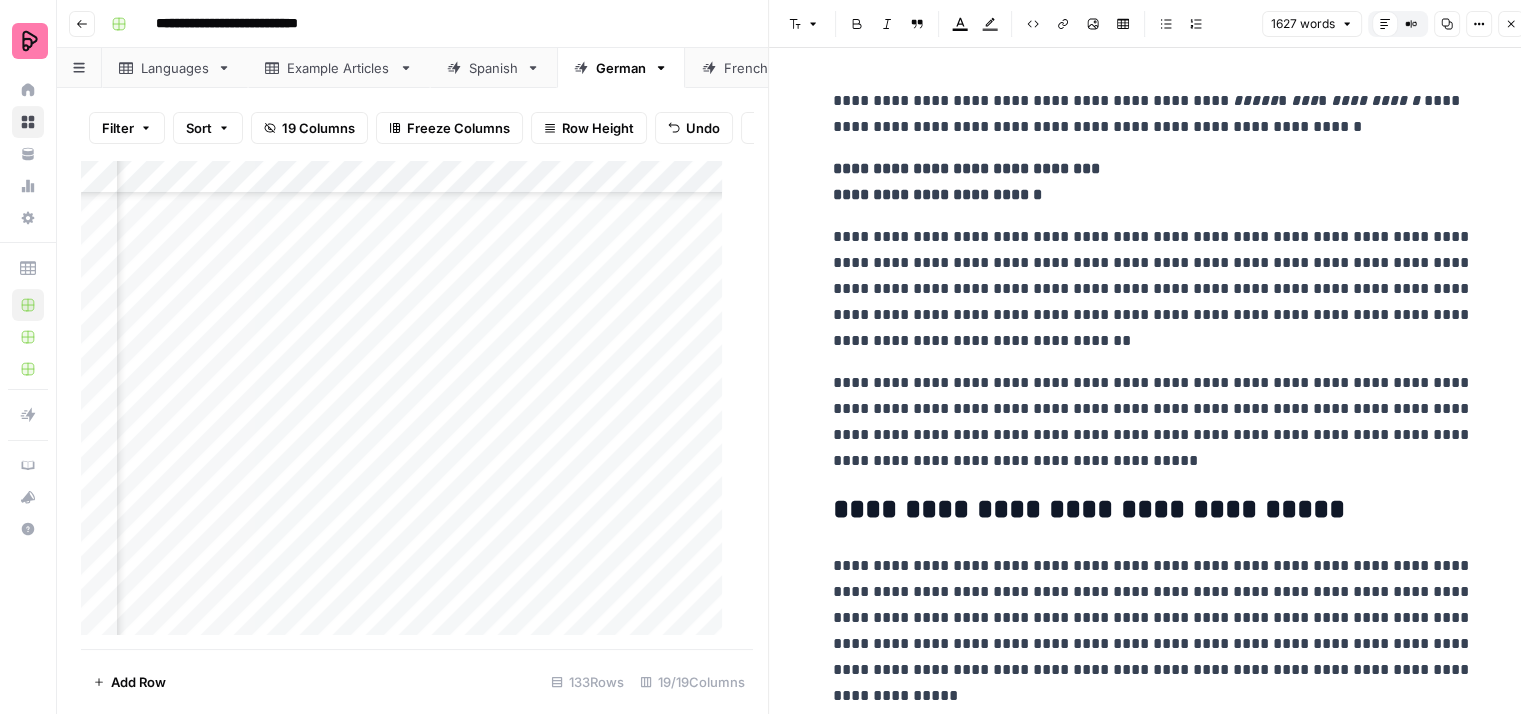 click on "Close" at bounding box center (1511, 24) 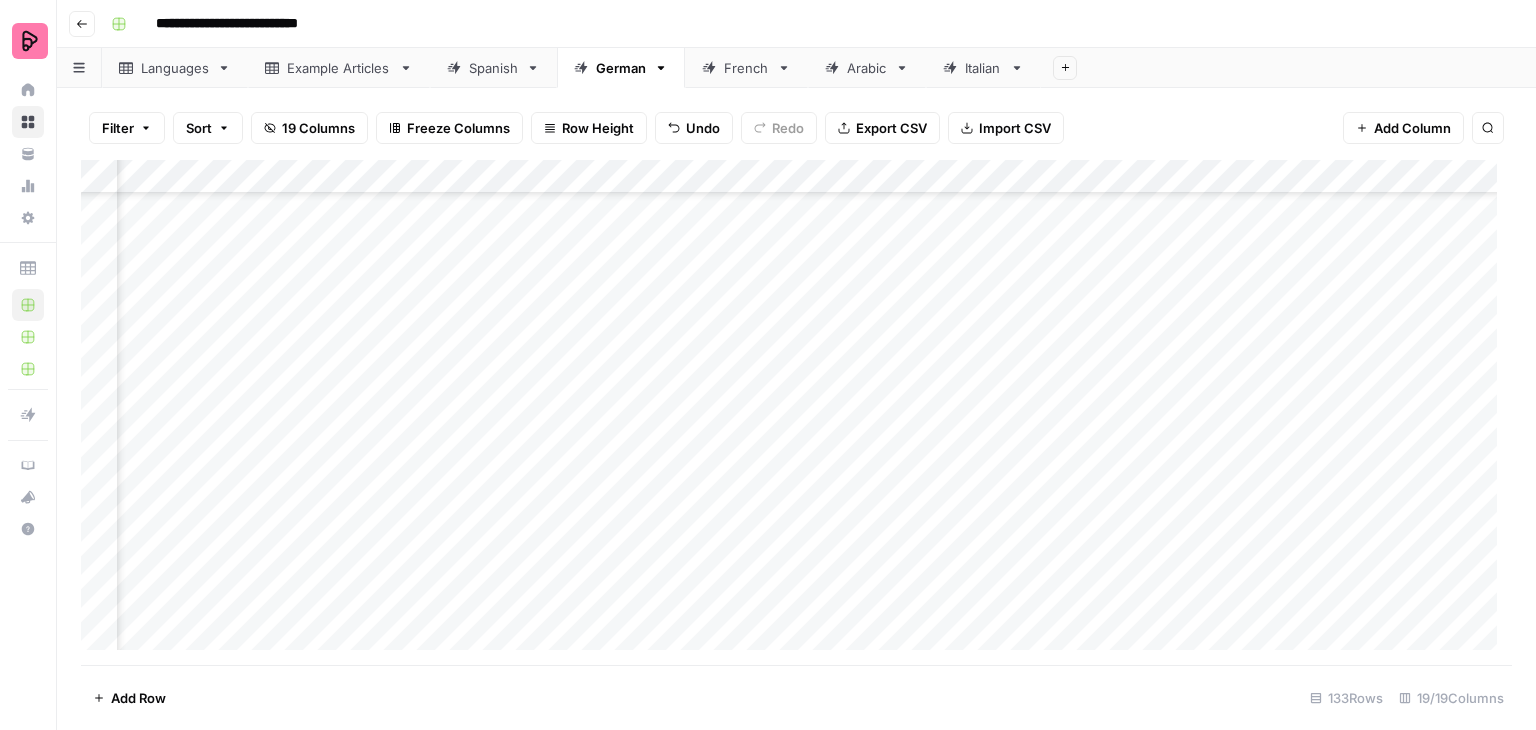 click on "Add Column" at bounding box center [796, 412] 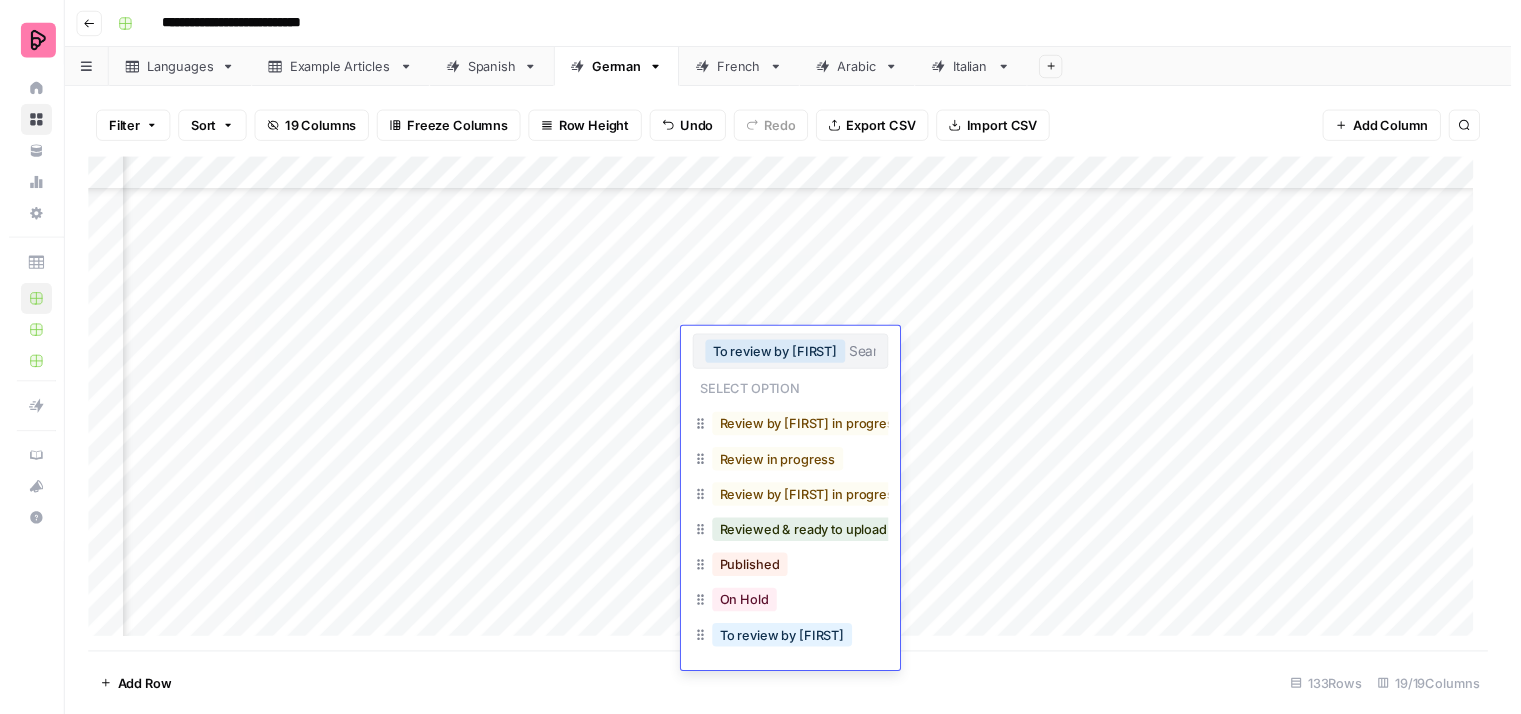 scroll, scrollTop: 155, scrollLeft: 0, axis: vertical 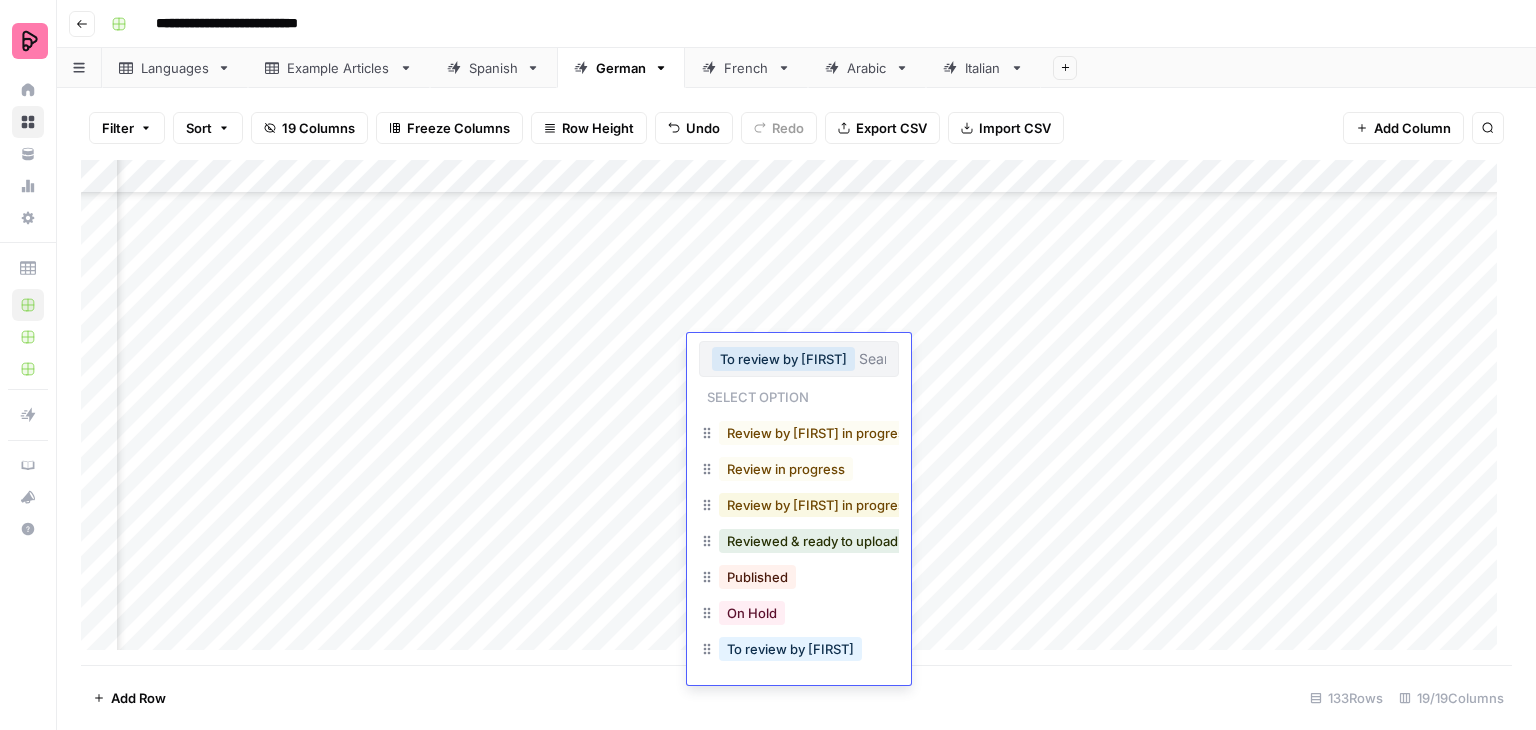 click on "Review by [FIRST] in progress" at bounding box center [819, 505] 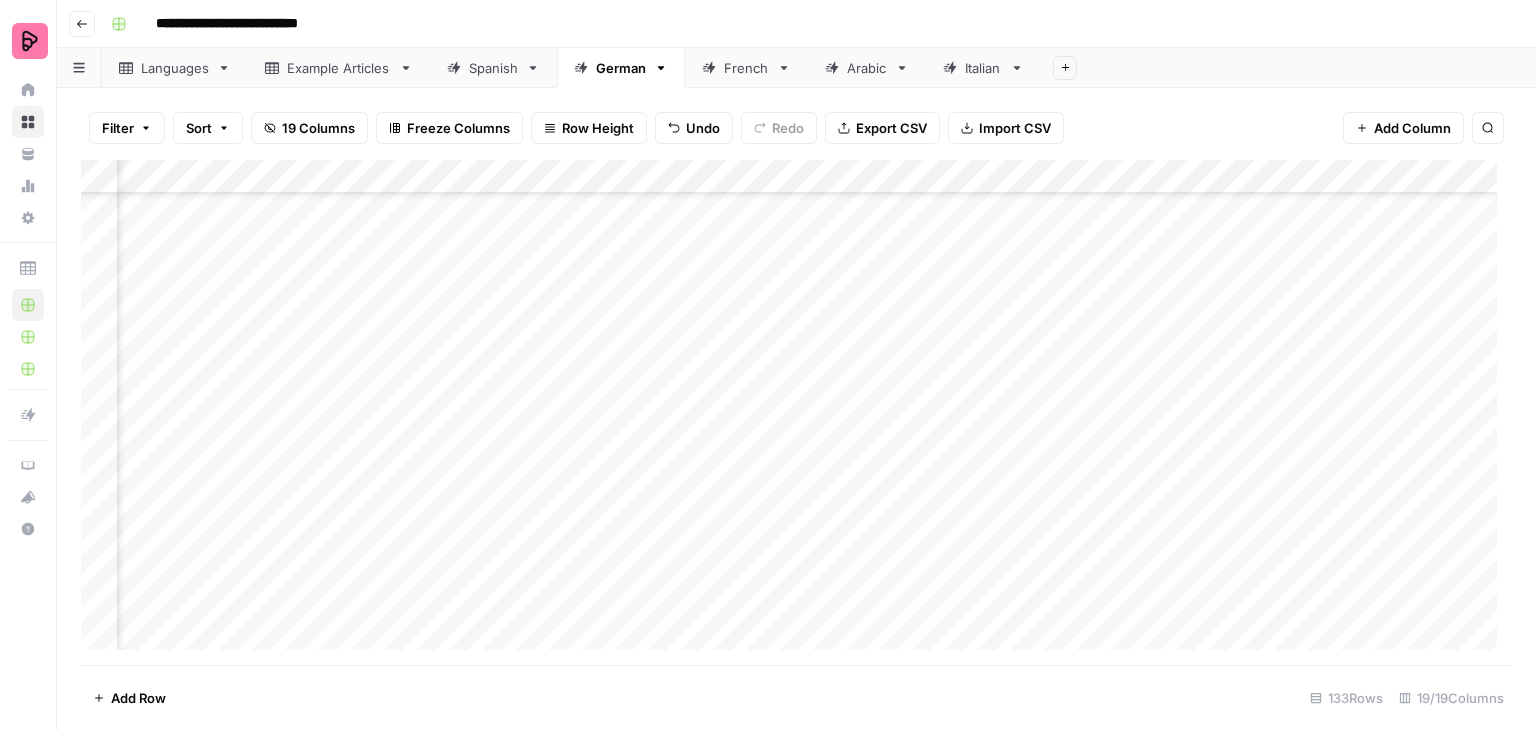 click on "Add Column" at bounding box center [796, 412] 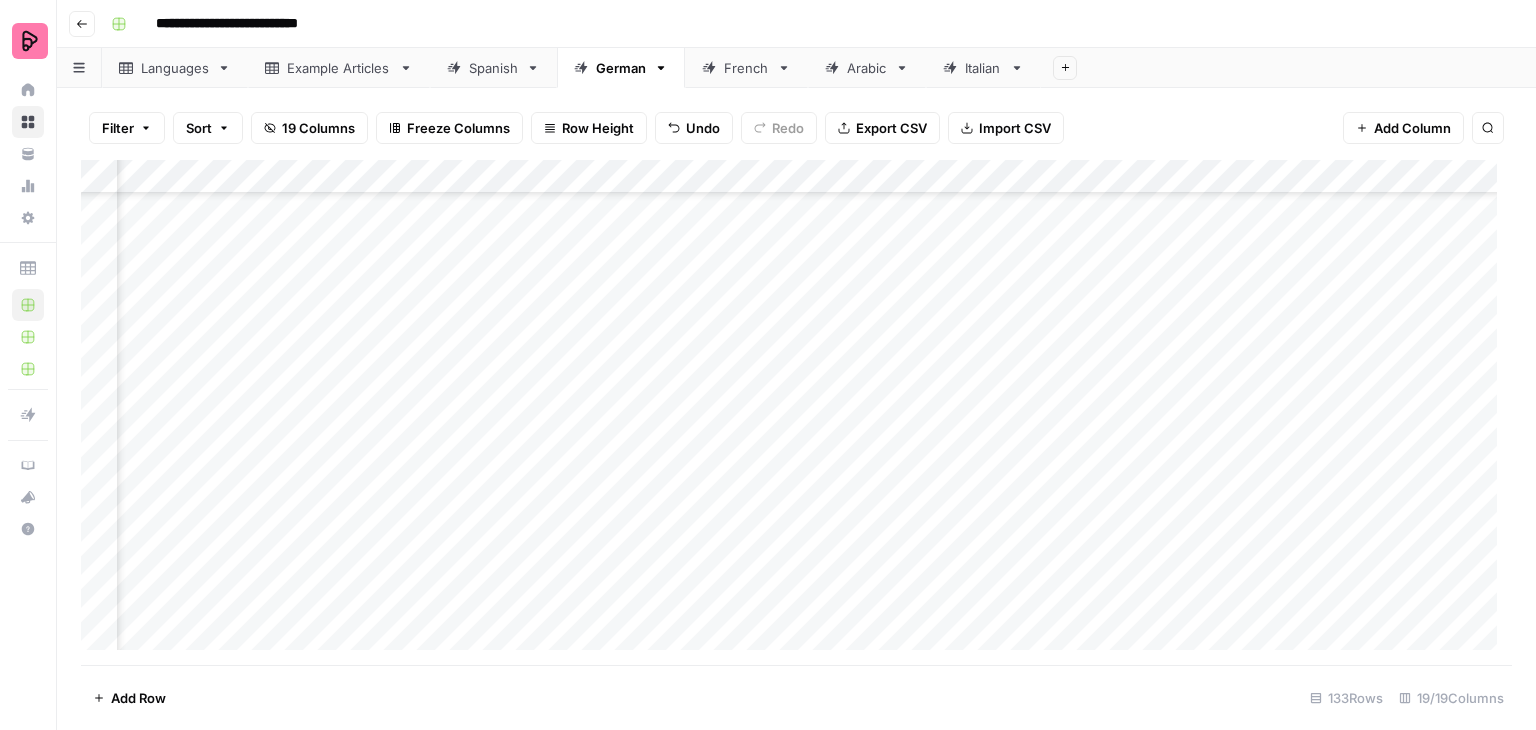 click on "Add Column" at bounding box center (796, 412) 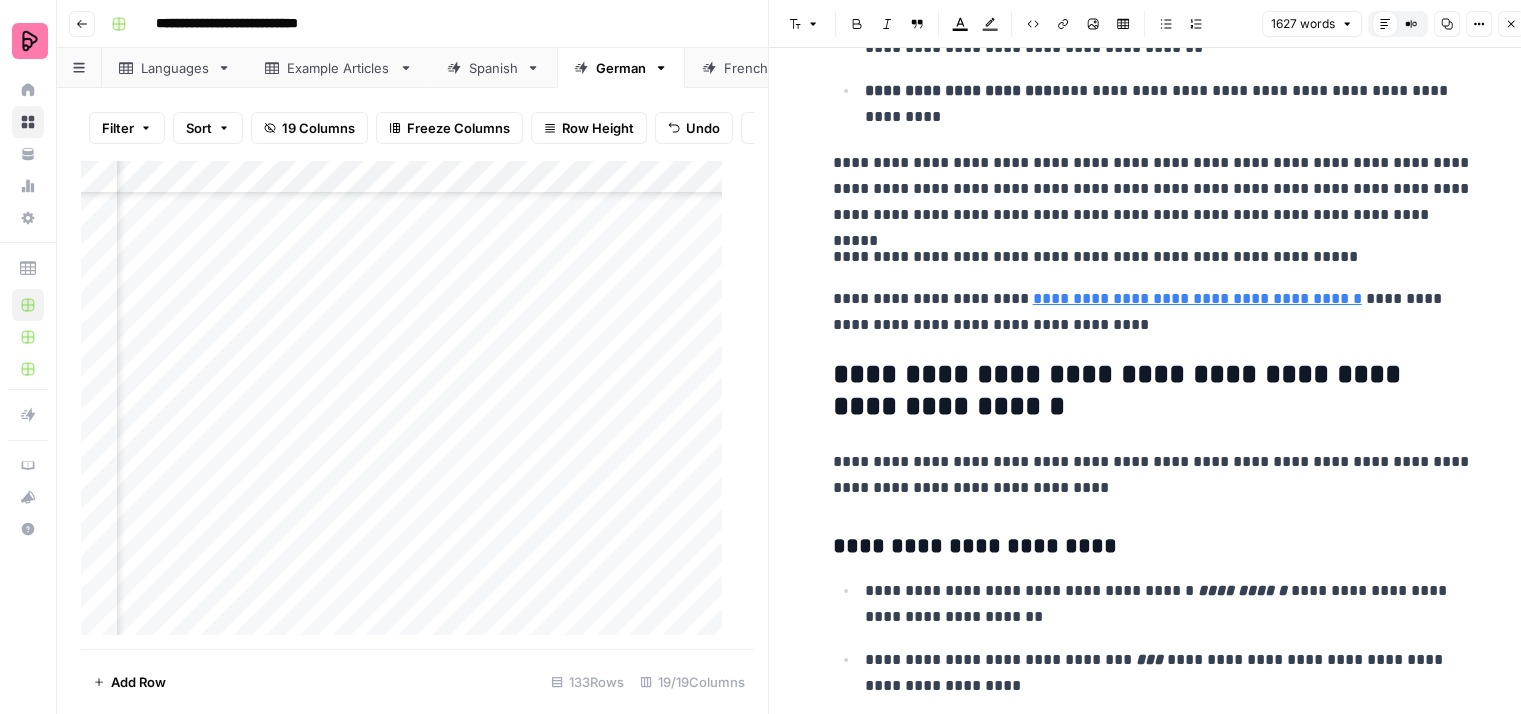 scroll, scrollTop: 5900, scrollLeft: 0, axis: vertical 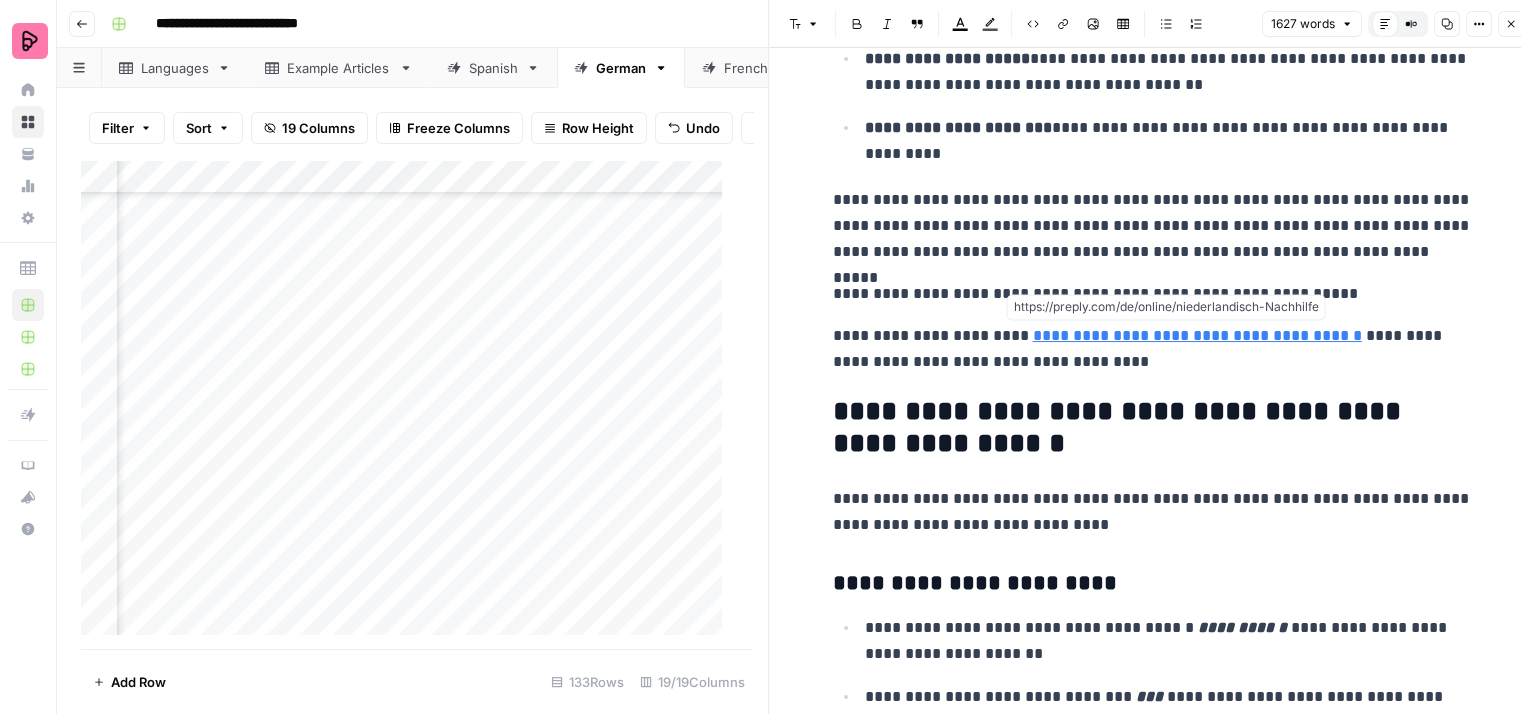 click at bounding box center [1138, 351] 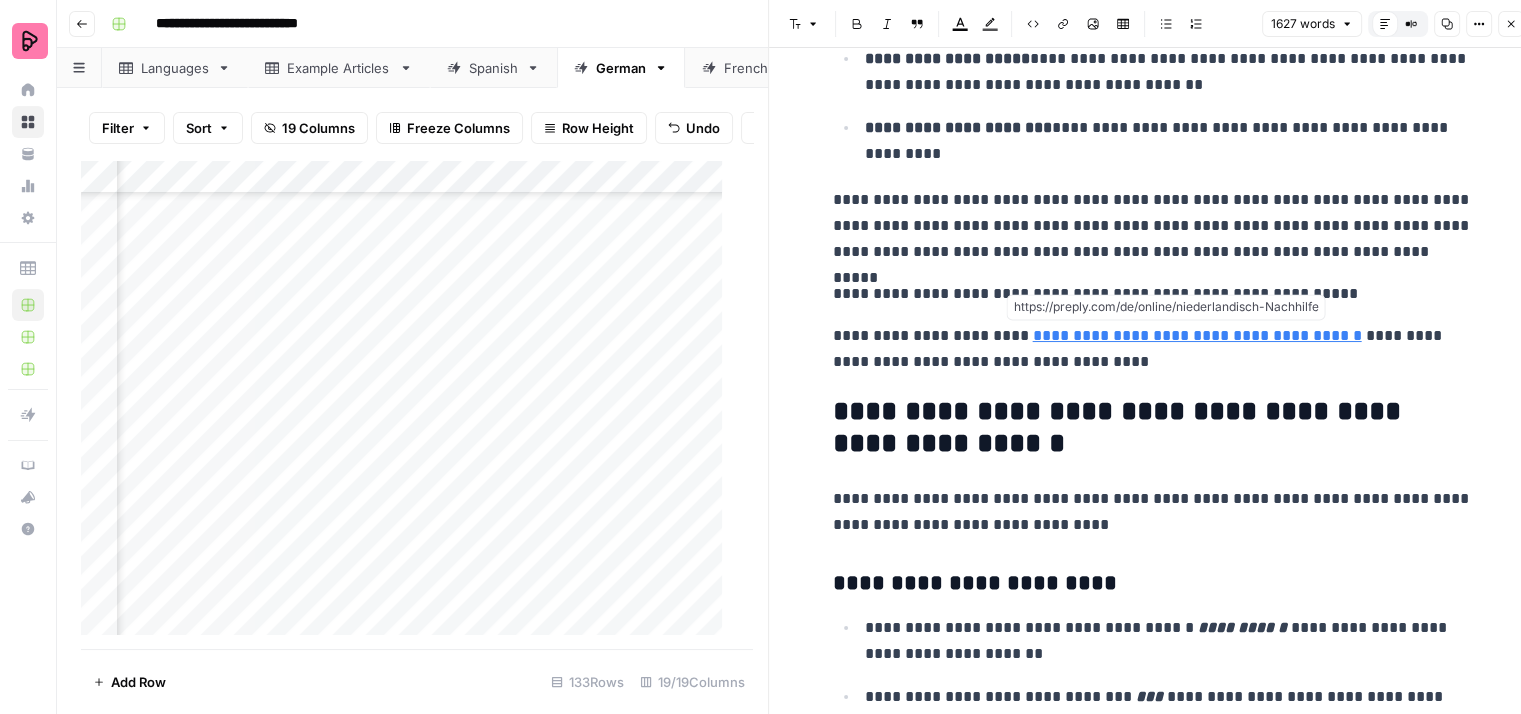 click on "**********" at bounding box center (1153, -2118) 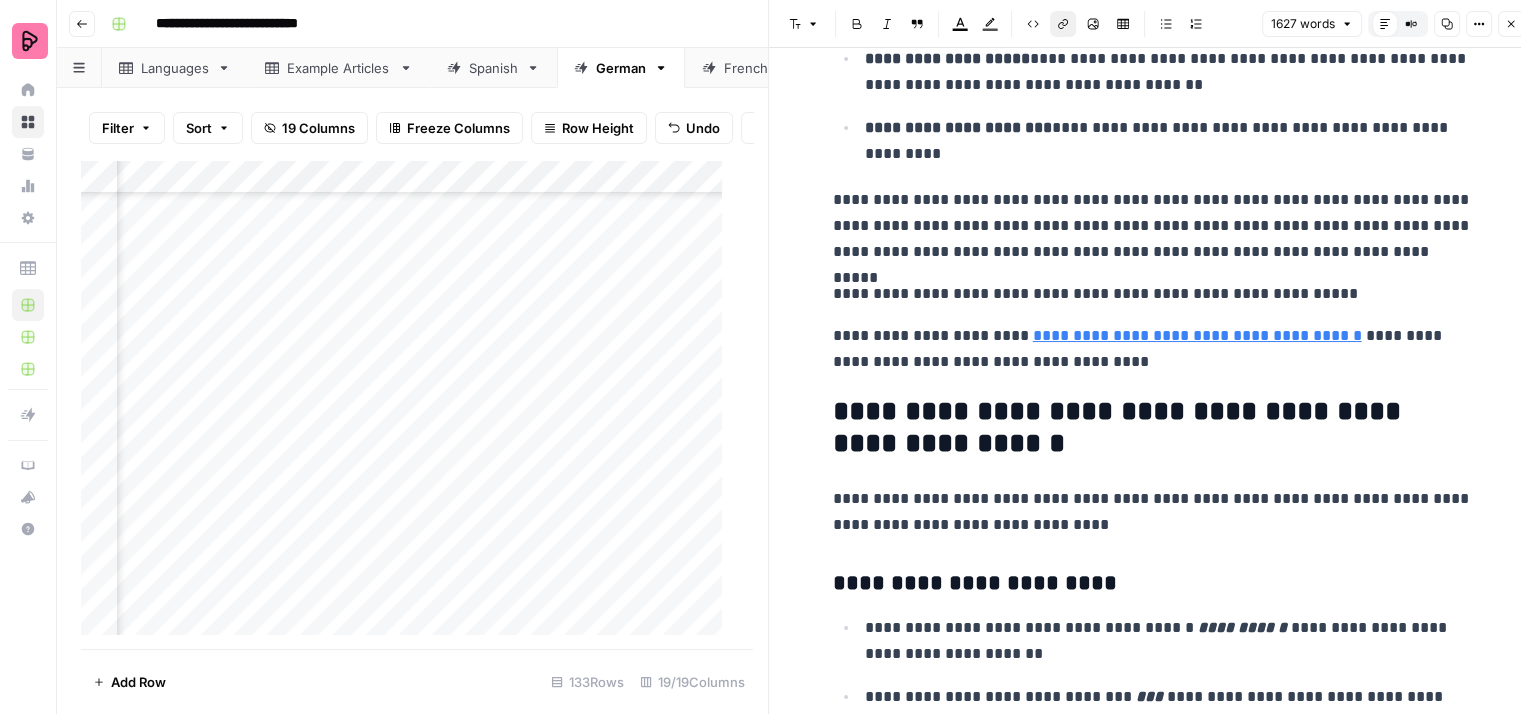 click on "**********" at bounding box center (1197, 335) 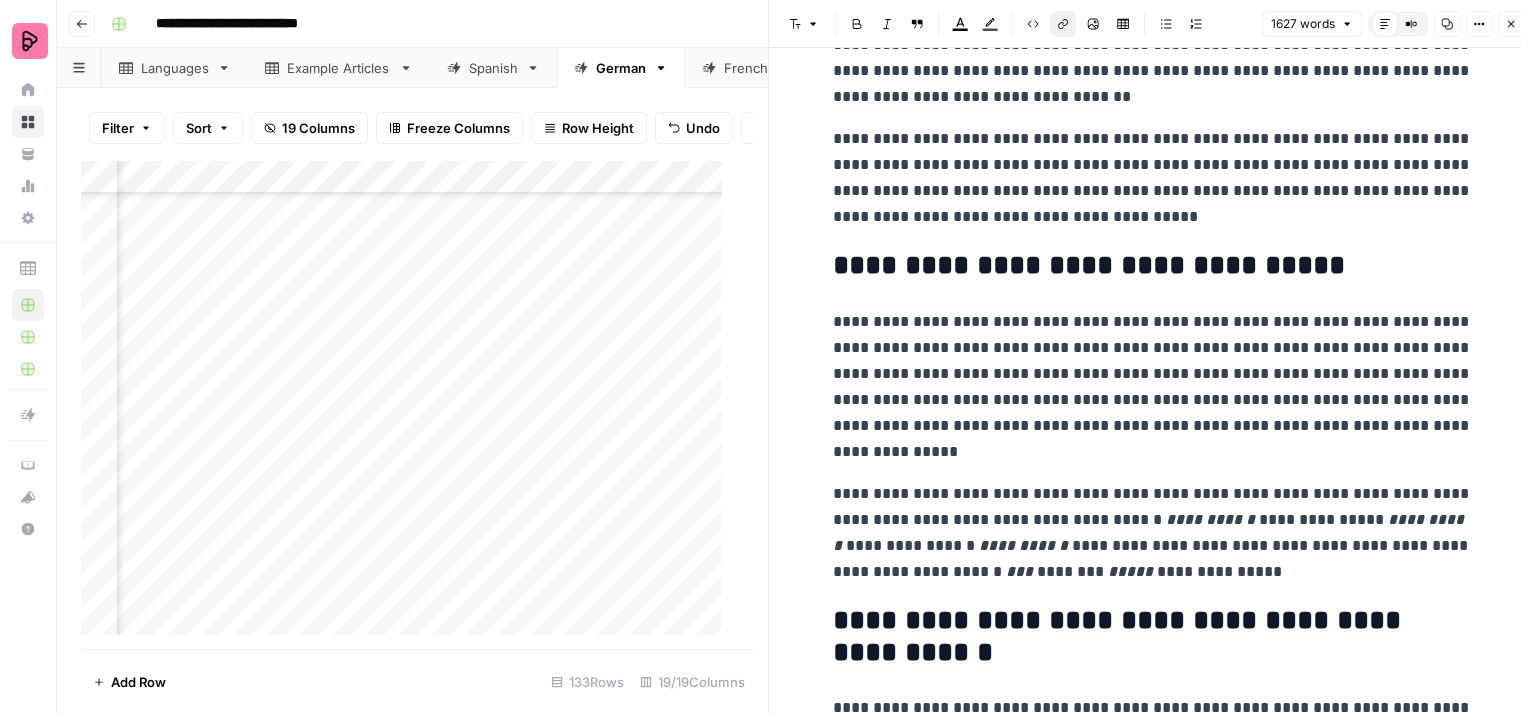 scroll, scrollTop: 0, scrollLeft: 0, axis: both 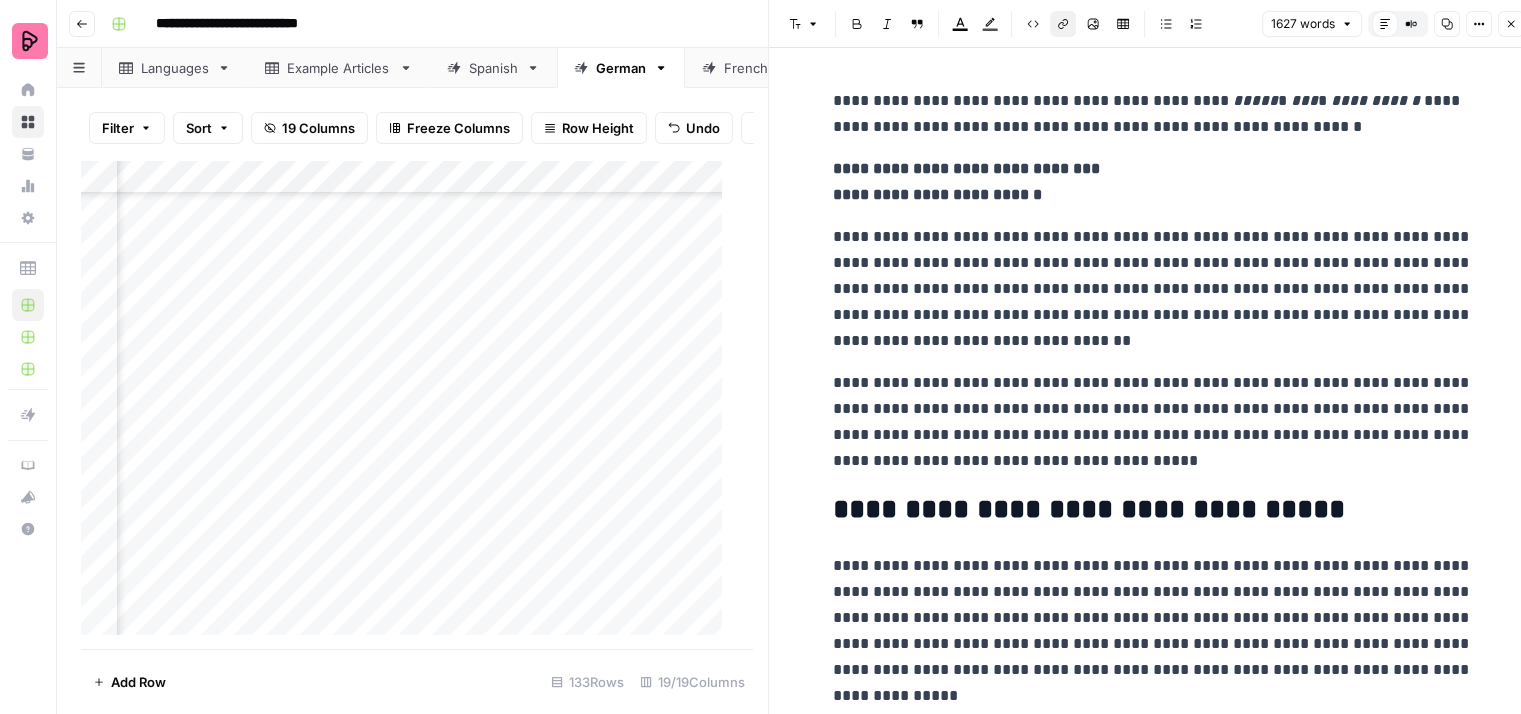 click on "**********" at bounding box center [1153, 182] 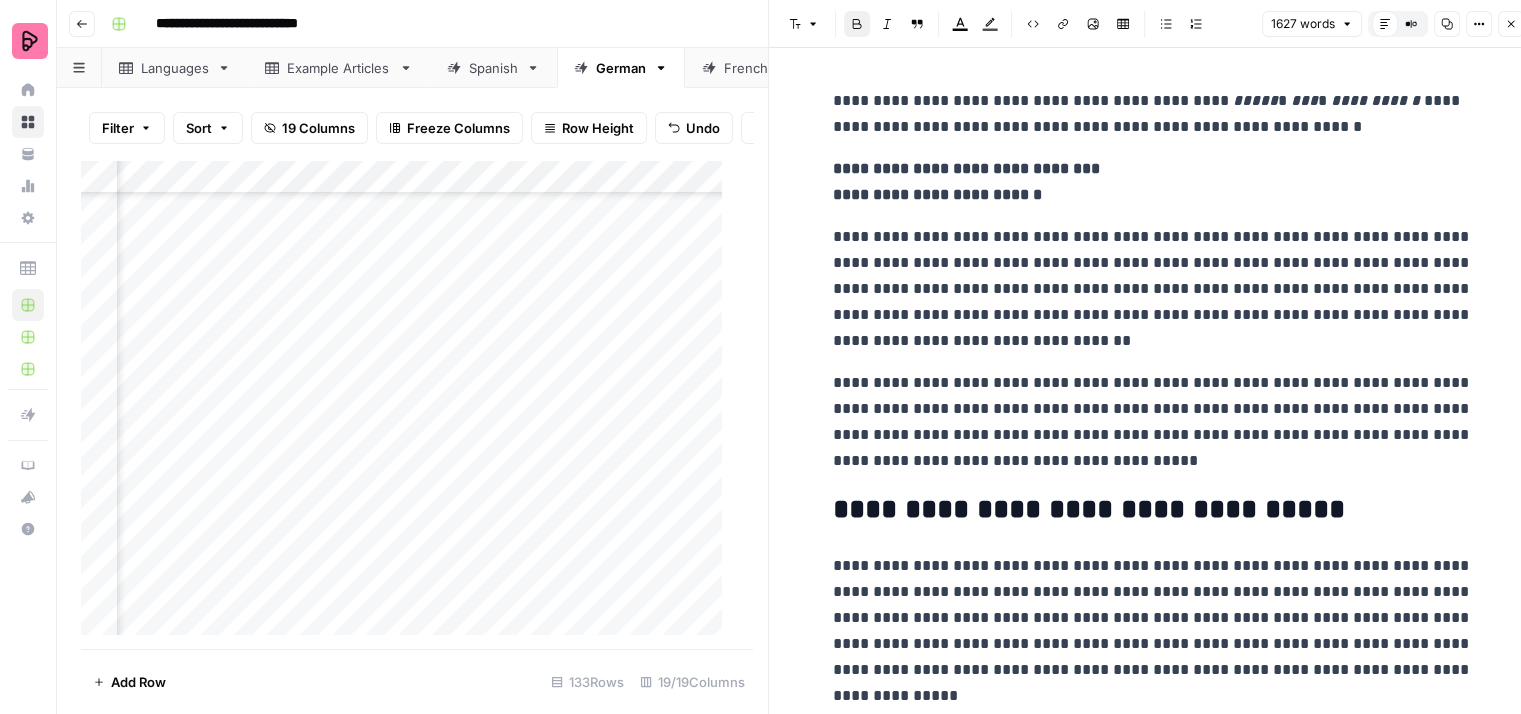 click on "**********" at bounding box center [1153, 114] 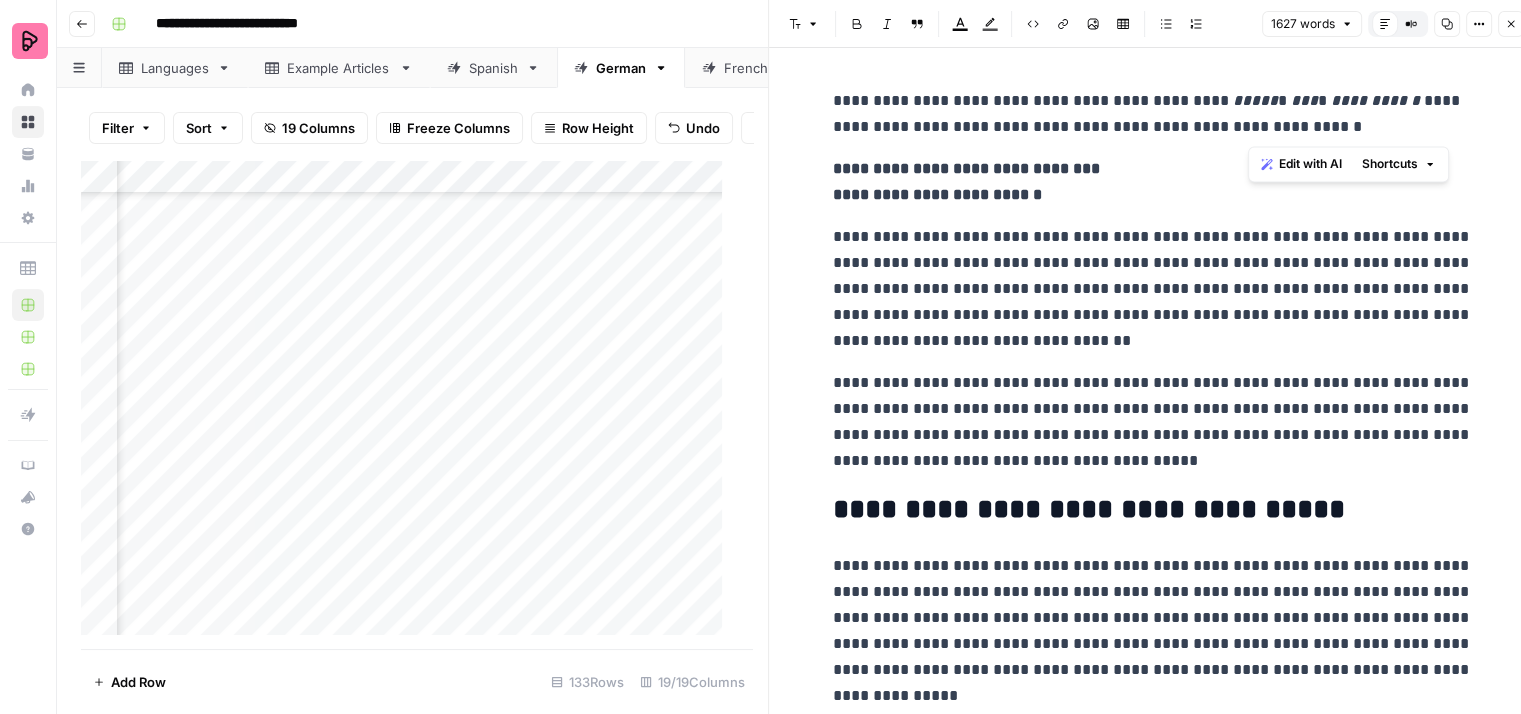 drag, startPoint x: 1343, startPoint y: 123, endPoint x: 1247, endPoint y: 123, distance: 96 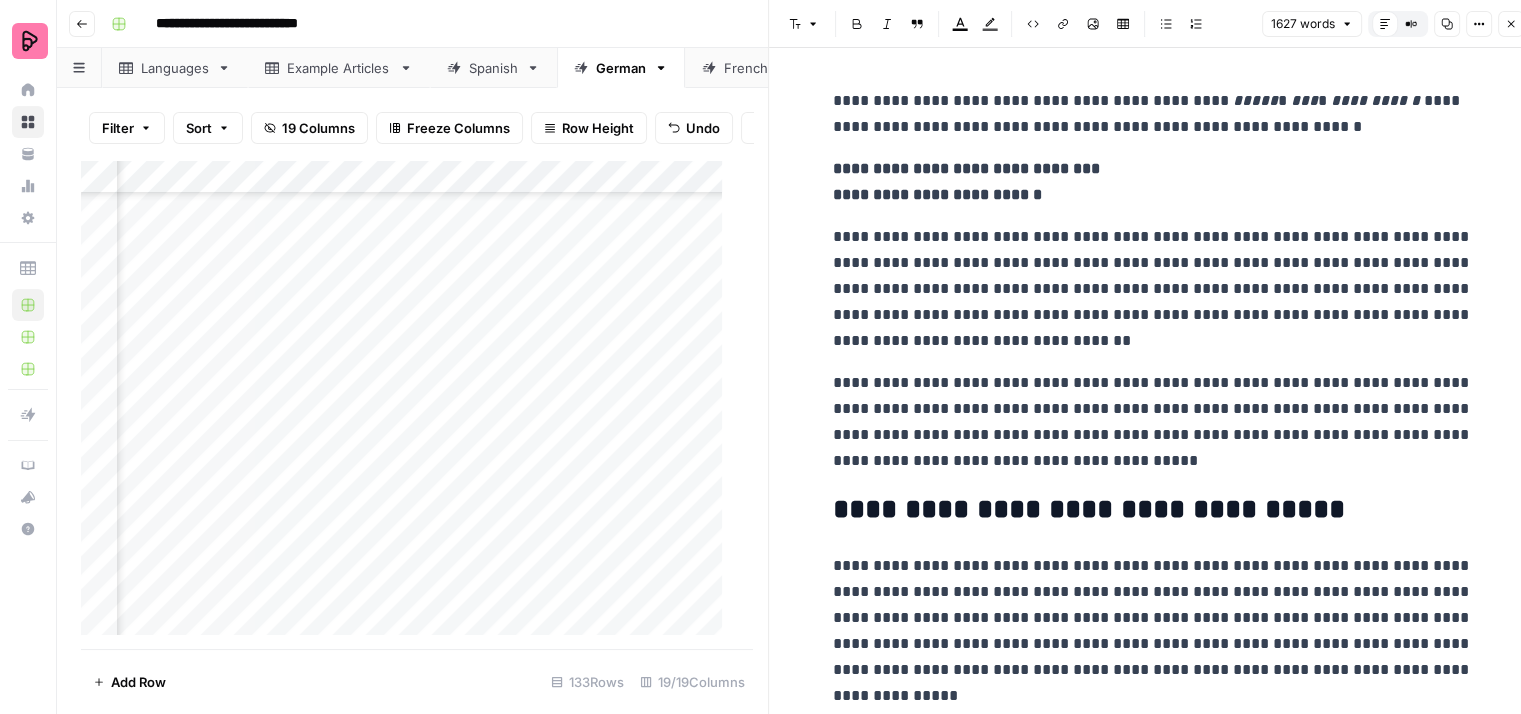 click on "**********" at bounding box center (1153, 114) 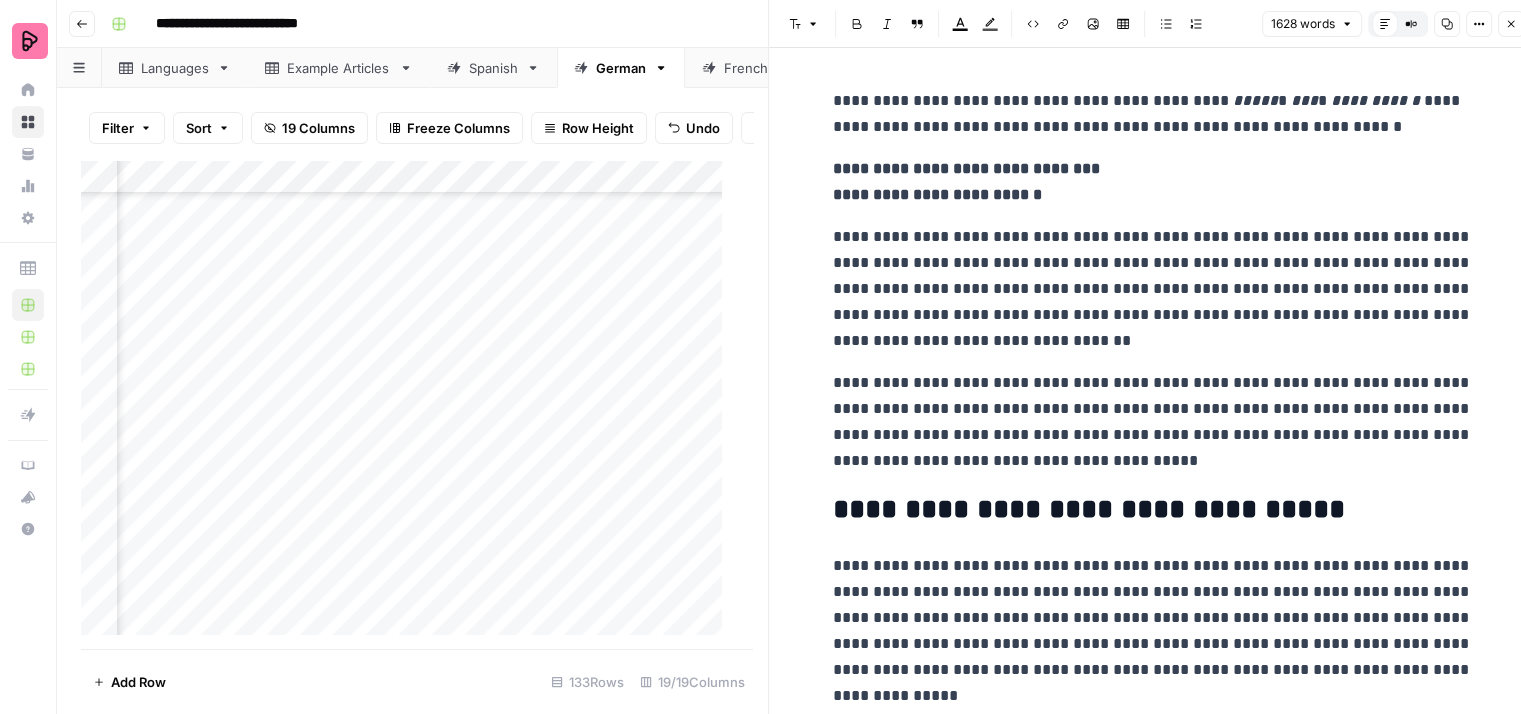 click on "**********" at bounding box center (1153, 3782) 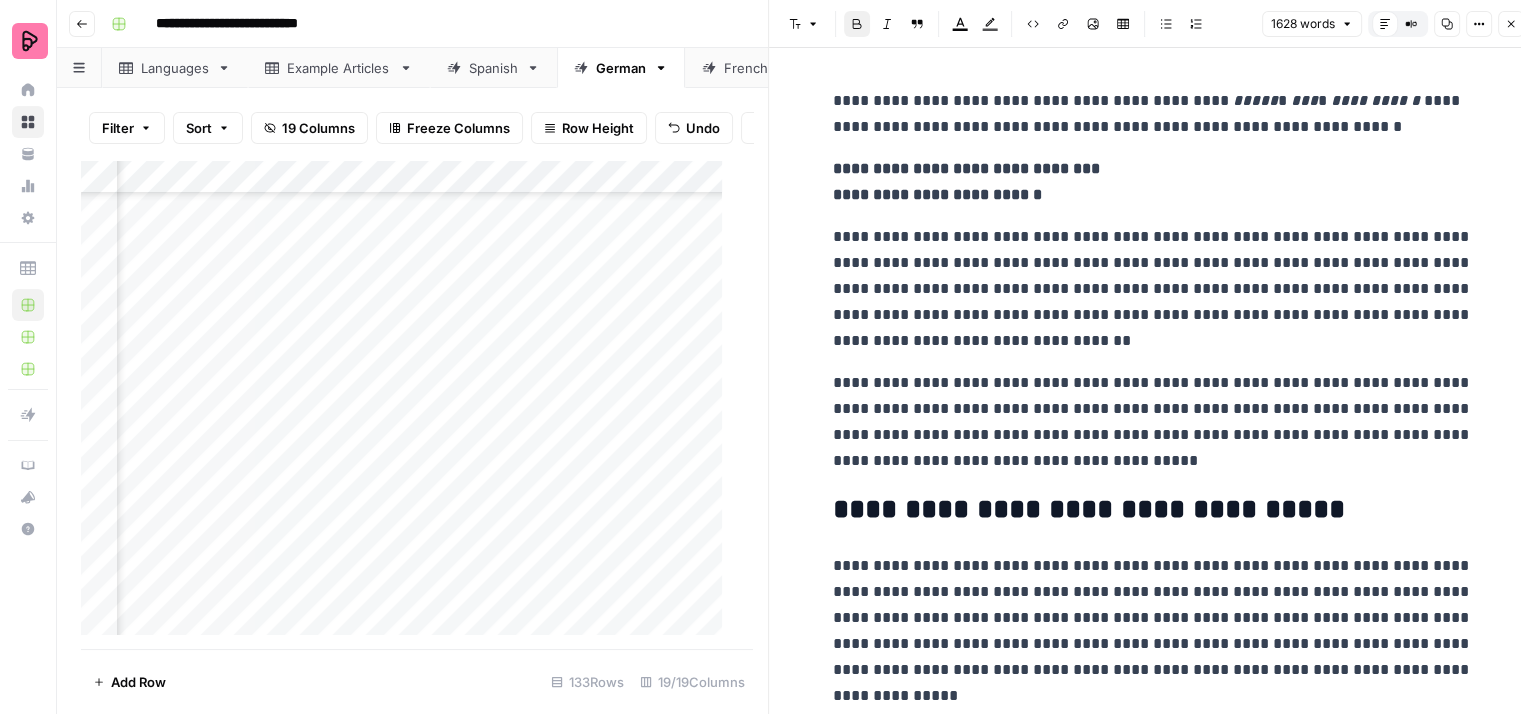 click on "**********" at bounding box center [1153, 3782] 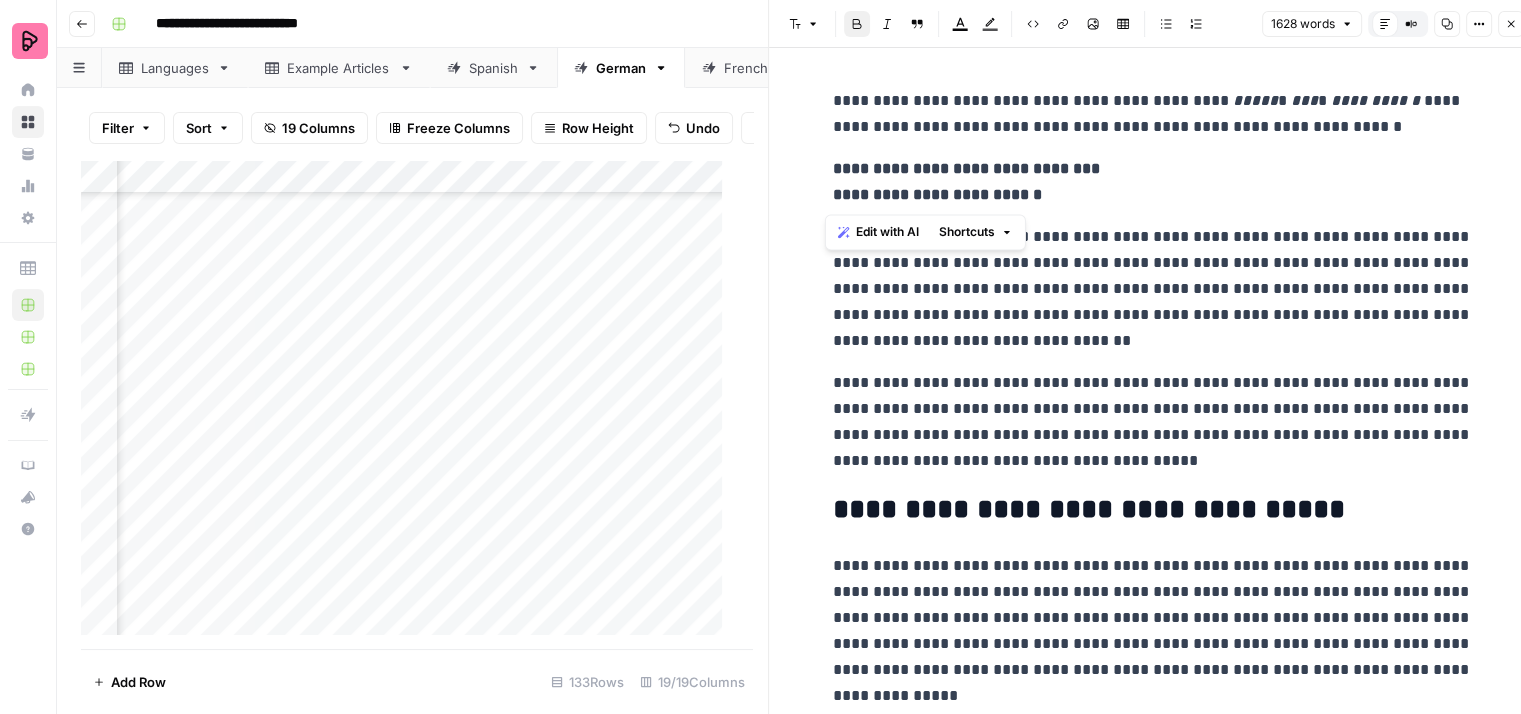 drag, startPoint x: 1052, startPoint y: 193, endPoint x: 800, endPoint y: 169, distance: 253.14027 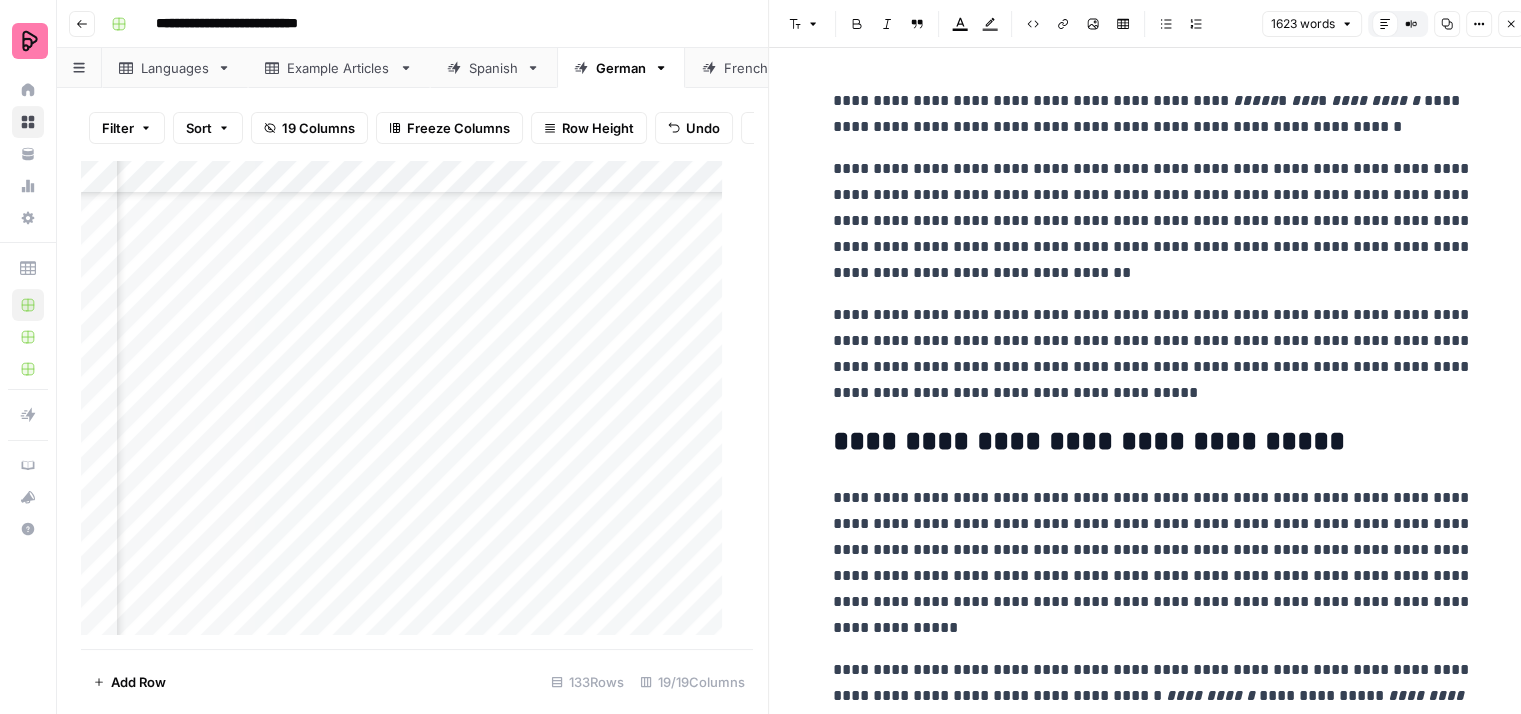 click on "**********" at bounding box center (1153, 221) 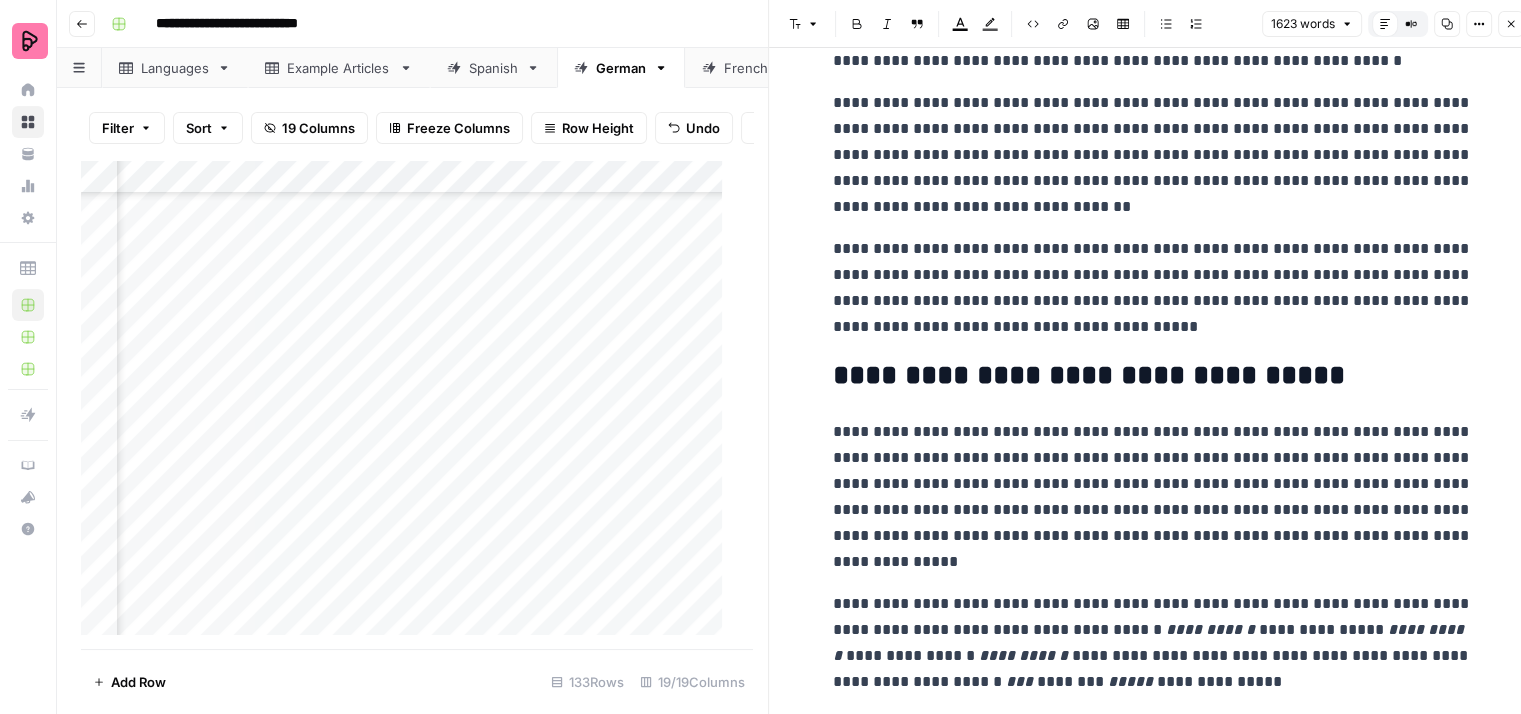 scroll, scrollTop: 100, scrollLeft: 0, axis: vertical 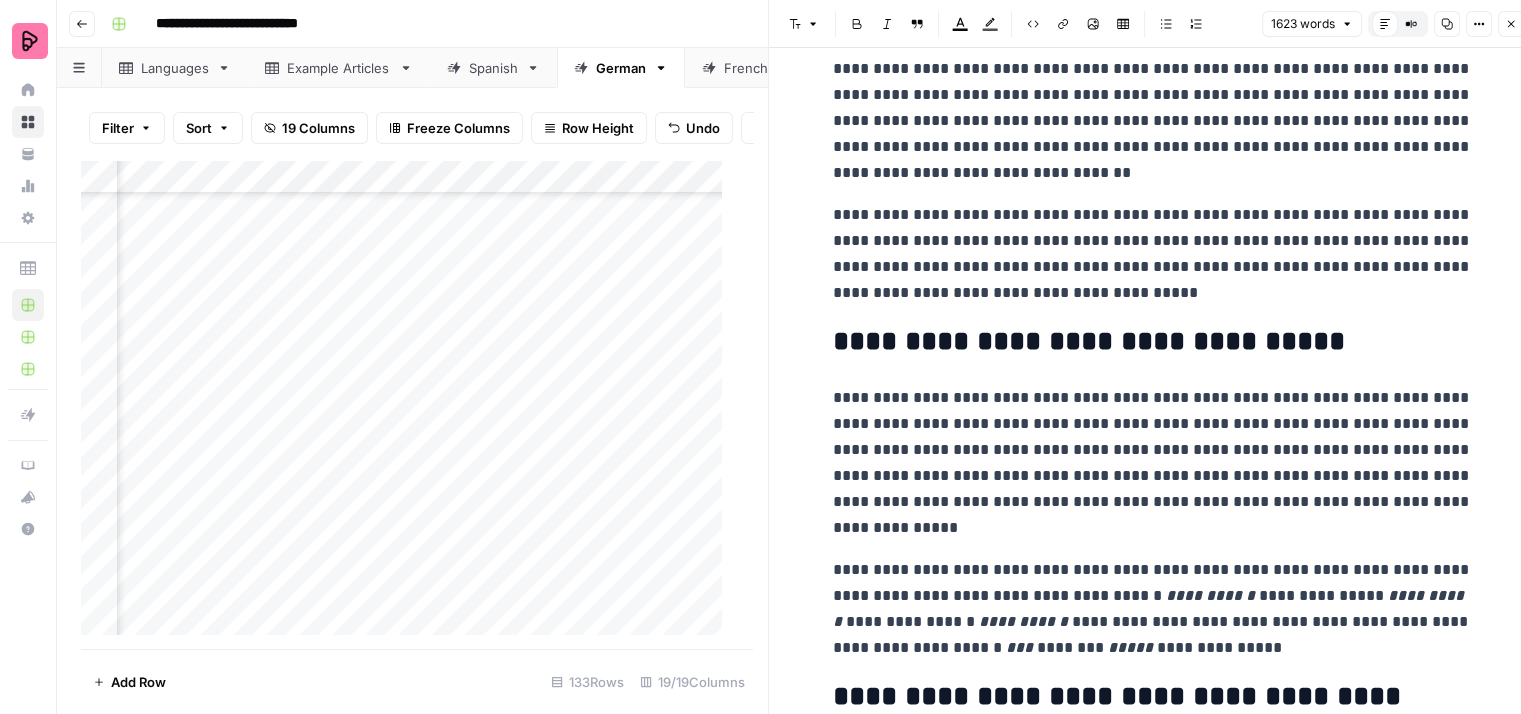 click on "**********" at bounding box center [1153, 254] 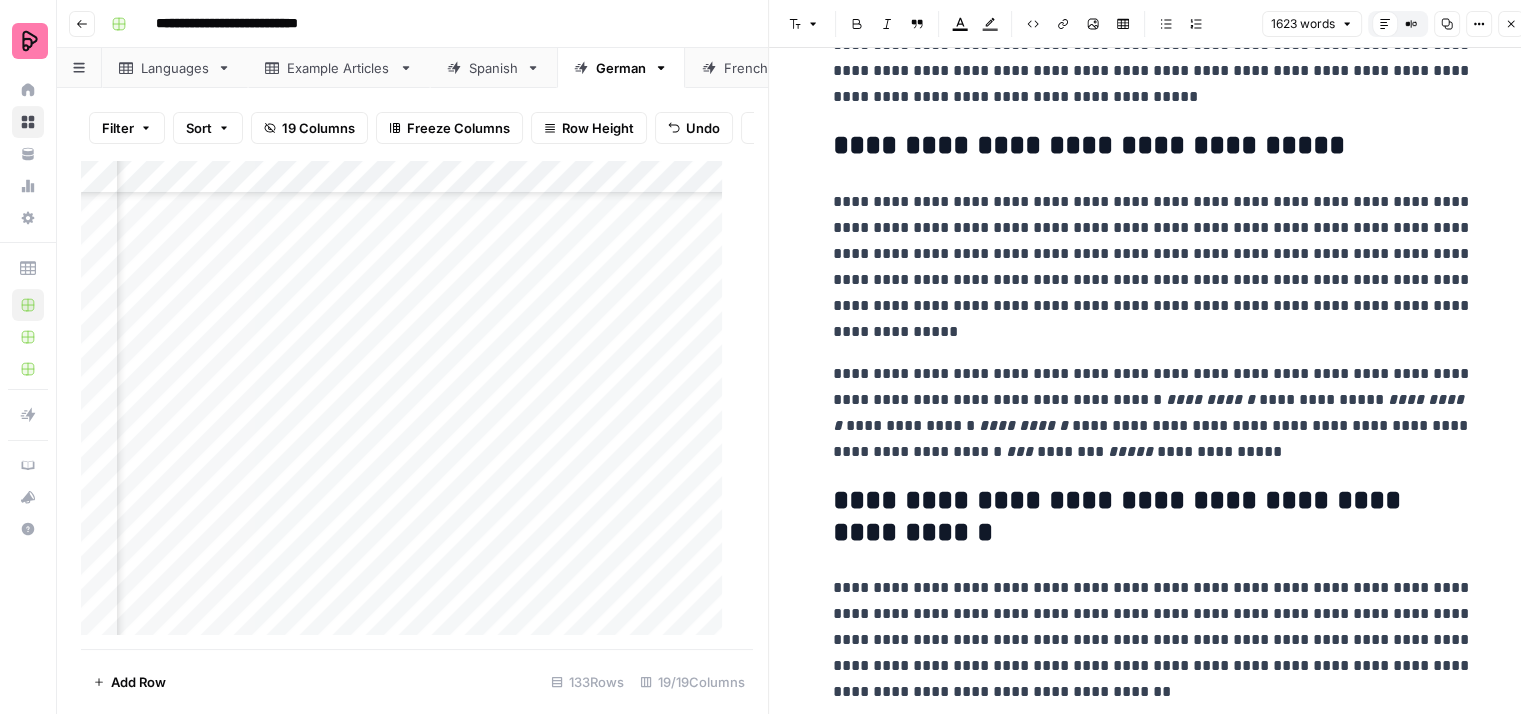 scroll, scrollTop: 300, scrollLeft: 0, axis: vertical 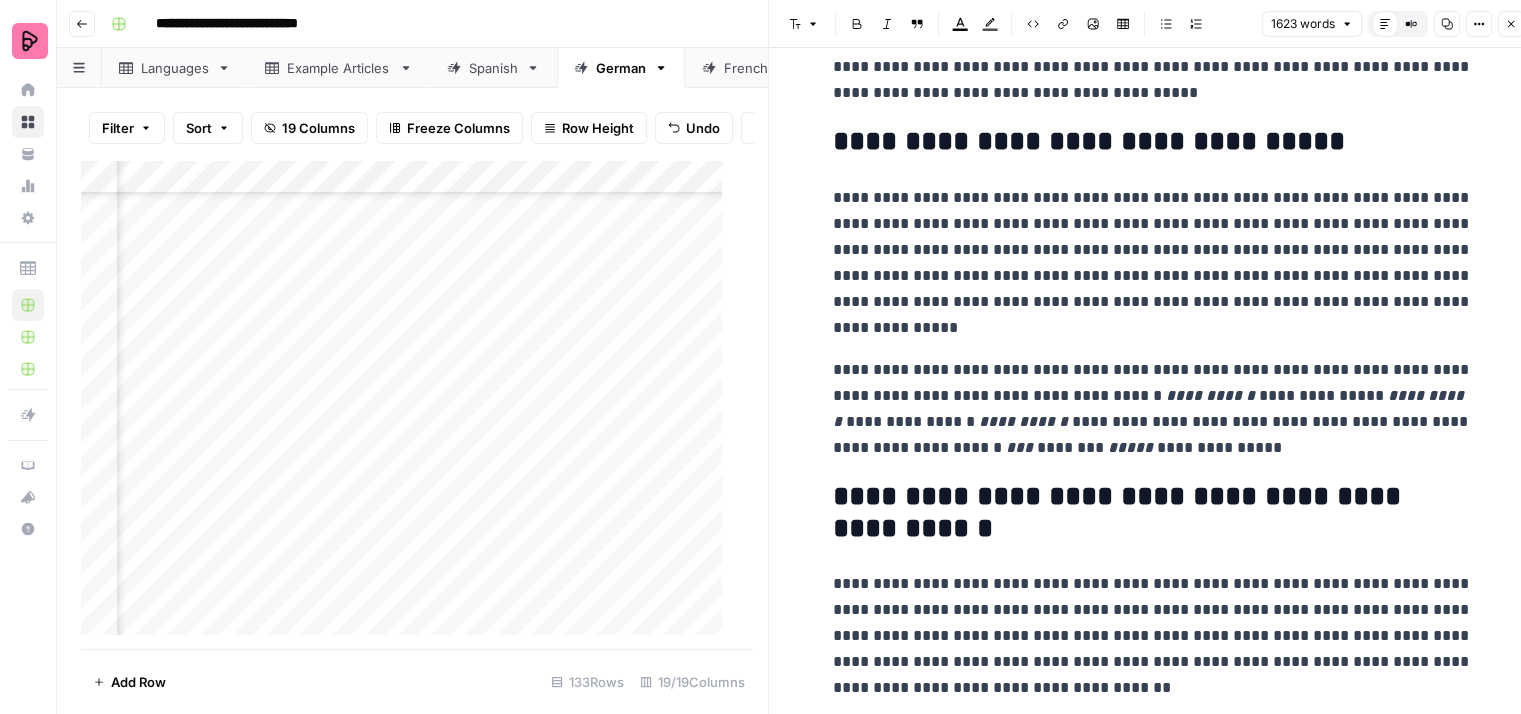 click on "**********" at bounding box center (1153, 263) 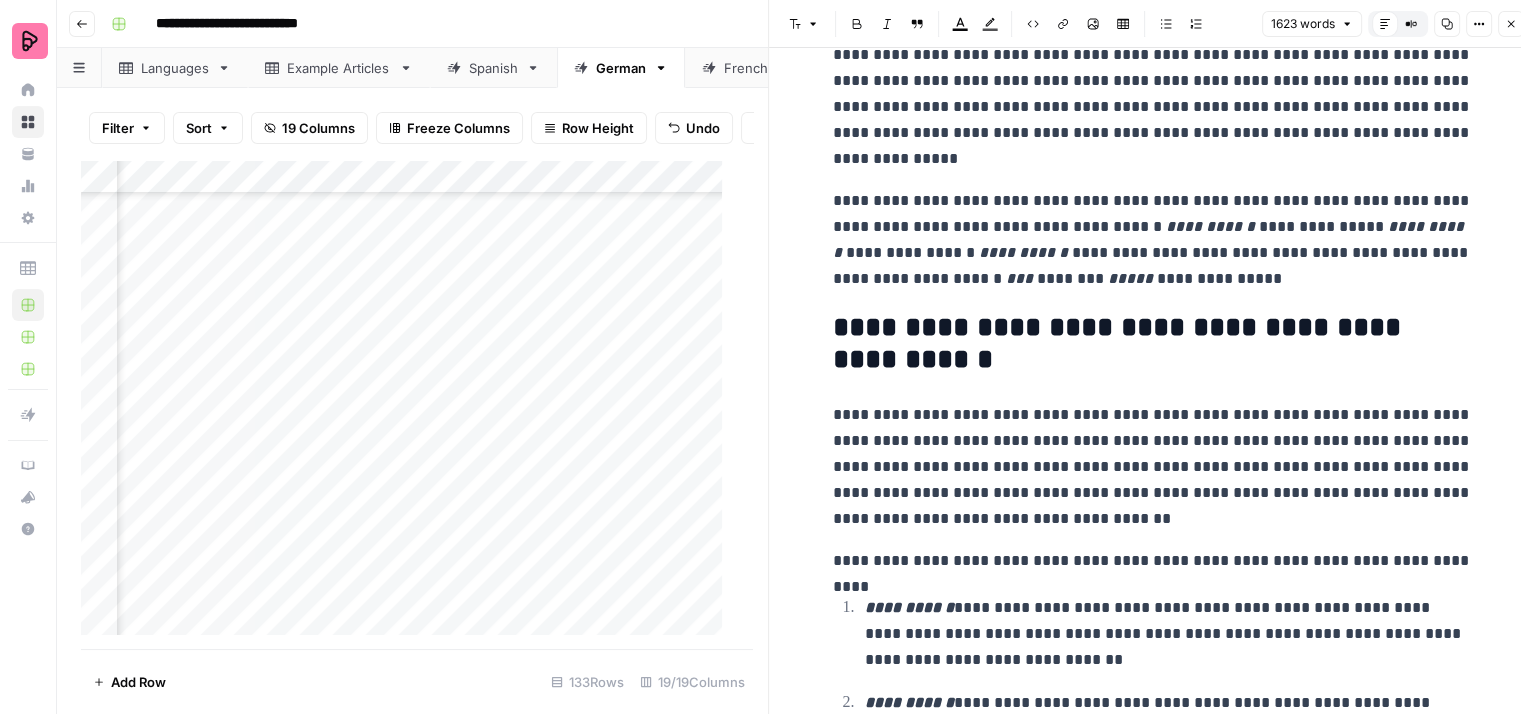 scroll, scrollTop: 500, scrollLeft: 0, axis: vertical 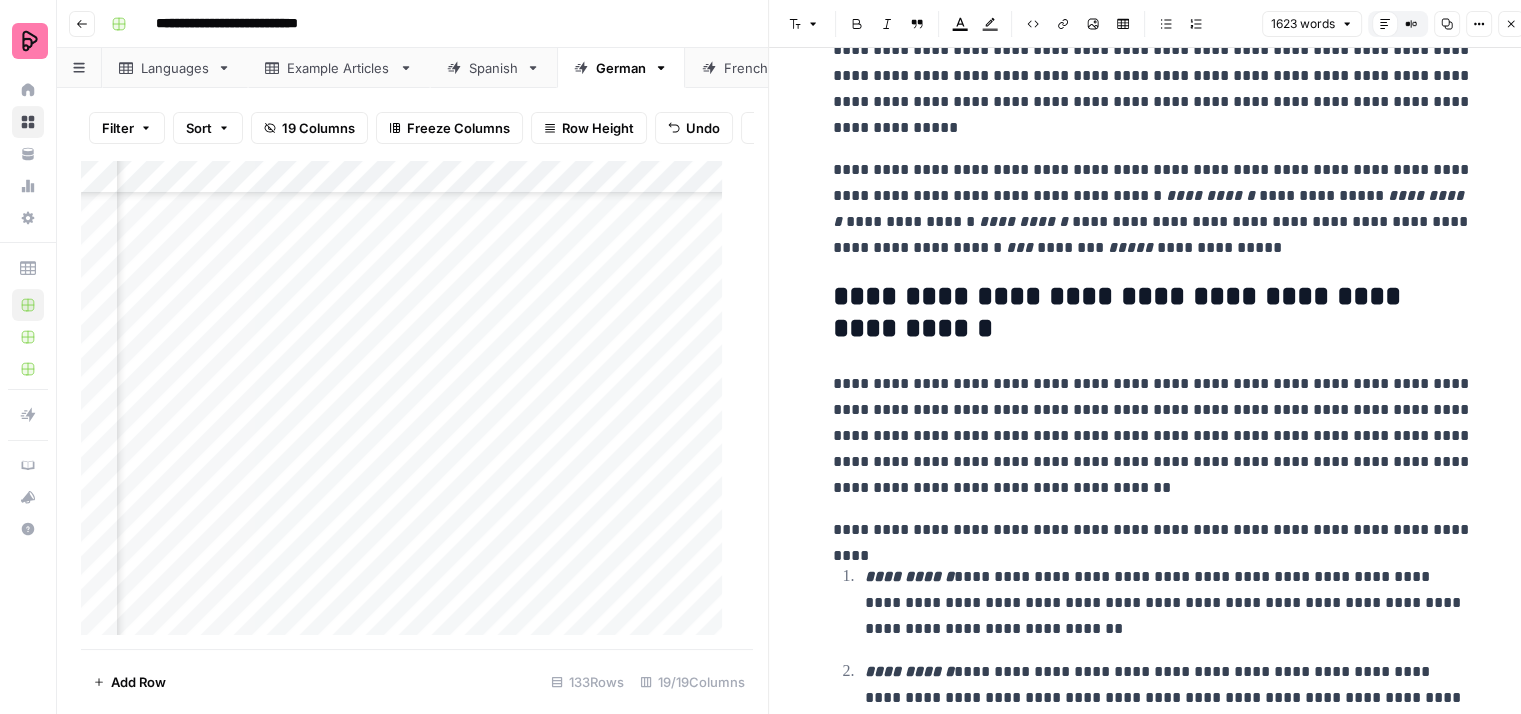 click on "**********" at bounding box center [1153, 209] 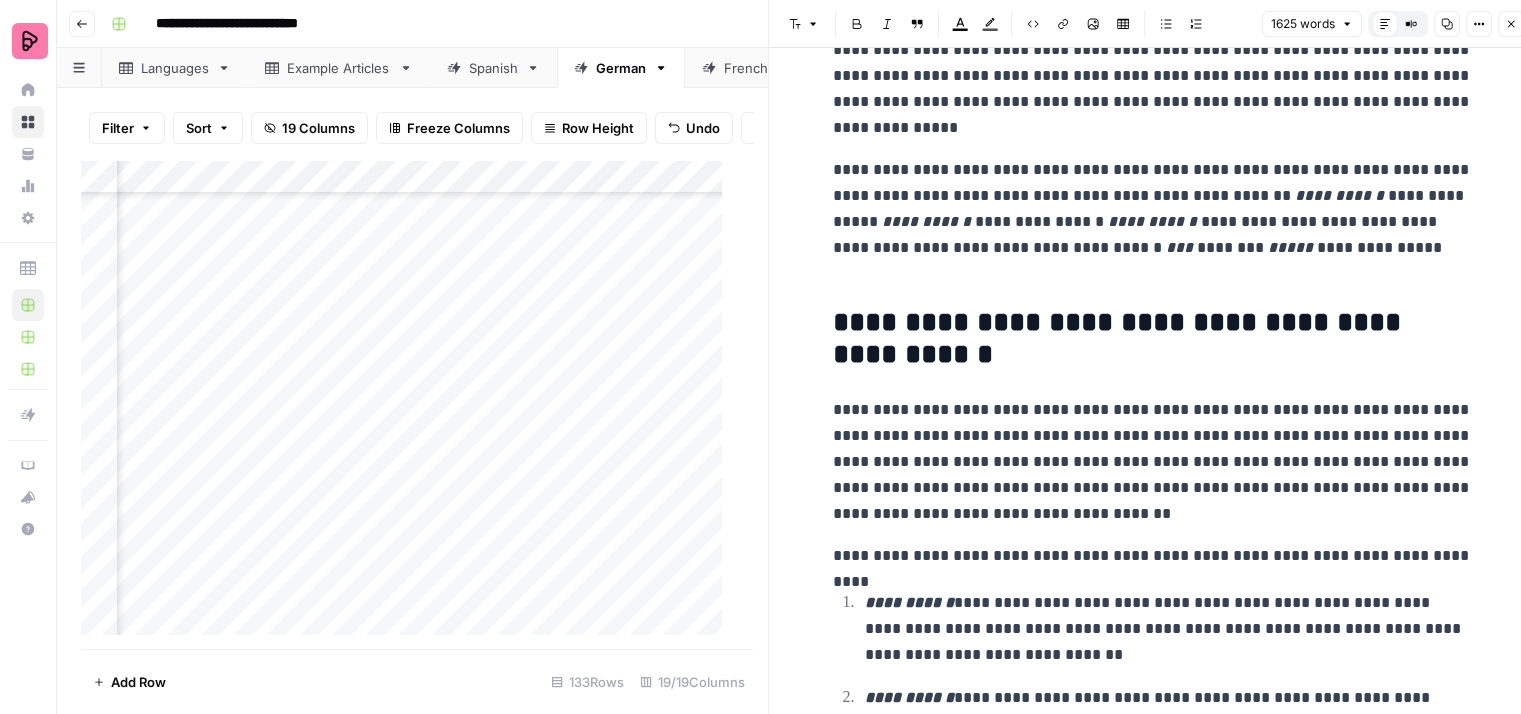 click on "**********" at bounding box center (1153, 222) 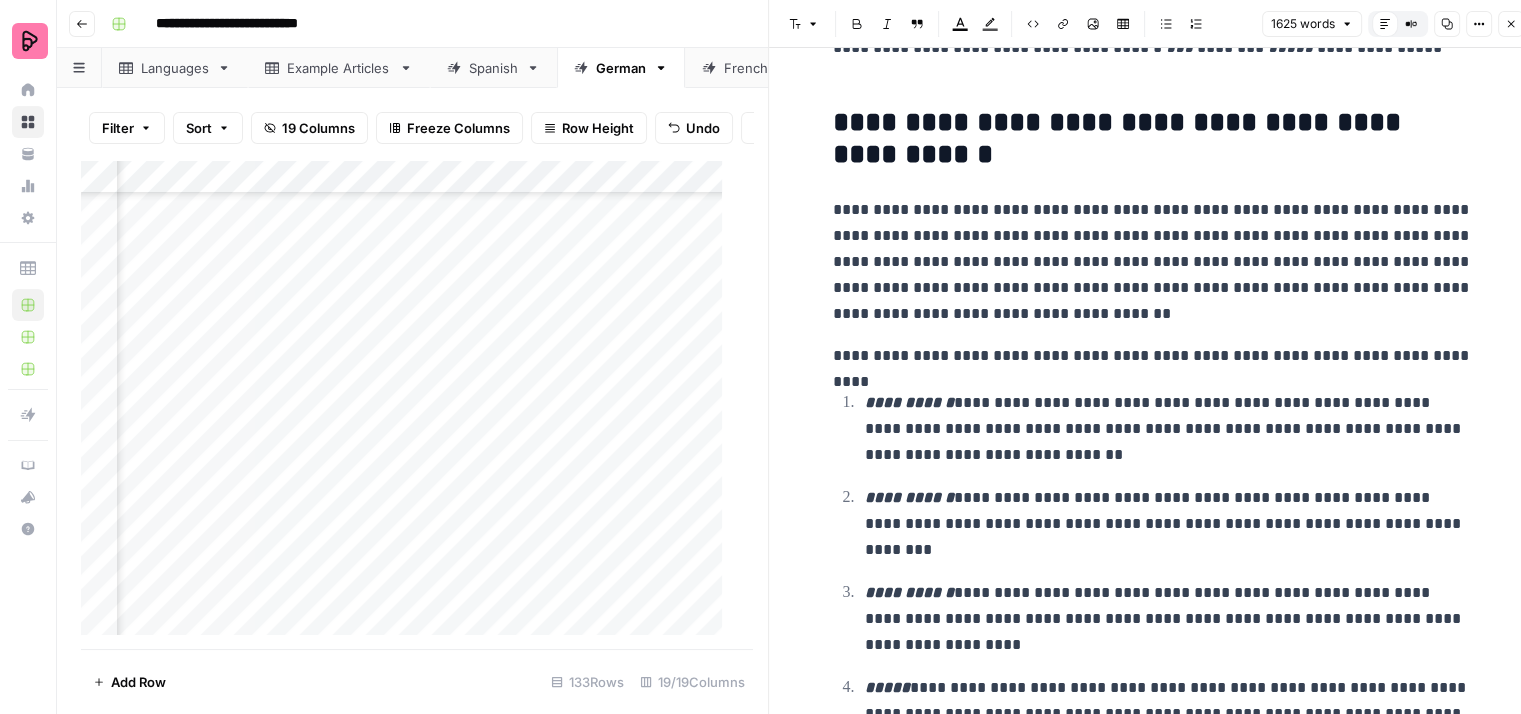 scroll, scrollTop: 800, scrollLeft: 0, axis: vertical 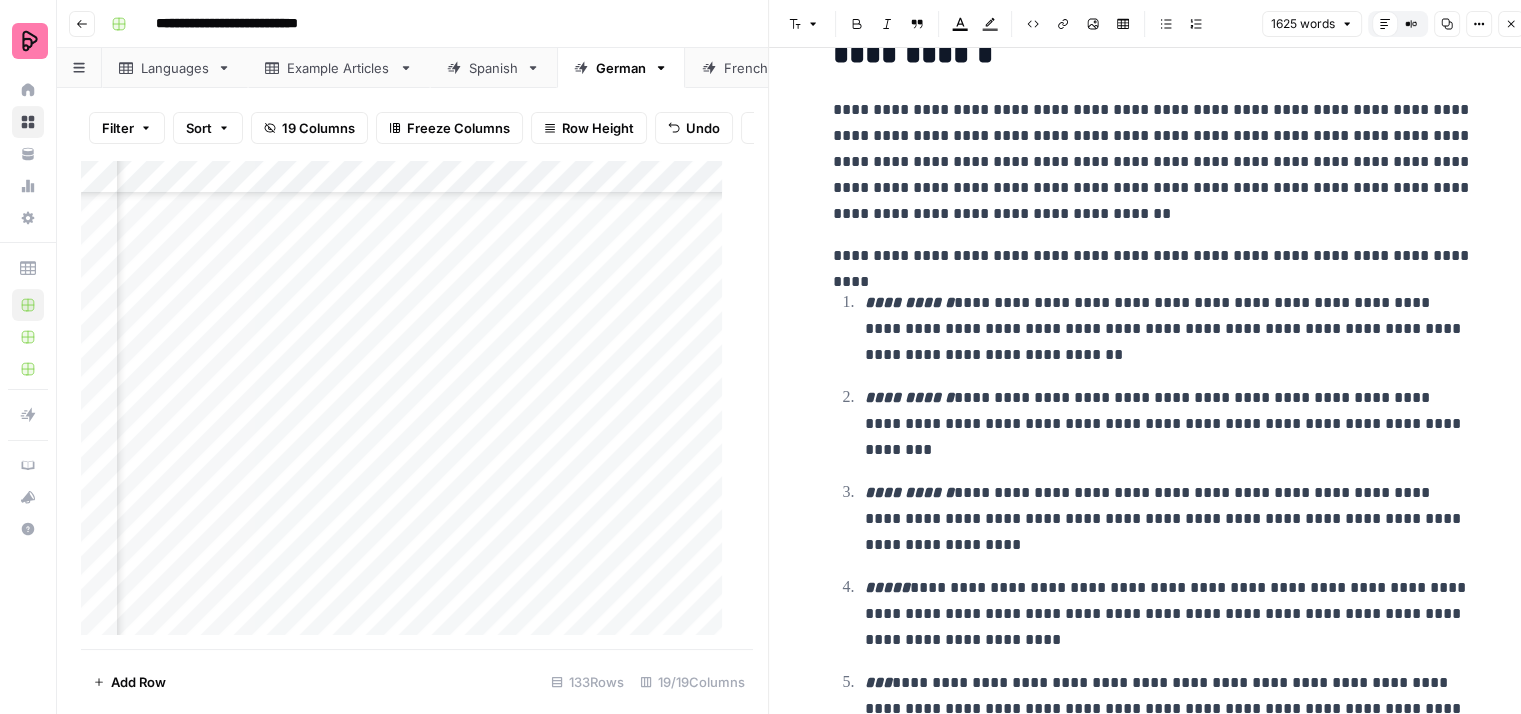 click on "**********" at bounding box center (1153, 162) 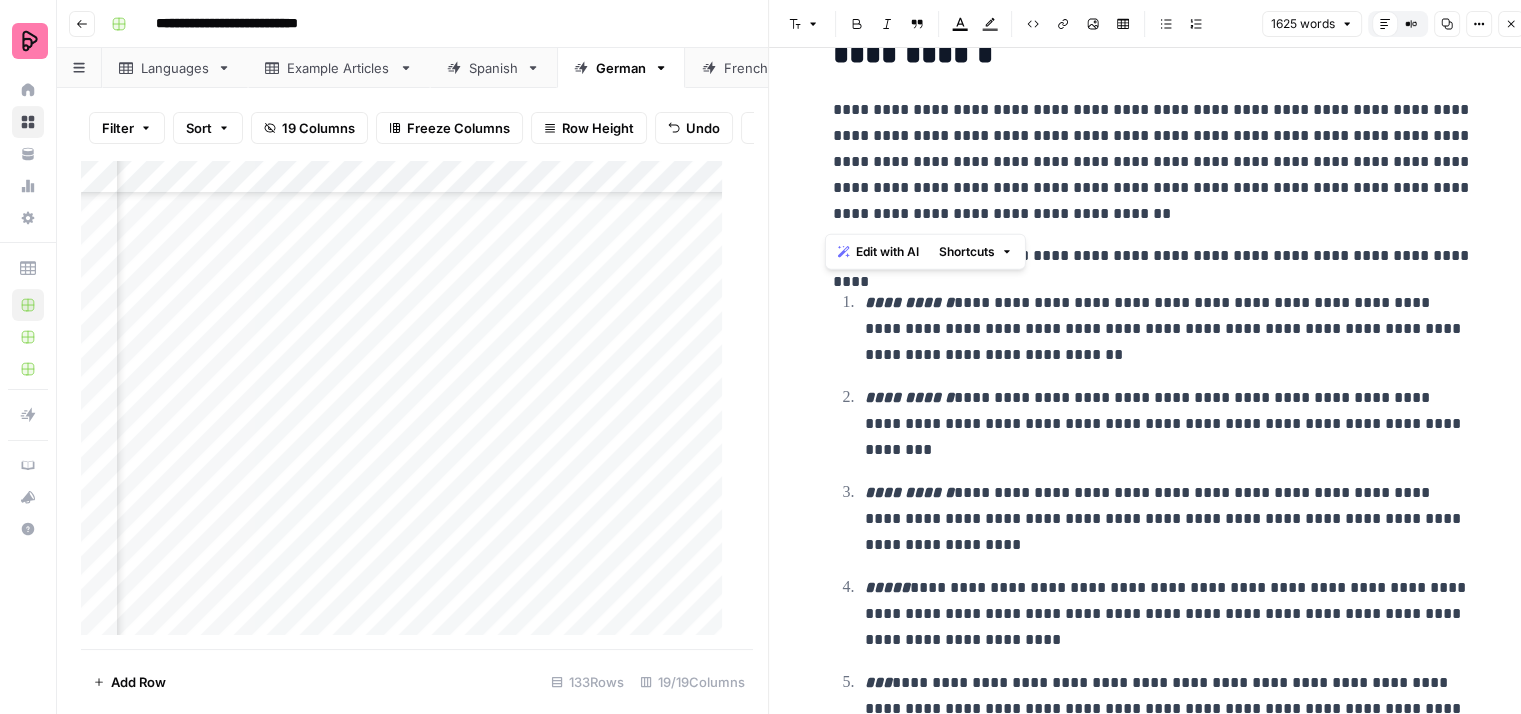 click on "**********" at bounding box center [1153, 162] 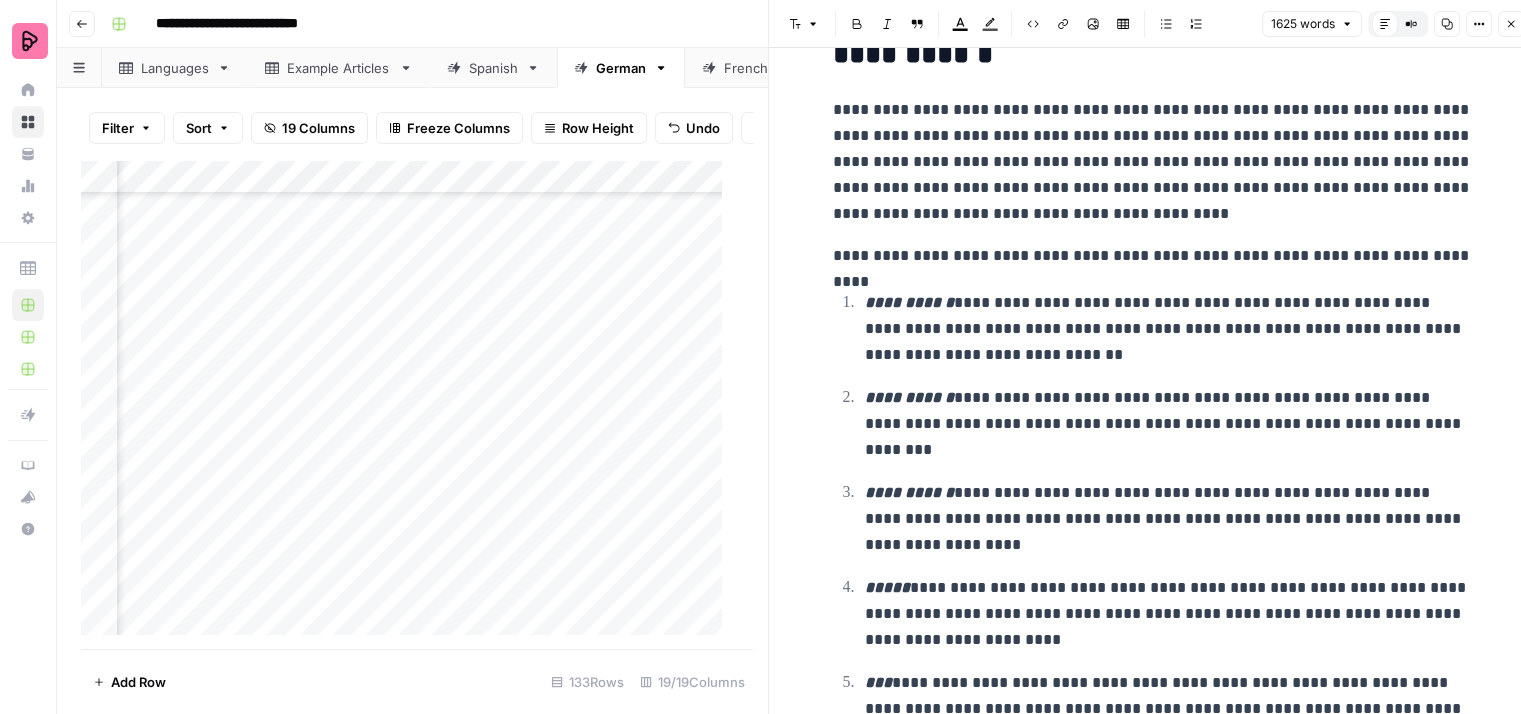 click on "**********" at bounding box center [1153, 2961] 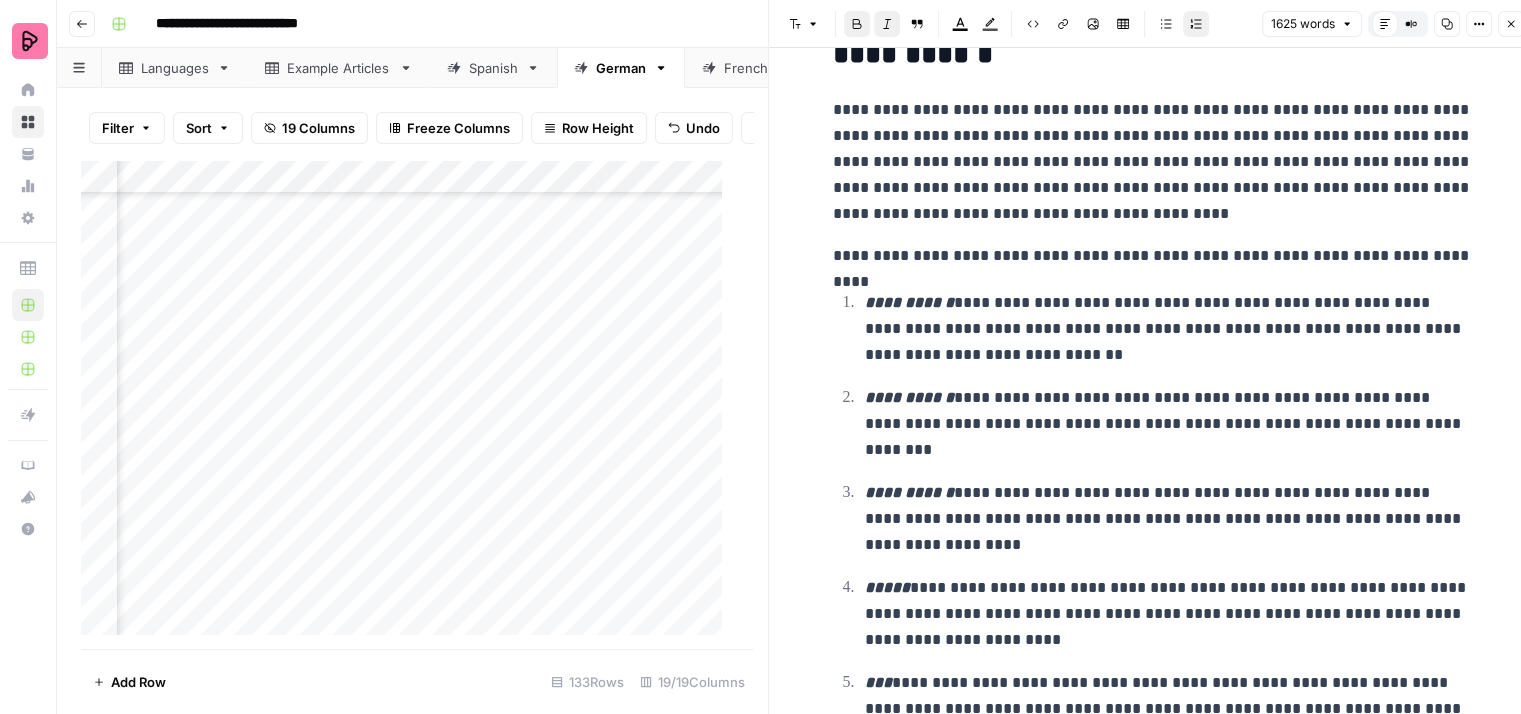 click on "**********" at bounding box center [1153, 256] 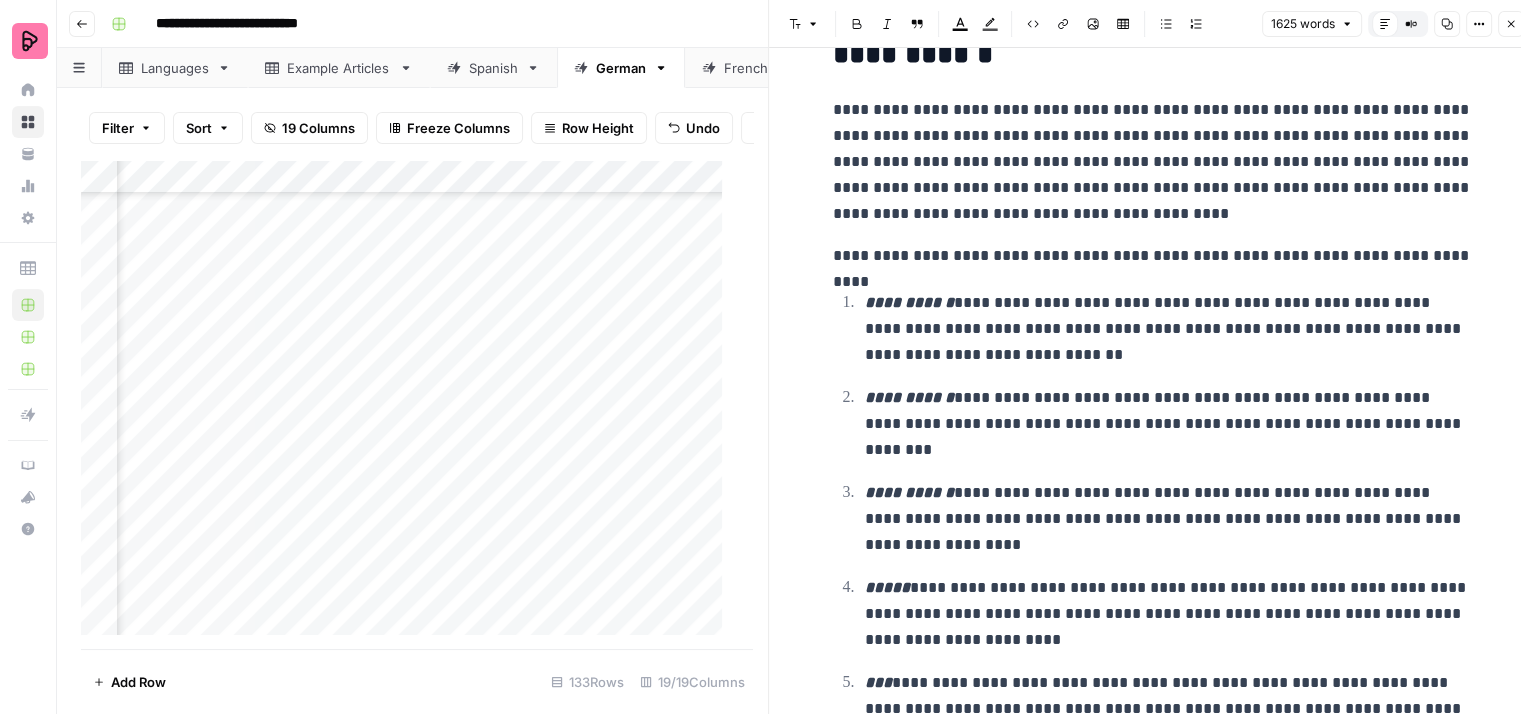 click on "**********" at bounding box center (1169, 329) 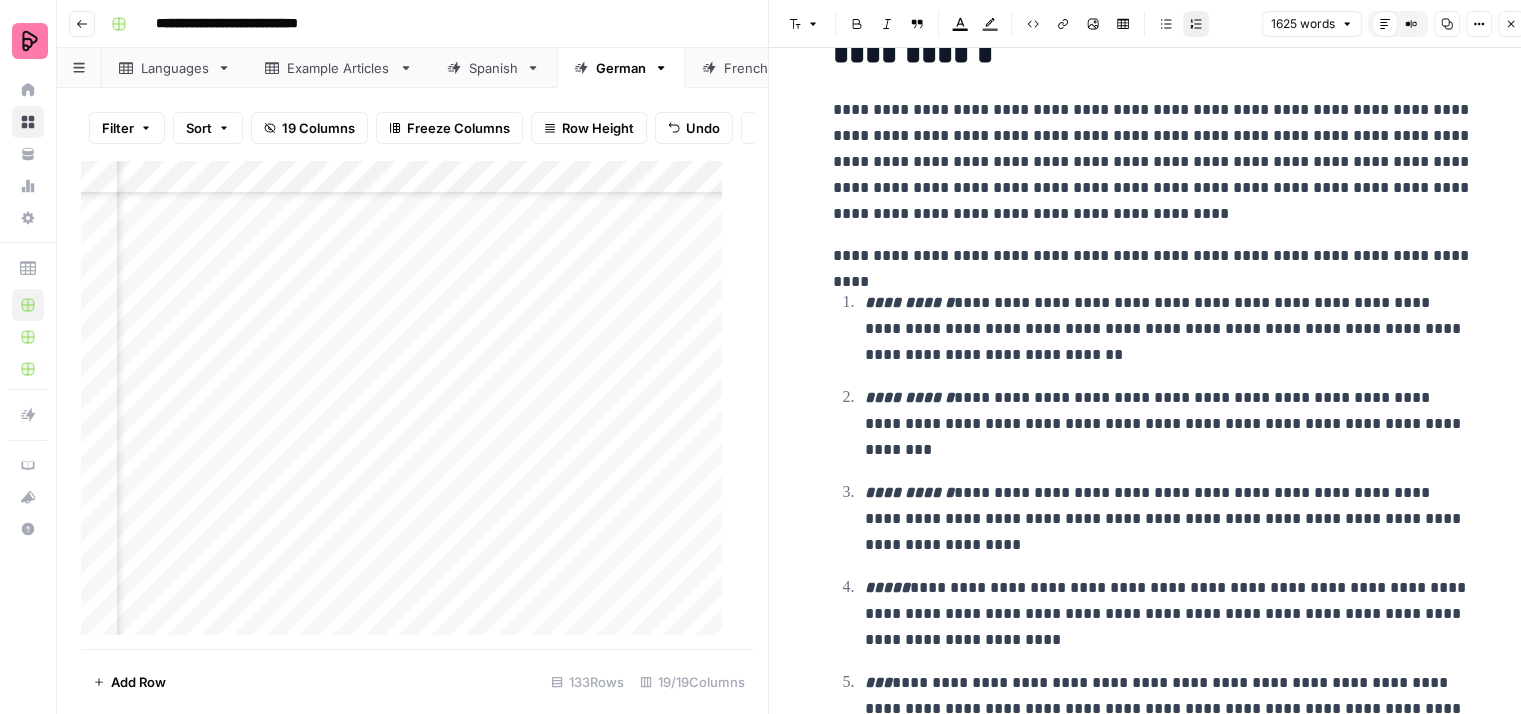 click on "**********" at bounding box center (1169, 329) 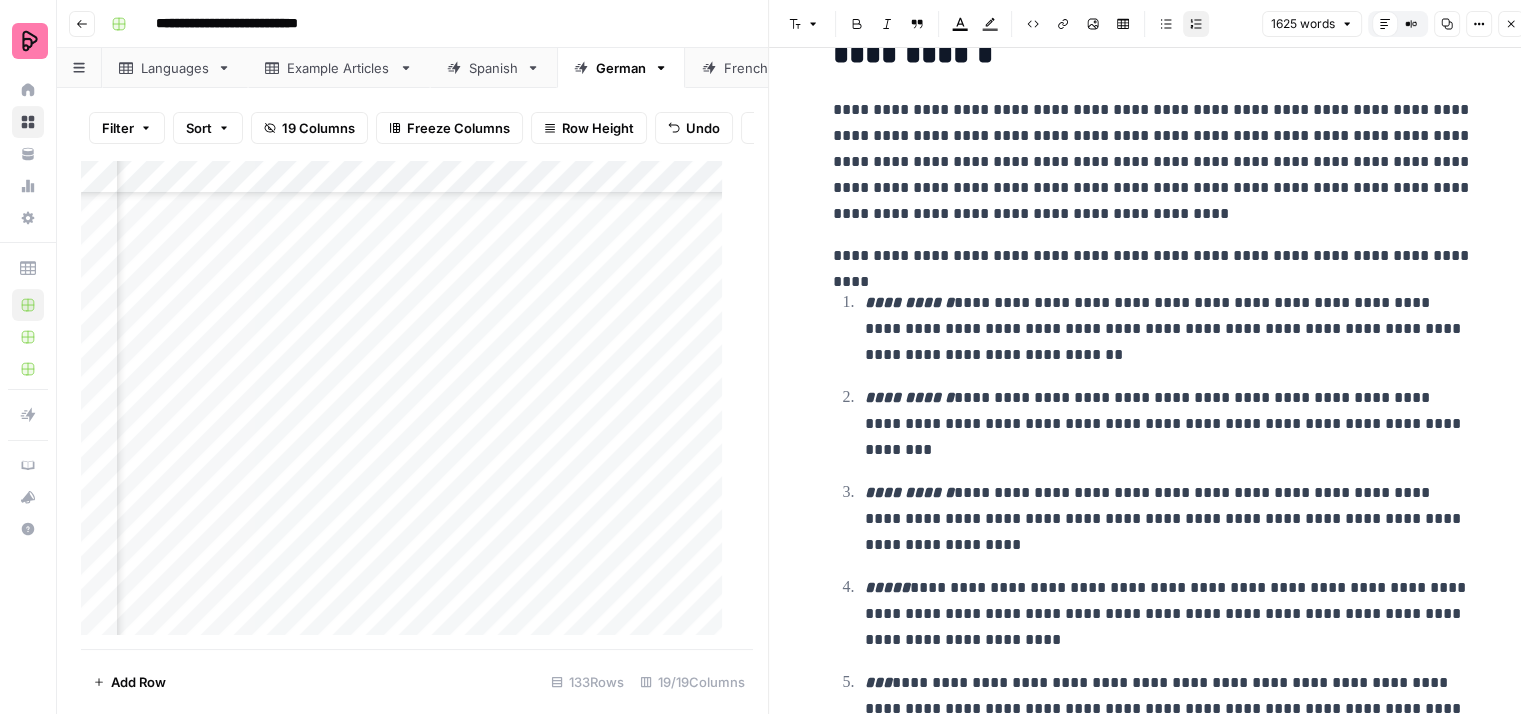 click on "**********" at bounding box center [1169, 329] 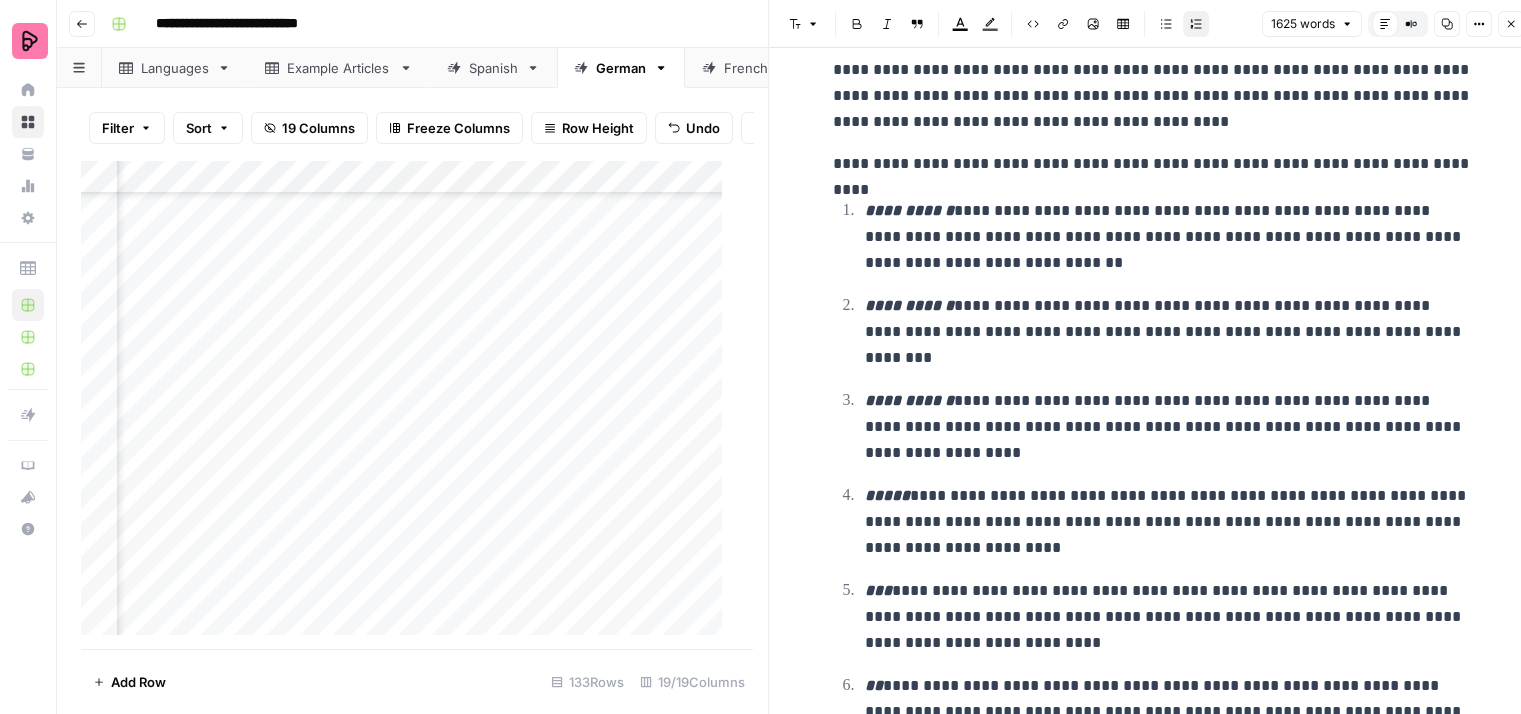 scroll, scrollTop: 1100, scrollLeft: 0, axis: vertical 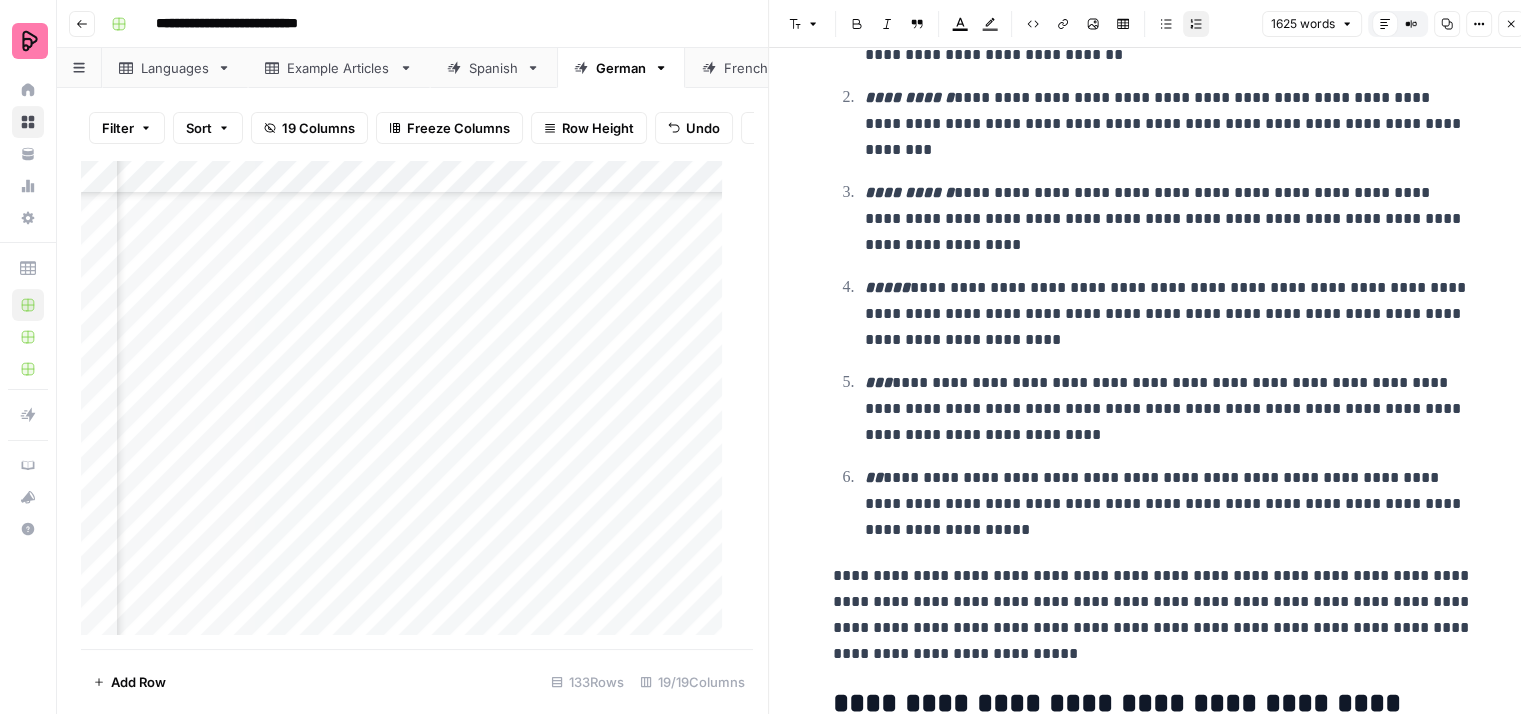 click on "**********" at bounding box center [1169, 219] 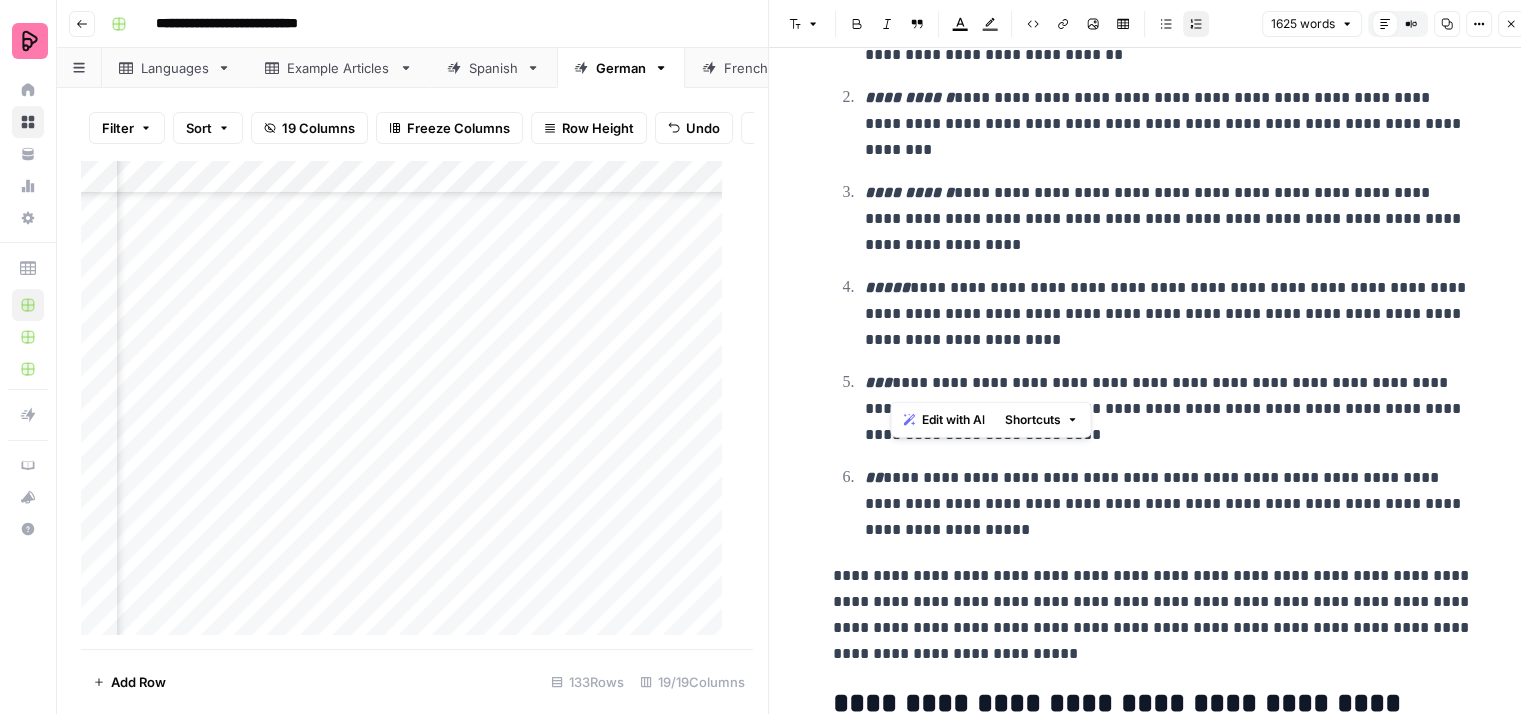 click on "**********" at bounding box center [1169, 409] 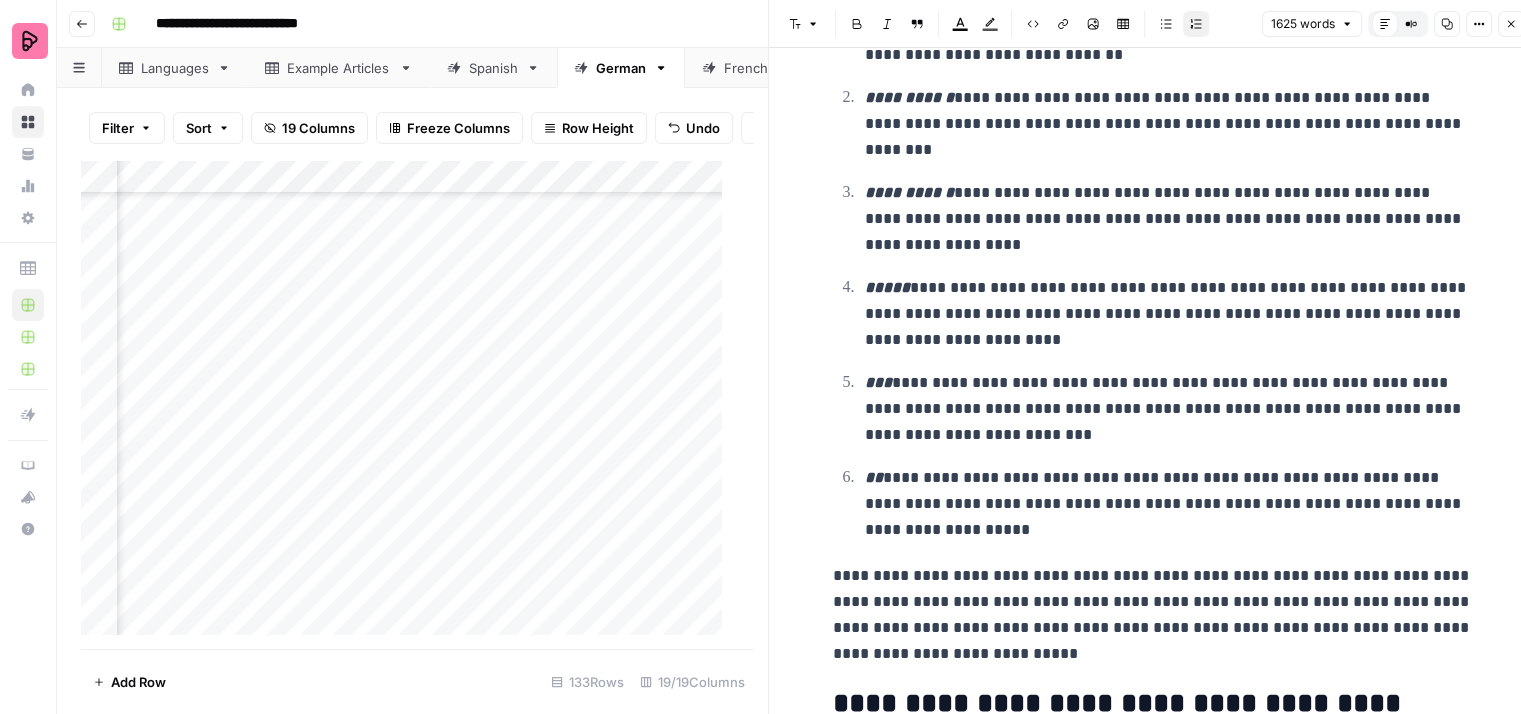 click on "**********" at bounding box center (1169, 409) 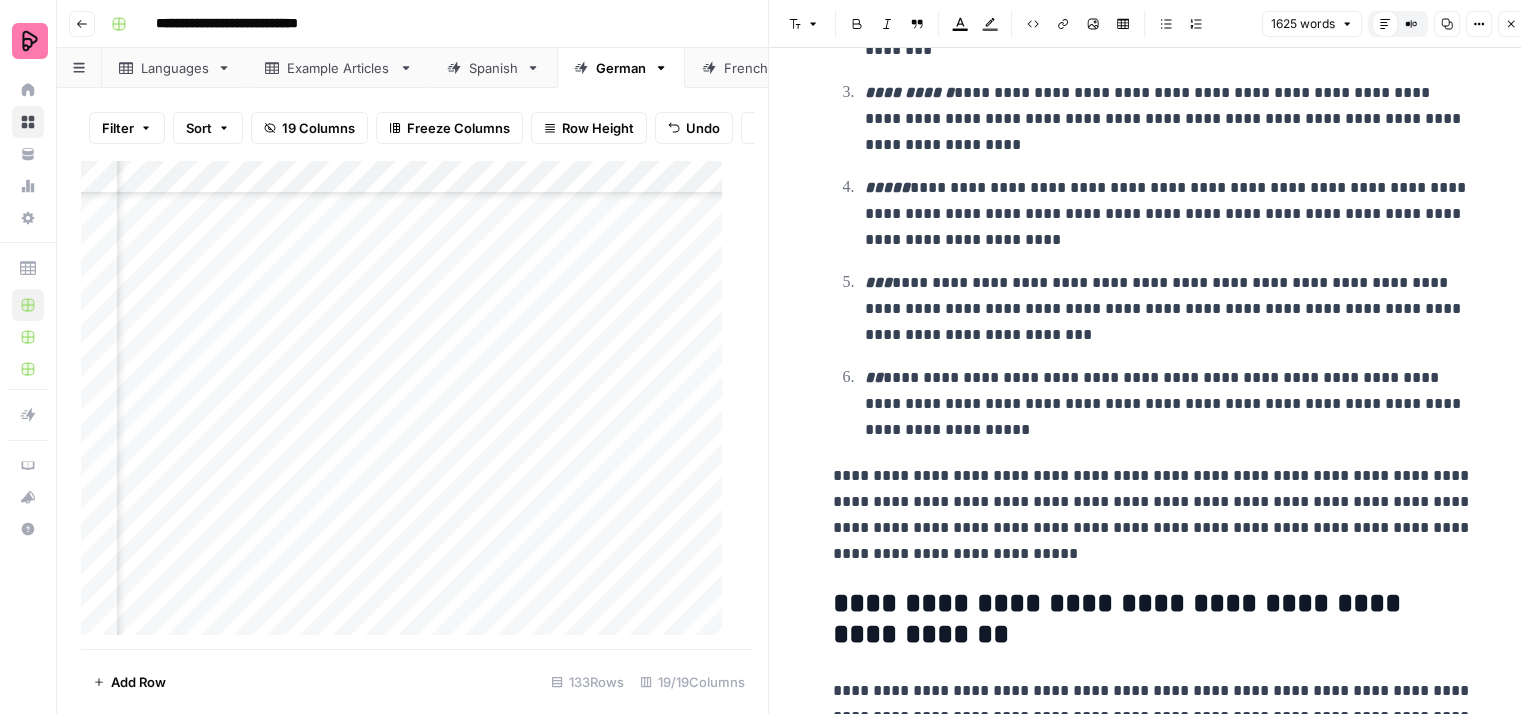 click on "**********" at bounding box center (1153, 515) 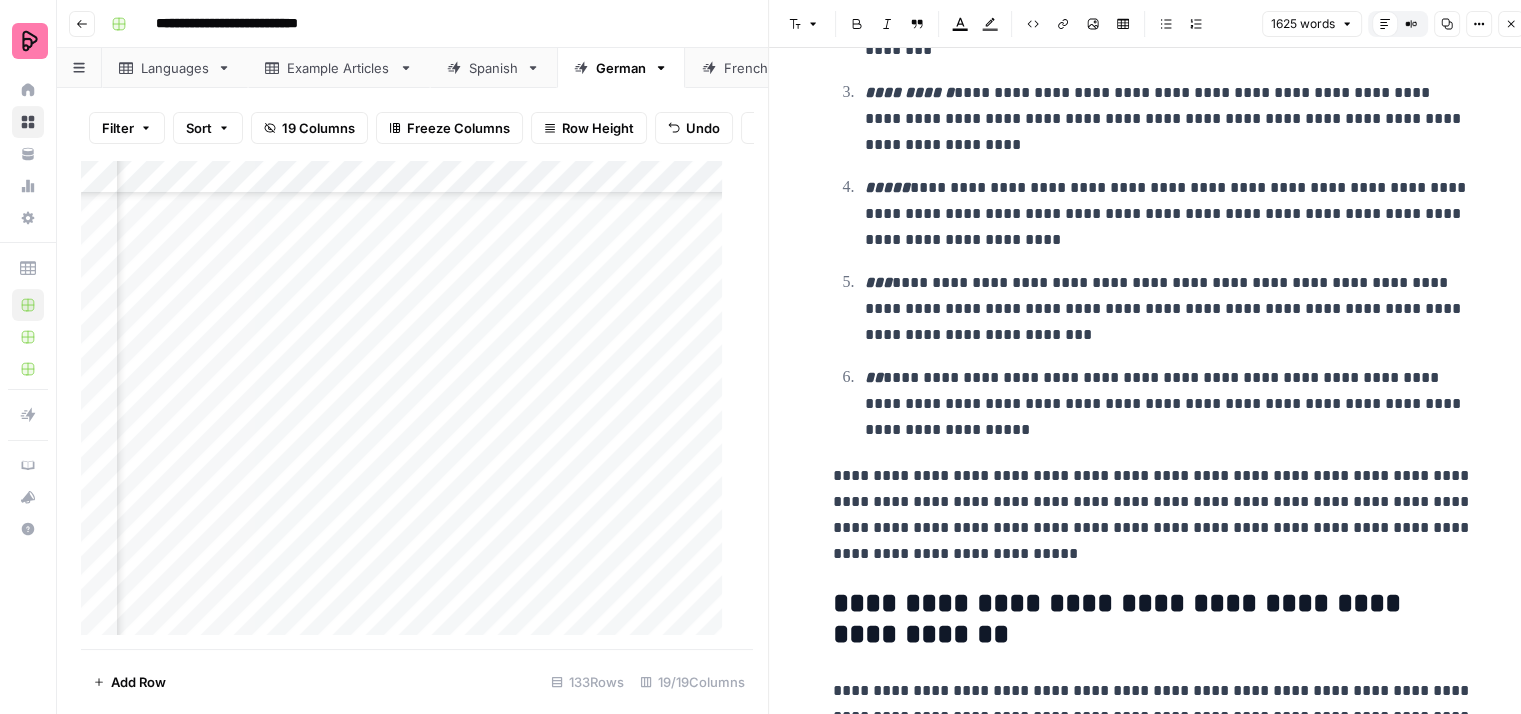 click on "**********" at bounding box center (1153, 515) 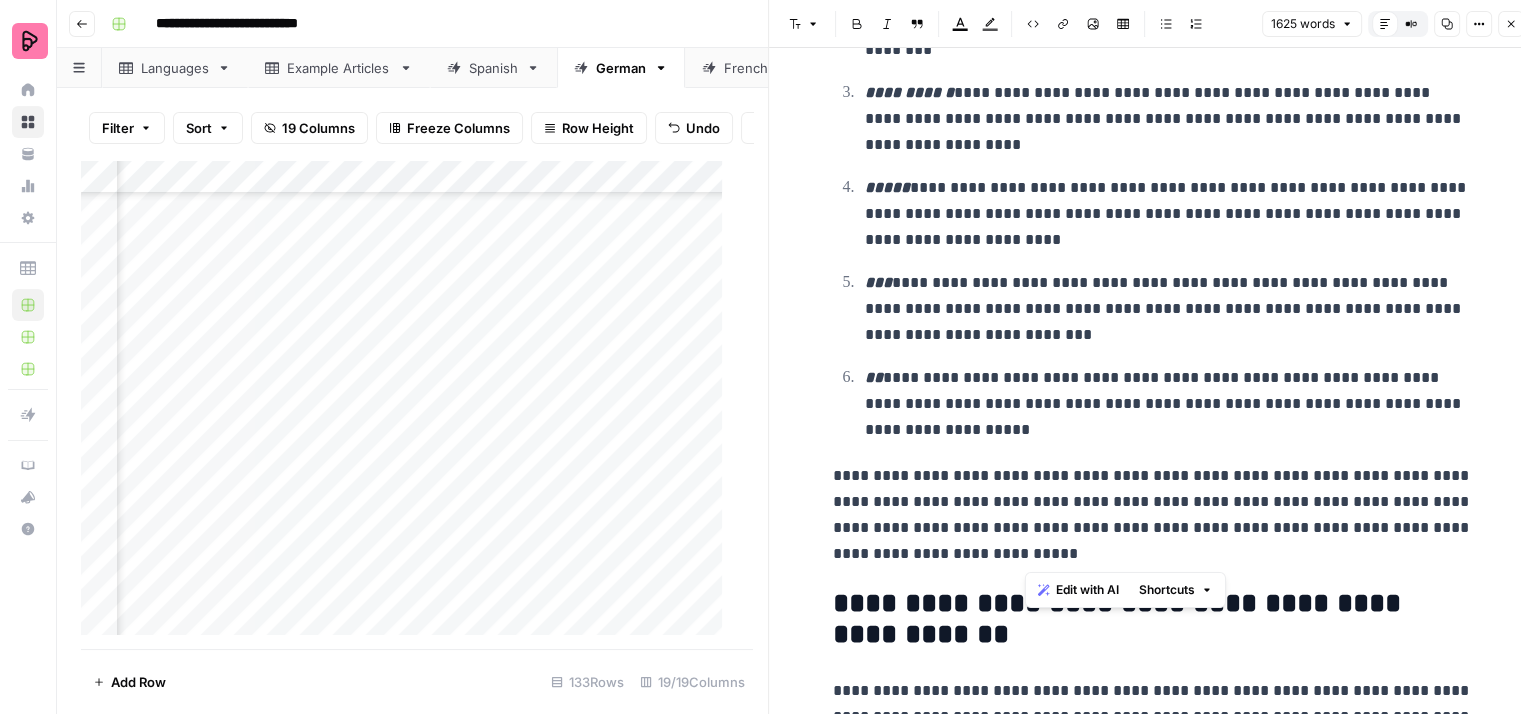drag, startPoint x: 1066, startPoint y: 556, endPoint x: 1033, endPoint y: 505, distance: 60.74537 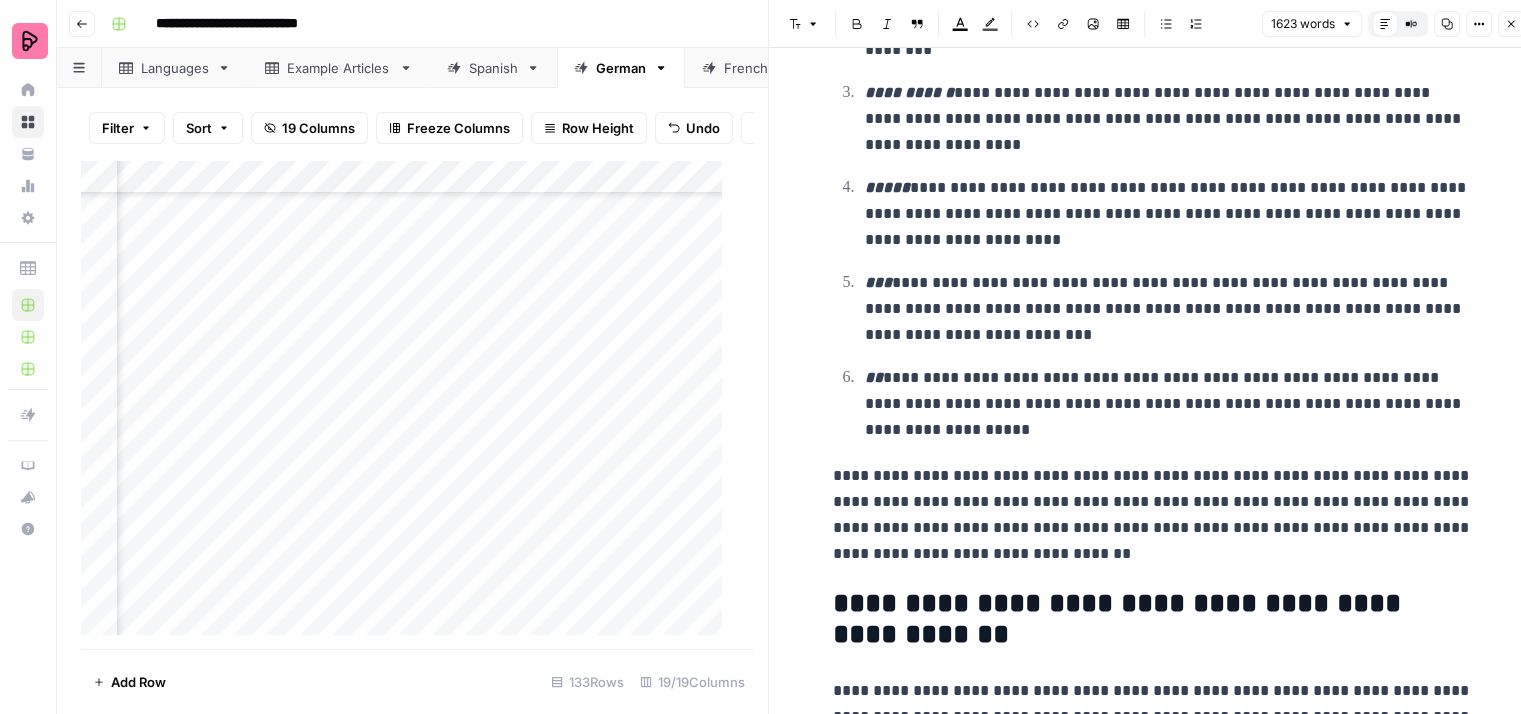 click on "**********" at bounding box center (1153, 515) 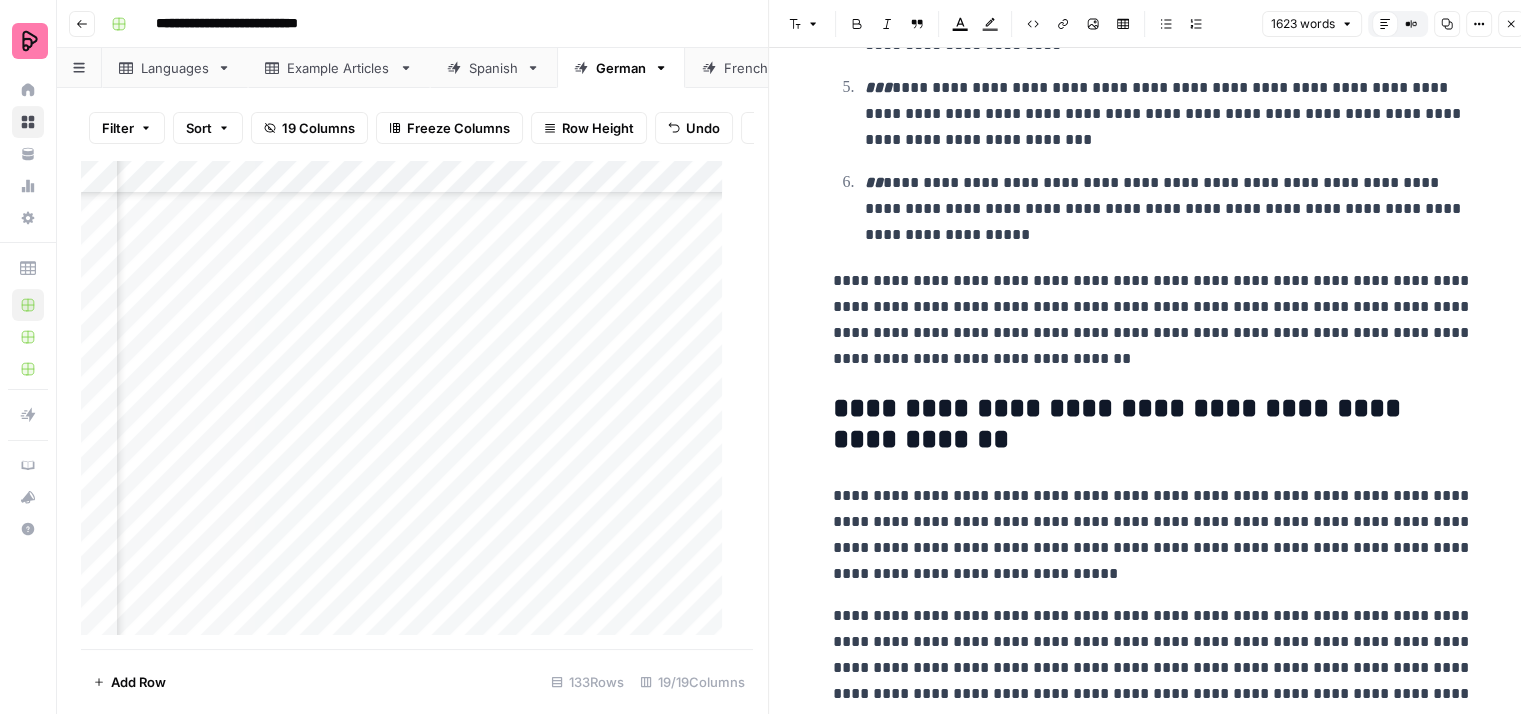 scroll, scrollTop: 1400, scrollLeft: 0, axis: vertical 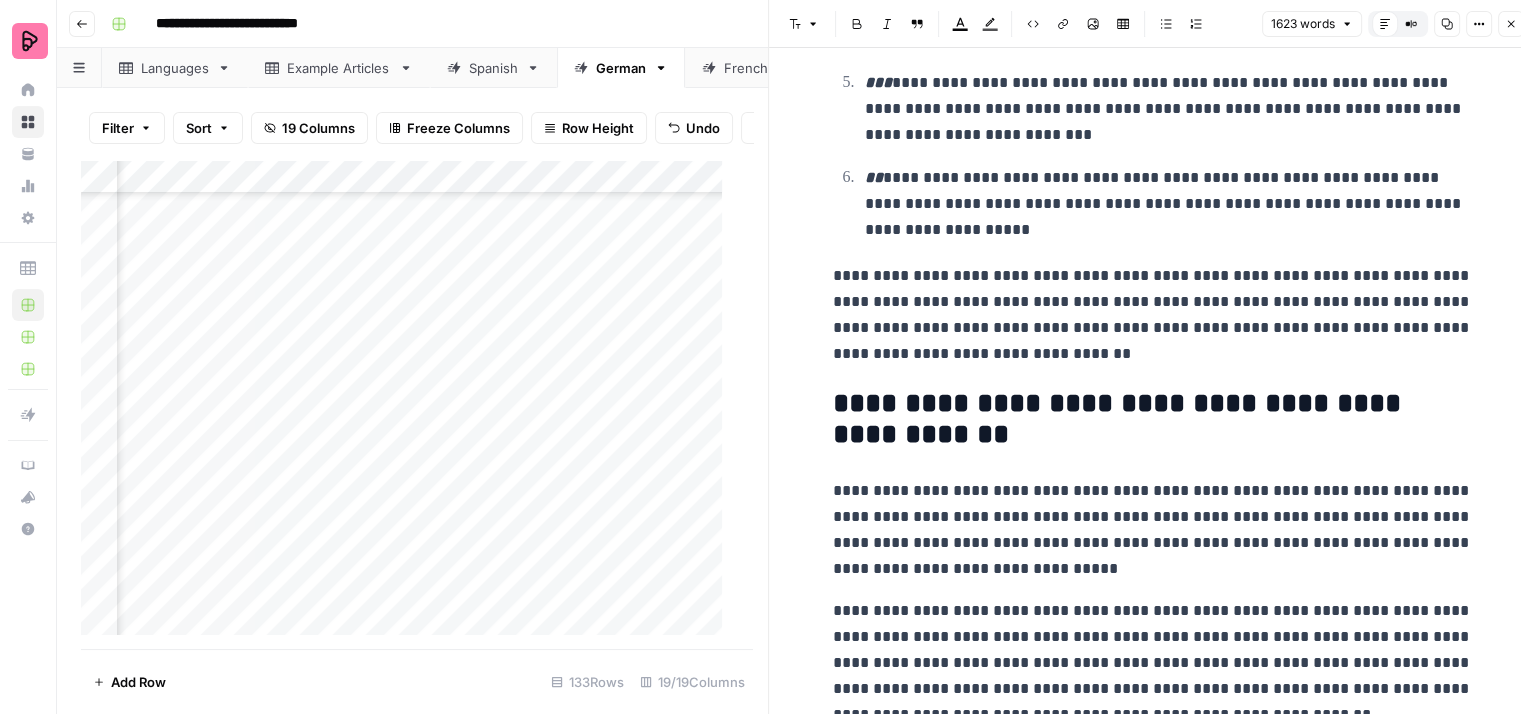 click on "**********" at bounding box center (1153, 420) 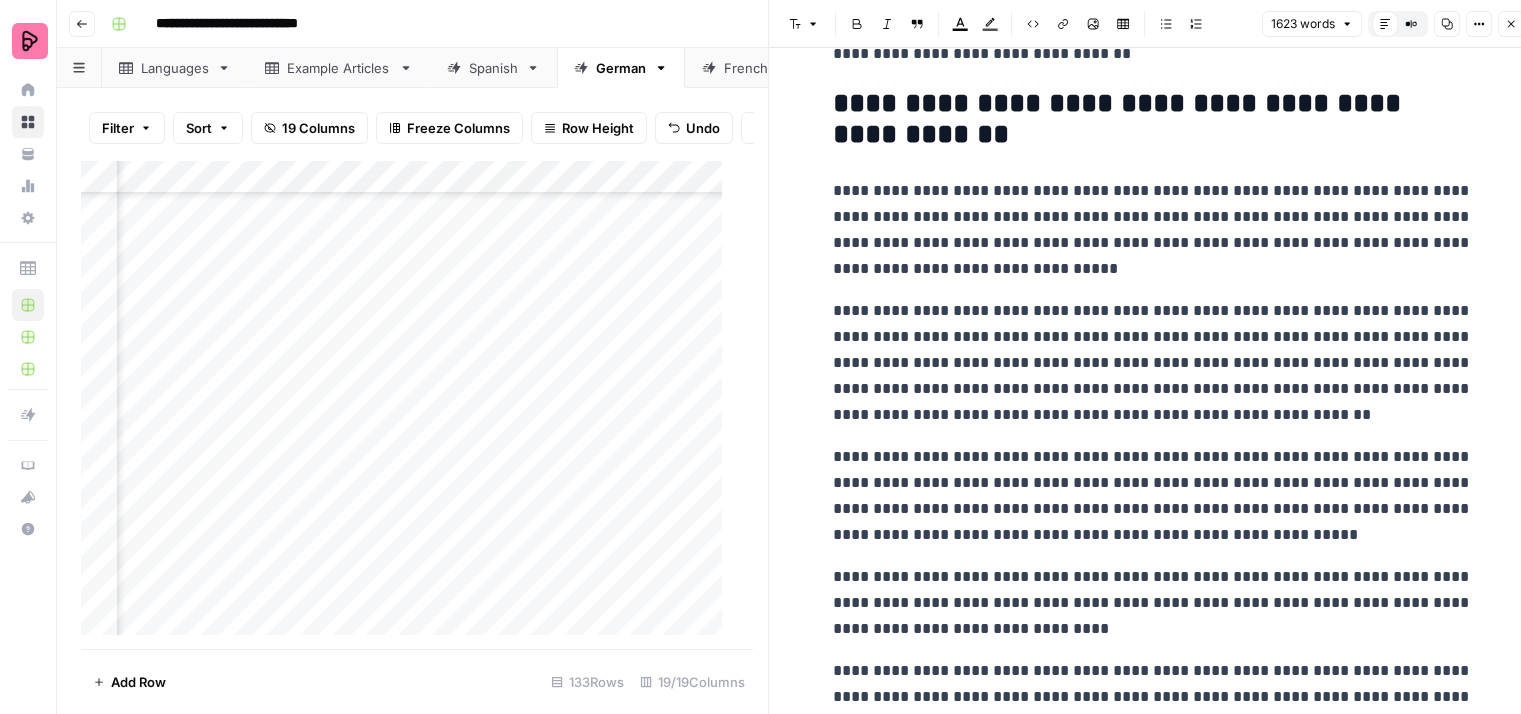 scroll, scrollTop: 1800, scrollLeft: 0, axis: vertical 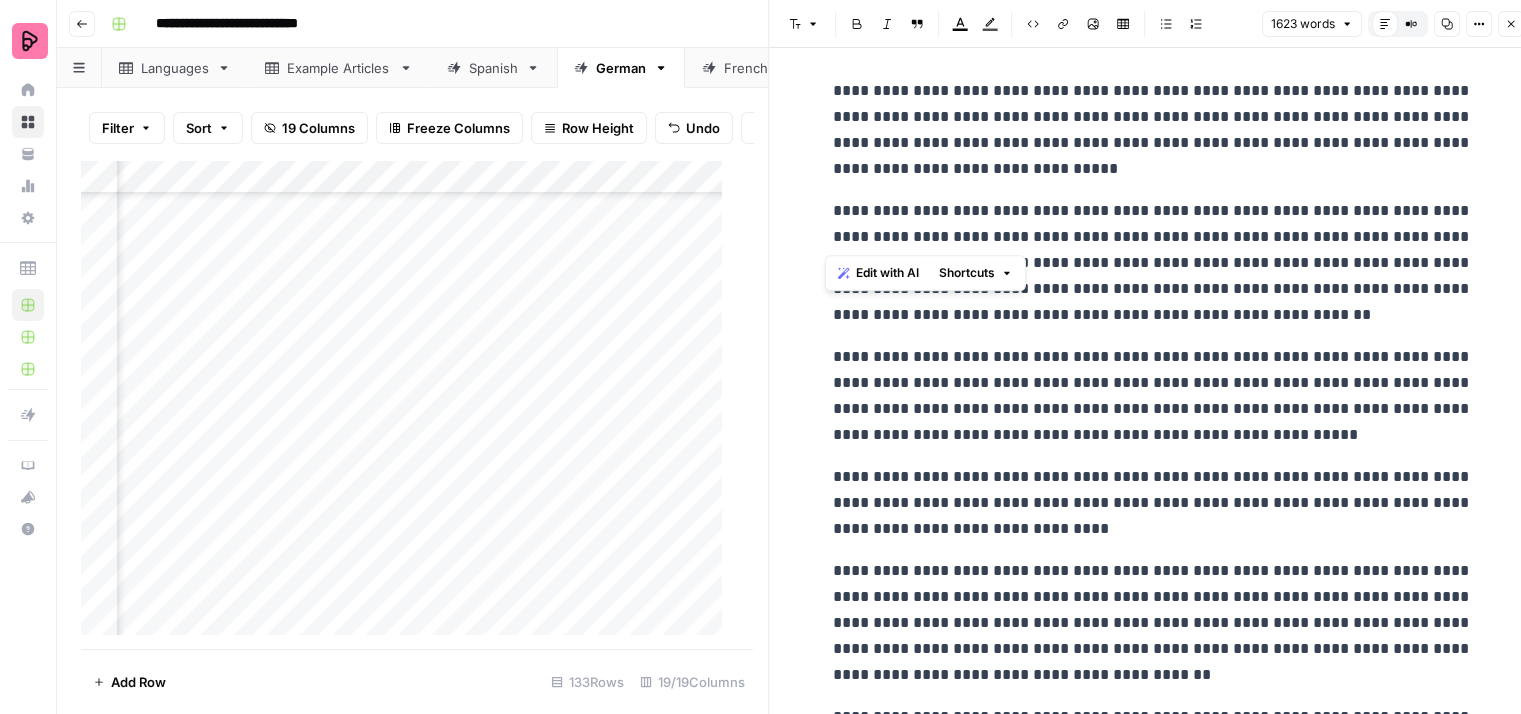 drag, startPoint x: 1248, startPoint y: 241, endPoint x: 828, endPoint y: 210, distance: 421.1425 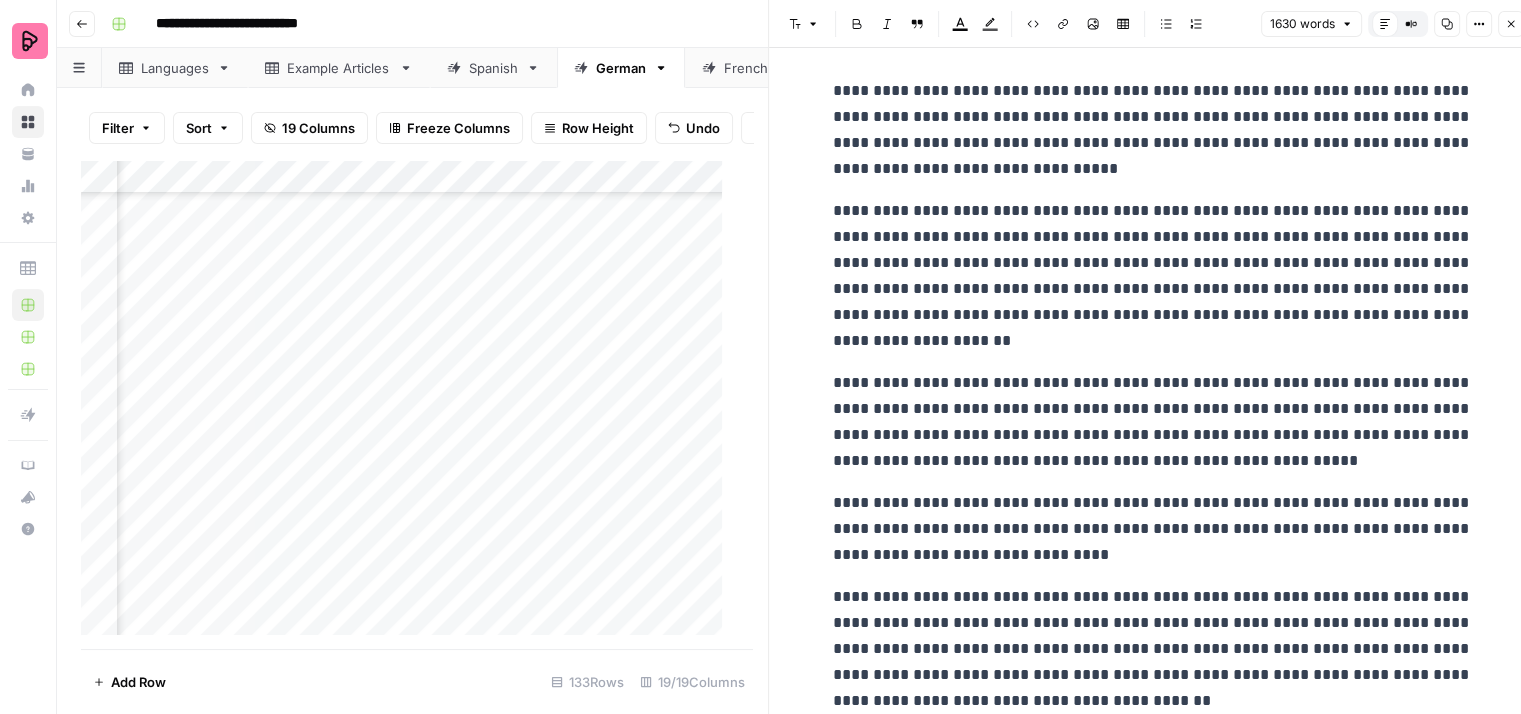 click on "**********" at bounding box center [1153, 276] 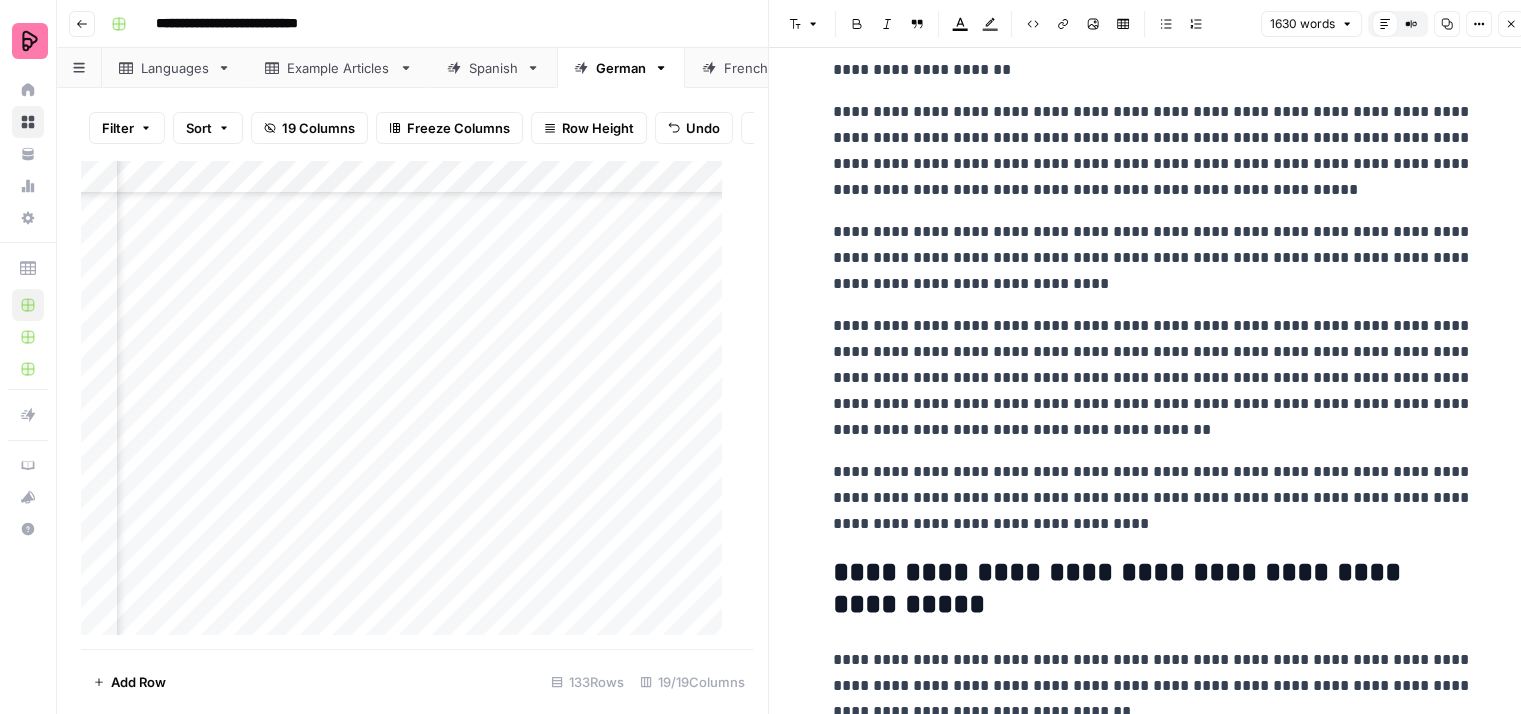scroll, scrollTop: 2100, scrollLeft: 0, axis: vertical 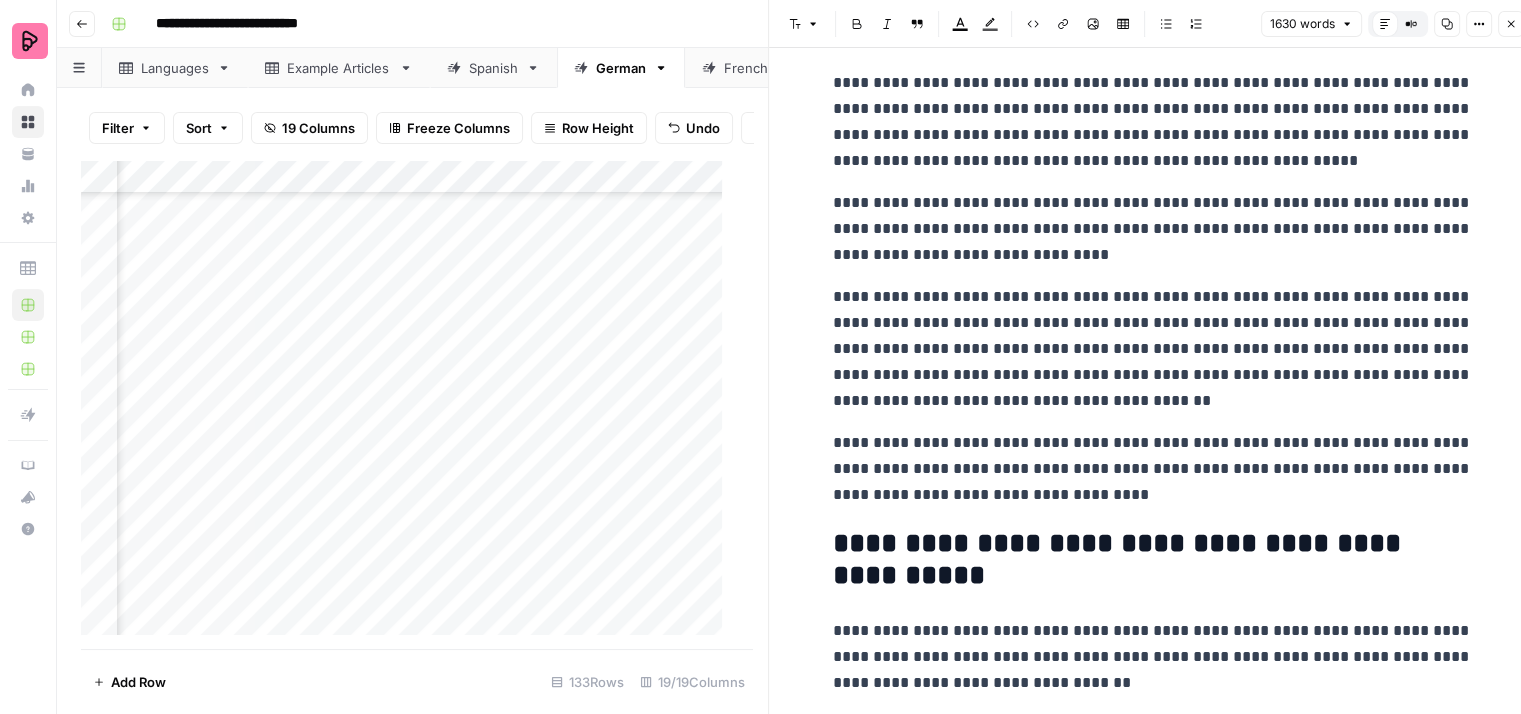 click on "**********" at bounding box center (1153, 229) 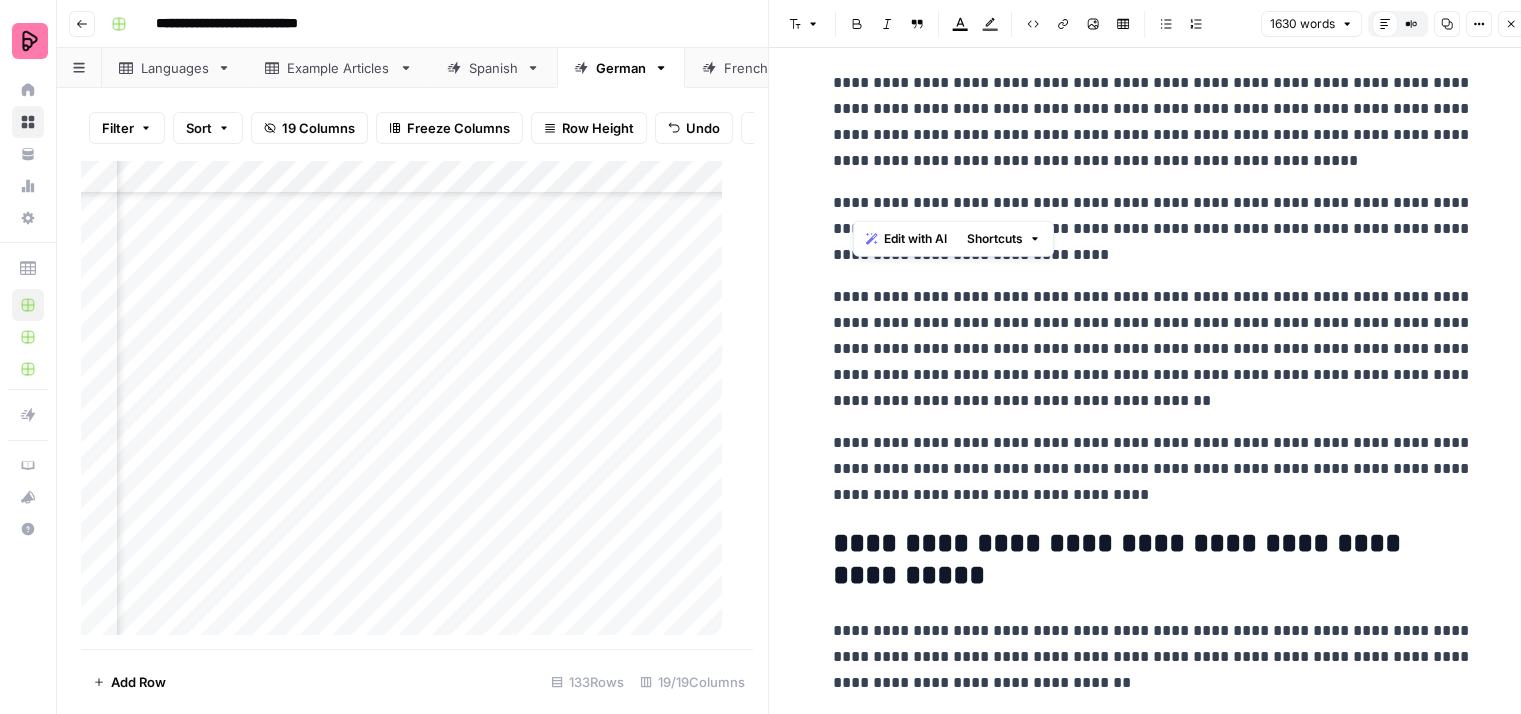click on "**********" at bounding box center (1153, 229) 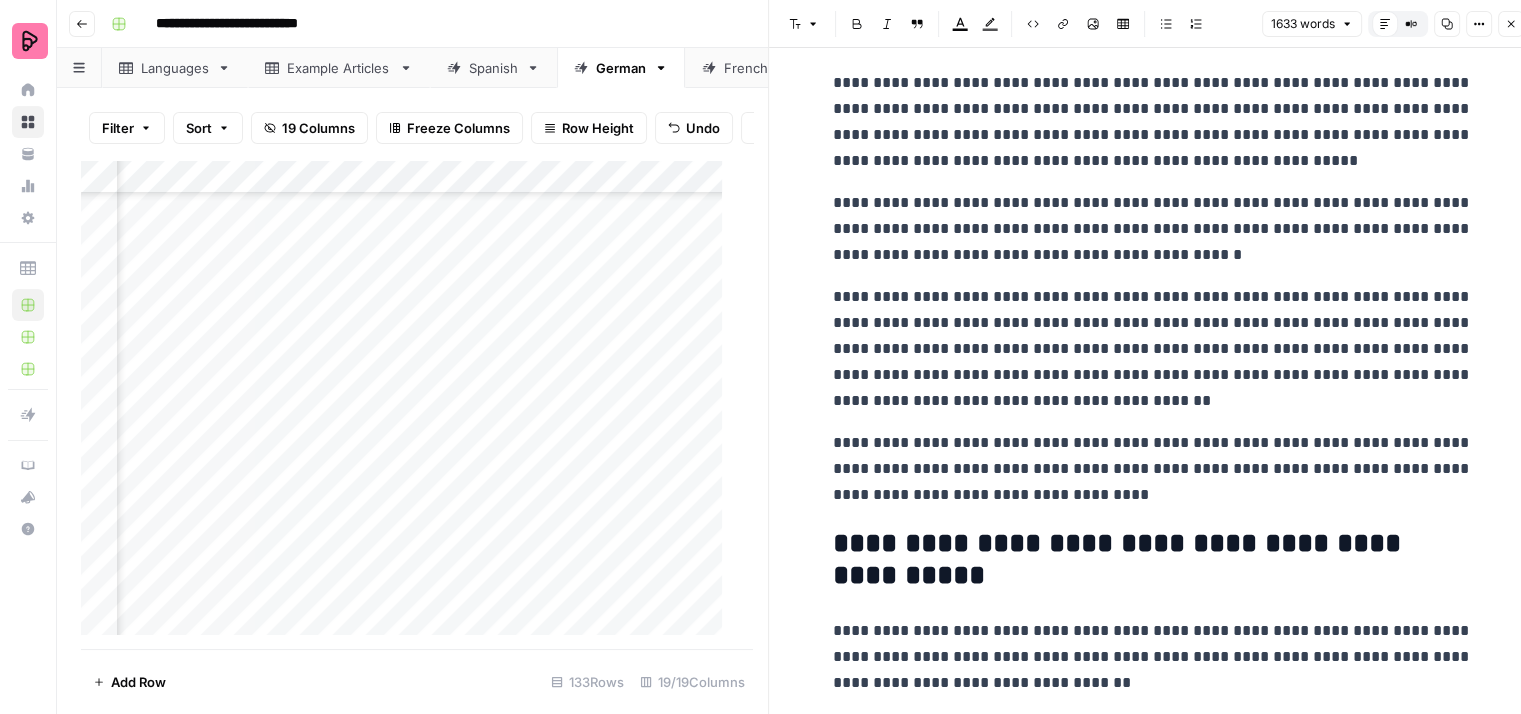 click on "**********" at bounding box center [1153, 229] 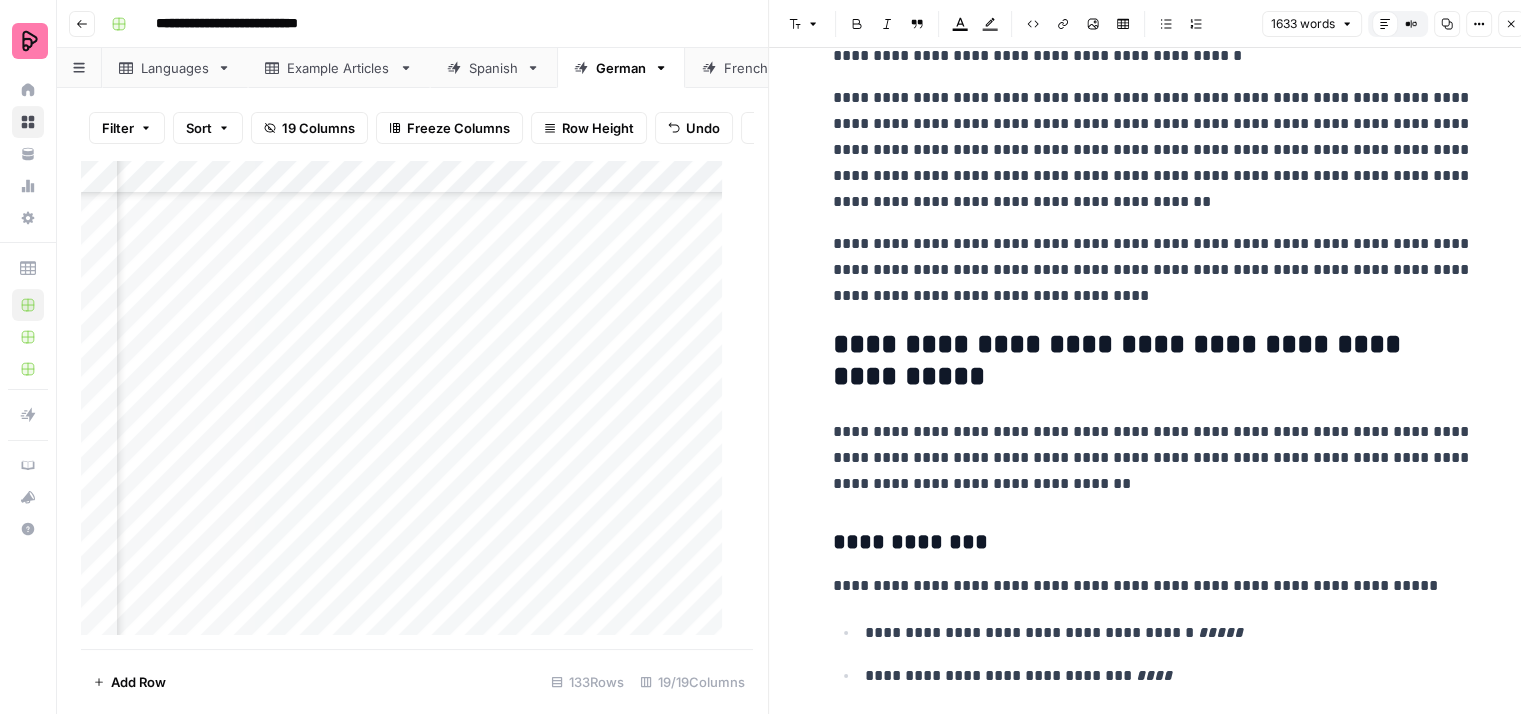 scroll, scrollTop: 2300, scrollLeft: 0, axis: vertical 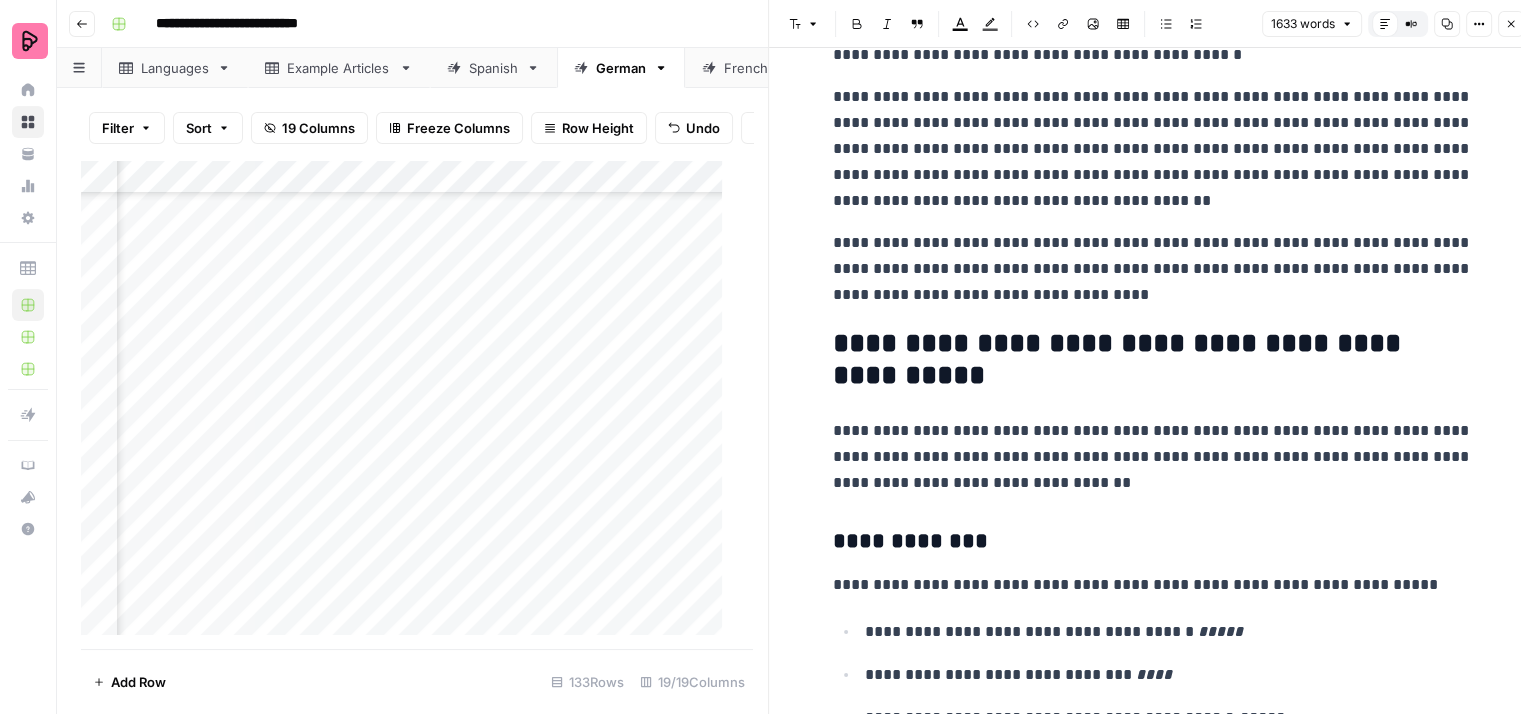 click on "**********" at bounding box center [1153, 269] 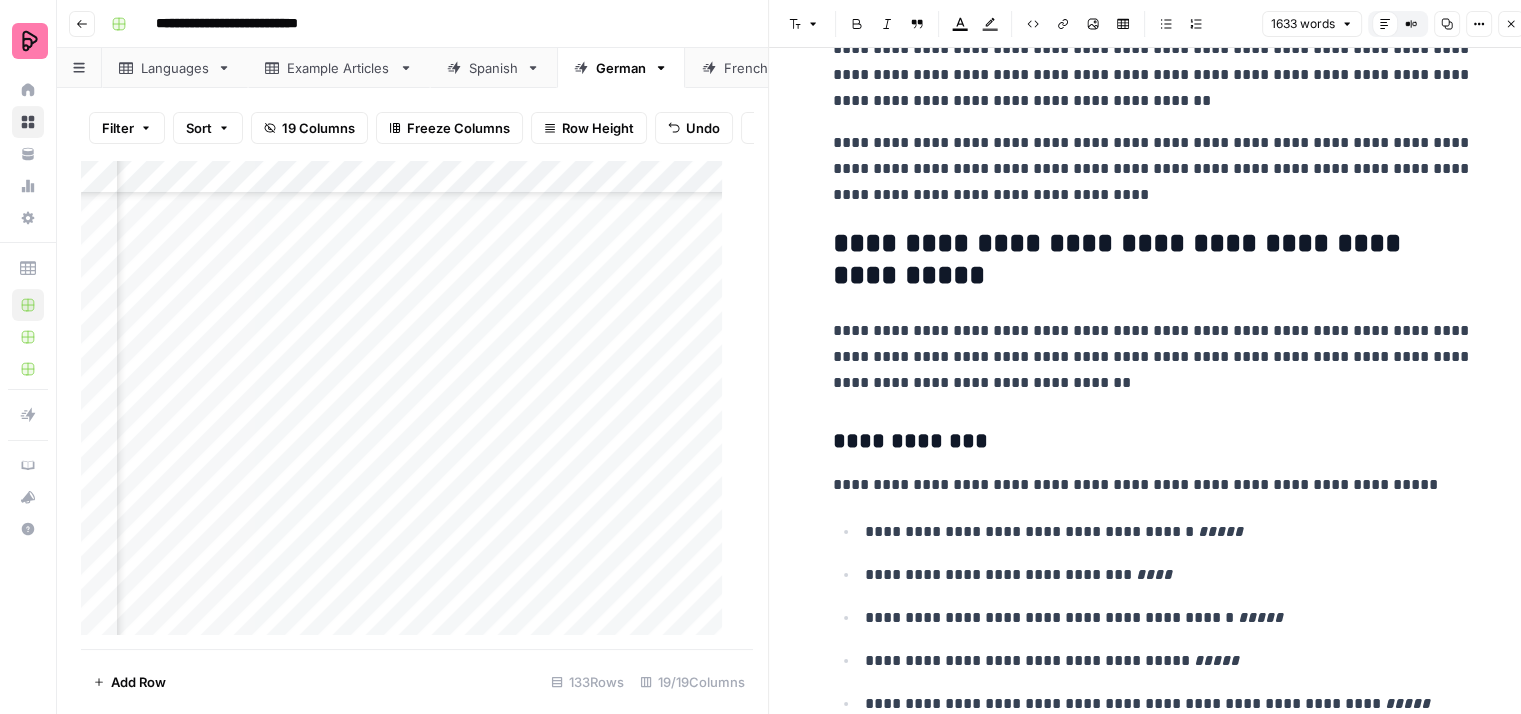 scroll, scrollTop: 2500, scrollLeft: 0, axis: vertical 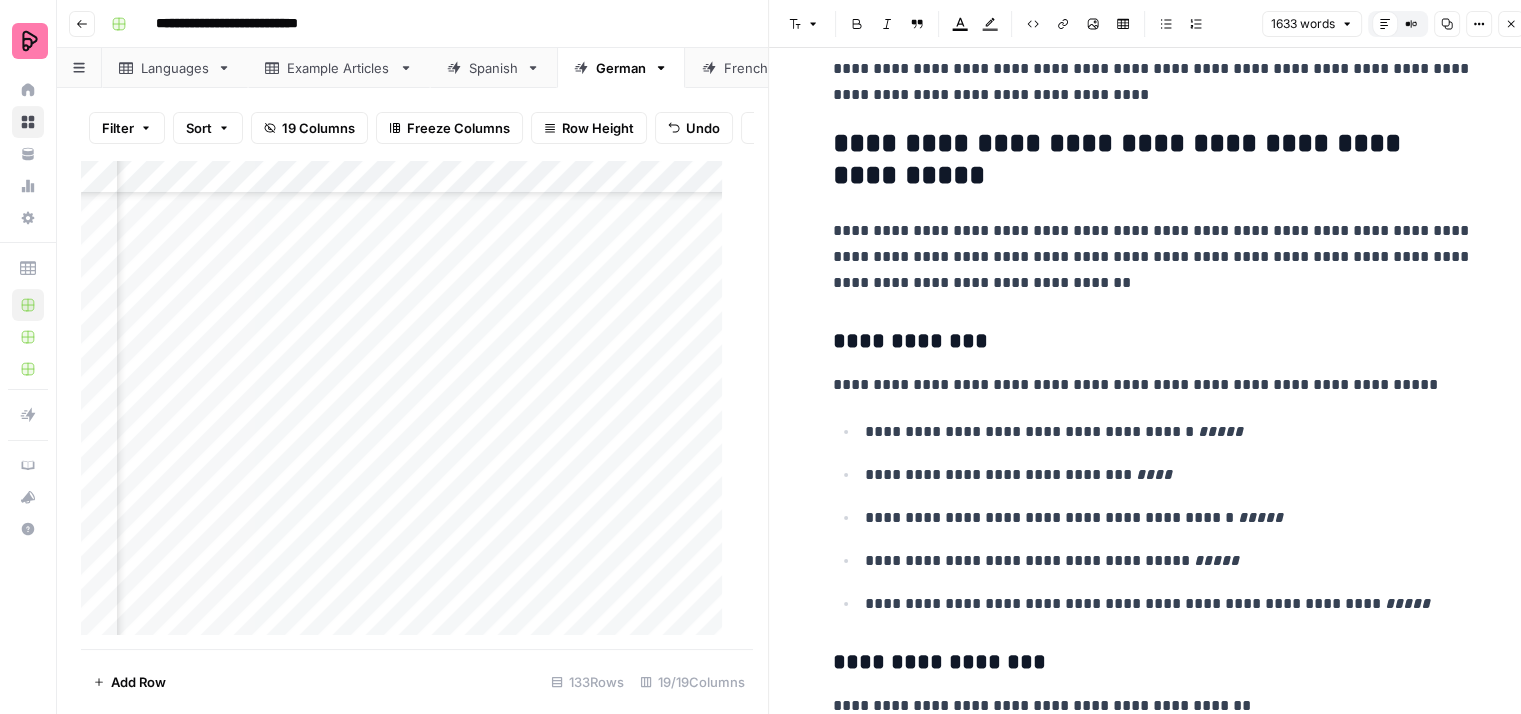 click on "**********" at bounding box center [1153, 257] 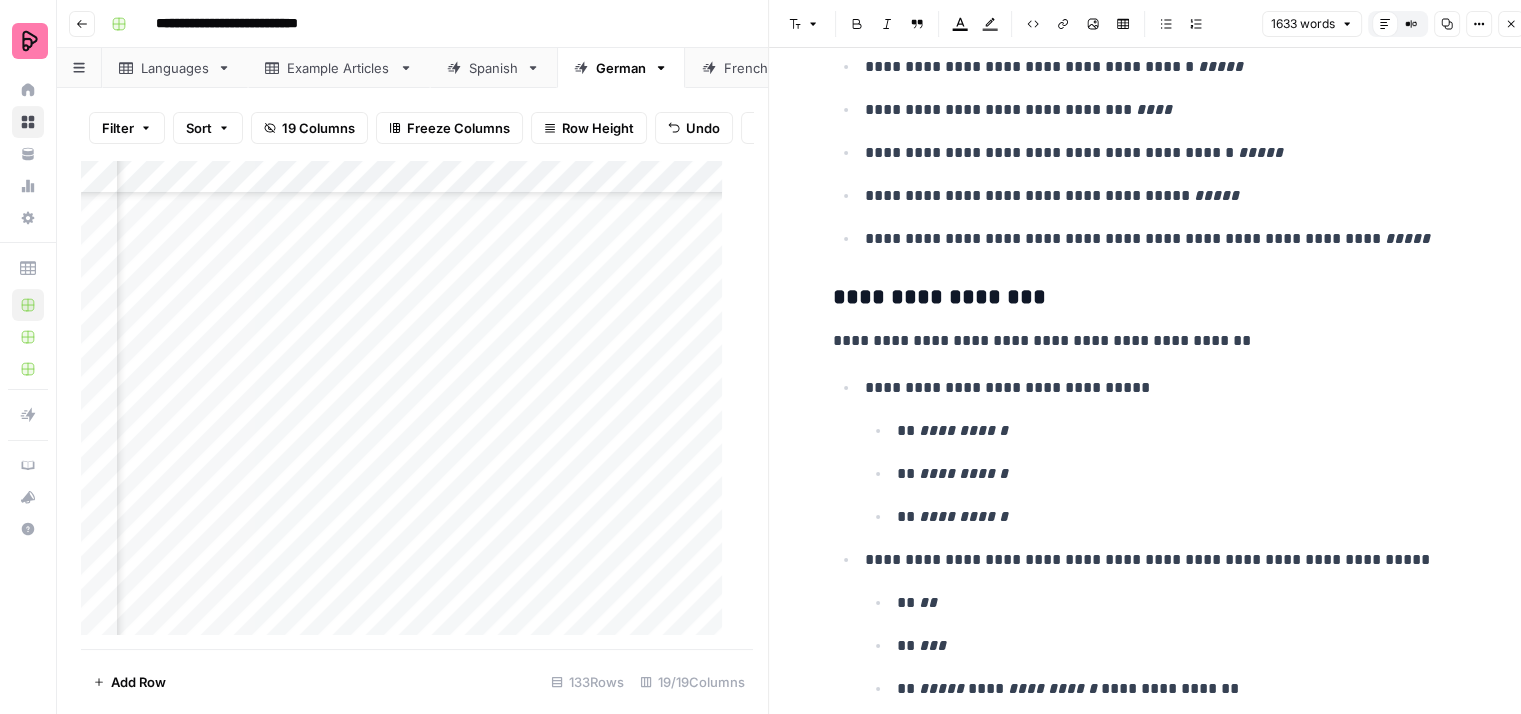scroll, scrollTop: 2900, scrollLeft: 0, axis: vertical 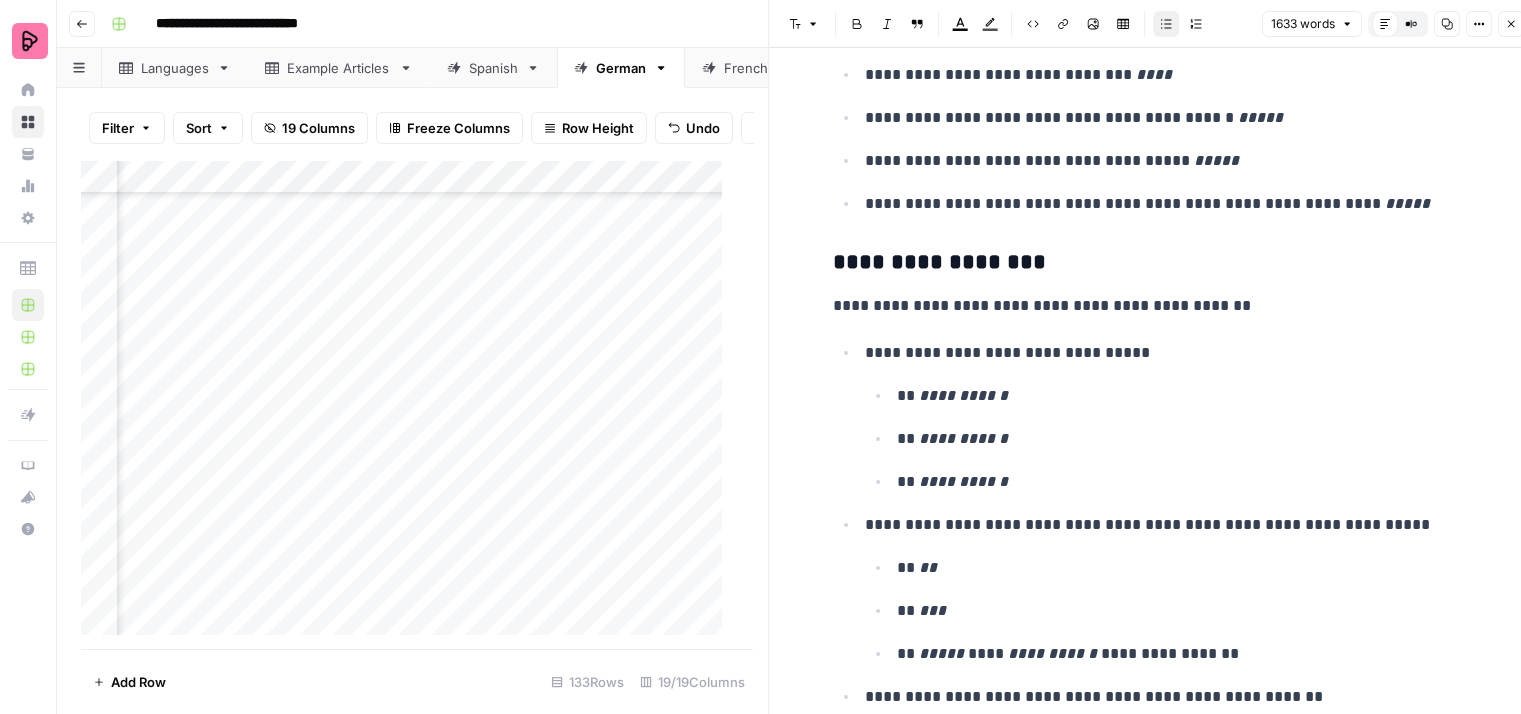 click on "**********" at bounding box center (1166, 417) 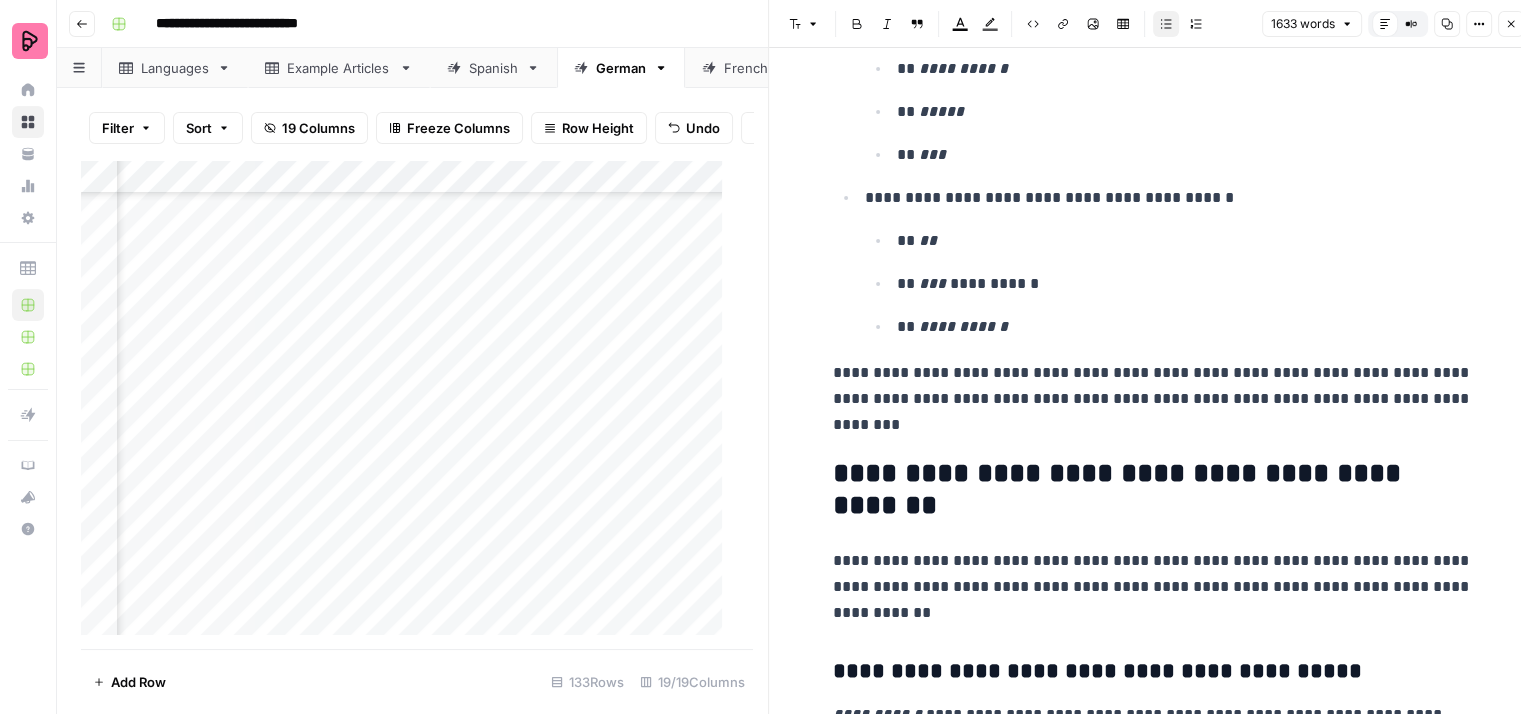 scroll, scrollTop: 3800, scrollLeft: 0, axis: vertical 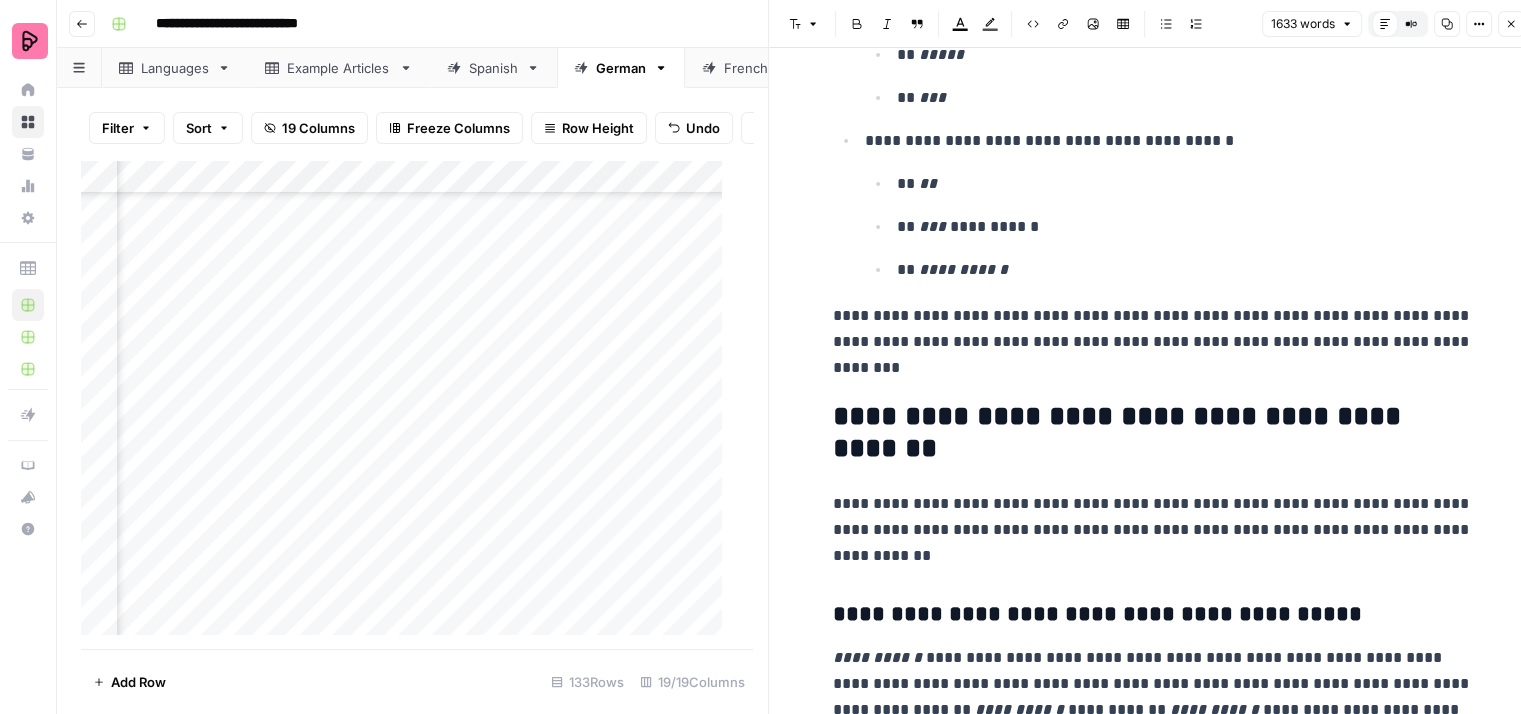 click on "**********" at bounding box center (1153, 342) 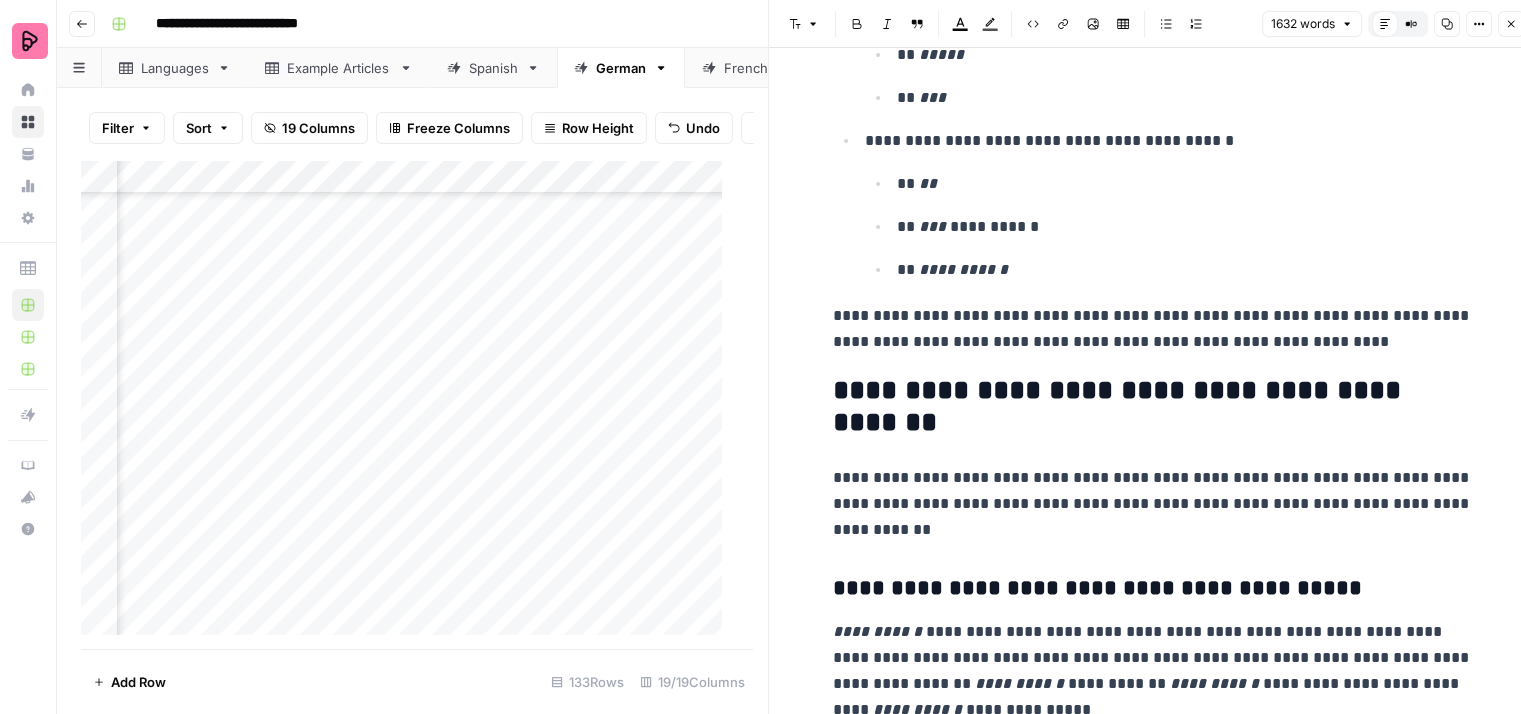 click on "**********" at bounding box center [1153, 329] 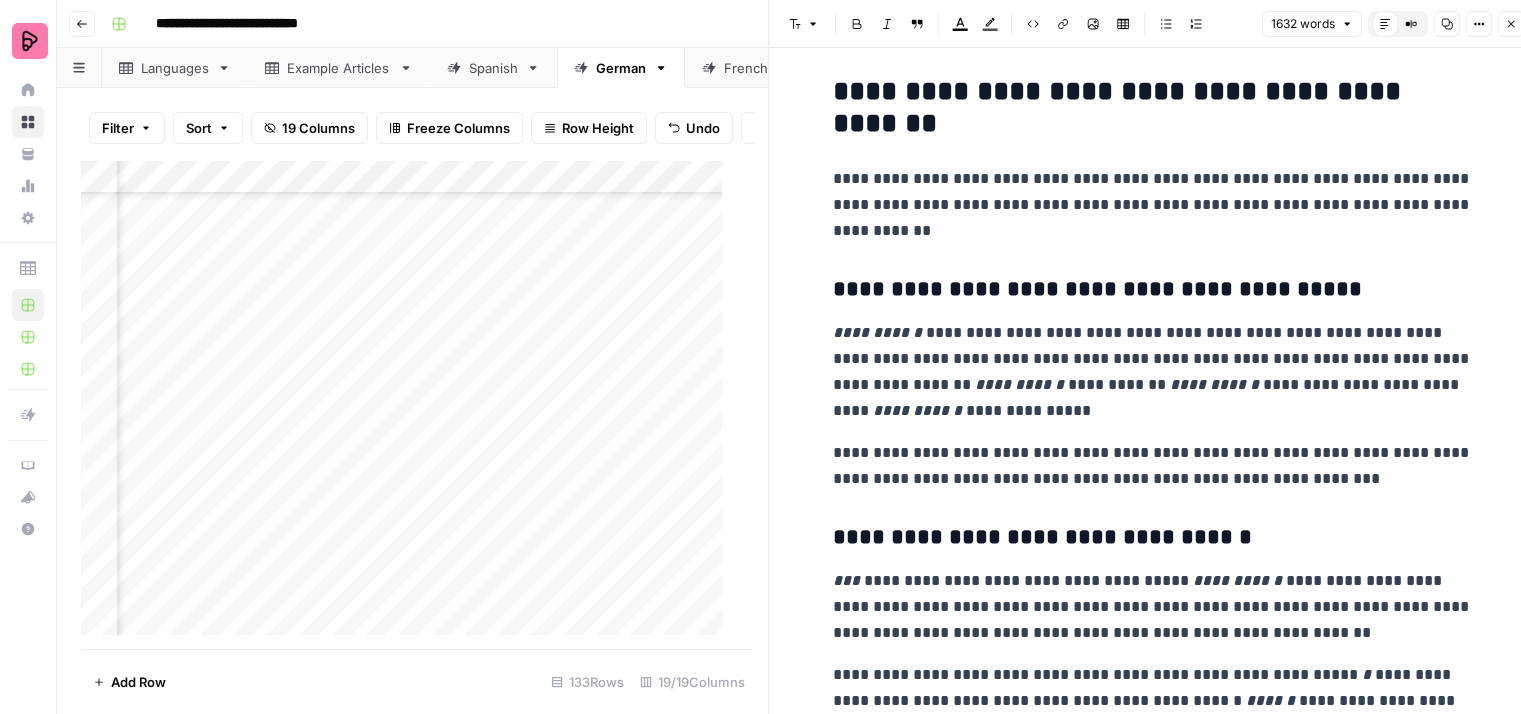 scroll, scrollTop: 4100, scrollLeft: 0, axis: vertical 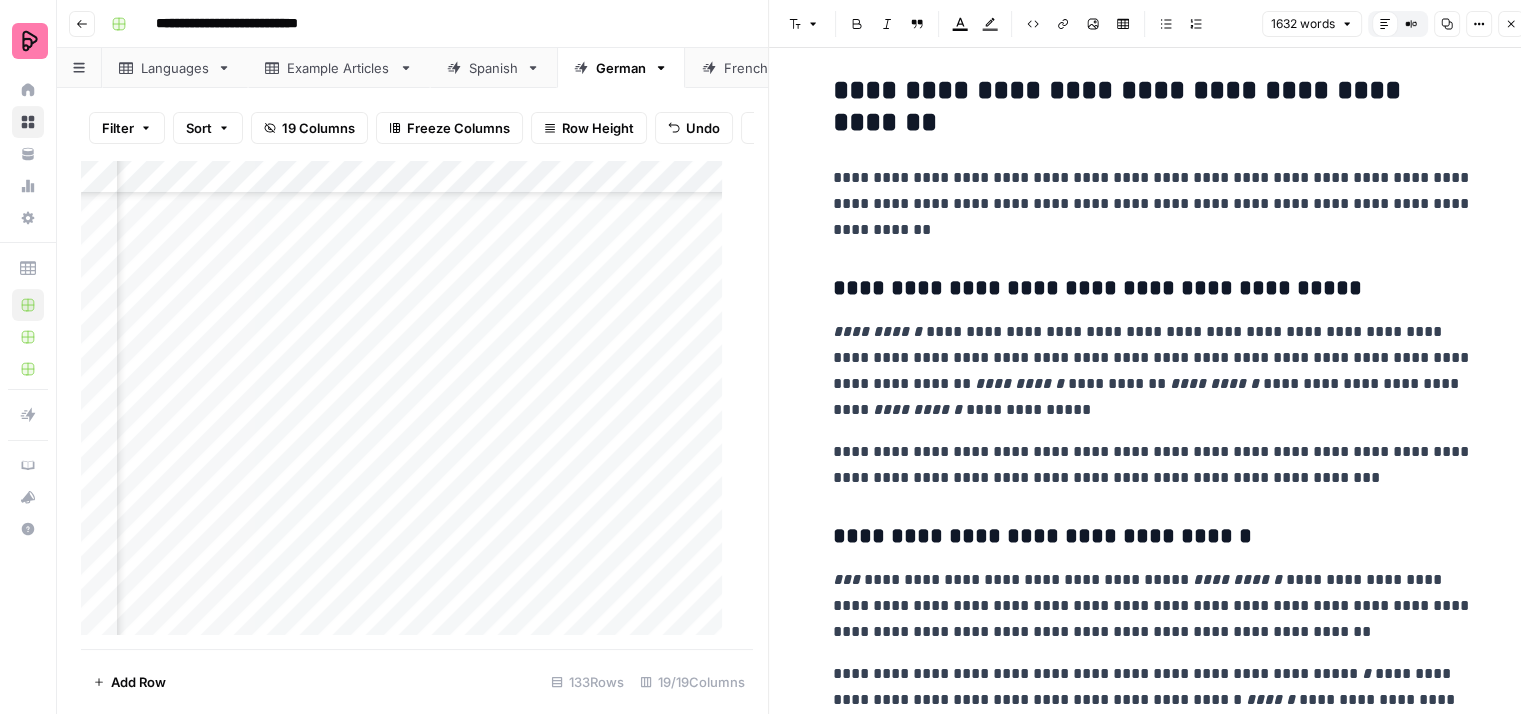 click on "**********" at bounding box center (1153, 371) 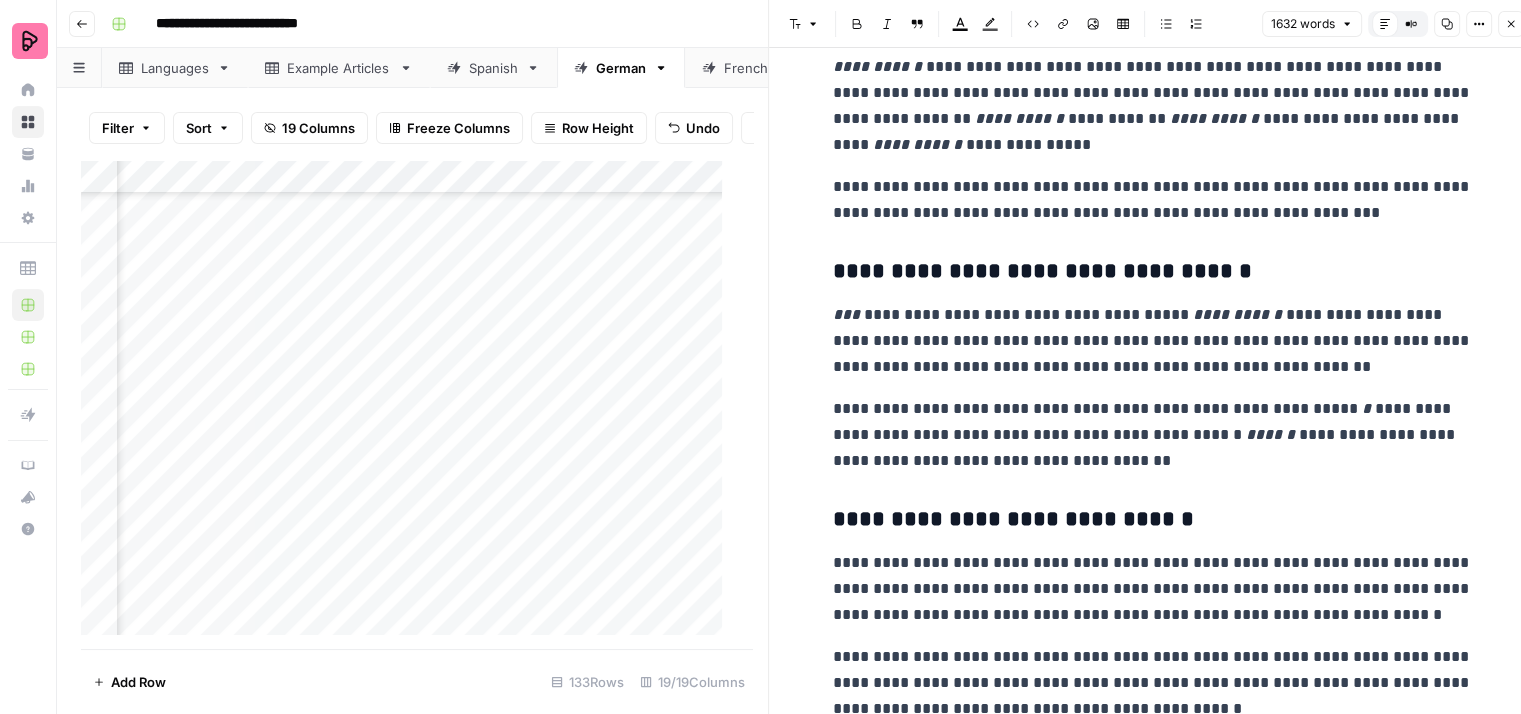 scroll, scrollTop: 4400, scrollLeft: 0, axis: vertical 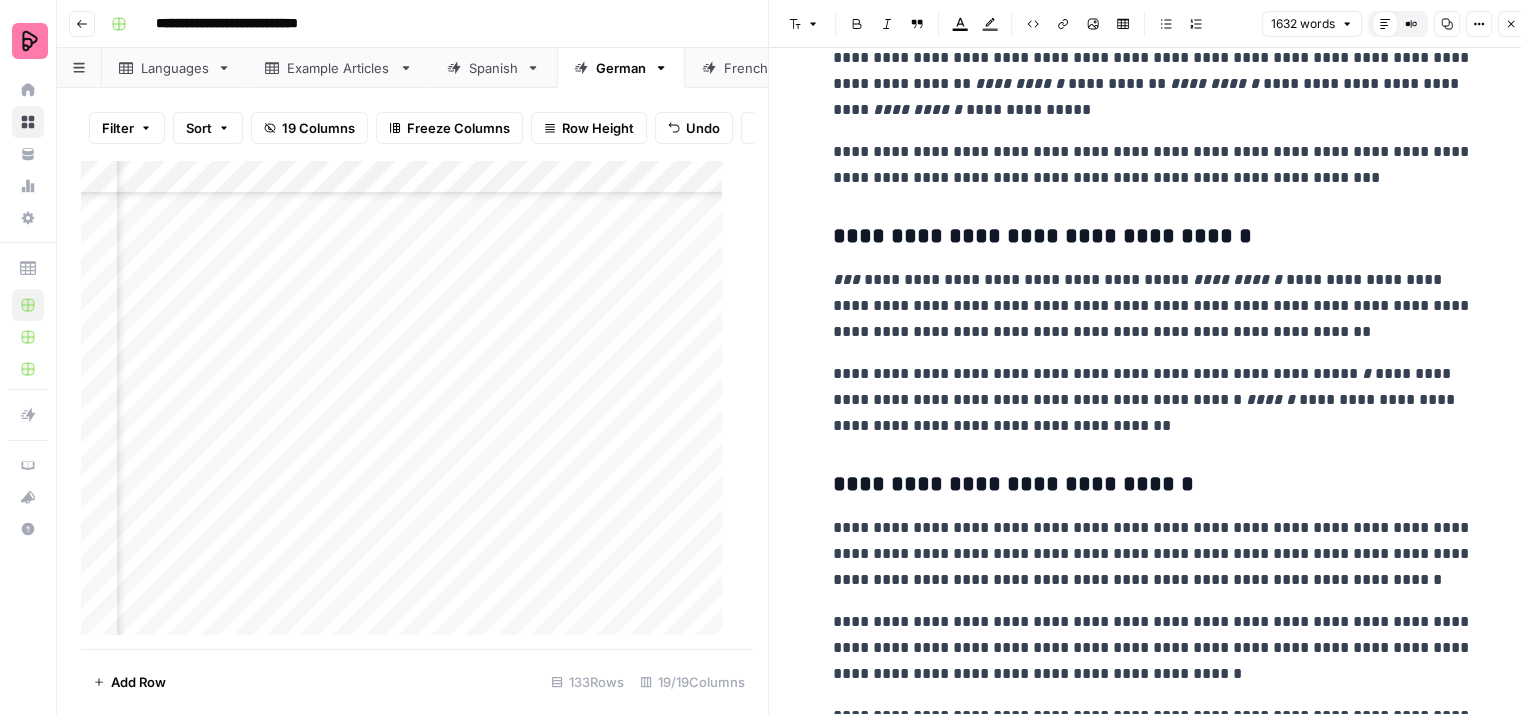 click on "**********" at bounding box center (1153, 306) 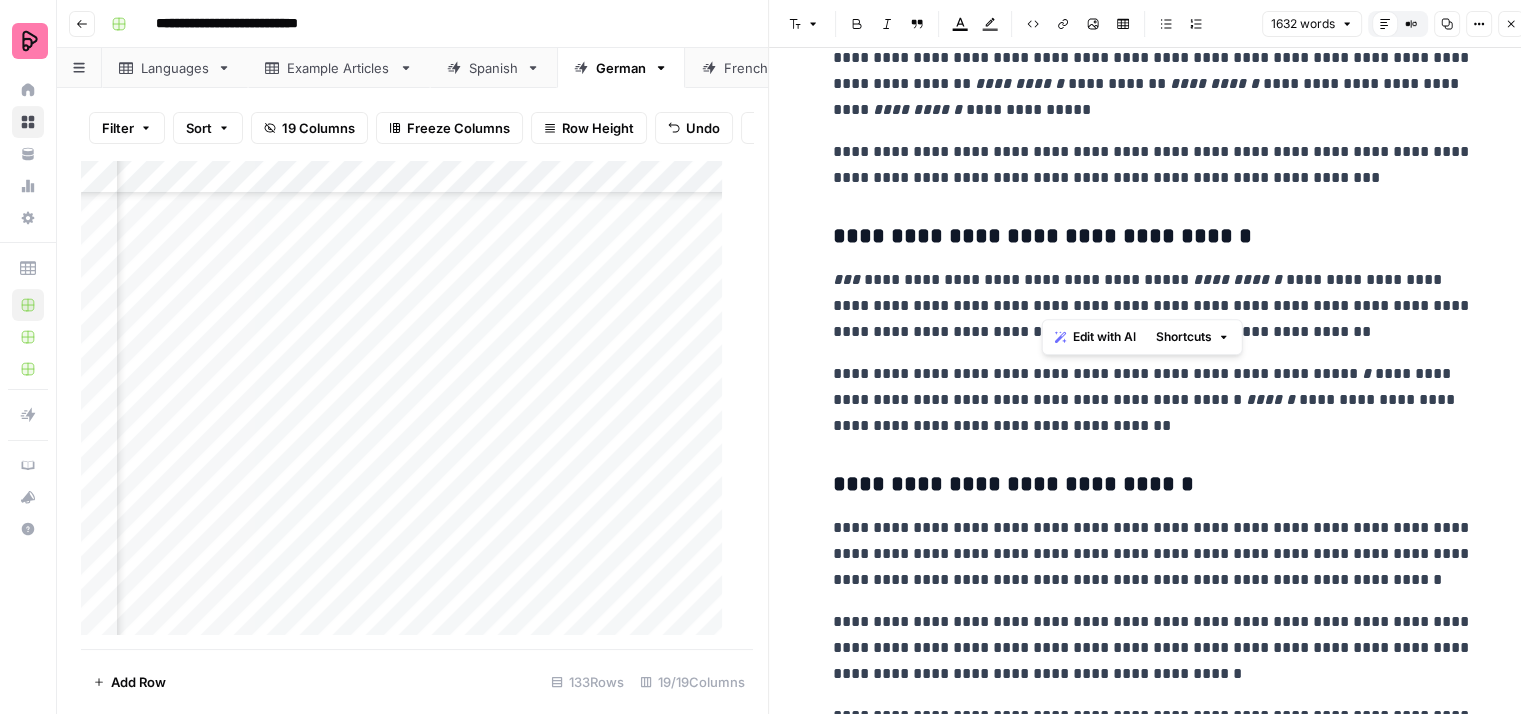 click on "**********" at bounding box center (1153, 306) 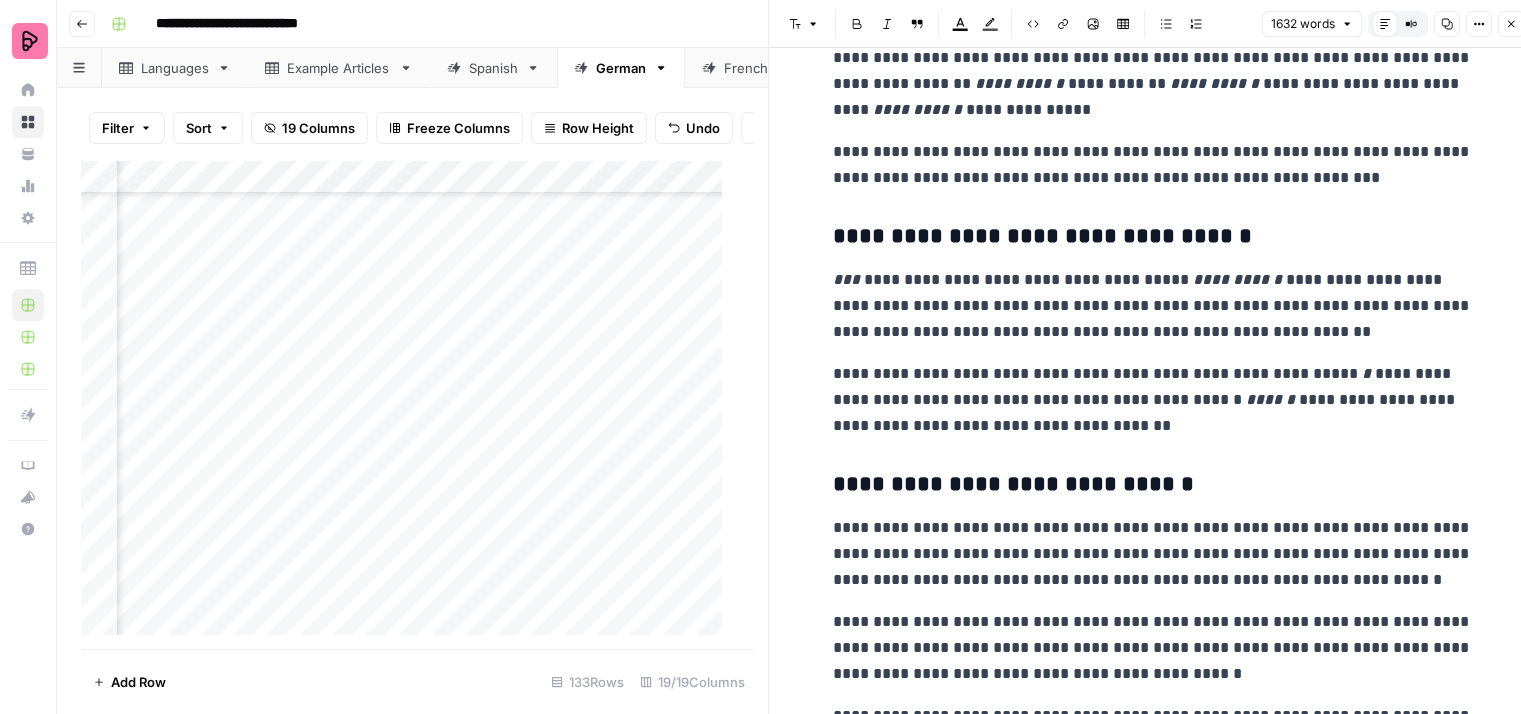 click on "**********" at bounding box center (1153, 306) 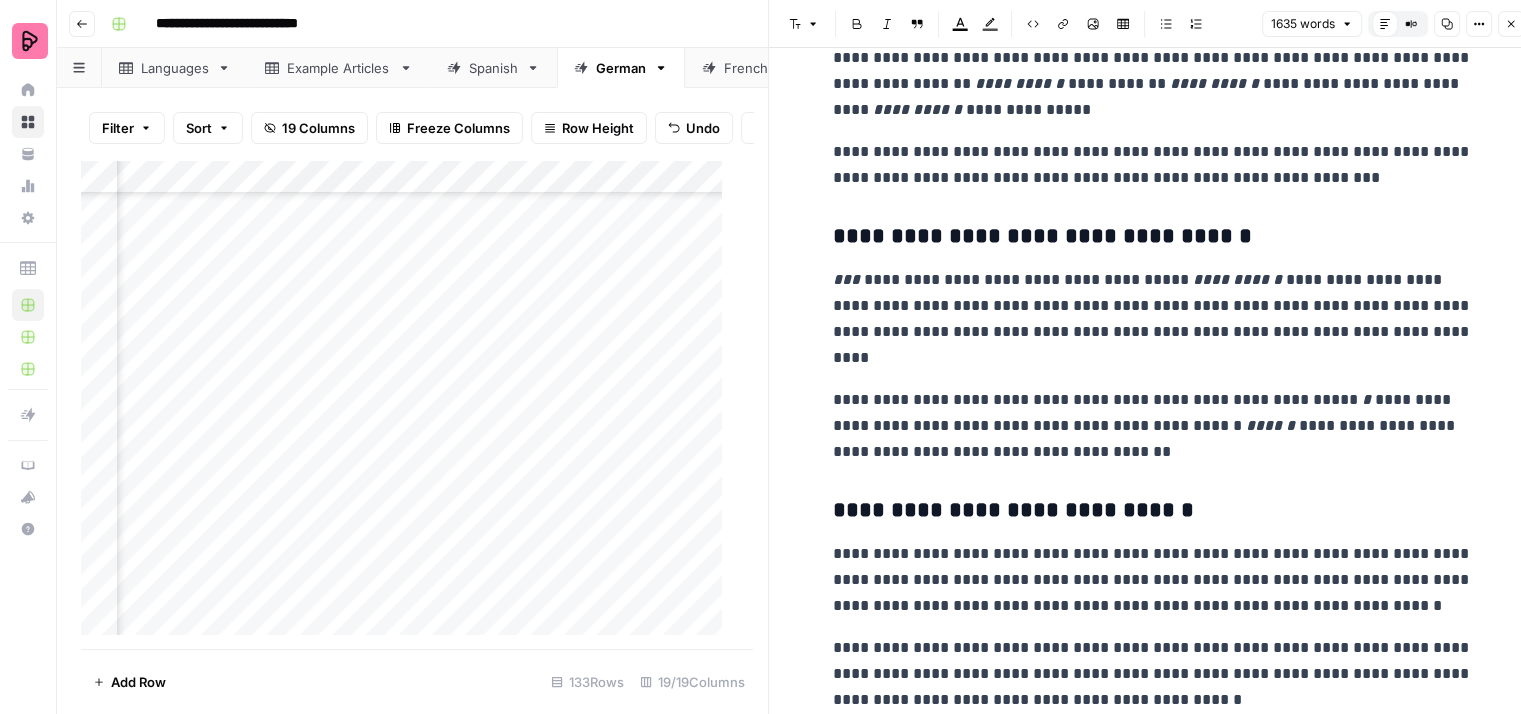 click on "**********" at bounding box center (1153, 319) 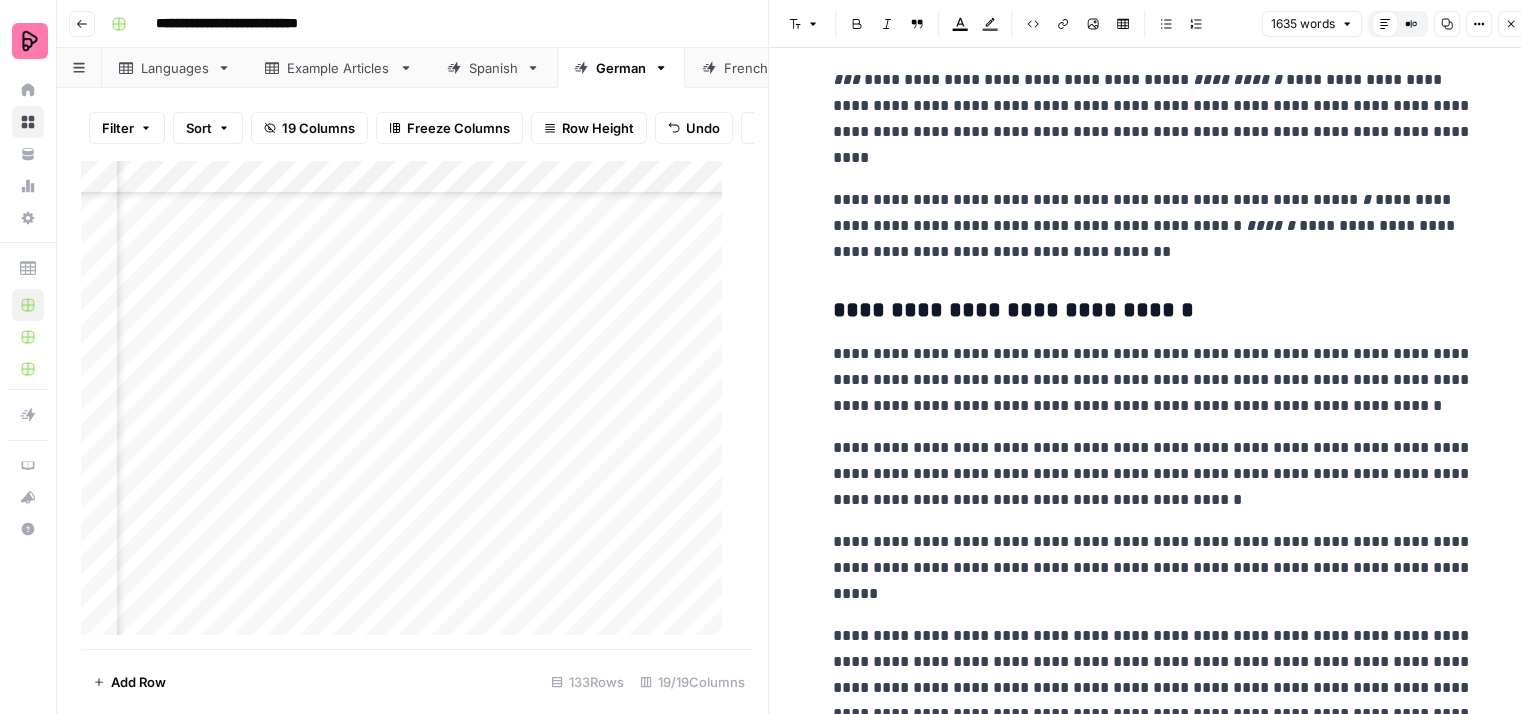 scroll, scrollTop: 4800, scrollLeft: 0, axis: vertical 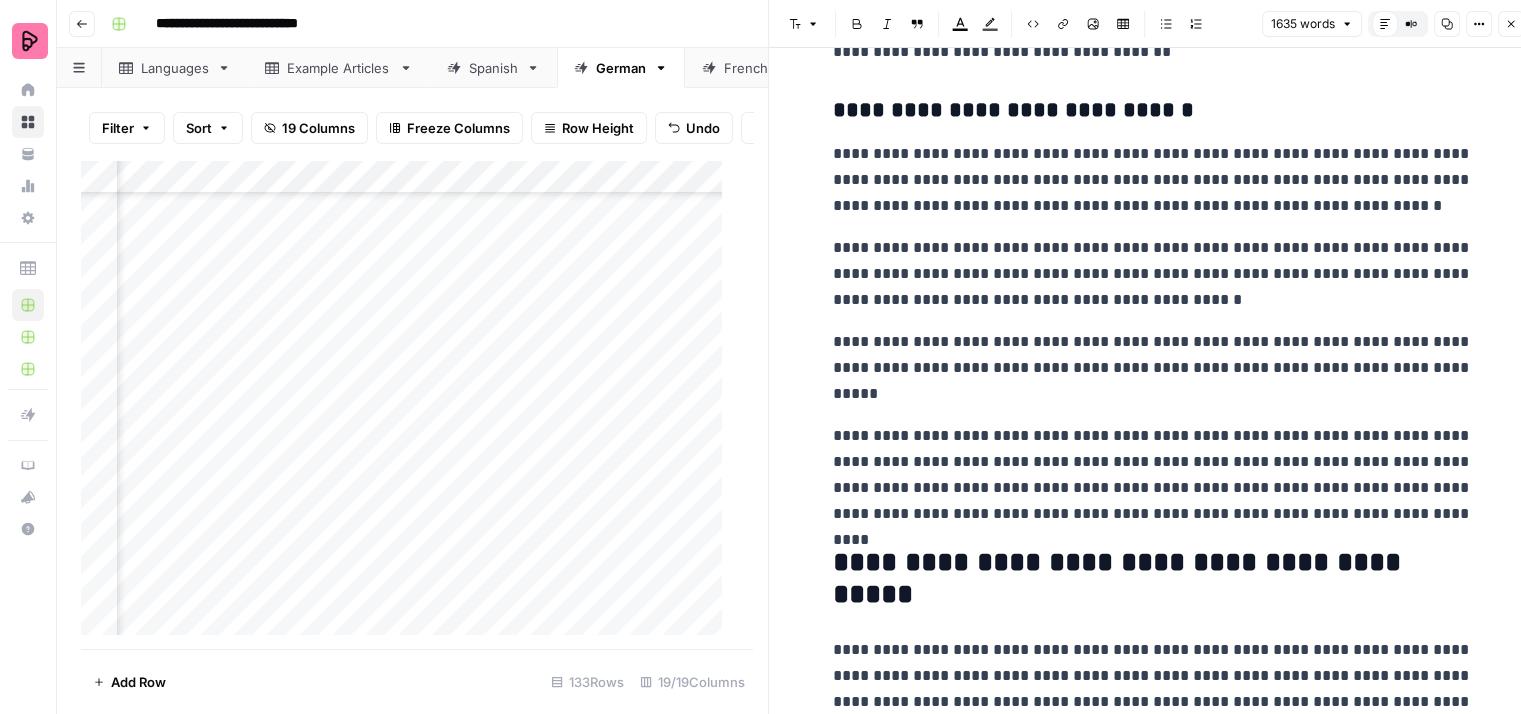 click on "**********" at bounding box center [1153, 368] 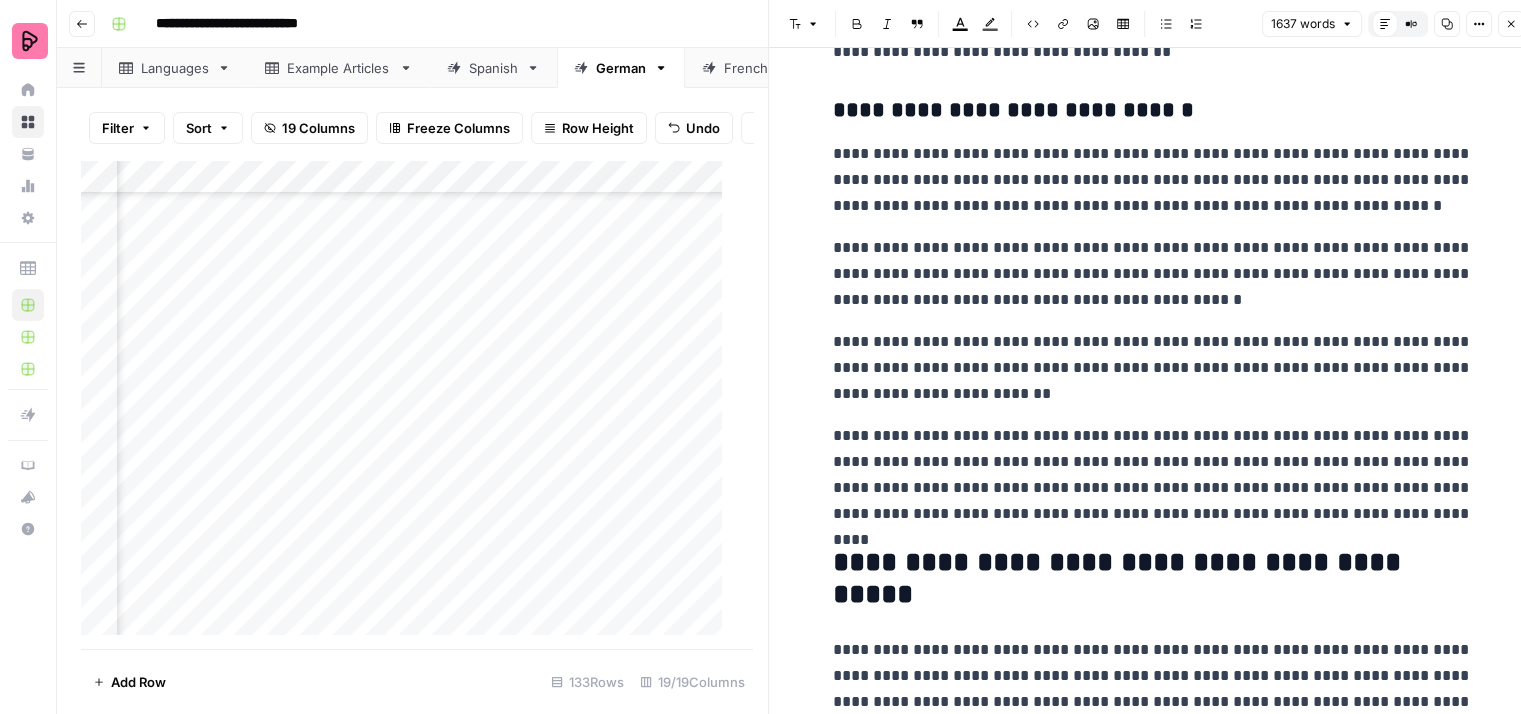 click on "**********" at bounding box center (1153, 368) 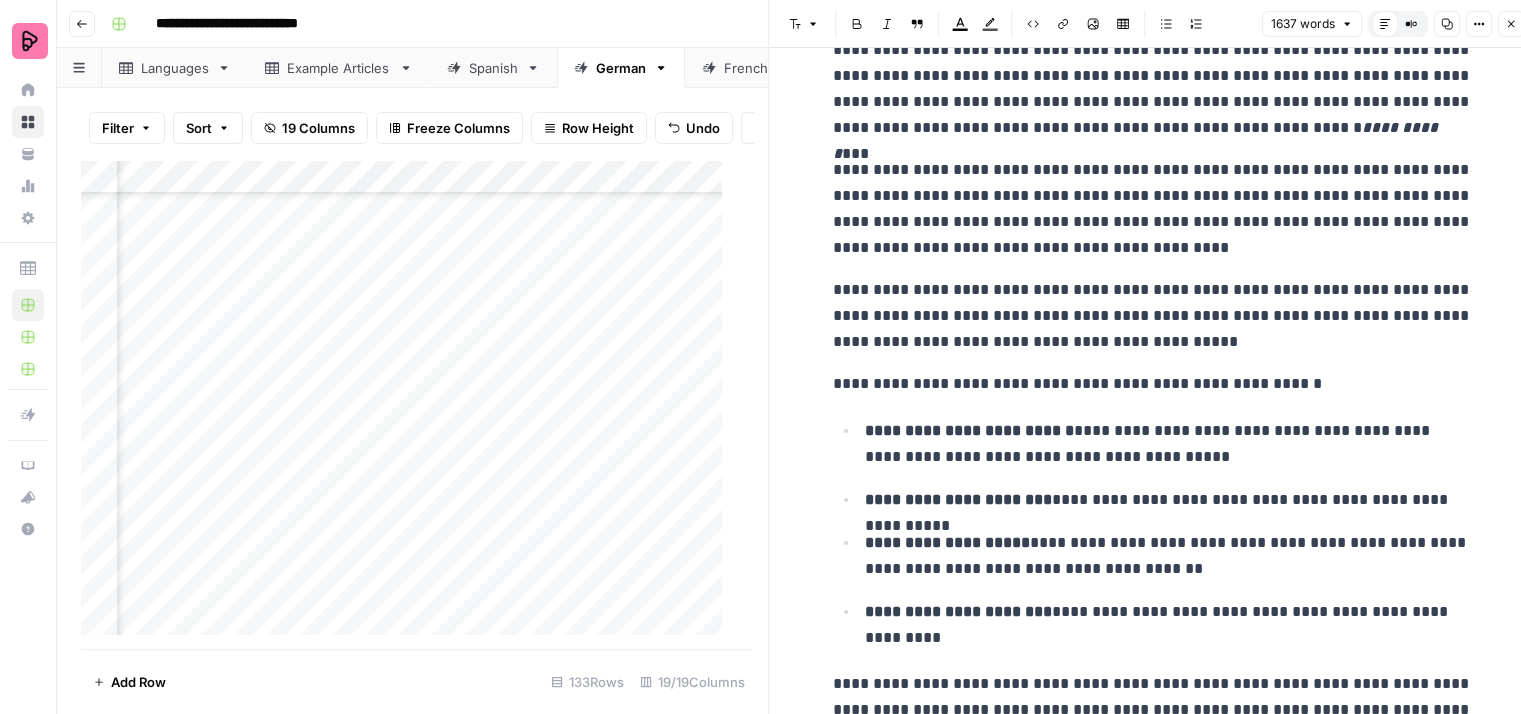 scroll, scrollTop: 5300, scrollLeft: 0, axis: vertical 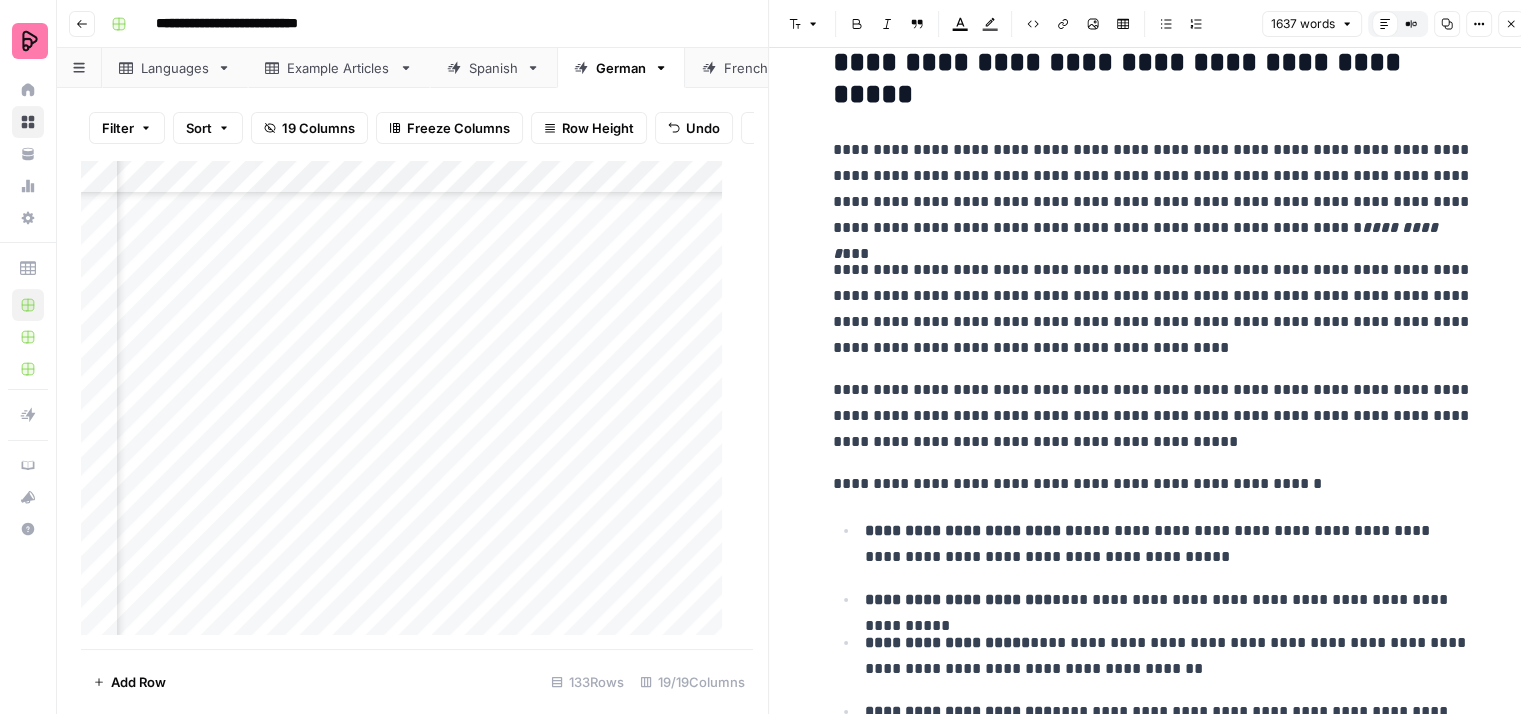 click on "**********" at bounding box center (1153, 189) 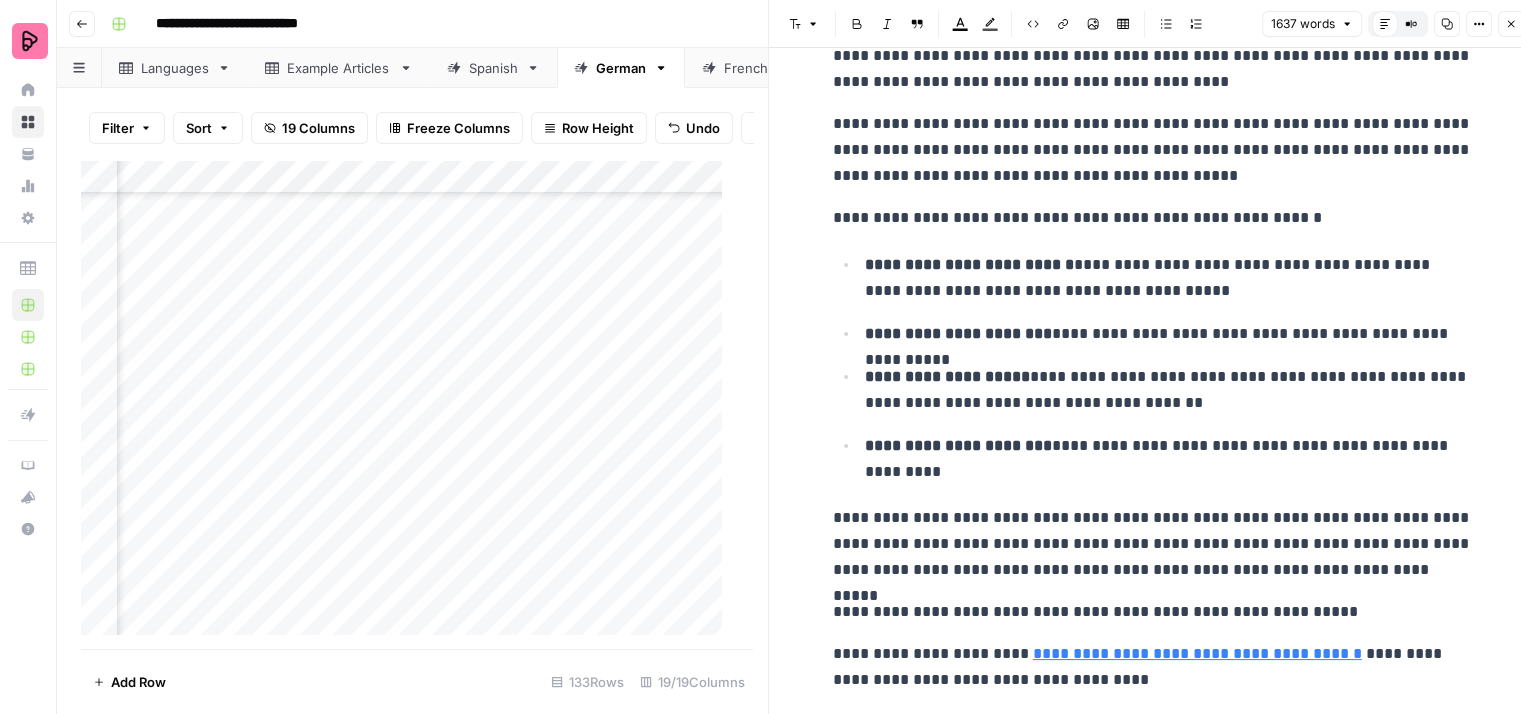scroll, scrollTop: 5600, scrollLeft: 0, axis: vertical 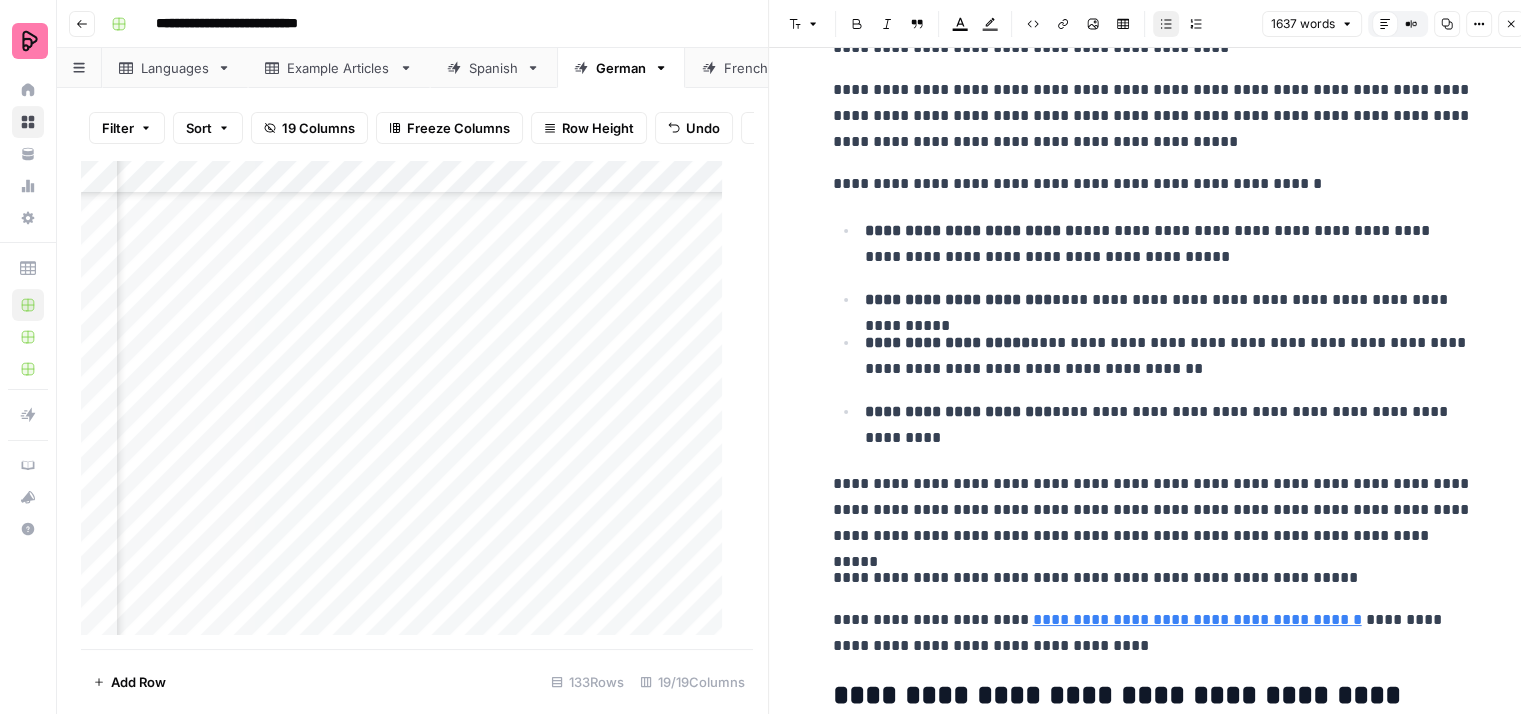 click on "**********" at bounding box center (1169, 425) 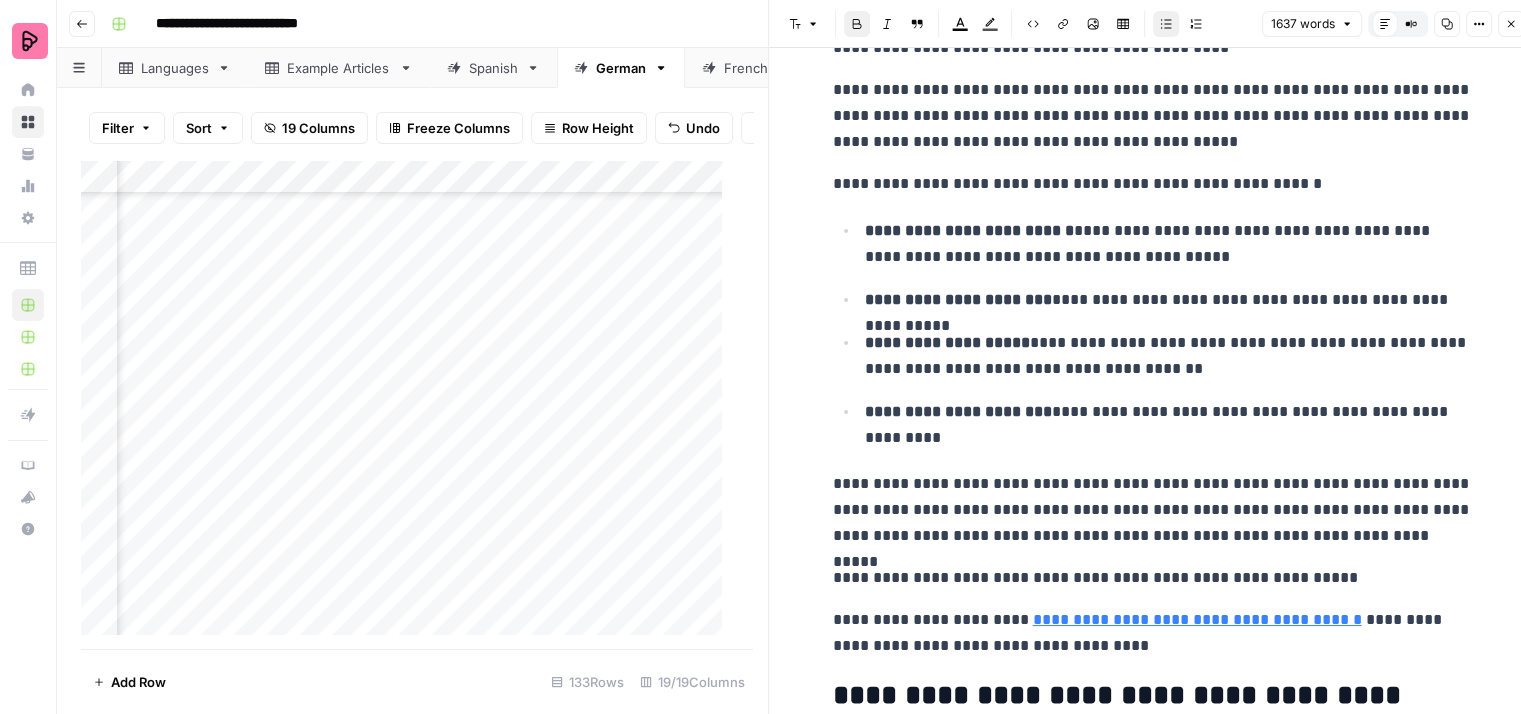 click on "**********" at bounding box center (958, 411) 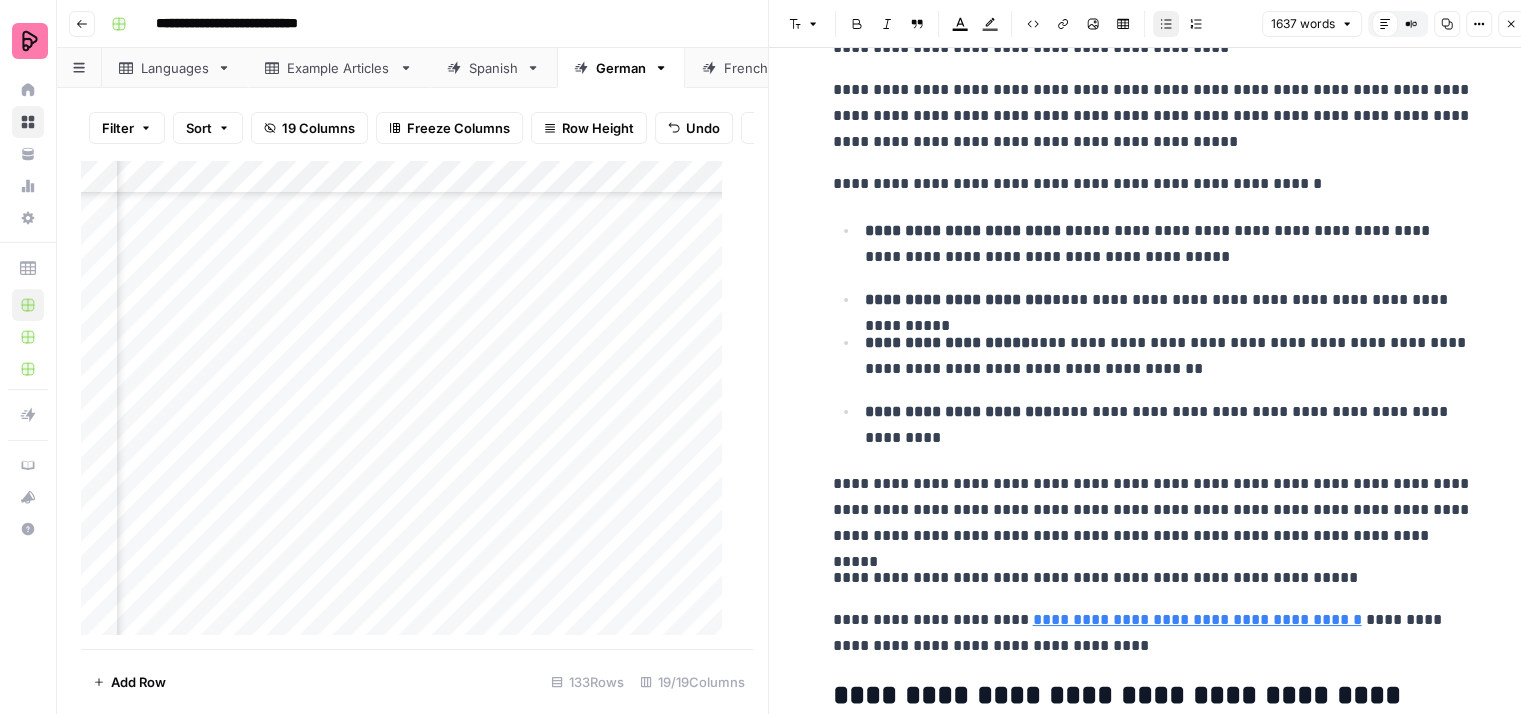 click on "**********" at bounding box center [1169, 425] 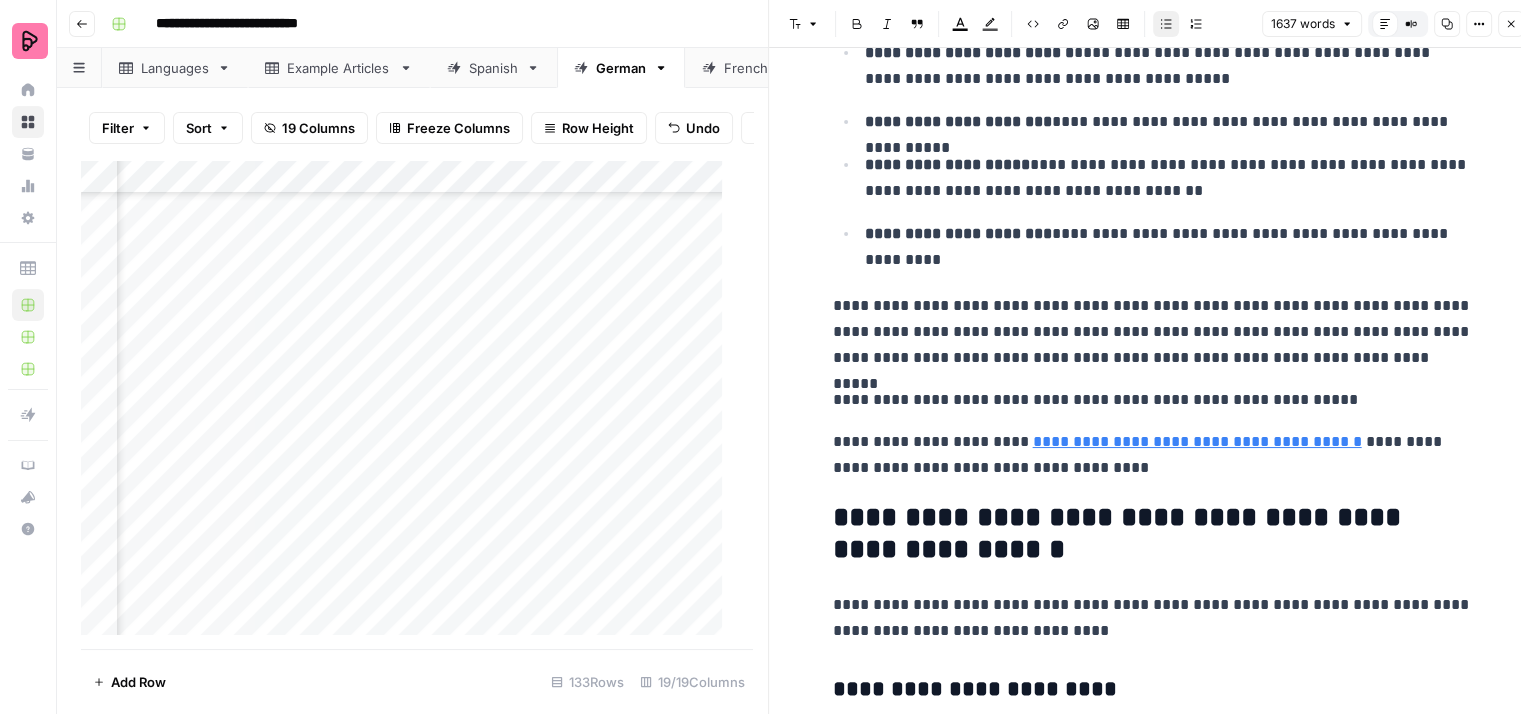 scroll, scrollTop: 5800, scrollLeft: 0, axis: vertical 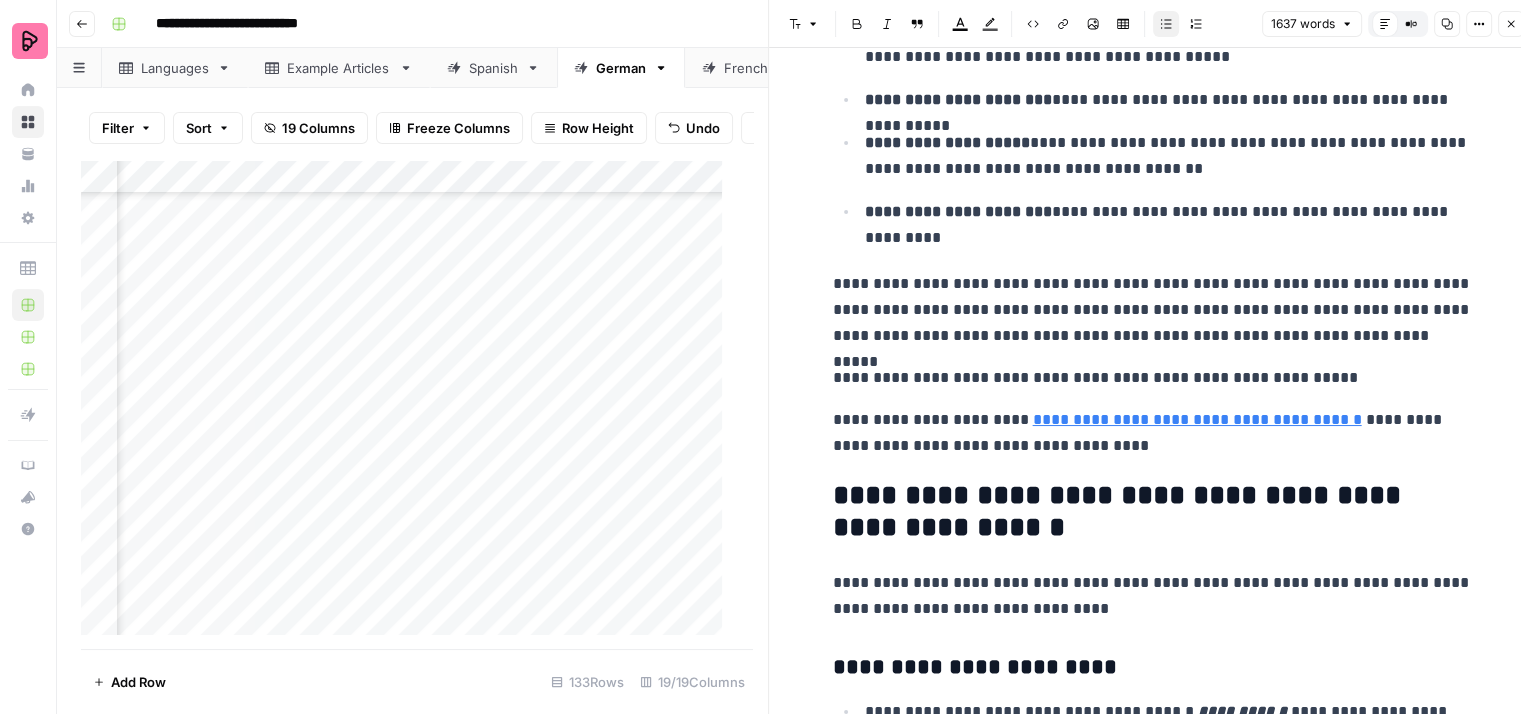 click on "**********" at bounding box center (1153, -2026) 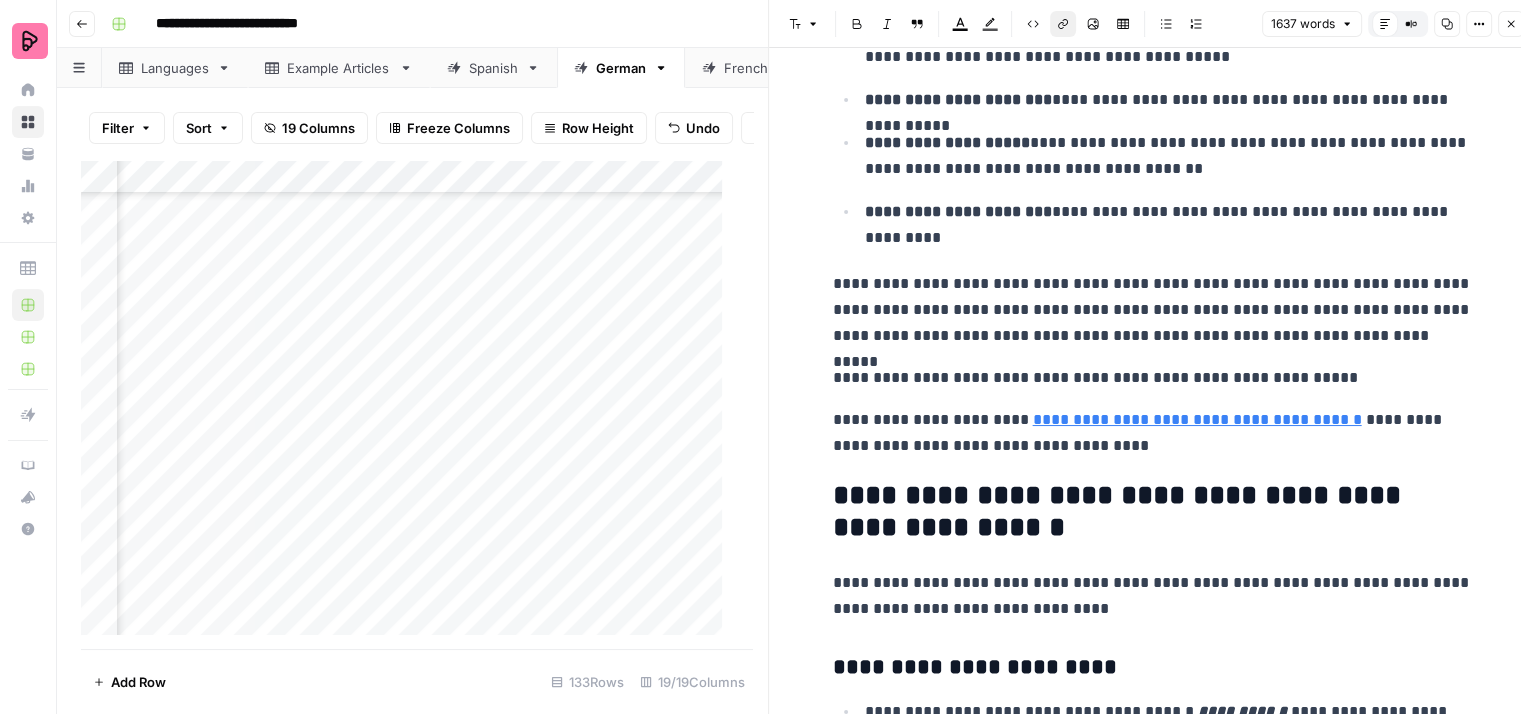 click on "**********" at bounding box center (1197, 419) 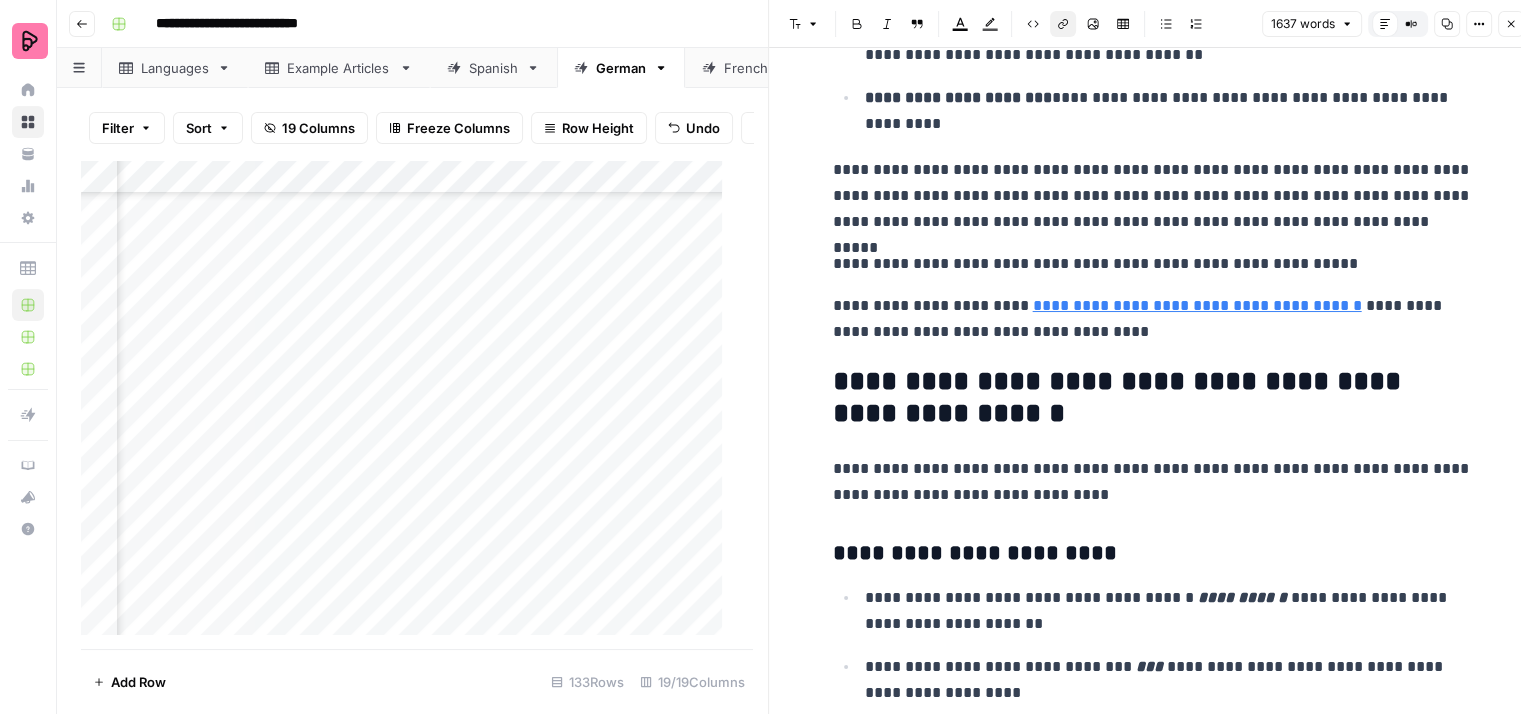 scroll, scrollTop: 6000, scrollLeft: 0, axis: vertical 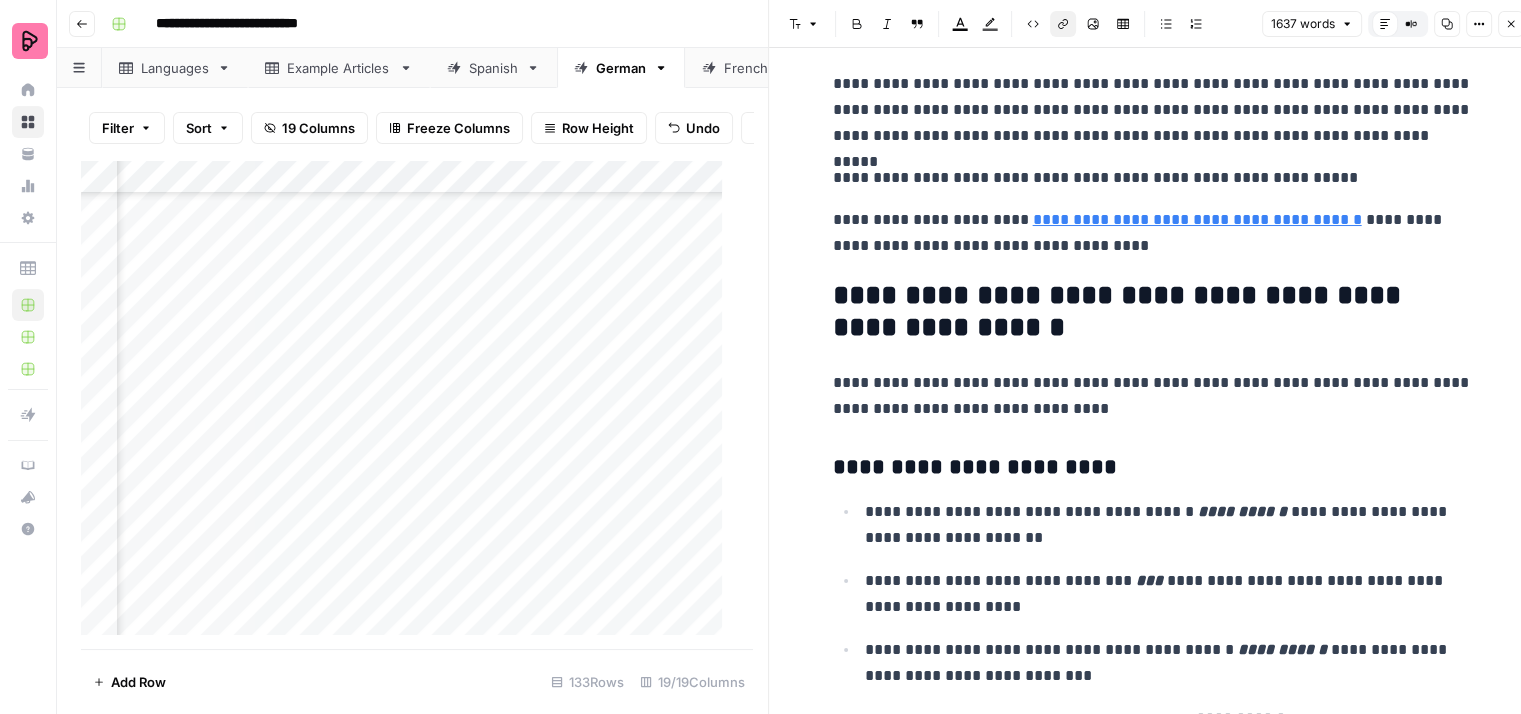 click on "**********" at bounding box center (1153, 396) 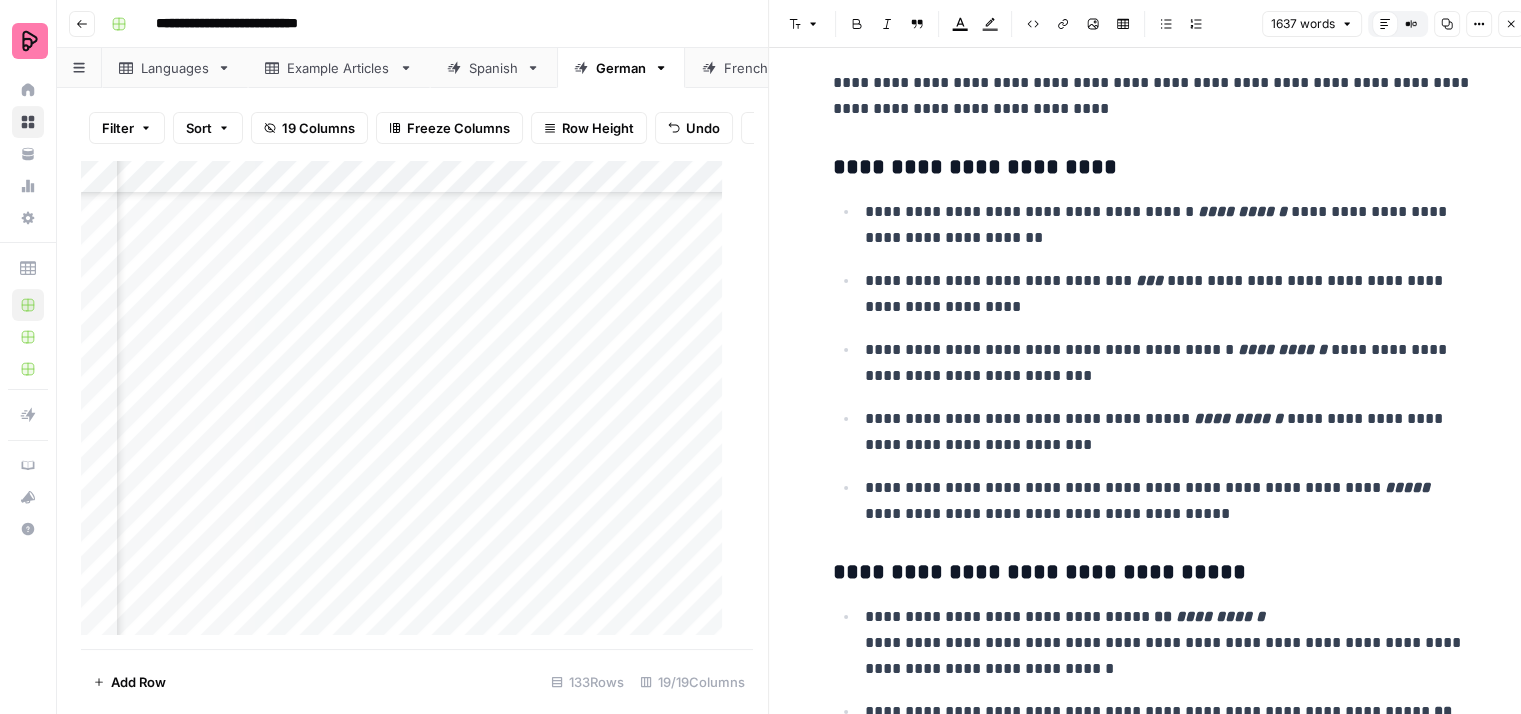 scroll, scrollTop: 6400, scrollLeft: 0, axis: vertical 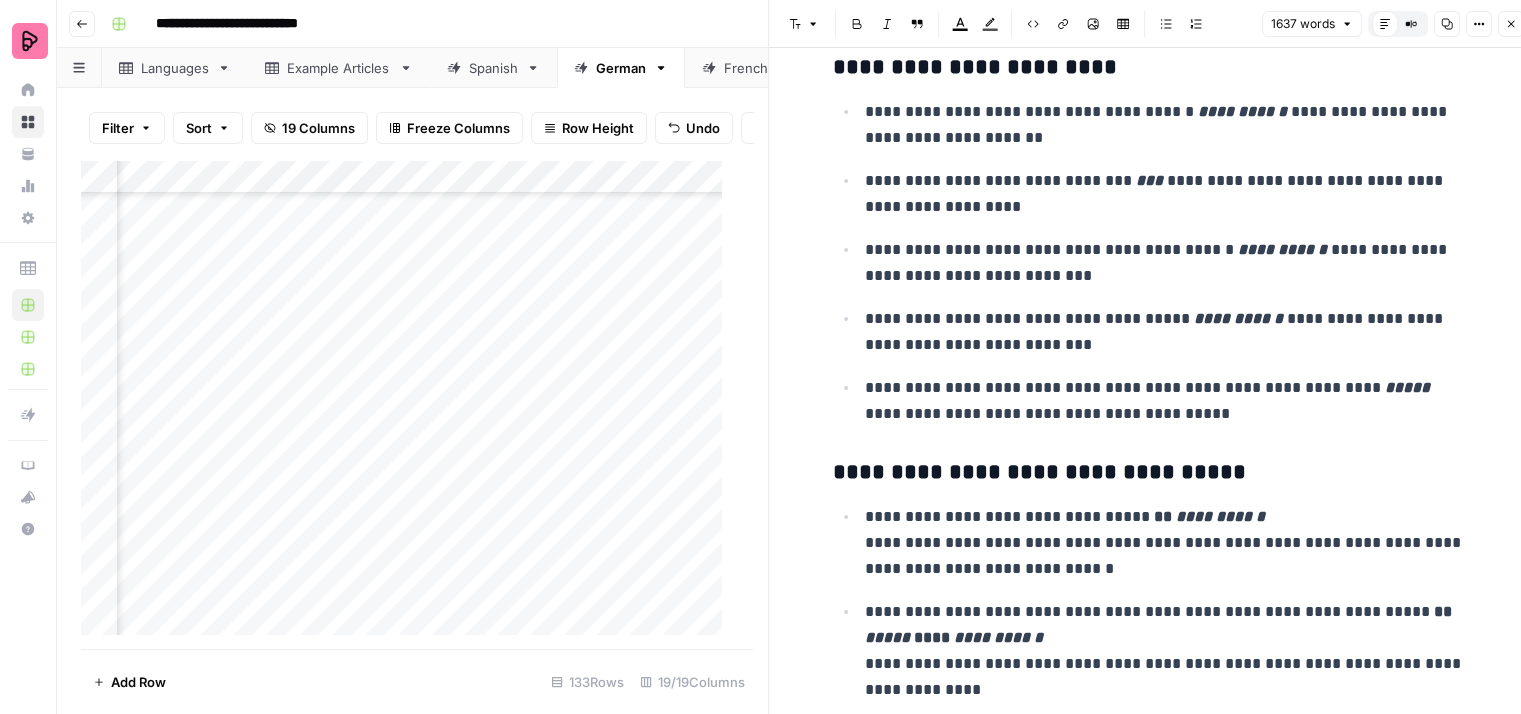 click on "**********" at bounding box center (1169, 263) 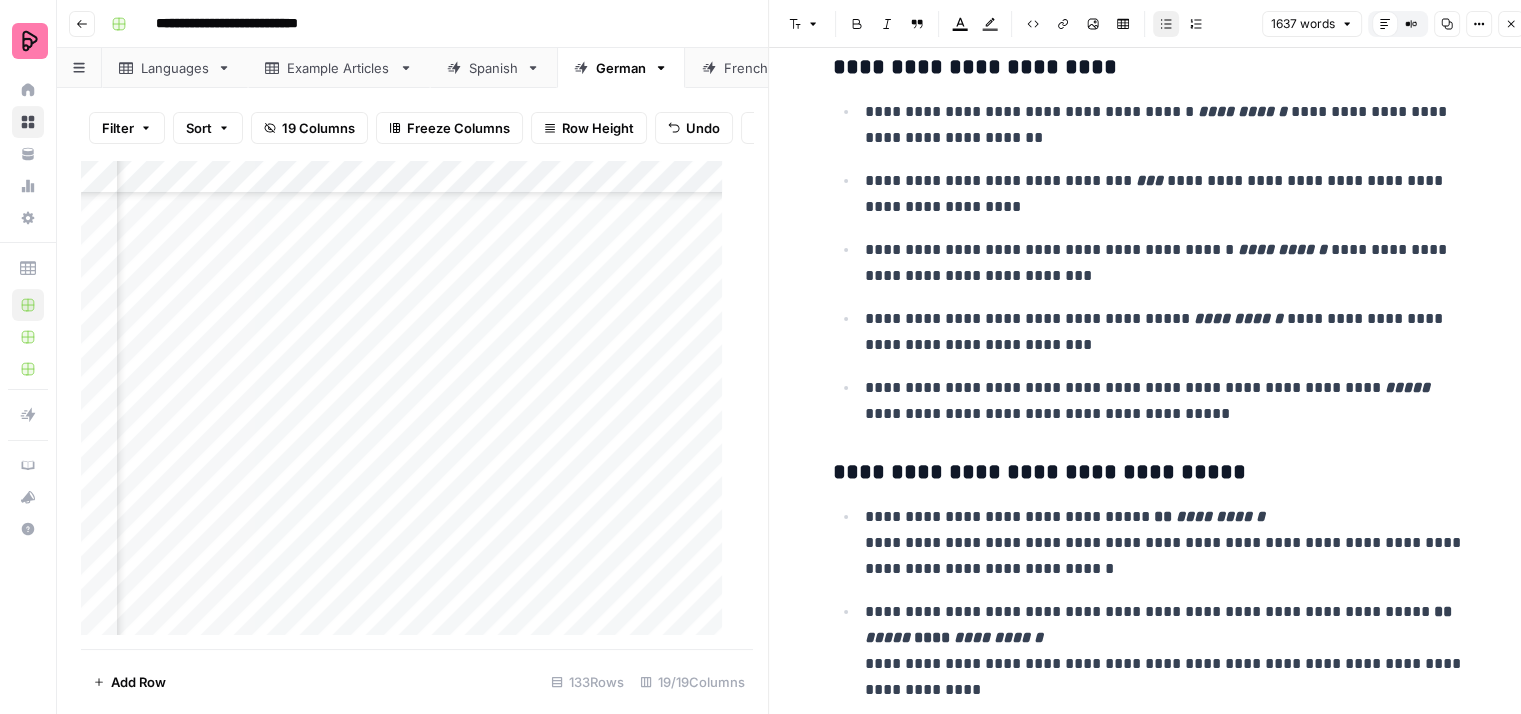 click on "**********" at bounding box center [1169, 332] 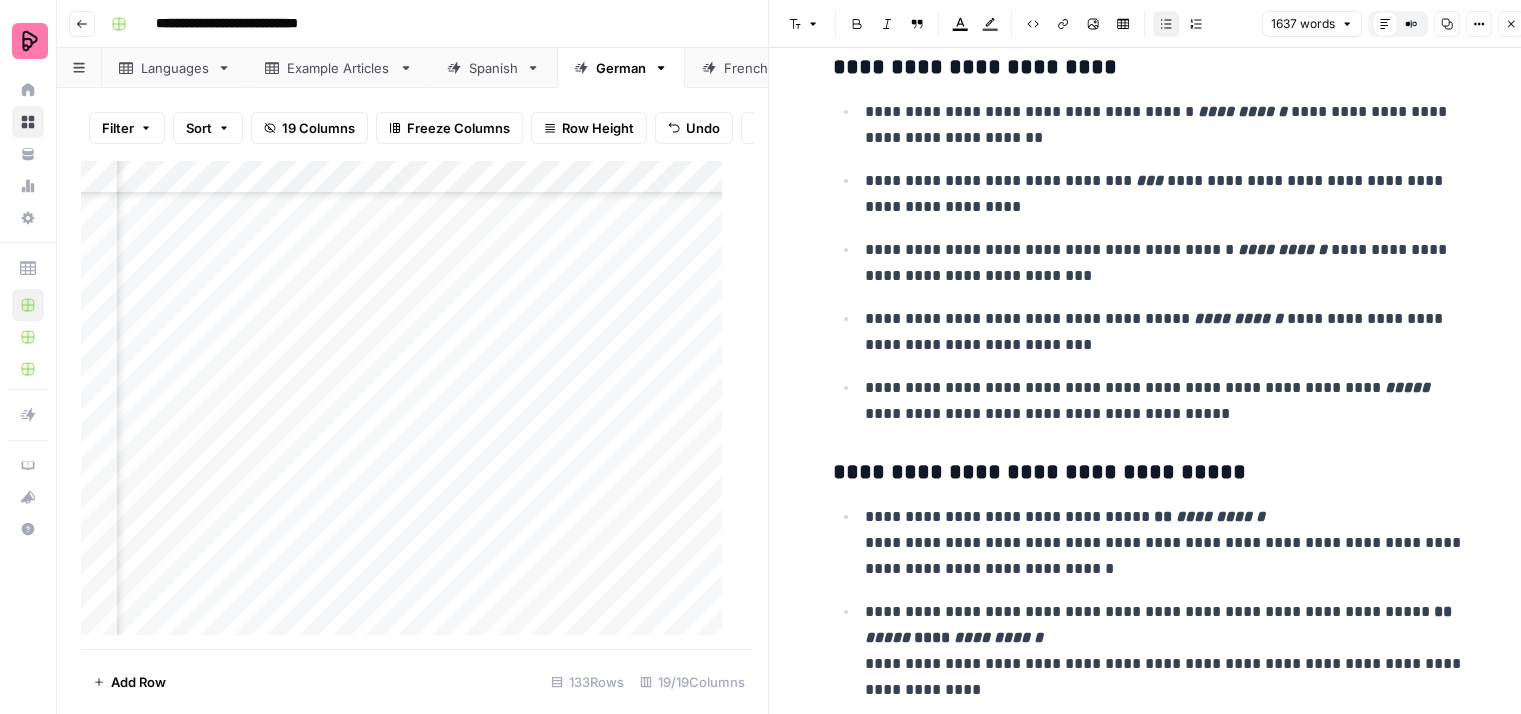 click on "**********" at bounding box center (1169, 401) 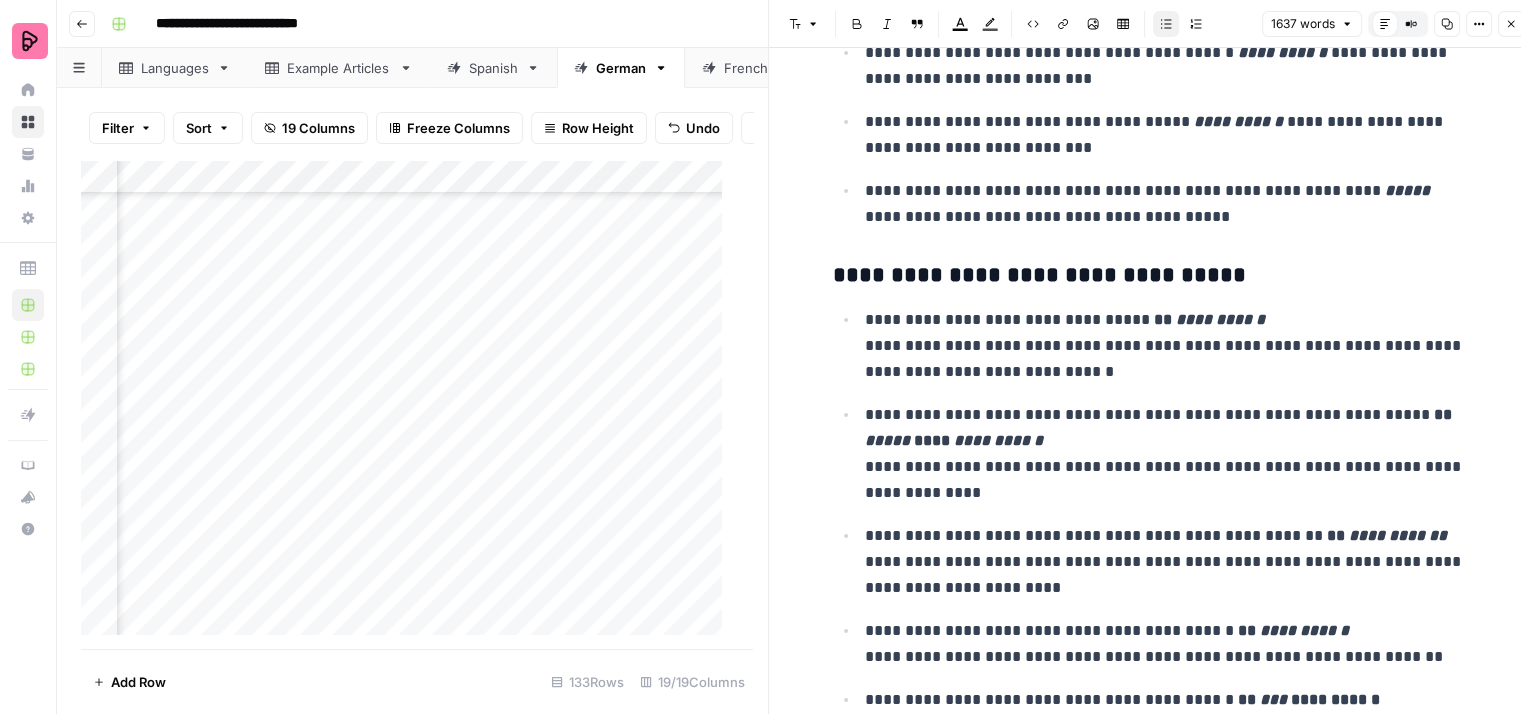 scroll, scrollTop: 6600, scrollLeft: 0, axis: vertical 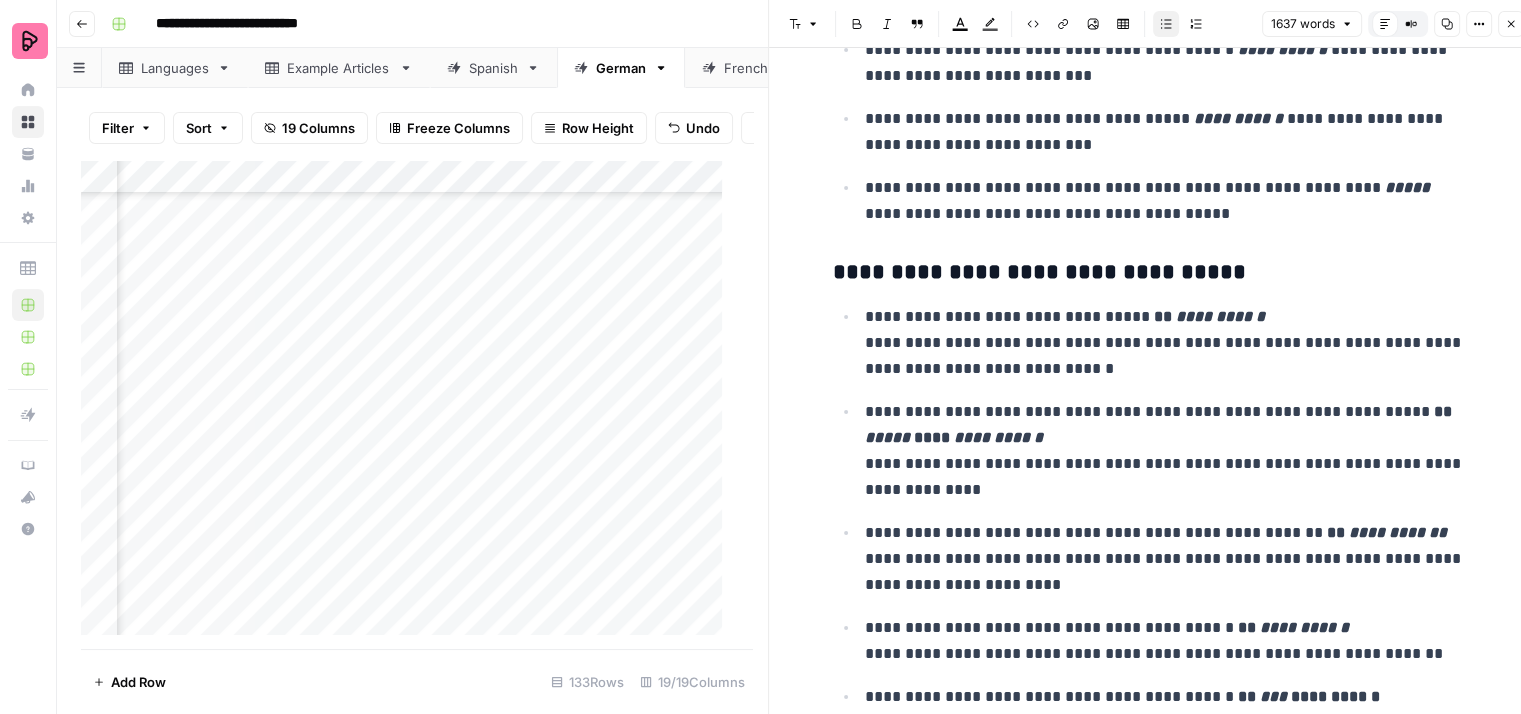 click on "**********" at bounding box center [1169, 343] 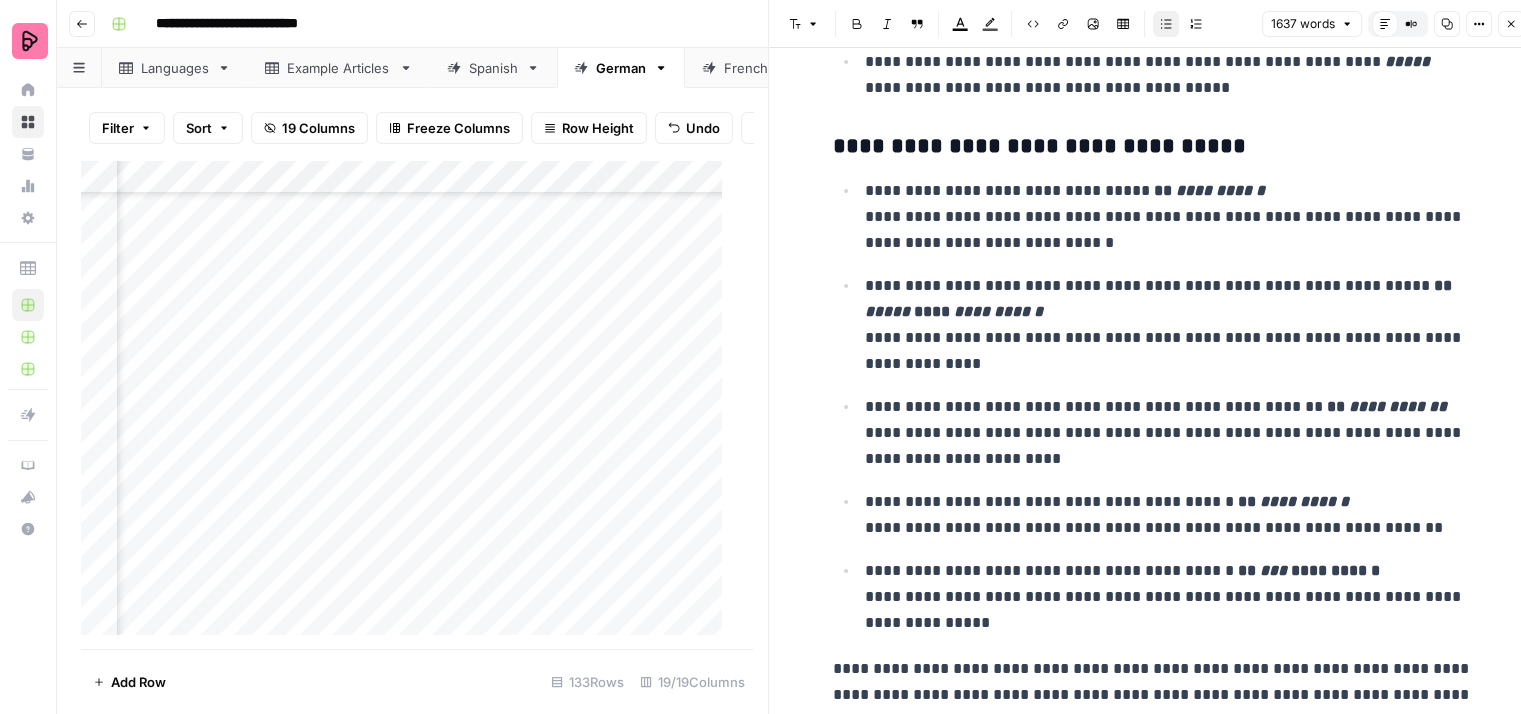 scroll, scrollTop: 6728, scrollLeft: 0, axis: vertical 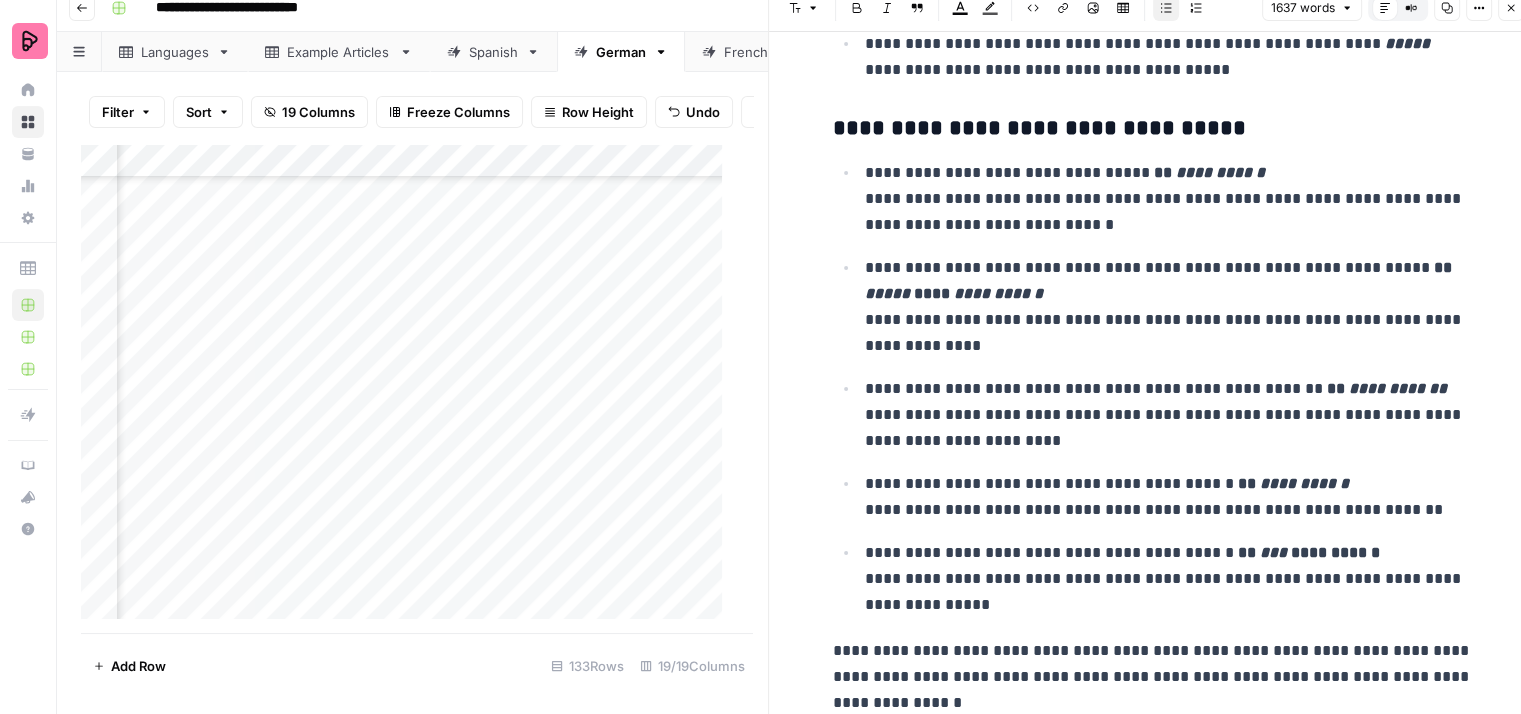 click on "**********" at bounding box center (1153, 677) 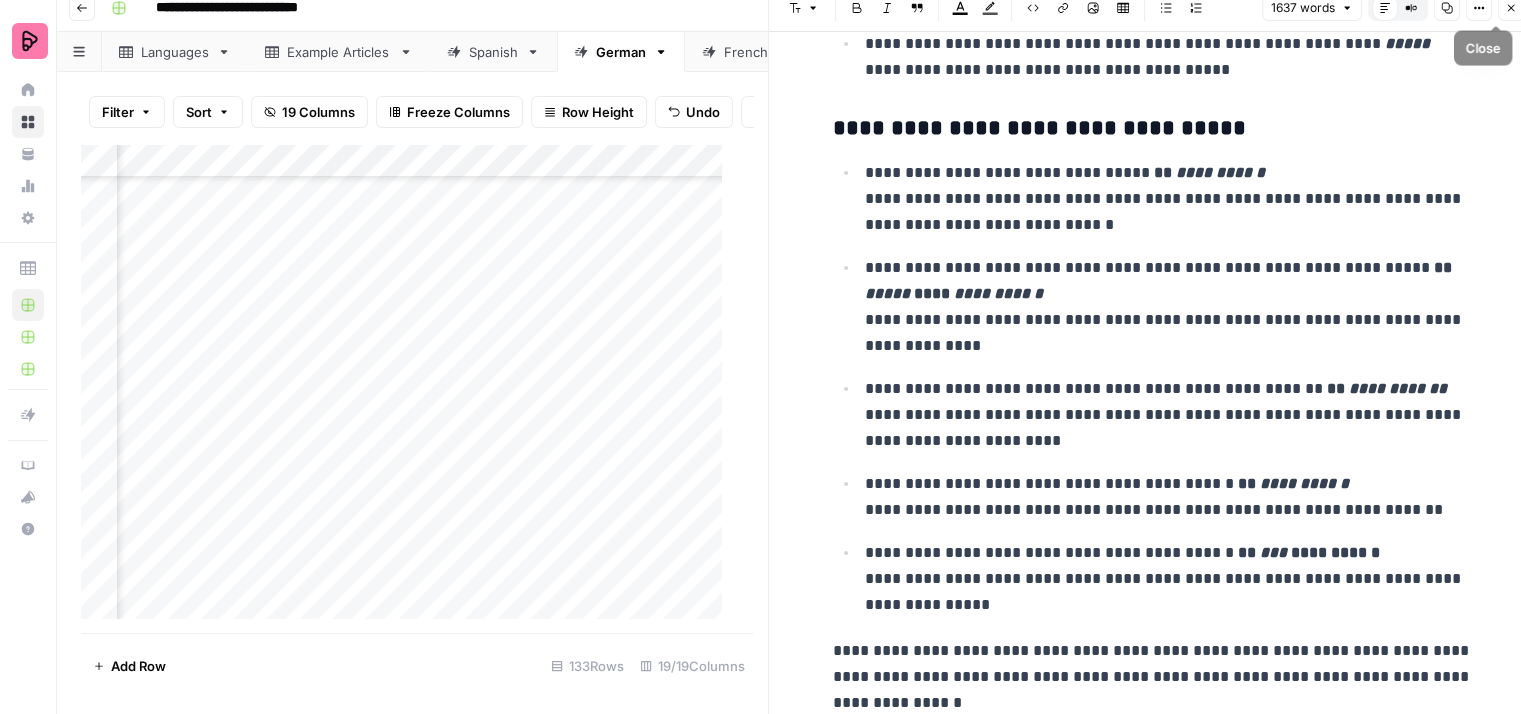 click 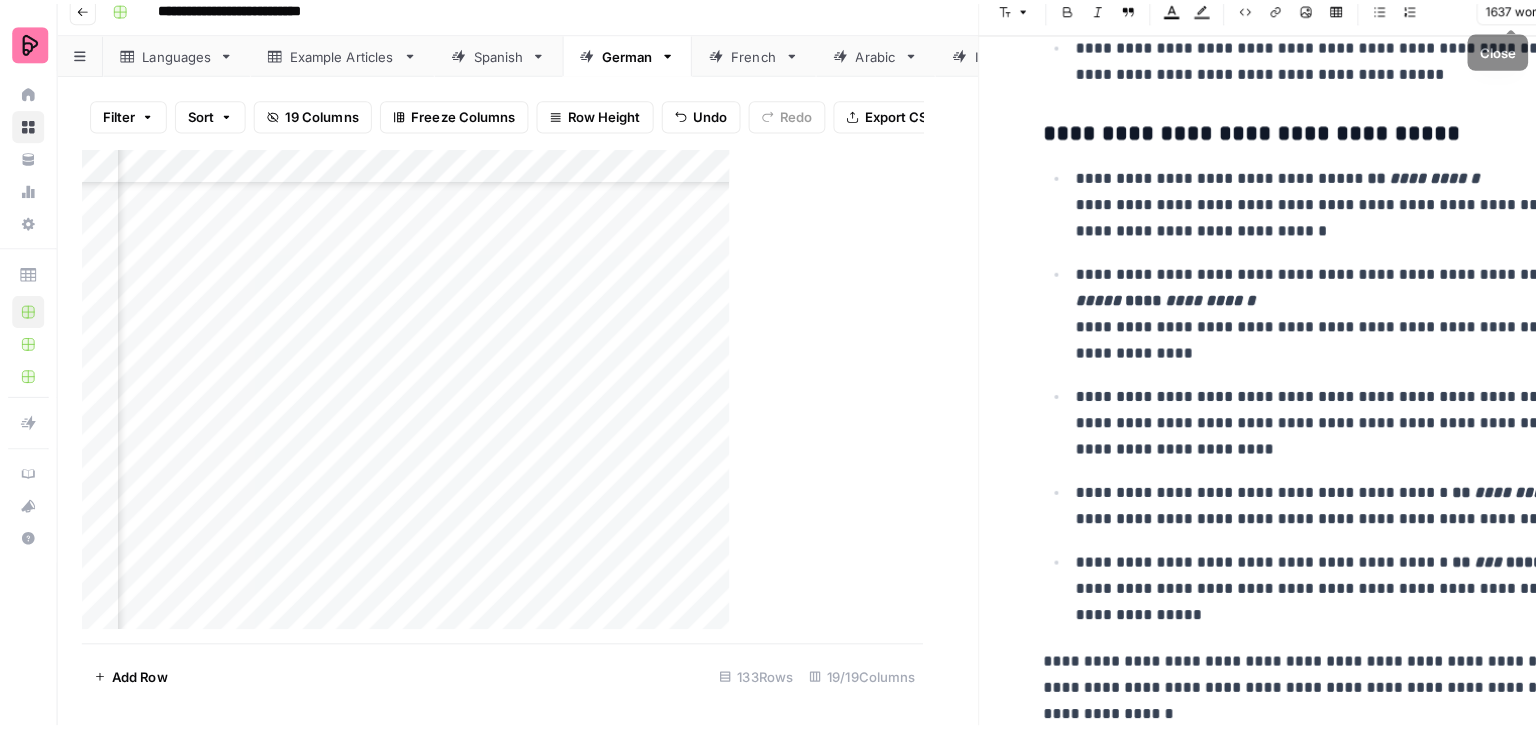 scroll, scrollTop: 0, scrollLeft: 0, axis: both 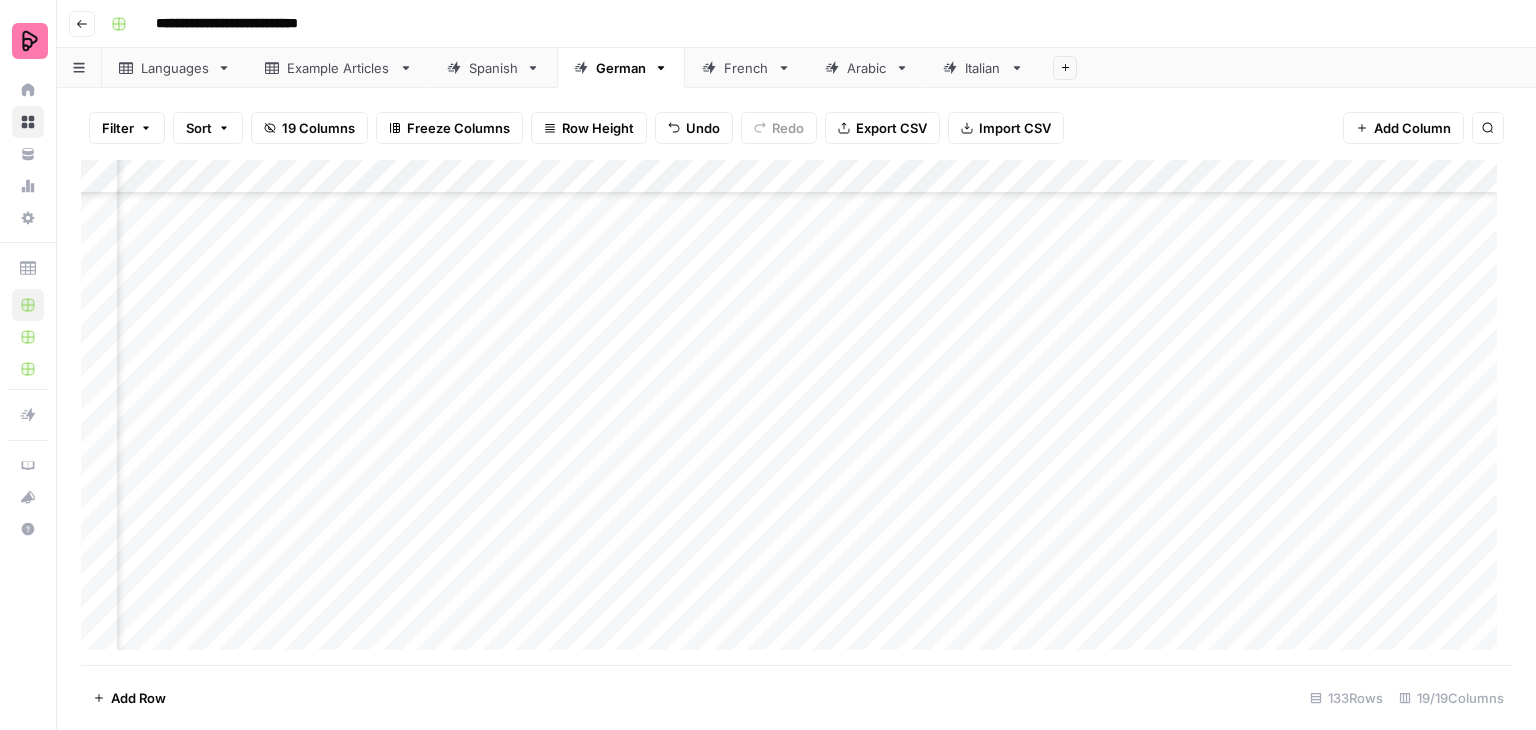 click on "Add Column" at bounding box center [796, 412] 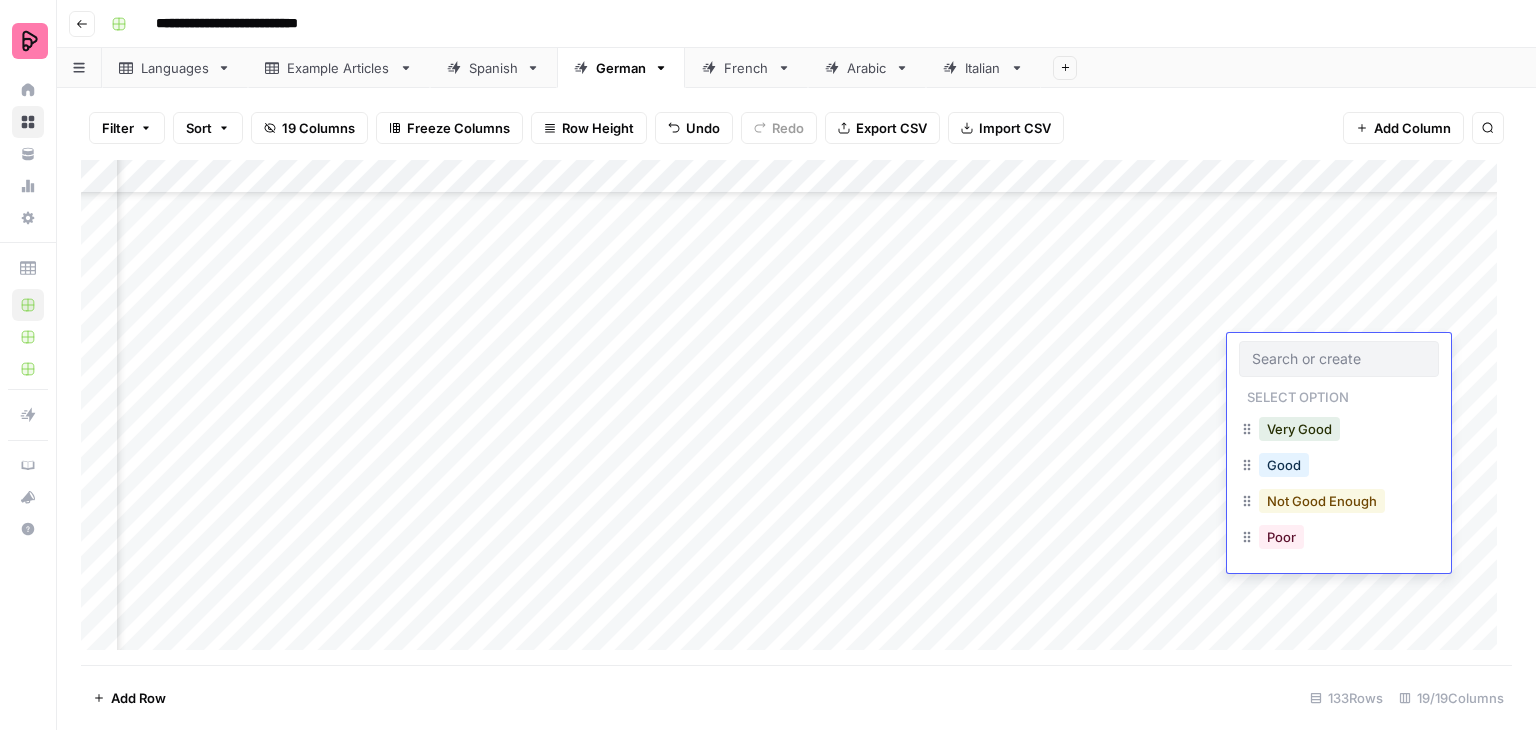 click on "Not Good Enough" at bounding box center (1322, 501) 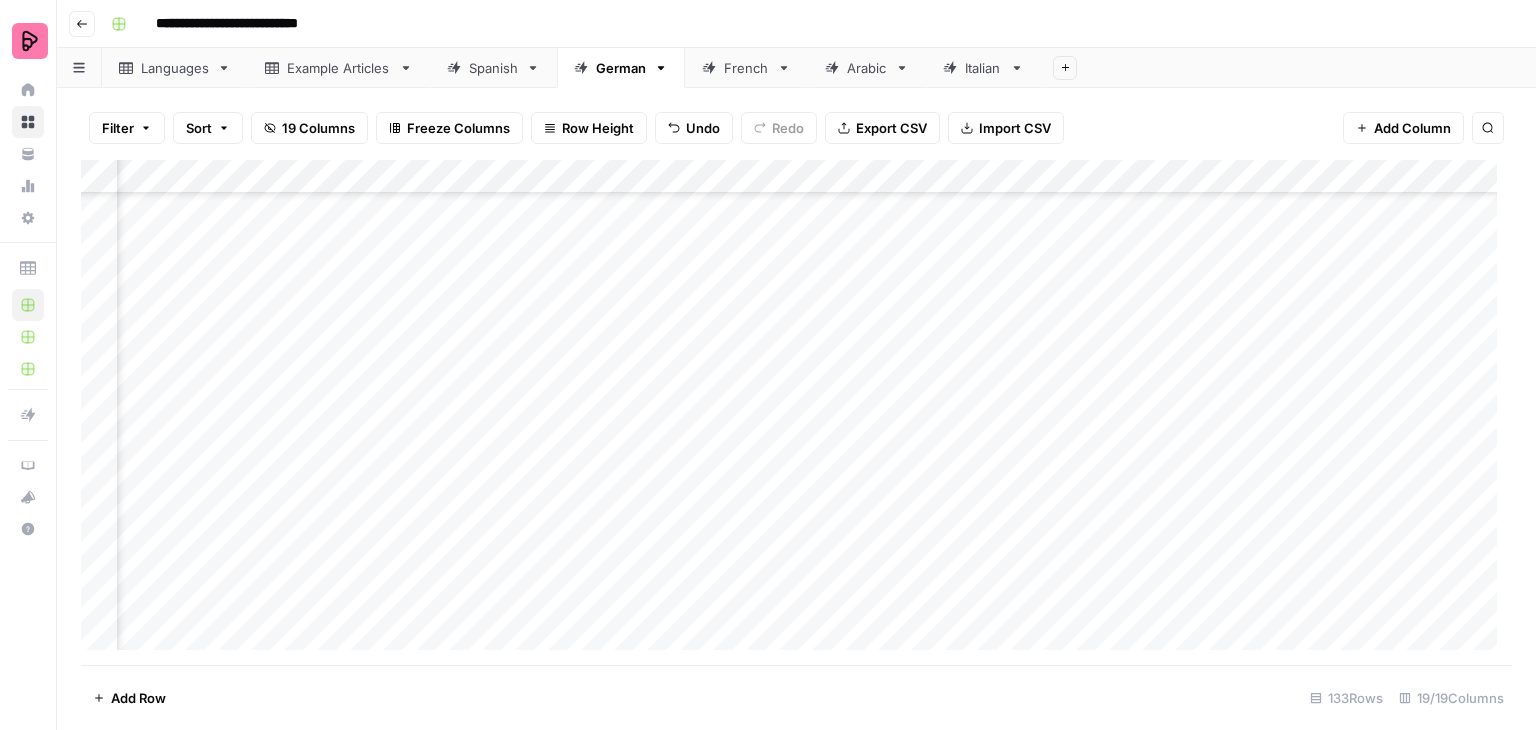 click on "Add Column" at bounding box center (796, 412) 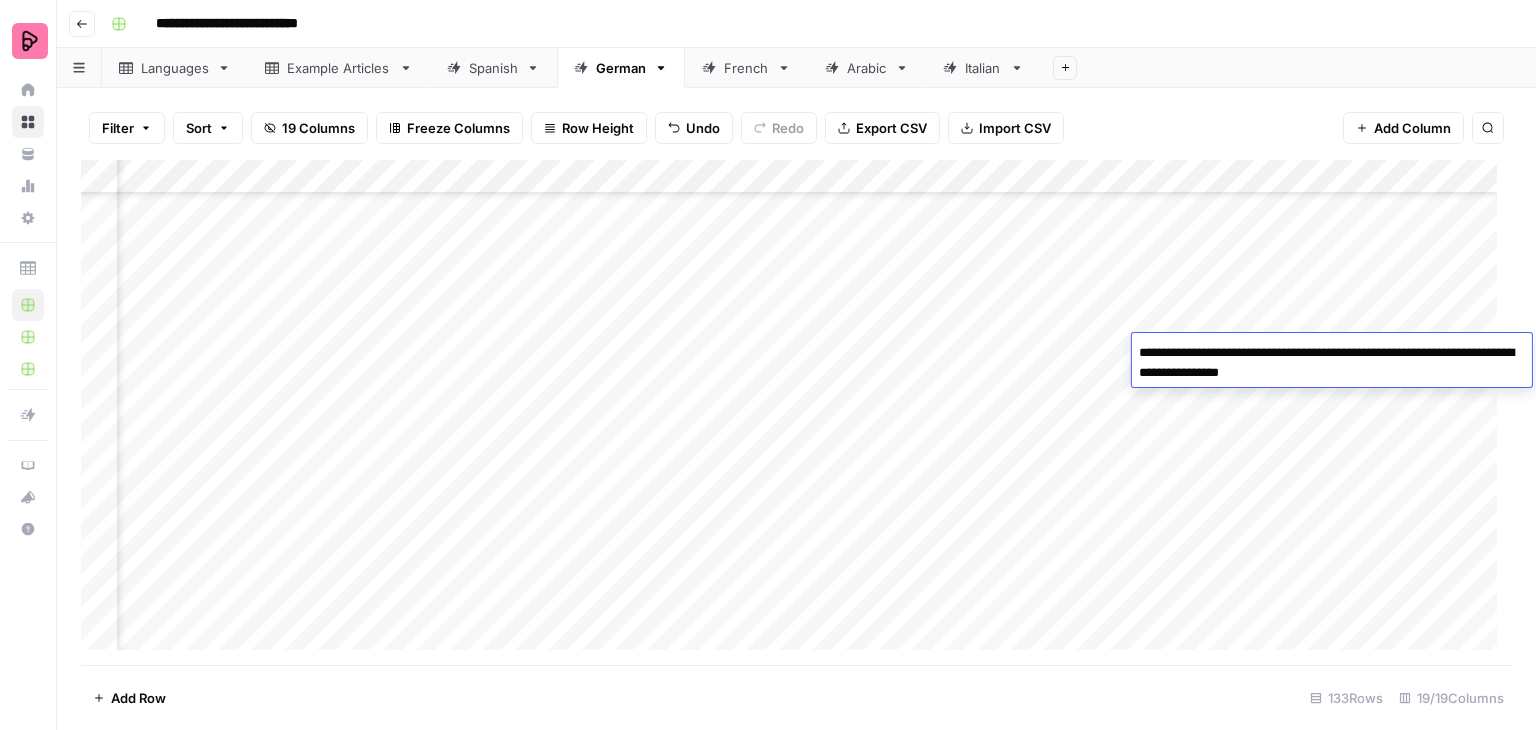 type on "**********" 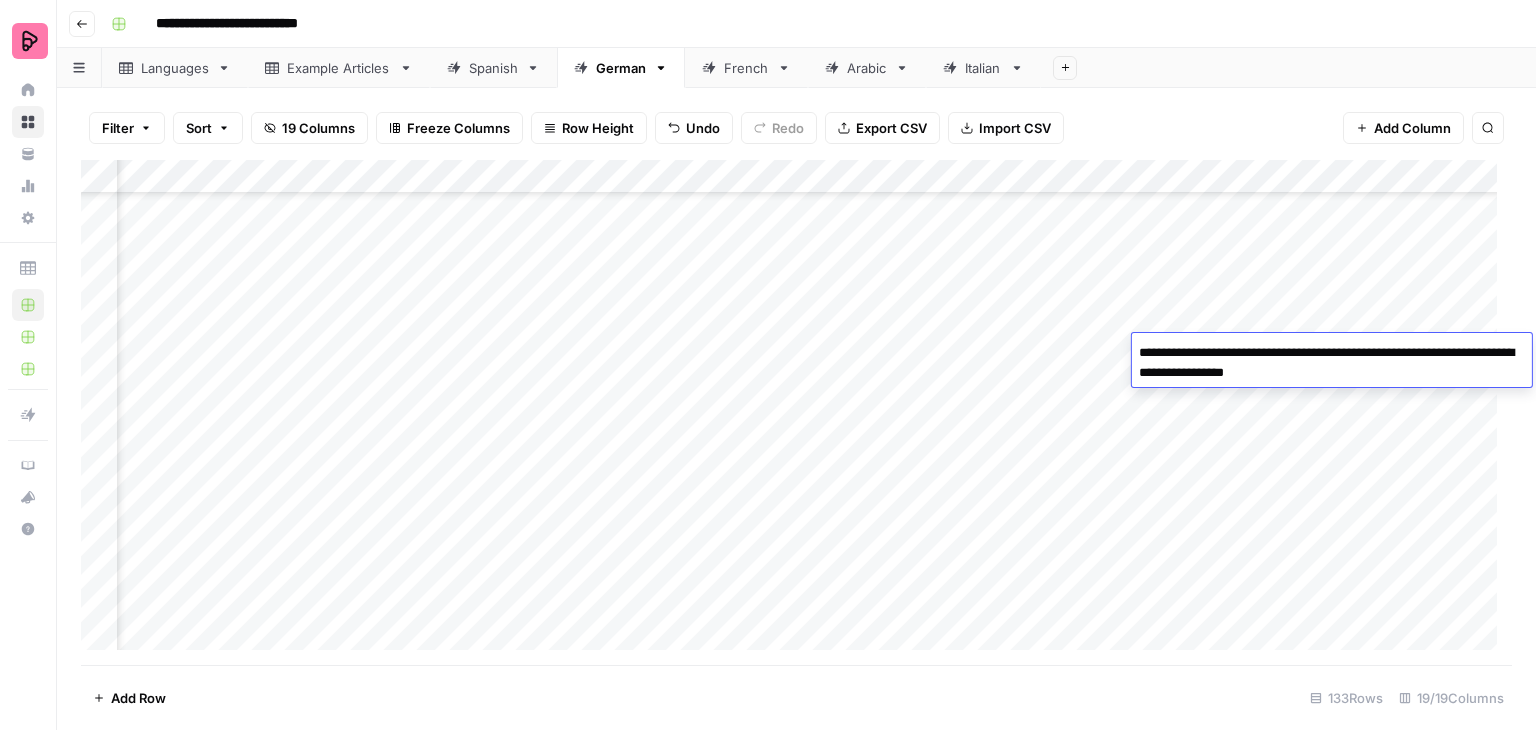 click on "Add Column" at bounding box center [796, 412] 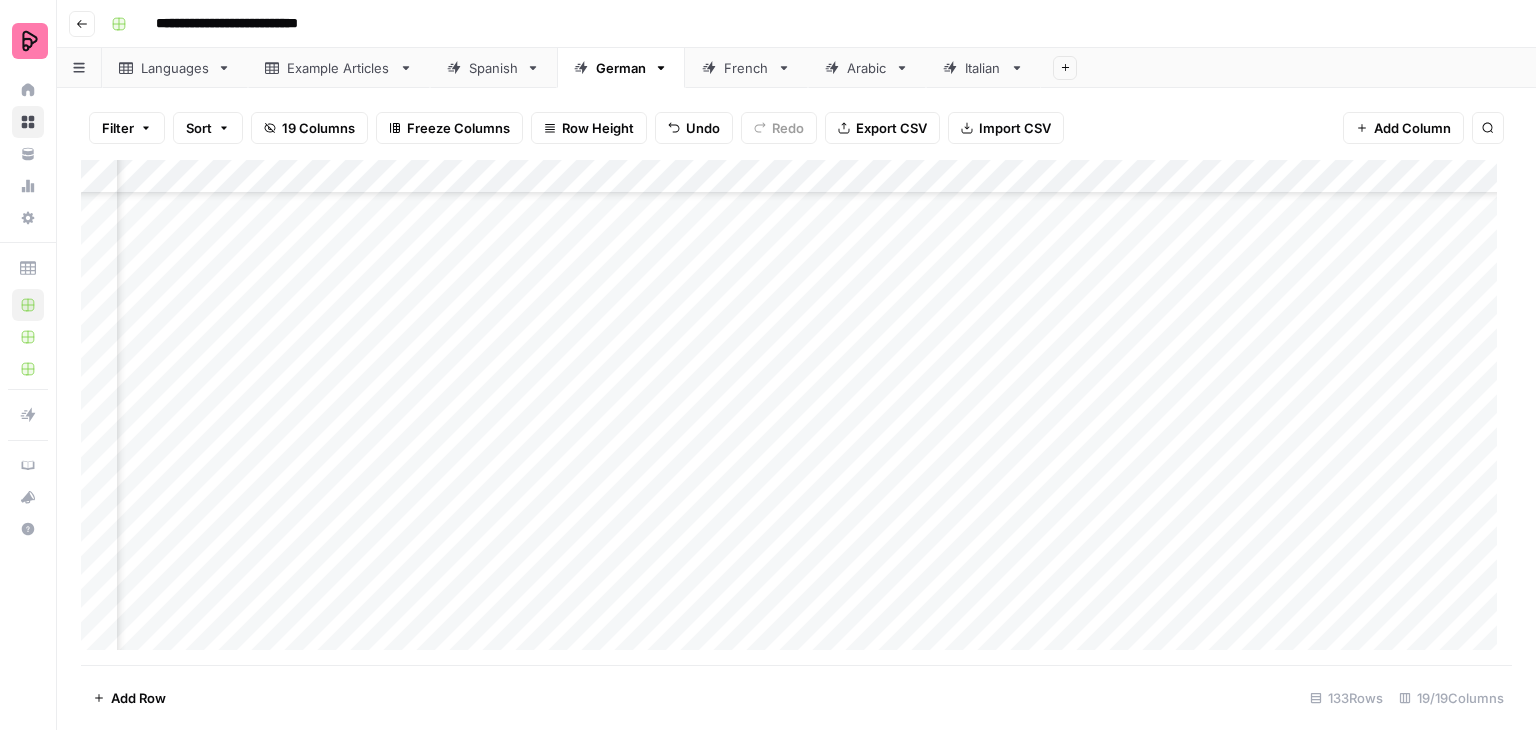 scroll, scrollTop: 3700, scrollLeft: 2086, axis: both 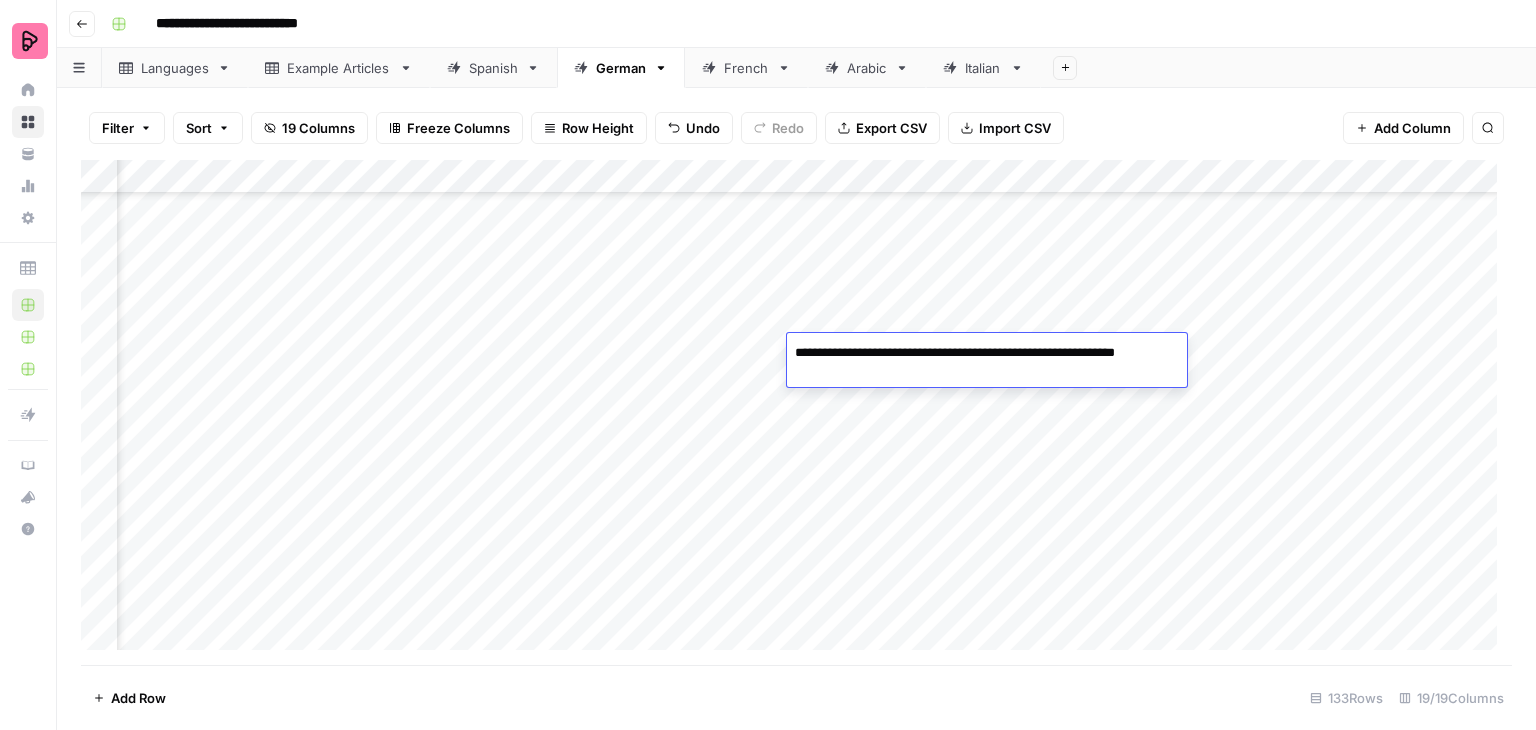 click on "**********" at bounding box center [987, 363] 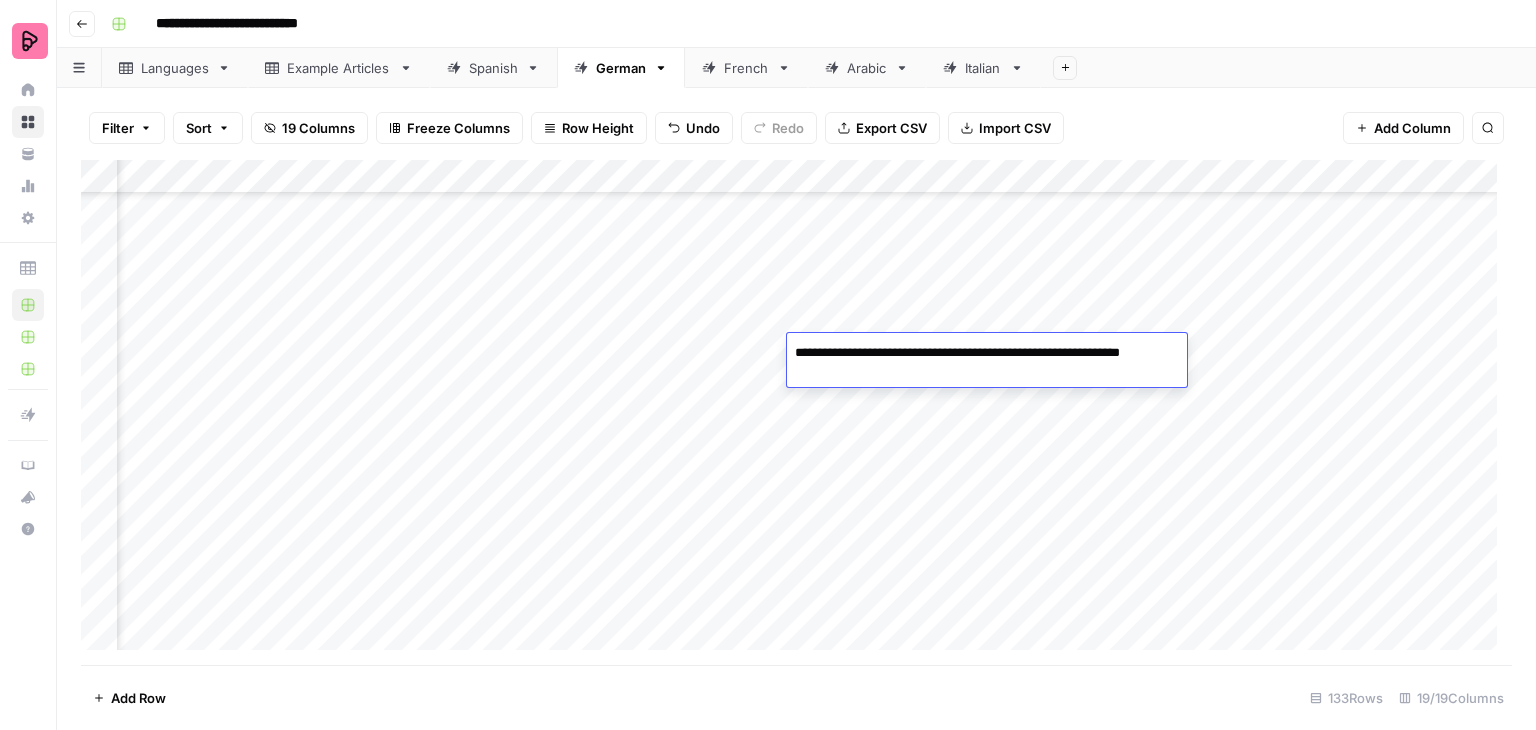 click on "**********" at bounding box center (987, 363) 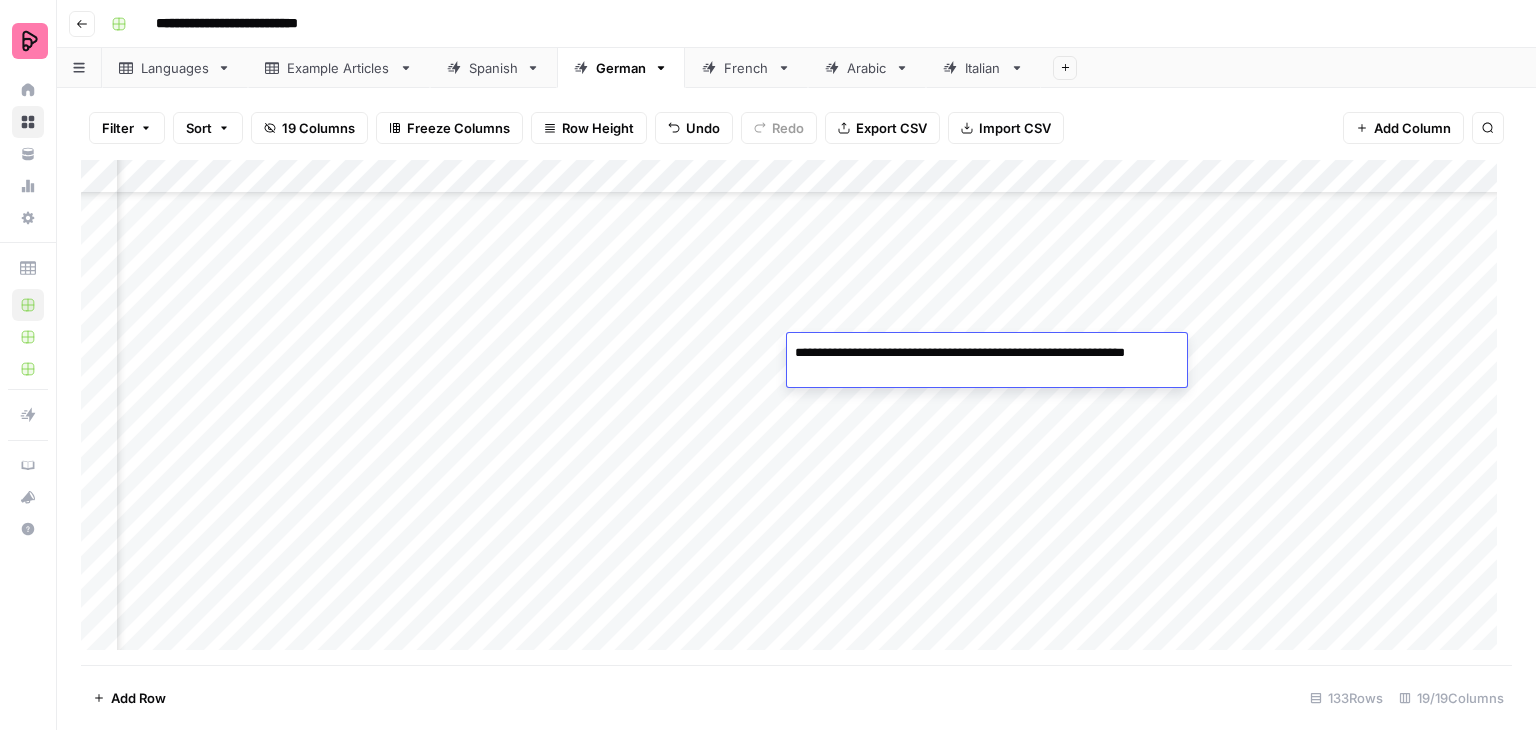 click on "**********" at bounding box center (987, 363) 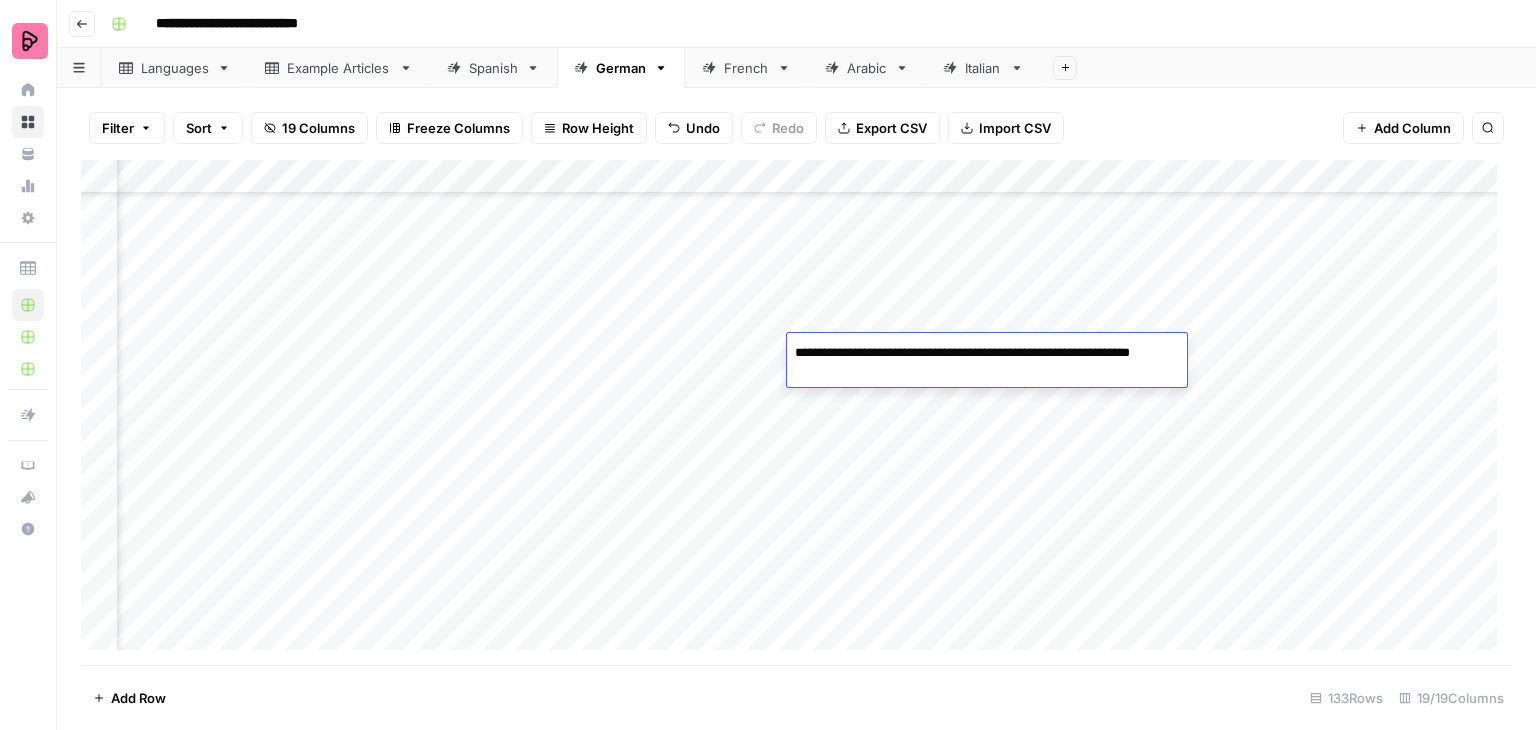 click on "**********" at bounding box center (987, 363) 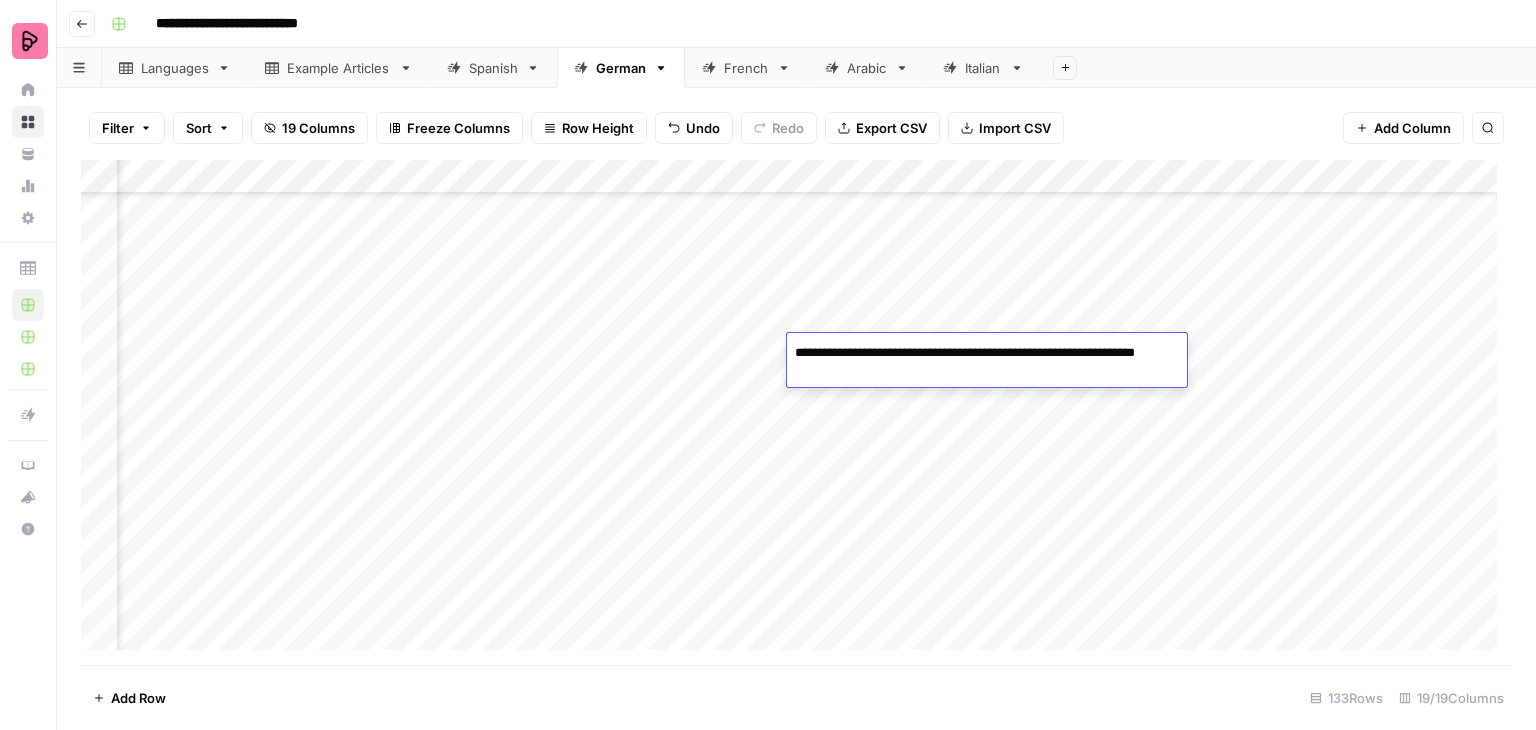 click on "Add Column" at bounding box center [796, 412] 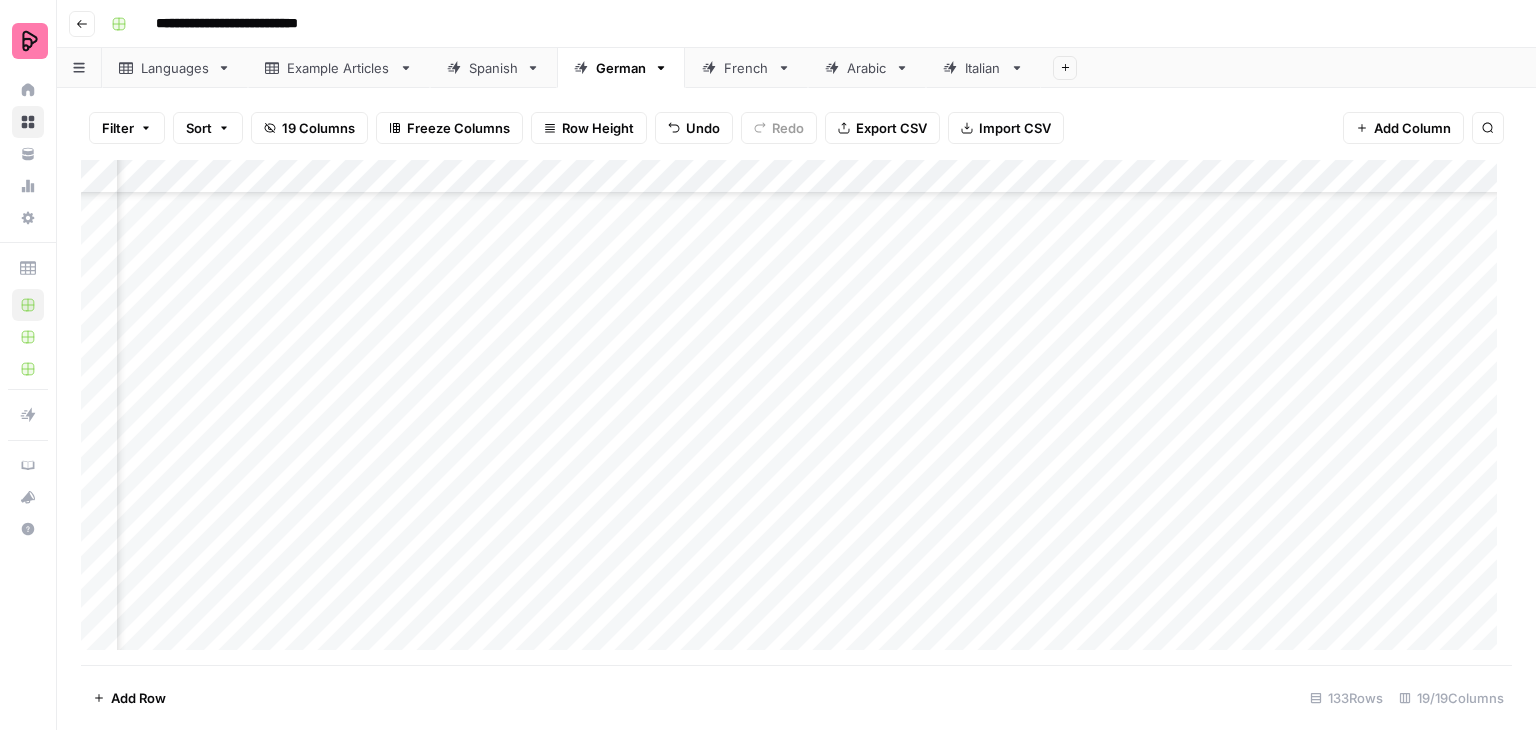 click on "Add Column" at bounding box center (796, 412) 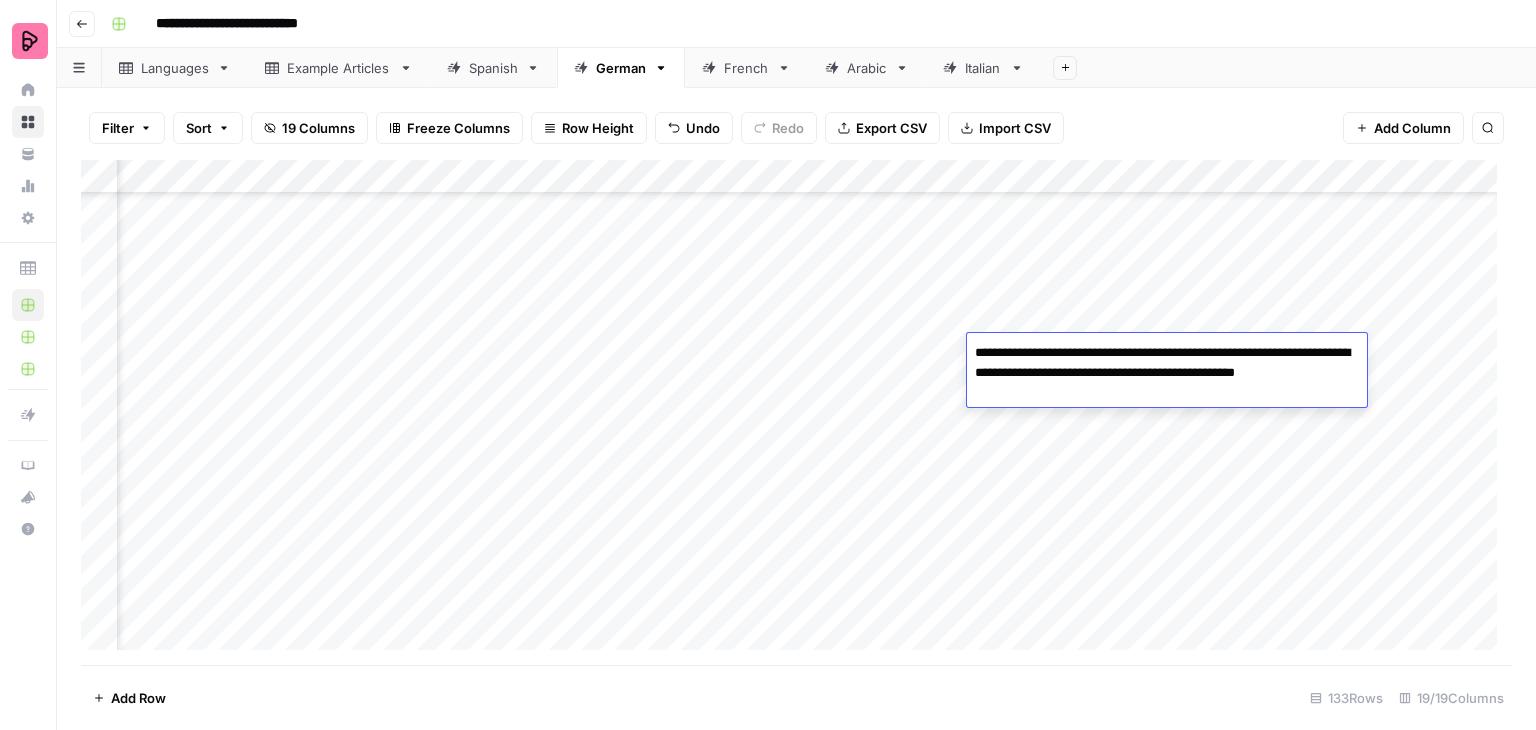 click on "**********" at bounding box center (1167, 373) 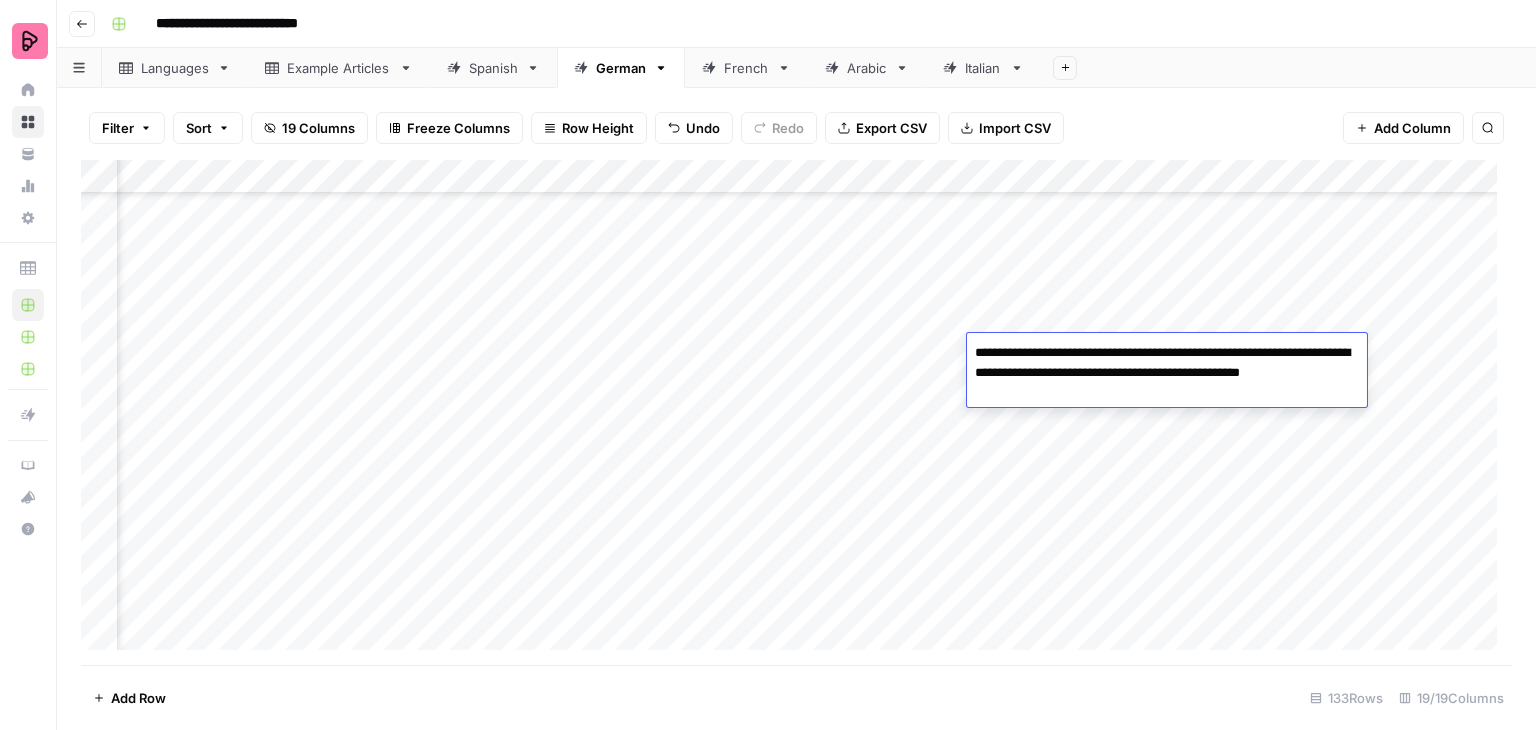 click on "**********" at bounding box center (1167, 373) 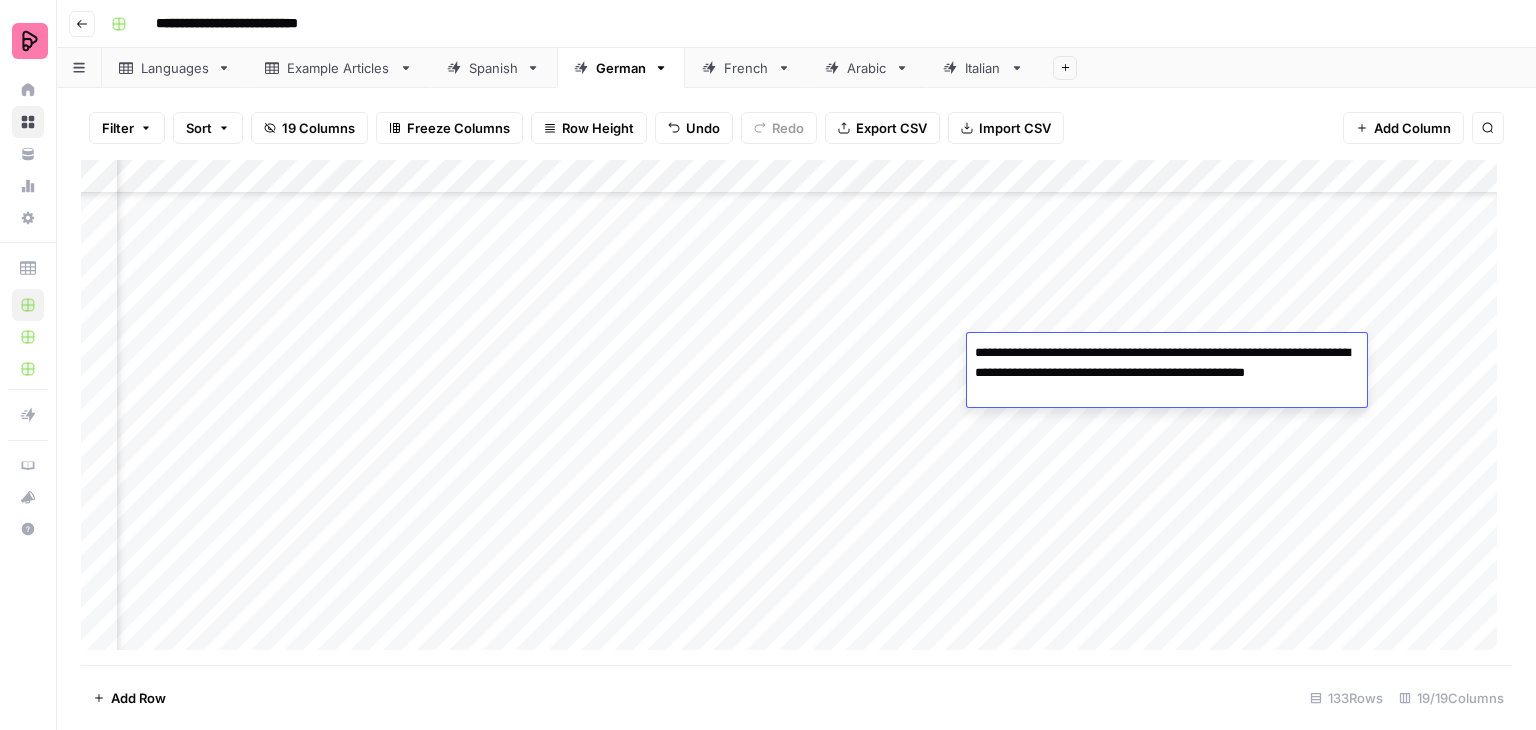 click on "**********" at bounding box center [1167, 373] 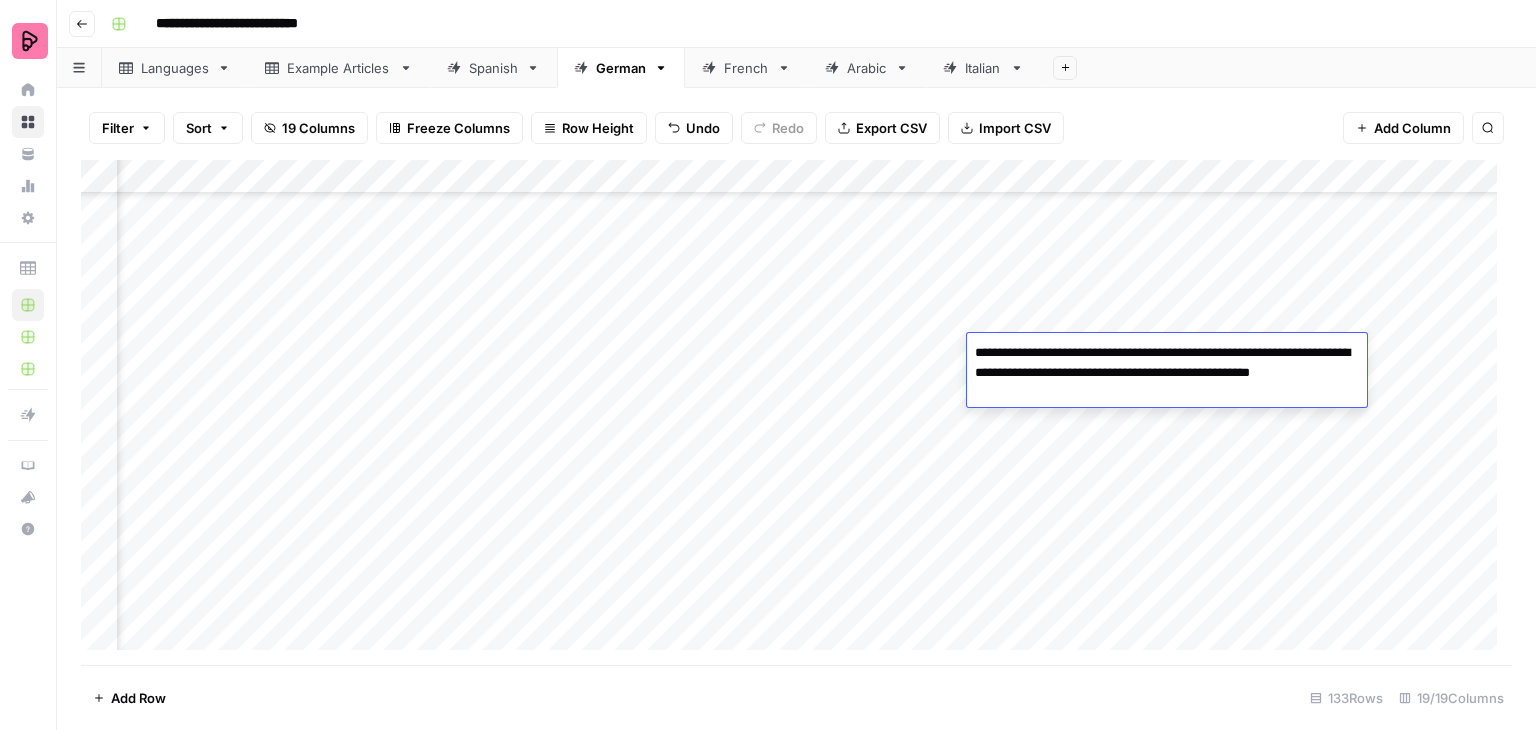 click on "**********" at bounding box center [1167, 373] 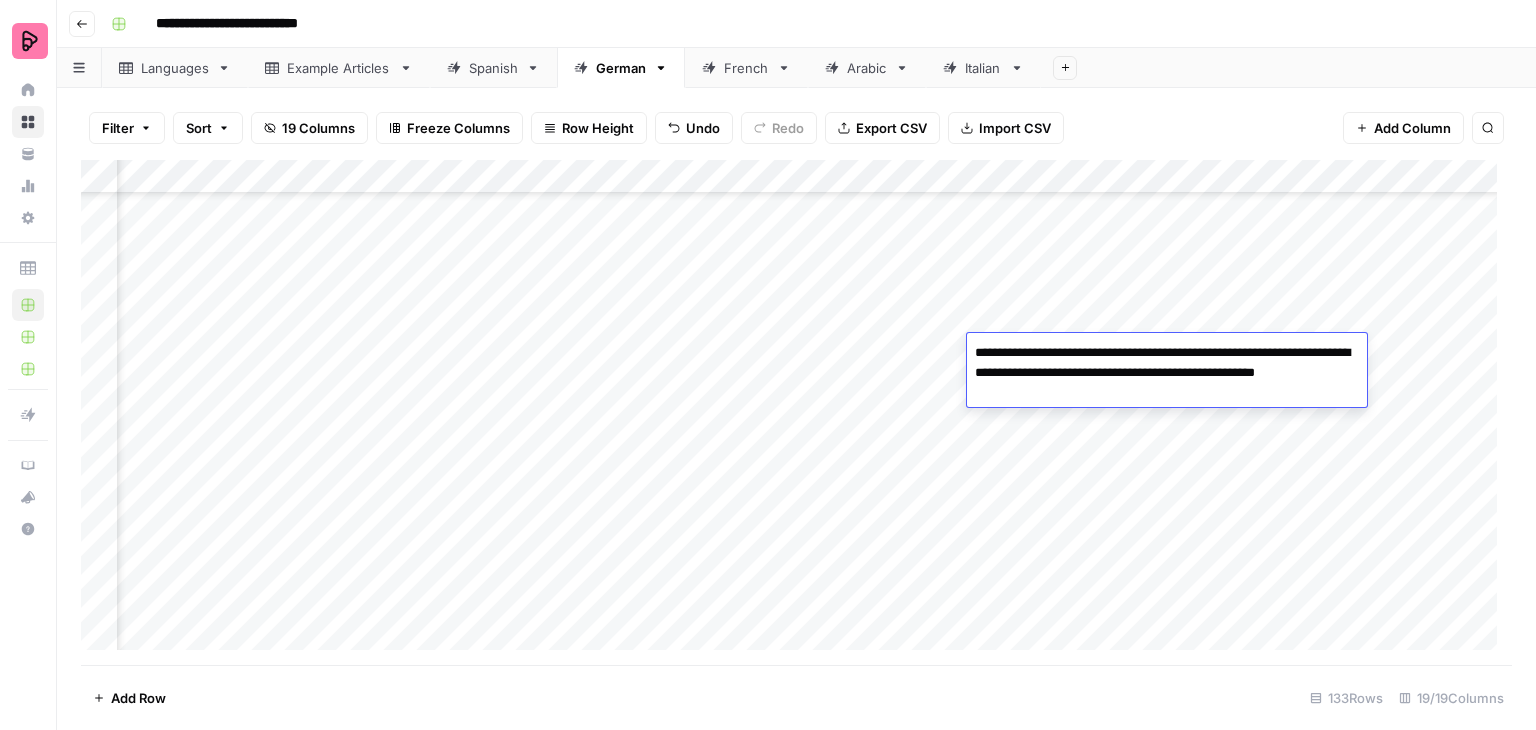 click on "**********" at bounding box center (1167, 373) 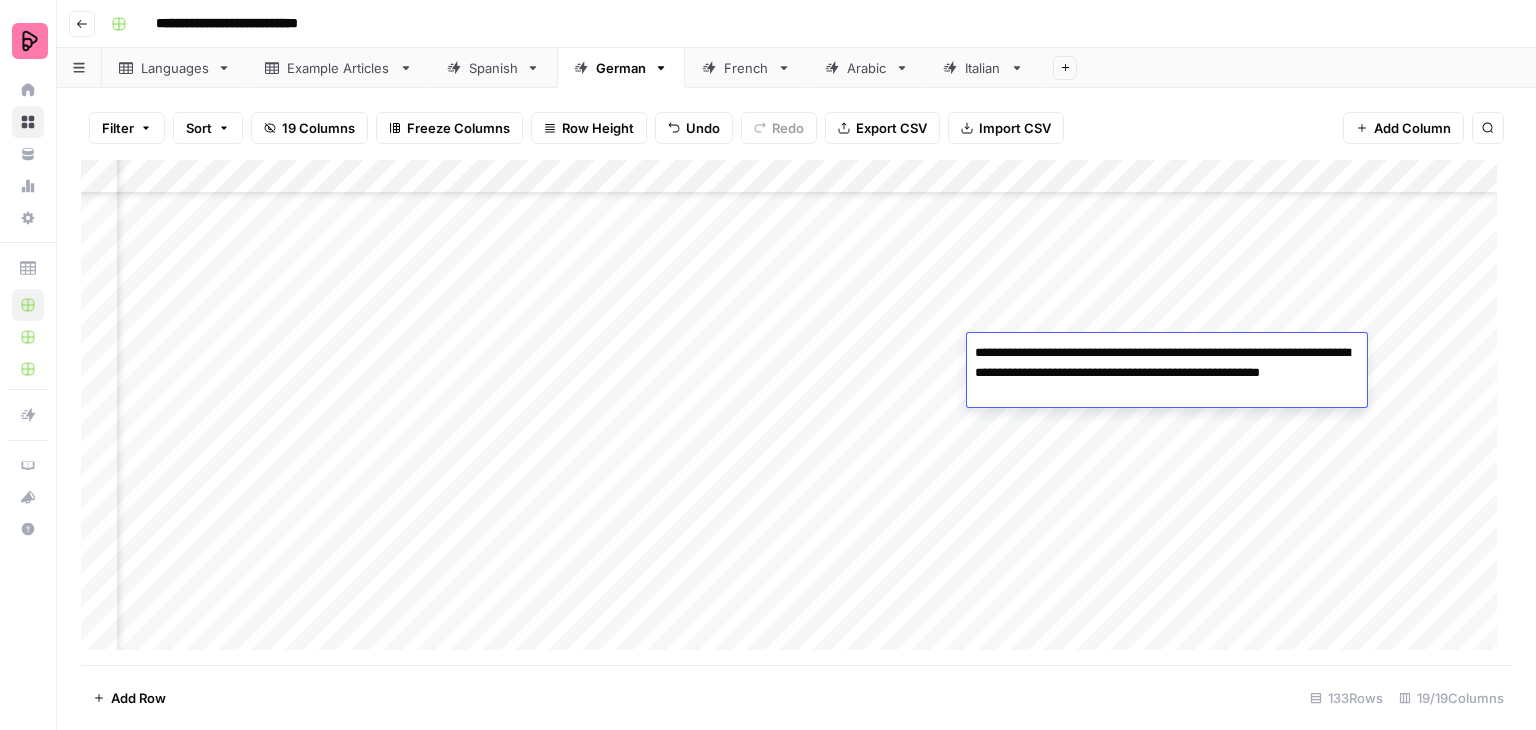 click on "**********" at bounding box center [1167, 373] 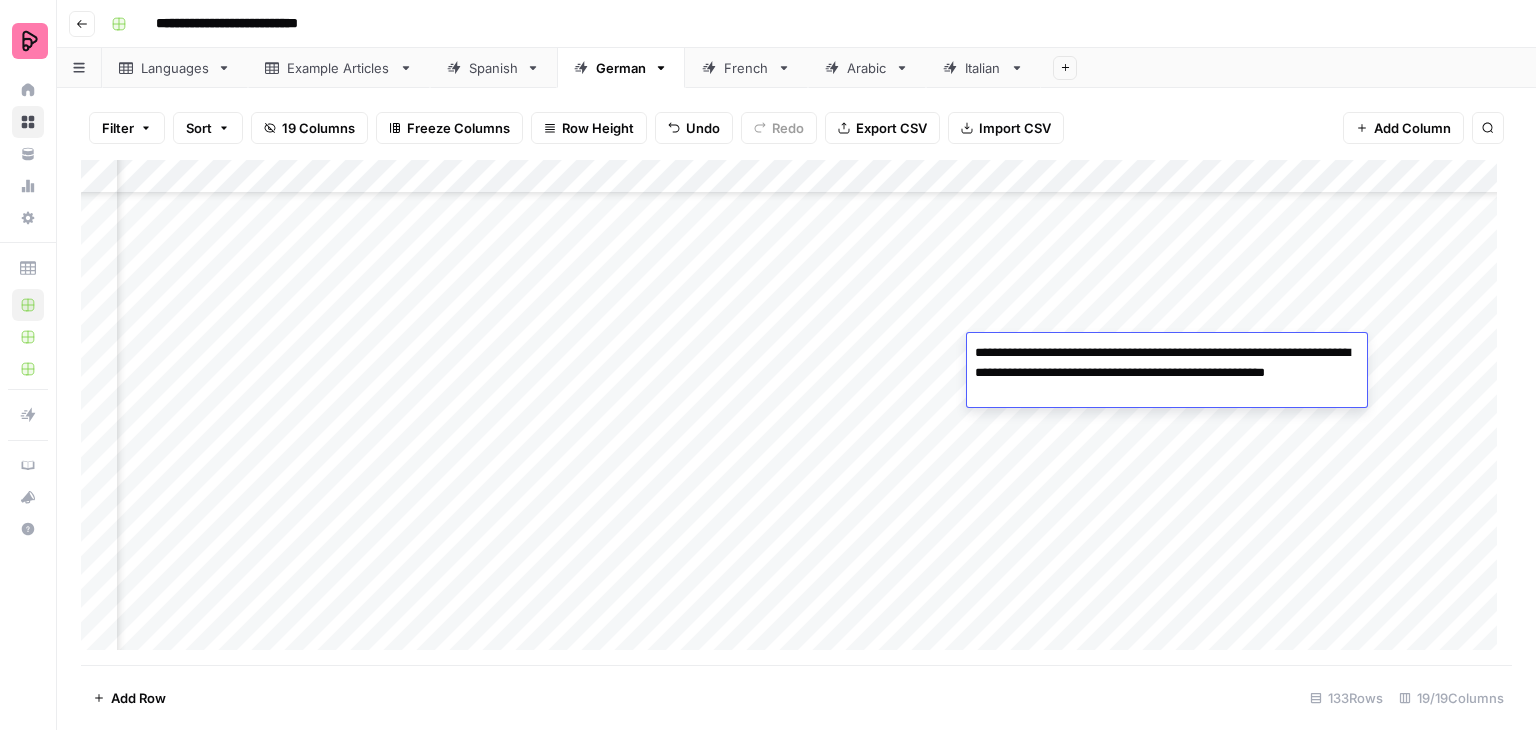 click on "**********" at bounding box center (1167, 373) 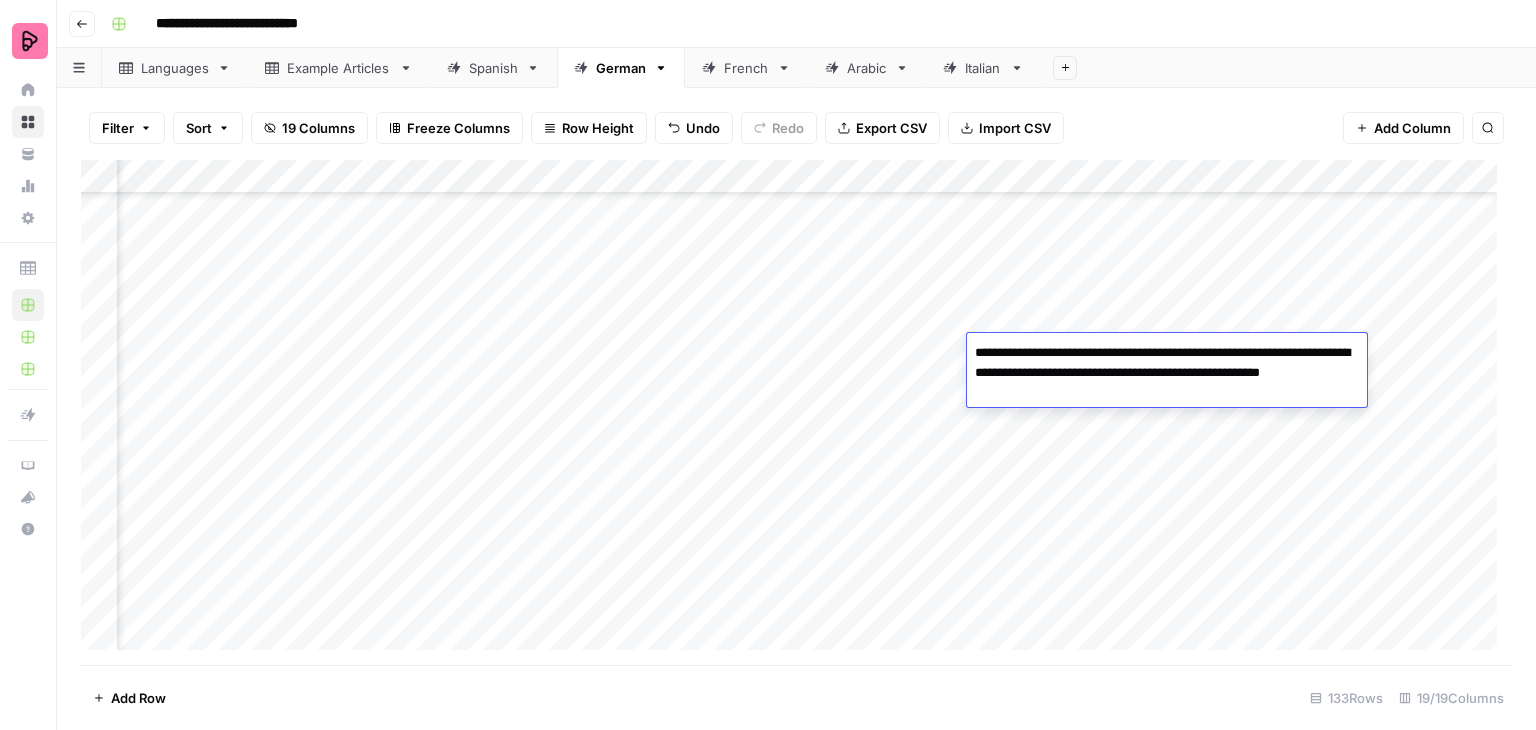 drag, startPoint x: 1137, startPoint y: 390, endPoint x: 968, endPoint y: 355, distance: 172.58621 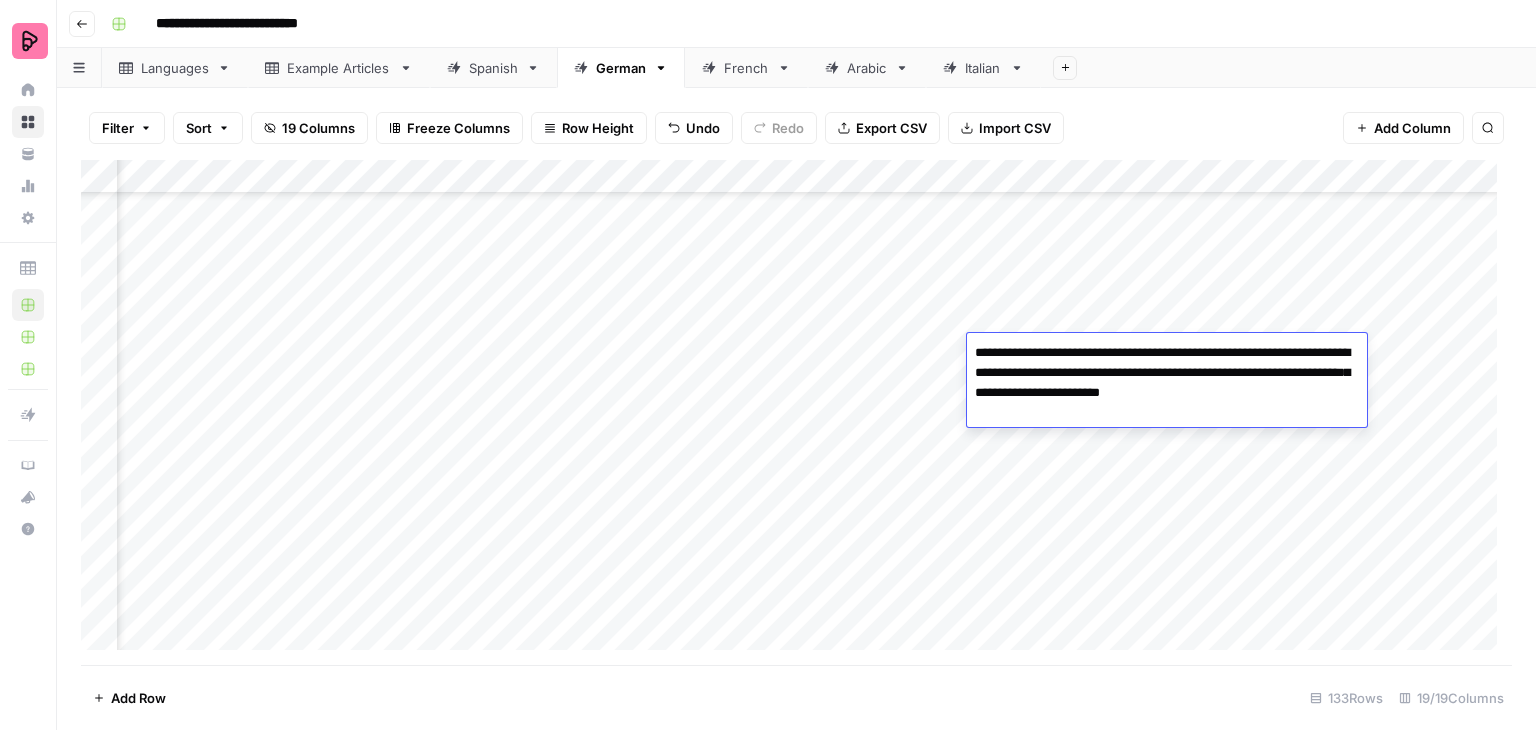 click on "**********" at bounding box center [1167, 373] 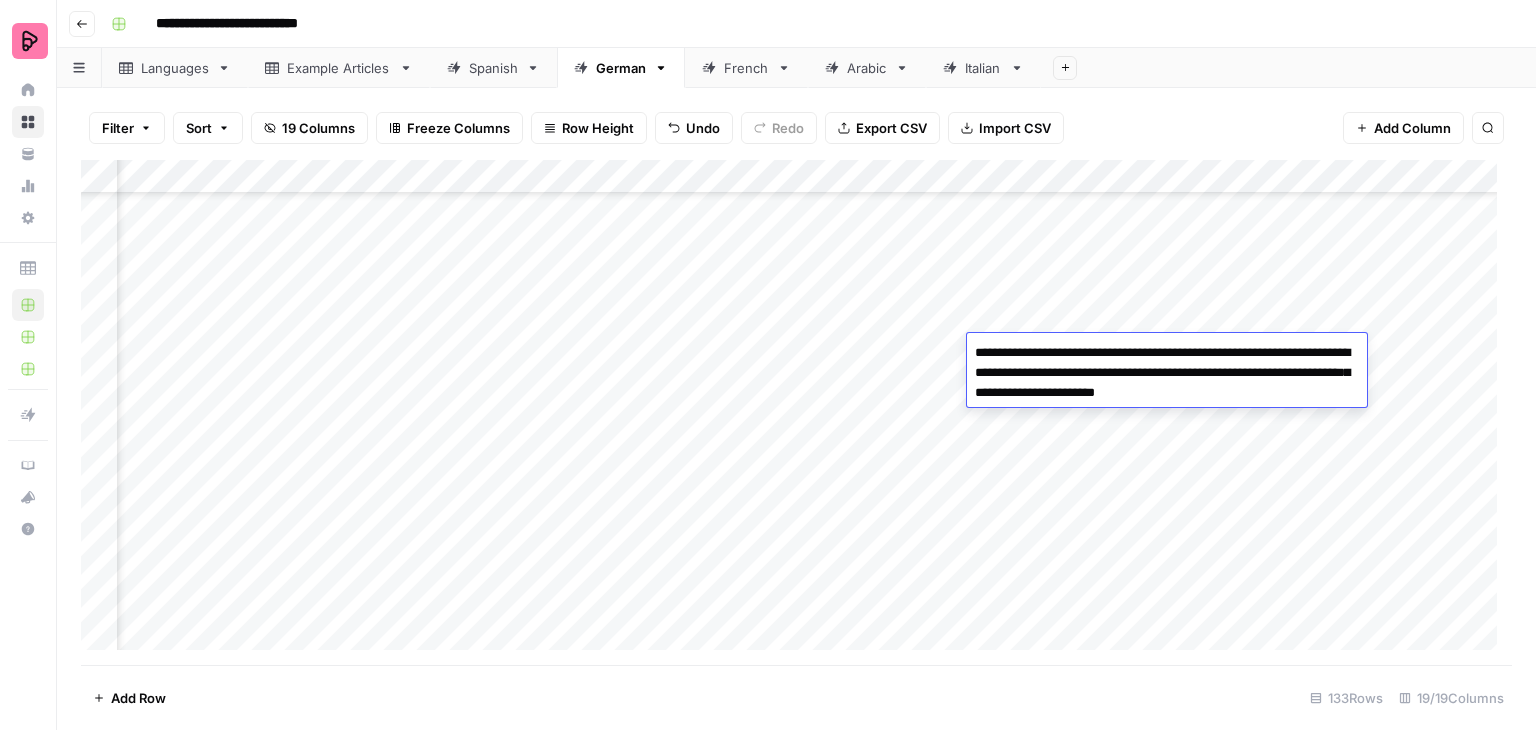 click on "Add Column" at bounding box center [796, 412] 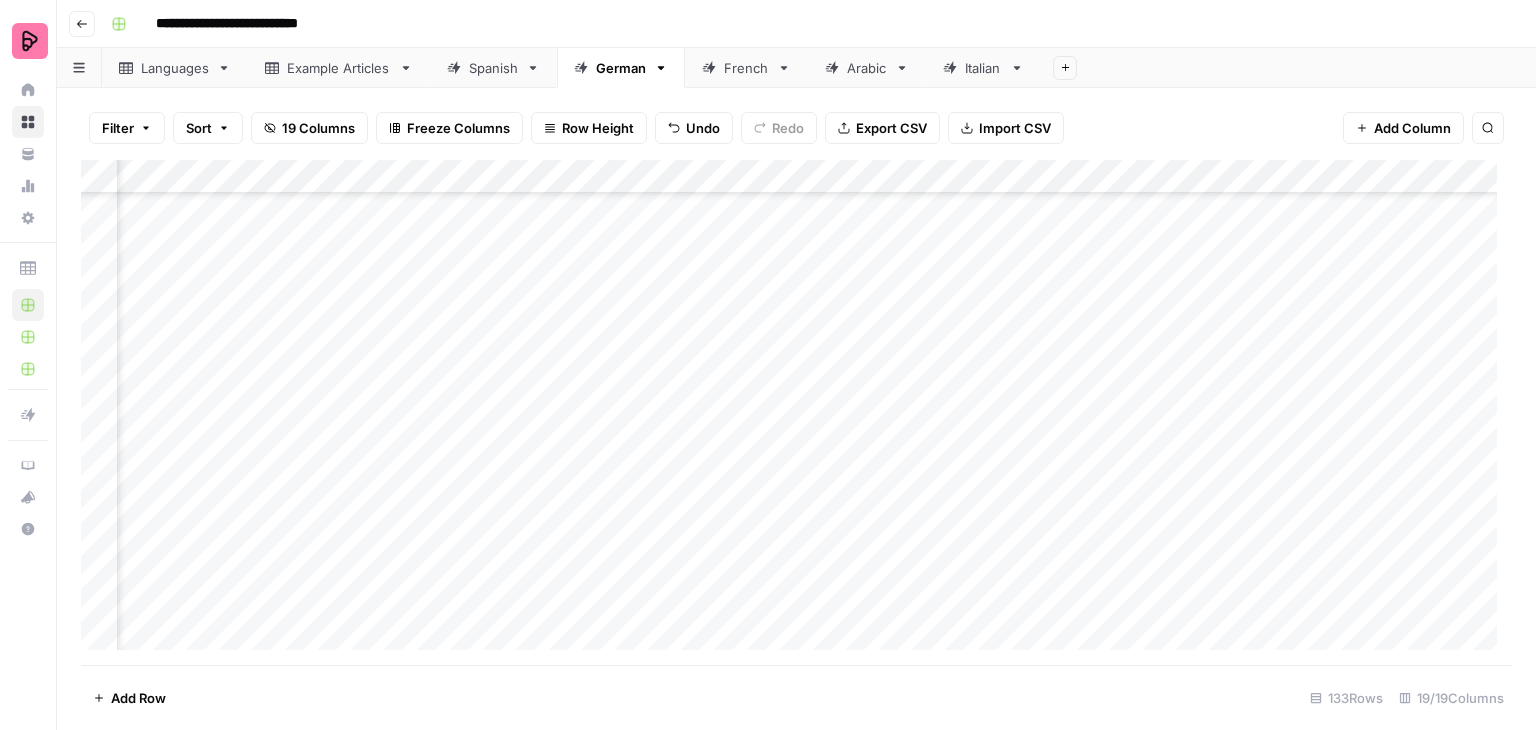 click on "Add Column" at bounding box center [796, 412] 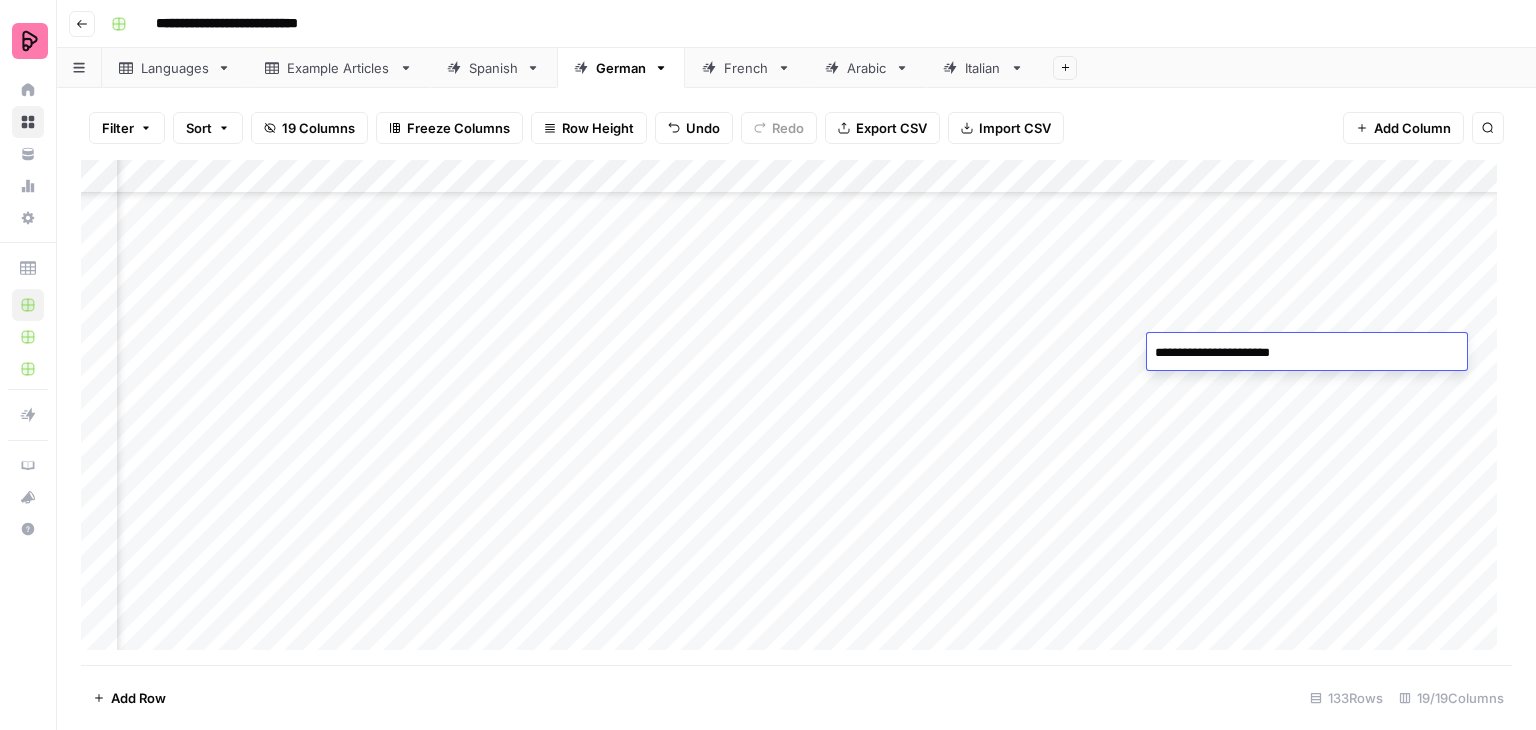 click on "Add Column" at bounding box center [796, 412] 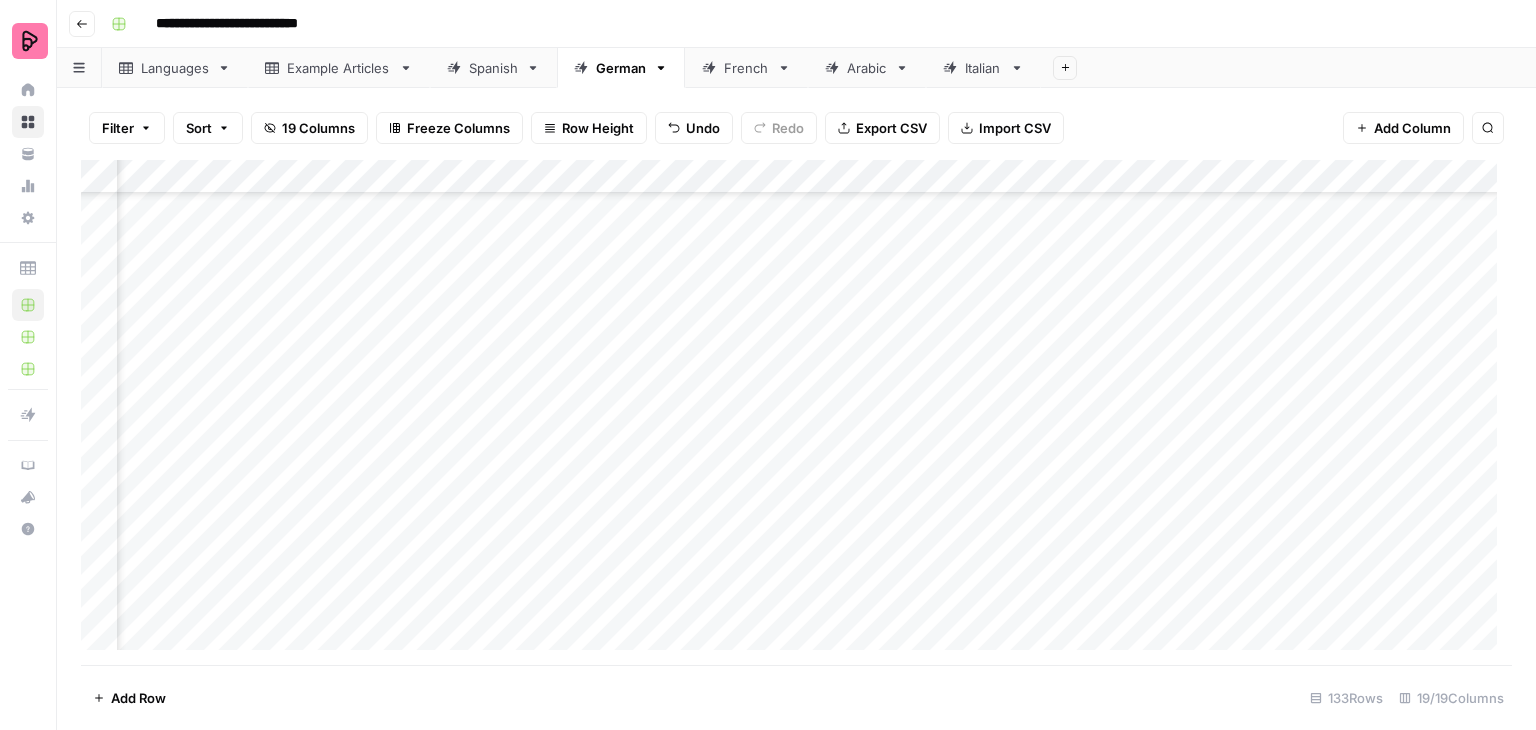 click on "Add Column" at bounding box center [796, 412] 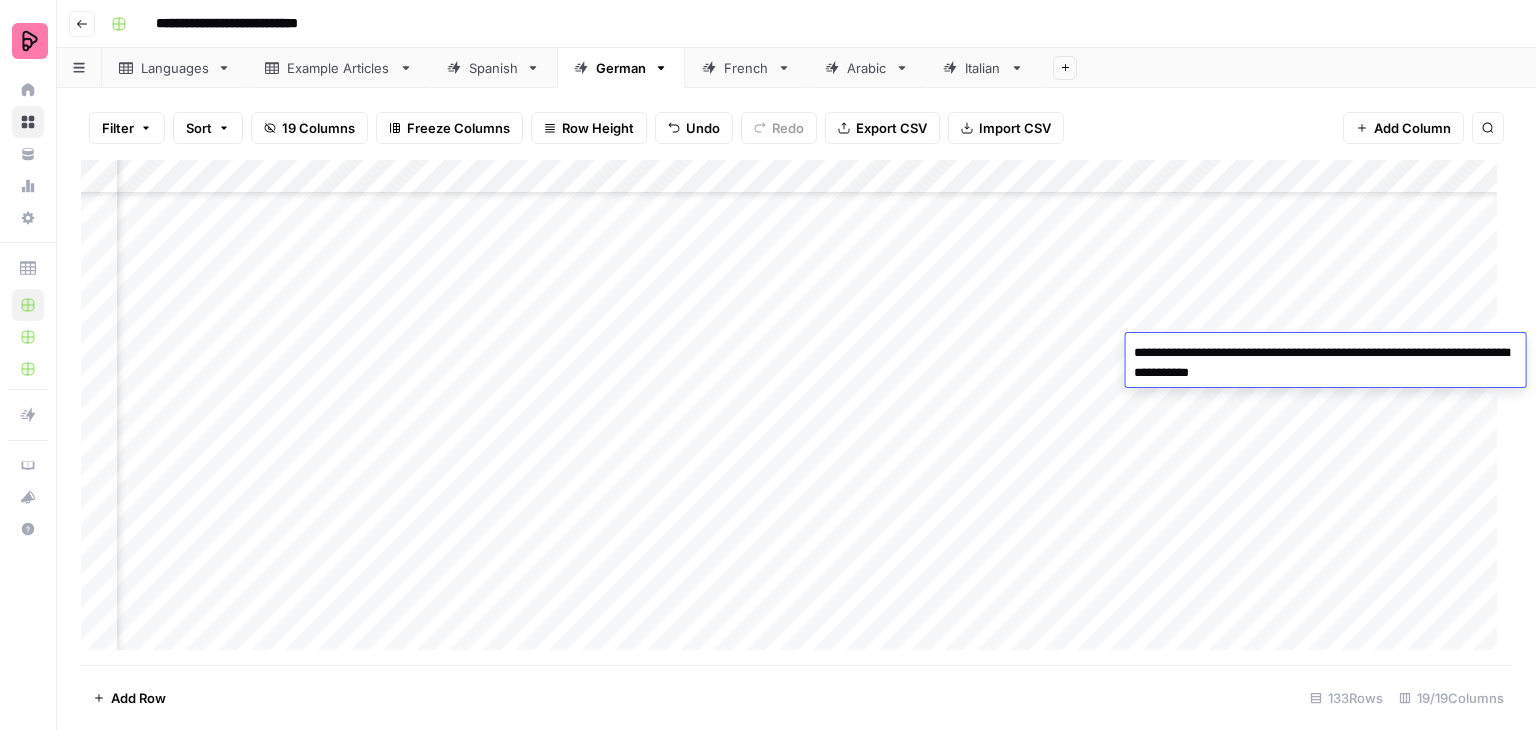 click on "Add Column" at bounding box center [796, 412] 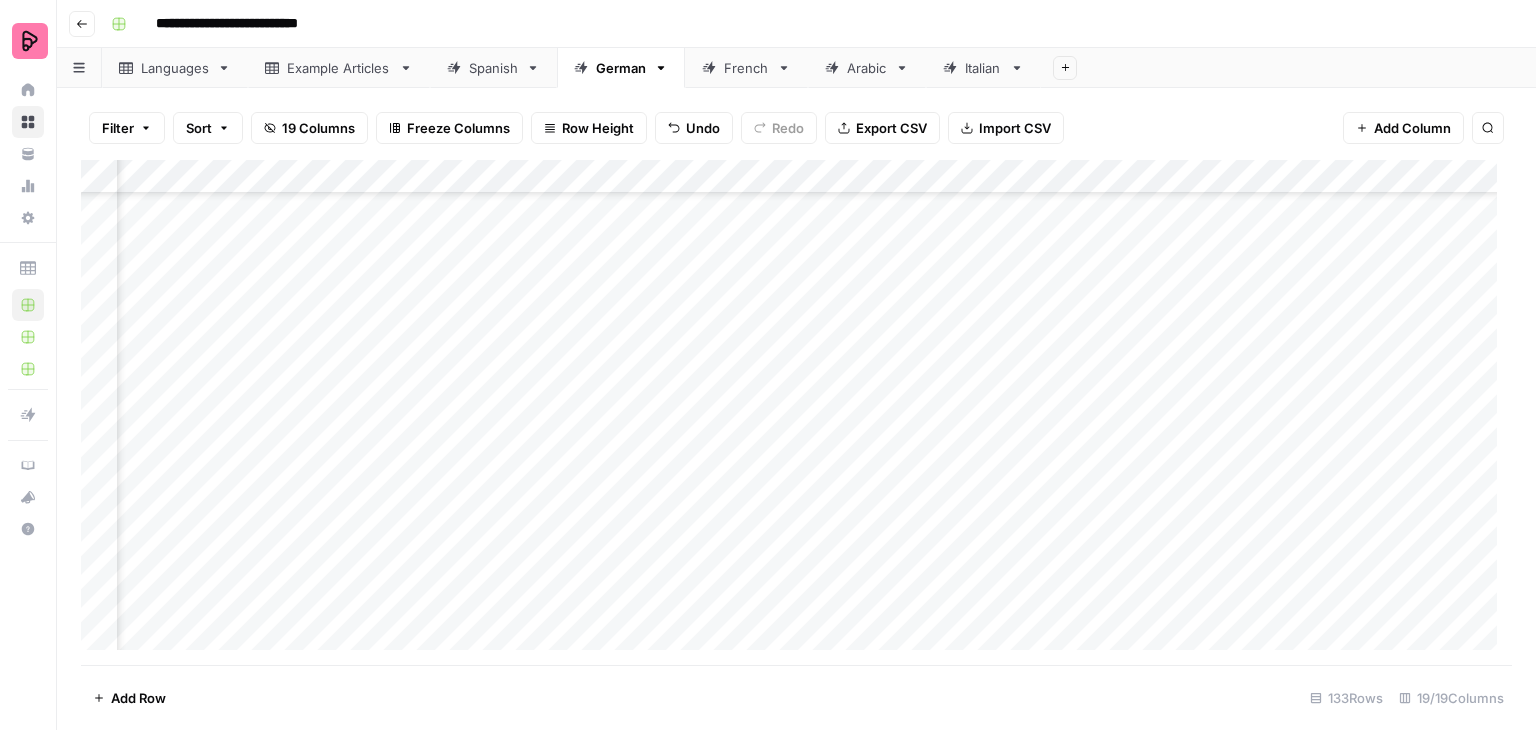 click on "Add Column" at bounding box center (796, 412) 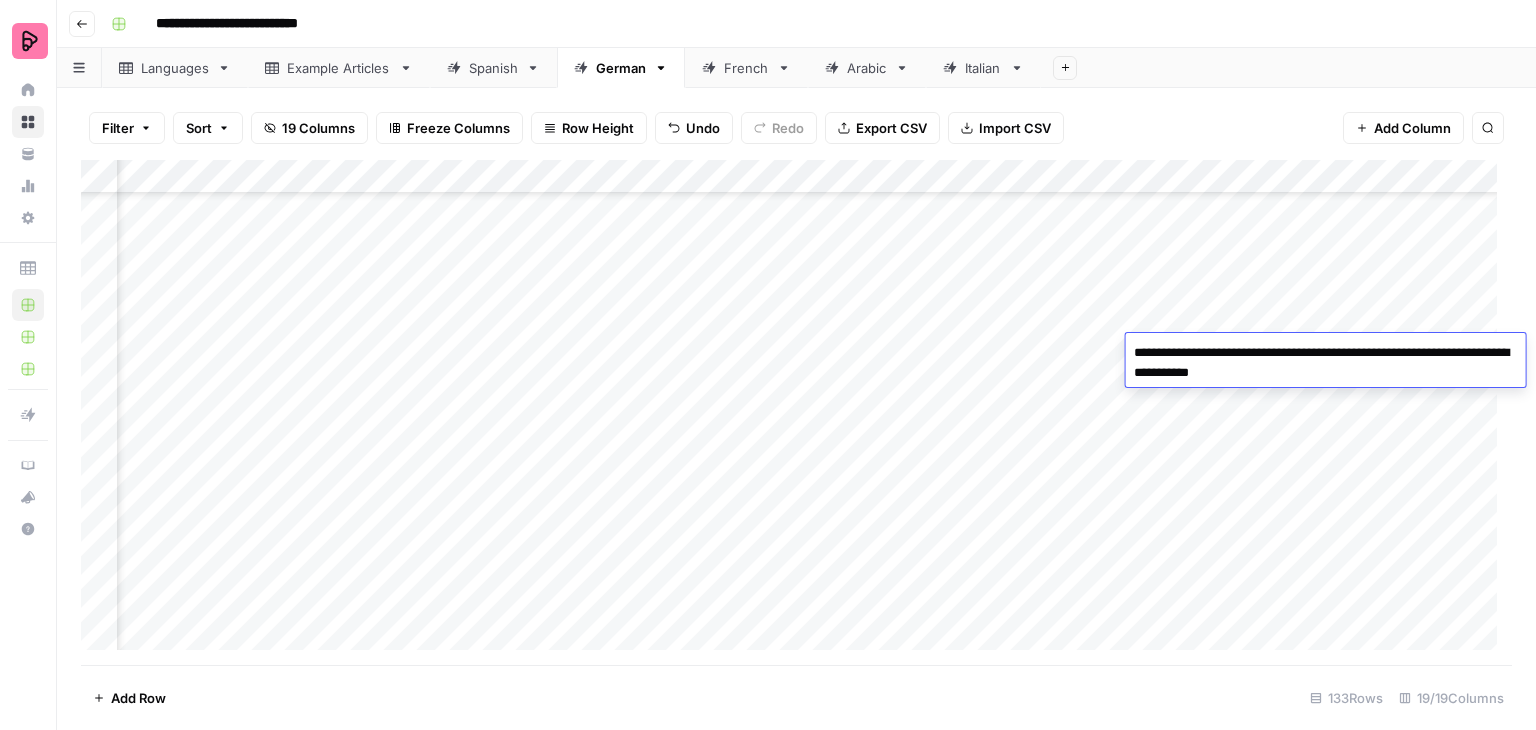 click on "Add Column" at bounding box center [796, 412] 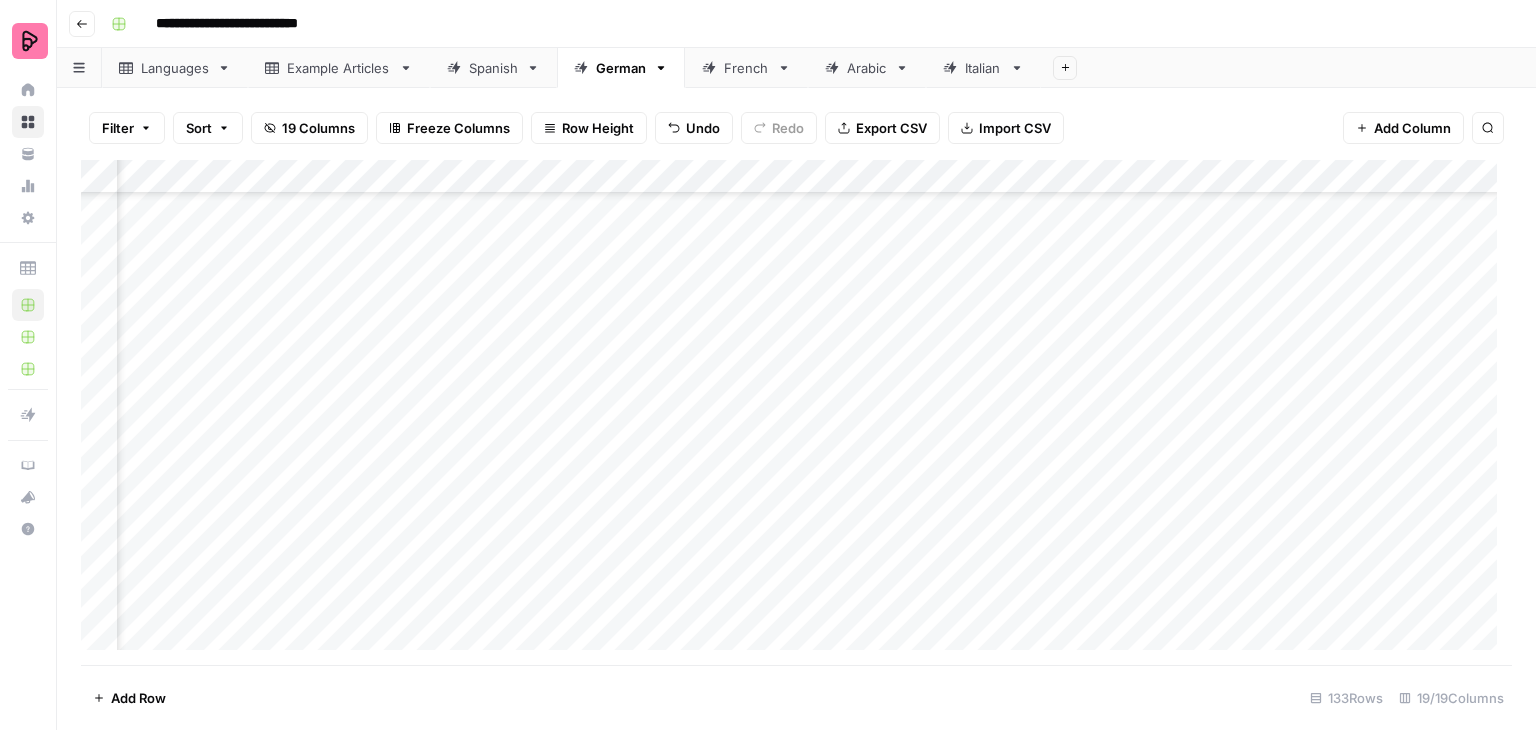 scroll, scrollTop: 3700, scrollLeft: 2180, axis: both 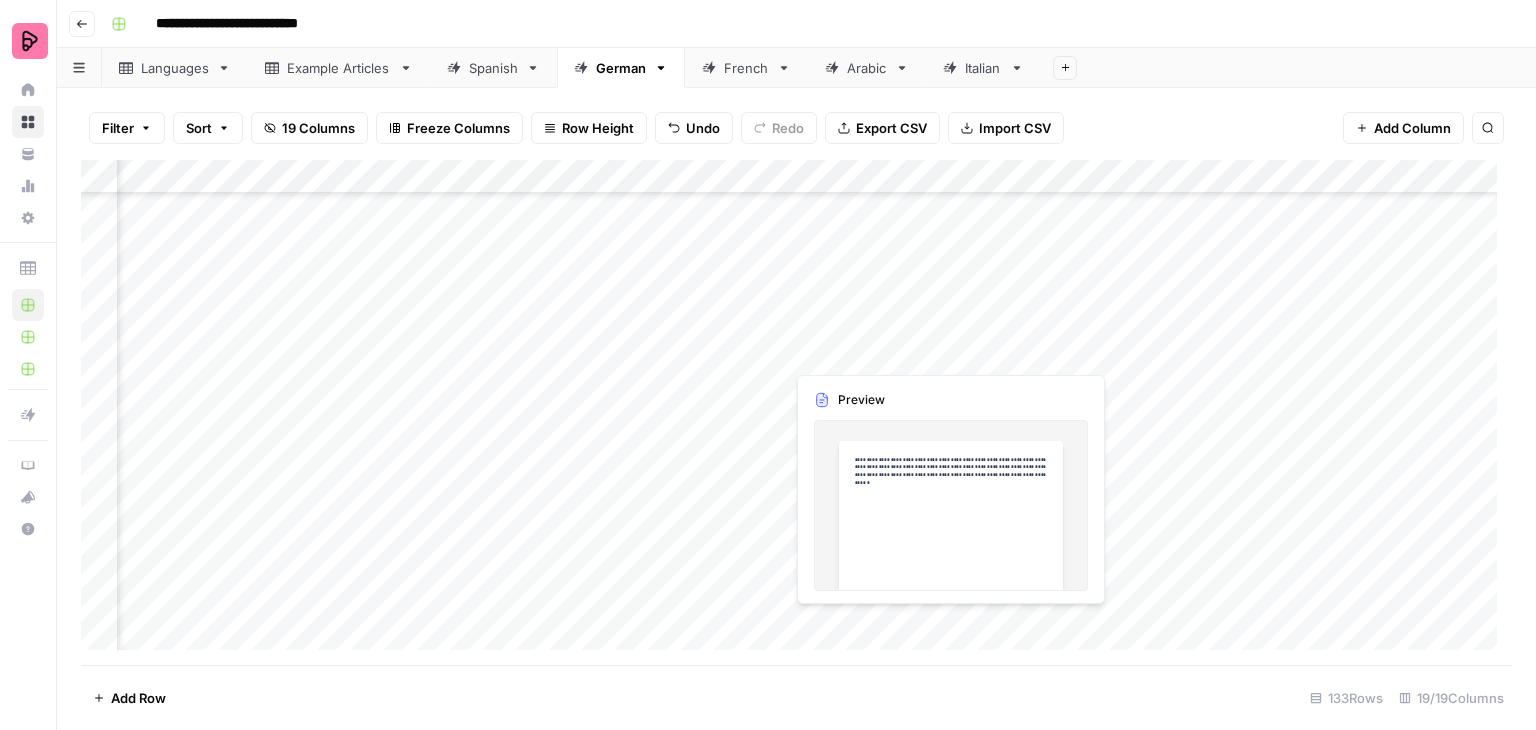 click on "Add Column" at bounding box center [796, 412] 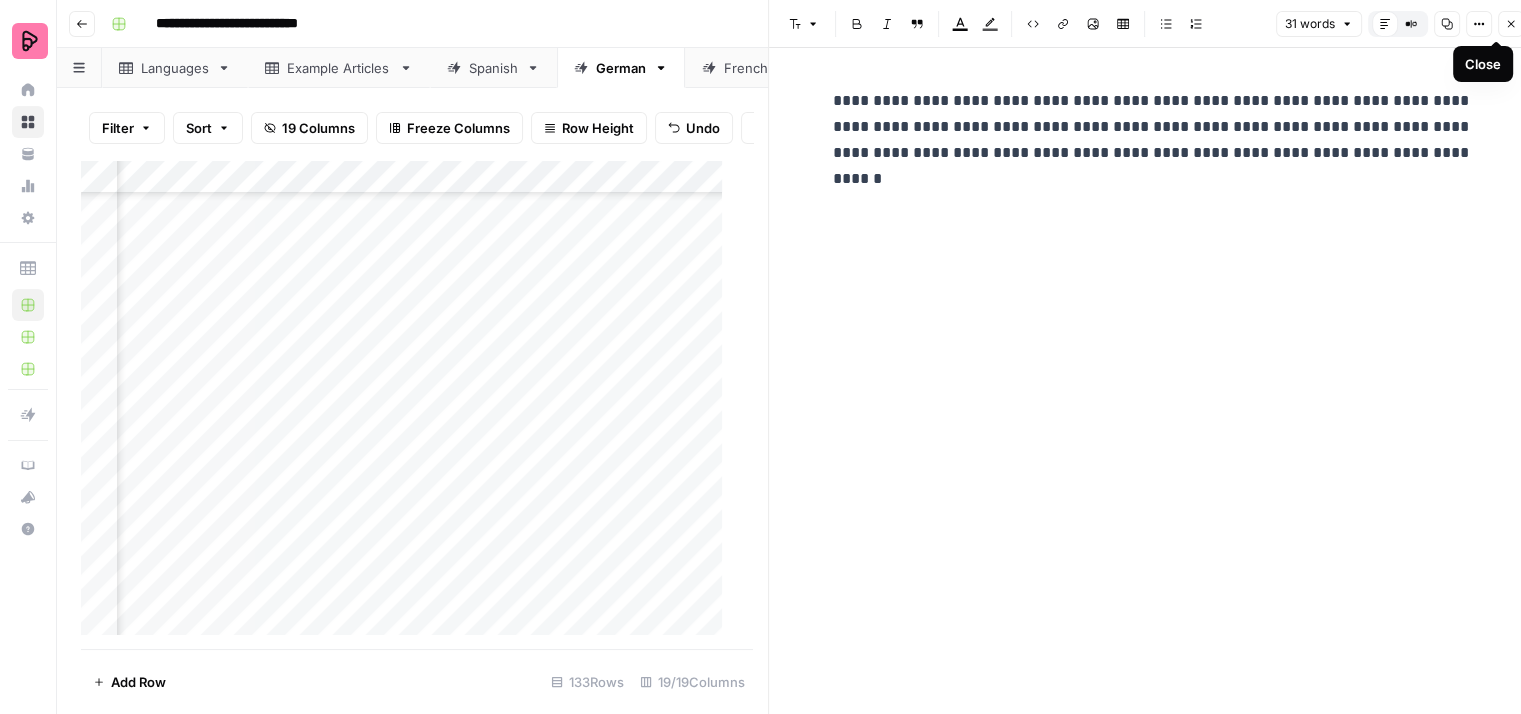 click 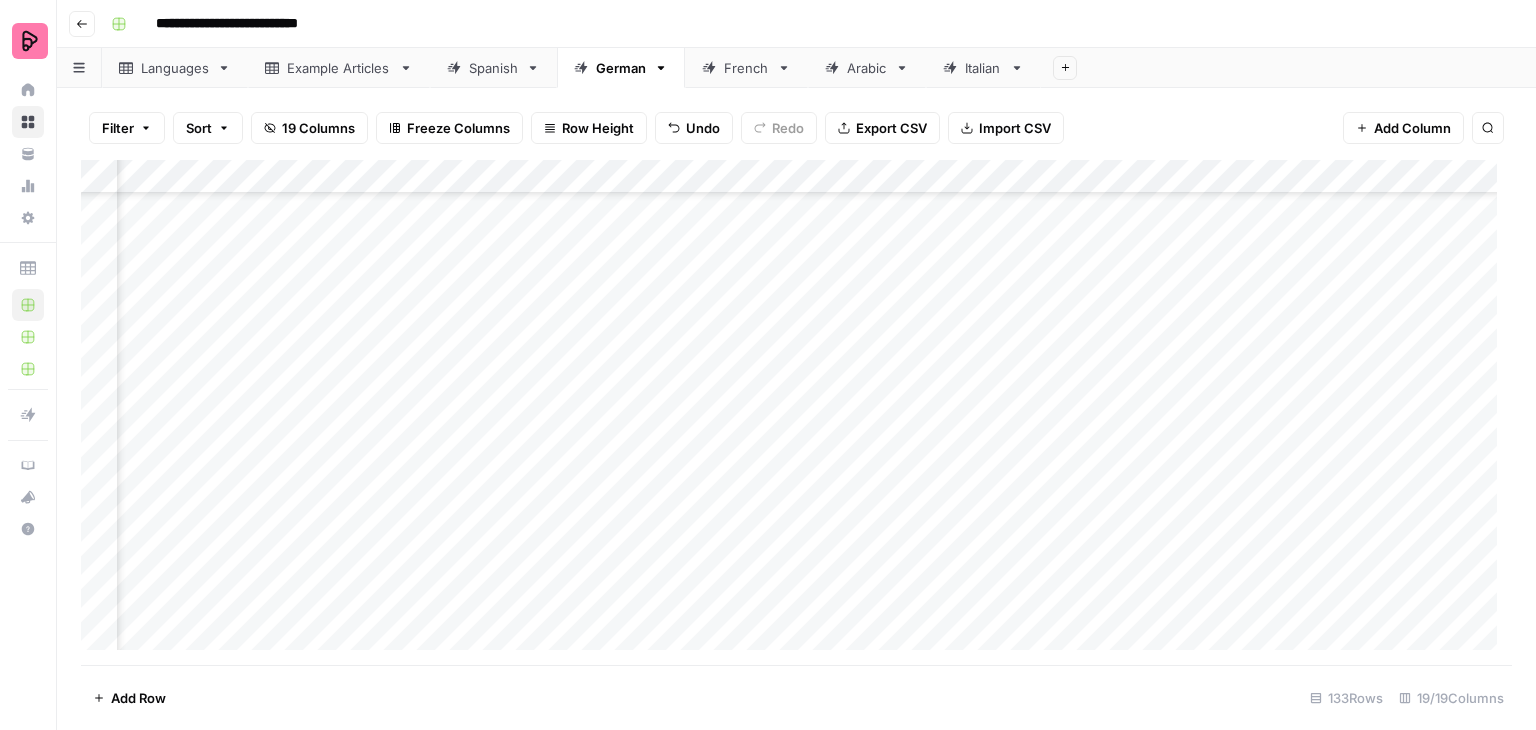 click on "Add Column" at bounding box center (796, 412) 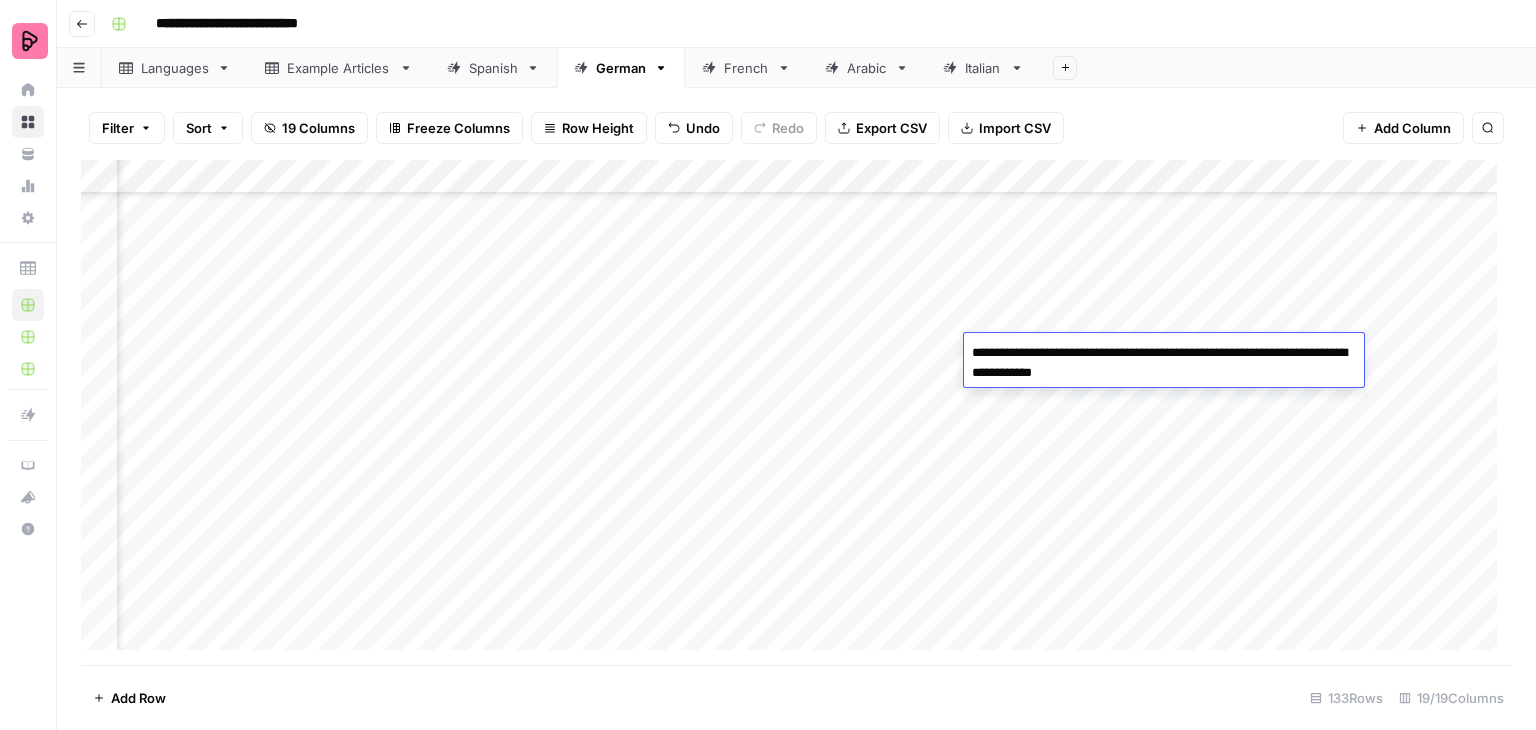 click on "Add Column" at bounding box center [796, 412] 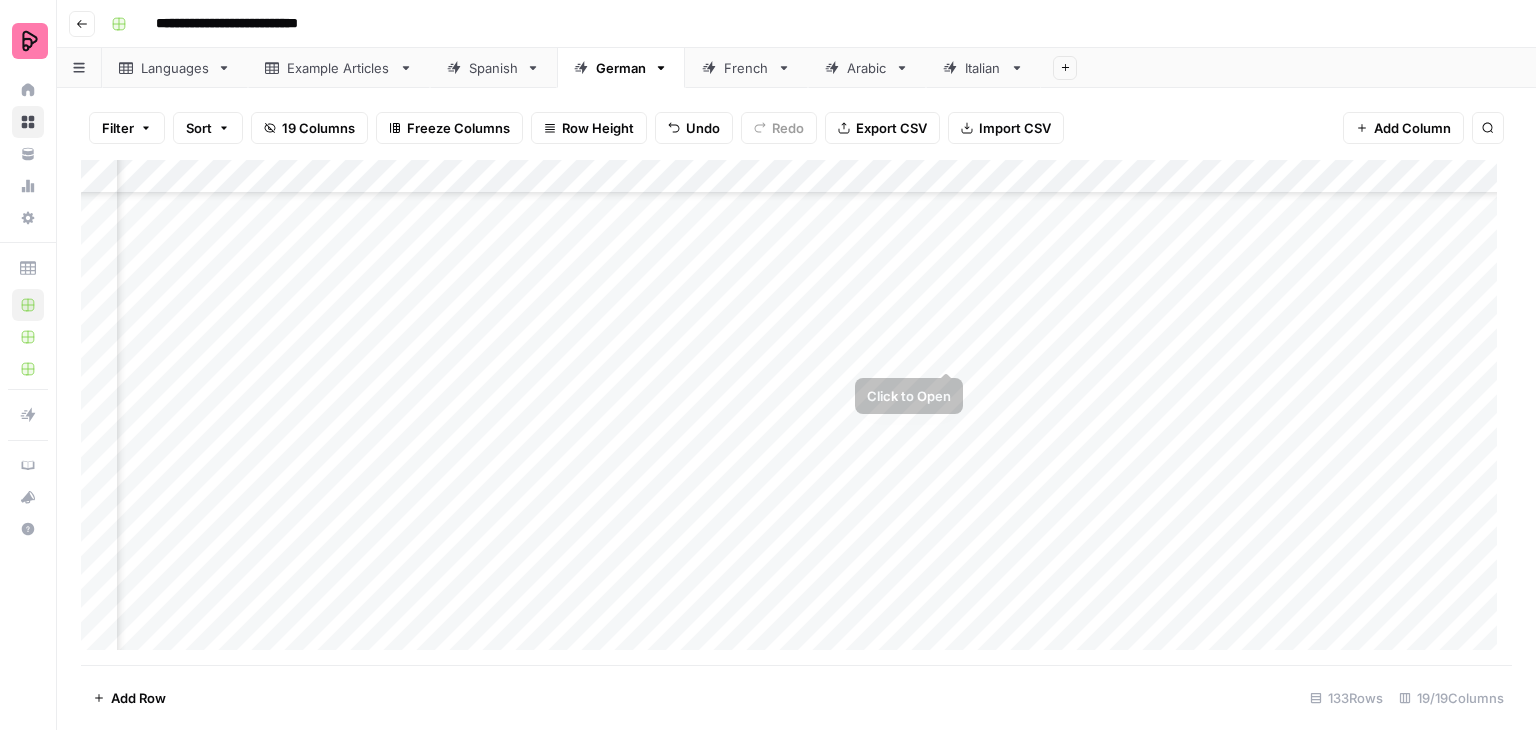 click on "Add Column" at bounding box center [796, 412] 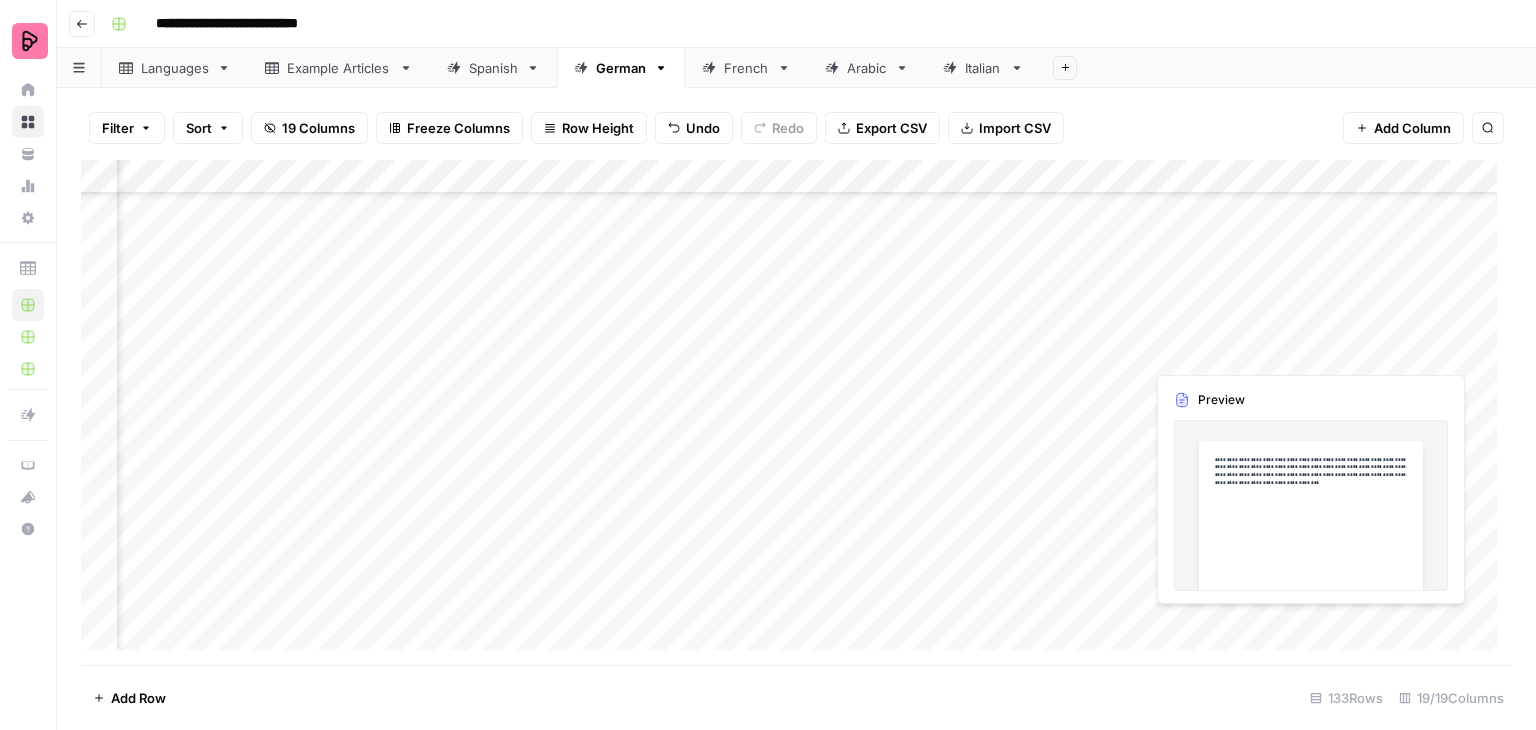 click on "Add Column" at bounding box center (796, 412) 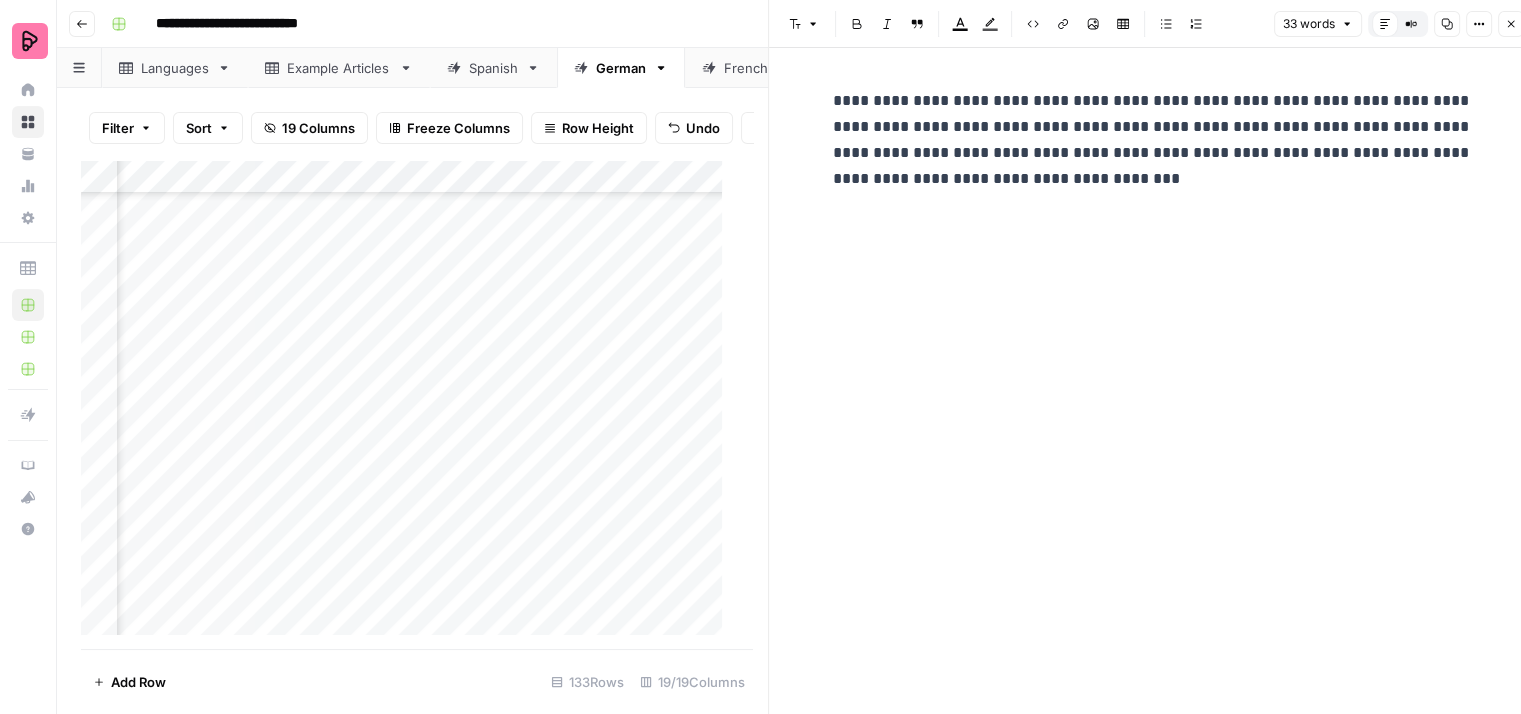 click 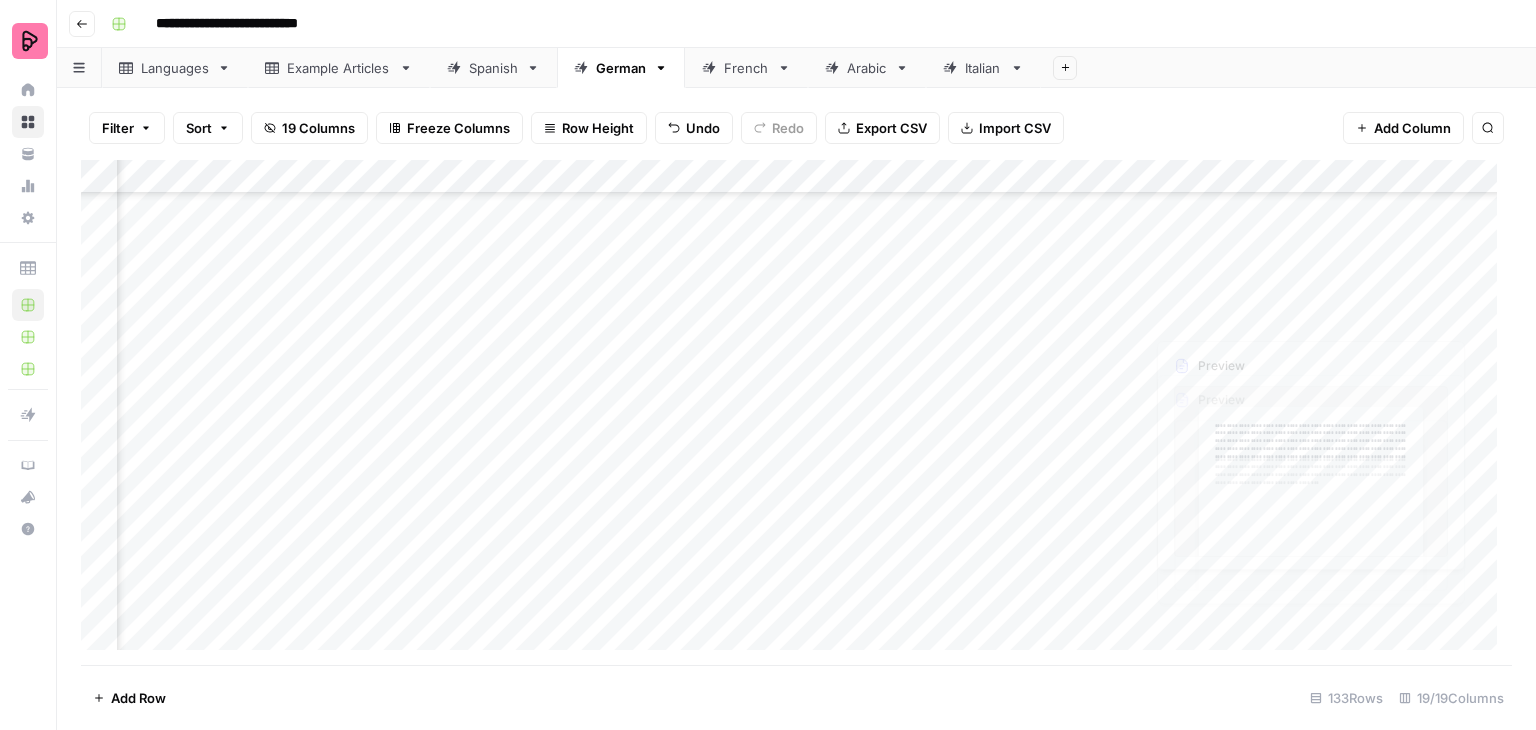 click on "Add Column" at bounding box center [796, 412] 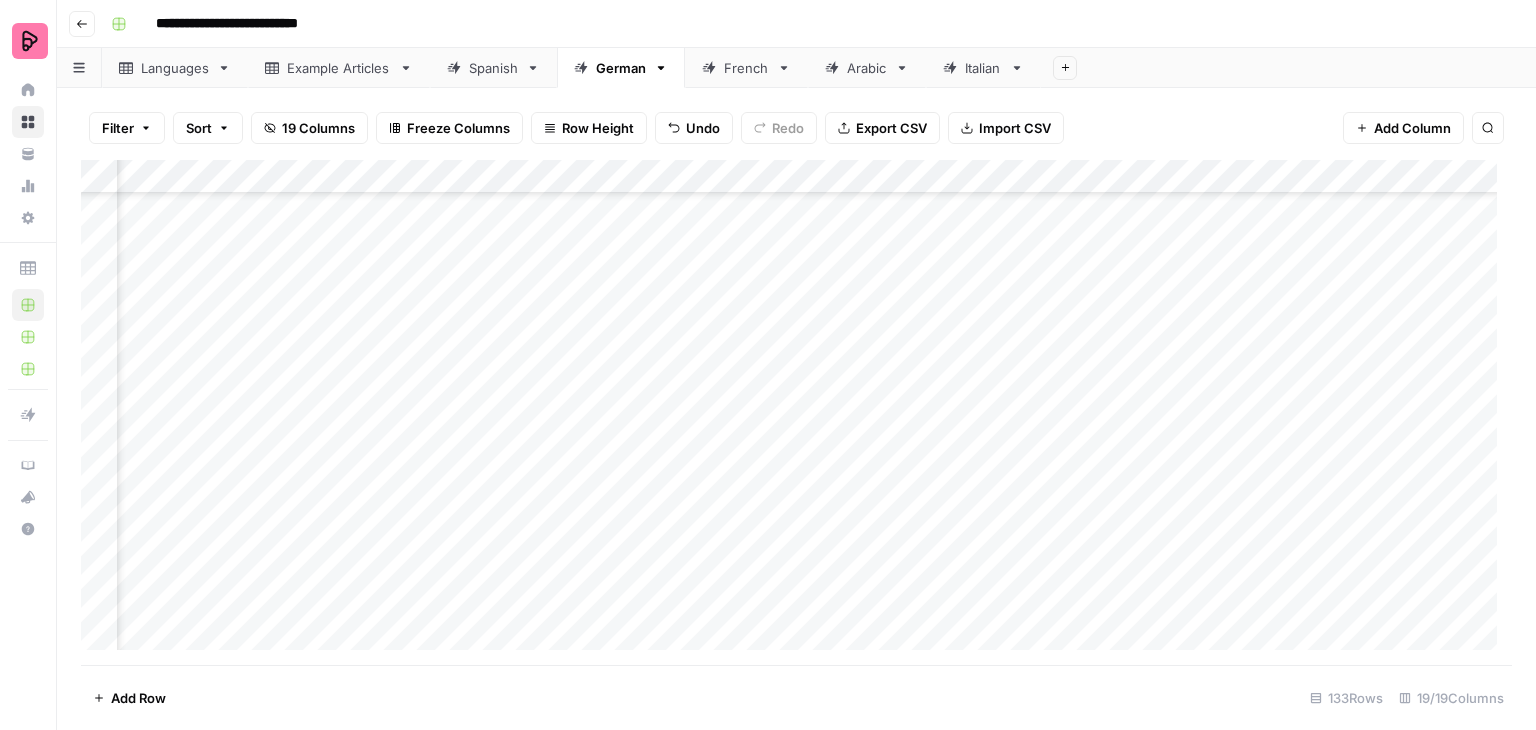 click on "Add Column" at bounding box center [796, 412] 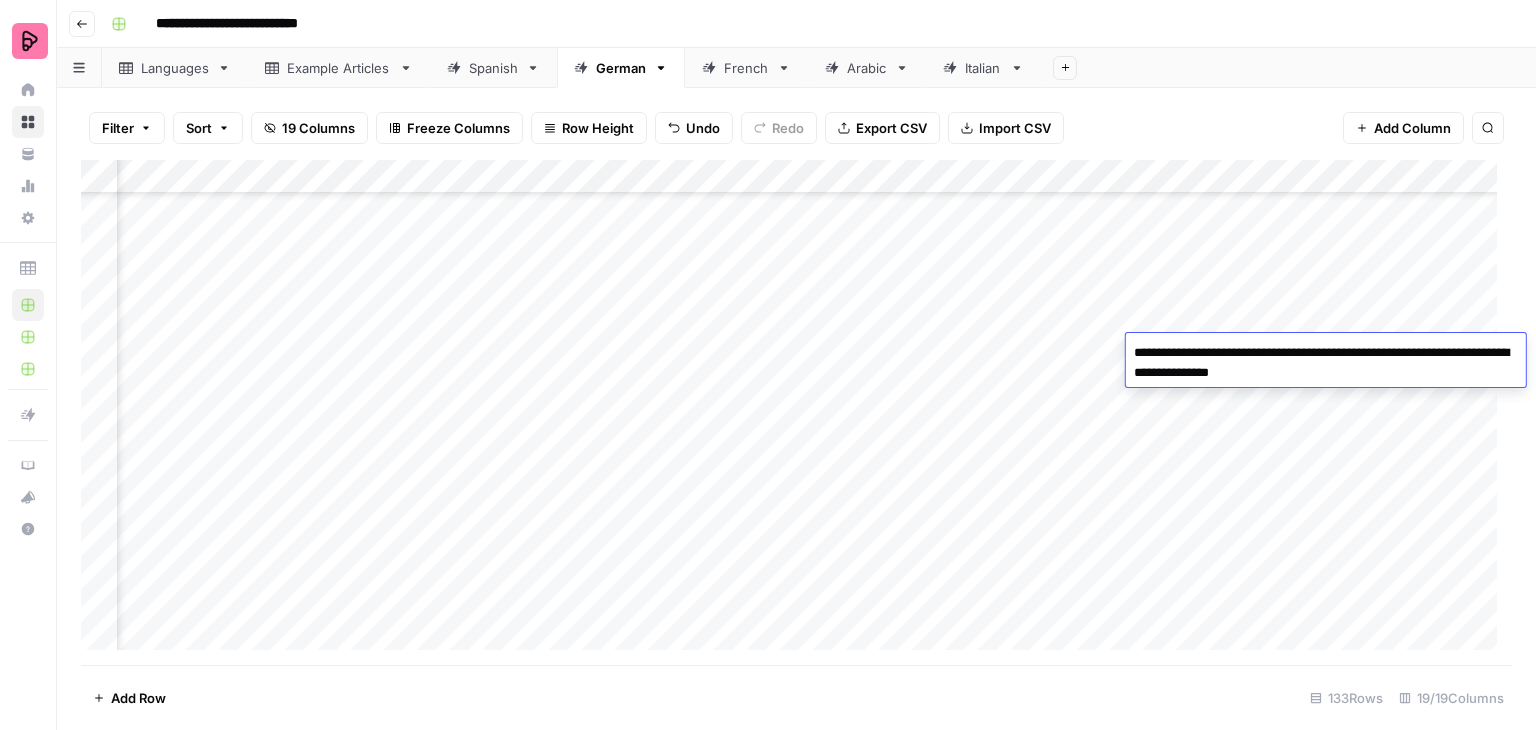 click on "Add Column" at bounding box center [796, 412] 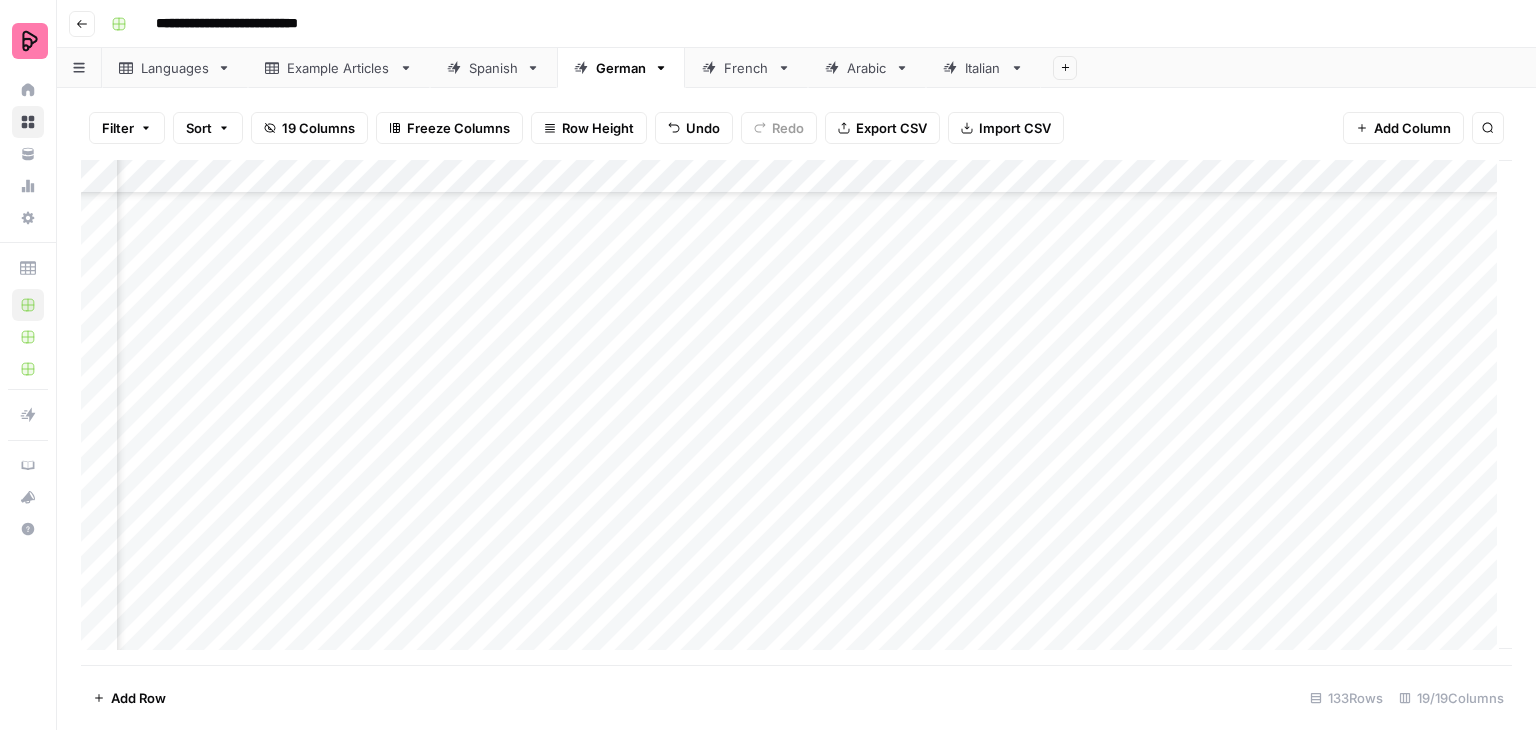 scroll, scrollTop: 3700, scrollLeft: 2481, axis: both 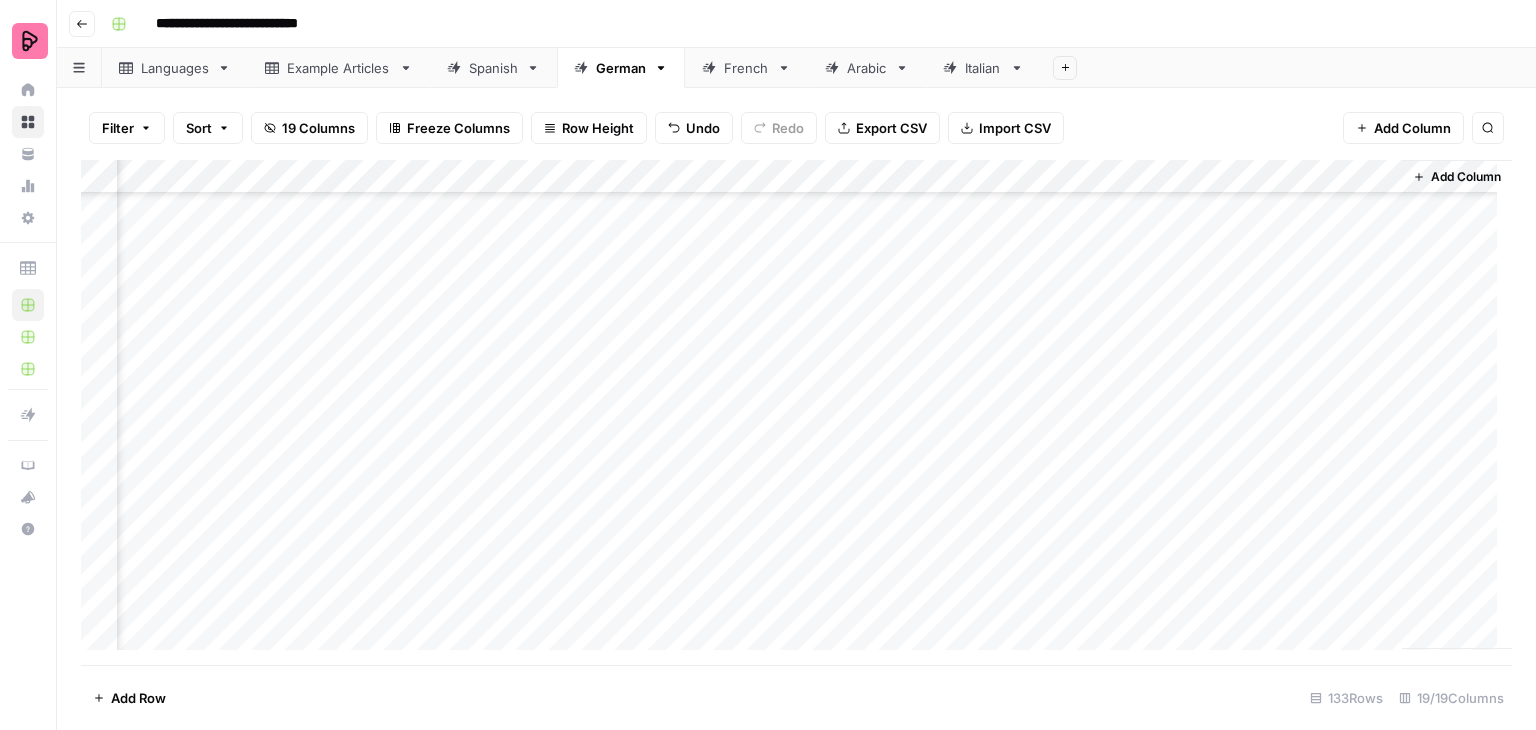 click on "Add Column" at bounding box center (796, 412) 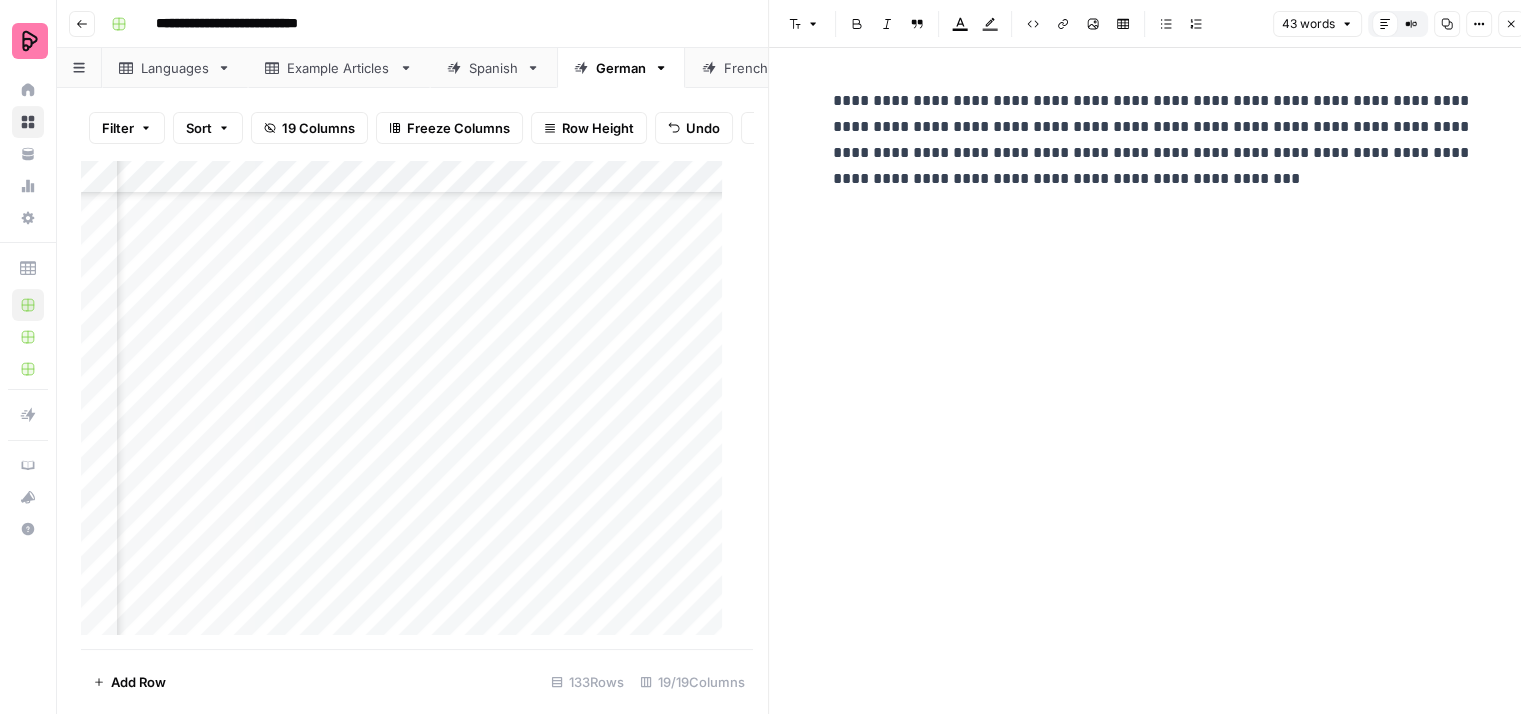 click 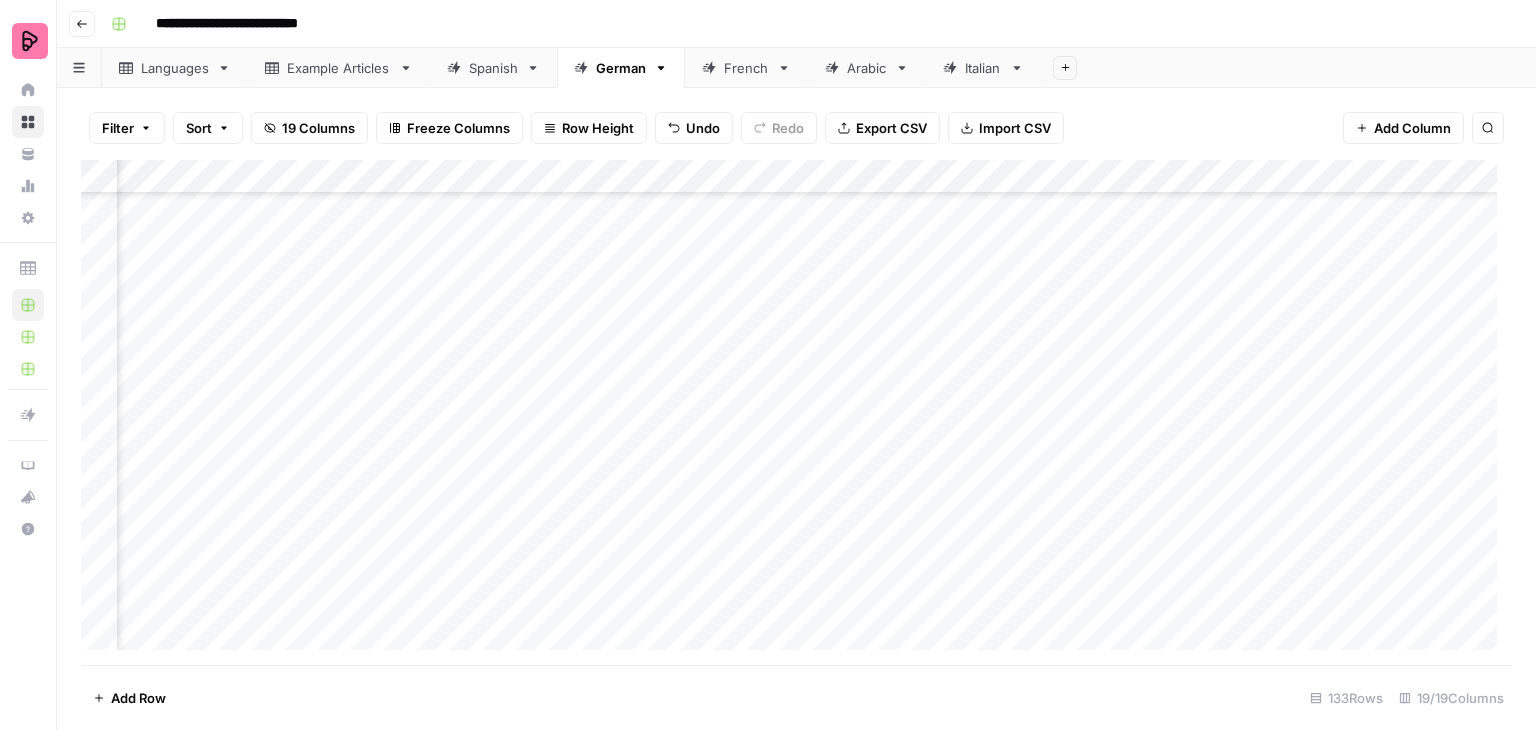 scroll, scrollTop: 3700, scrollLeft: 748, axis: both 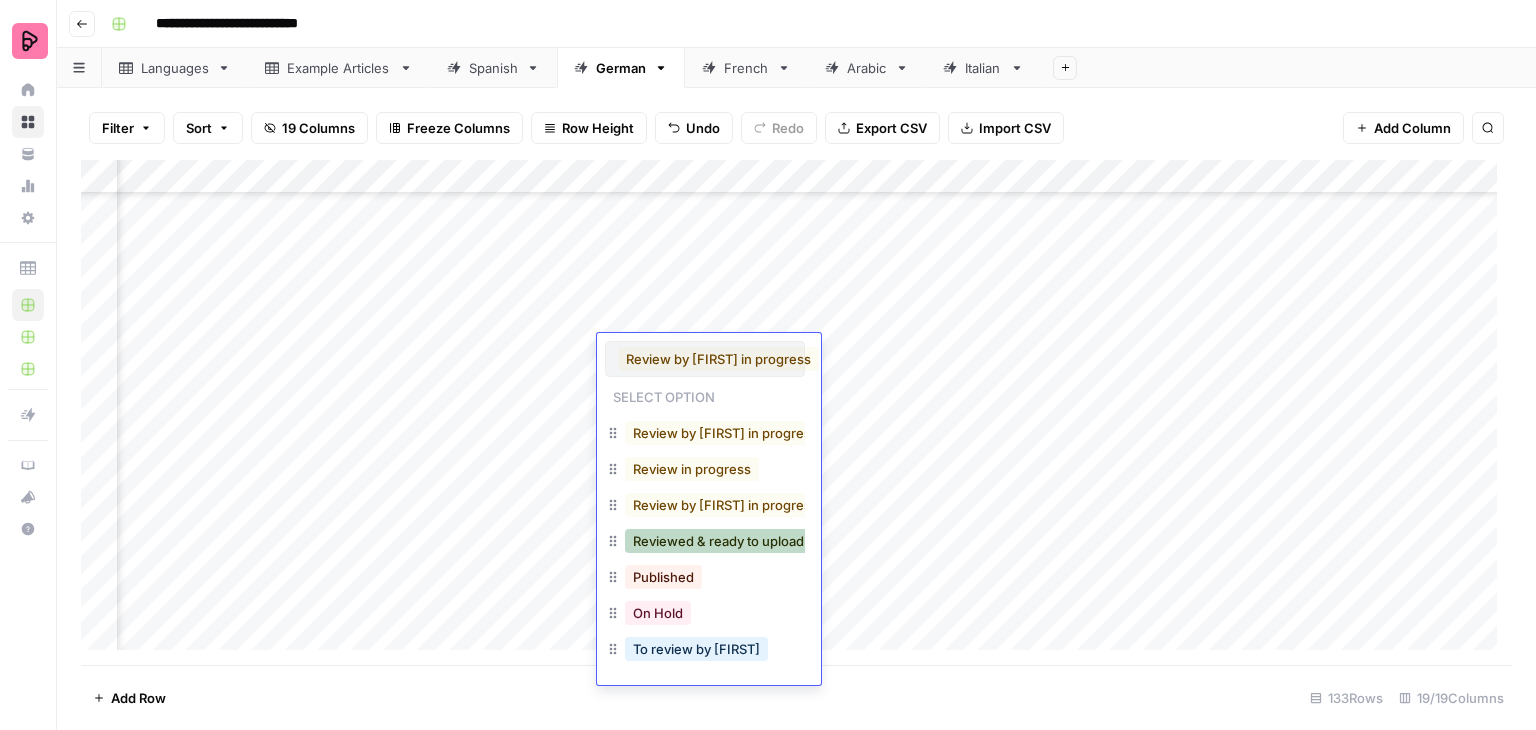 click on "Reviewed & ready to upload" at bounding box center (718, 541) 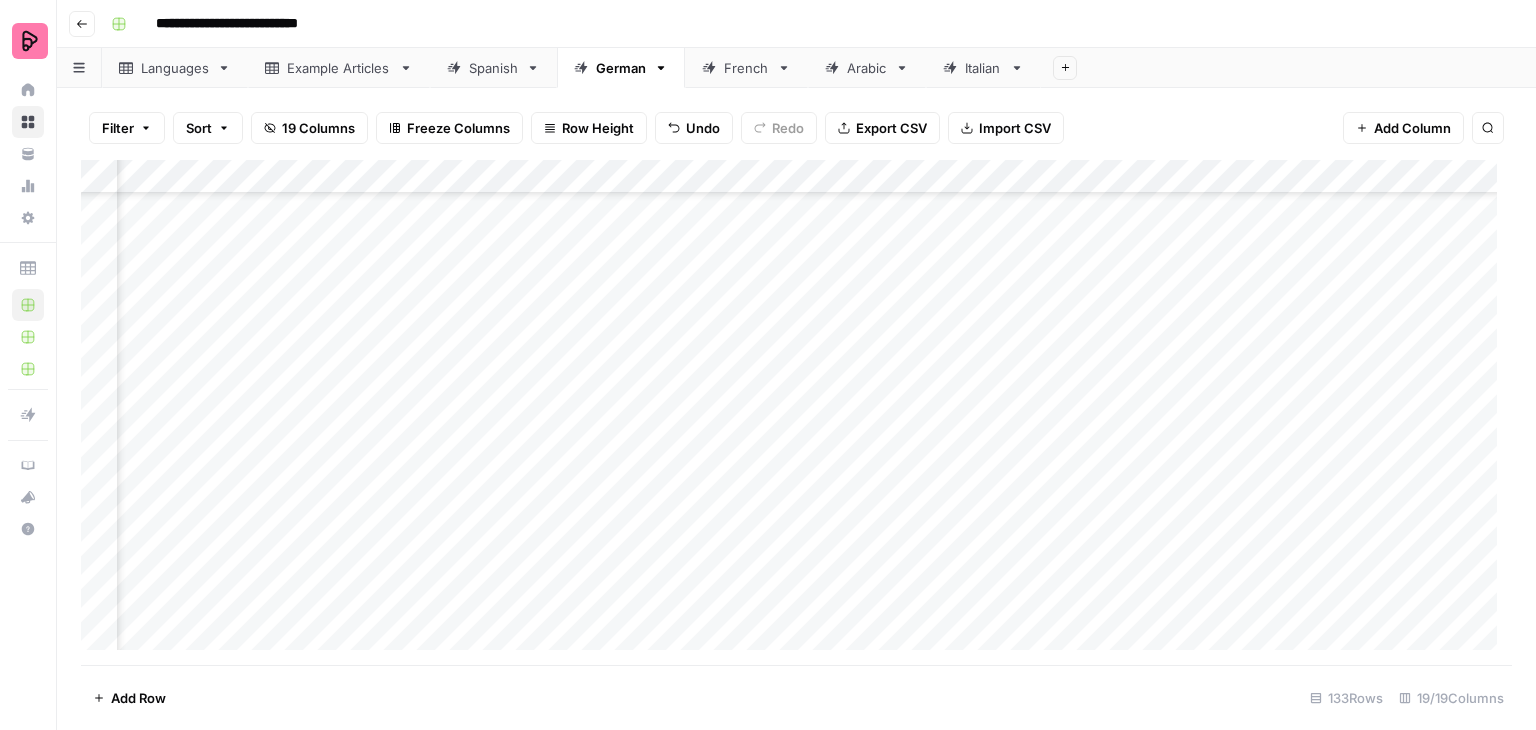 scroll, scrollTop: 3698, scrollLeft: 748, axis: both 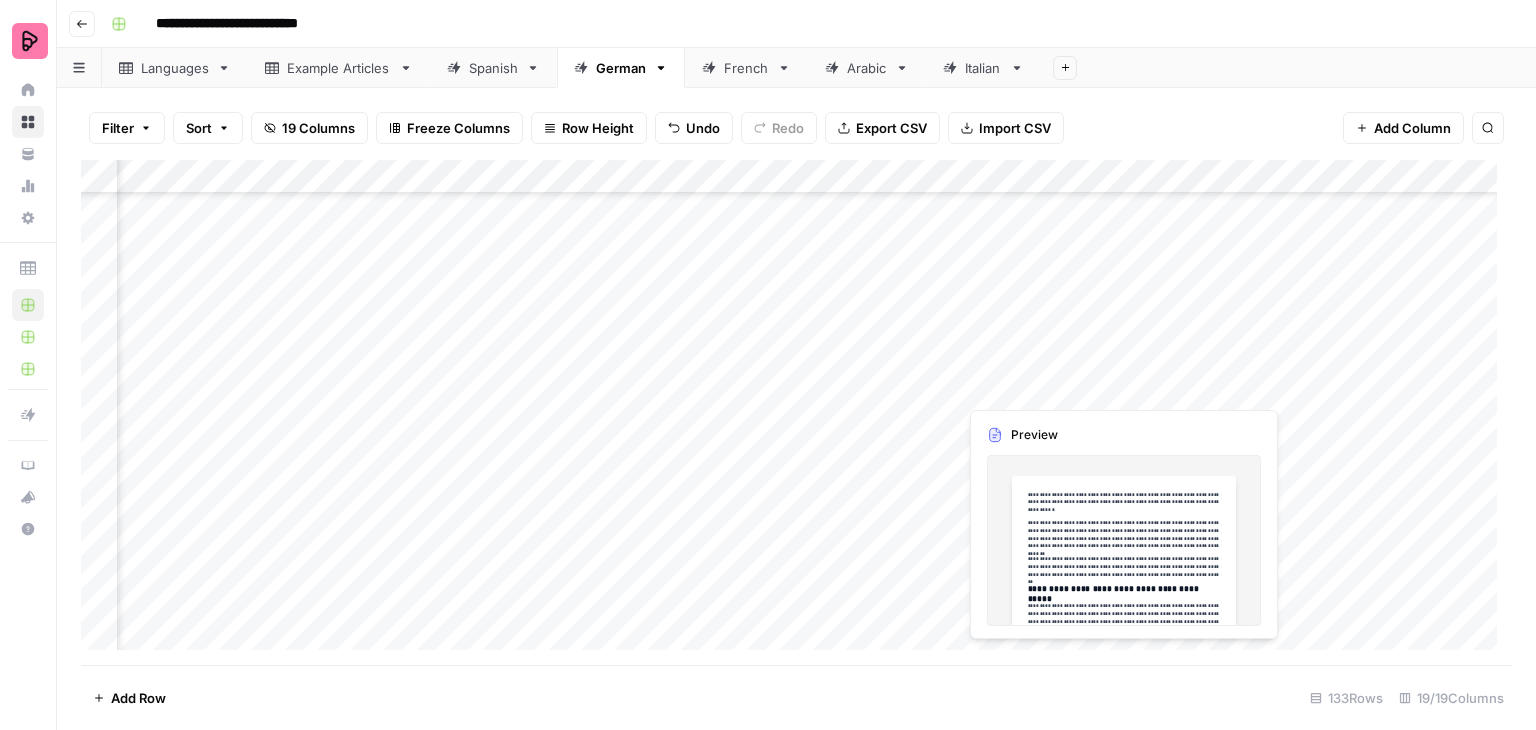 click on "Add Column" at bounding box center [796, 412] 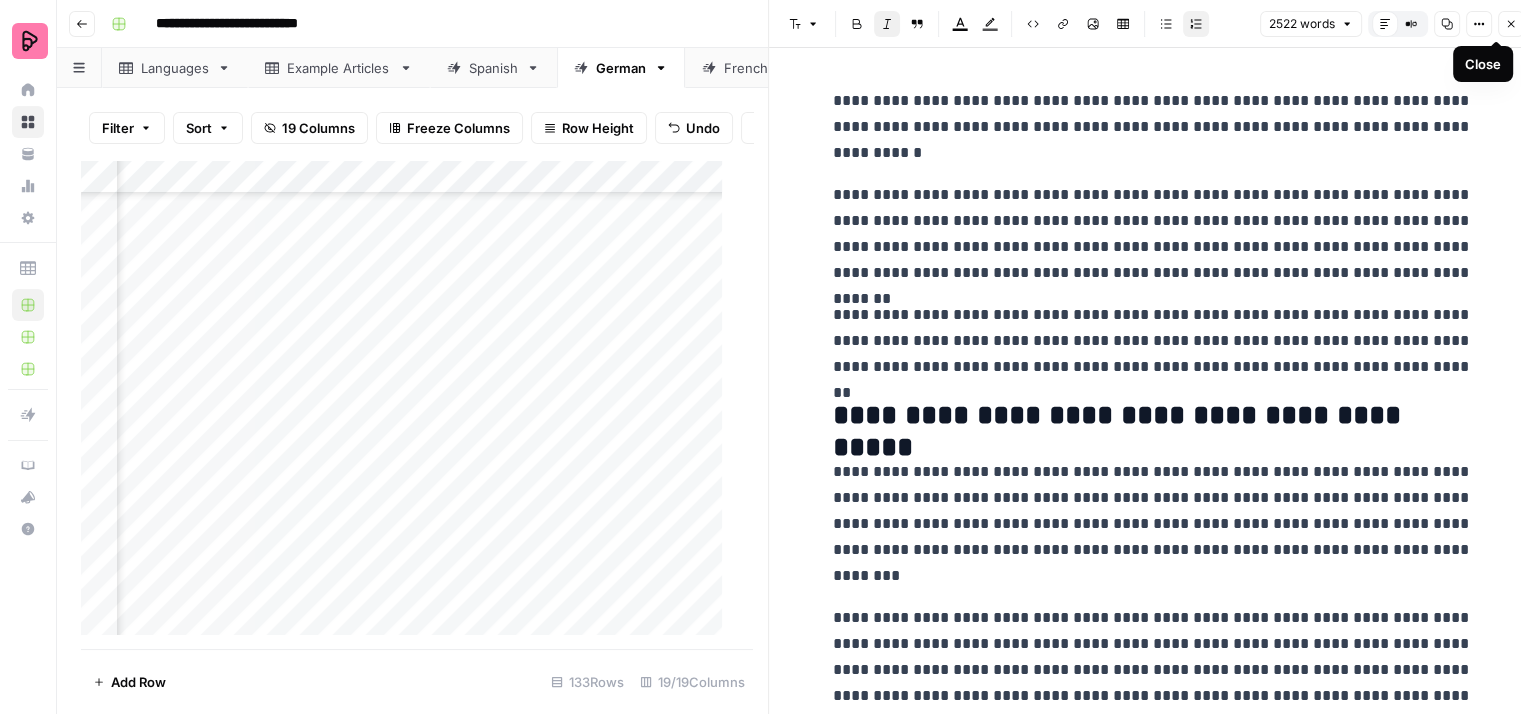click 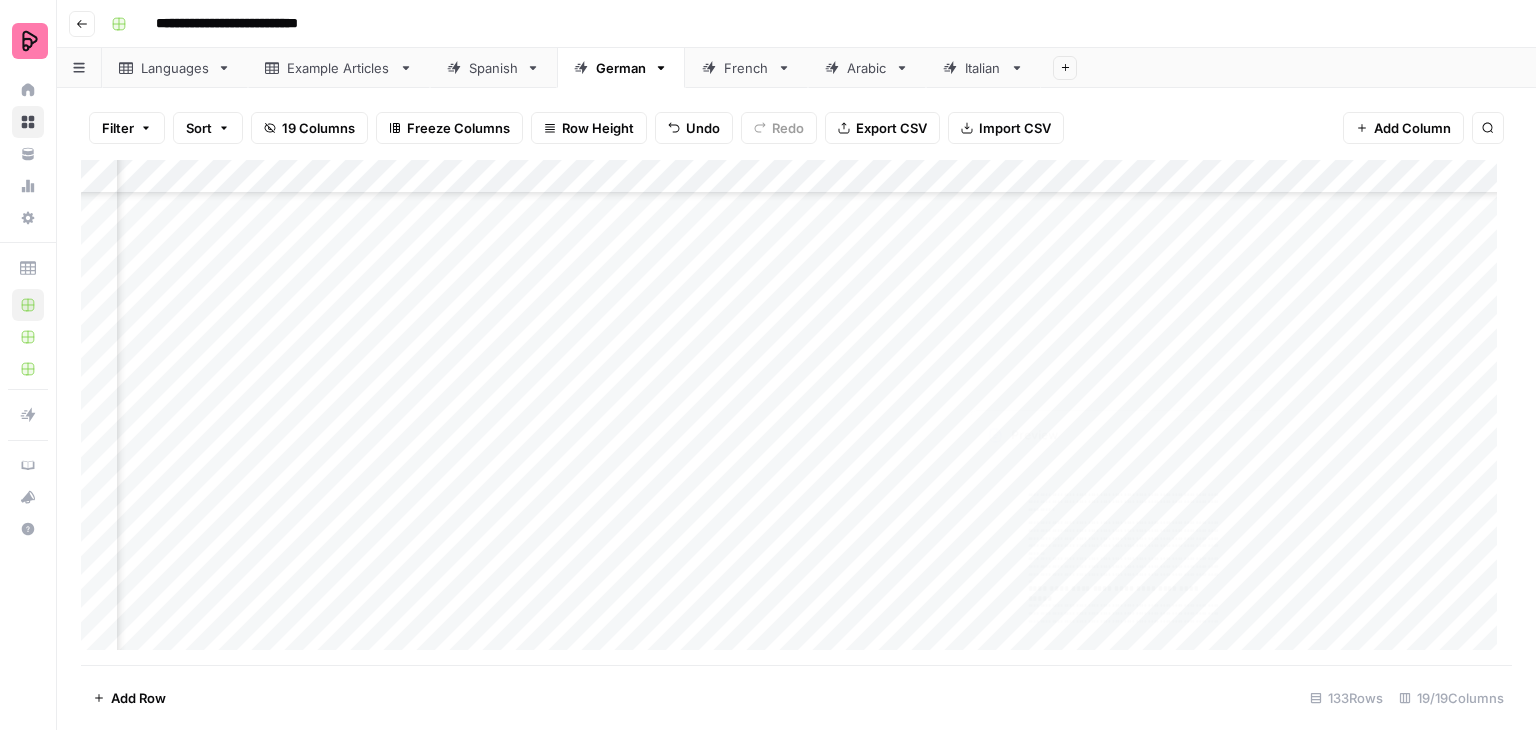 click on "Add Column" at bounding box center (796, 412) 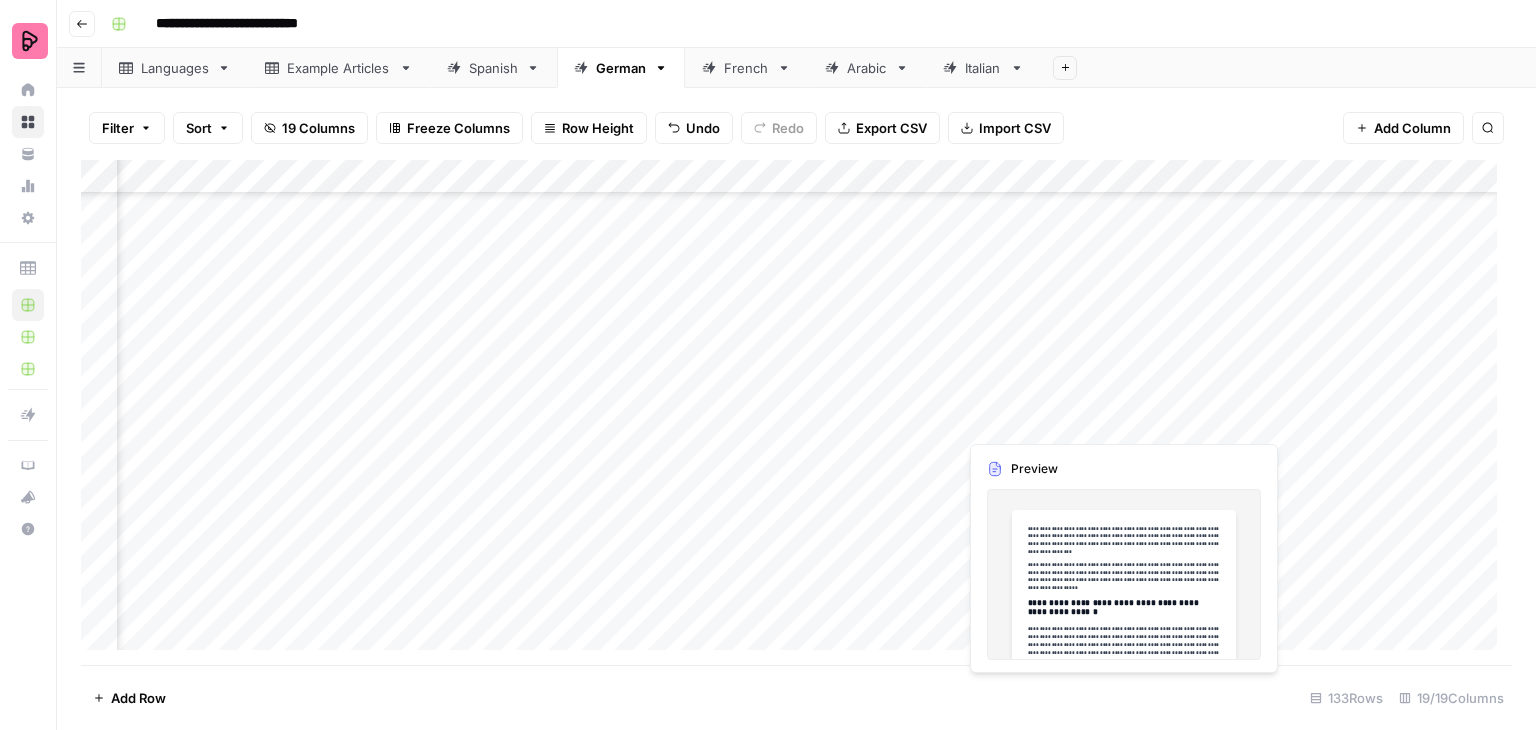 click on "Add Column" at bounding box center [796, 412] 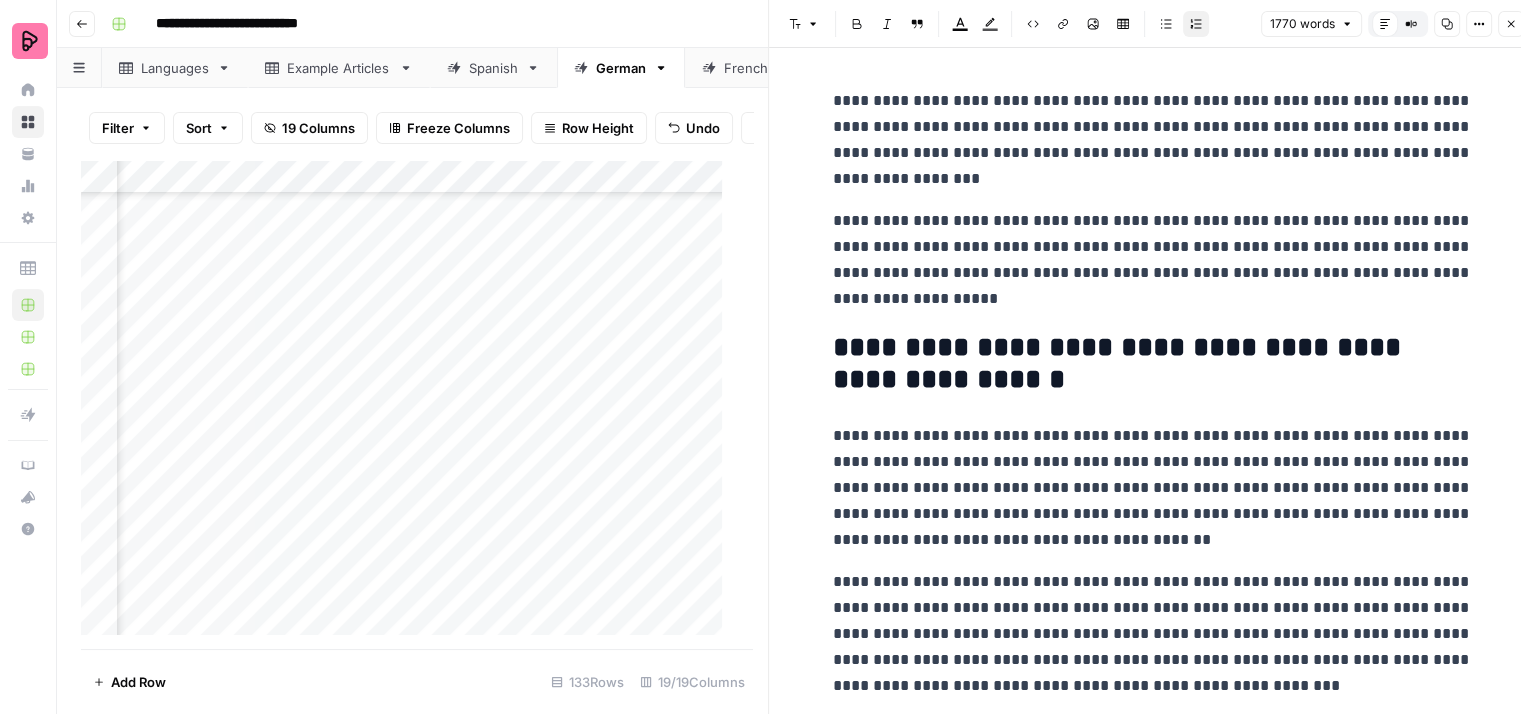 click on "Close" at bounding box center [1511, 24] 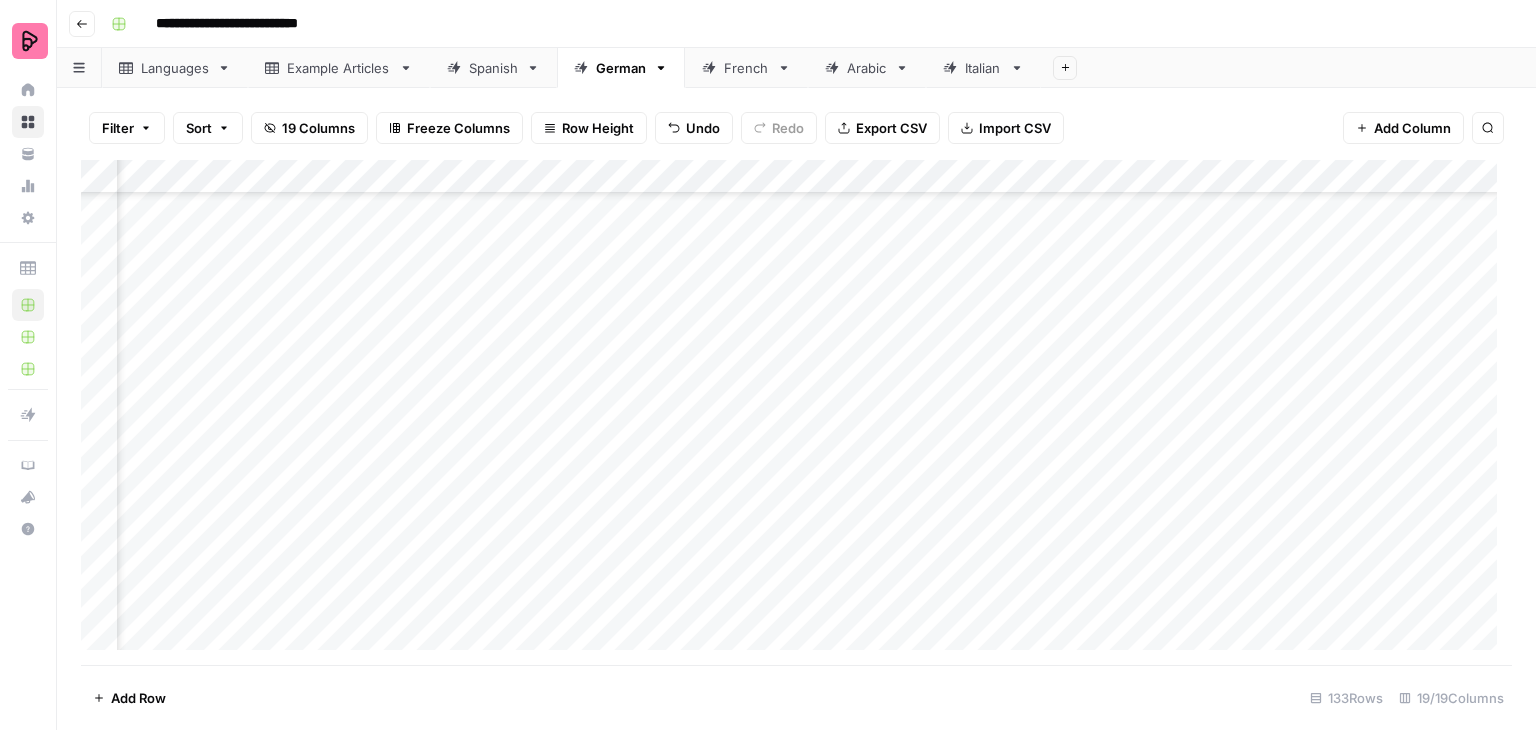 scroll, scrollTop: 3698, scrollLeft: 748, axis: both 